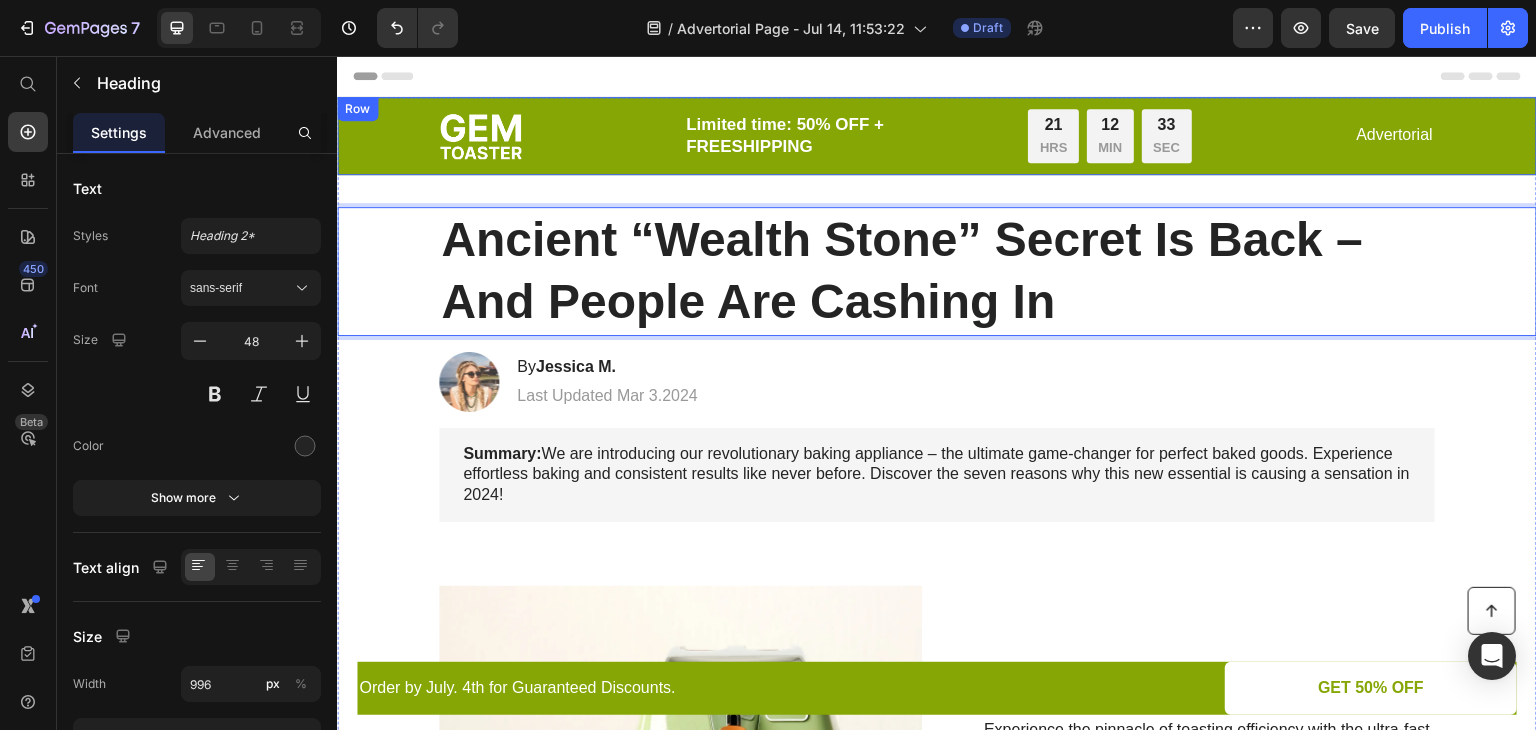 scroll, scrollTop: 0, scrollLeft: 0, axis: both 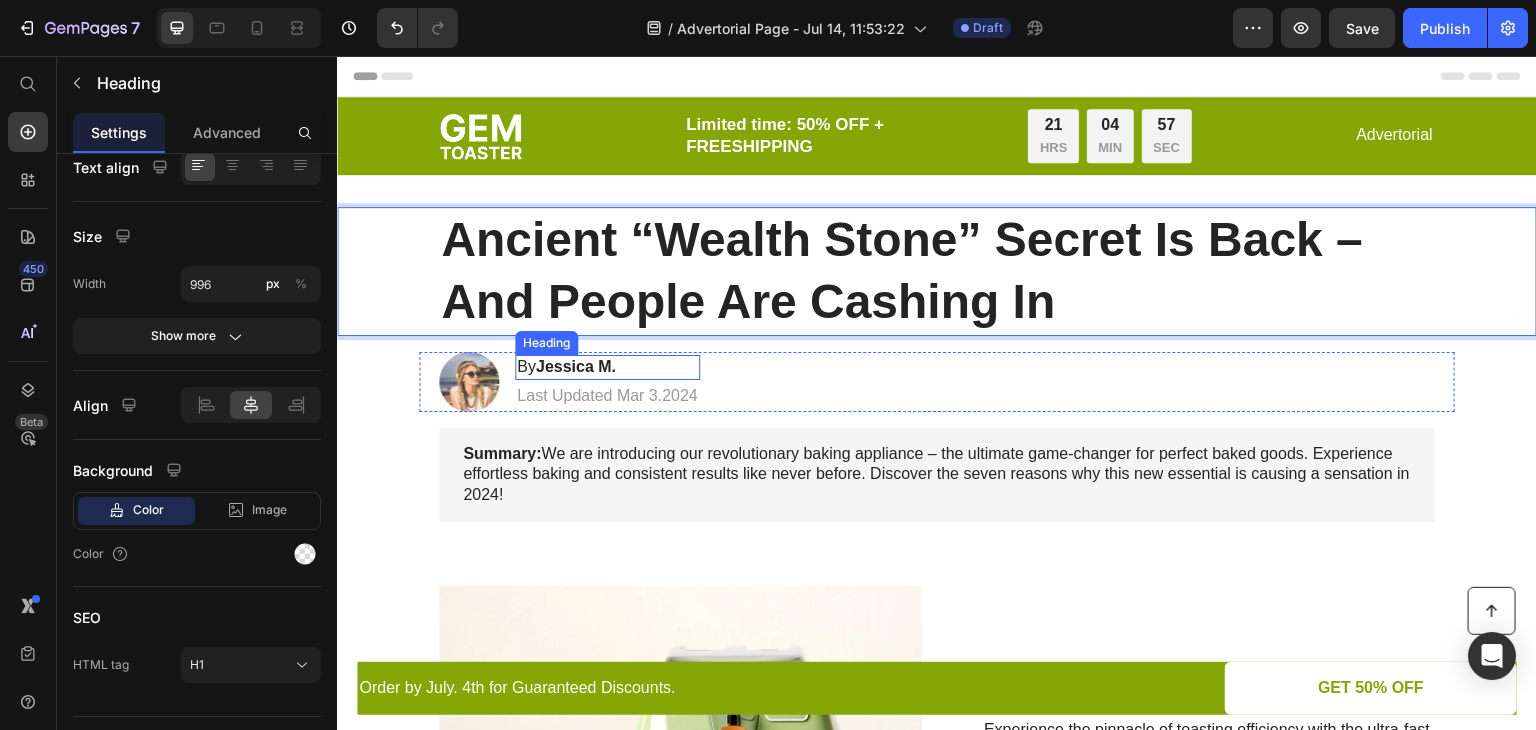 click on "Jessica M." at bounding box center [576, 366] 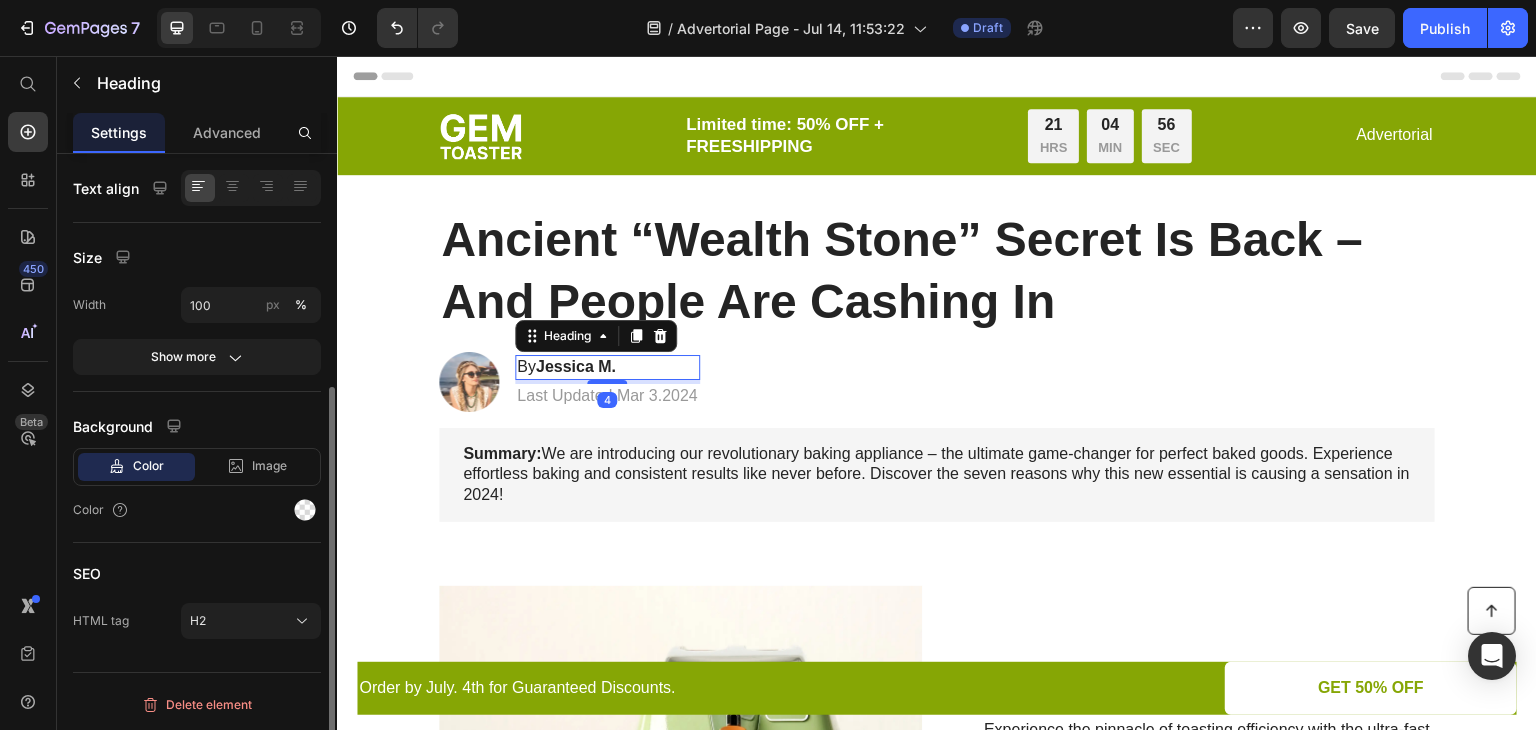 scroll, scrollTop: 376, scrollLeft: 0, axis: vertical 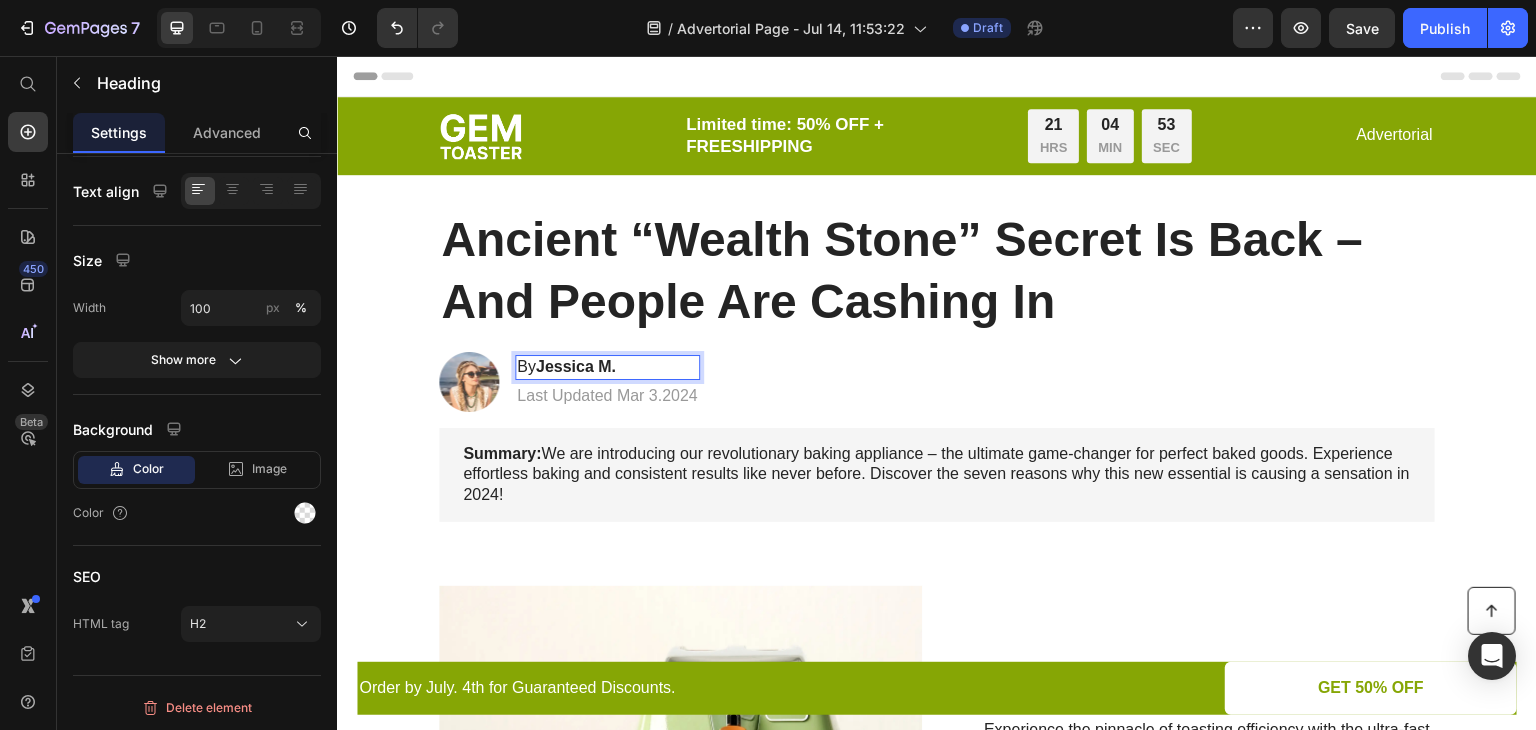 click on "Jessica M." at bounding box center (576, 366) 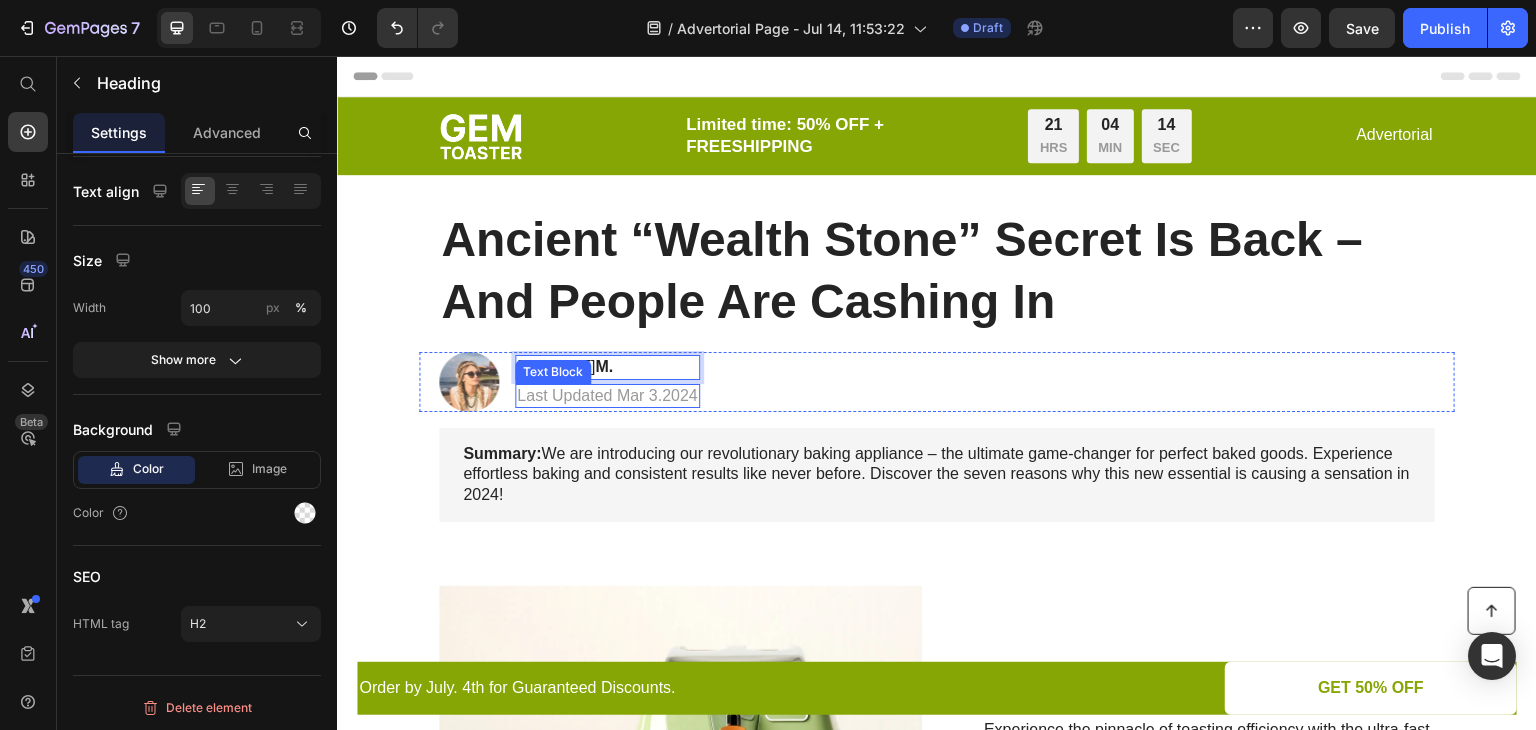click on "Last Updated Mar 3.2024" at bounding box center (607, 396) 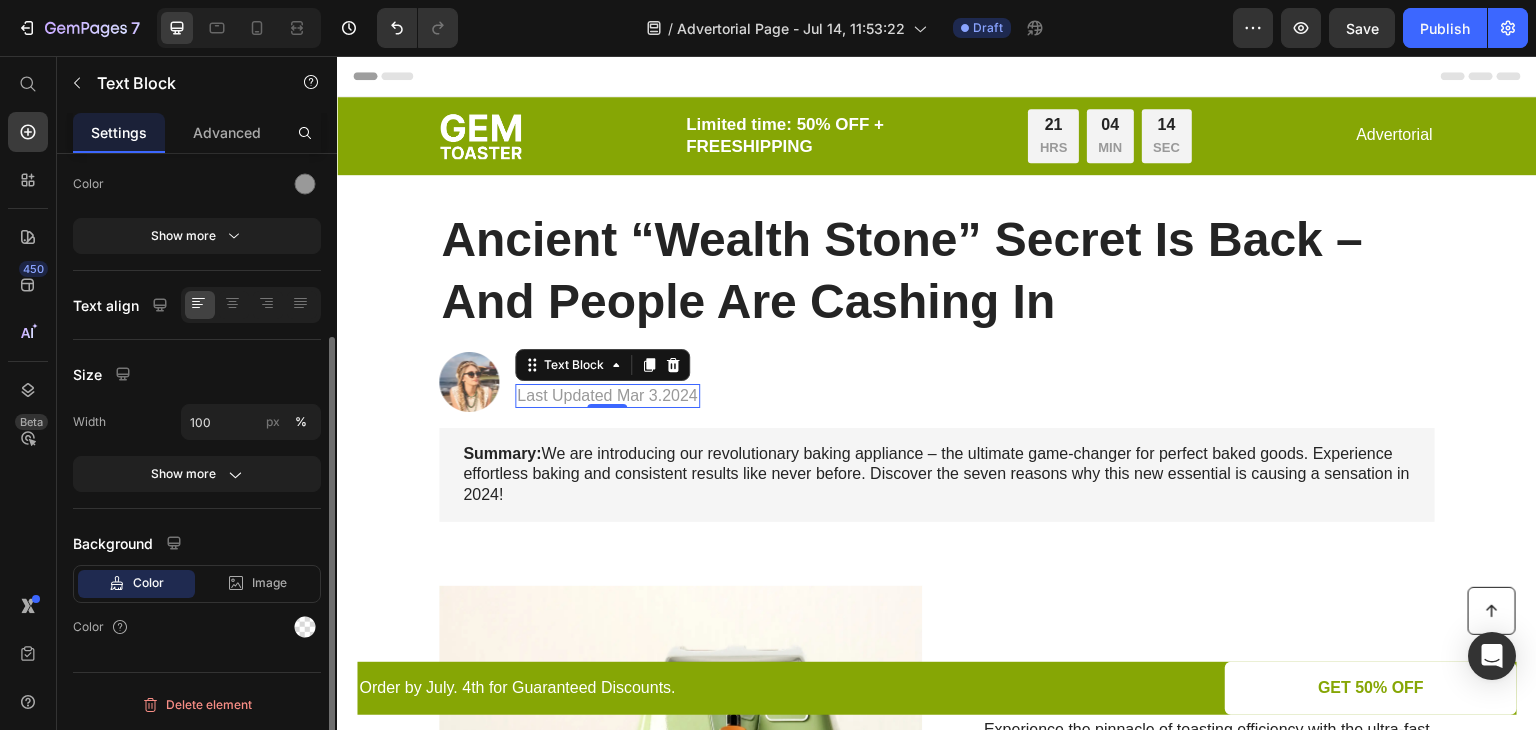 scroll, scrollTop: 0, scrollLeft: 0, axis: both 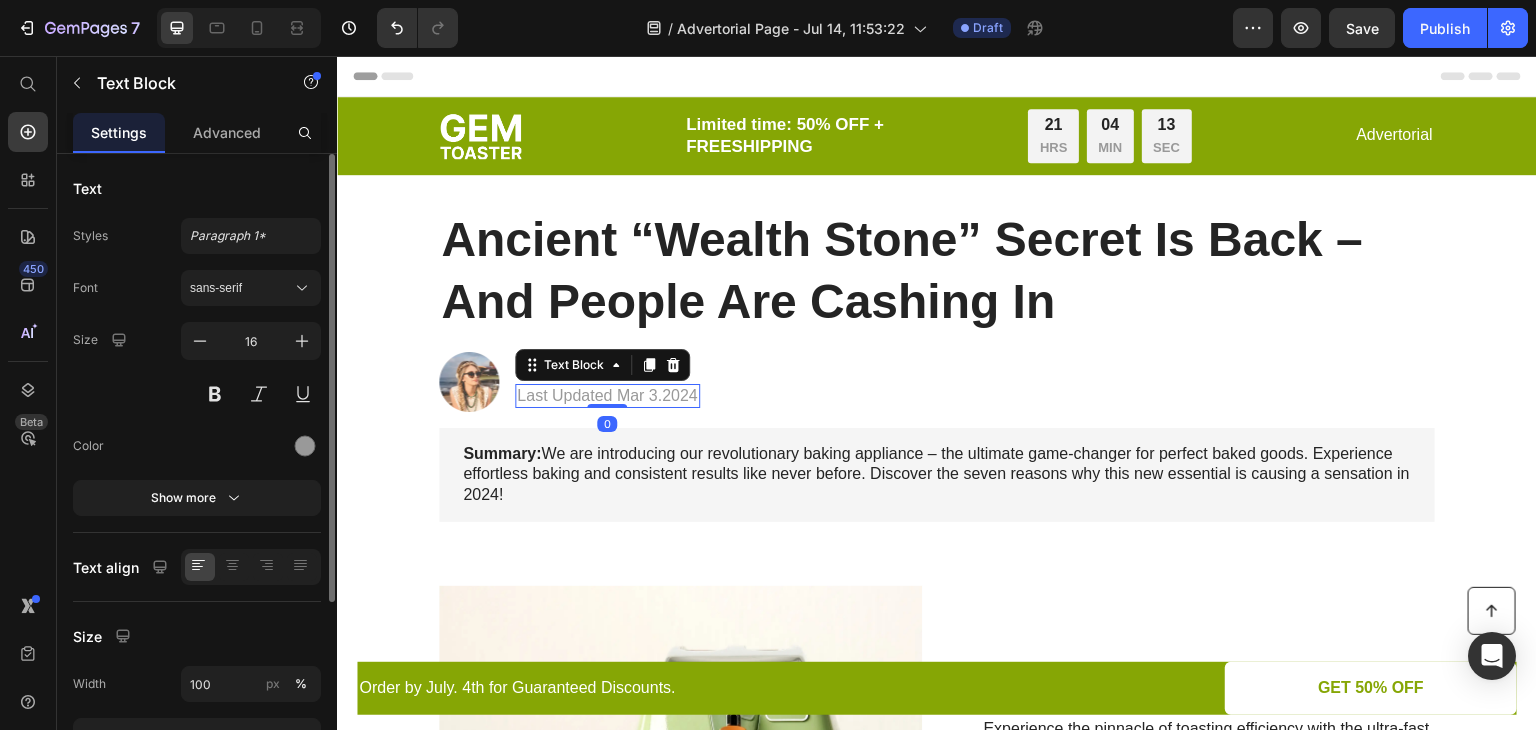 click on "Last Updated Mar 3.2024" at bounding box center [607, 396] 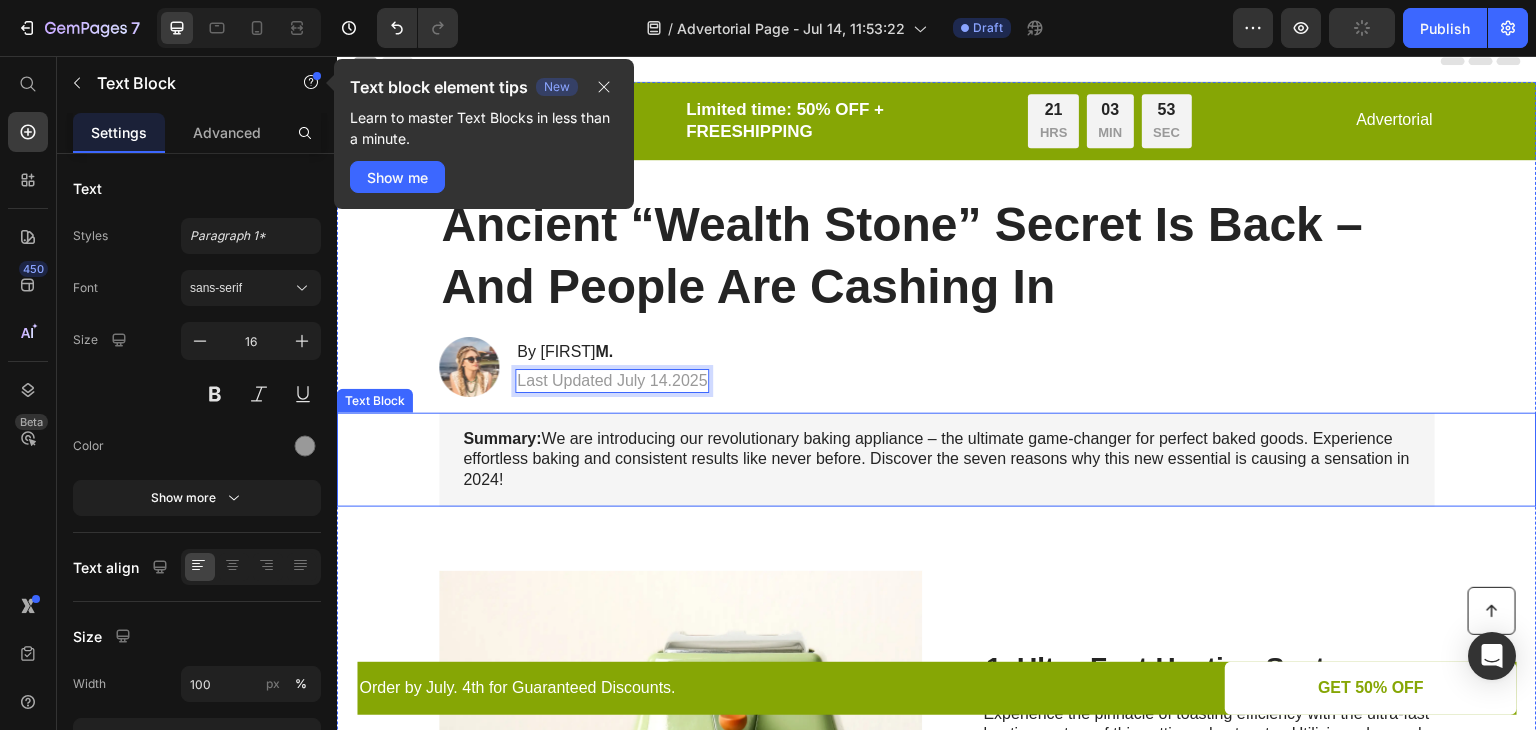 scroll, scrollTop: 100, scrollLeft: 0, axis: vertical 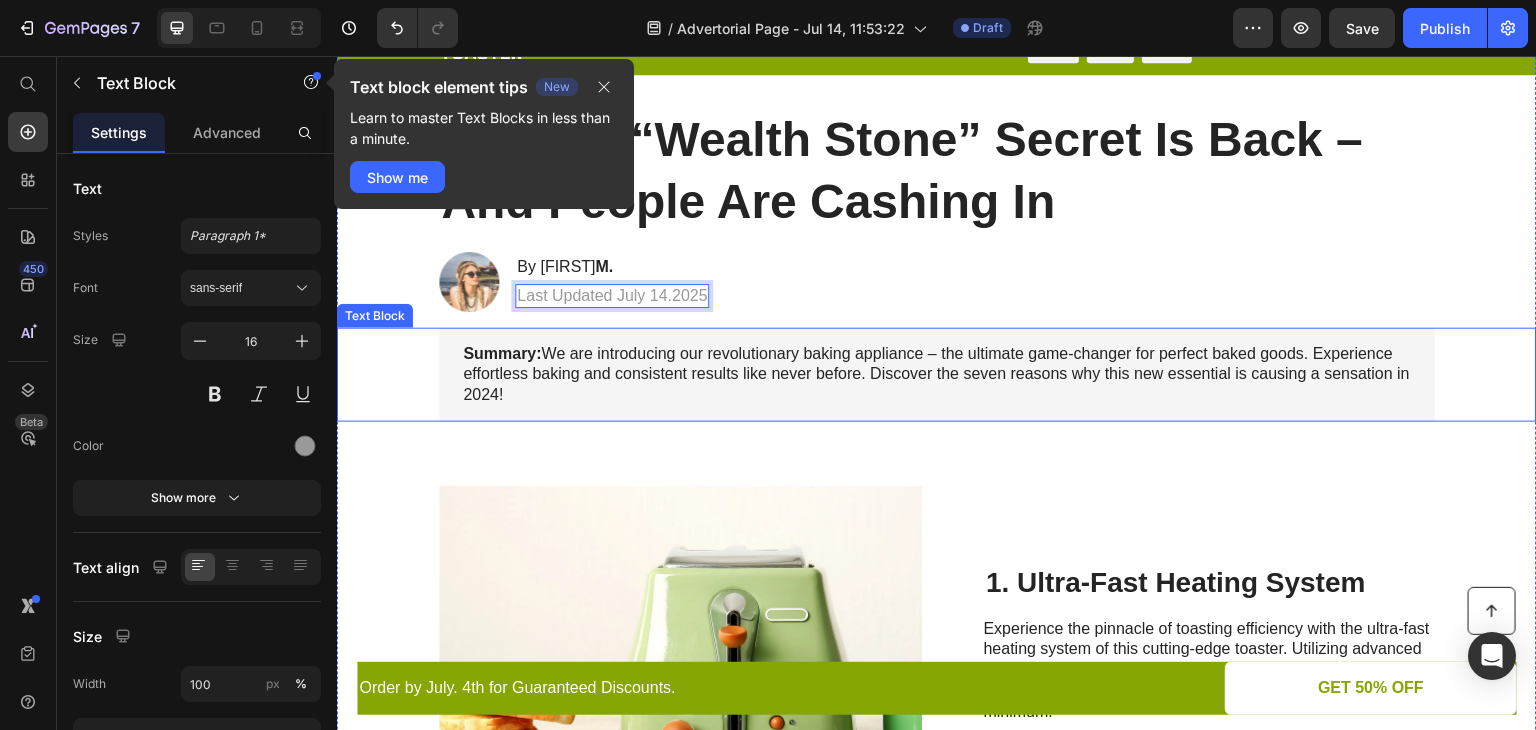 click on "Summary:  We are introducing our revolutionary baking appliance – the ultimate game-changer for perfect baked goods. Experience effortless baking and consistent results like never before. Discover the seven reasons why this new essential is causing a sensation in 2024!" at bounding box center [937, 375] 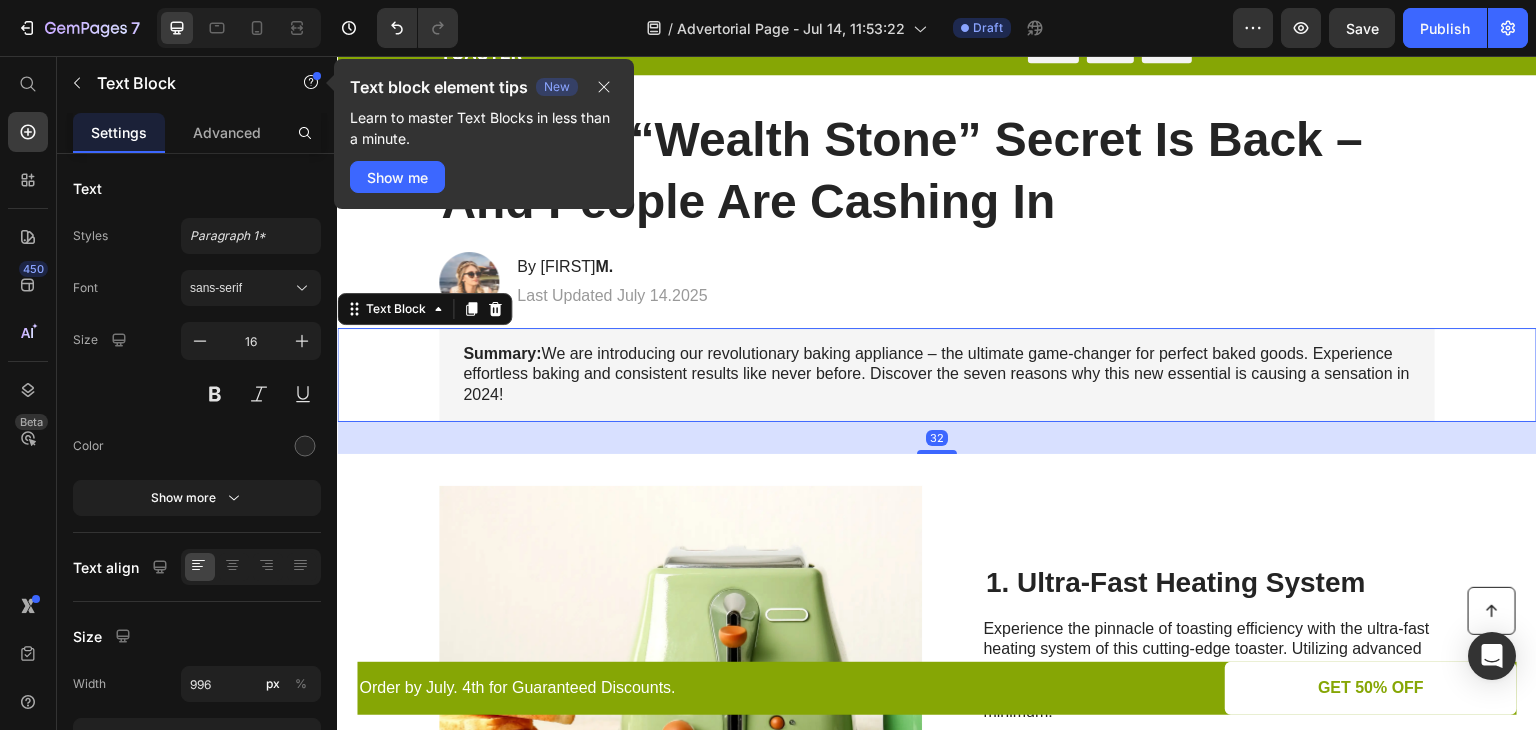 click on "Summary:  We are introducing our revolutionary baking appliance – the ultimate game-changer for perfect baked goods. Experience effortless baking and consistent results like never before. Discover the seven reasons why this new essential is causing a sensation in 2024!" at bounding box center [937, 375] 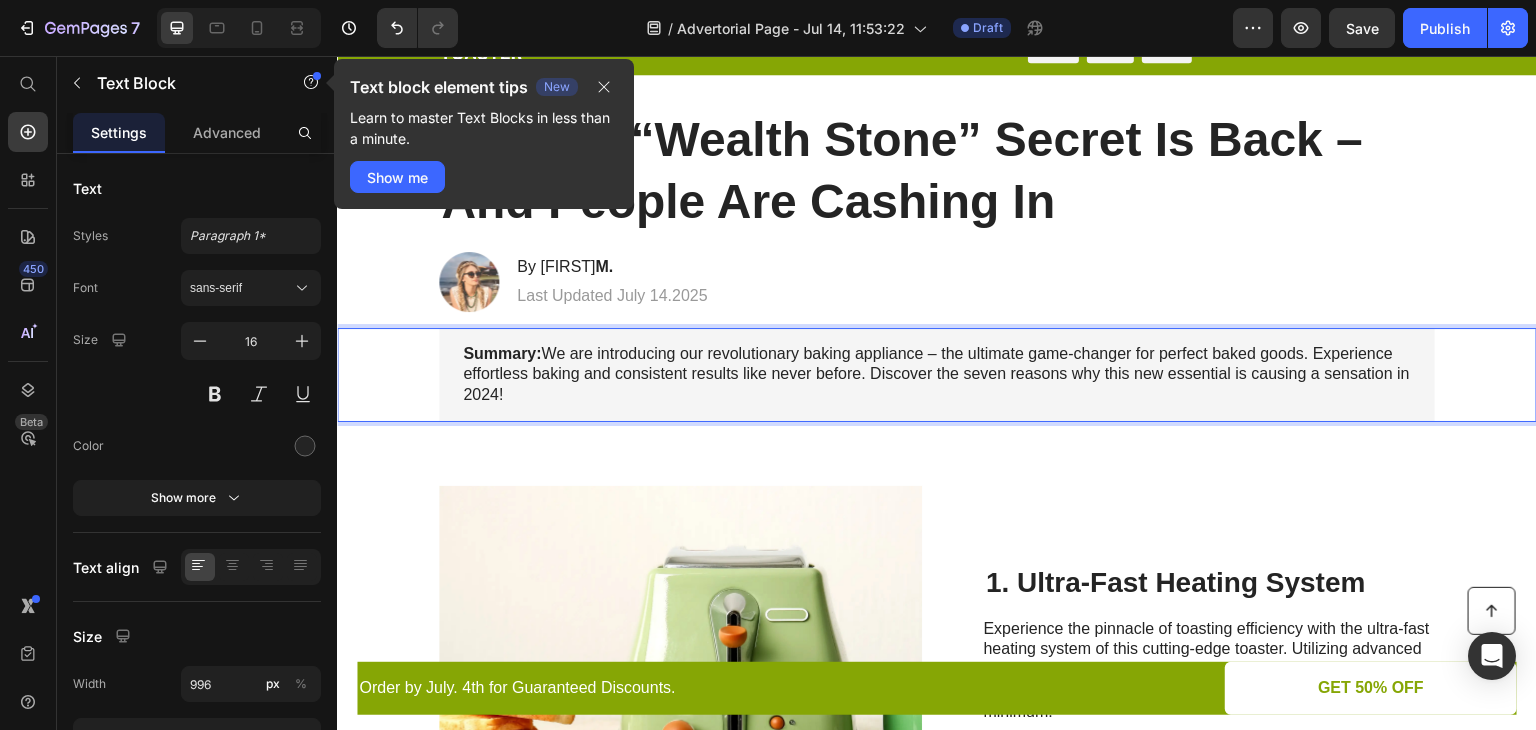 click on "Summary:  We are introducing our revolutionary baking appliance – the ultimate game-changer for perfect baked goods. Experience effortless baking and consistent results like never before. Discover the seven reasons why this new essential is causing a sensation in 2024!" at bounding box center (937, 375) 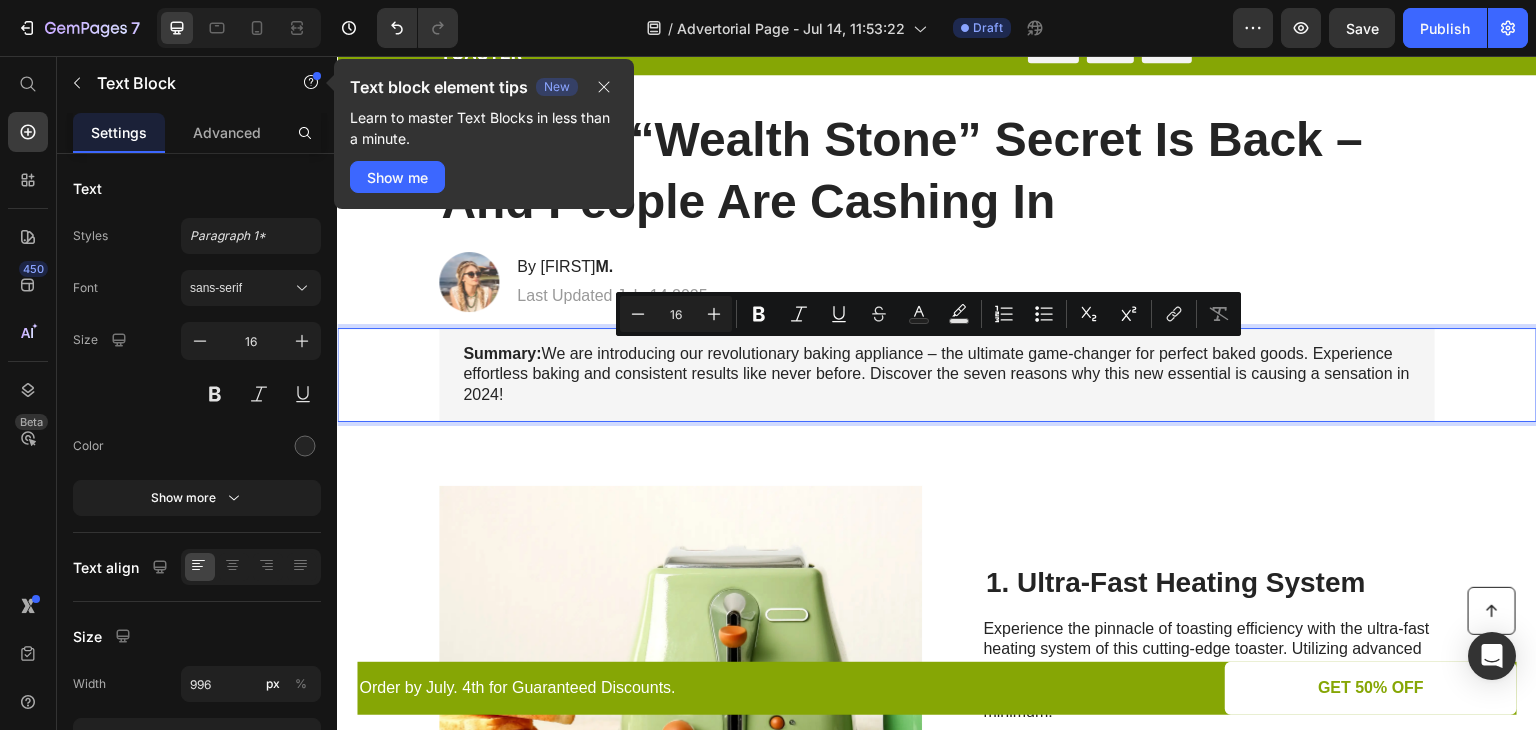 drag, startPoint x: 540, startPoint y: 350, endPoint x: 561, endPoint y: 394, distance: 48.754486 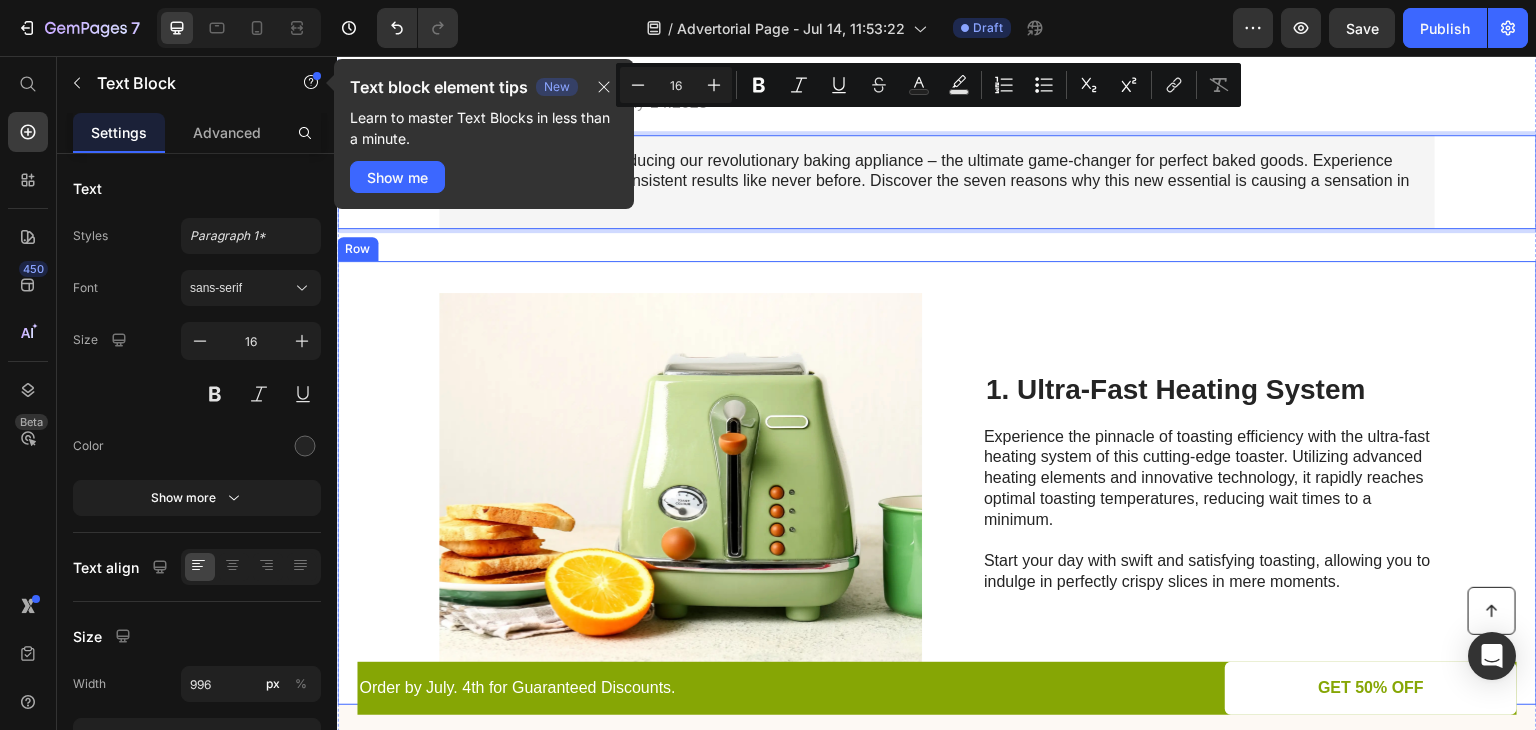 scroll, scrollTop: 400, scrollLeft: 0, axis: vertical 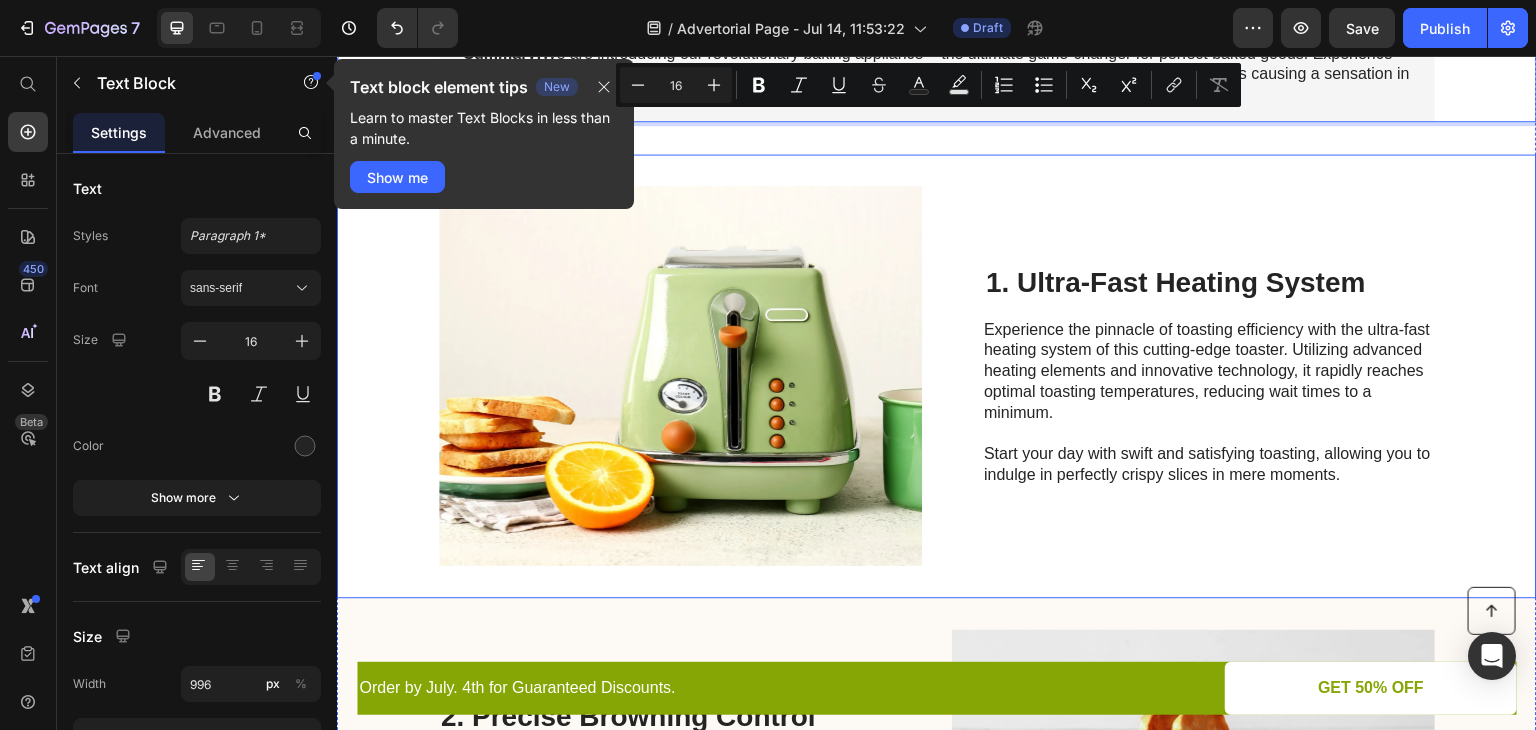 click on "1. Ultra-Fast Heating System" at bounding box center [1209, 283] 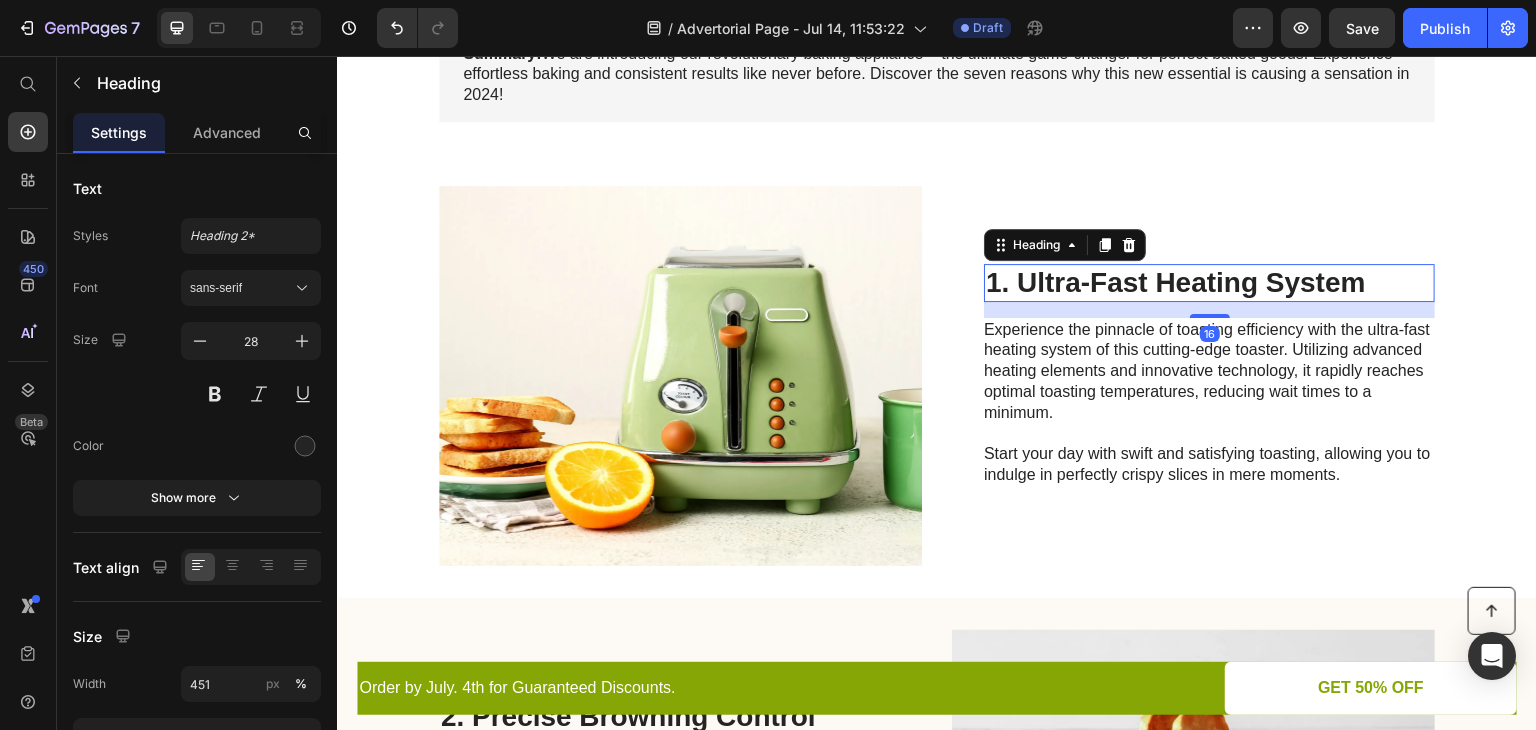 click on "1. Ultra-Fast Heating System" at bounding box center [1209, 283] 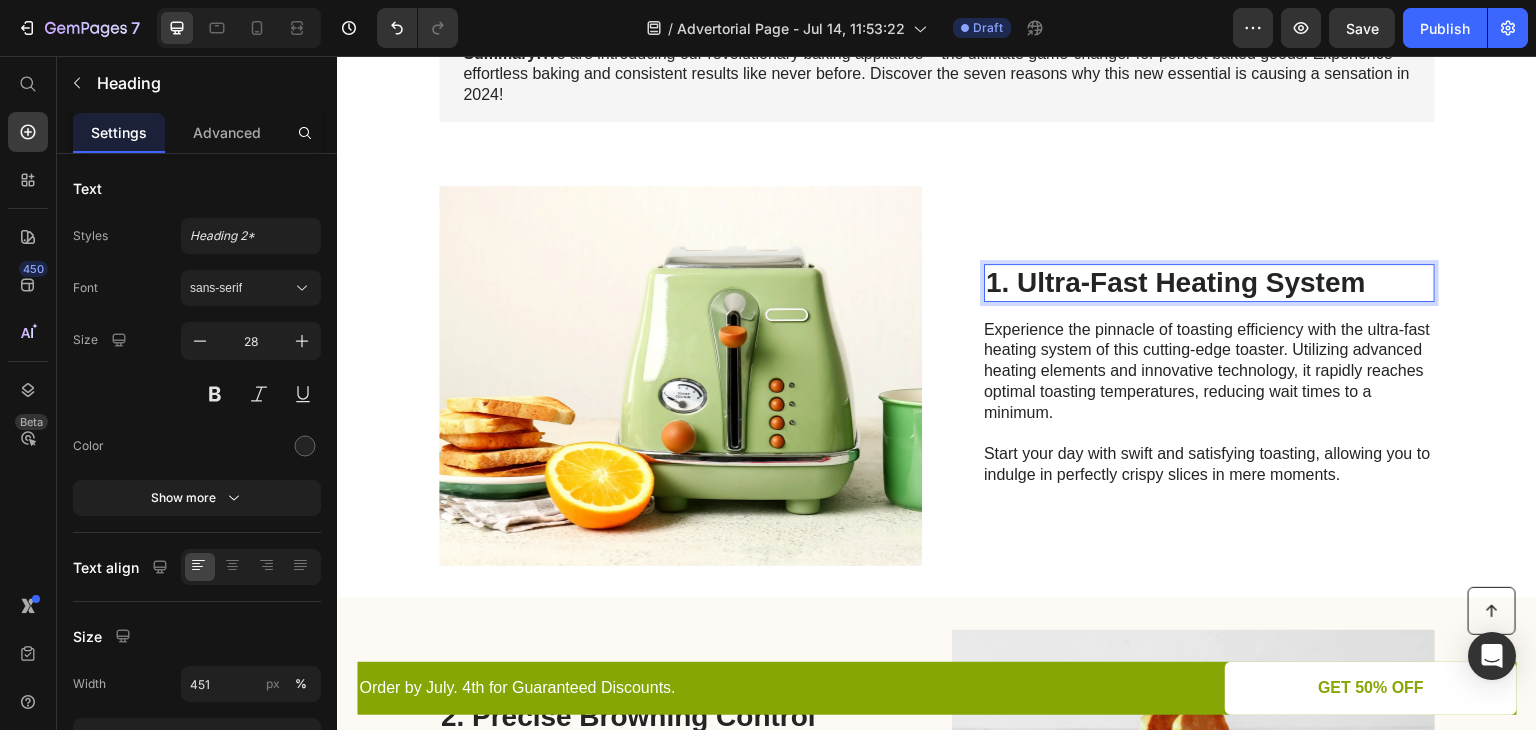click on "1. Ultra-Fast Heating System" at bounding box center (1209, 283) 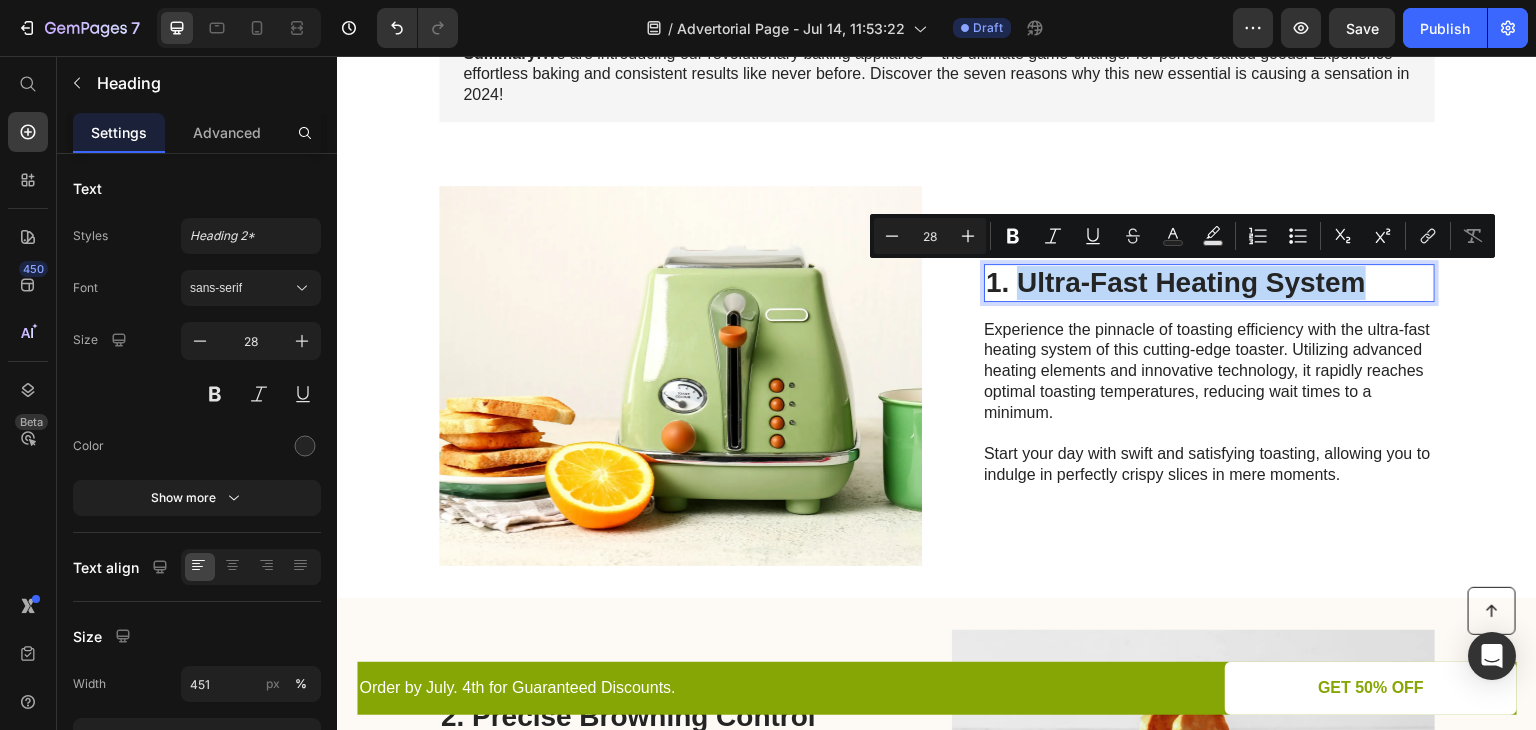 drag, startPoint x: 1012, startPoint y: 277, endPoint x: 1370, endPoint y: 285, distance: 358.0894 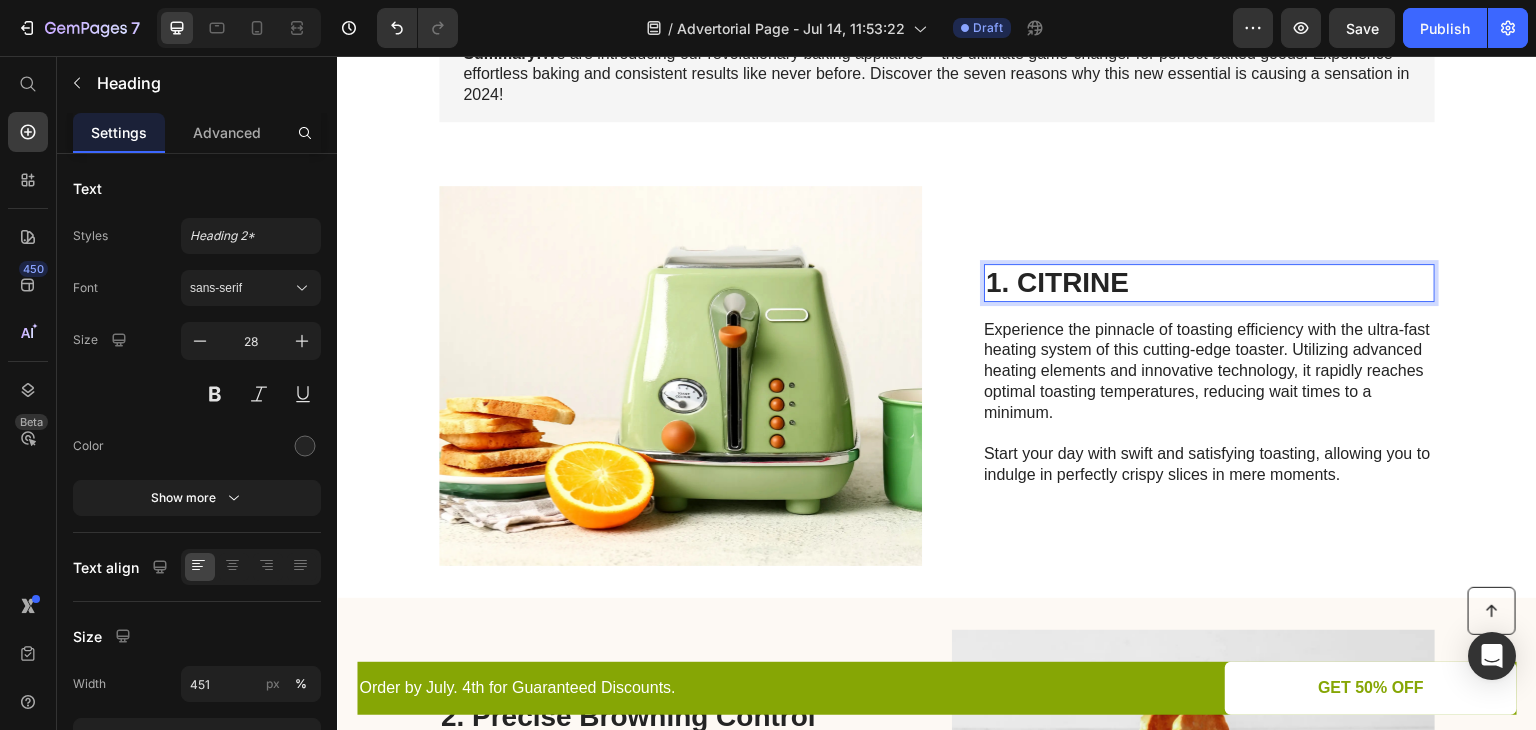 click on "Experience the pinnacle of toasting efficiency with the ultra-fast heating system of this cutting-edge toaster. Utilizing advanced heating elements and innovative technology, it rapidly reaches optimal toasting temperatures, reducing wait times to a minimum. Start your day with swift and satisfying toasting, allowing you to indulge in perfectly crispy slices in mere moments." at bounding box center (1208, 403) 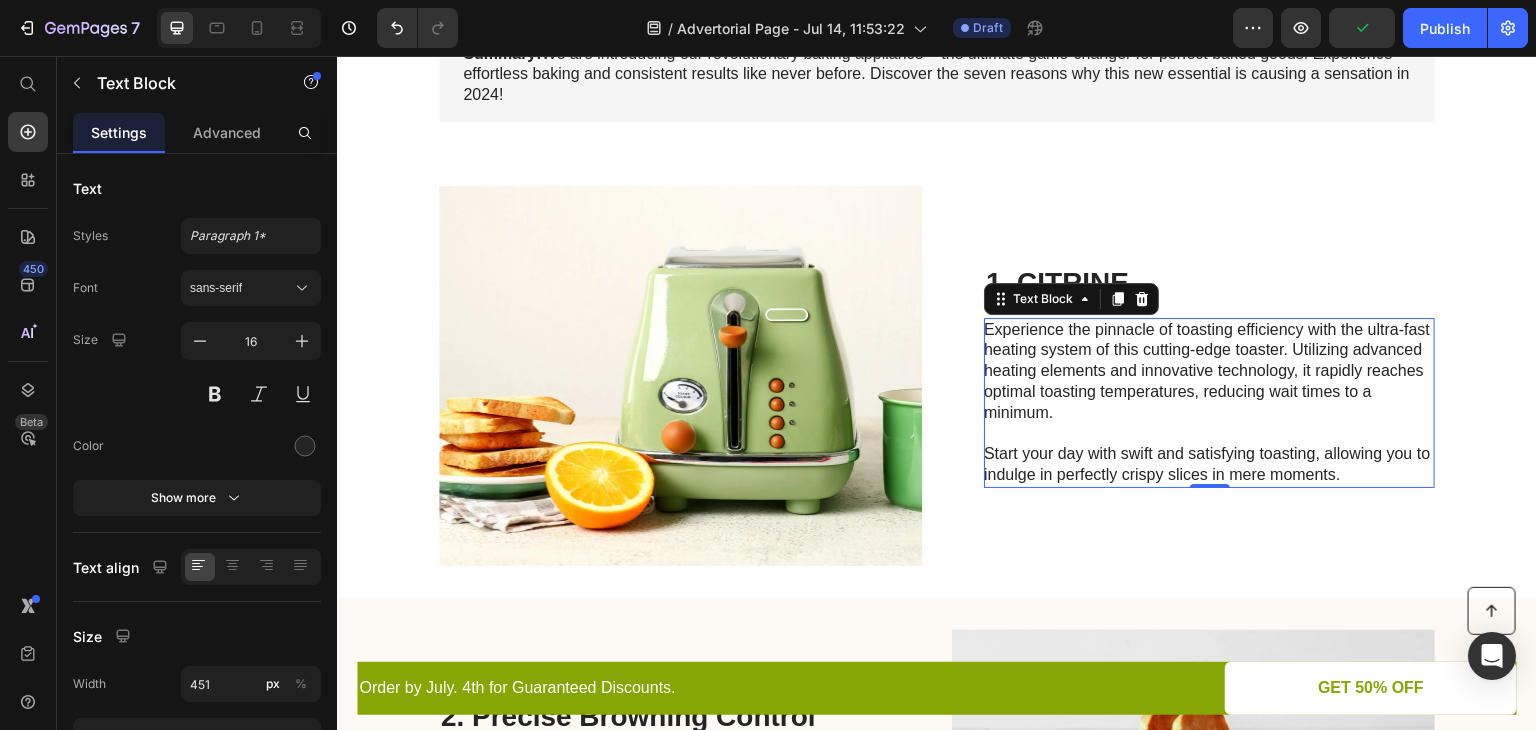 click on "Experience the pinnacle of toasting efficiency with the ultra-fast heating system of this cutting-edge toaster. Utilizing advanced heating elements and innovative technology, it rapidly reaches optimal toasting temperatures, reducing wait times to a minimum. Start your day with swift and satisfying toasting, allowing you to indulge in perfectly crispy slices in mere moments." at bounding box center (1208, 403) 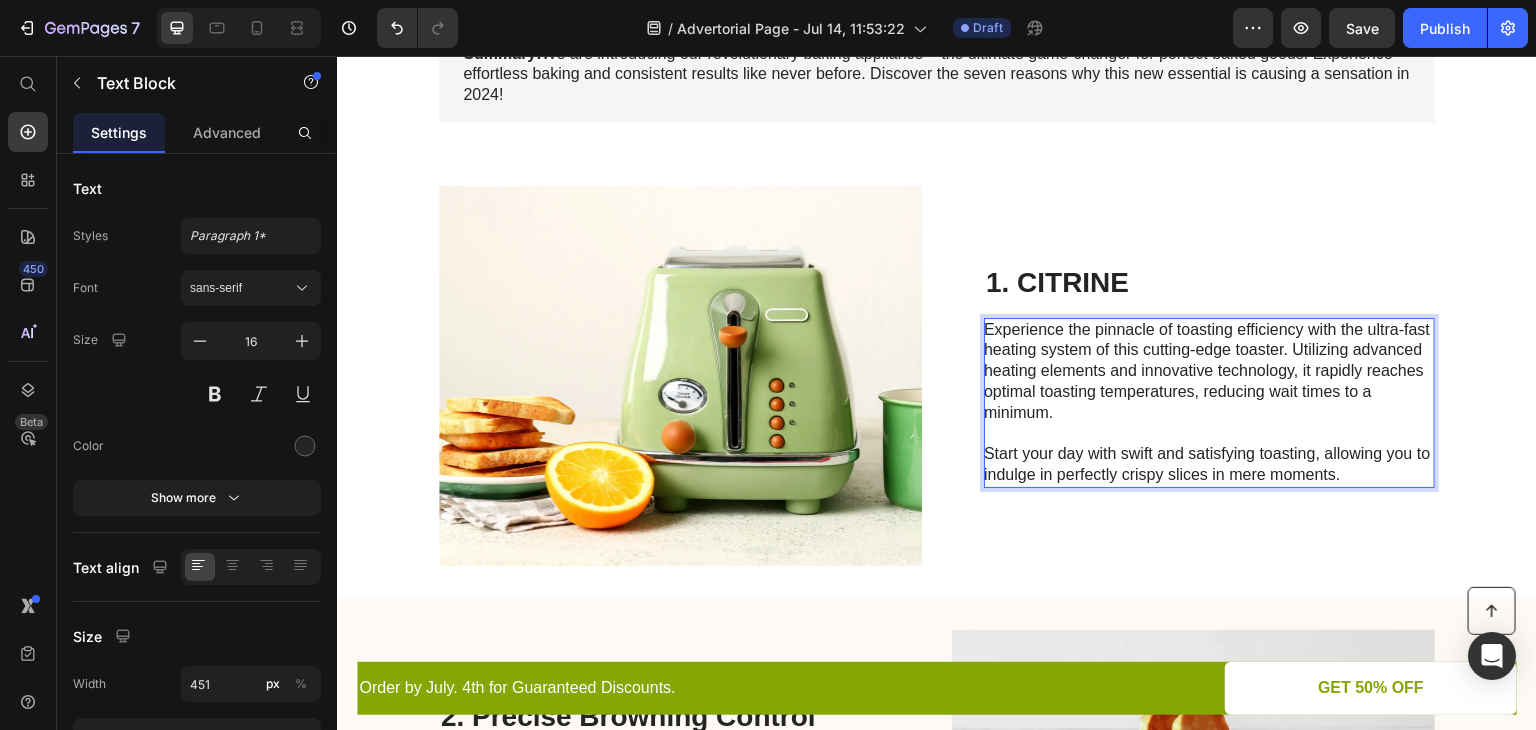 click on "Experience the pinnacle of toasting efficiency with the ultra-fast heating system of this cutting-edge toaster. Utilizing advanced heating elements and innovative technology, it rapidly reaches optimal toasting temperatures, reducing wait times to a minimum. Start your day with swift and satisfying toasting, allowing you to indulge in perfectly crispy slices in mere moments." at bounding box center (1208, 403) 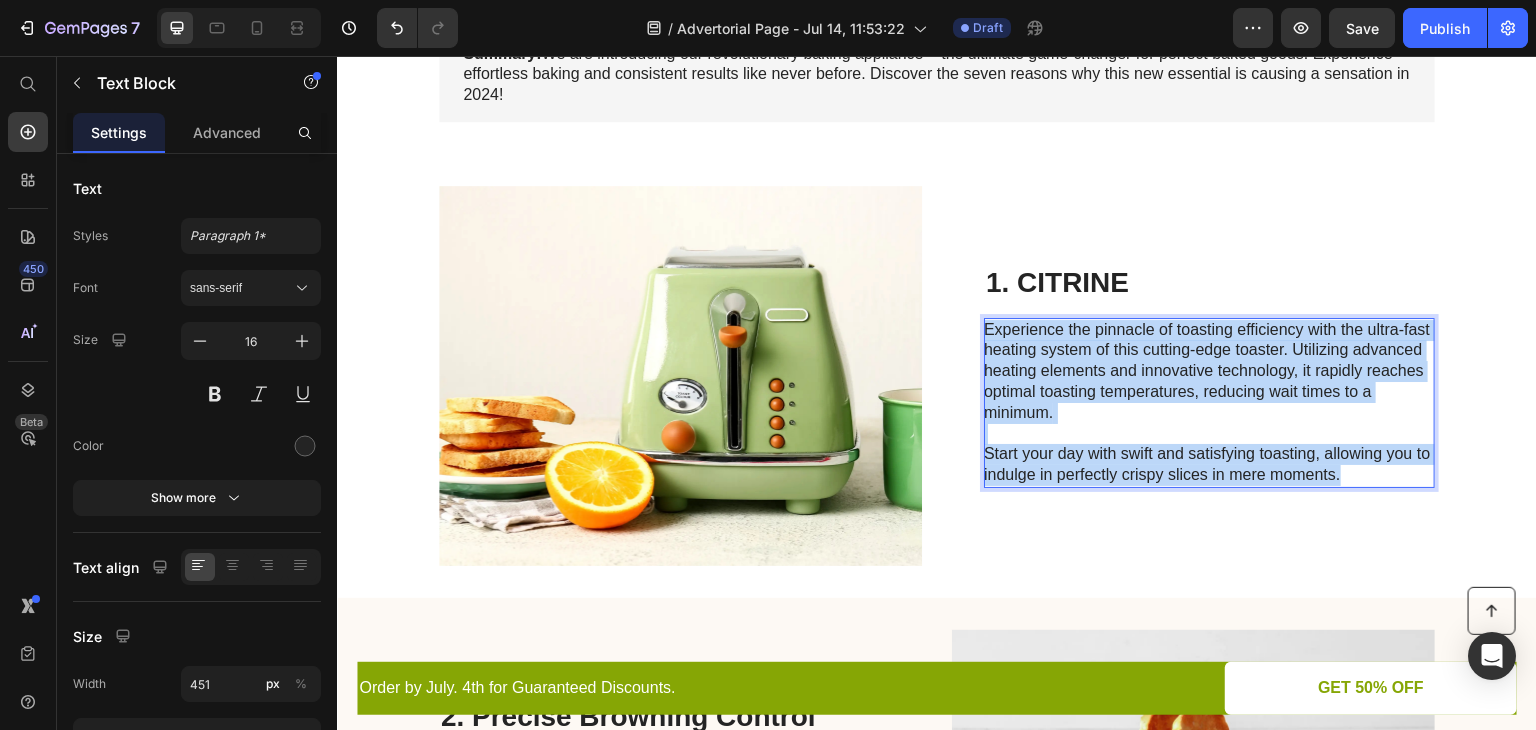 drag, startPoint x: 980, startPoint y: 330, endPoint x: 1349, endPoint y: 474, distance: 396.10226 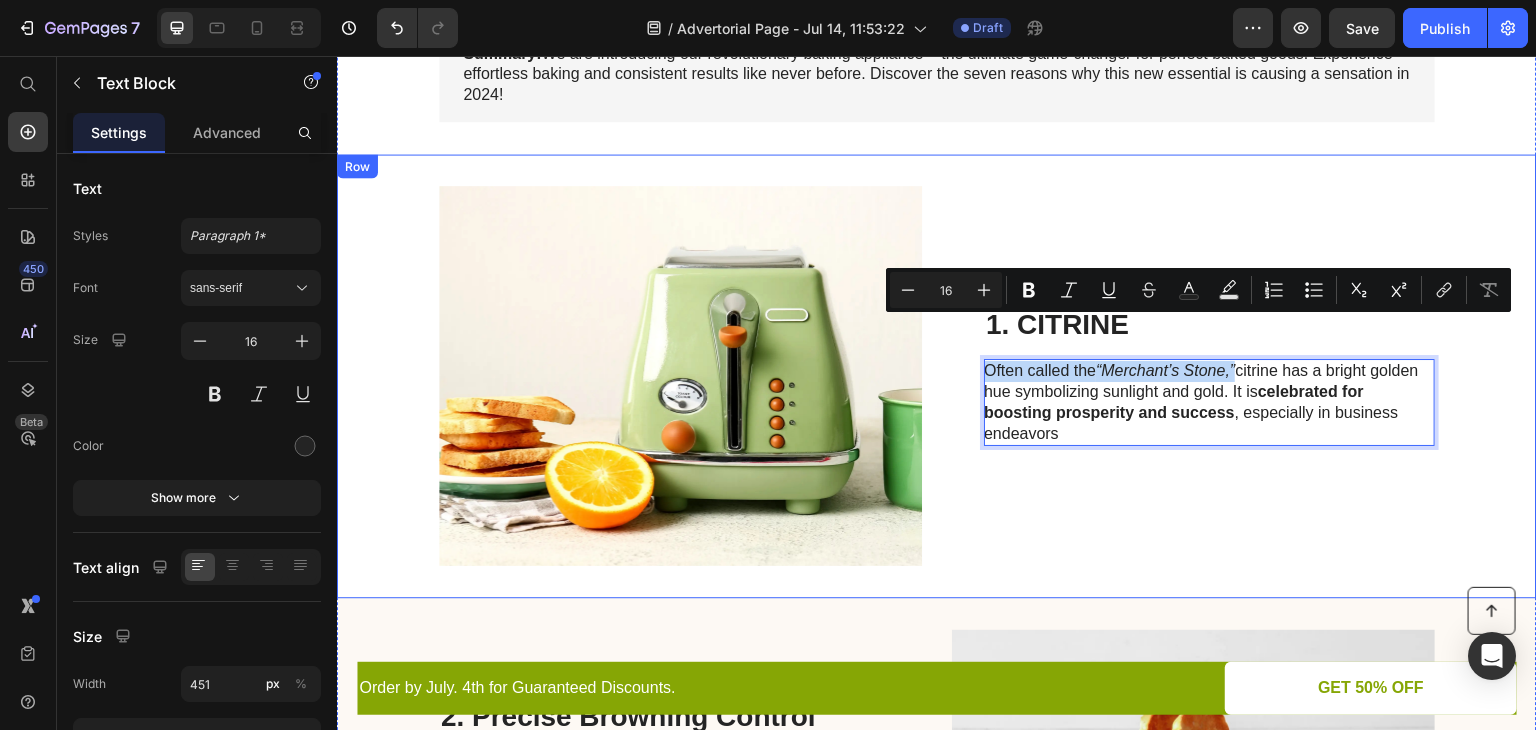 scroll, scrollTop: 441, scrollLeft: 0, axis: vertical 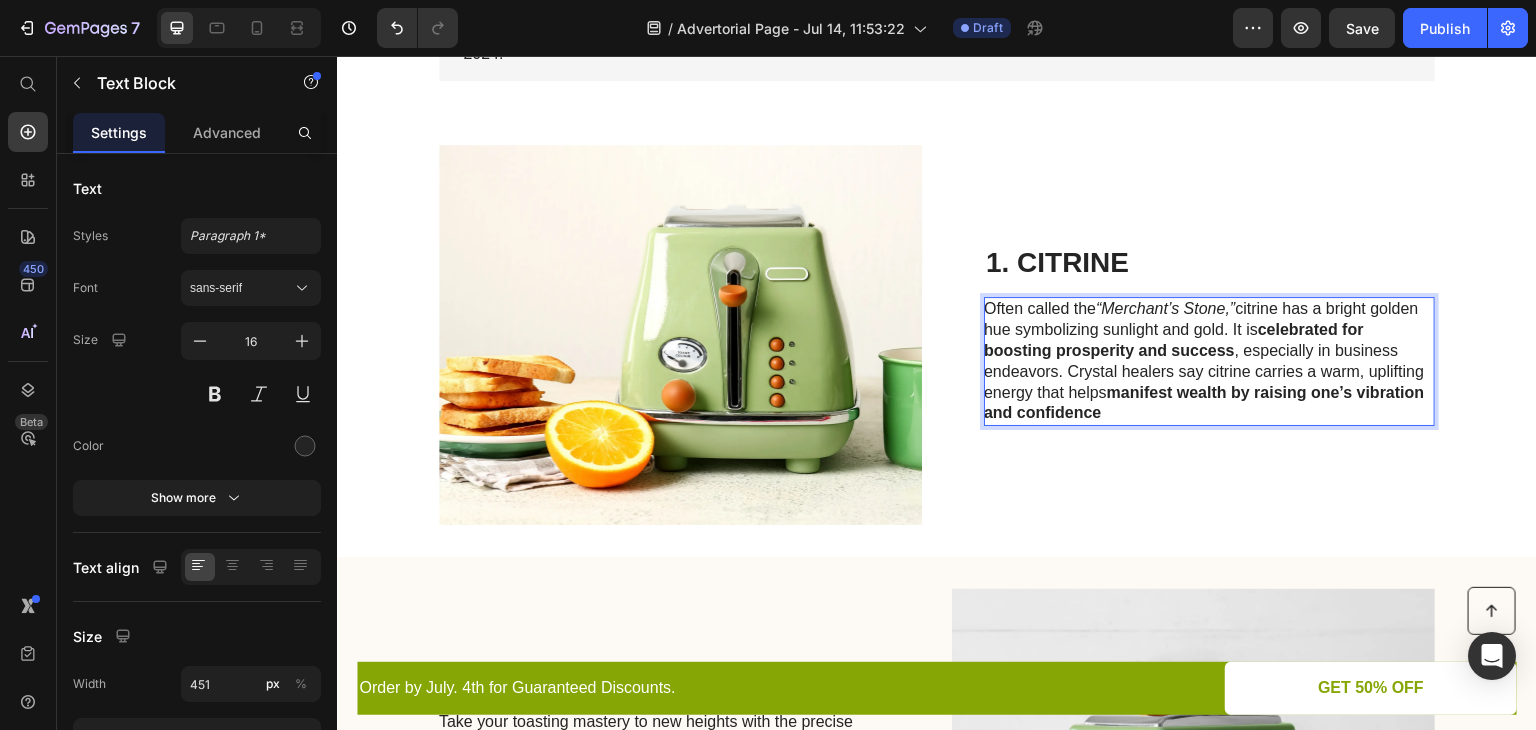 click on "Often called the  “Merchant’s Stone,”  citrine has a bright golden hue symbolizing sunlight and gold. It is  celebrated for boosting prosperity and success , especially in business endeavors. Crystal healers say citrine carries a warm, uplifting energy that helps  manifest wealth by raising one’s vibration and confidence" at bounding box center (1208, 361) 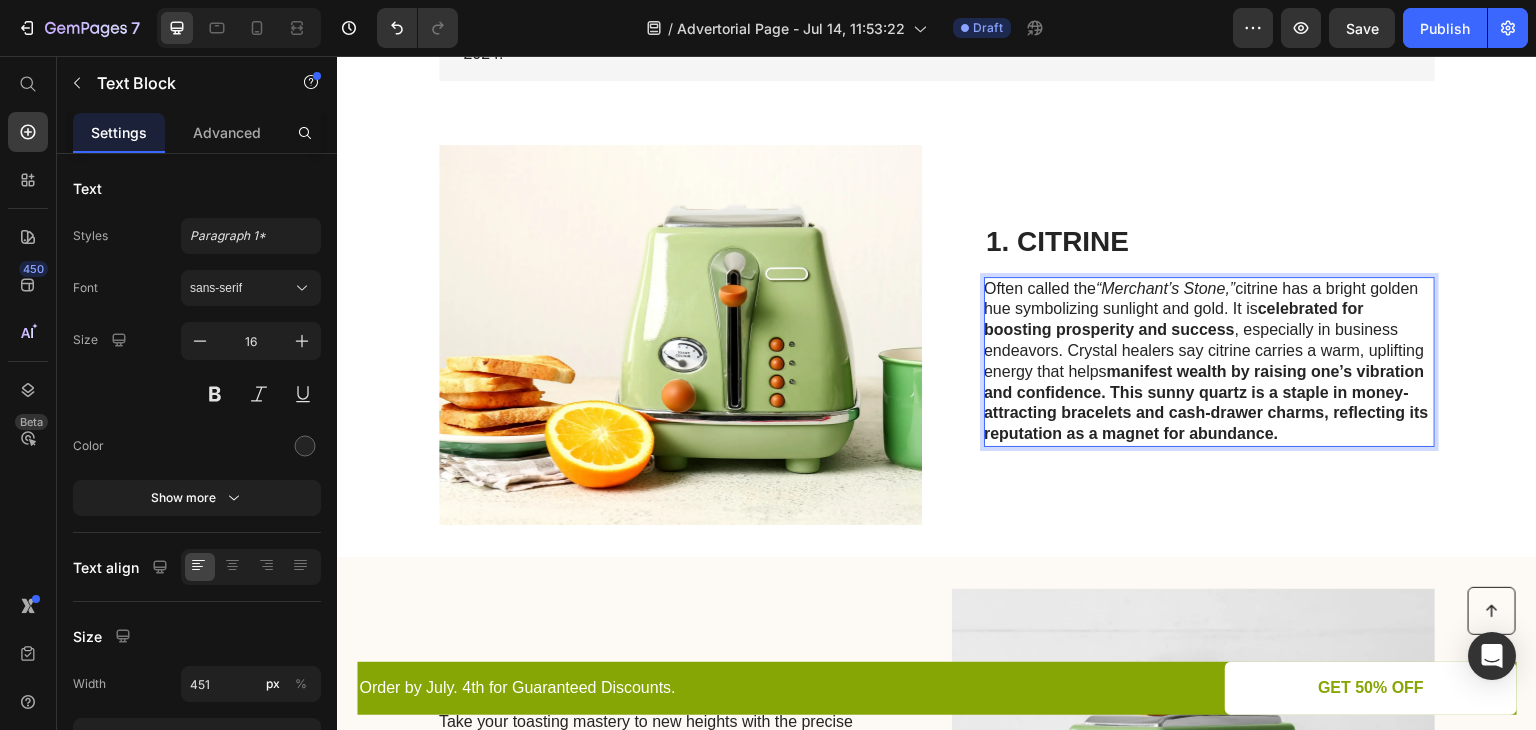 click on "manifest wealth by raising one’s vibration and confidence. This sunny quartz is a staple in money-attracting bracelets and cash-drawer charms, reflecting its reputation as a magnet for abundance." at bounding box center (1206, 402) 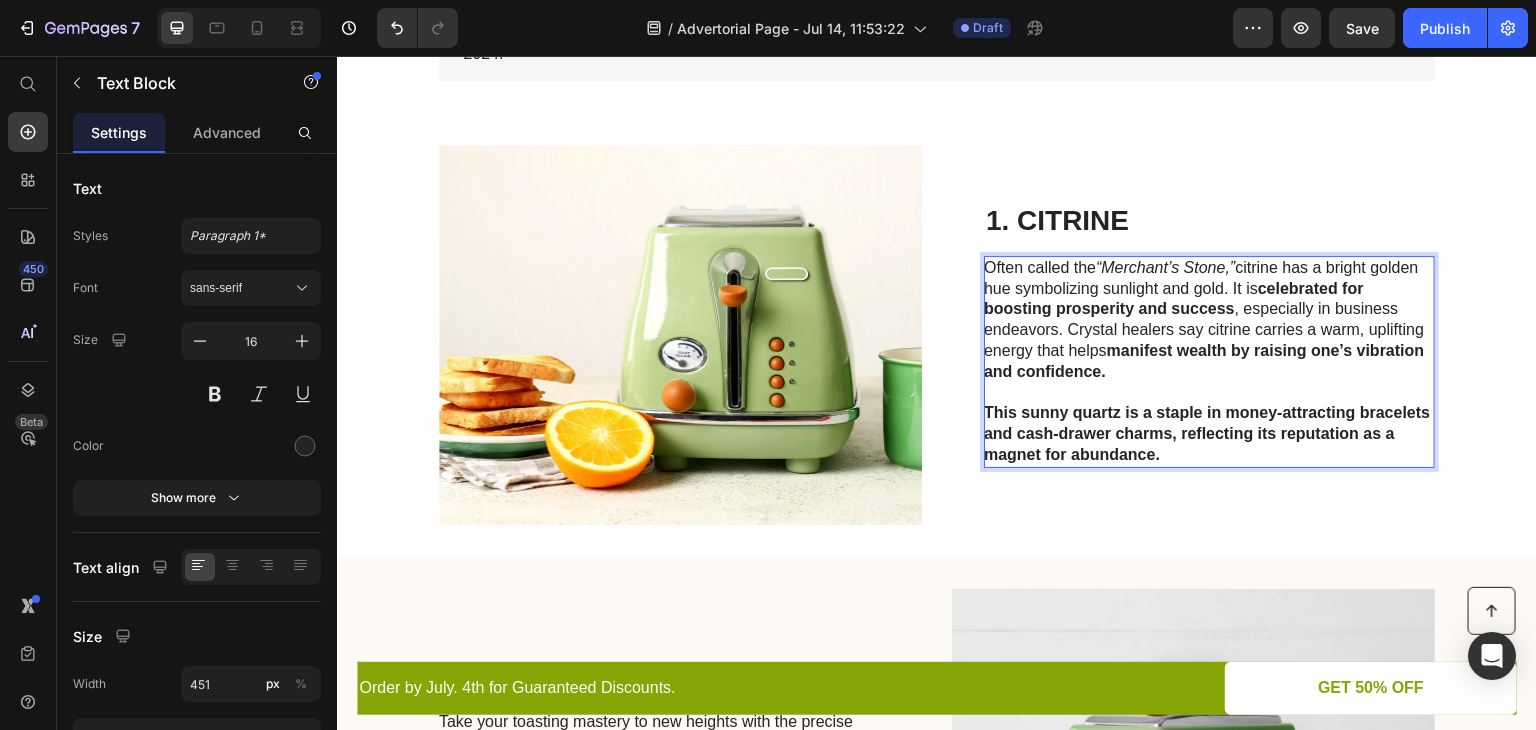 click on "This sunny quartz is a staple in money-attracting bracelets and cash-drawer charms, reflecting its reputation as a magnet for abundance." at bounding box center [1208, 434] 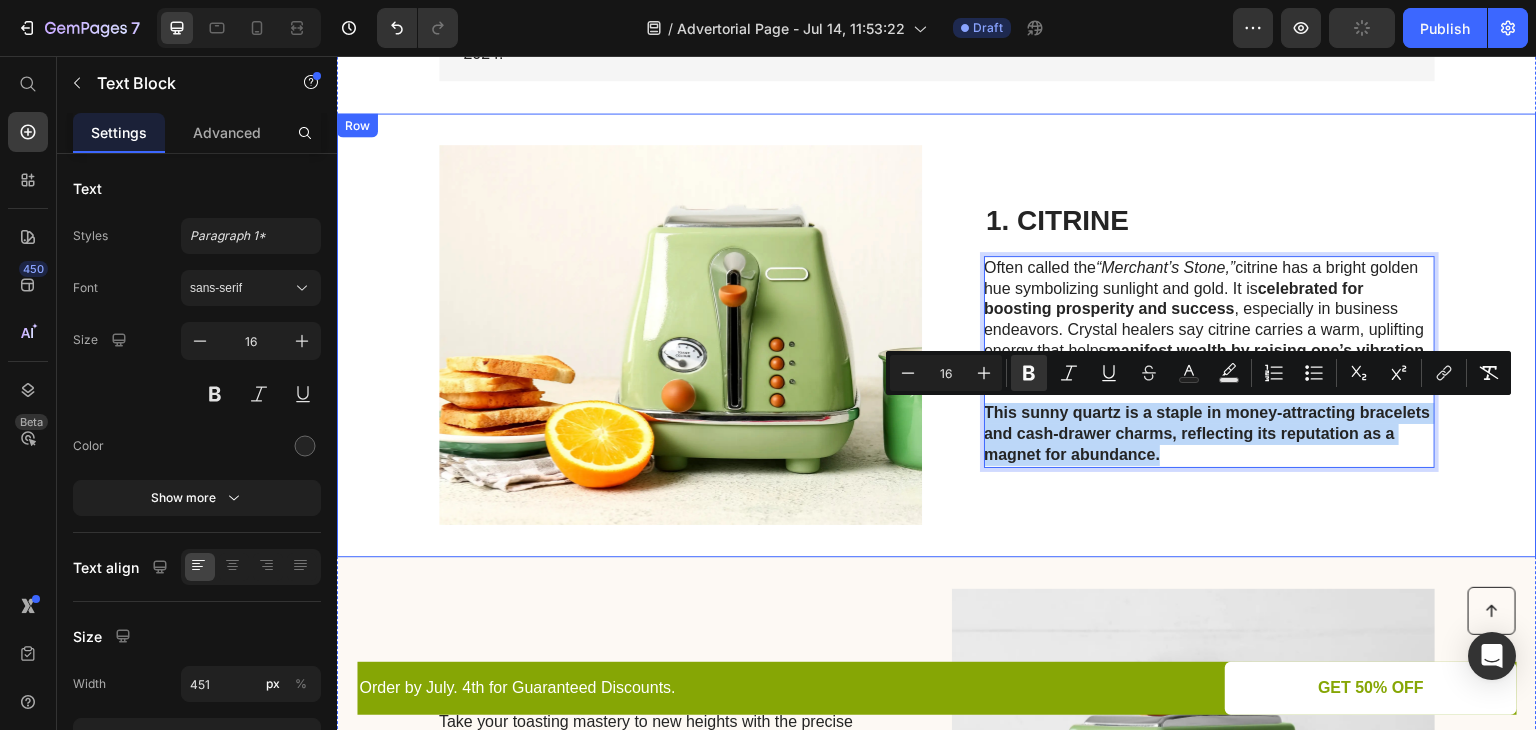 drag, startPoint x: 1154, startPoint y: 454, endPoint x: 973, endPoint y: 412, distance: 185.80904 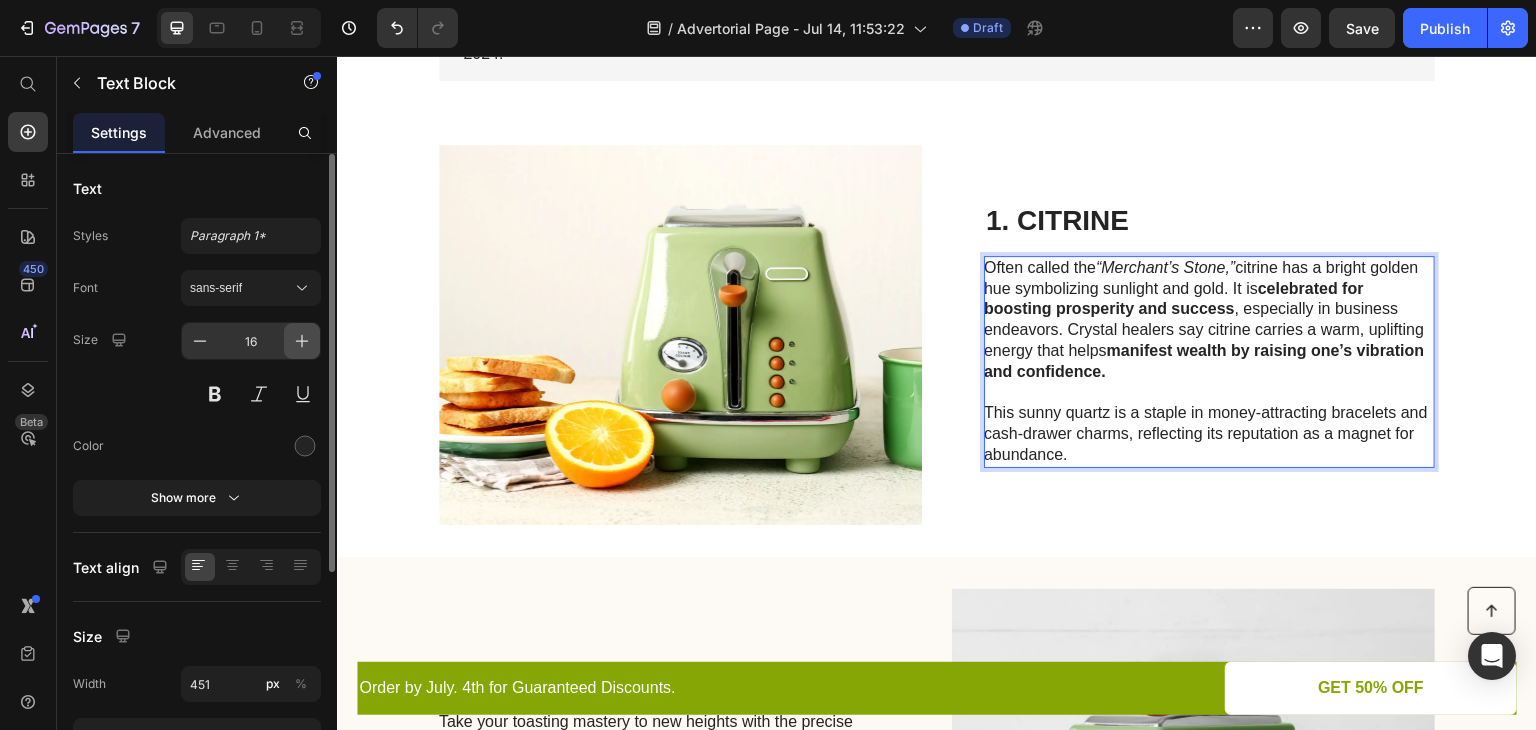 click 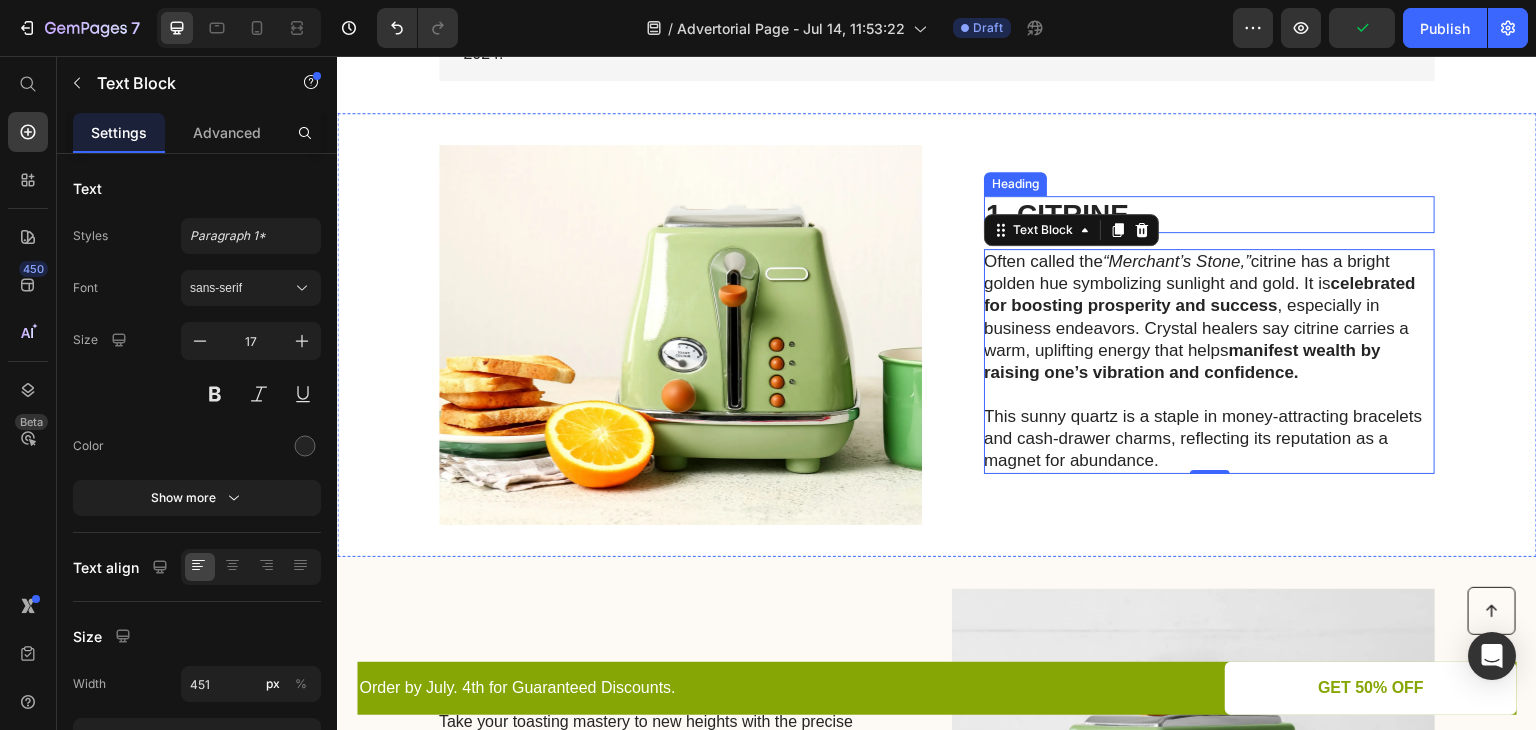 click on "1. CITRINE" at bounding box center [1209, 215] 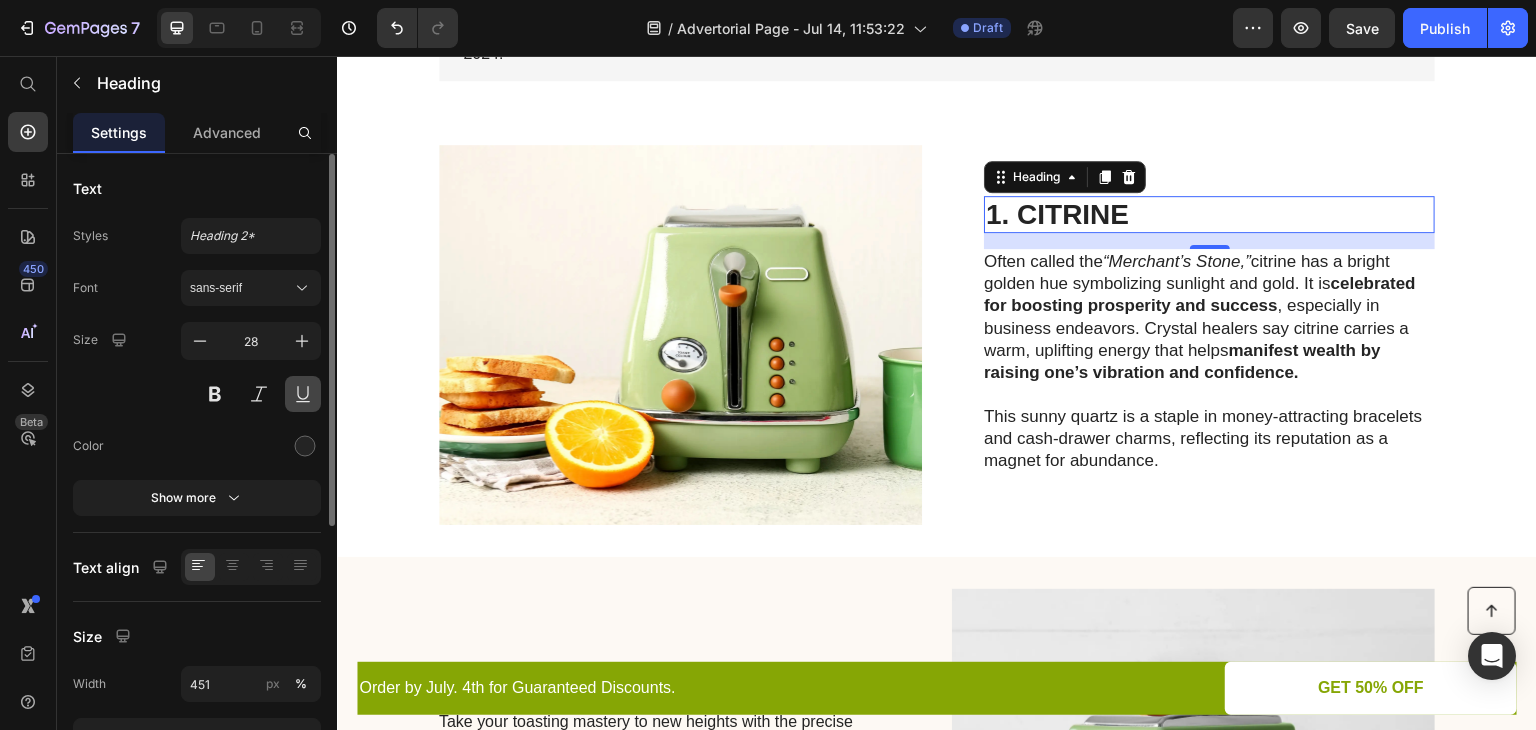 click at bounding box center [303, 394] 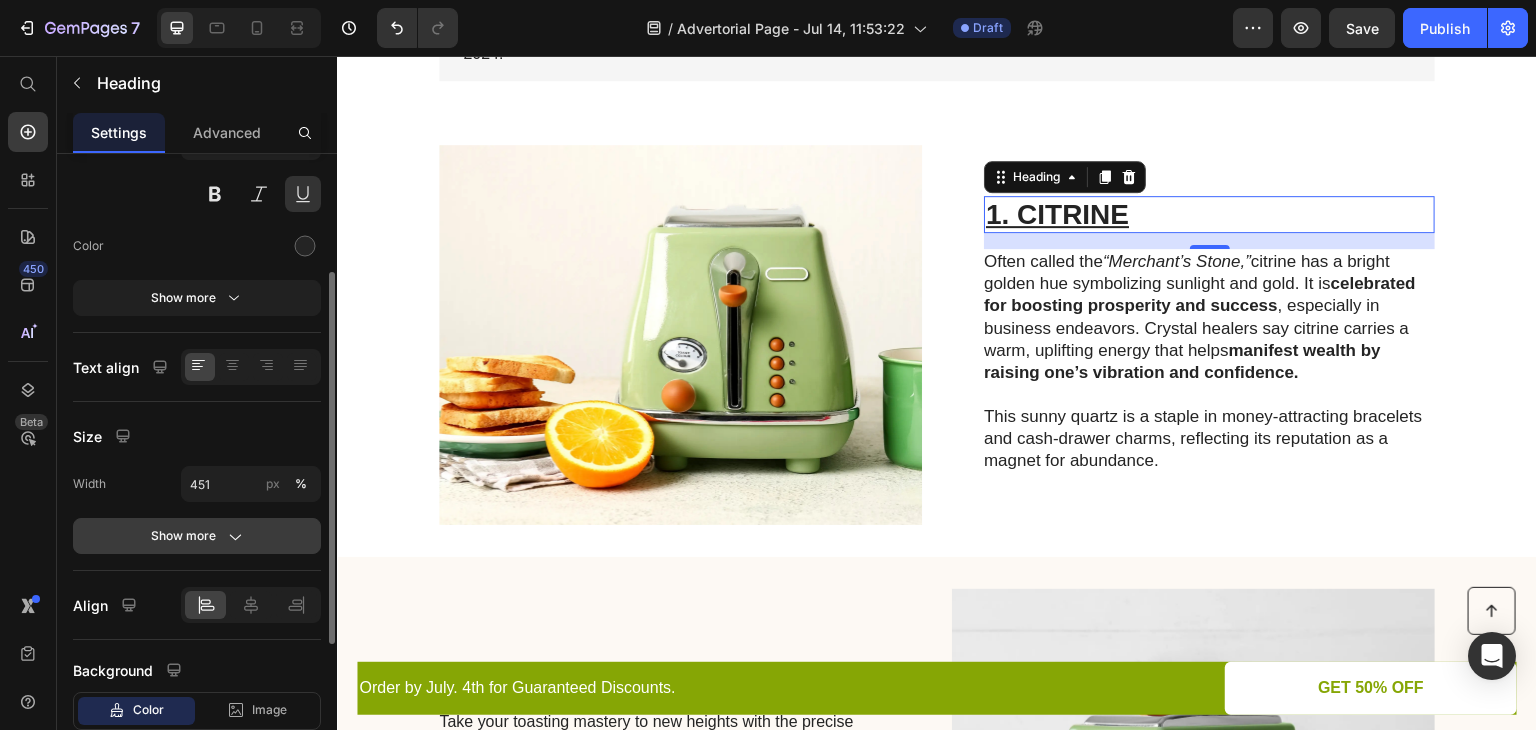 scroll, scrollTop: 300, scrollLeft: 0, axis: vertical 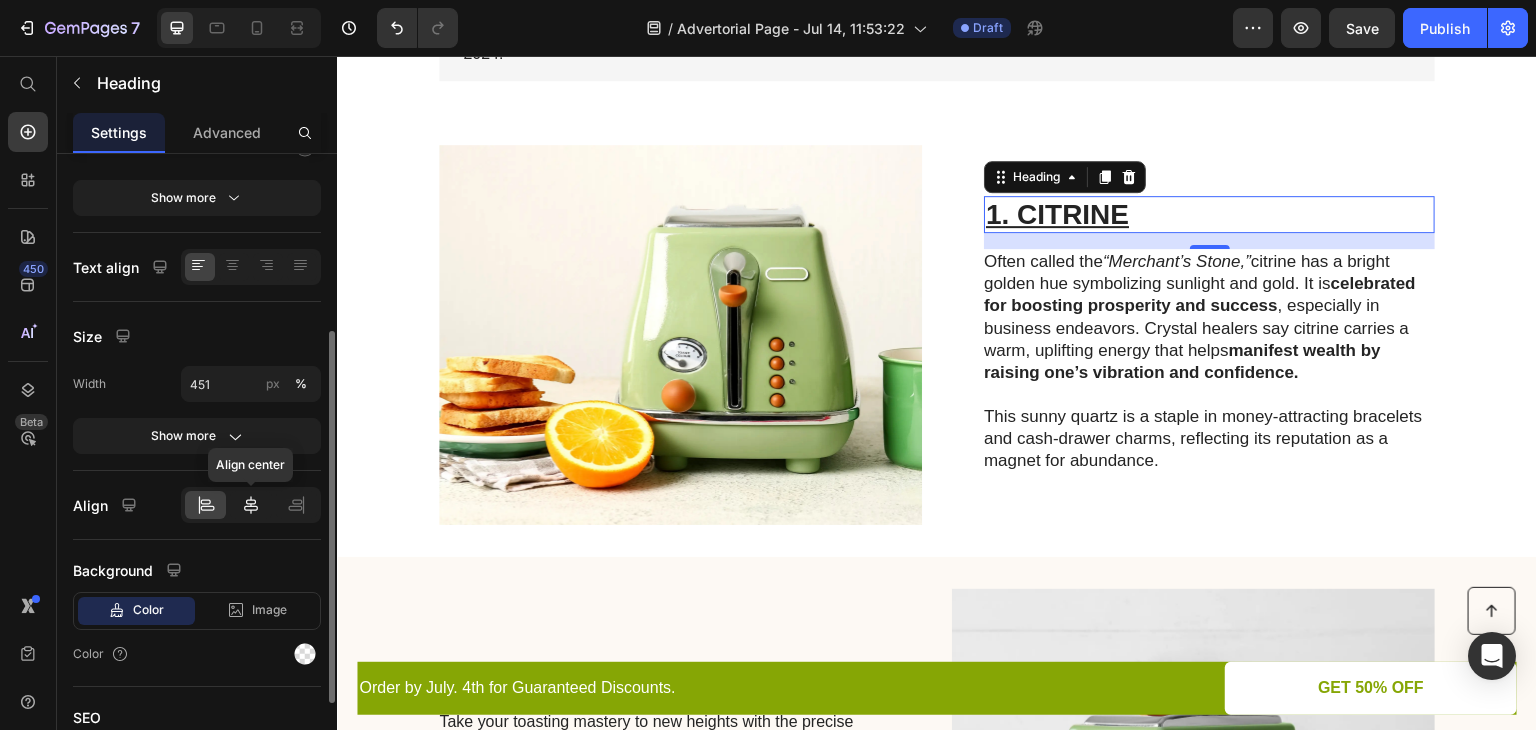 click 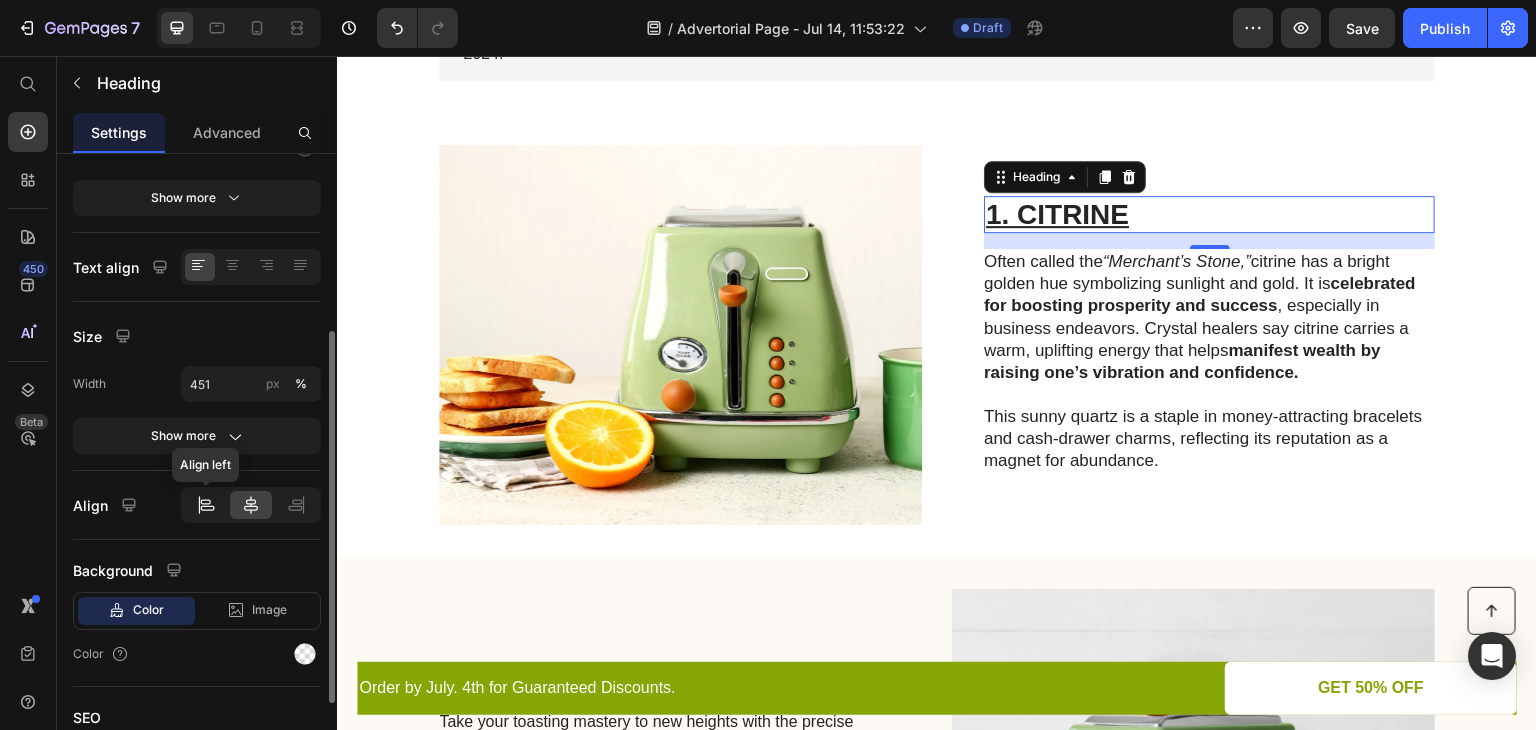 click 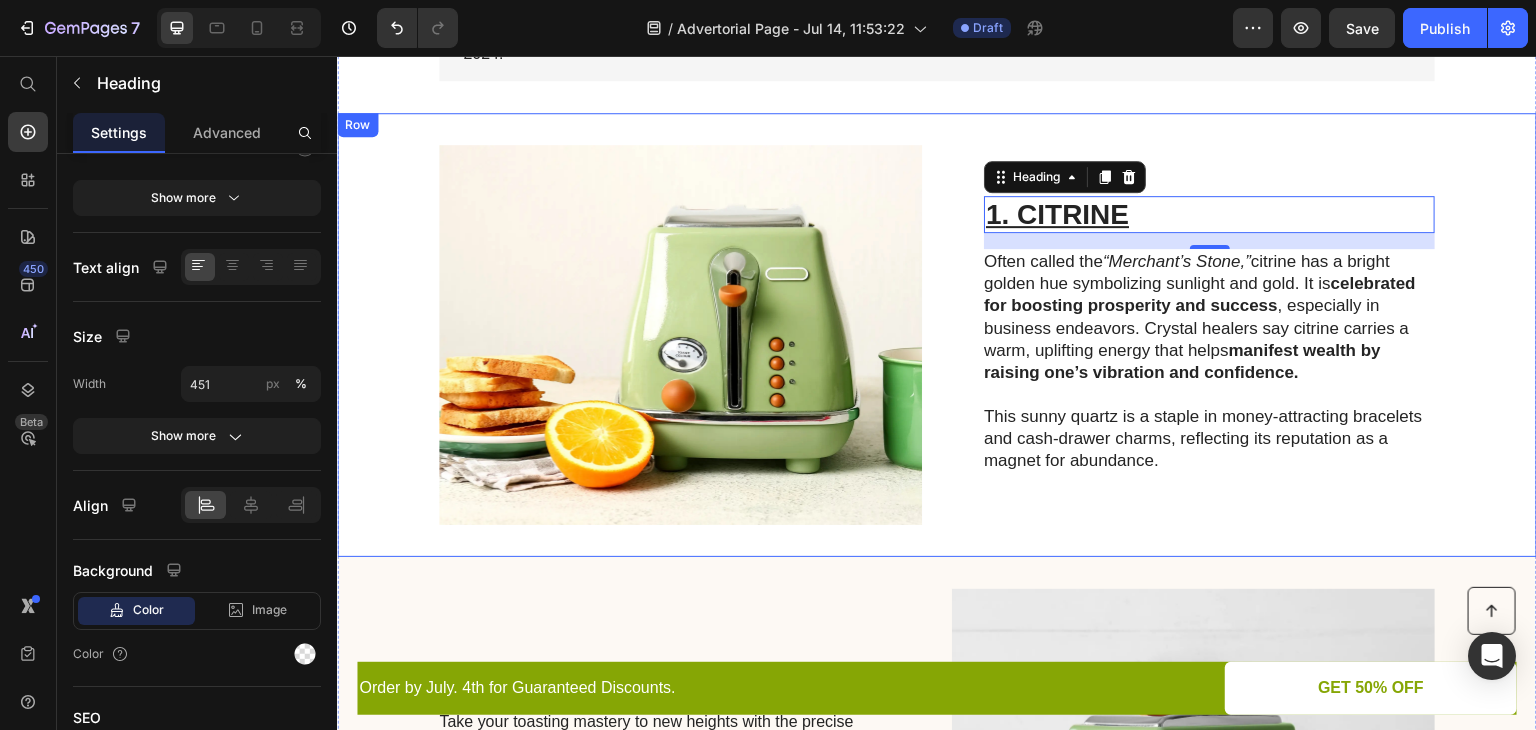 click on "Image 1. CITRINE Heading   16 Often called the  “Merchant’s Stone,”  citrine has a bright golden hue symbolizing sunlight and gold. It is  celebrated for boosting prosperity and success , especially in business endeavors. Crystal healers say citrine carries a warm, uplifting energy that helps  manifest wealth by raising one’s vibration and confidence.  This sunny quartz is a staple in money-attracting bracelets and cash-drawer charms, reflecting its reputation as a magnet for abundance. Text Block Row" at bounding box center (937, 335) 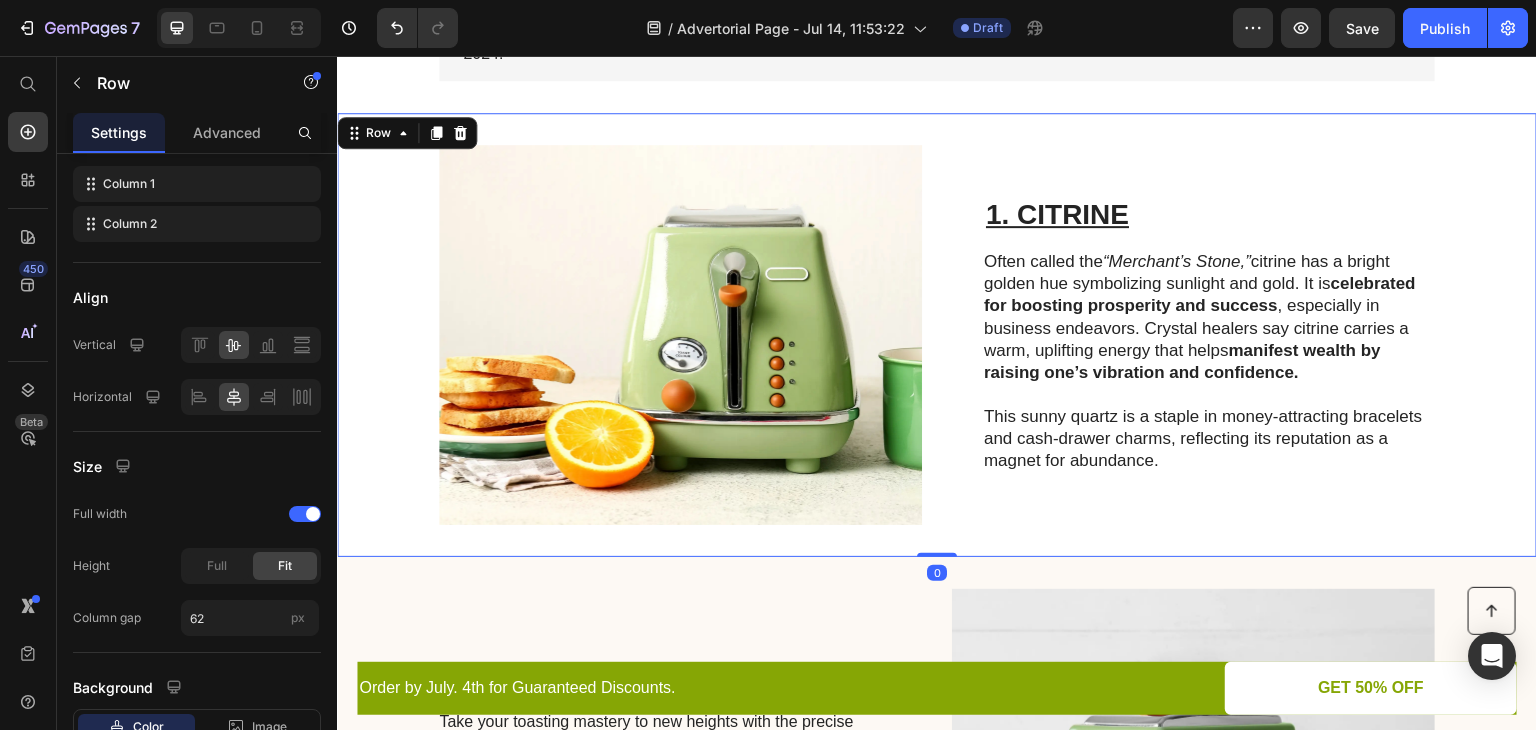 scroll, scrollTop: 0, scrollLeft: 0, axis: both 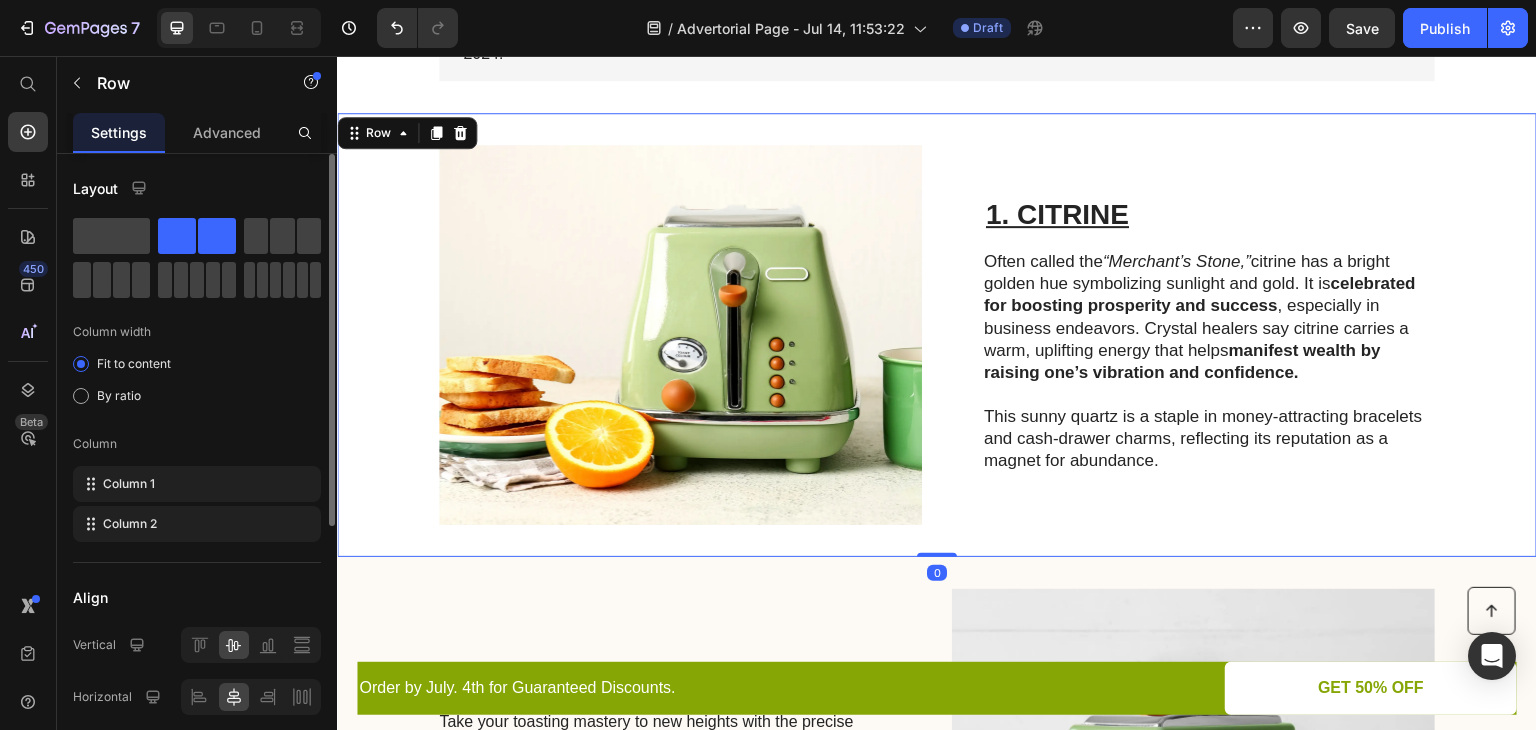 click on "1. CITRINE Heading Often called the  “Merchant’s Stone,”  citrine has a bright golden hue symbolizing sunlight and gold. It is  celebrated for boosting prosperity and success , especially in business endeavors. Crystal healers say citrine carries a warm, uplifting energy that helps  manifest wealth by raising one’s vibration and confidence.  This sunny quartz is a staple in money-attracting bracelets and cash-drawer charms, reflecting its reputation as a magnet for abundance. Text Block" at bounding box center [1209, 335] 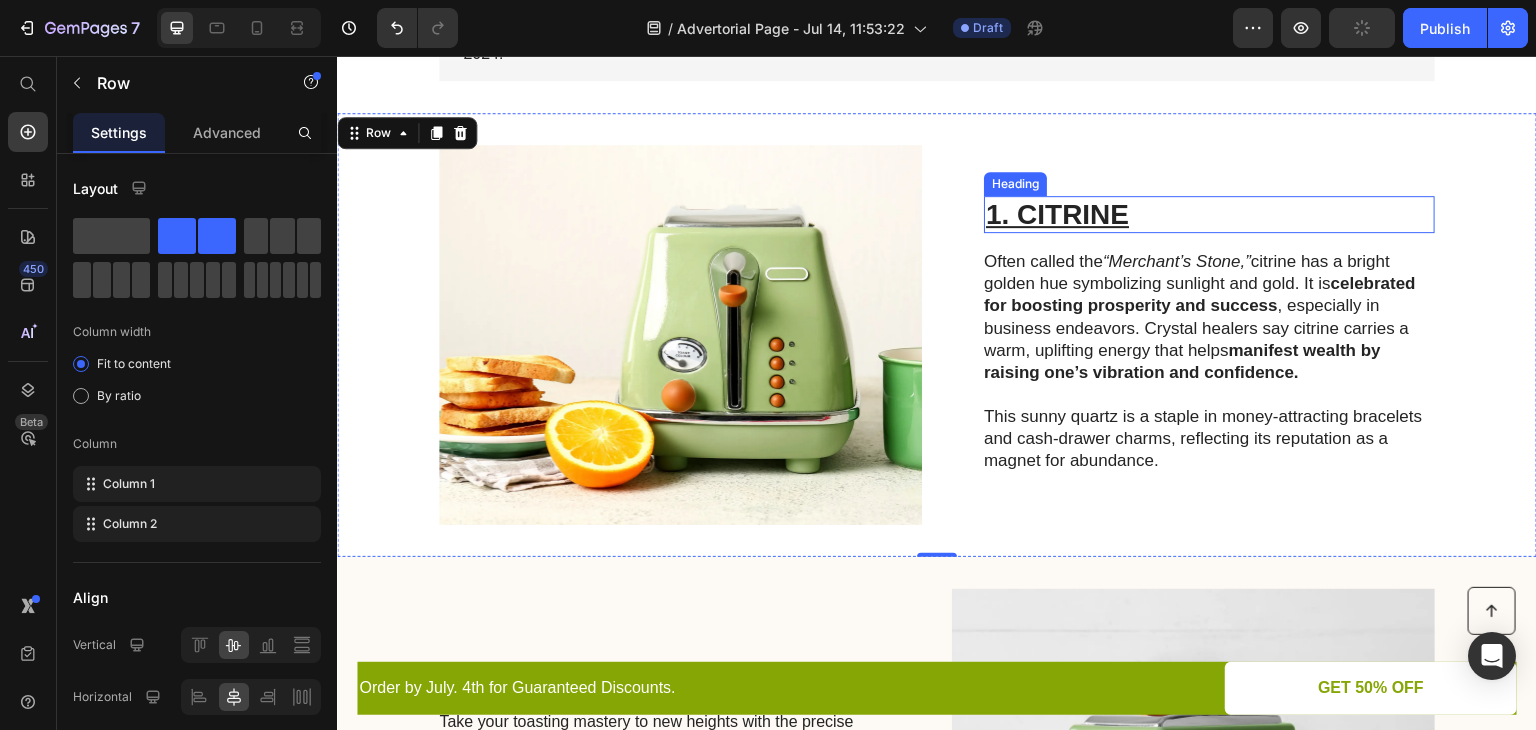 click on "1. CITRINE" at bounding box center [1209, 215] 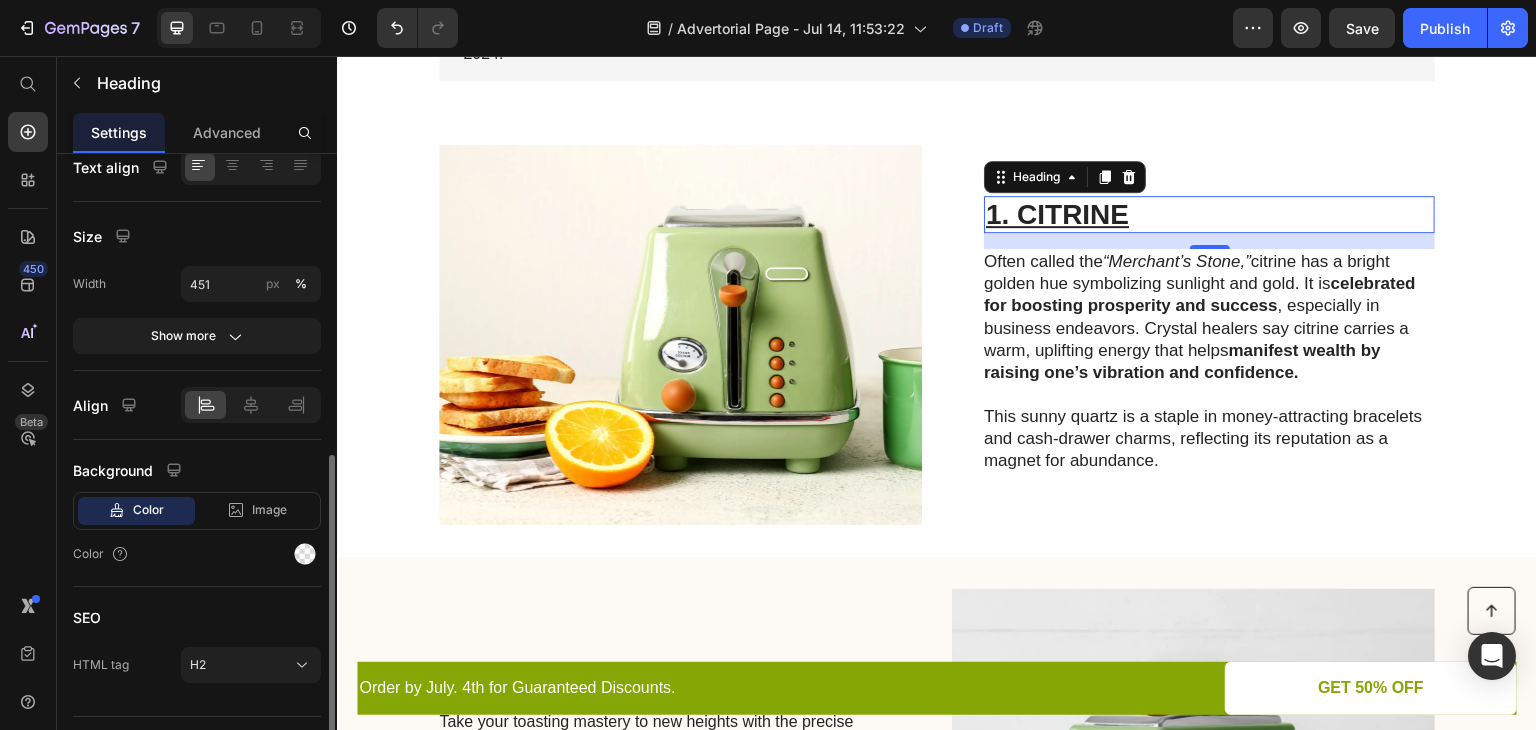scroll, scrollTop: 441, scrollLeft: 0, axis: vertical 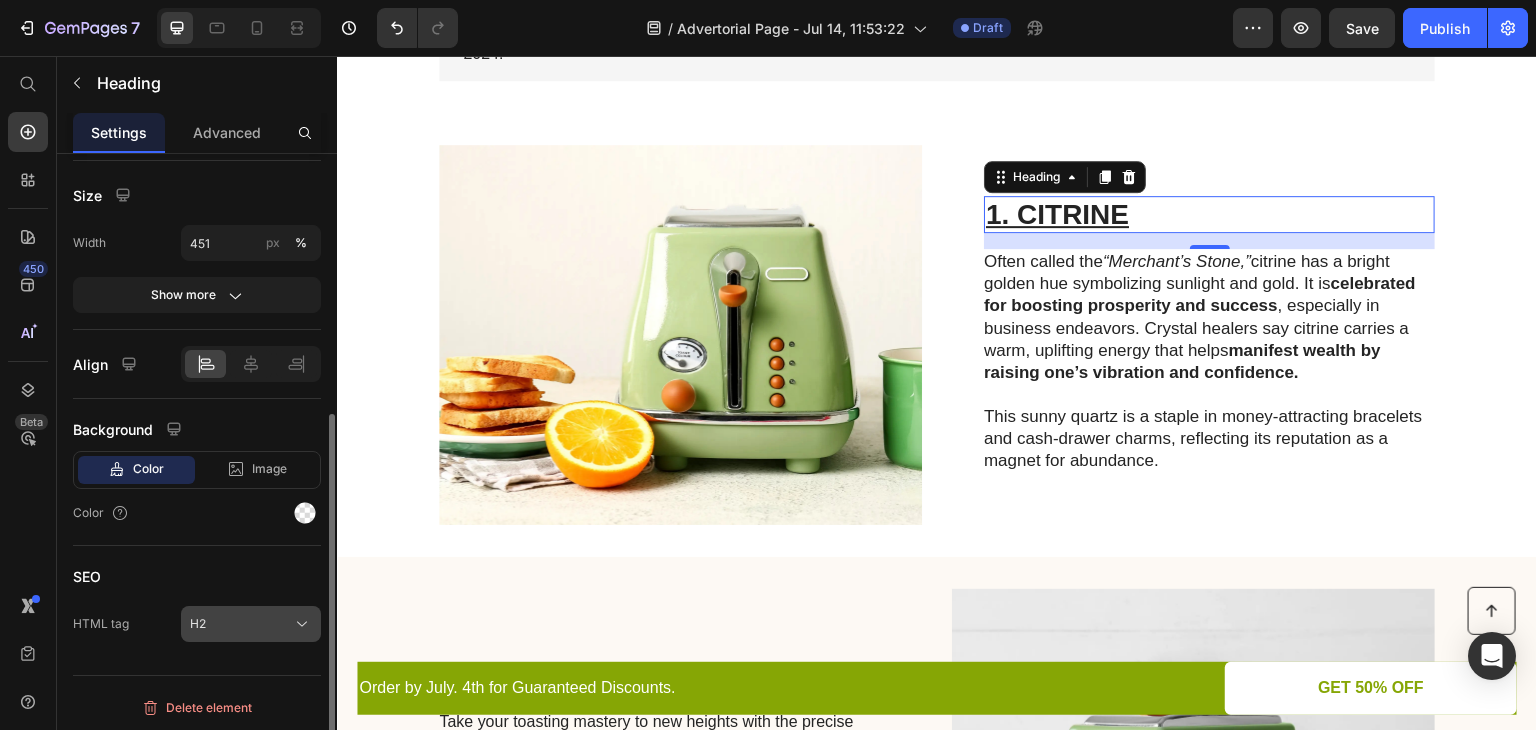 click on "H2" 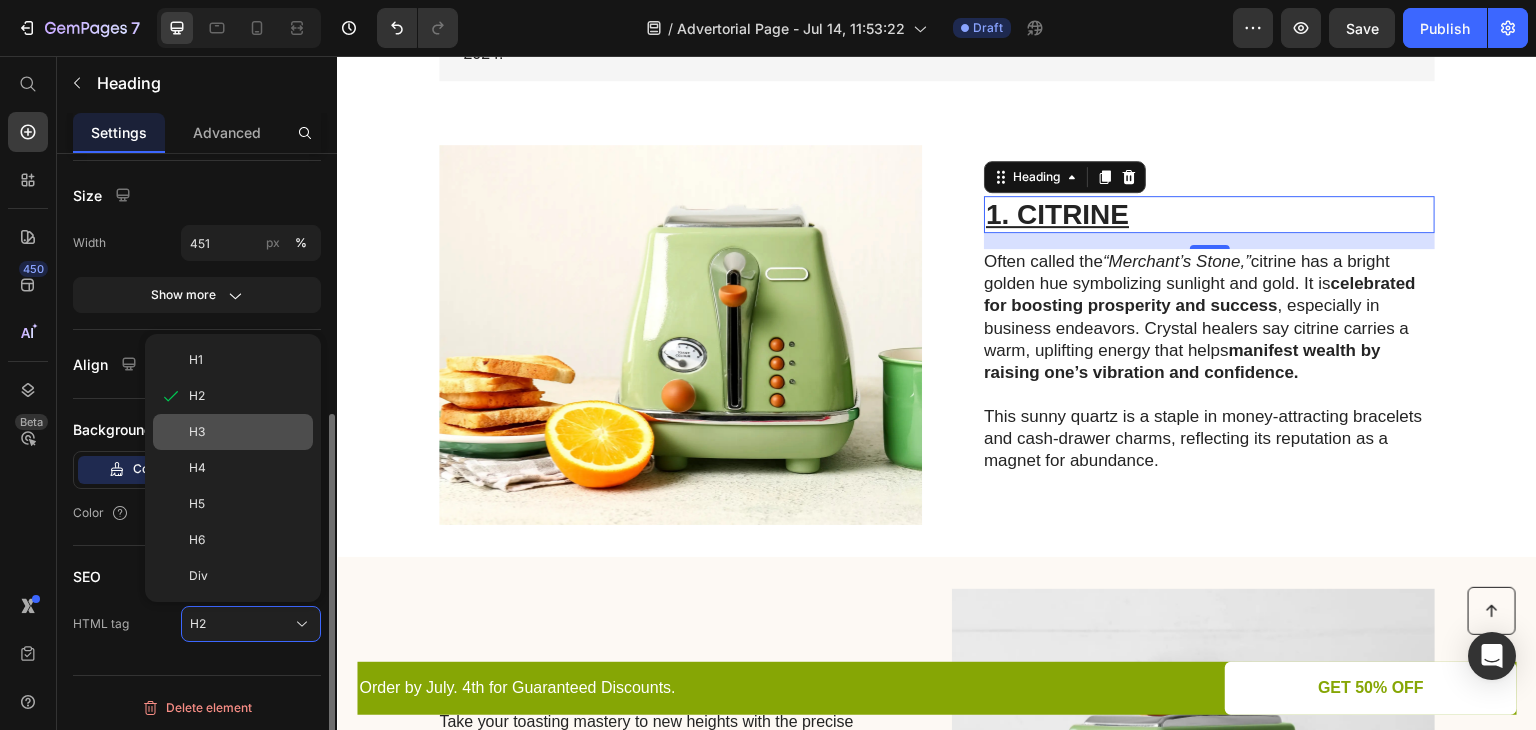 click on "H3" at bounding box center (247, 432) 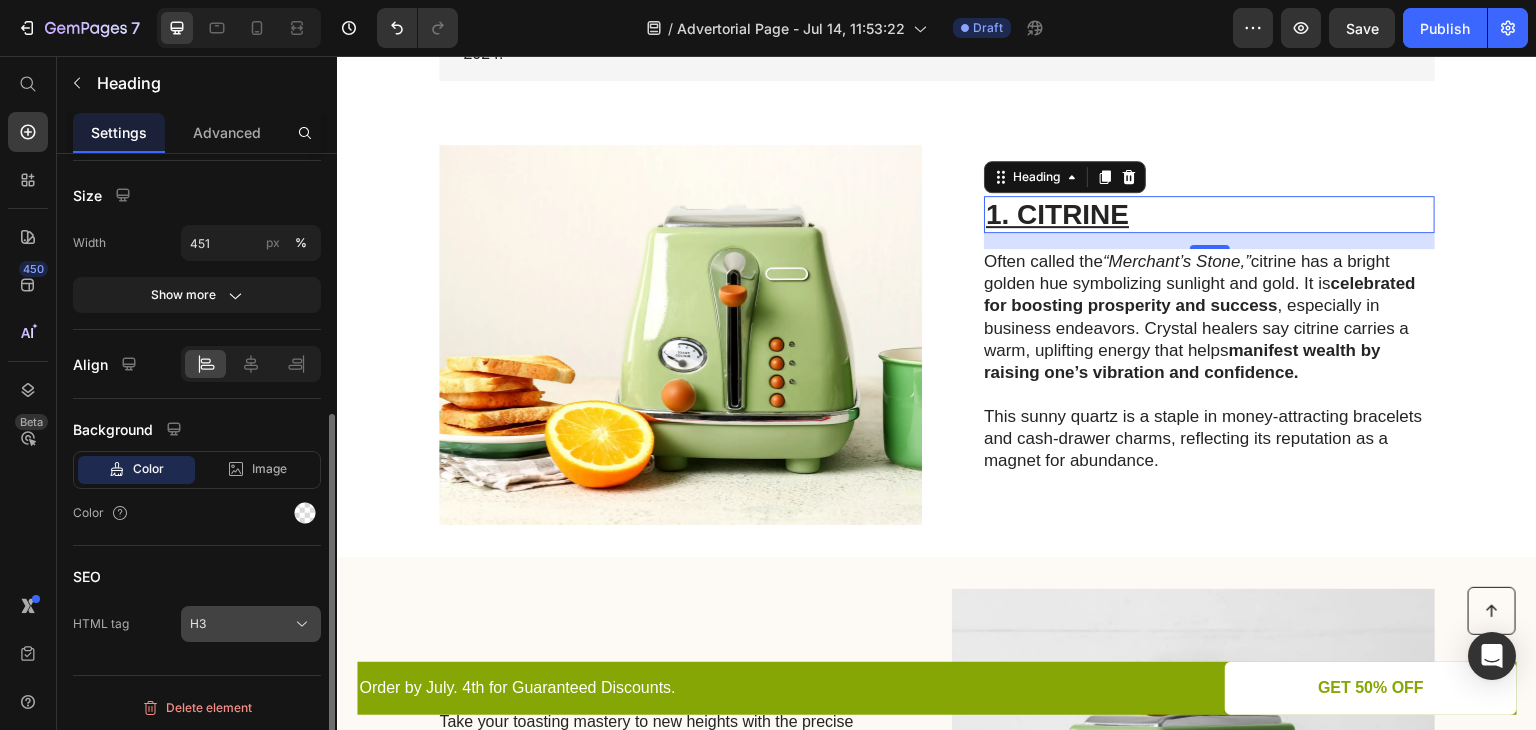click on "H3" 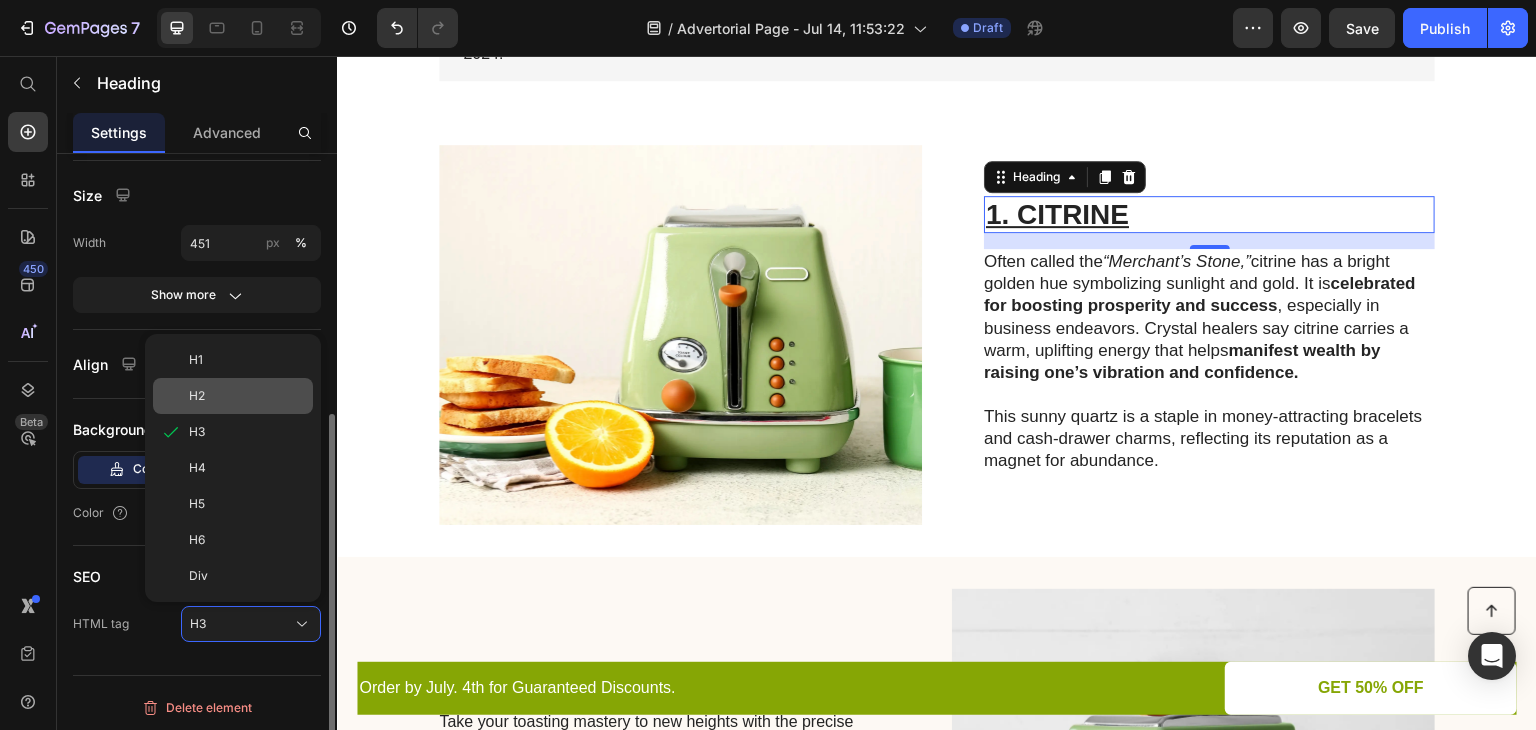 click on "H2" at bounding box center (247, 396) 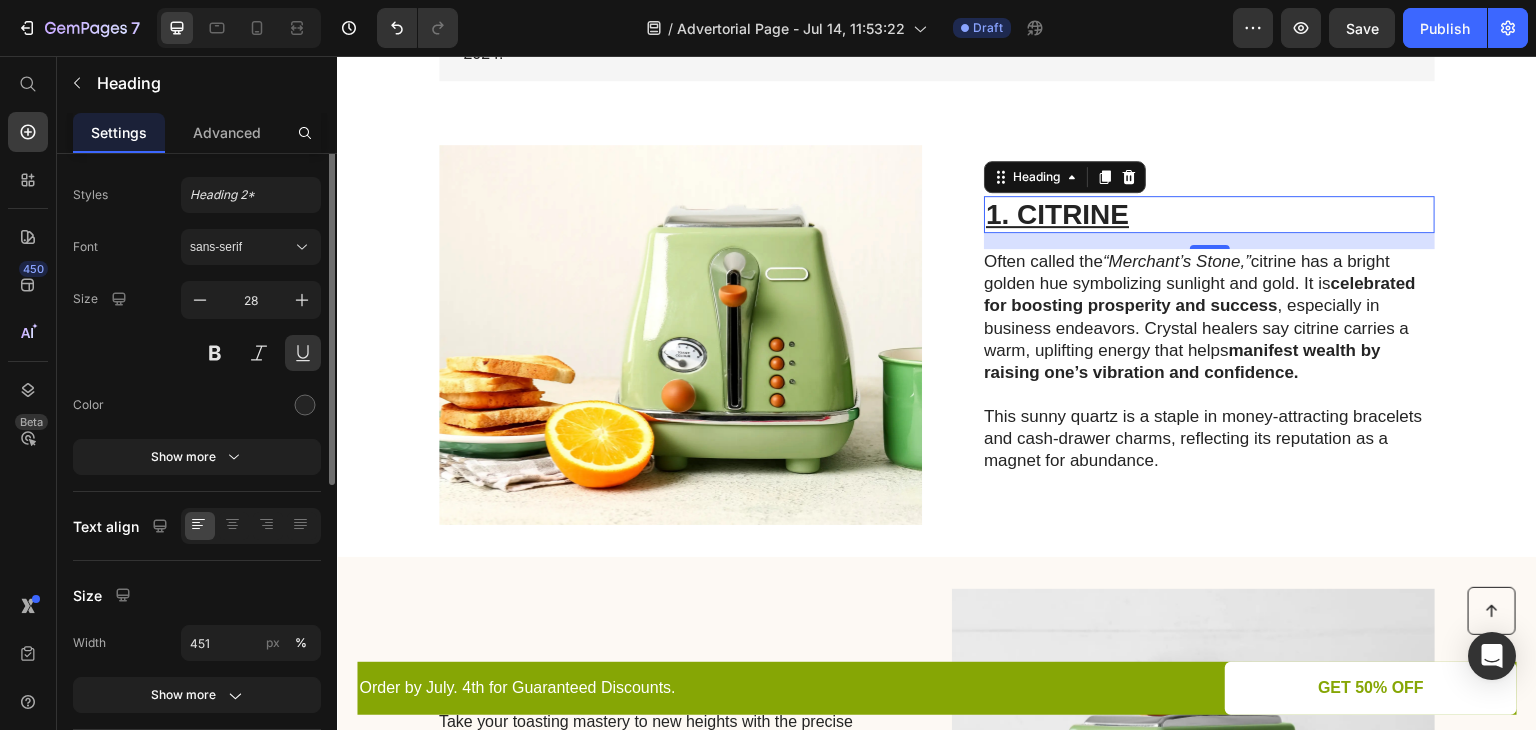 scroll, scrollTop: 0, scrollLeft: 0, axis: both 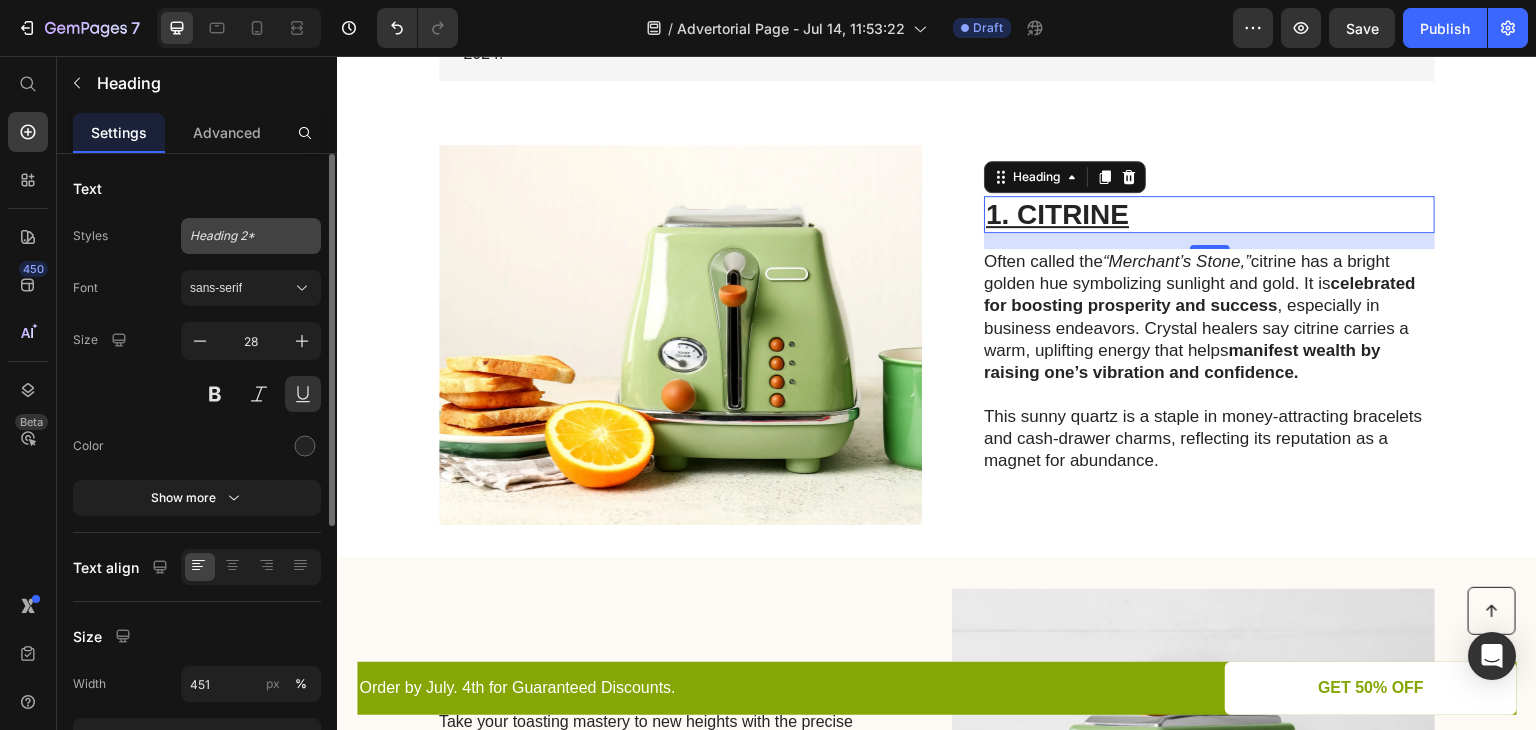 click on "Heading 2*" at bounding box center [251, 236] 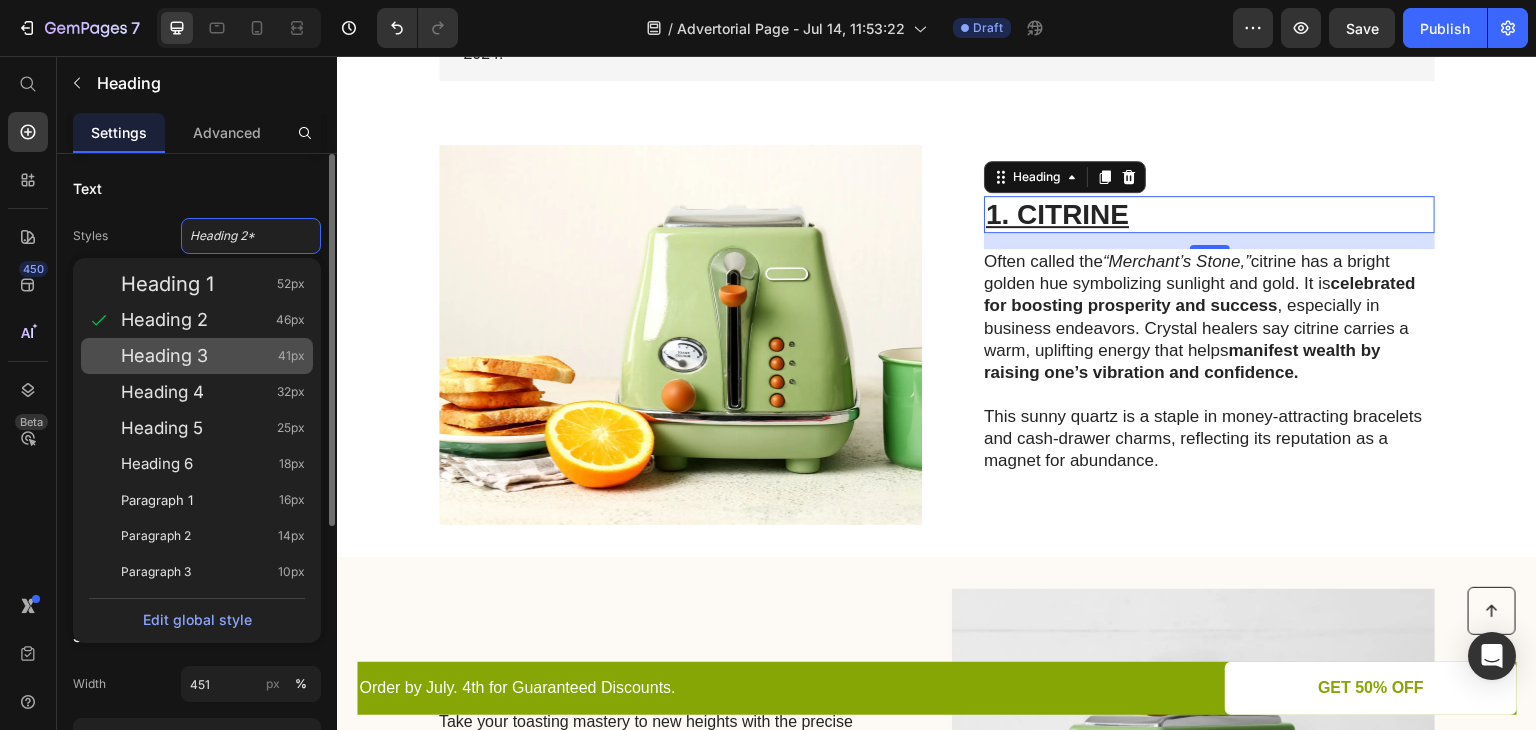 click on "Heading 3" at bounding box center (164, 356) 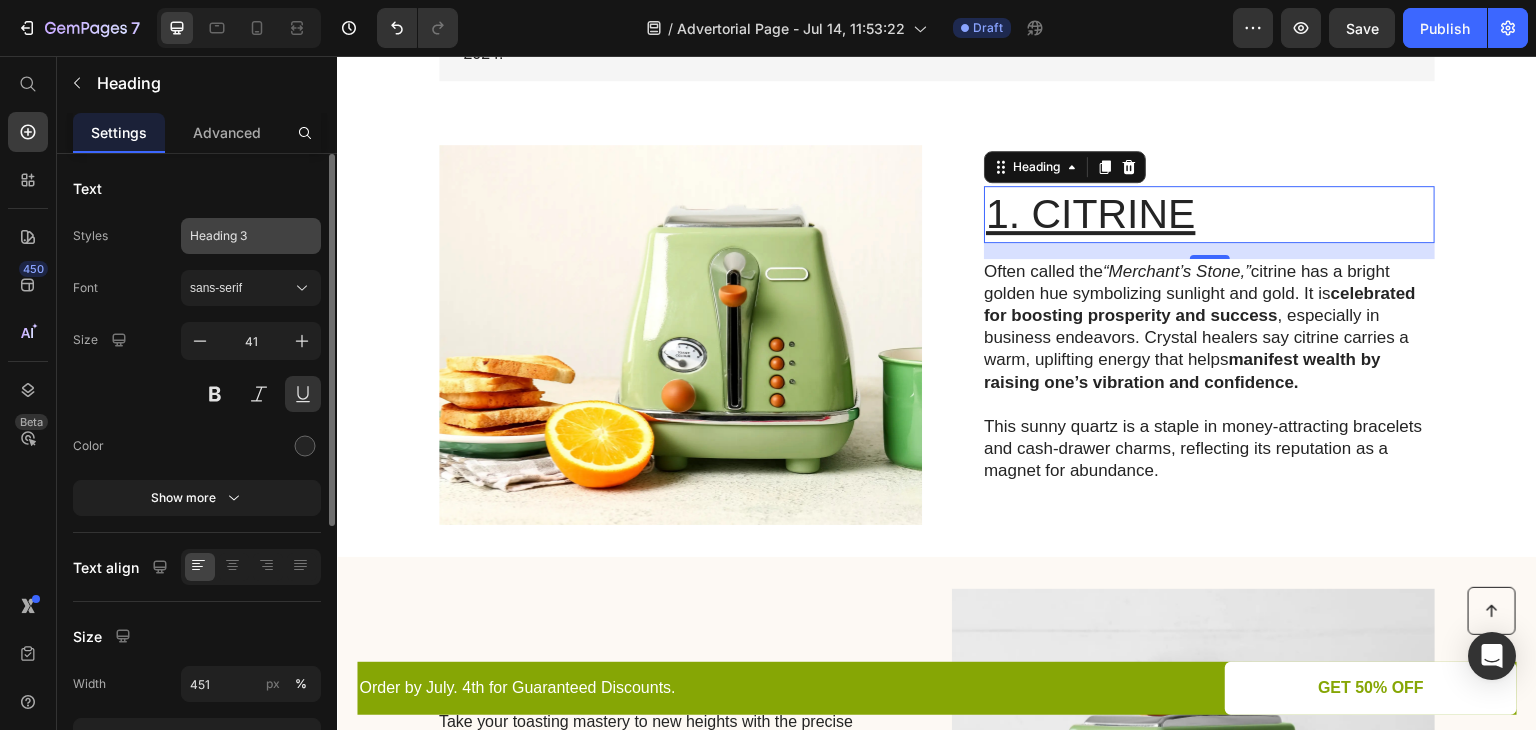 click on "Heading 3" at bounding box center (251, 236) 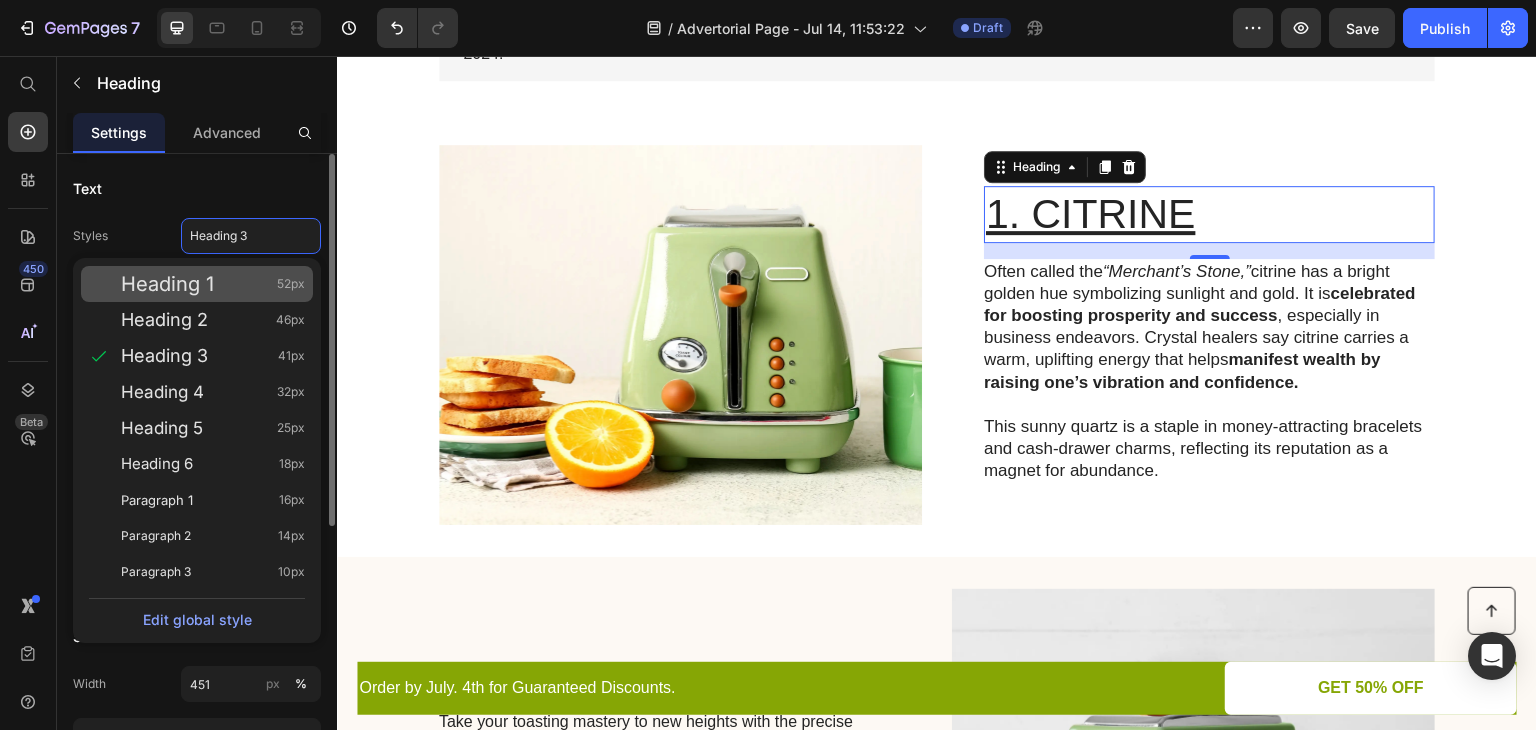 click on "Heading 1 52px" at bounding box center [213, 284] 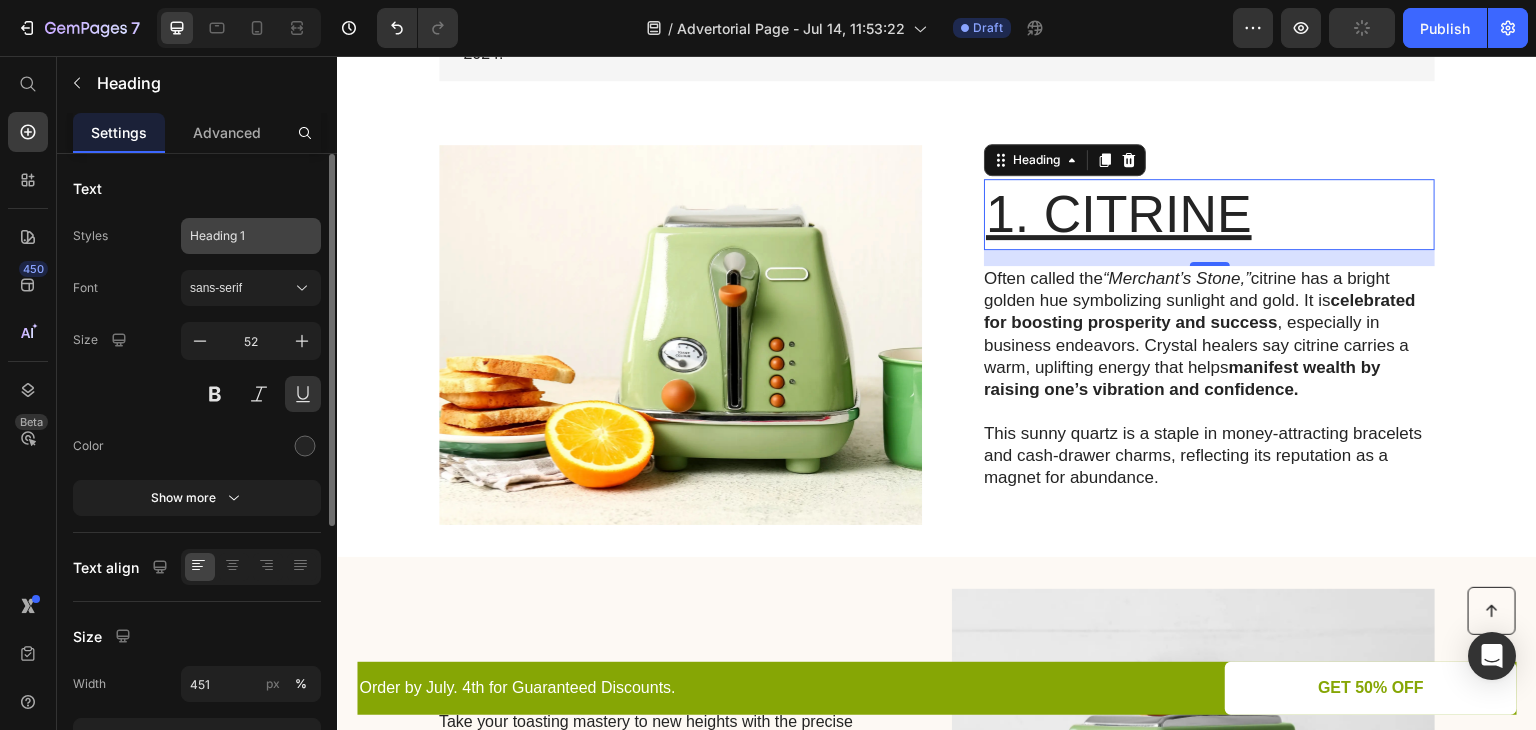click on "Heading 1" at bounding box center [251, 236] 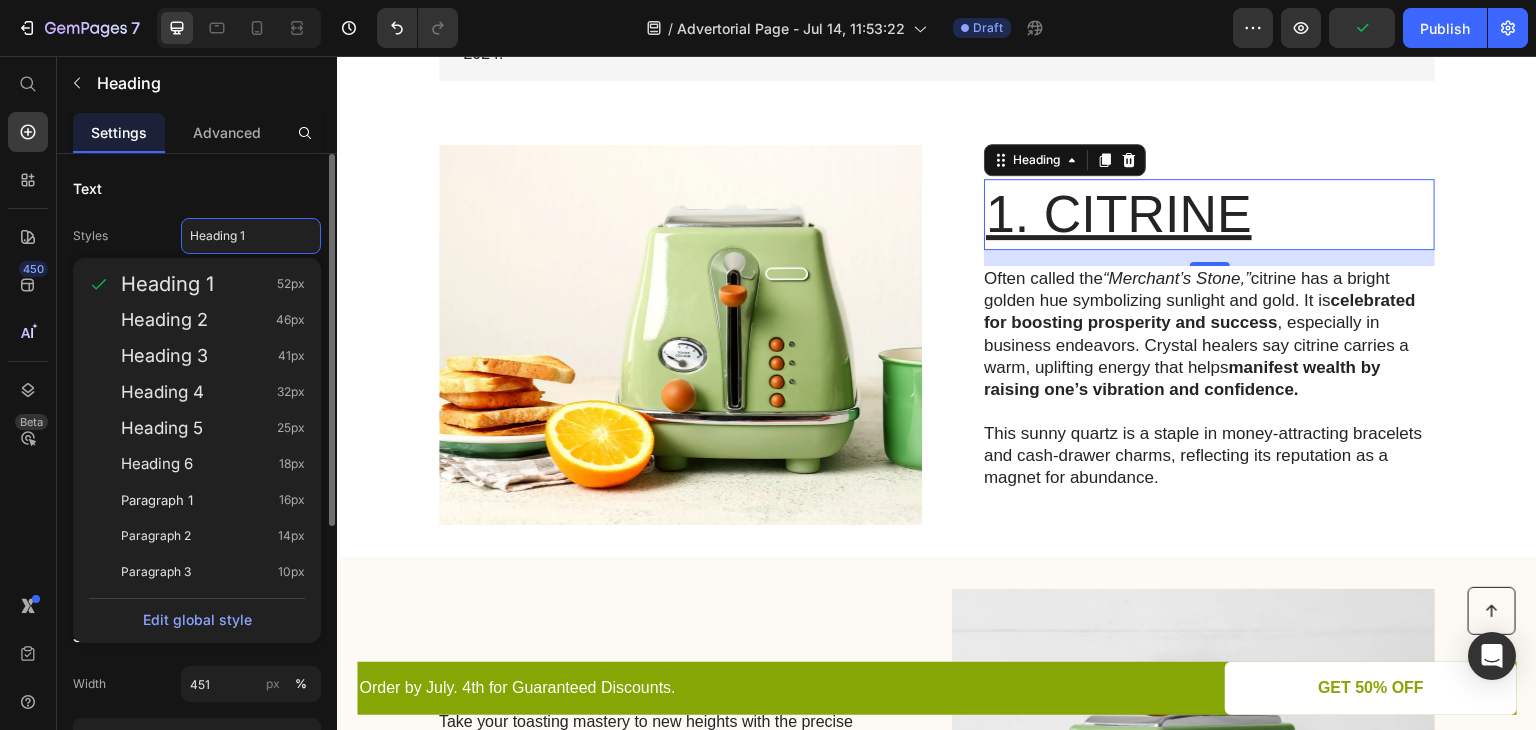click on "Heading 2" at bounding box center [164, 320] 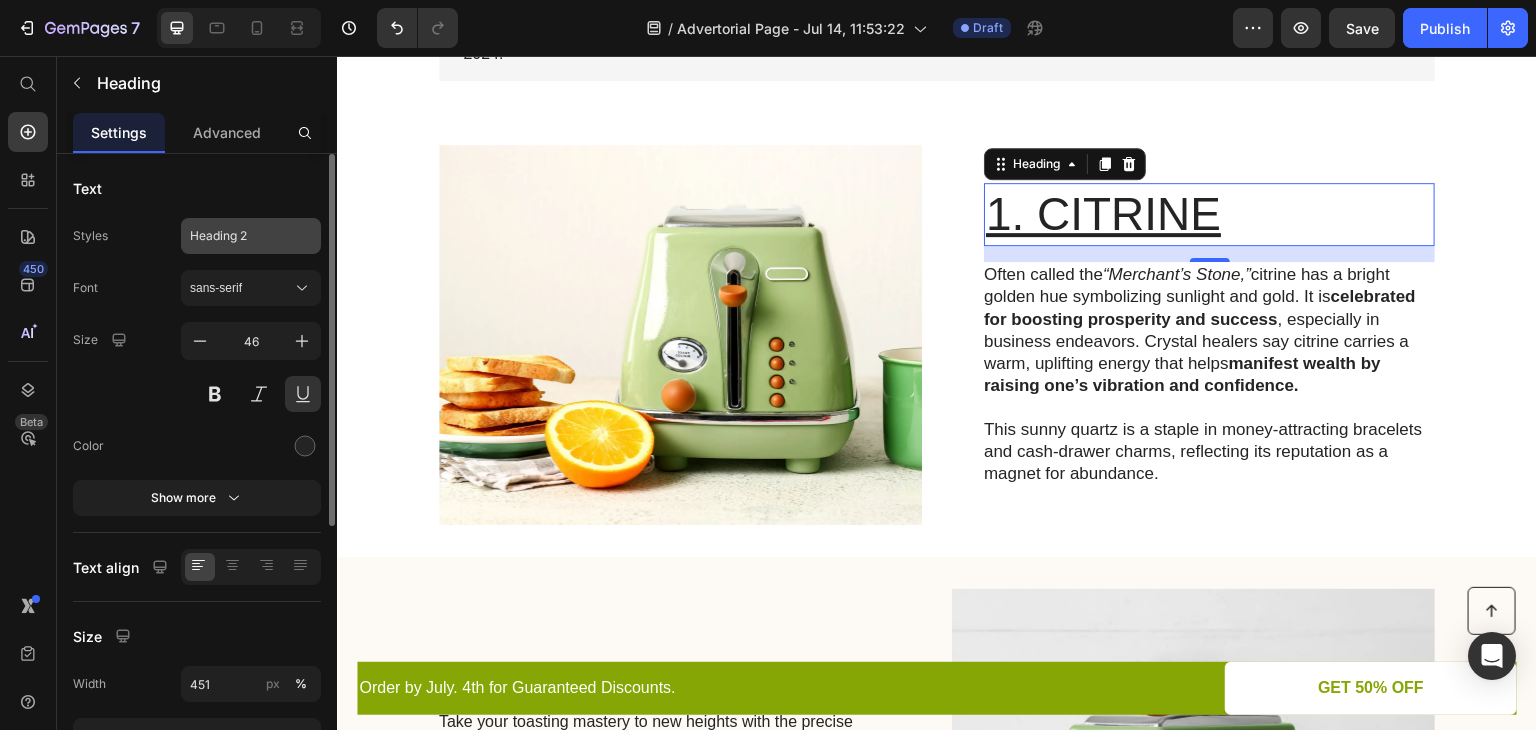 click on "Heading 2" at bounding box center (239, 236) 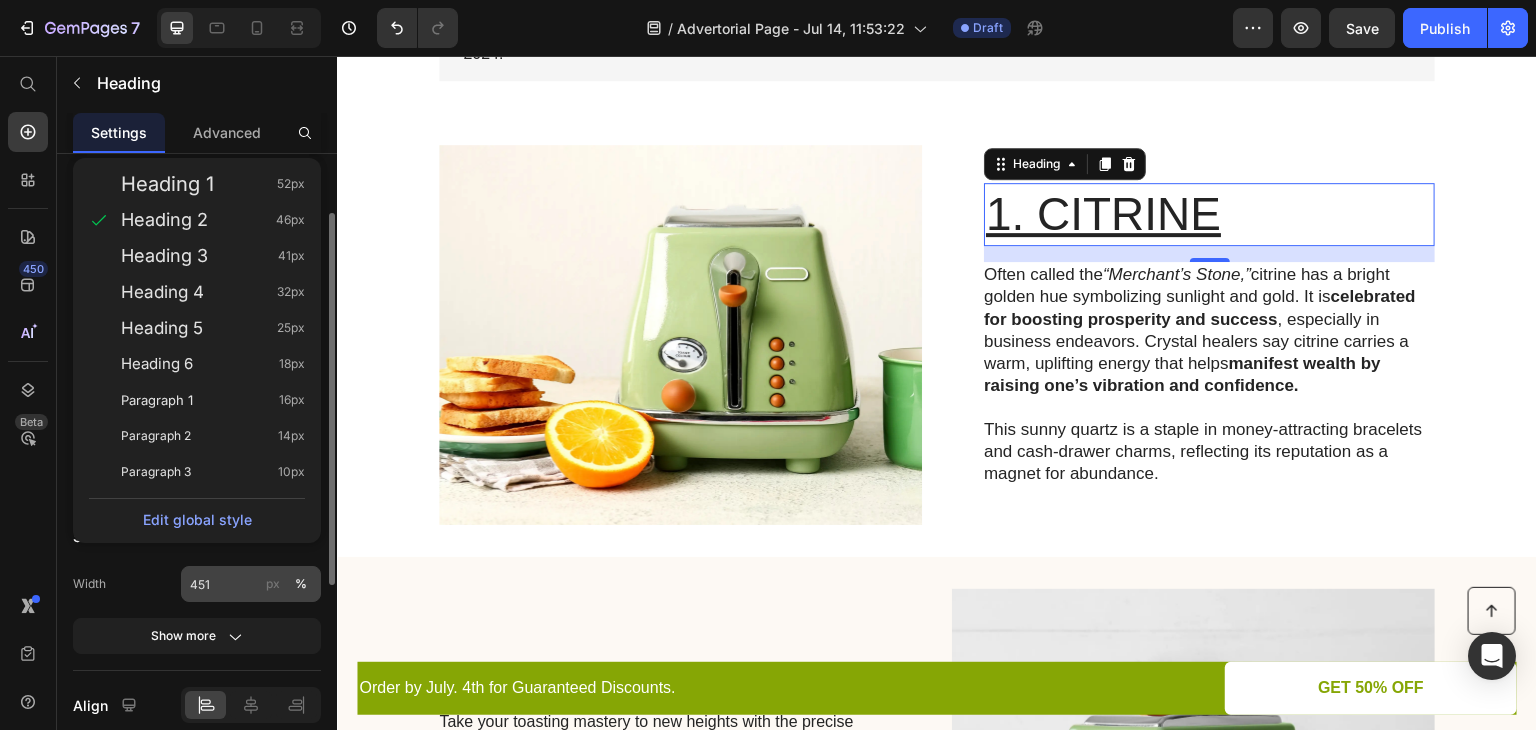 scroll, scrollTop: 200, scrollLeft: 0, axis: vertical 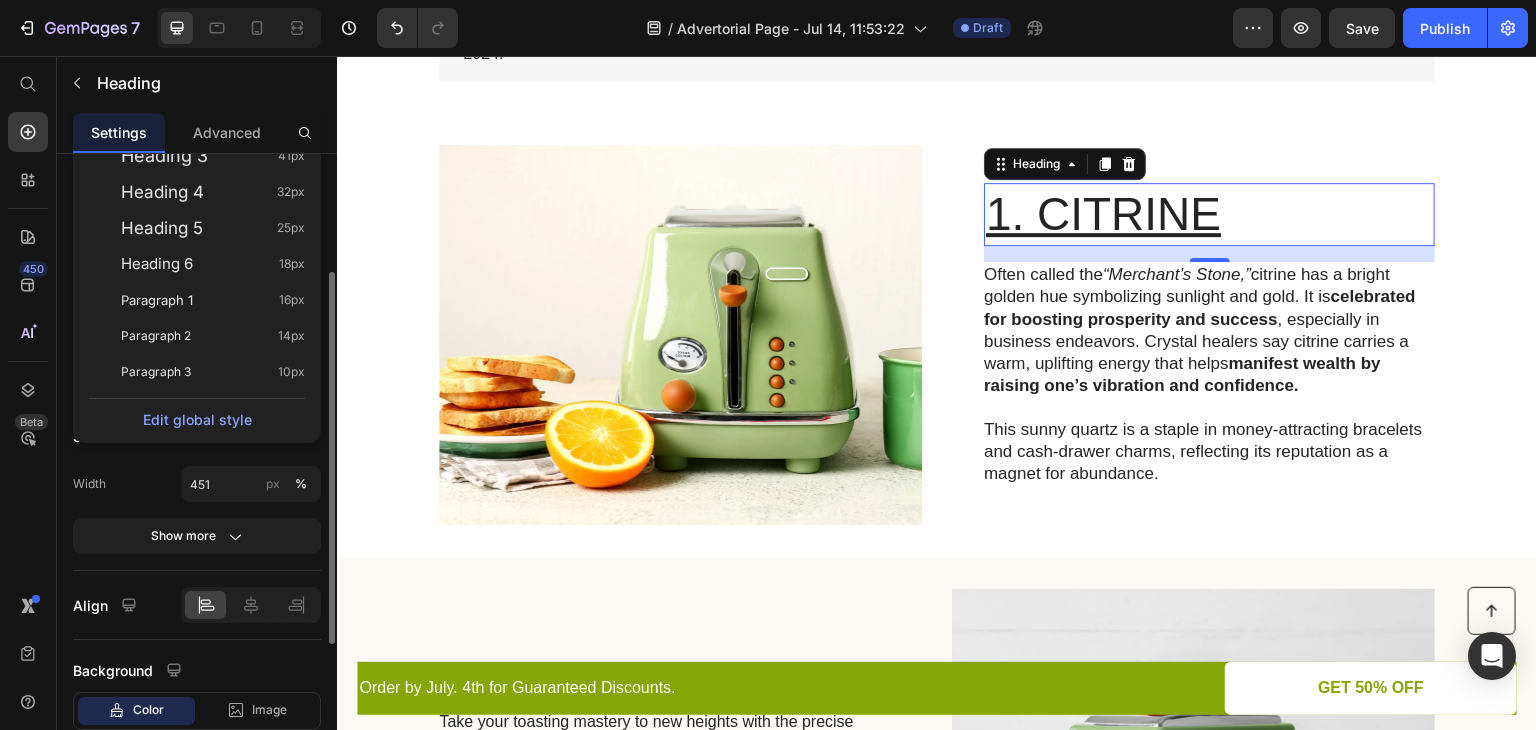 click on "Width 451 px %" at bounding box center [197, 484] 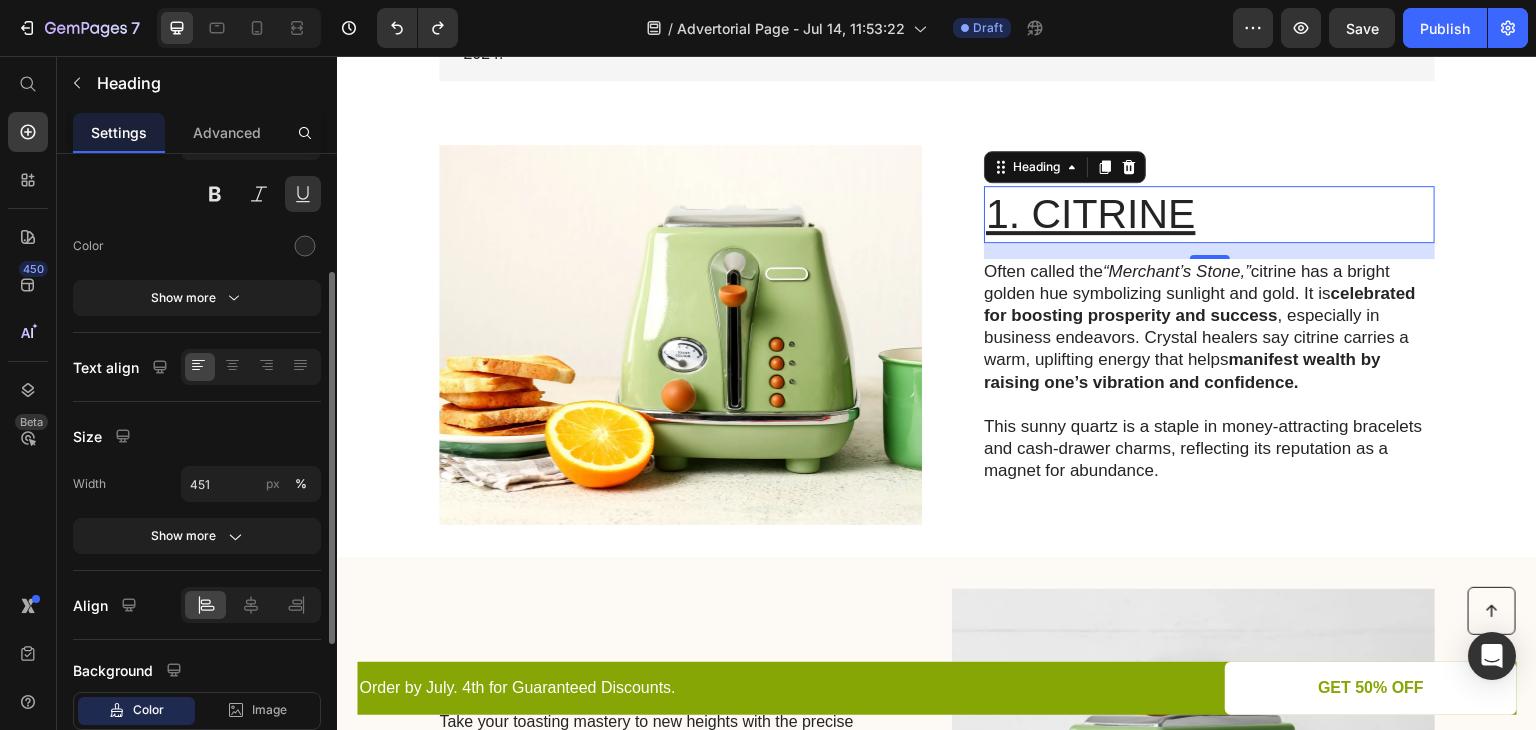 type on "28" 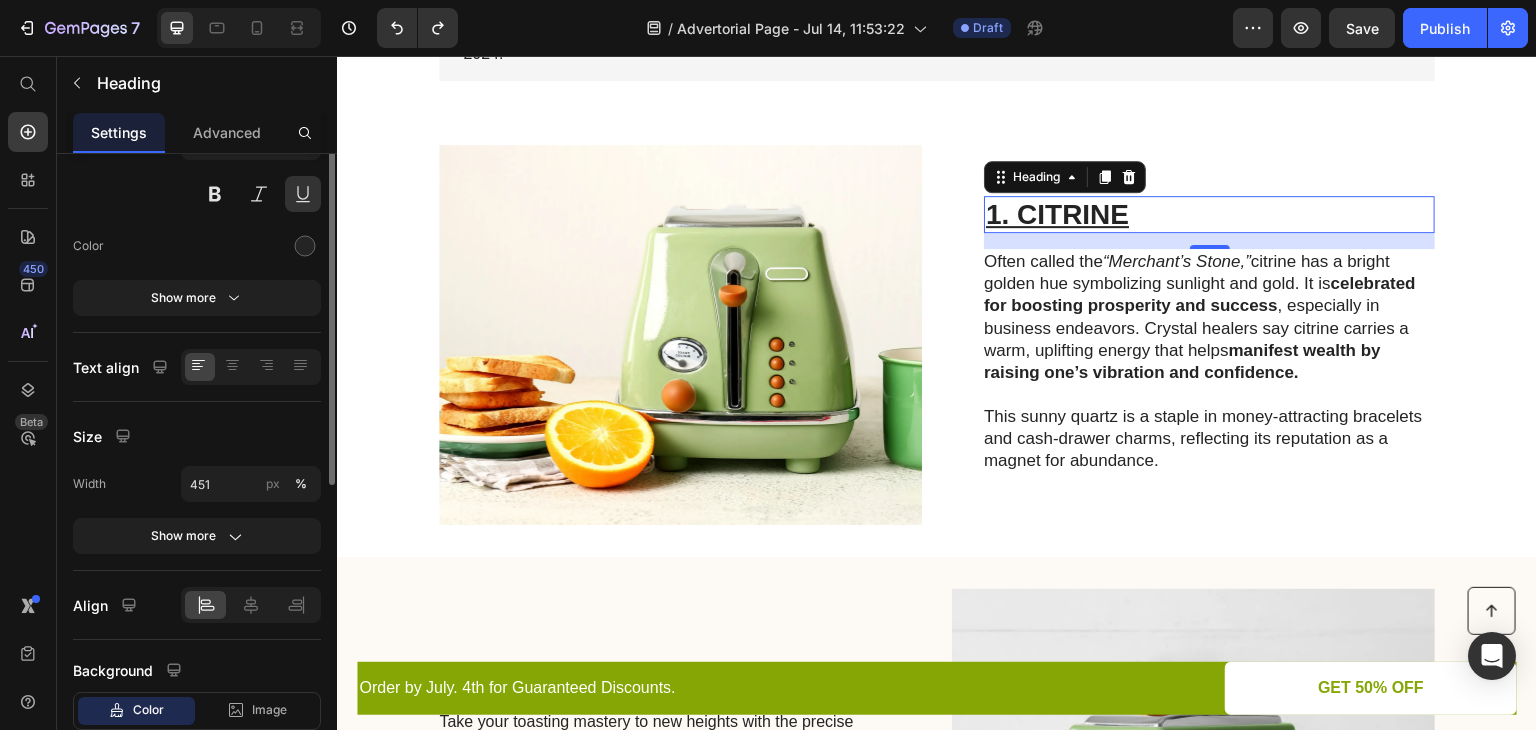 scroll, scrollTop: 0, scrollLeft: 0, axis: both 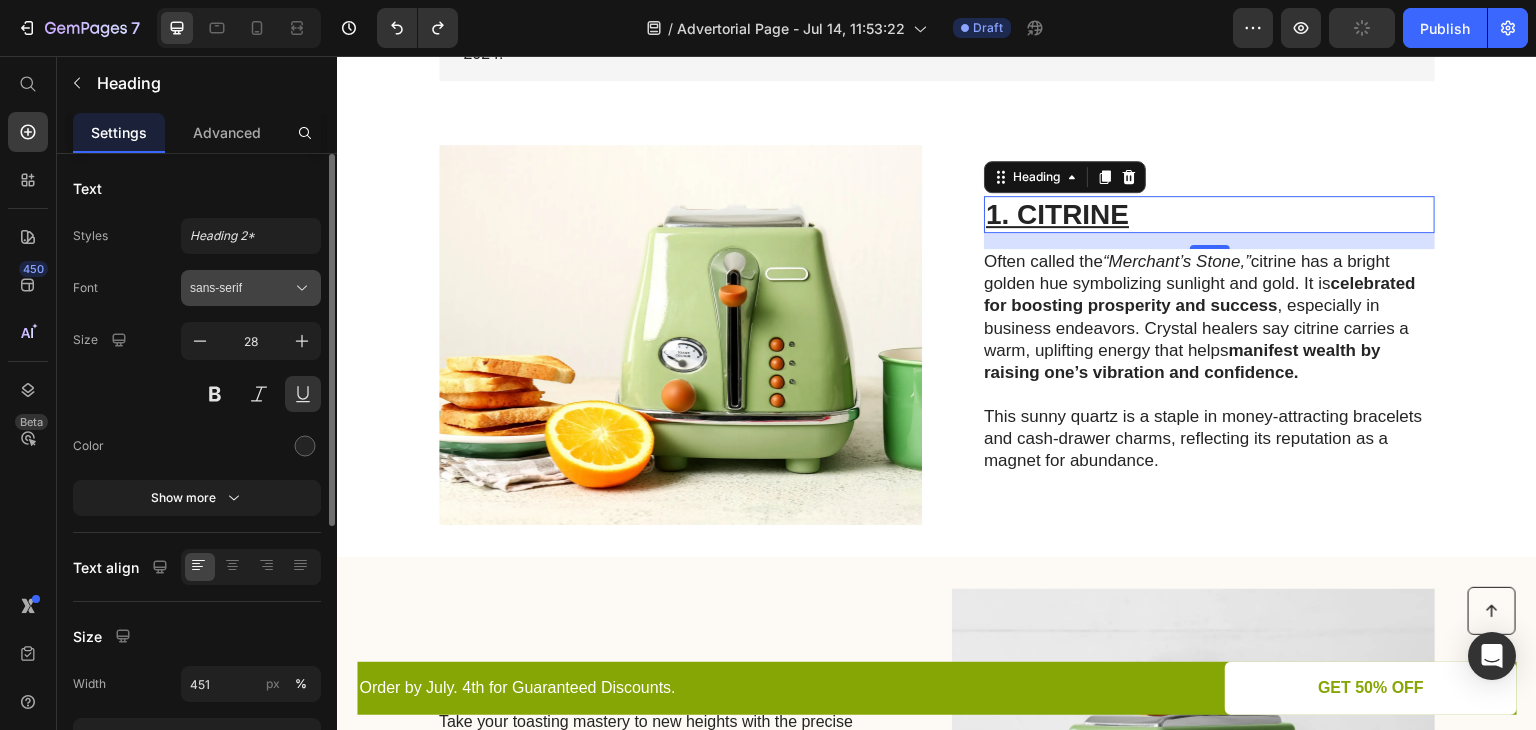drag, startPoint x: 295, startPoint y: 283, endPoint x: 273, endPoint y: 300, distance: 27.802877 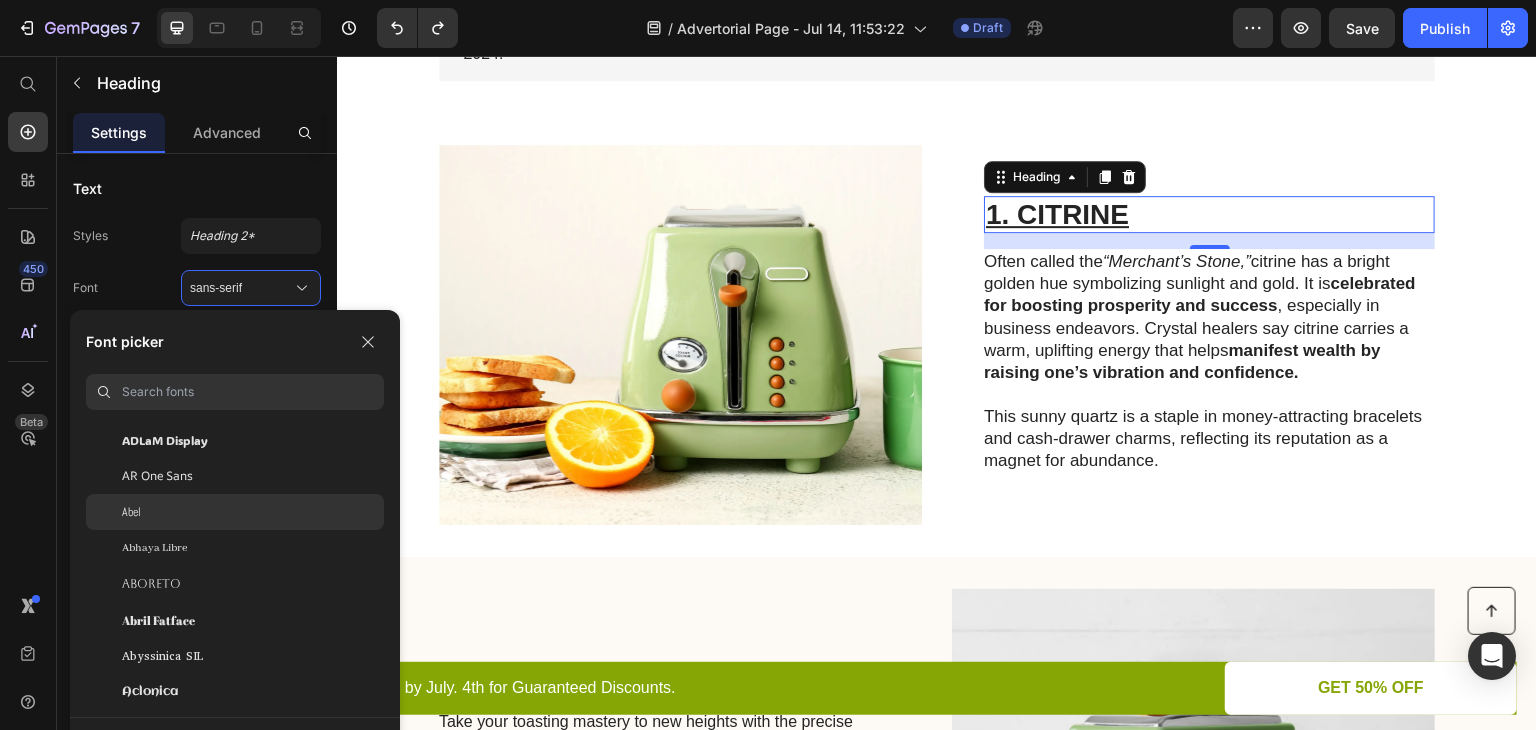 scroll, scrollTop: 100, scrollLeft: 0, axis: vertical 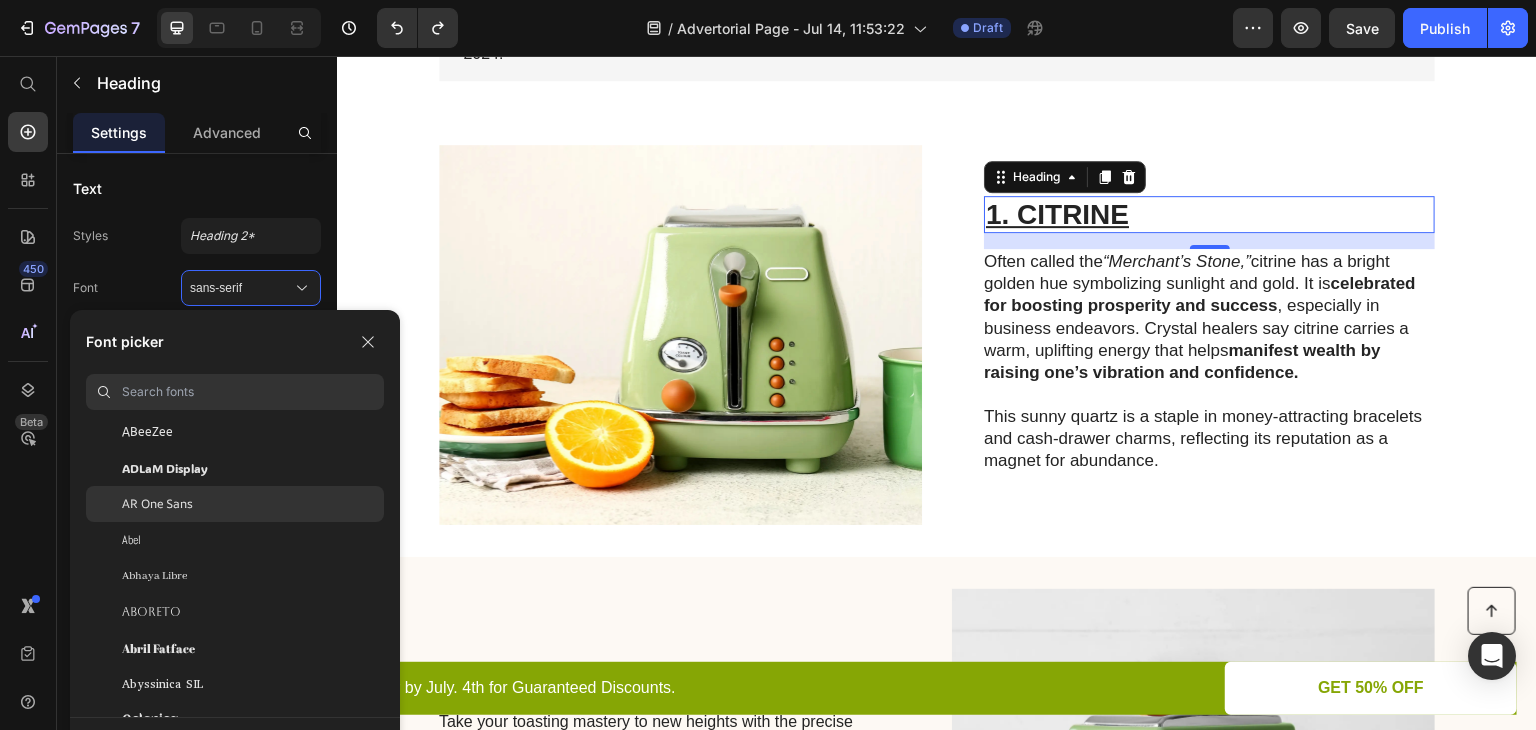 click on "AR One Sans" 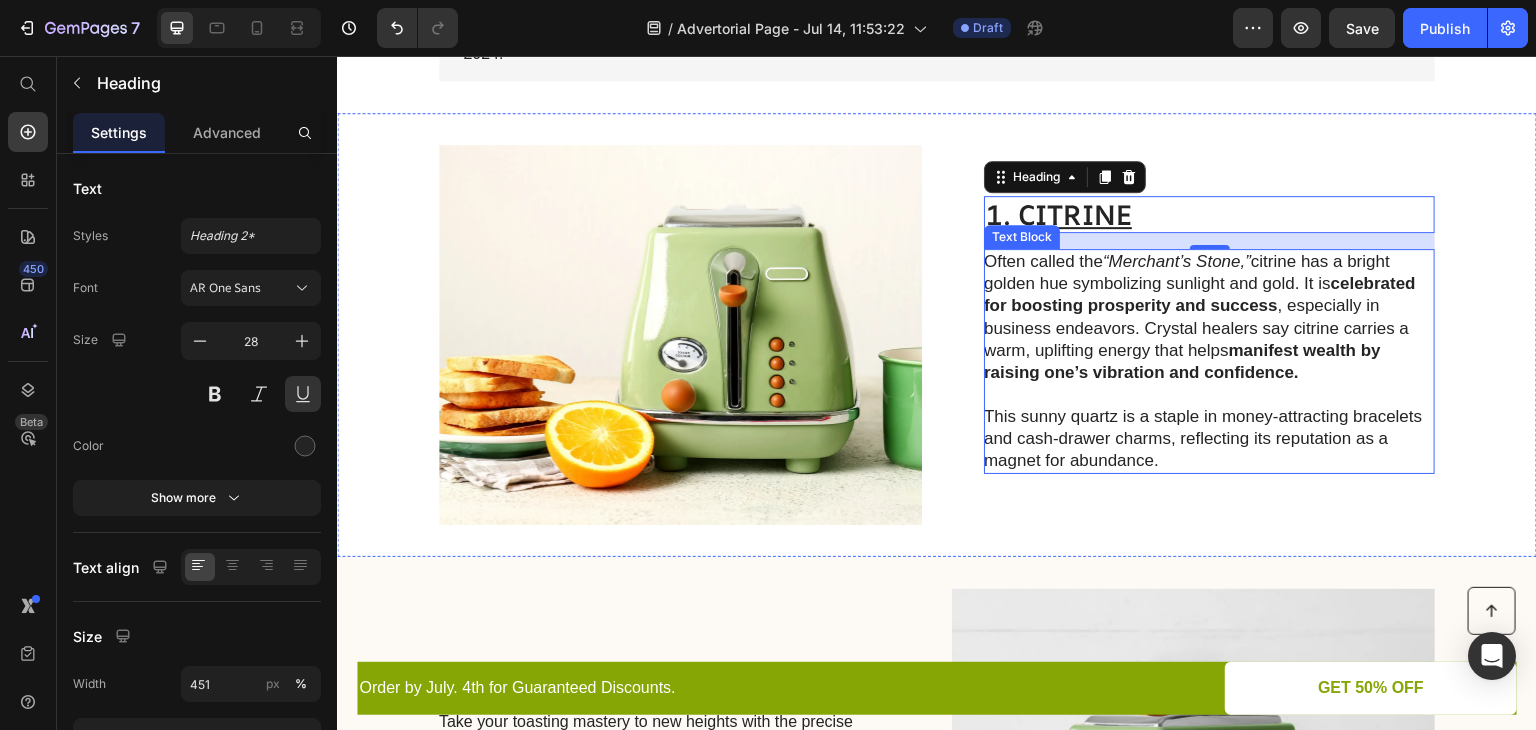 click on "This sunny quartz is a staple in money-attracting bracelets and cash-drawer charms, reflecting its reputation as a magnet for abundance." at bounding box center (1208, 439) 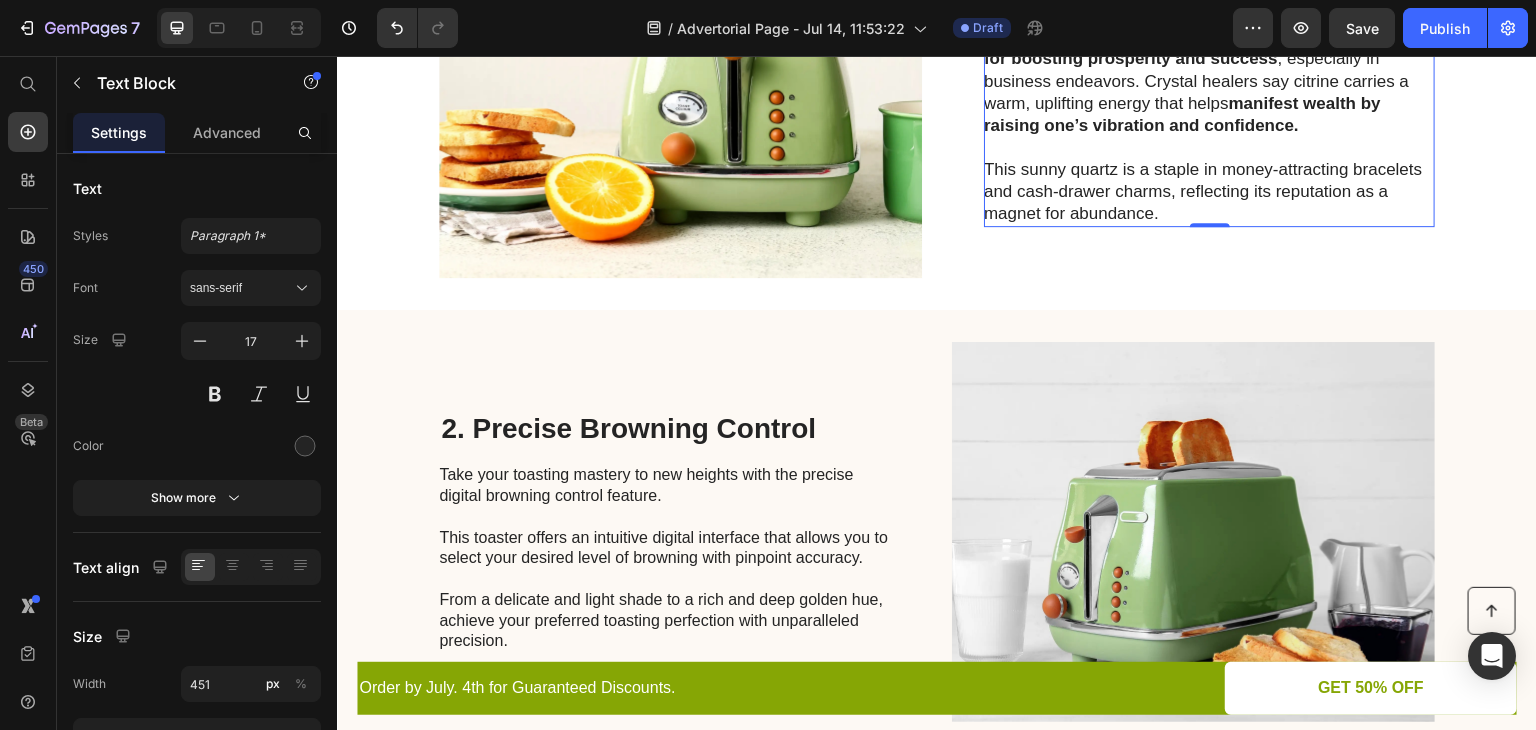scroll, scrollTop: 841, scrollLeft: 0, axis: vertical 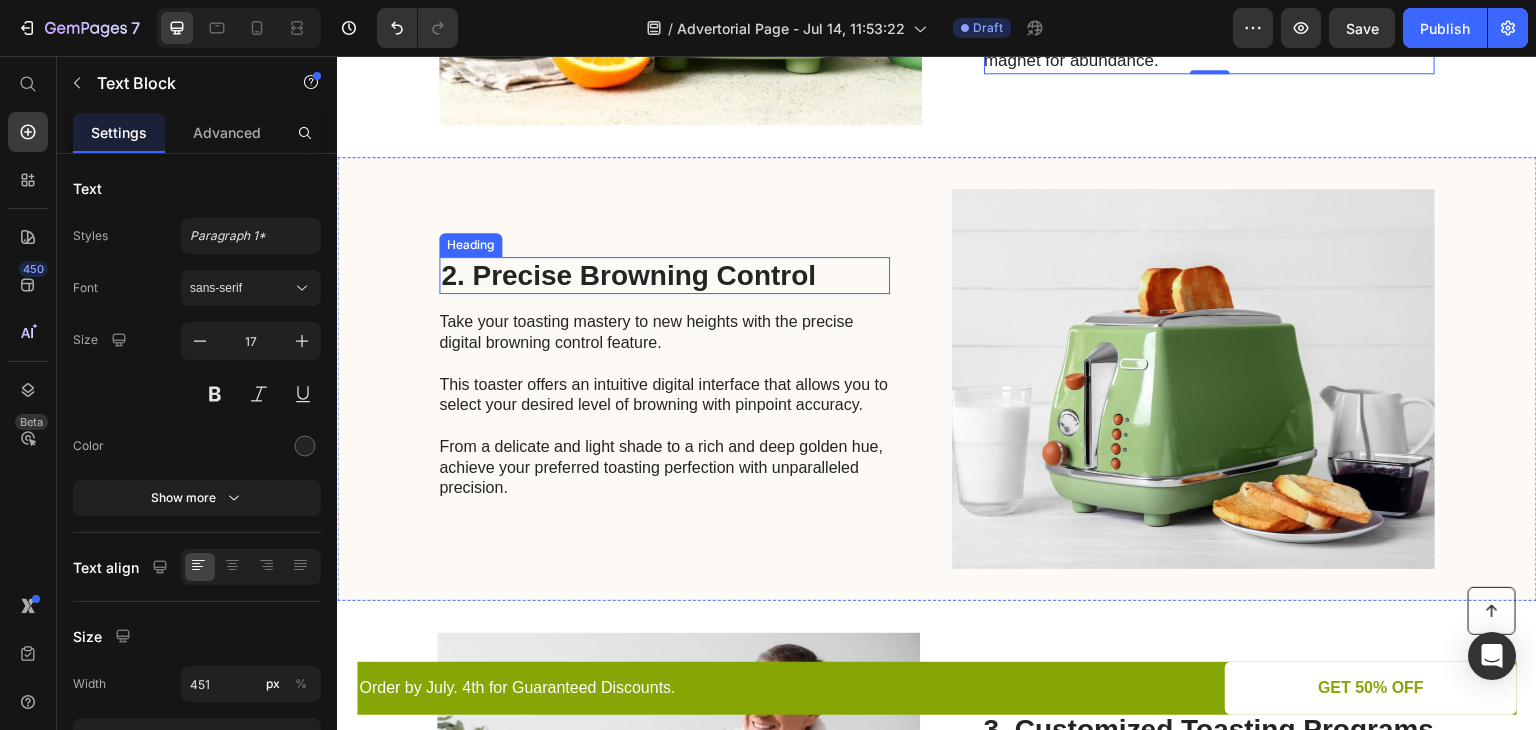 click on "2. Precise Browning Control" at bounding box center (664, 276) 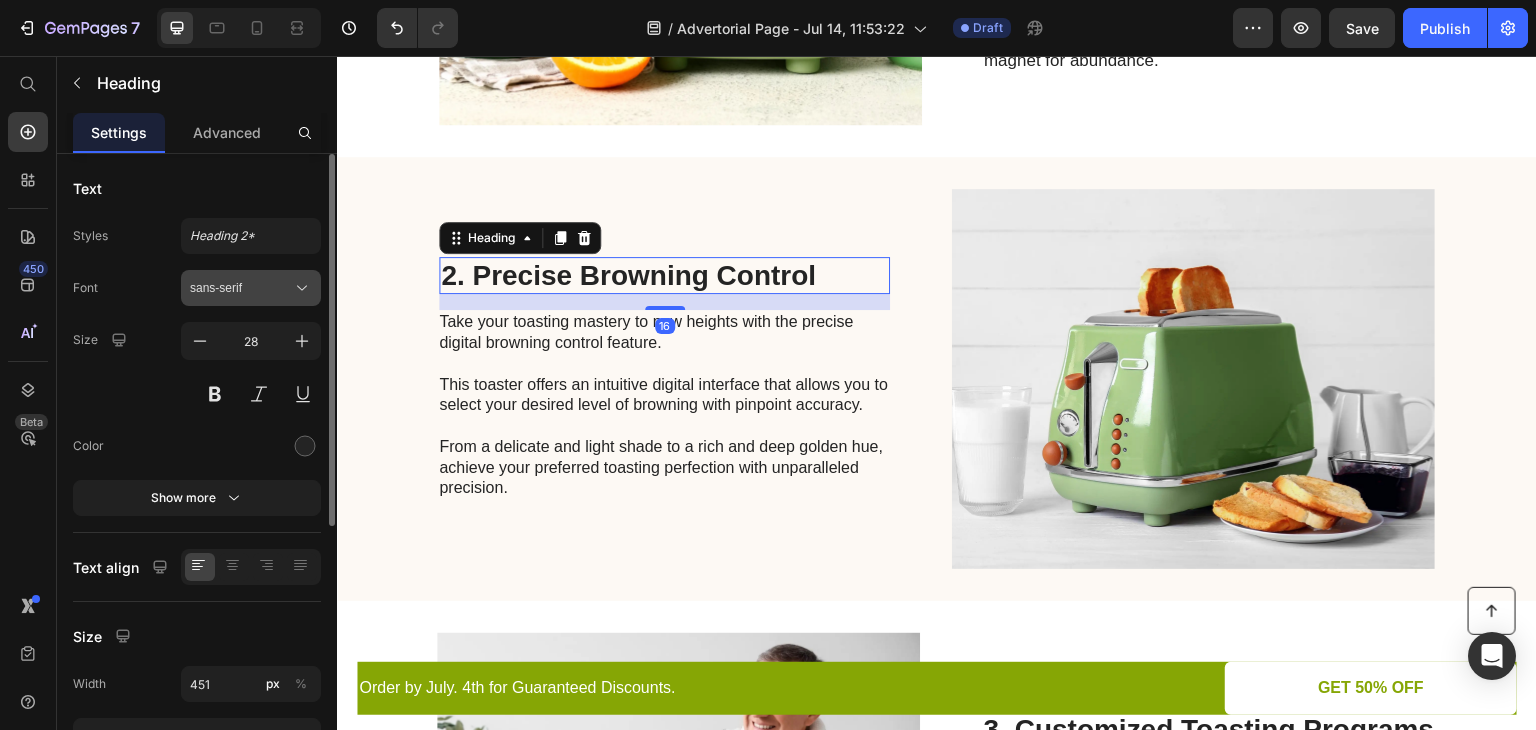 click on "sans-serif" at bounding box center (241, 288) 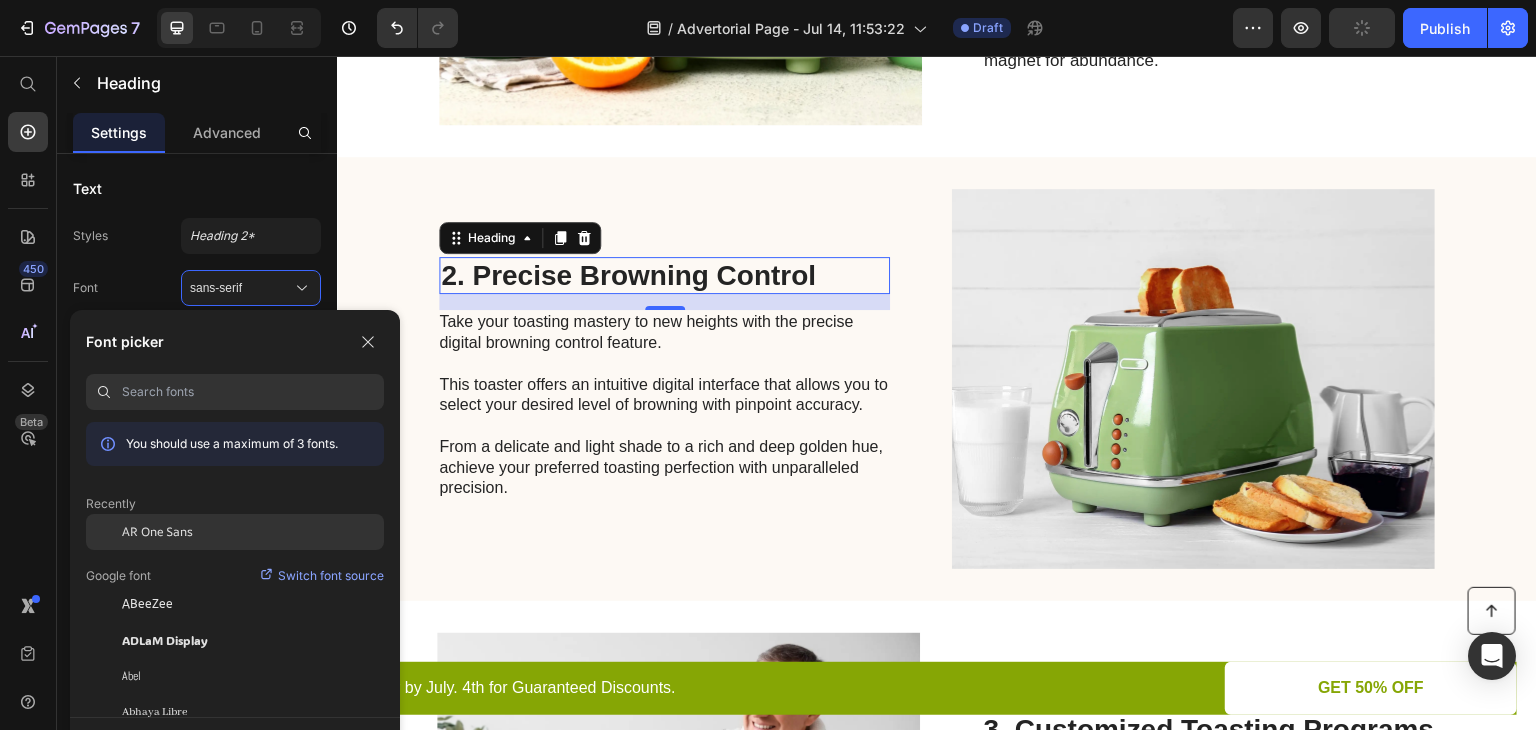 click on "AR One Sans" 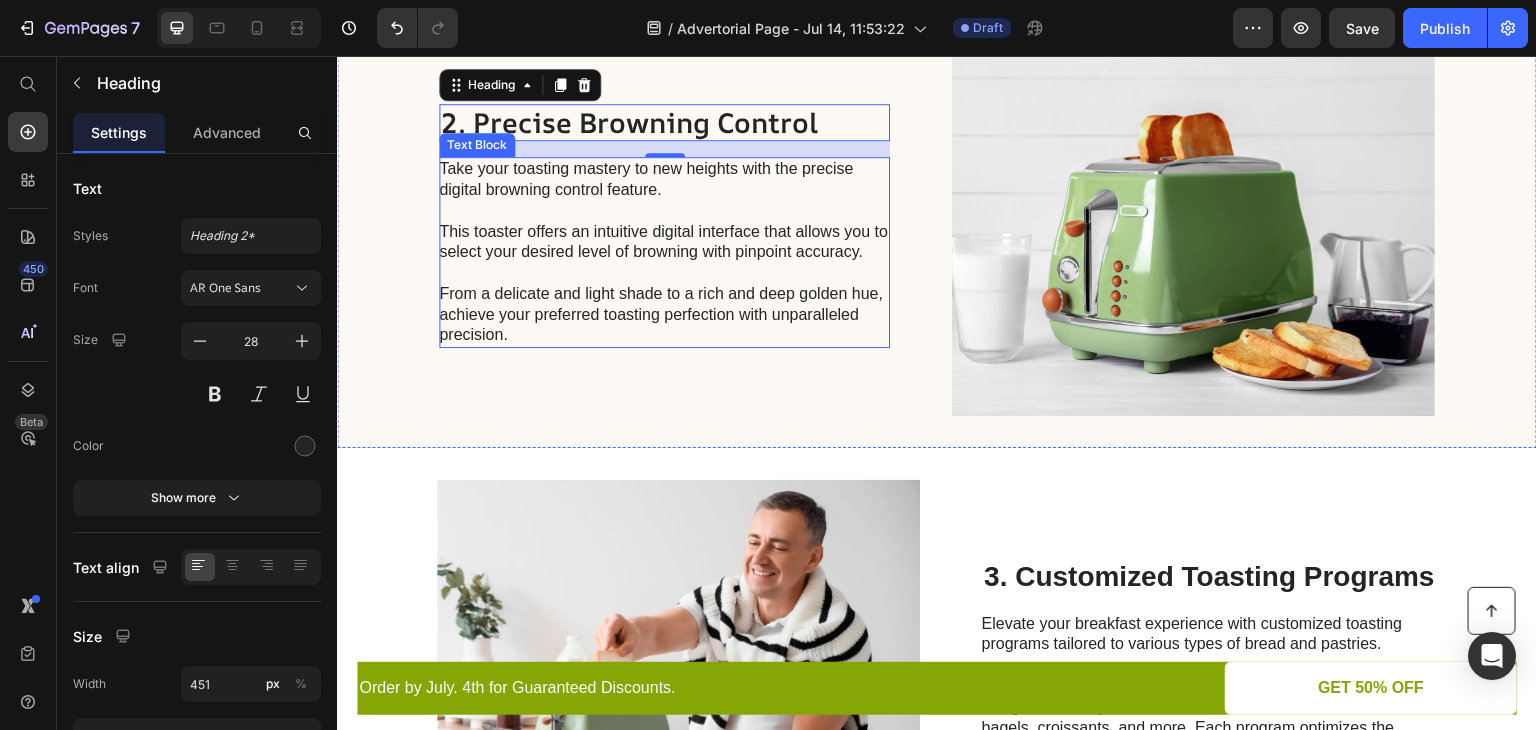 scroll, scrollTop: 1041, scrollLeft: 0, axis: vertical 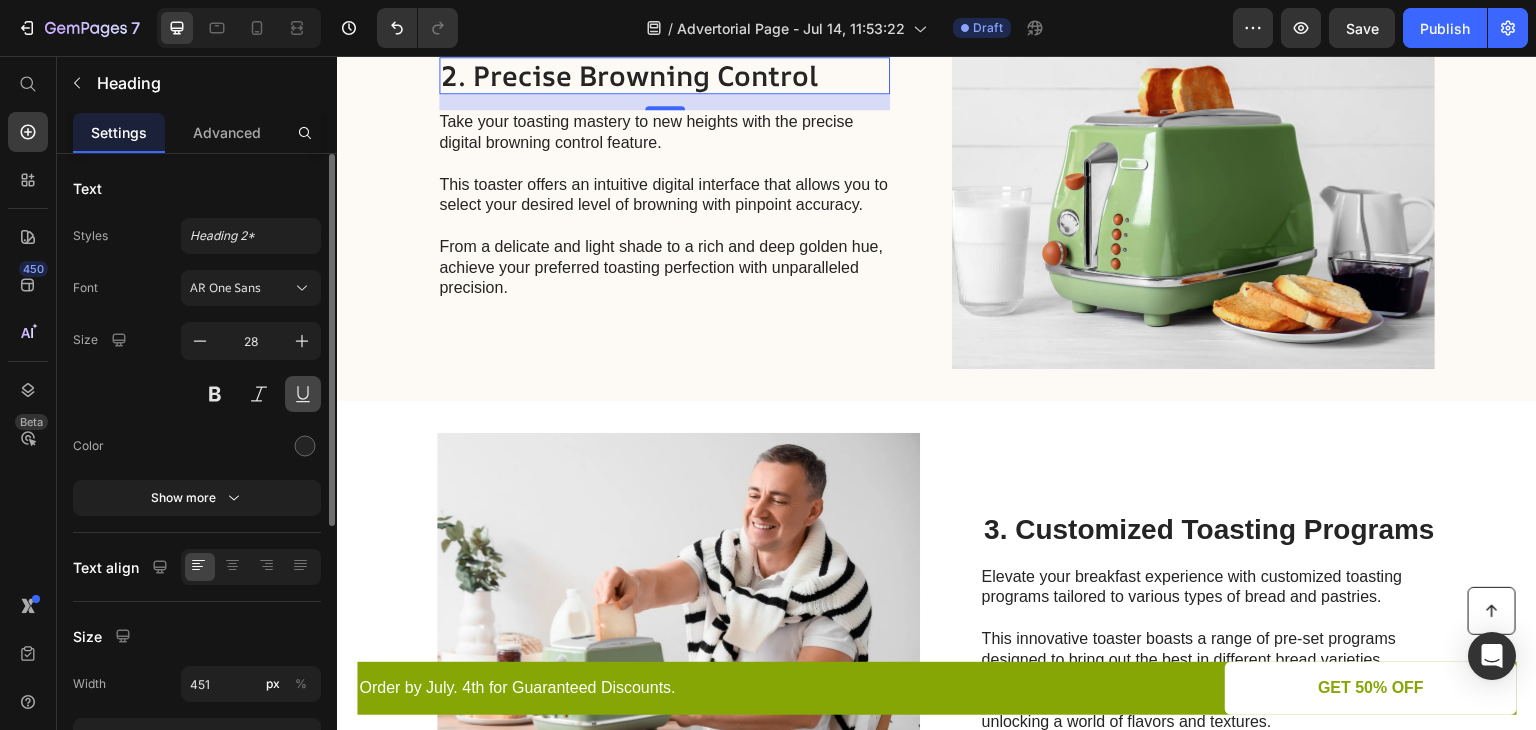 click at bounding box center [303, 394] 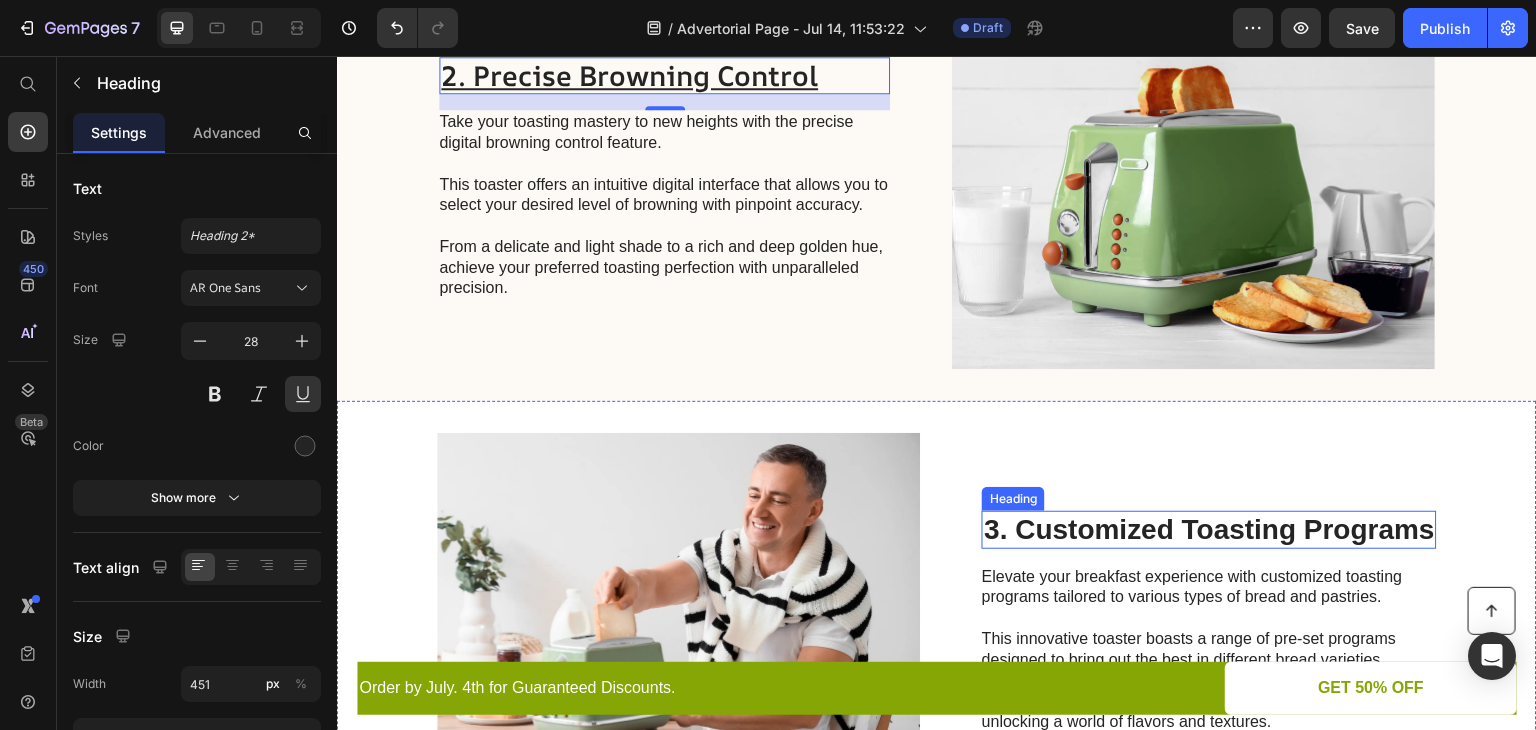 click on "3. Customized Toasting Programs" at bounding box center [1209, 530] 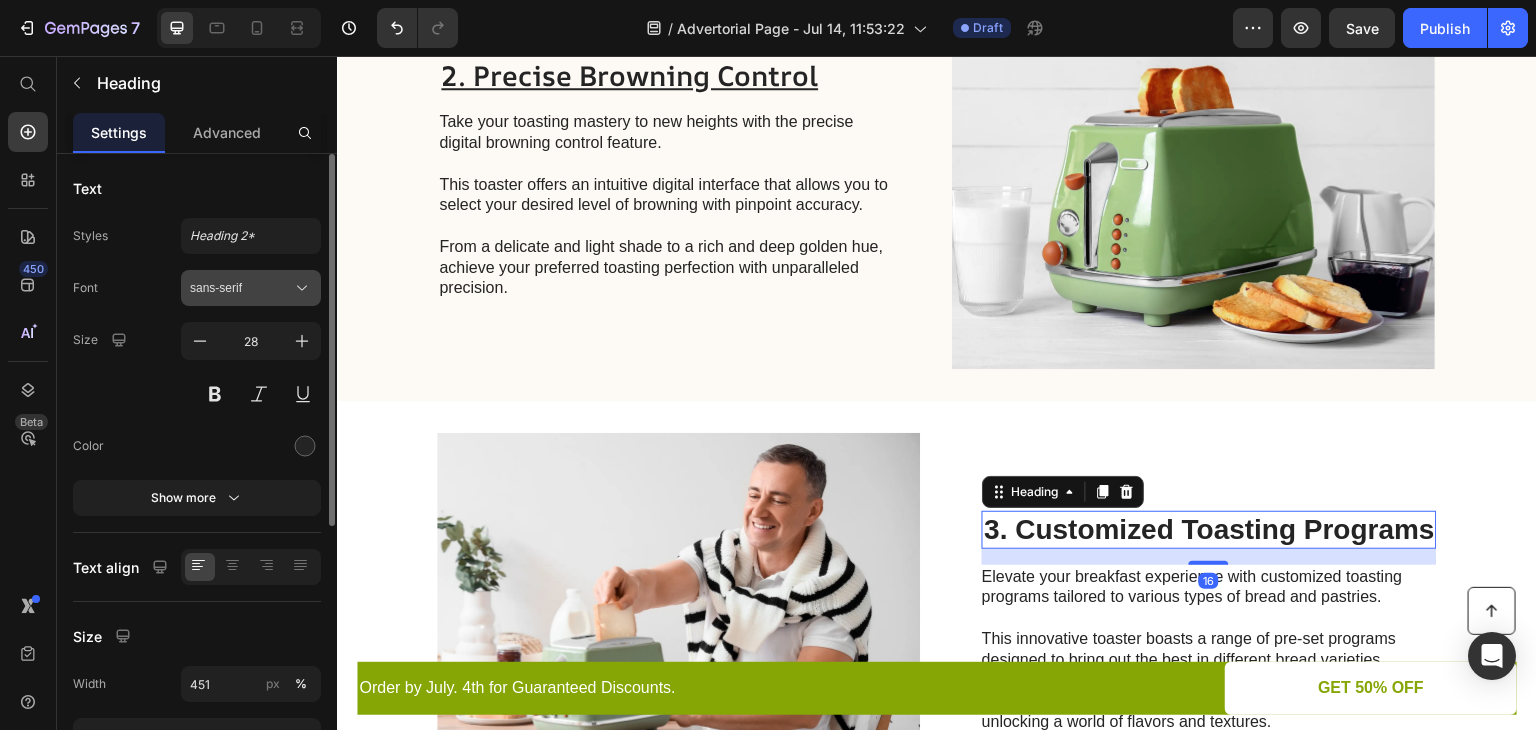 click 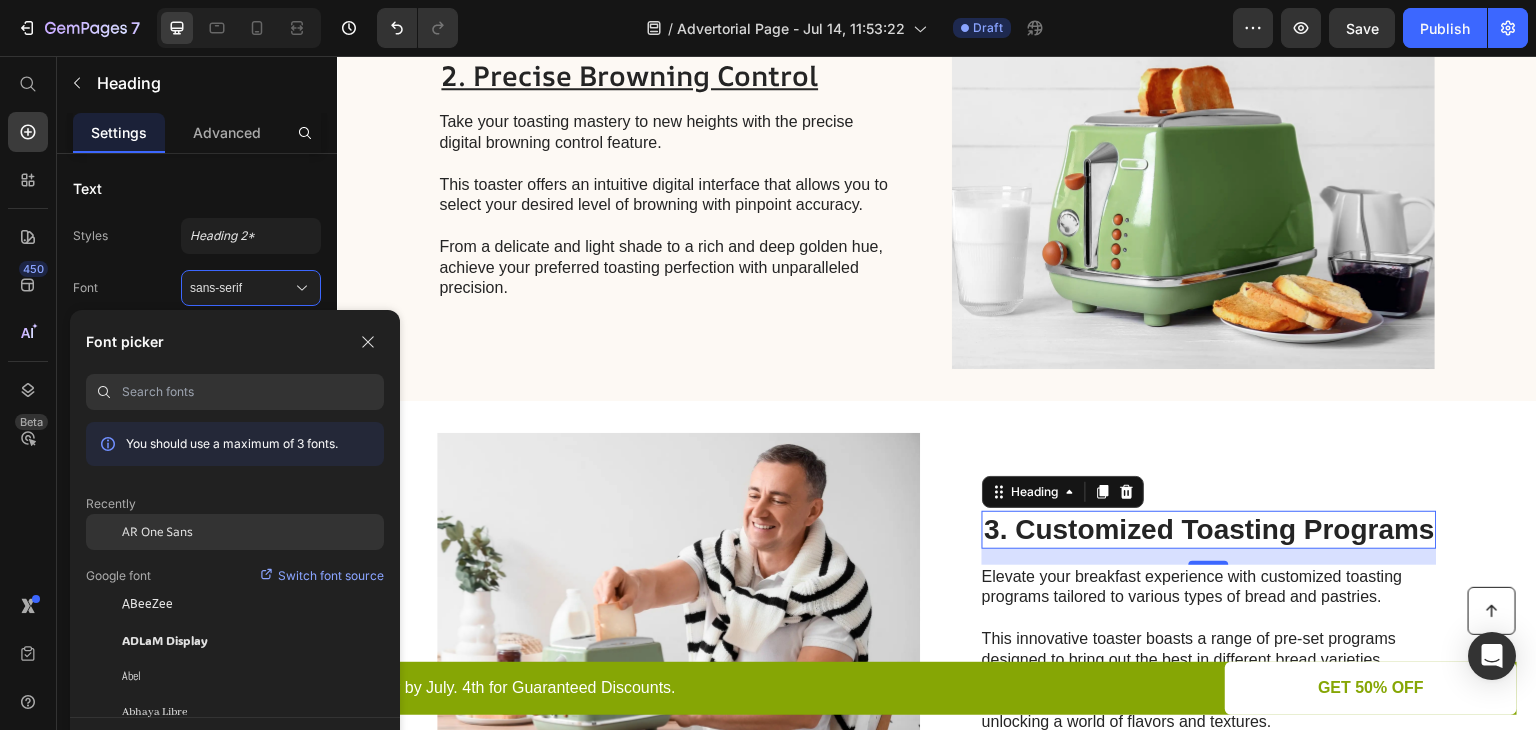 click on "AR One Sans" 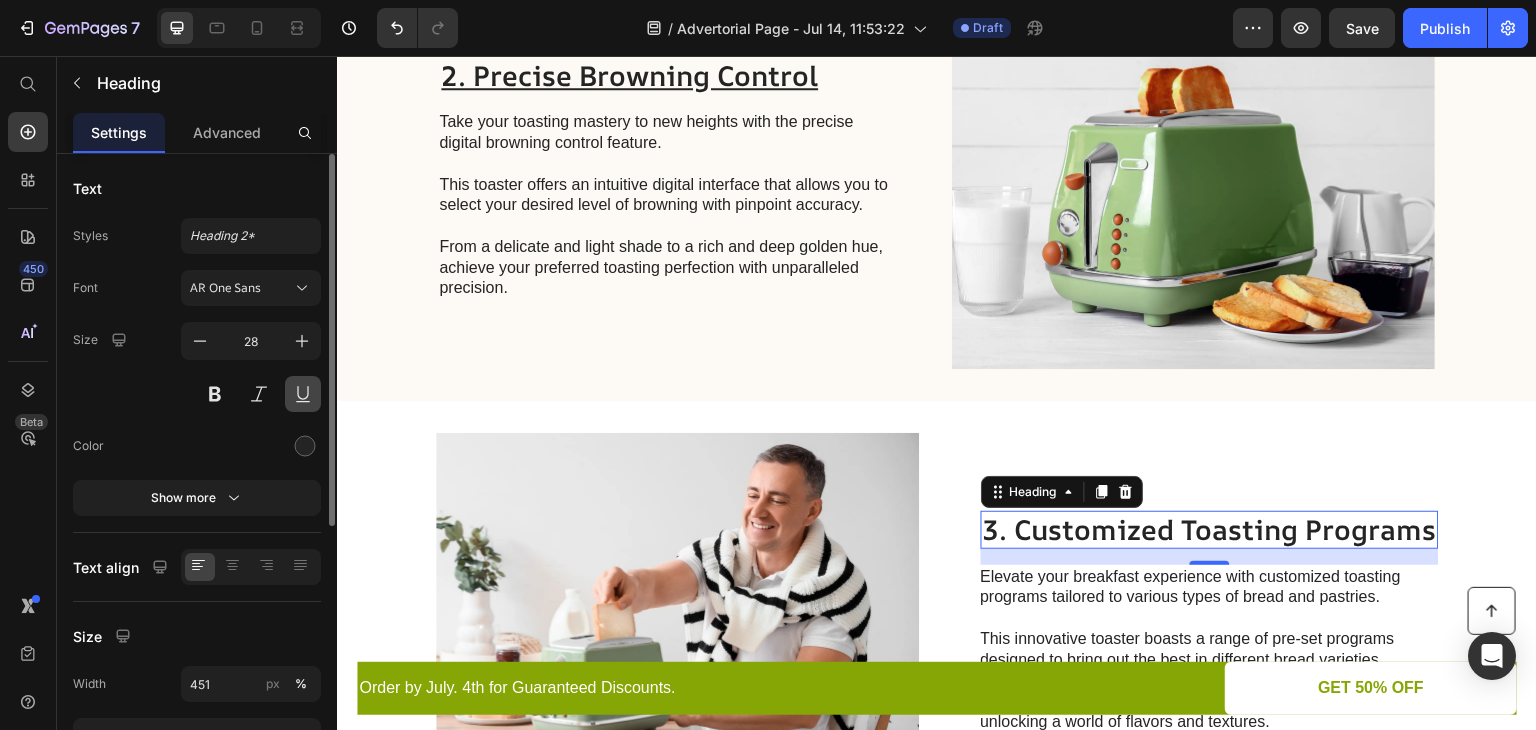 click at bounding box center (303, 394) 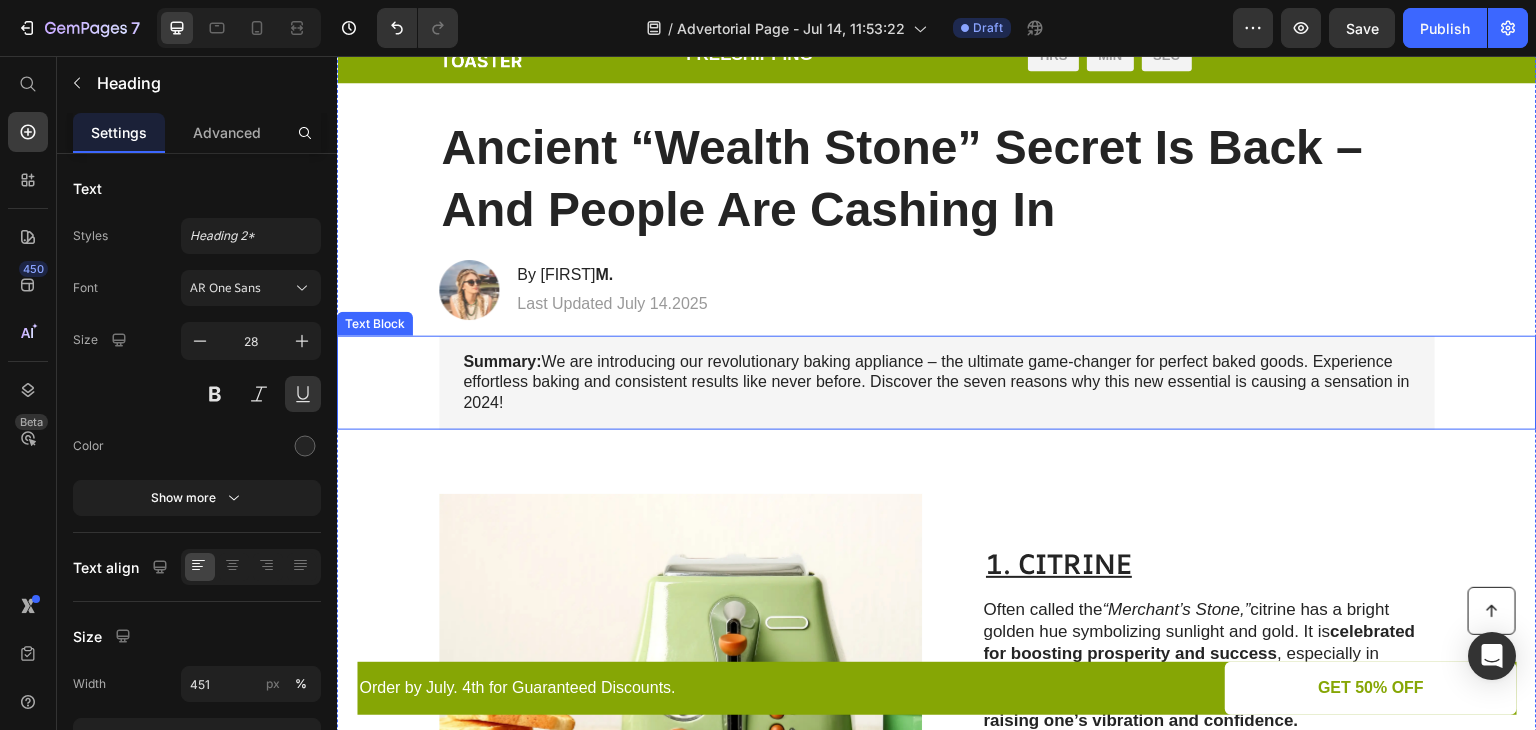 scroll, scrollTop: 41, scrollLeft: 0, axis: vertical 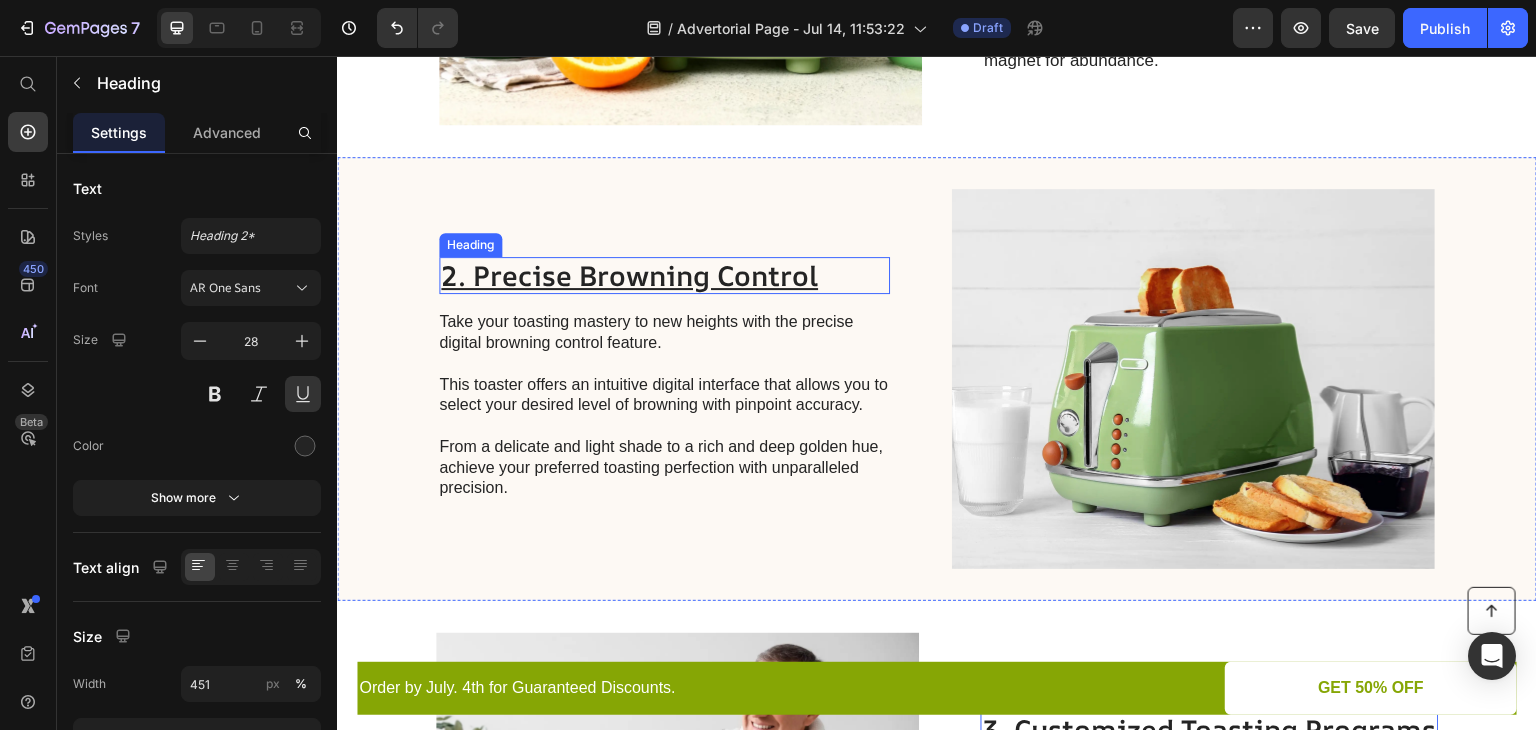click on "2. Precise Browning Control" at bounding box center (664, 276) 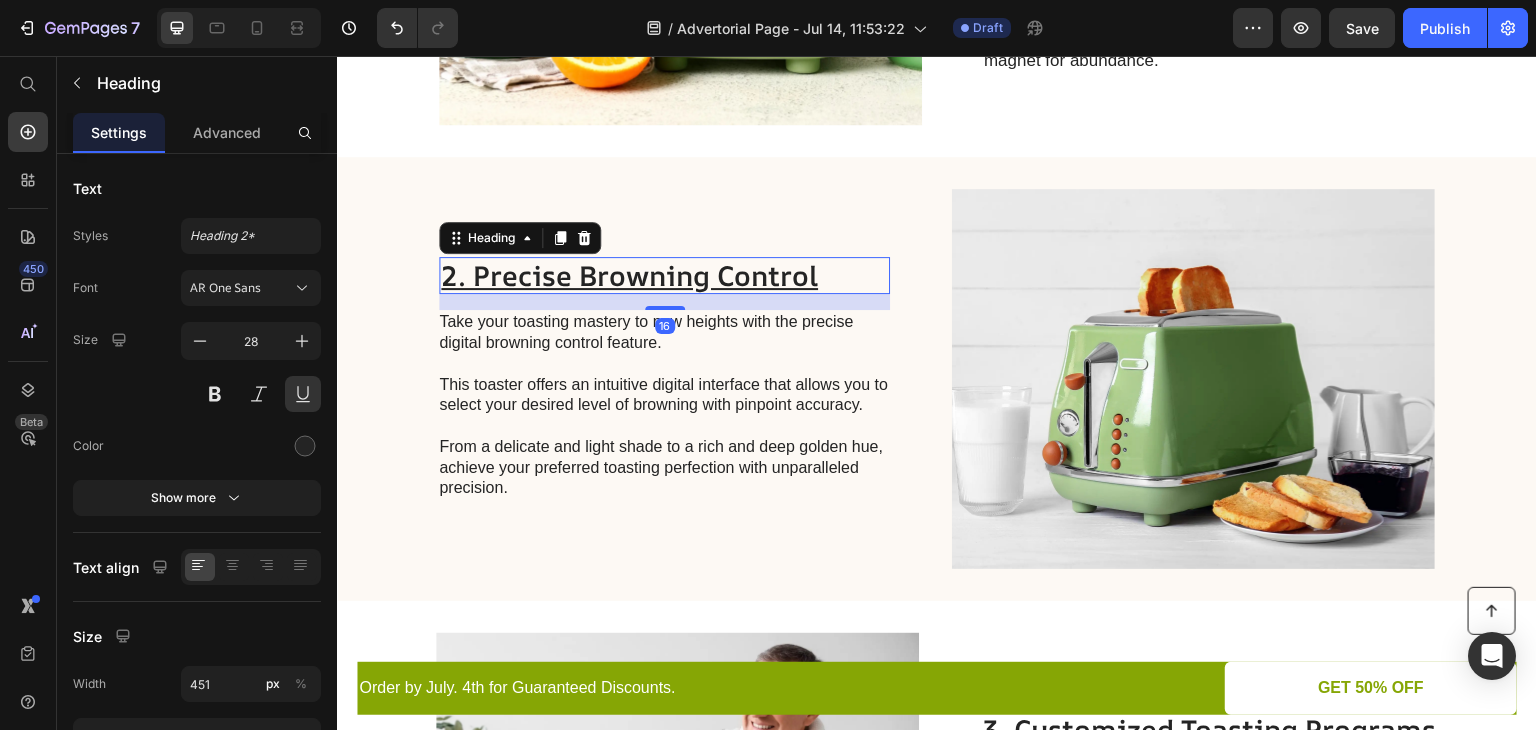 click on "2. Precise Browning Control" at bounding box center [664, 276] 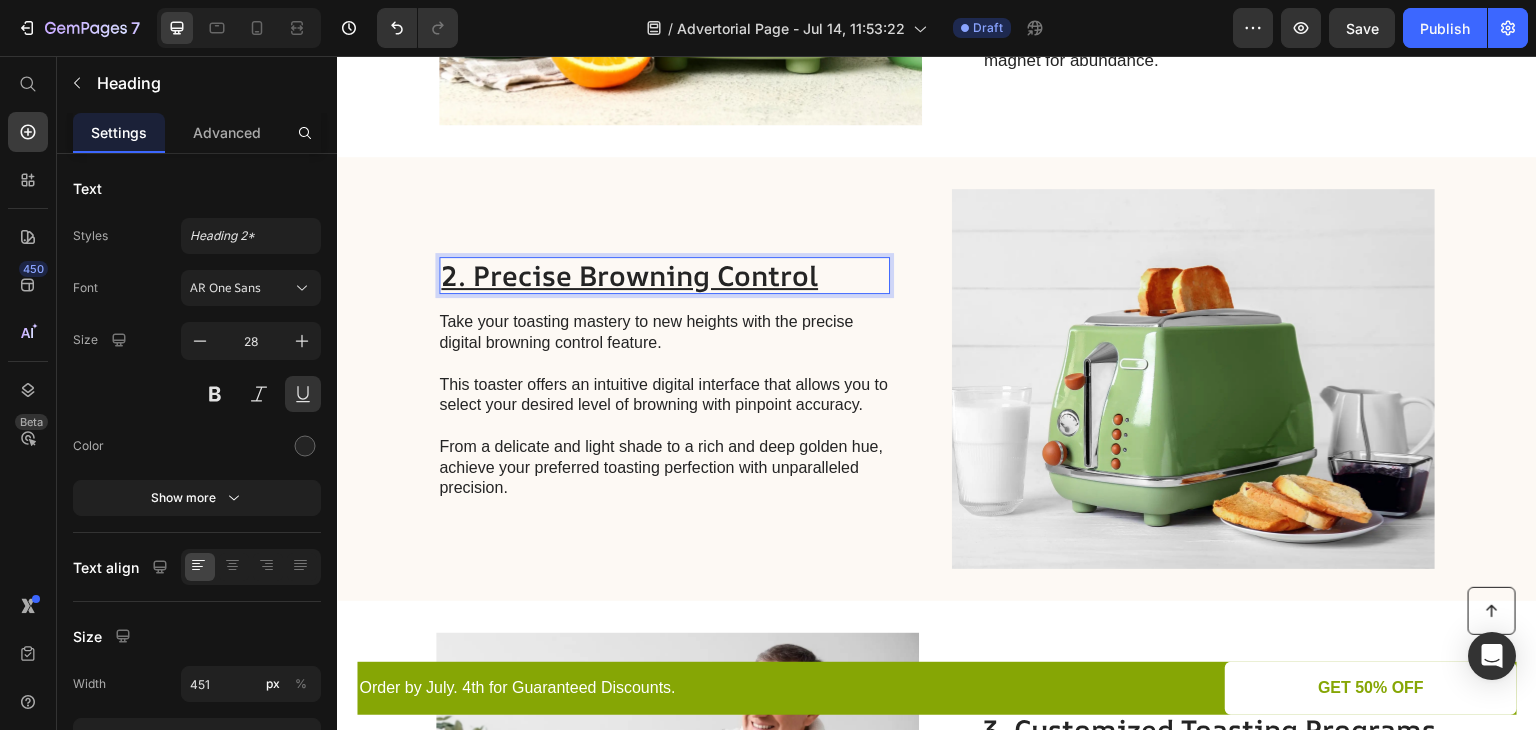 click on "2. Precise Browning Control" at bounding box center [664, 276] 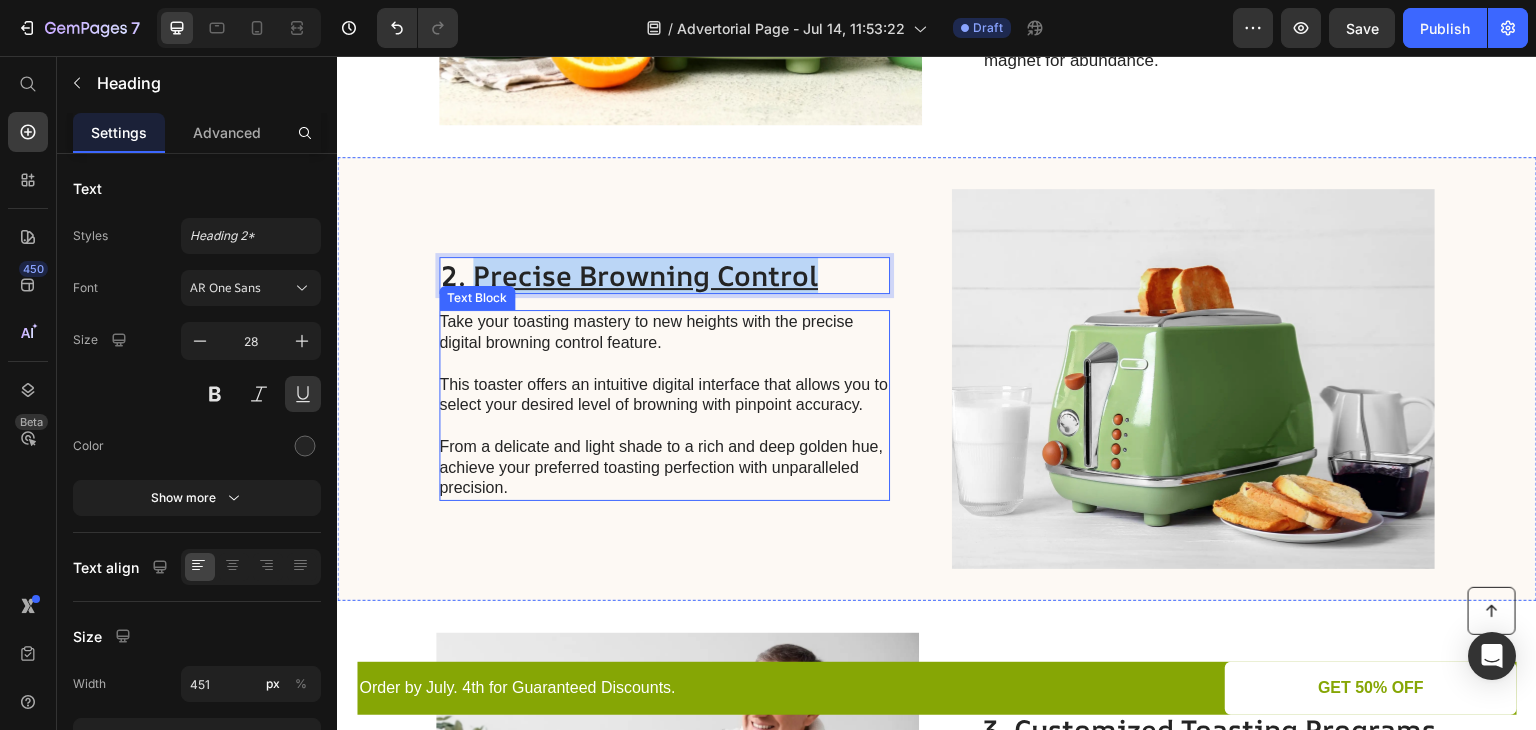 drag, startPoint x: 468, startPoint y: 271, endPoint x: 872, endPoint y: 312, distance: 406.0751 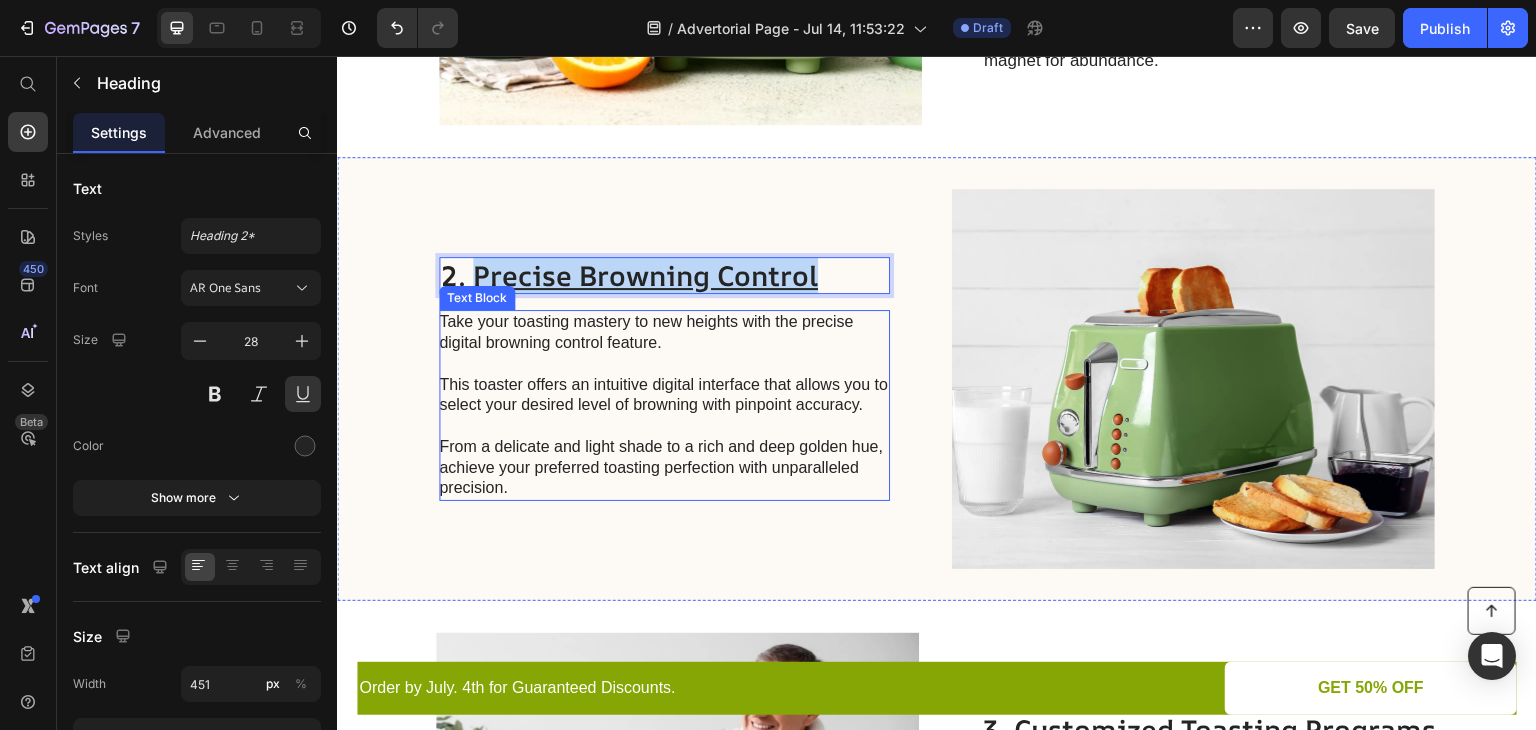 click on "2. Precise Browning Control Heading   16 Take your toasting mastery to new heights with the precise digital browning control feature. This toaster offers an intuitive digital interface that allows you to select your desired level of browning with pinpoint accuracy.  From a delicate and light shade to a rich and deep golden hue, achieve your preferred toasting perfection with unparalleled precision. Text Block" at bounding box center [664, 379] 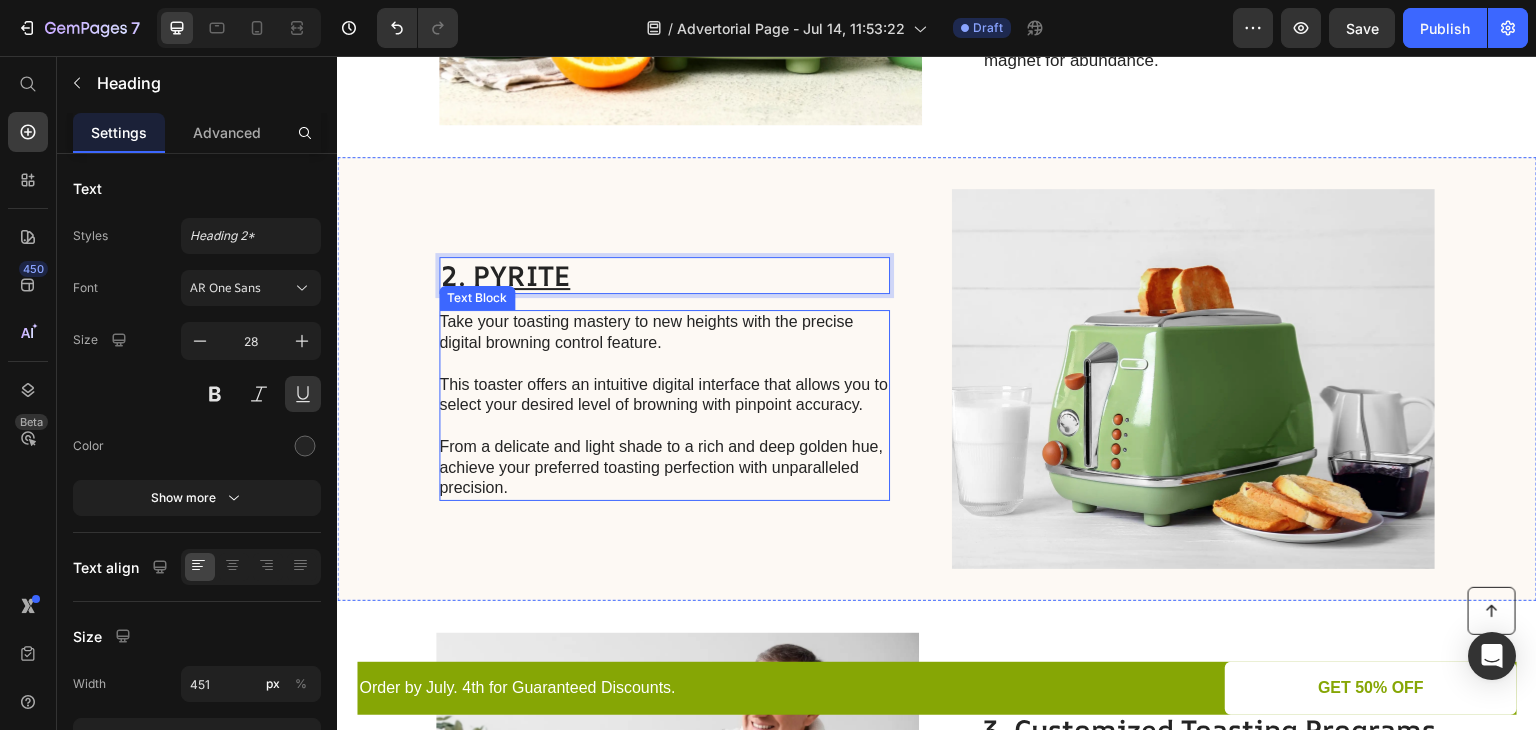 click on "Take your toasting mastery to new heights with the precise digital browning control feature. This toaster offers an intuitive digital interface that allows you to select your desired level of browning with pinpoint accuracy.  From a delicate and light shade to a rich and deep golden hue, achieve your preferred toasting perfection with unparalleled precision." at bounding box center (663, 405) 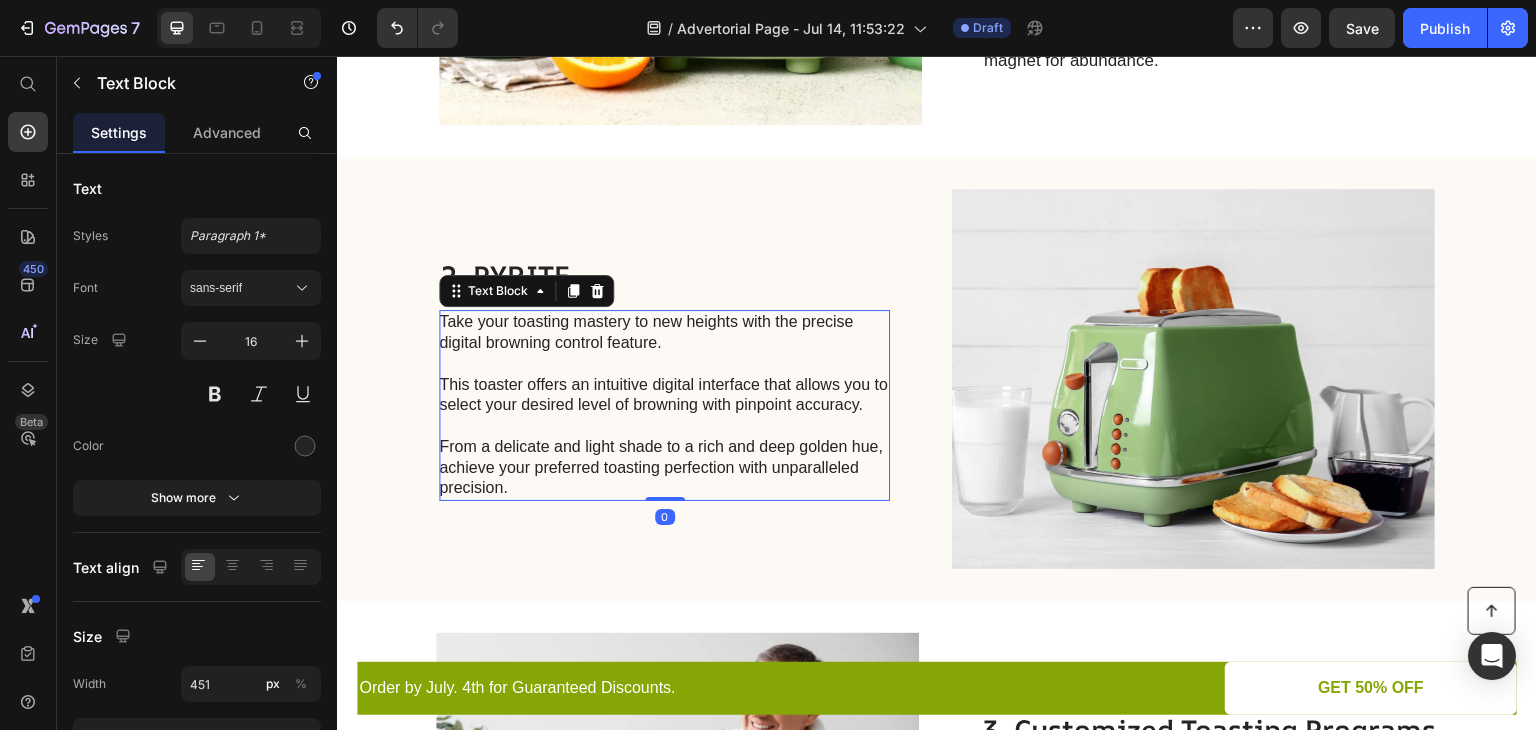 click on "Take your toasting mastery to new heights with the precise digital browning control feature. This toaster offers an intuitive digital interface that allows you to select your desired level of browning with pinpoint accuracy.  From a delicate and light shade to a rich and deep golden hue, achieve your preferred toasting perfection with unparalleled precision." at bounding box center (663, 405) 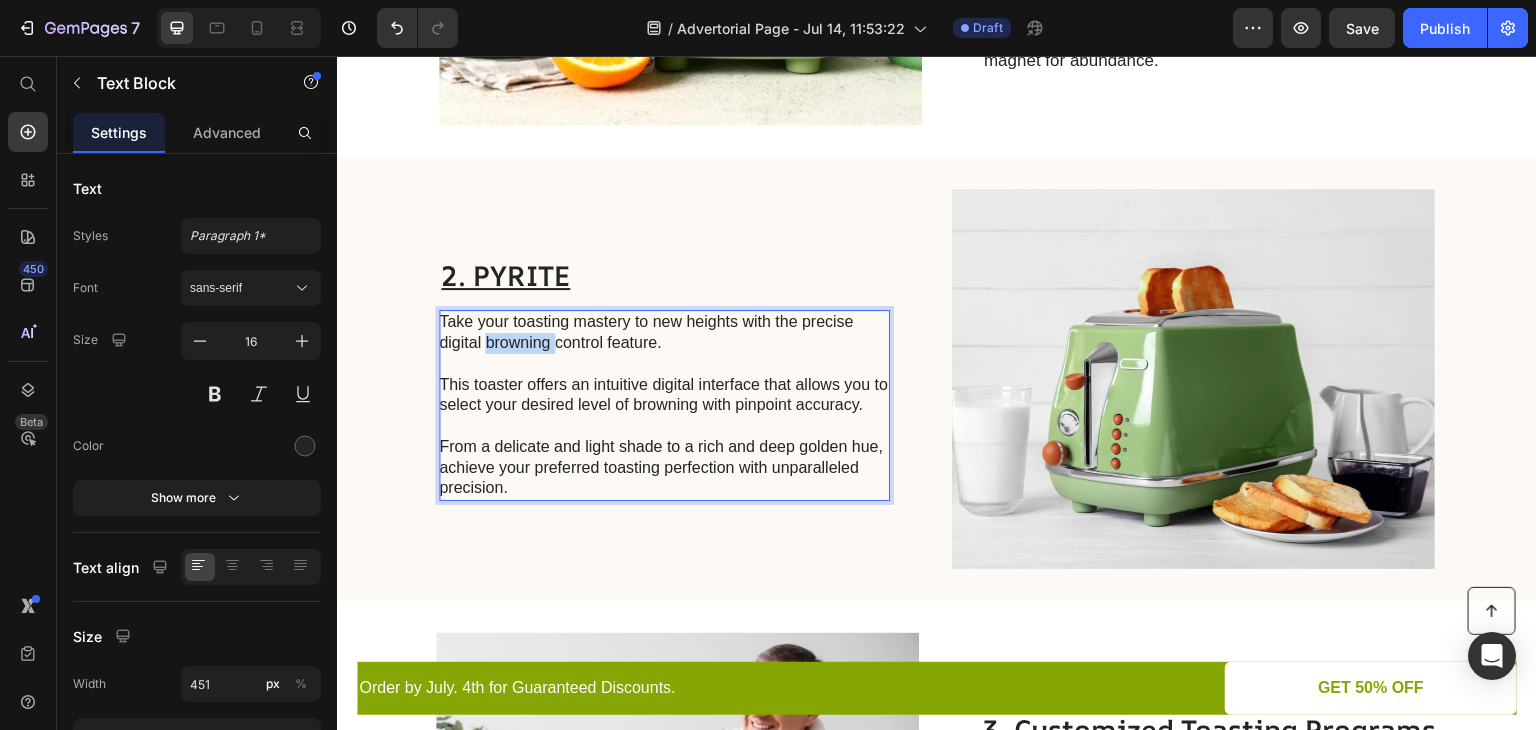 click on "Take your toasting mastery to new heights with the precise digital browning control feature. This toaster offers an intuitive digital interface that allows you to select your desired level of browning with pinpoint accuracy.  From a delicate and light shade to a rich and deep golden hue, achieve your preferred toasting perfection with unparalleled precision." at bounding box center [663, 405] 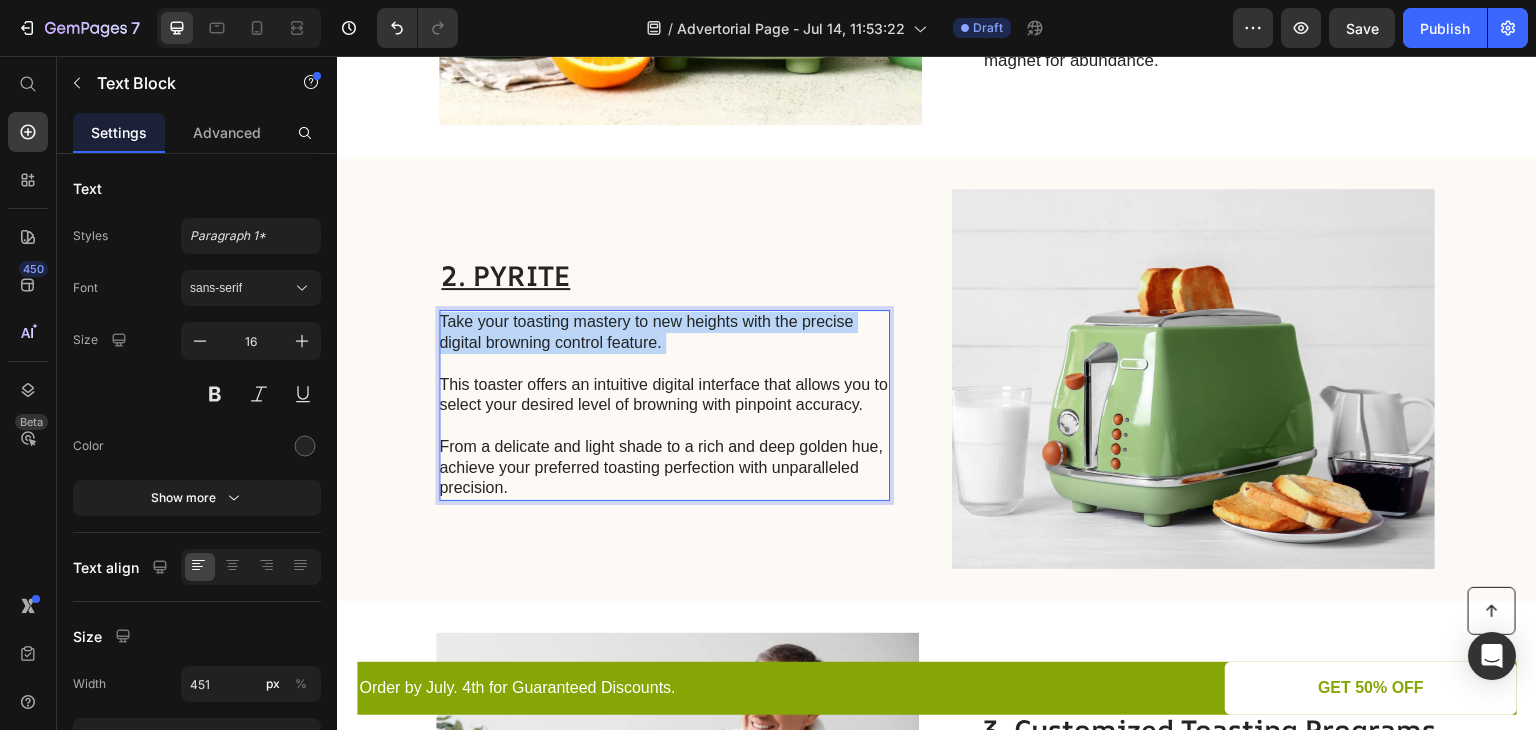 click on "Take your toasting mastery to new heights with the precise digital browning control feature. This toaster offers an intuitive digital interface that allows you to select your desired level of browning with pinpoint accuracy.  From a delicate and light shade to a rich and deep golden hue, achieve your preferred toasting perfection with unparalleled precision." at bounding box center [663, 405] 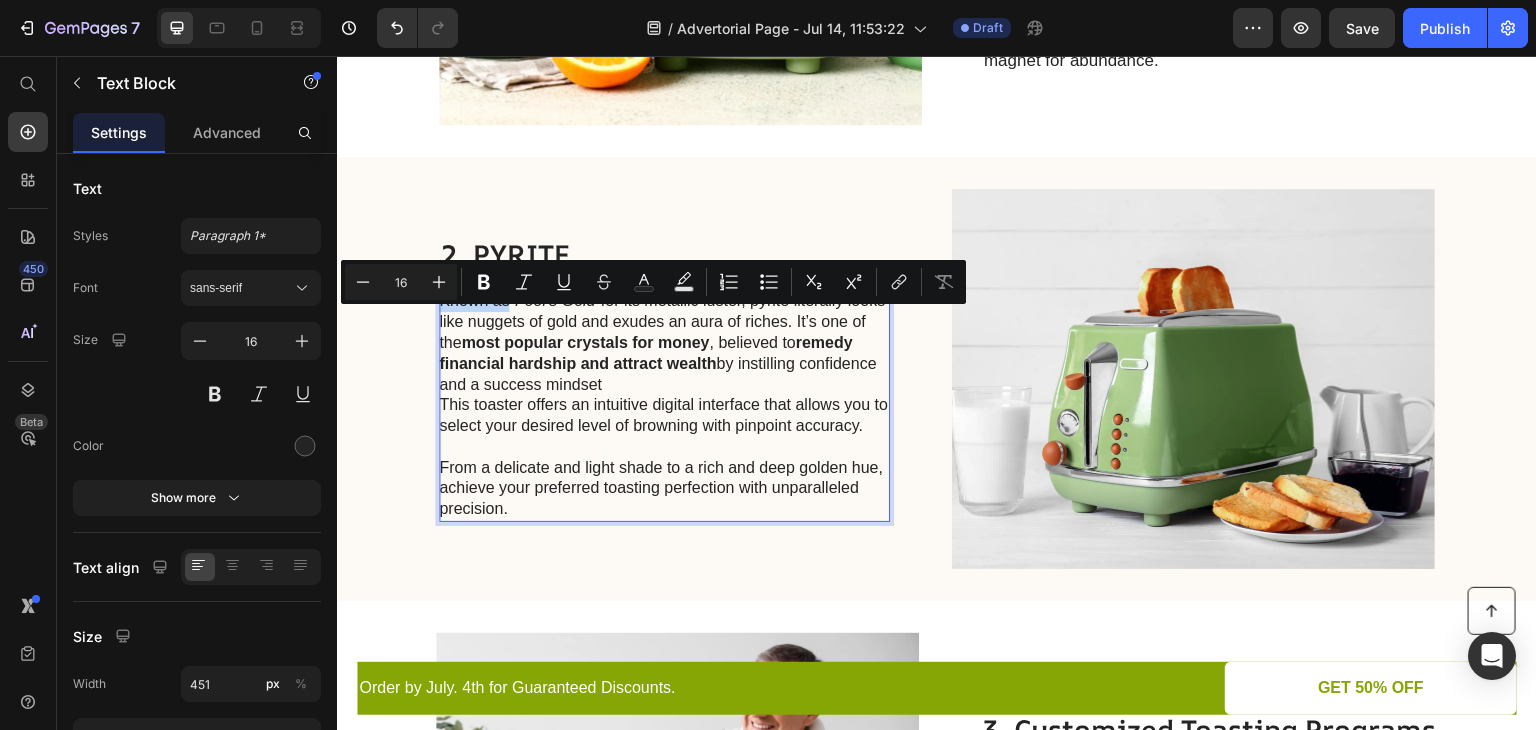 scroll, scrollTop: 820, scrollLeft: 0, axis: vertical 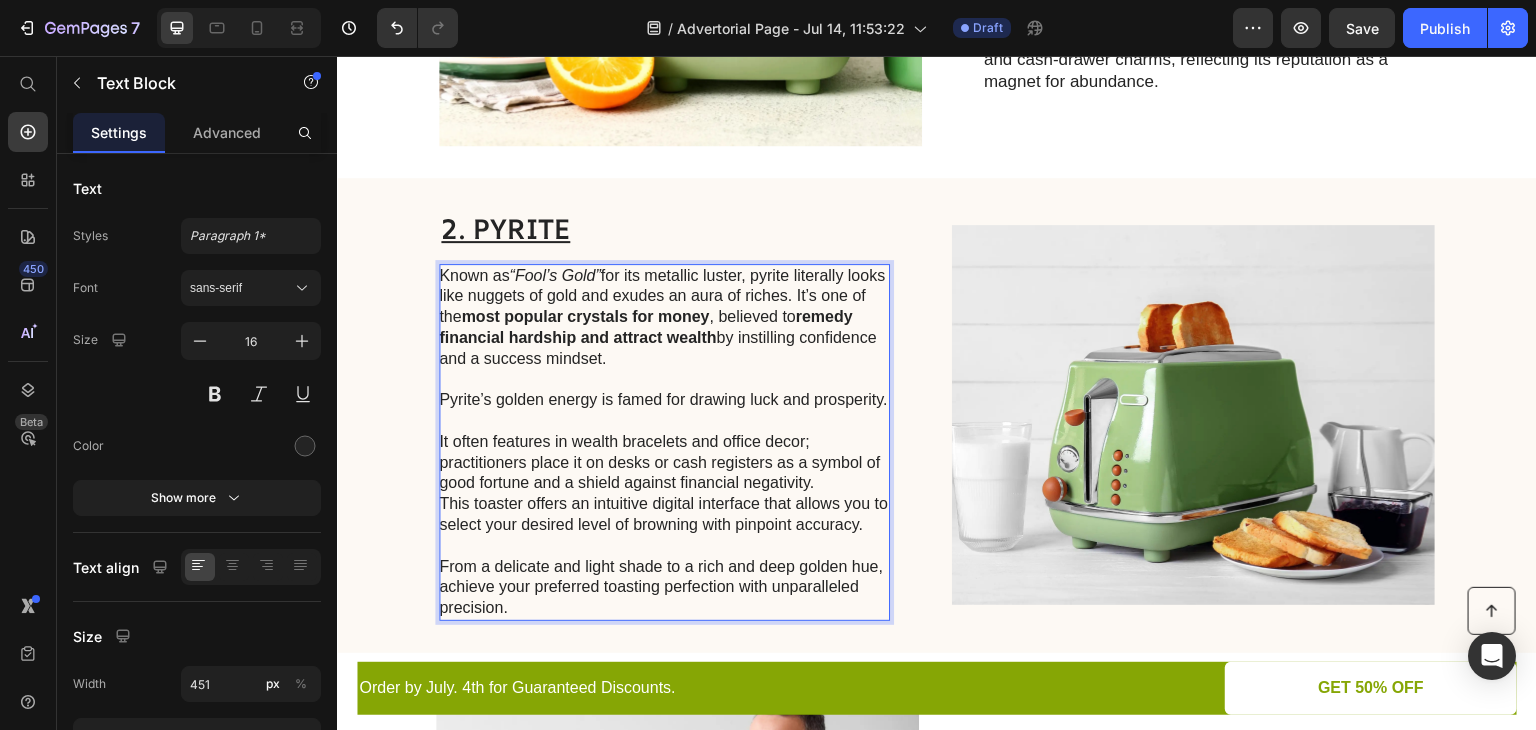 click on "⁠⁠⁠⁠⁠⁠⁠It often features in wealth bracelets and office decor; practitioners place it on desks or cash registers as a symbol of good fortune and a shield against financial negativity. This toaster offers an intuitive digital interface that allows you to select your desired level of browning with pinpoint accuracy.  From a delicate and light shade to a rich and deep golden hue, achieve your preferred toasting perfection with unparalleled precision." at bounding box center [663, 525] 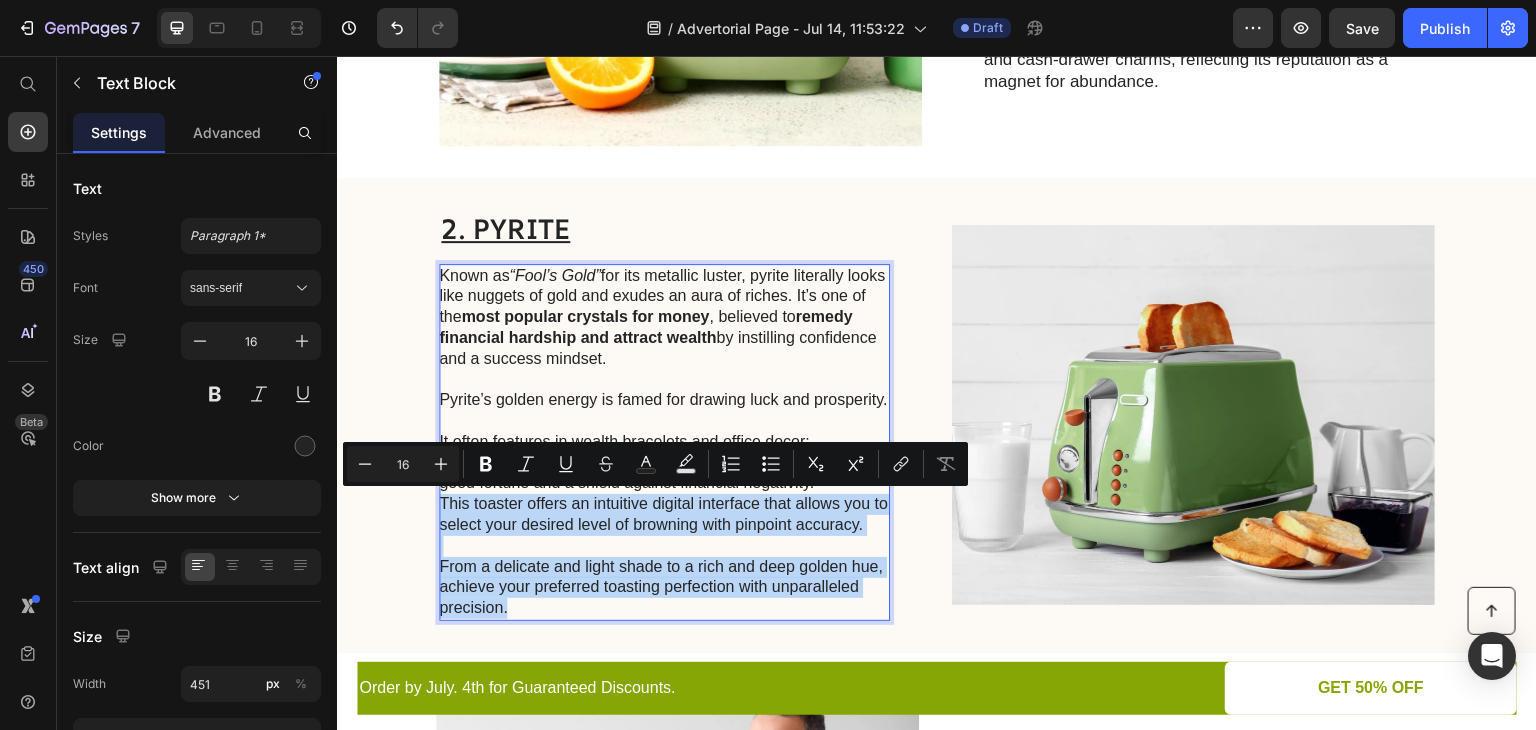 drag, startPoint x: 436, startPoint y: 502, endPoint x: 531, endPoint y: 618, distance: 149.93666 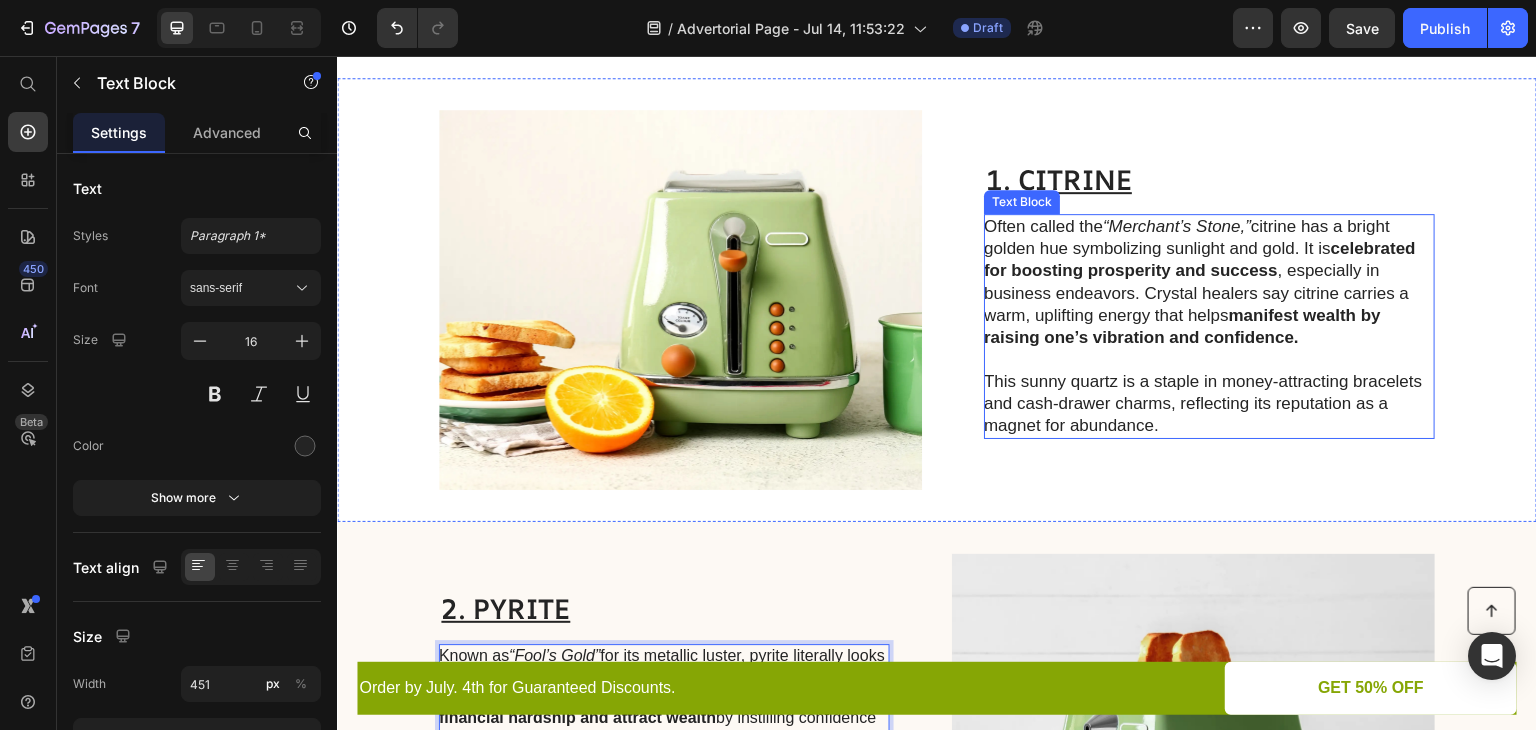 scroll, scrollTop: 420, scrollLeft: 0, axis: vertical 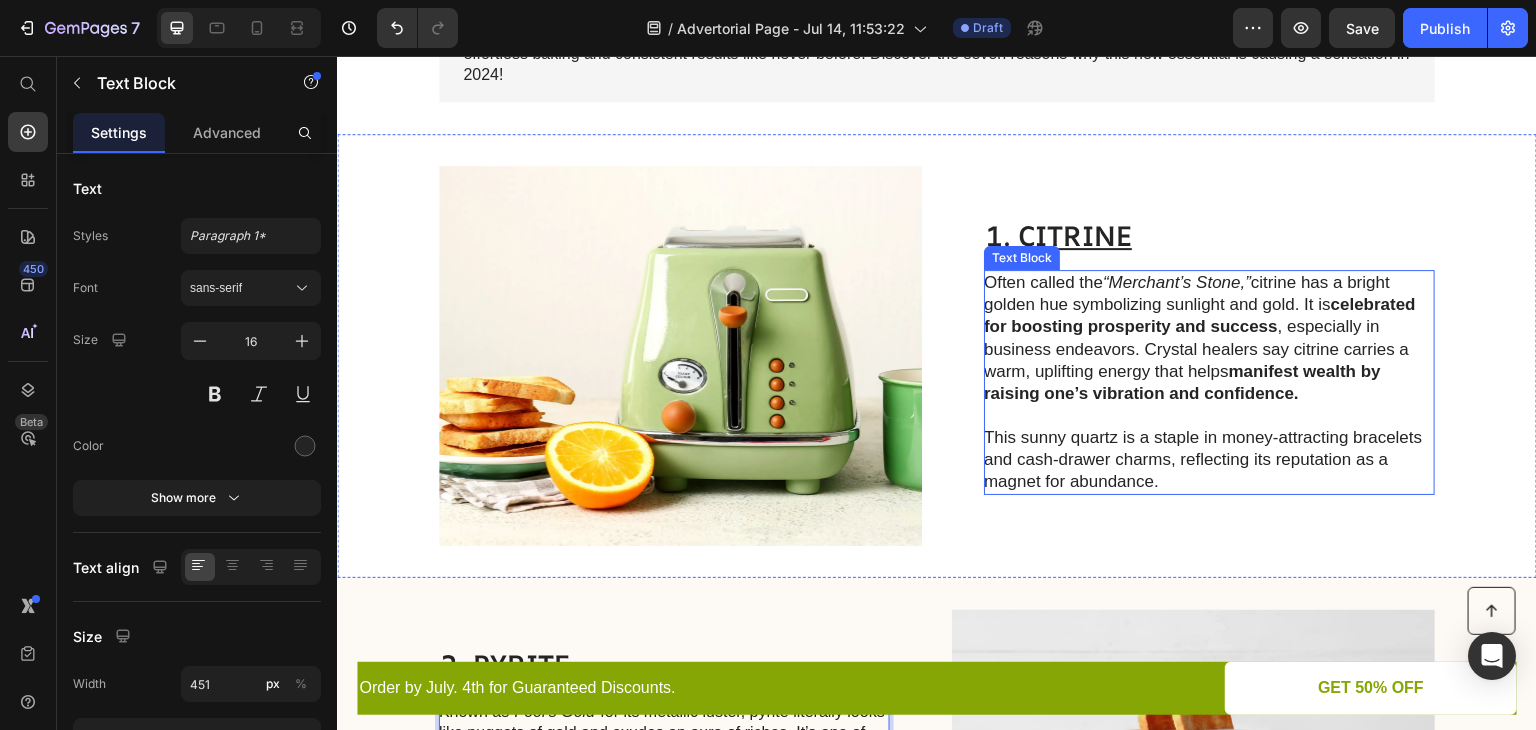 click on "Often called the  “Merchant’s Stone,”  citrine has a bright golden hue symbolizing sunlight and gold. It is  celebrated for boosting prosperity and success , especially in business endeavors. Crystal healers say citrine carries a warm, uplifting energy that helps  manifest wealth by raising one’s vibration and confidence." at bounding box center [1208, 338] 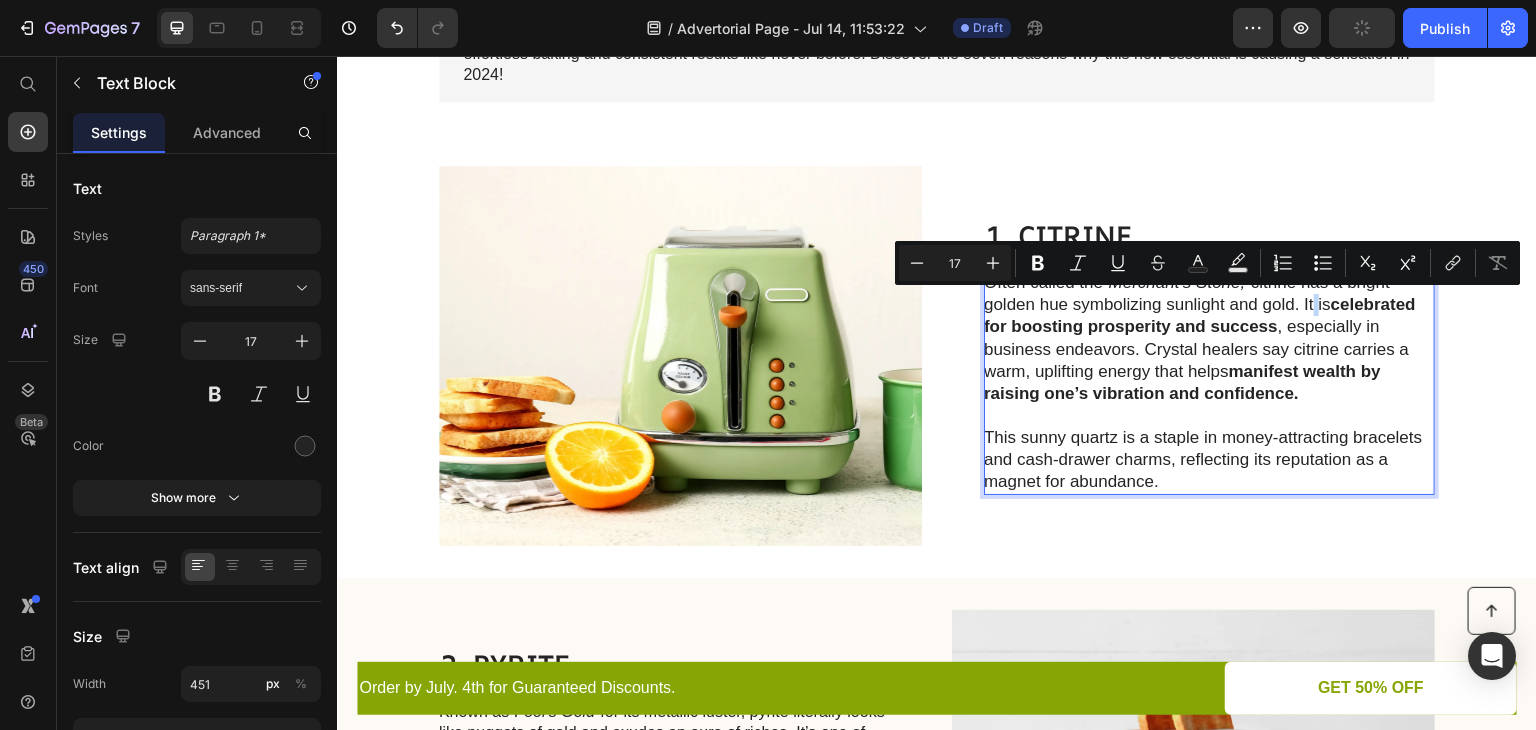 click on "Often called the  “Merchant’s Stone,”  citrine has a bright golden hue symbolizing sunlight and gold. It is  celebrated for boosting prosperity and success , especially in business endeavors. Crystal healers say citrine carries a warm, uplifting energy that helps  manifest wealth by raising one’s vibration and confidence." at bounding box center (1208, 338) 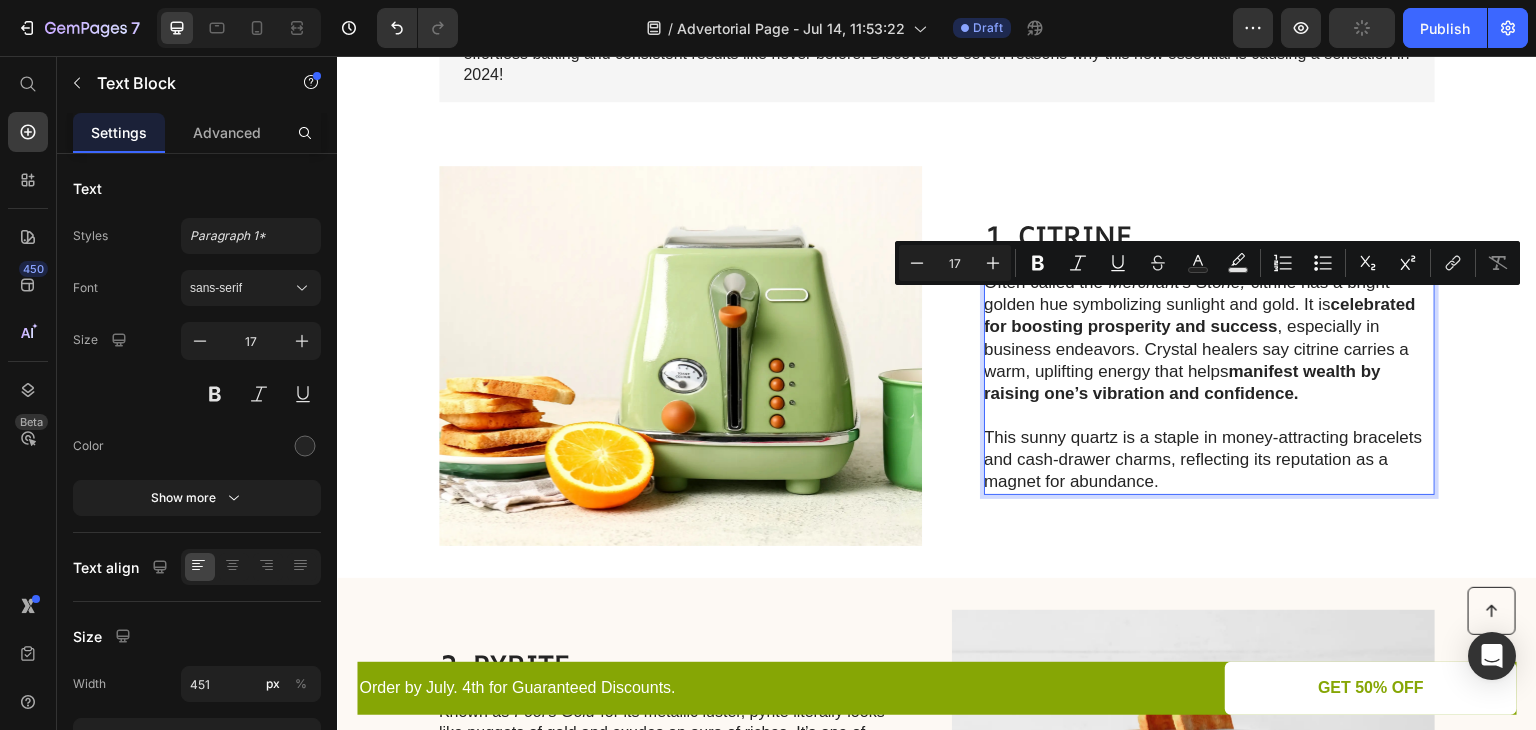 click on "Often called the  “Merchant’s Stone,”  citrine has a bright golden hue symbolizing sunlight and gold. It is  celebrated for boosting prosperity and success , especially in business endeavors. Crystal healers say citrine carries a warm, uplifting energy that helps  manifest wealth by raising one’s vibration and confidence." at bounding box center [1208, 338] 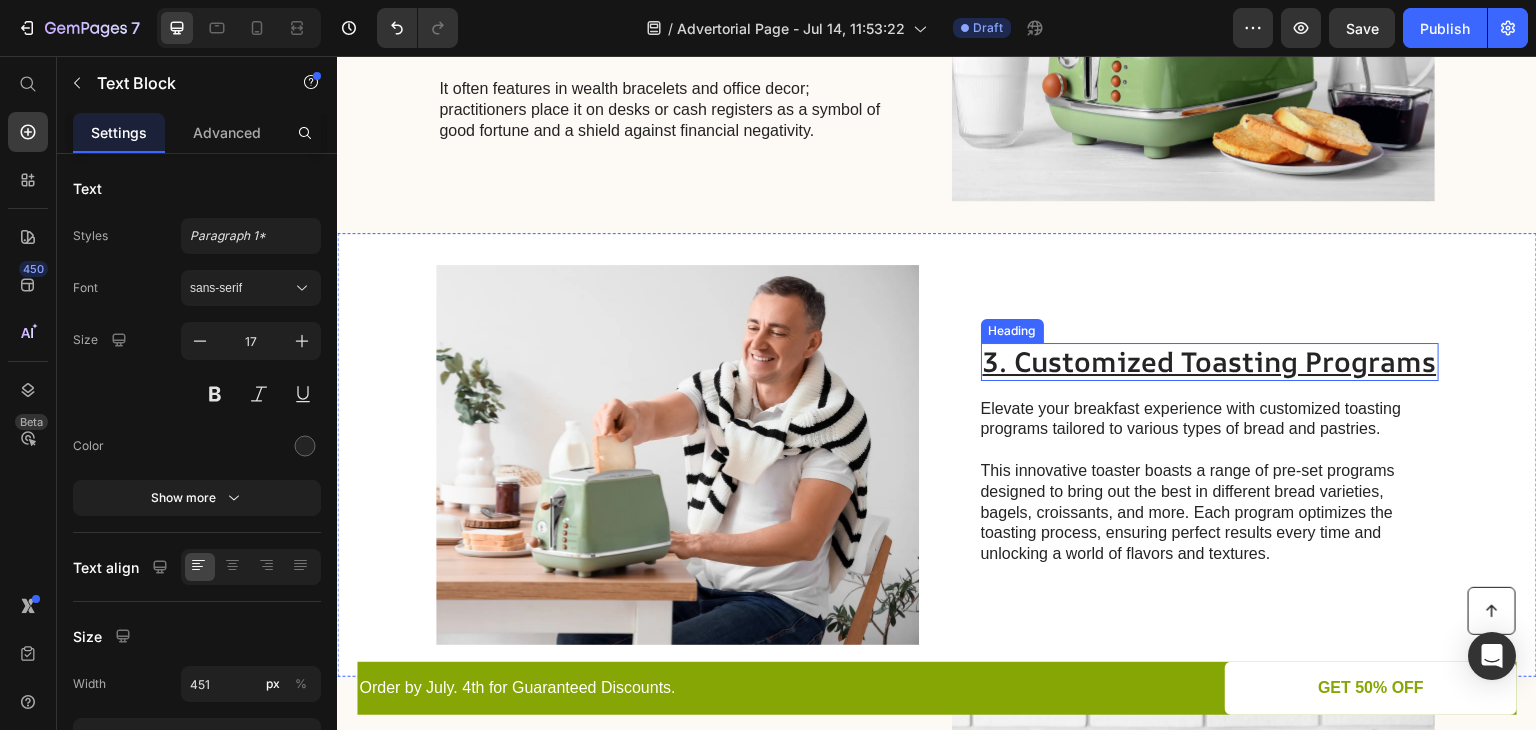 scroll, scrollTop: 1309, scrollLeft: 0, axis: vertical 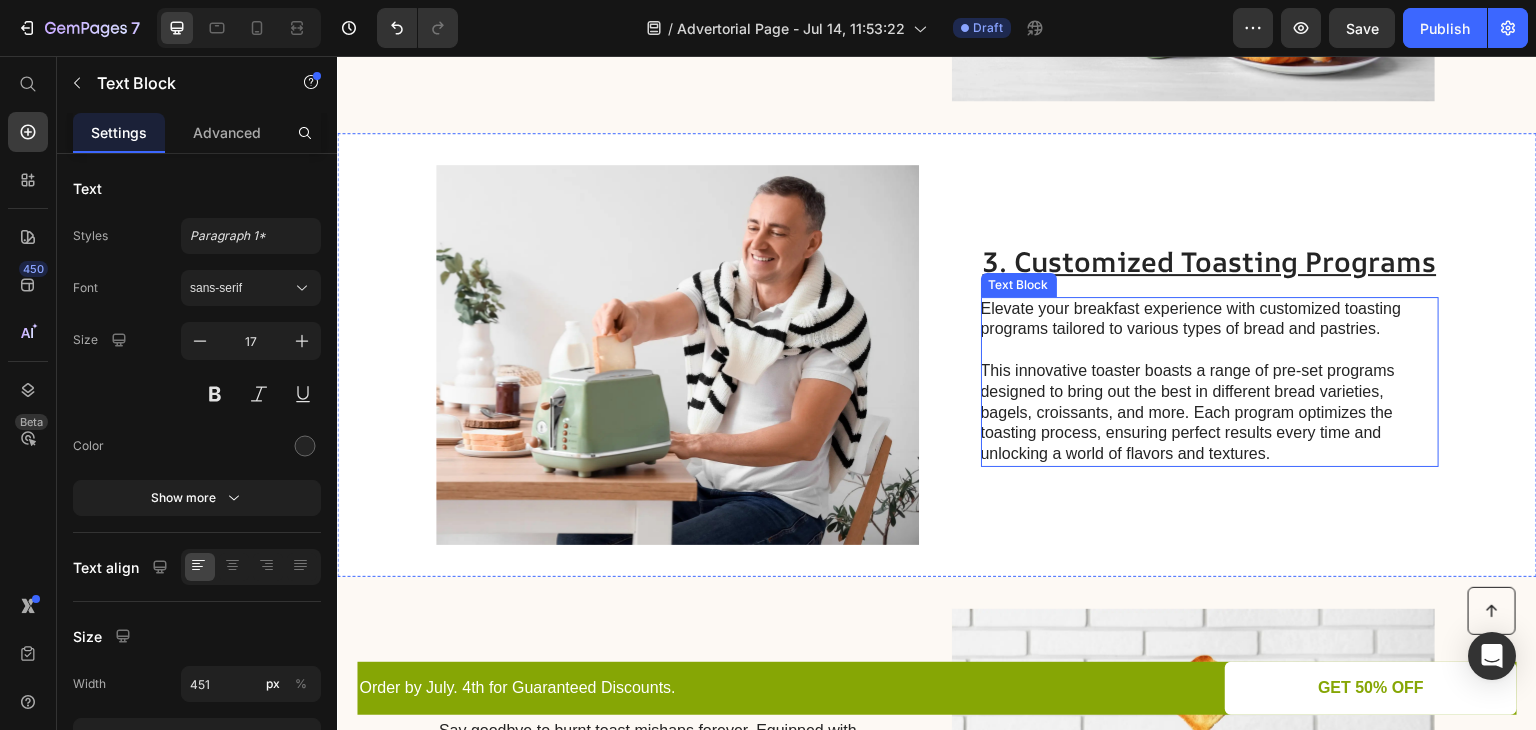 click on "This innovative toaster boasts a range of pre-set programs designed to bring out the best in different bread varieties, bagels, croissants, and more. Each program optimizes the toasting process, ensuring perfect results every time and unlocking a world of flavors and textures." at bounding box center [1205, 413] 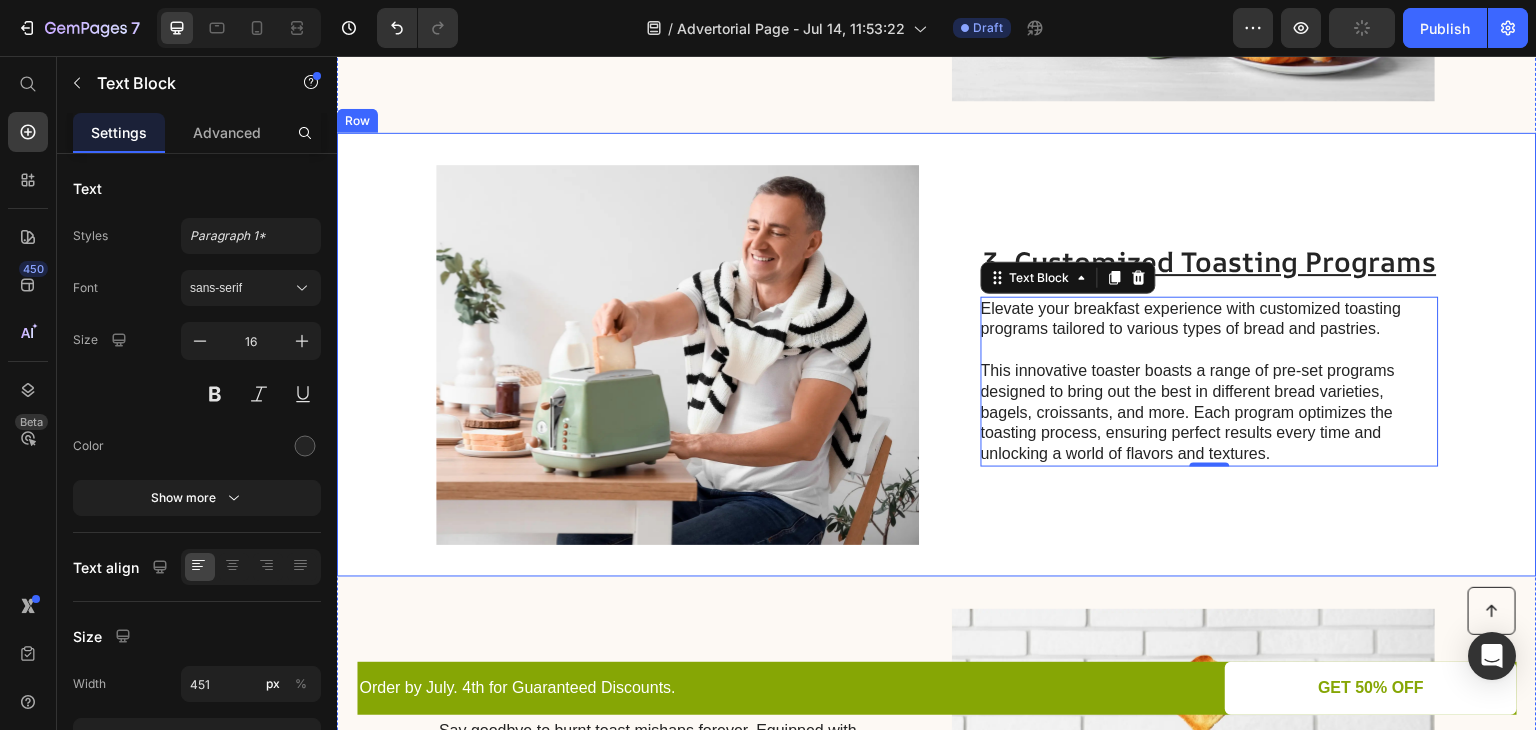 click on "3. Customized Toasting Programs" at bounding box center [1210, 262] 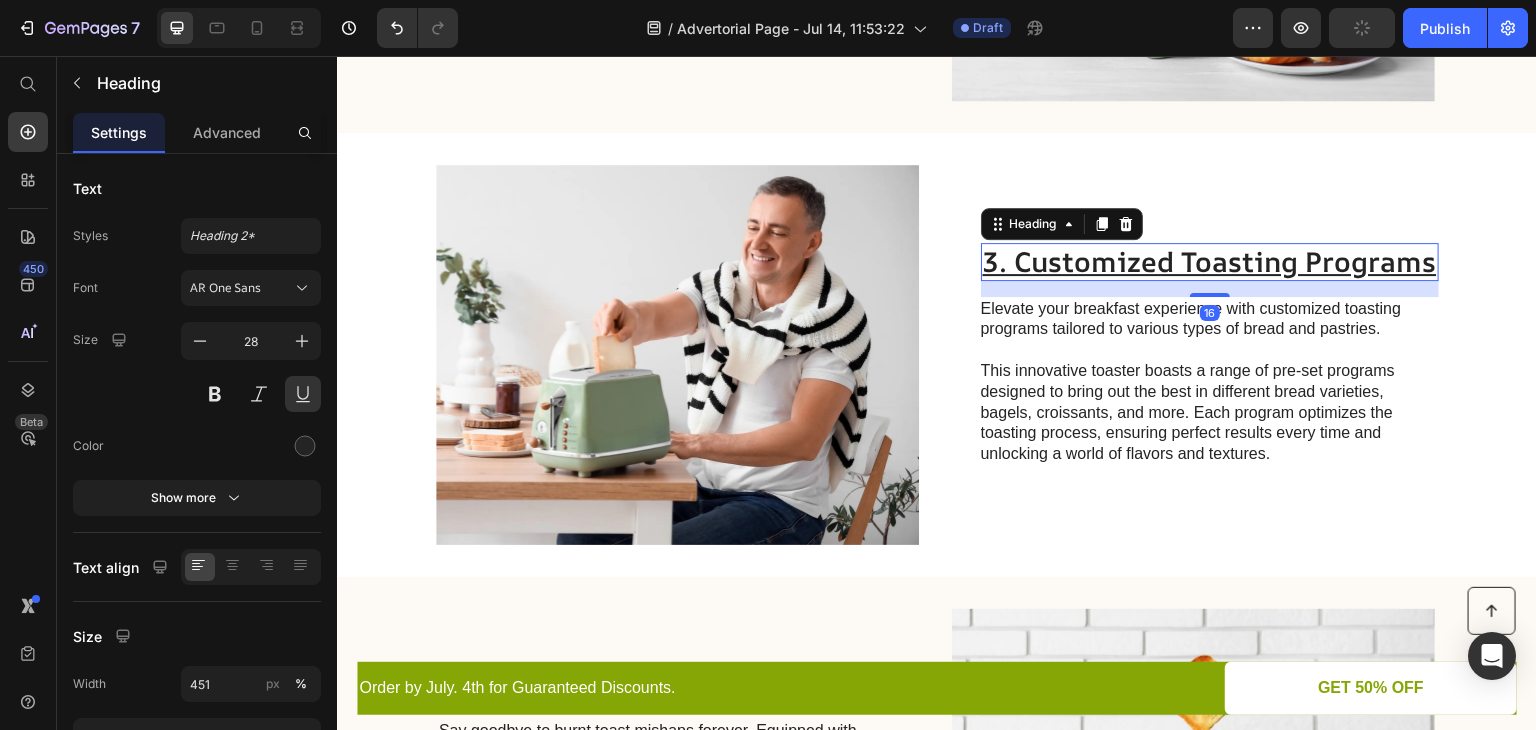 click on "3. Customized Toasting Programs" at bounding box center [1210, 262] 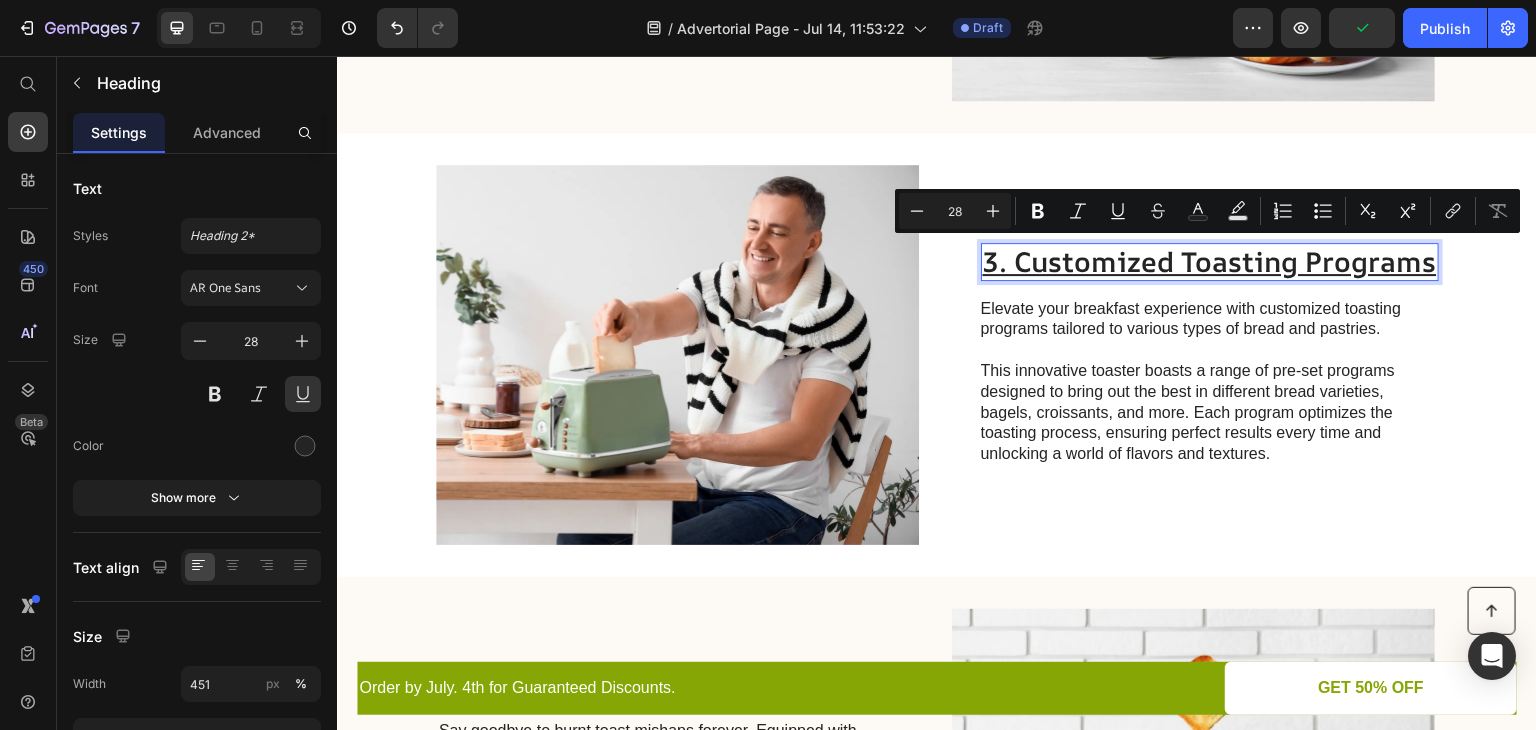 click on "3. Customized Toasting Programs" at bounding box center [1210, 262] 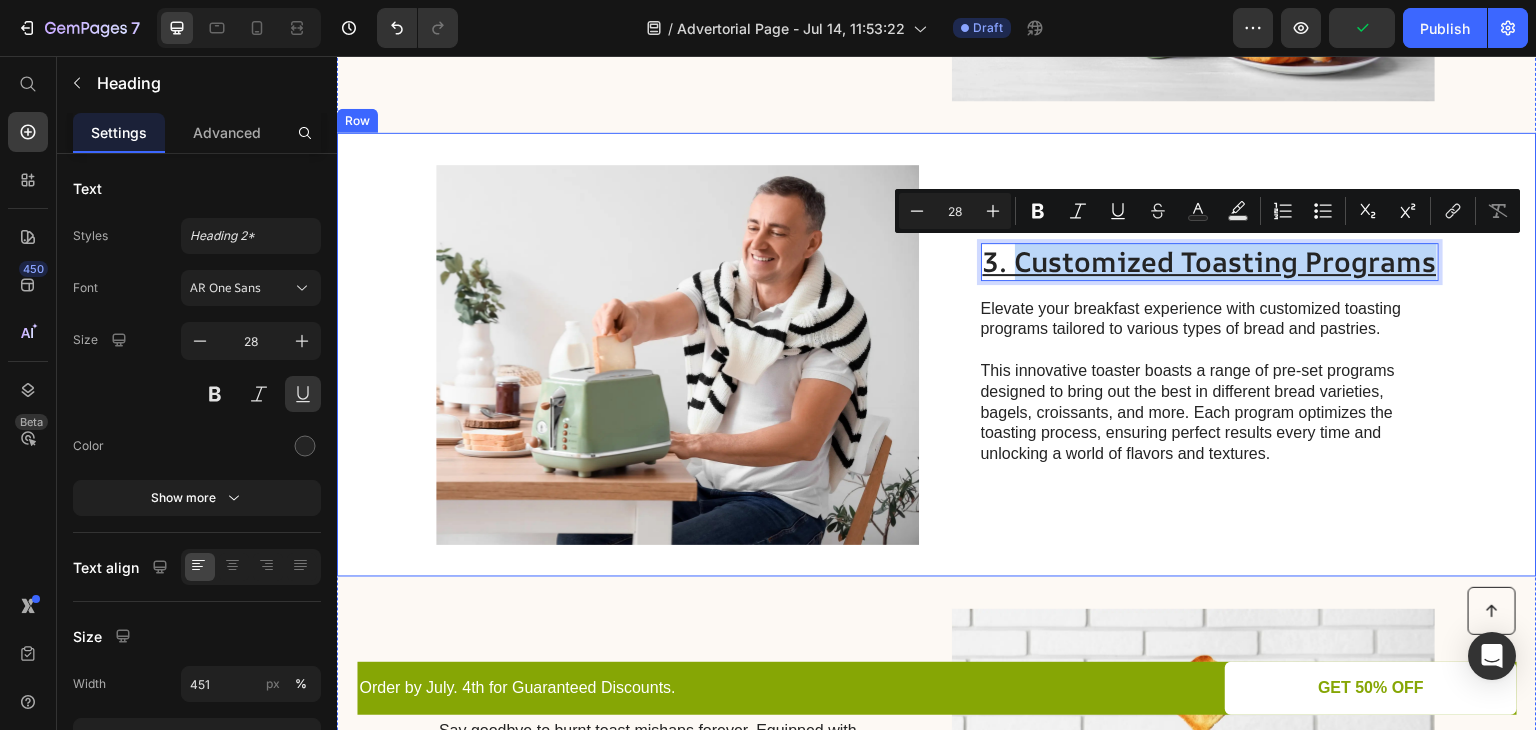 drag, startPoint x: 1014, startPoint y: 255, endPoint x: 1438, endPoint y: 254, distance: 424.0012 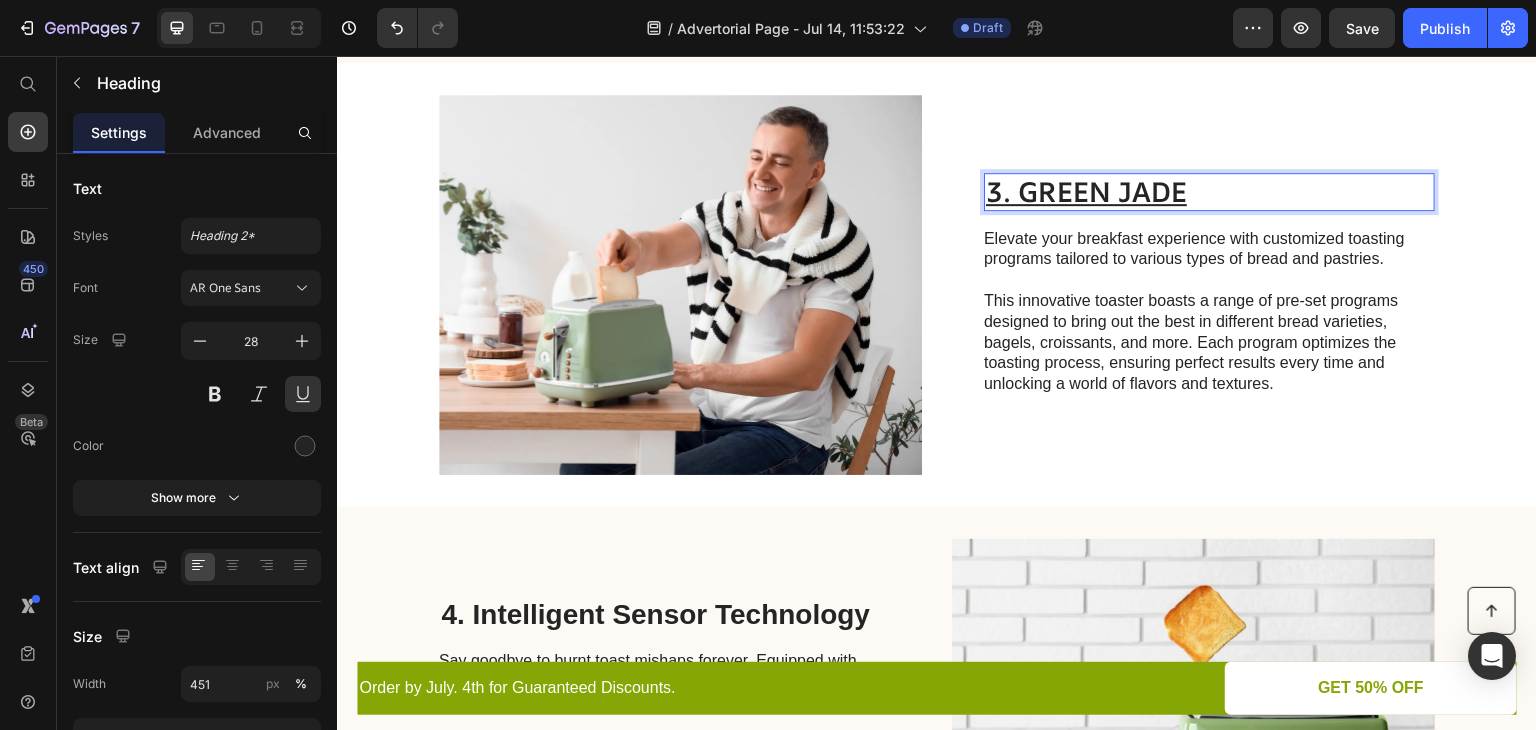 scroll, scrollTop: 1509, scrollLeft: 0, axis: vertical 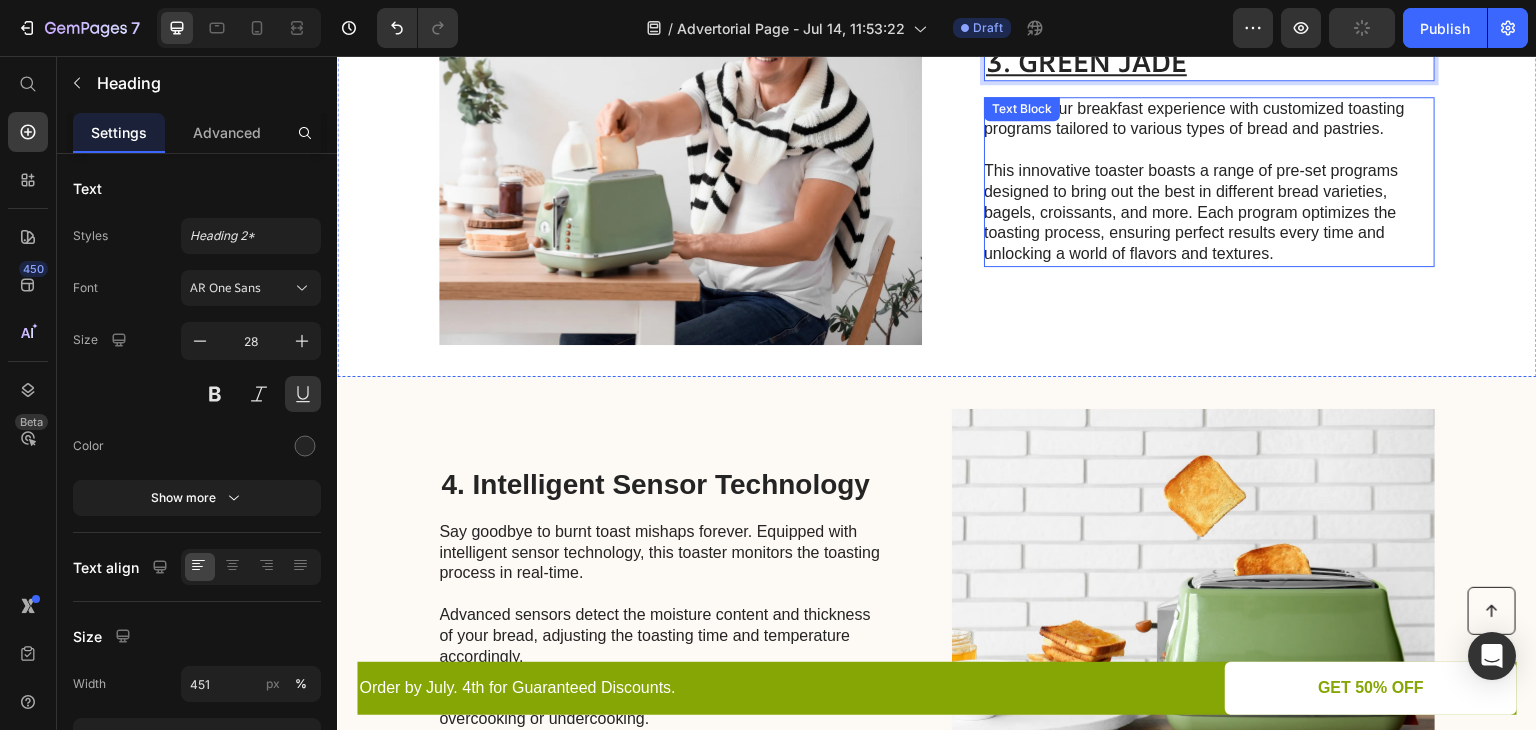 click on "This innovative toaster boasts a range of pre-set programs designed to bring out the best in different bread varieties, bagels, croissants, and more. Each program optimizes the toasting process, ensuring perfect results every time and unlocking a world of flavors and textures." at bounding box center (1208, 213) 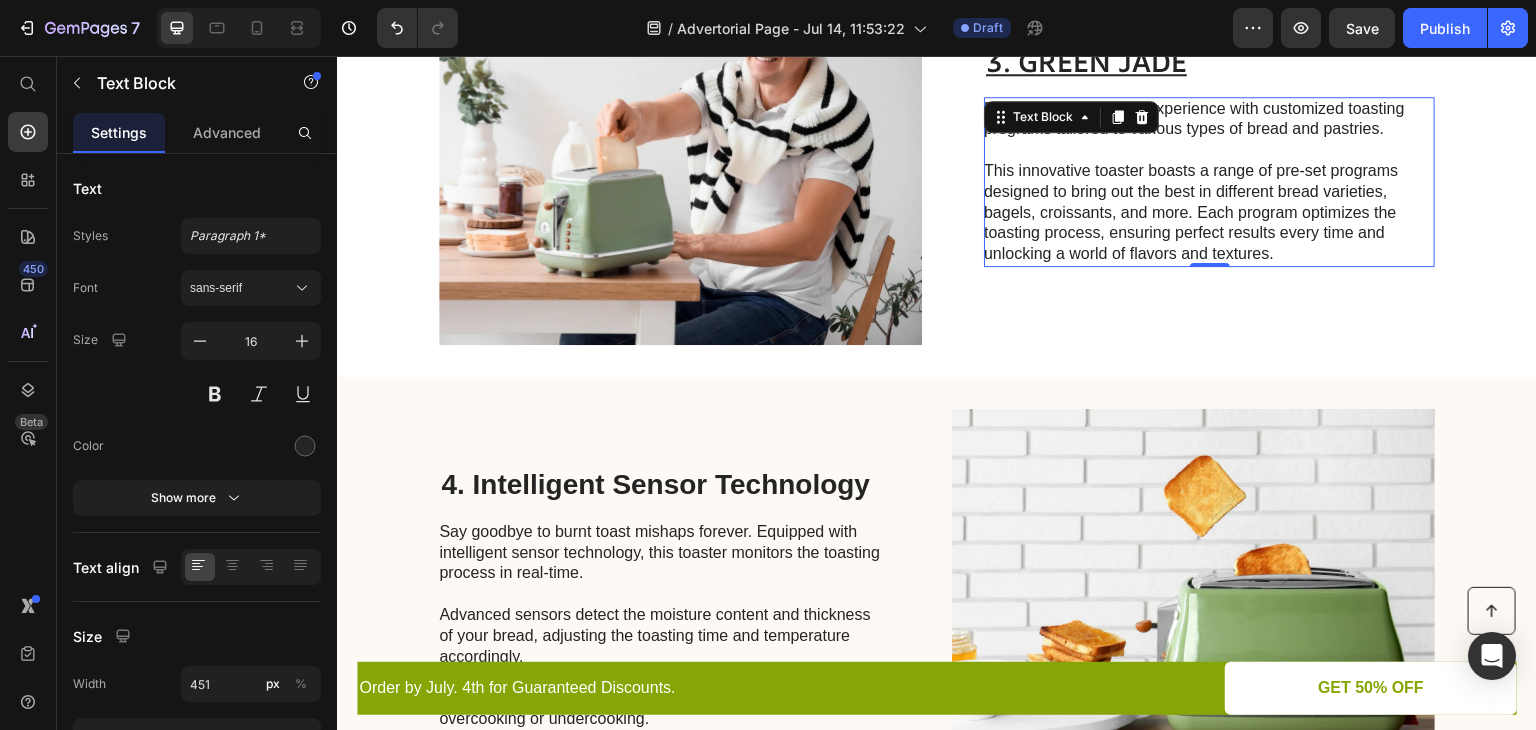 click on "This innovative toaster boasts a range of pre-set programs designed to bring out the best in different bread varieties, bagels, croissants, and more. Each program optimizes the toasting process, ensuring perfect results every time and unlocking a world of flavors and textures." at bounding box center [1208, 213] 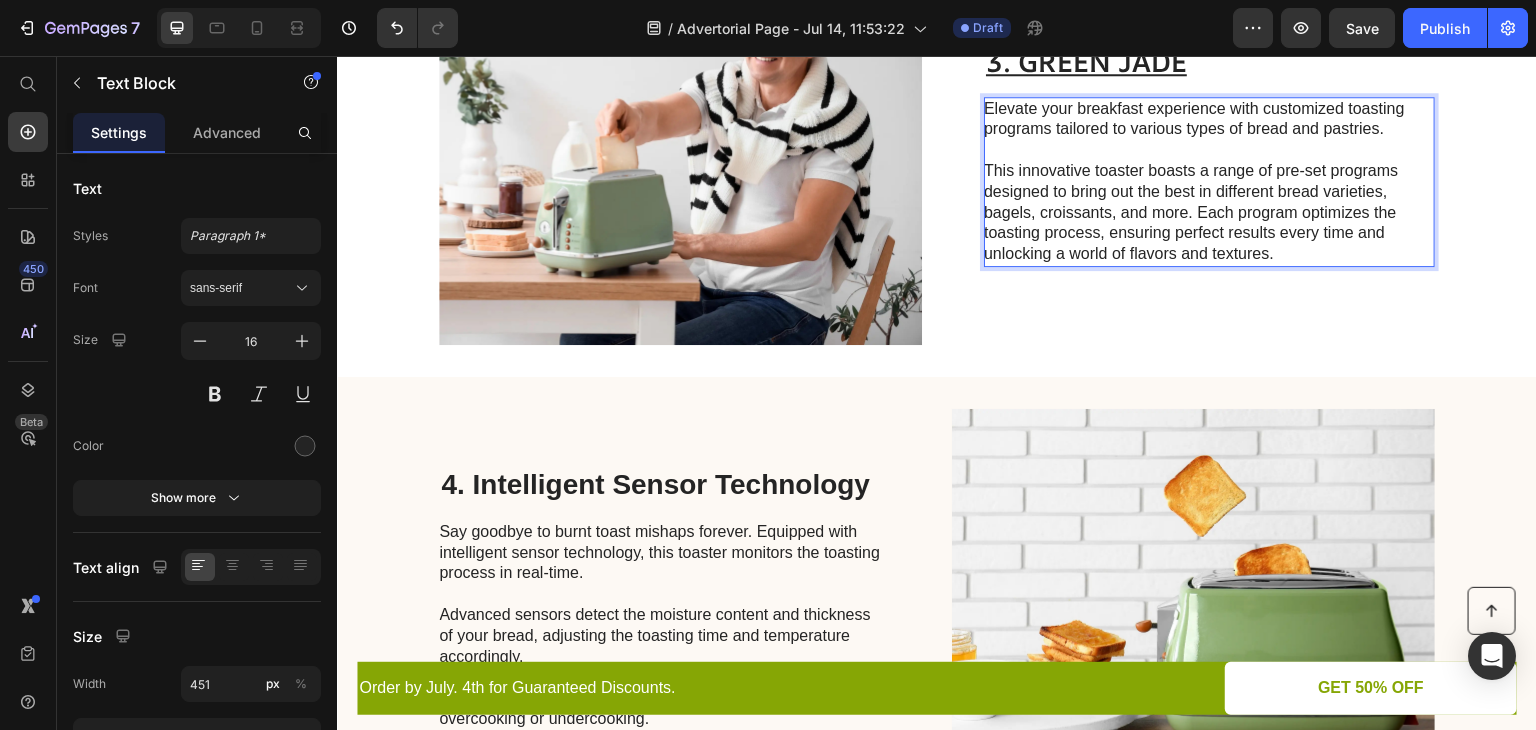 click on "Elevate your breakfast experience with customized toasting programs tailored to various types of bread and pastries." at bounding box center (1208, 120) 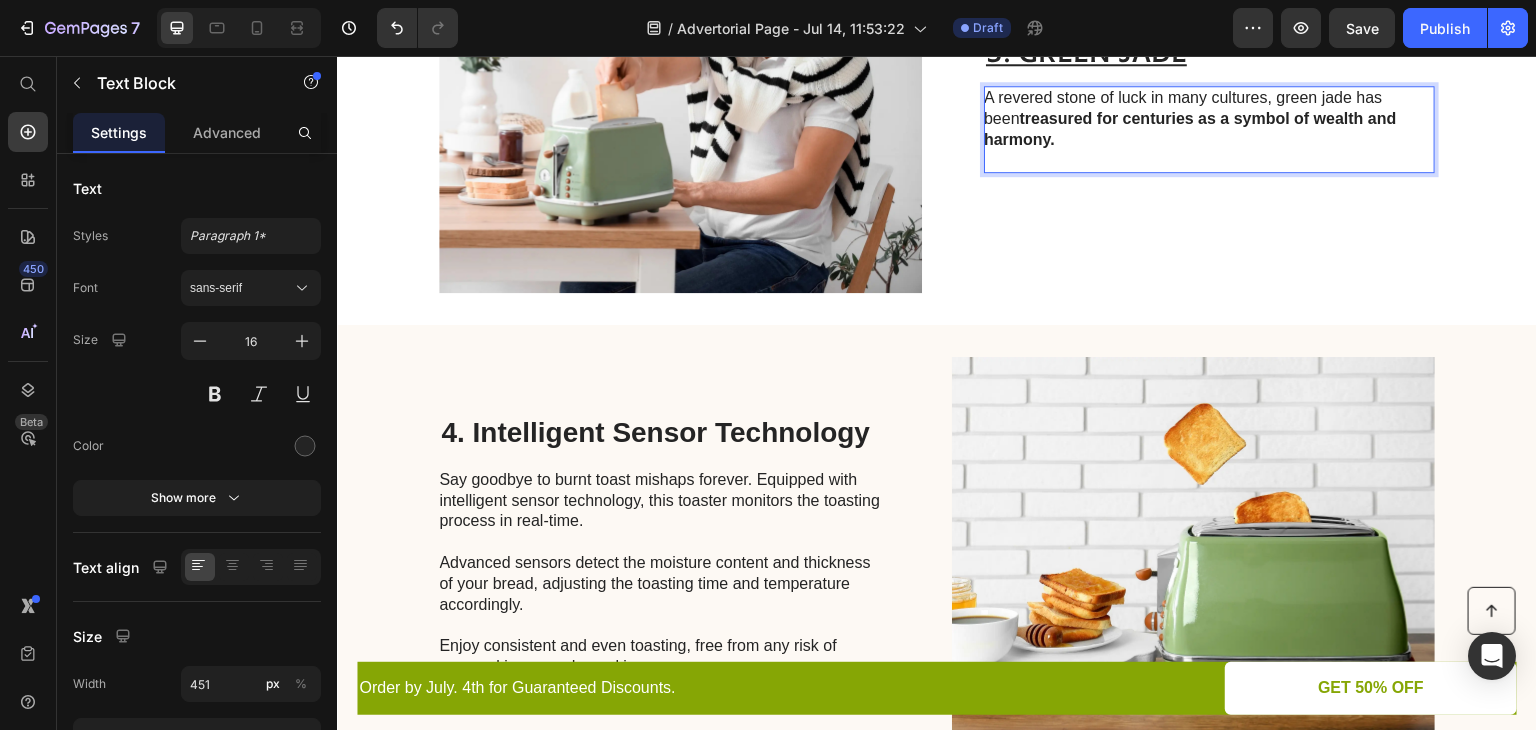 scroll, scrollTop: 1540, scrollLeft: 0, axis: vertical 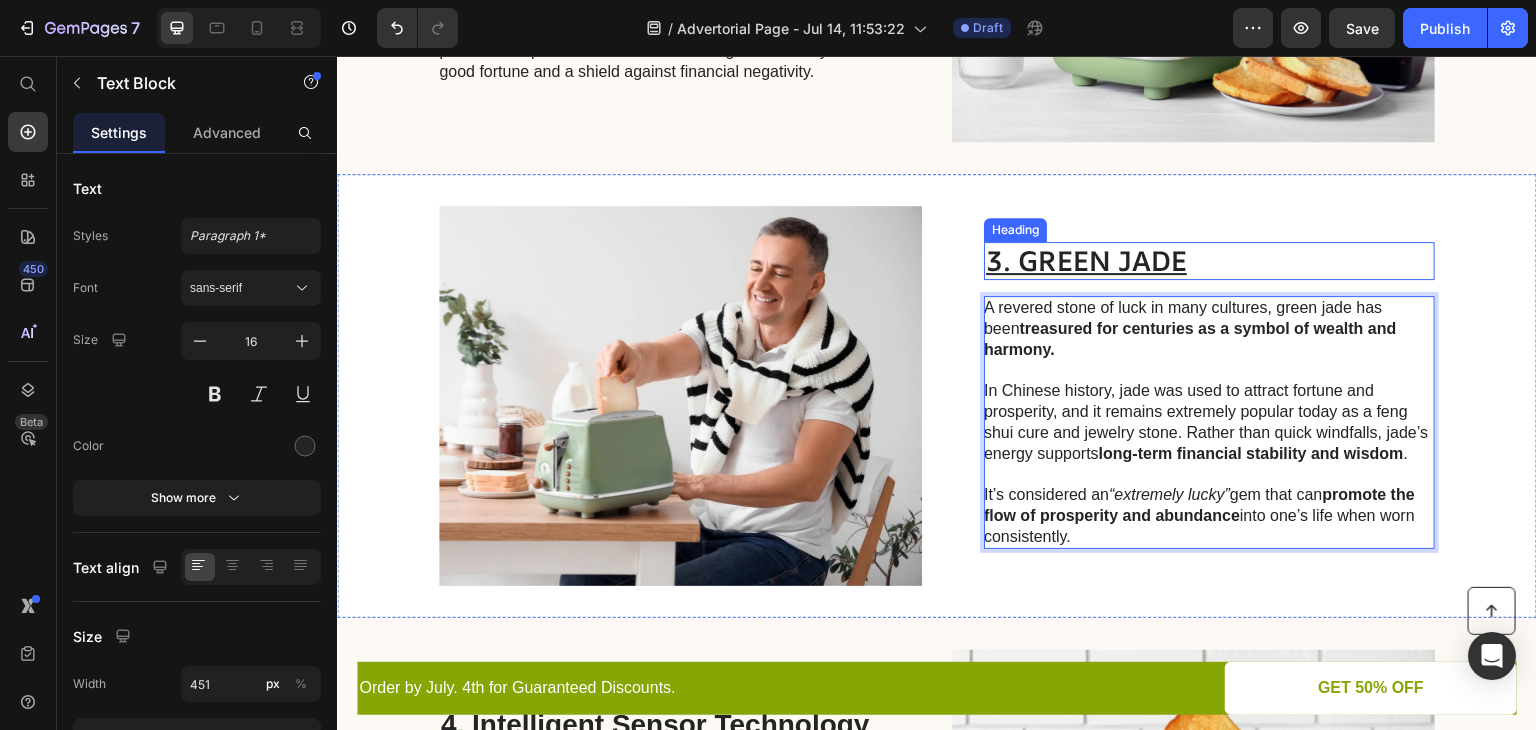 click on "3. GREEN JADE" at bounding box center [1209, 261] 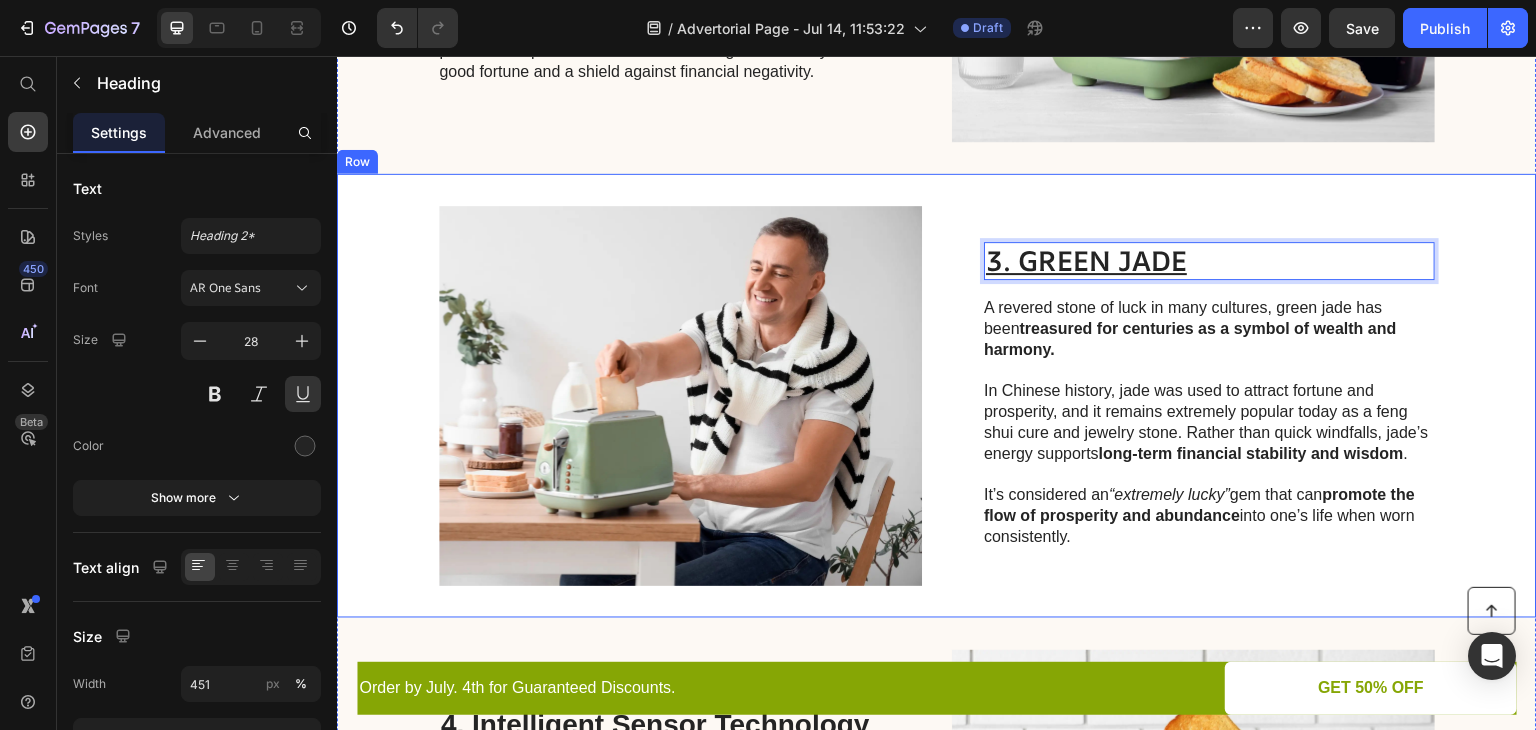 drag, startPoint x: 1103, startPoint y: 257, endPoint x: 1106, endPoint y: 229, distance: 28.160255 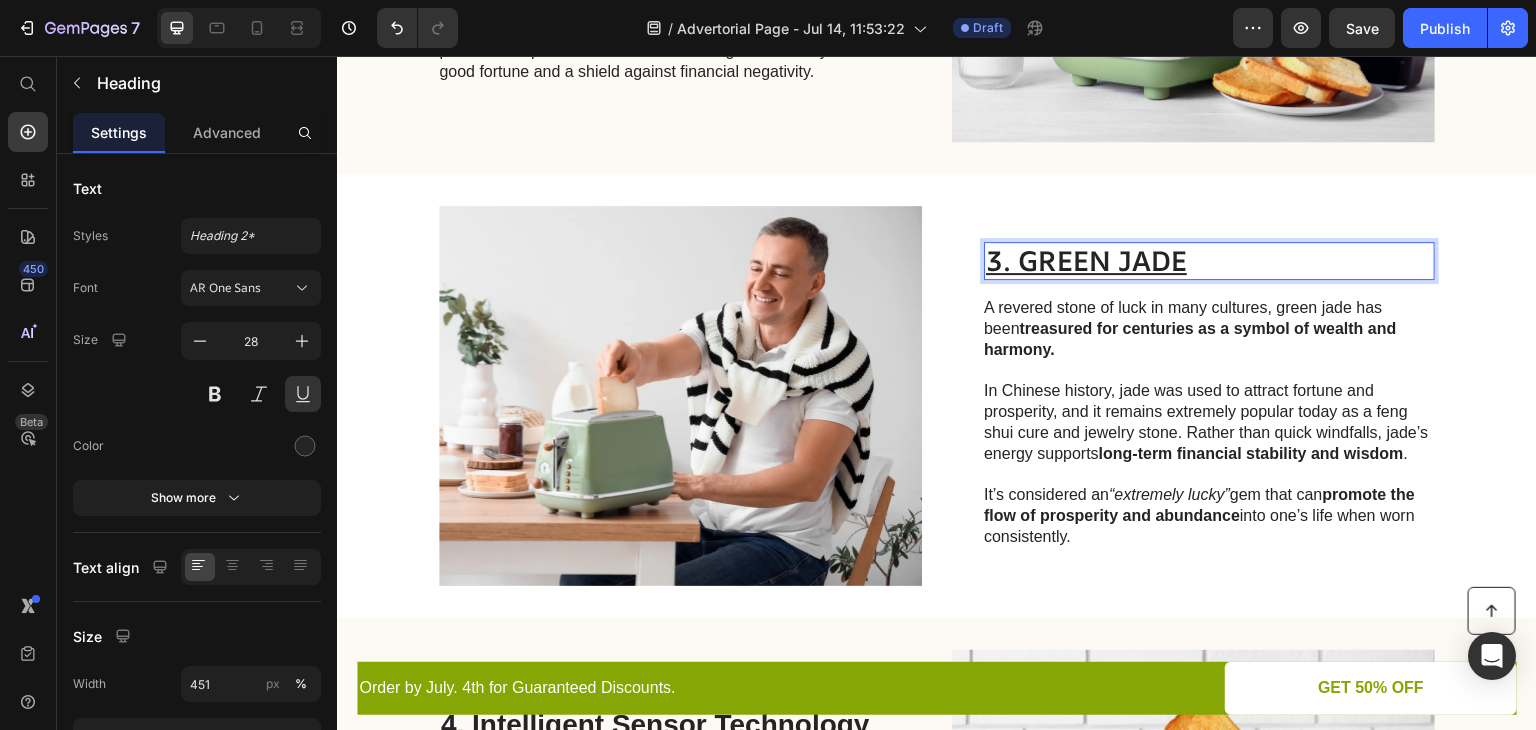 drag, startPoint x: 1232, startPoint y: 270, endPoint x: 1246, endPoint y: 250, distance: 24.41311 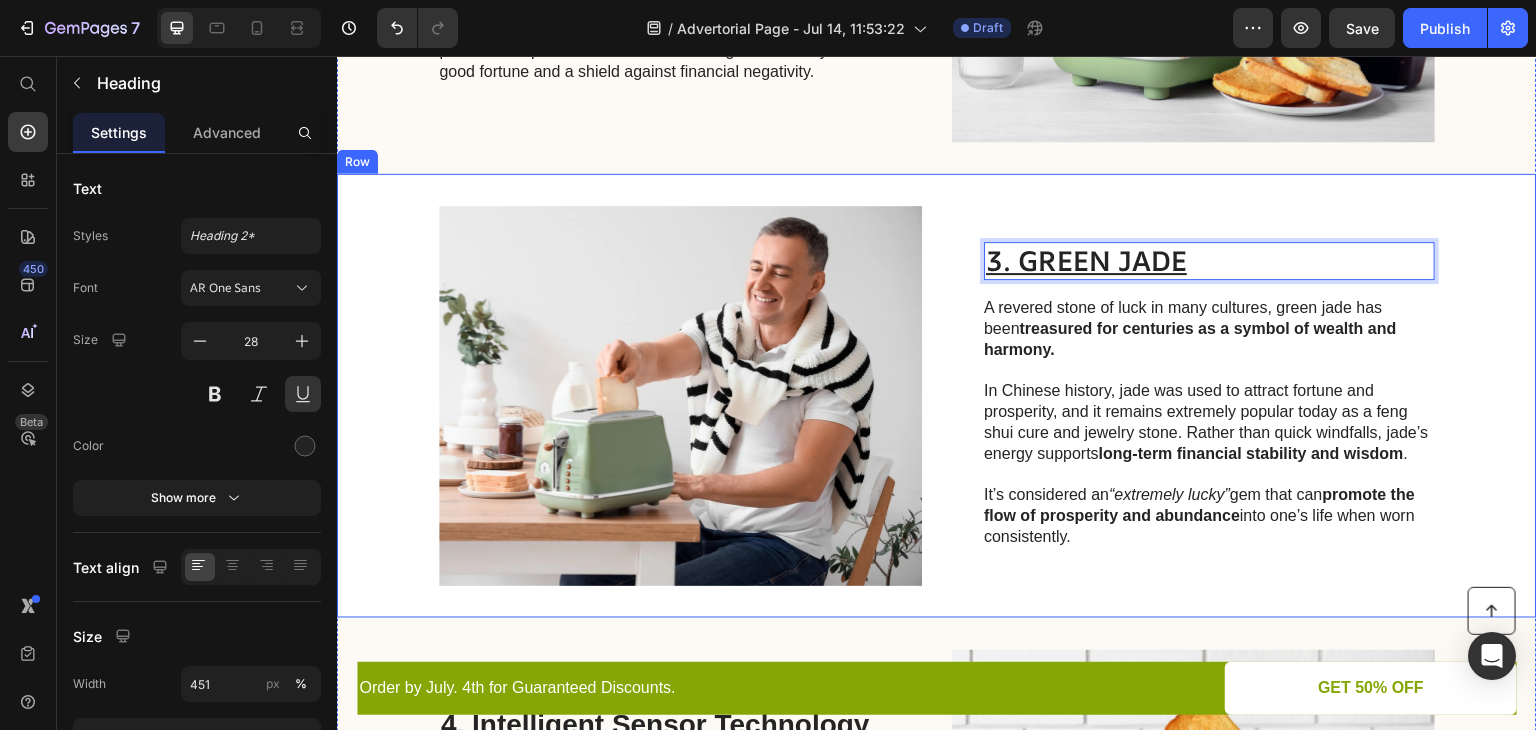 drag, startPoint x: 1460, startPoint y: 371, endPoint x: 1452, endPoint y: 359, distance: 14.422205 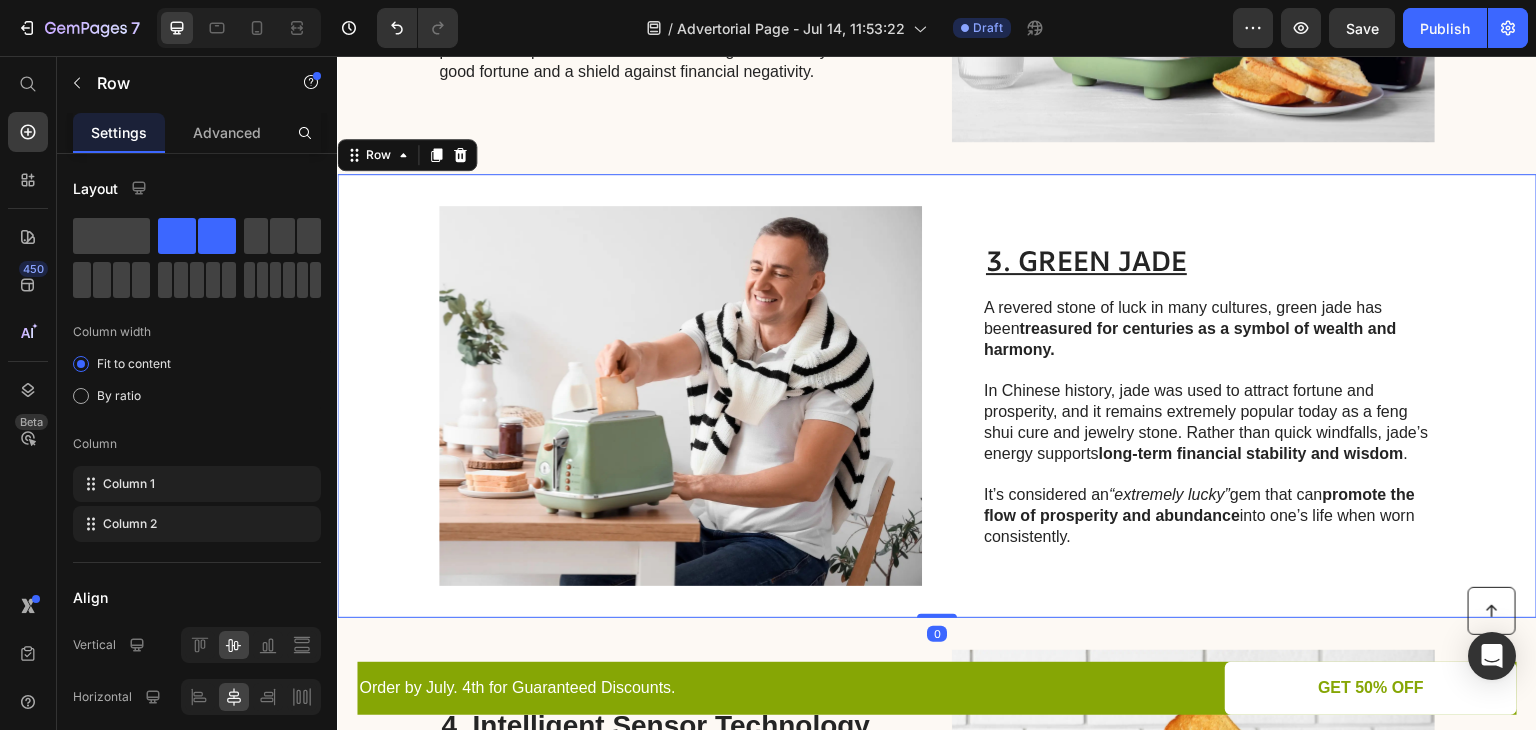 click on "3. GREEN JADE" at bounding box center [1209, 261] 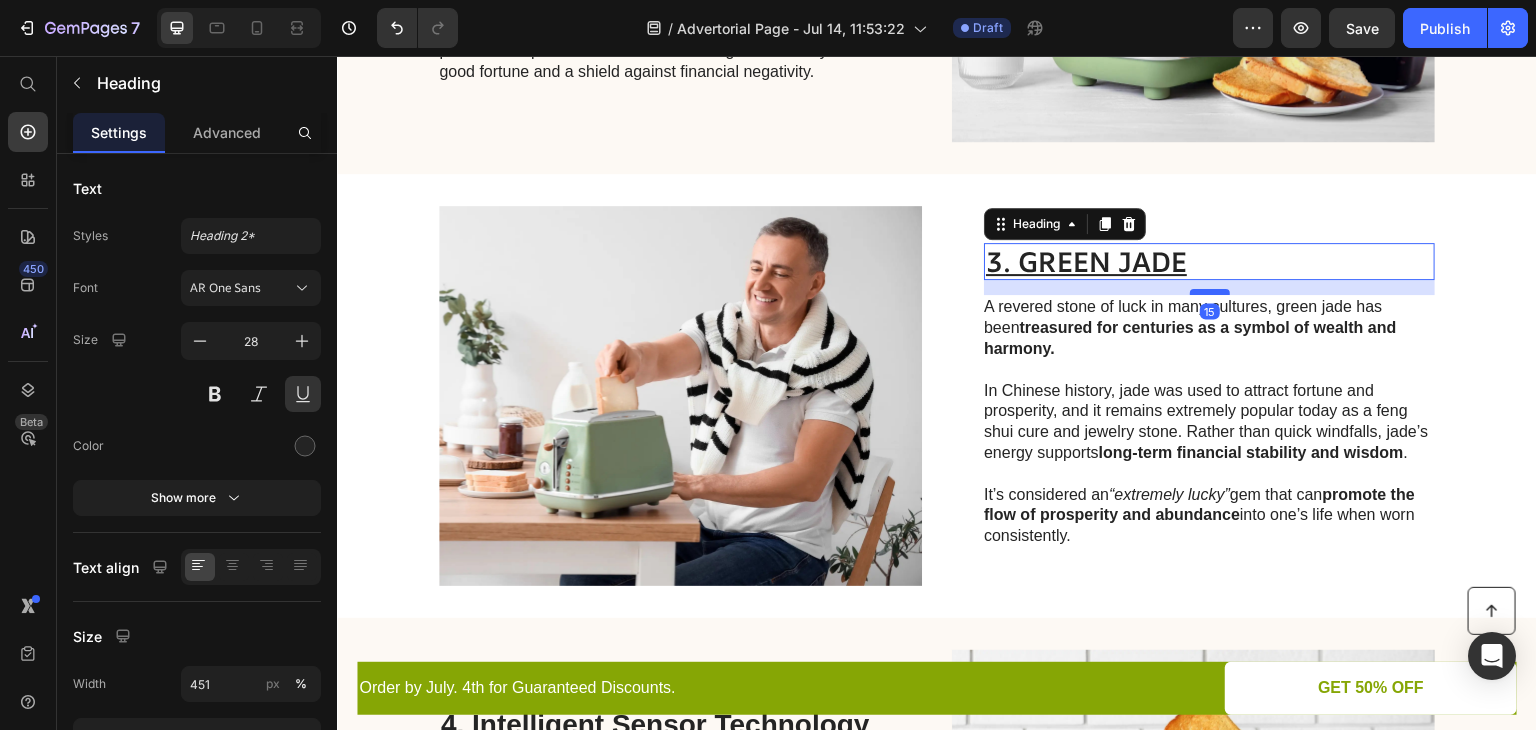 drag, startPoint x: 1203, startPoint y: 295, endPoint x: 1216, endPoint y: 294, distance: 13.038404 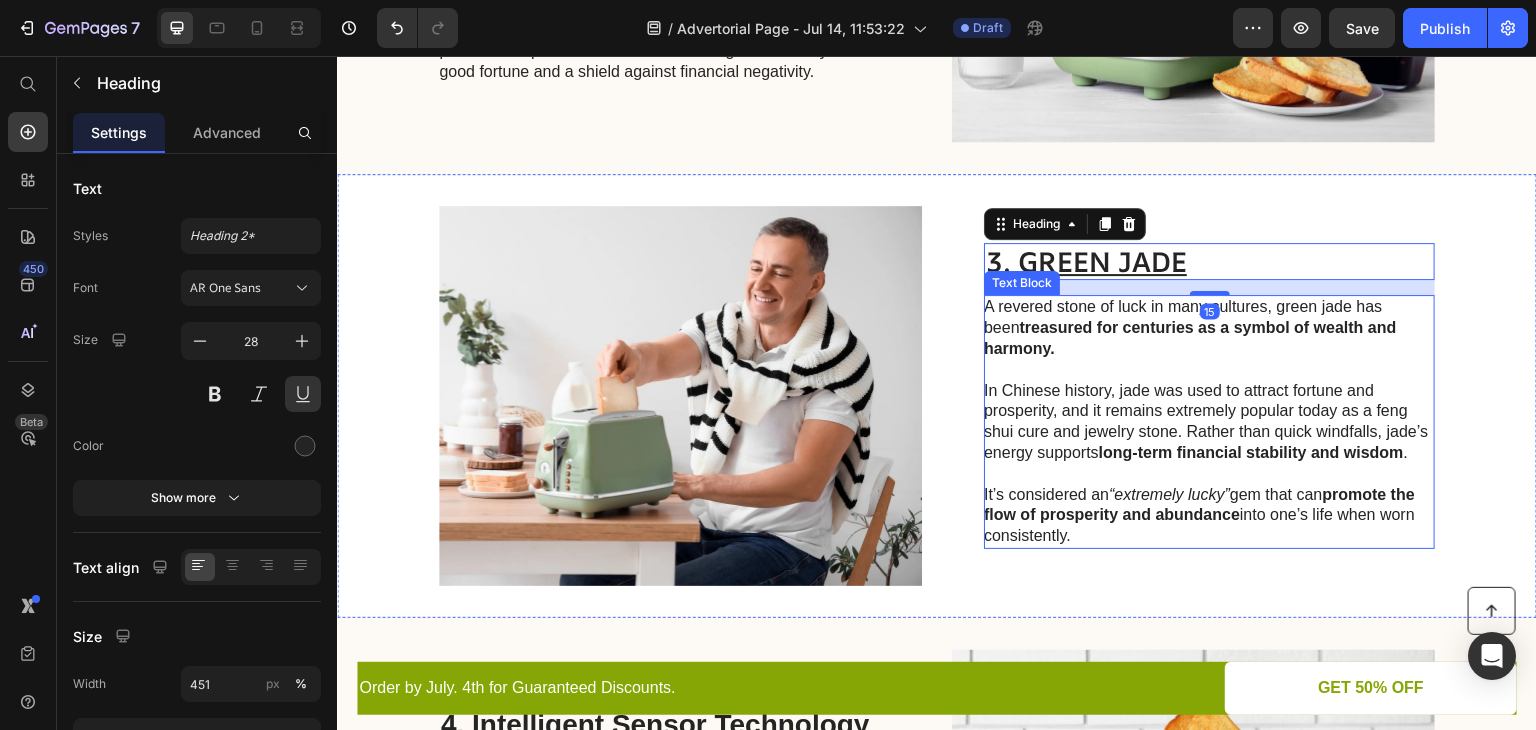 scroll, scrollTop: 1368, scrollLeft: 0, axis: vertical 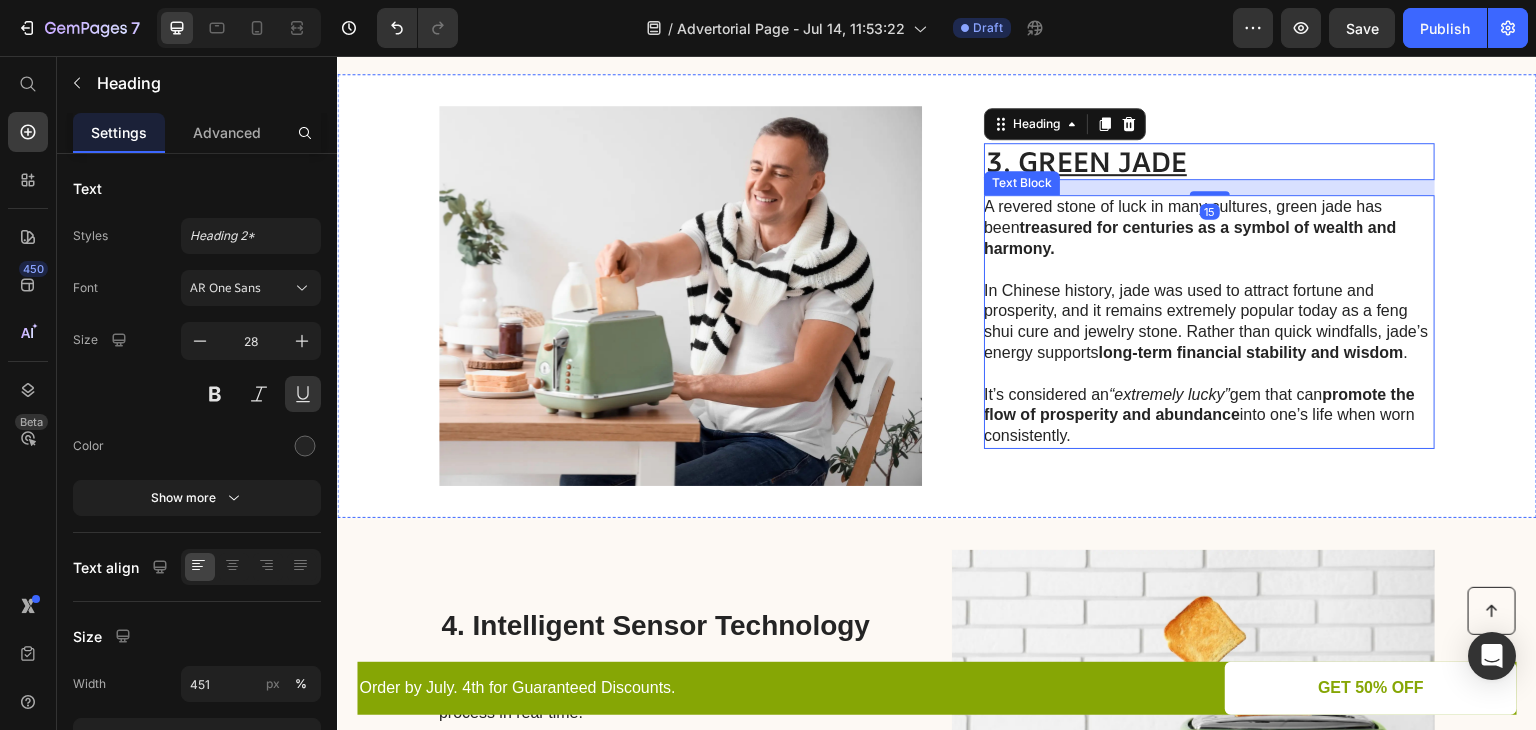 click on "It’s considered an  “extremely lucky”  gem that can  promote the flow of prosperity and abundance  into one’s life when worn consistently." at bounding box center [1208, 416] 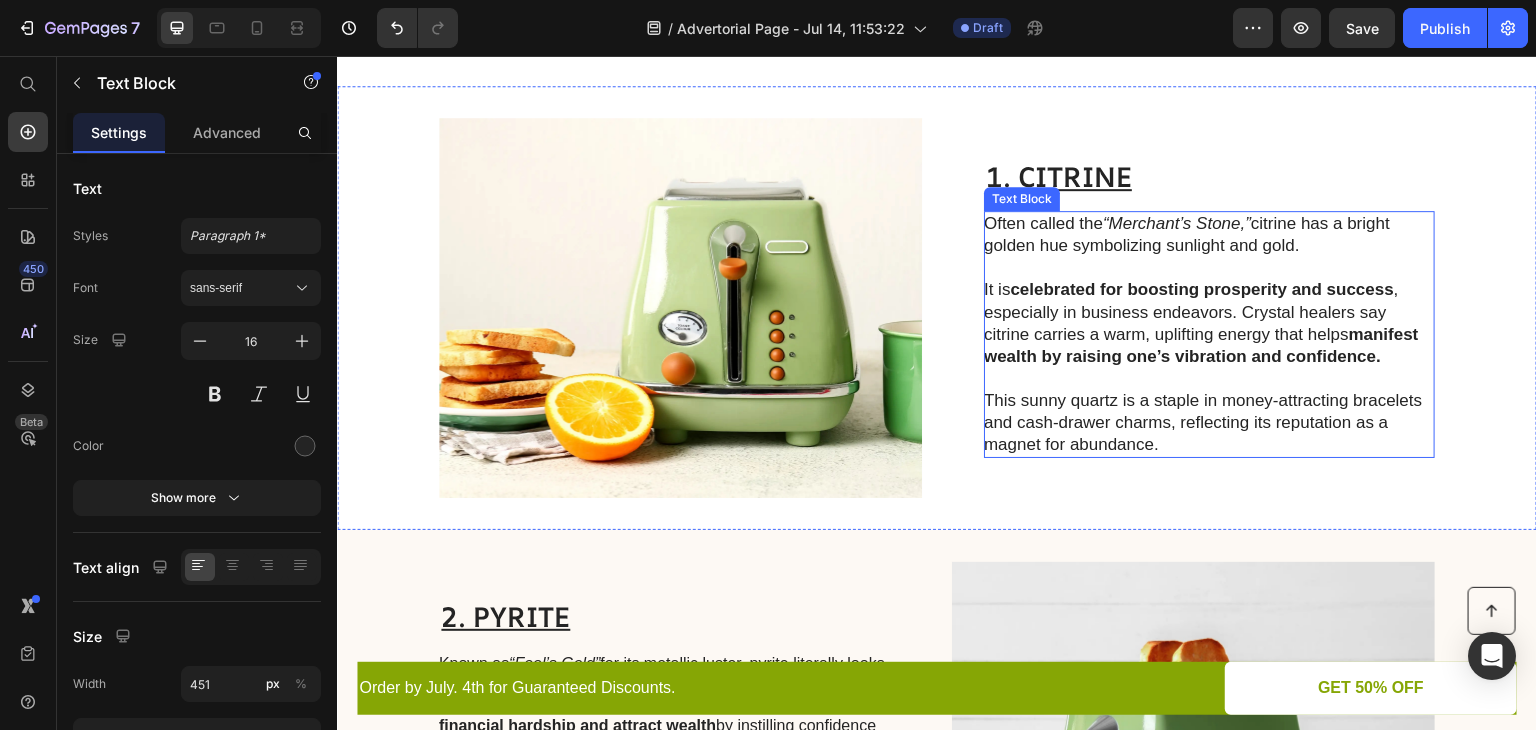 scroll, scrollTop: 868, scrollLeft: 0, axis: vertical 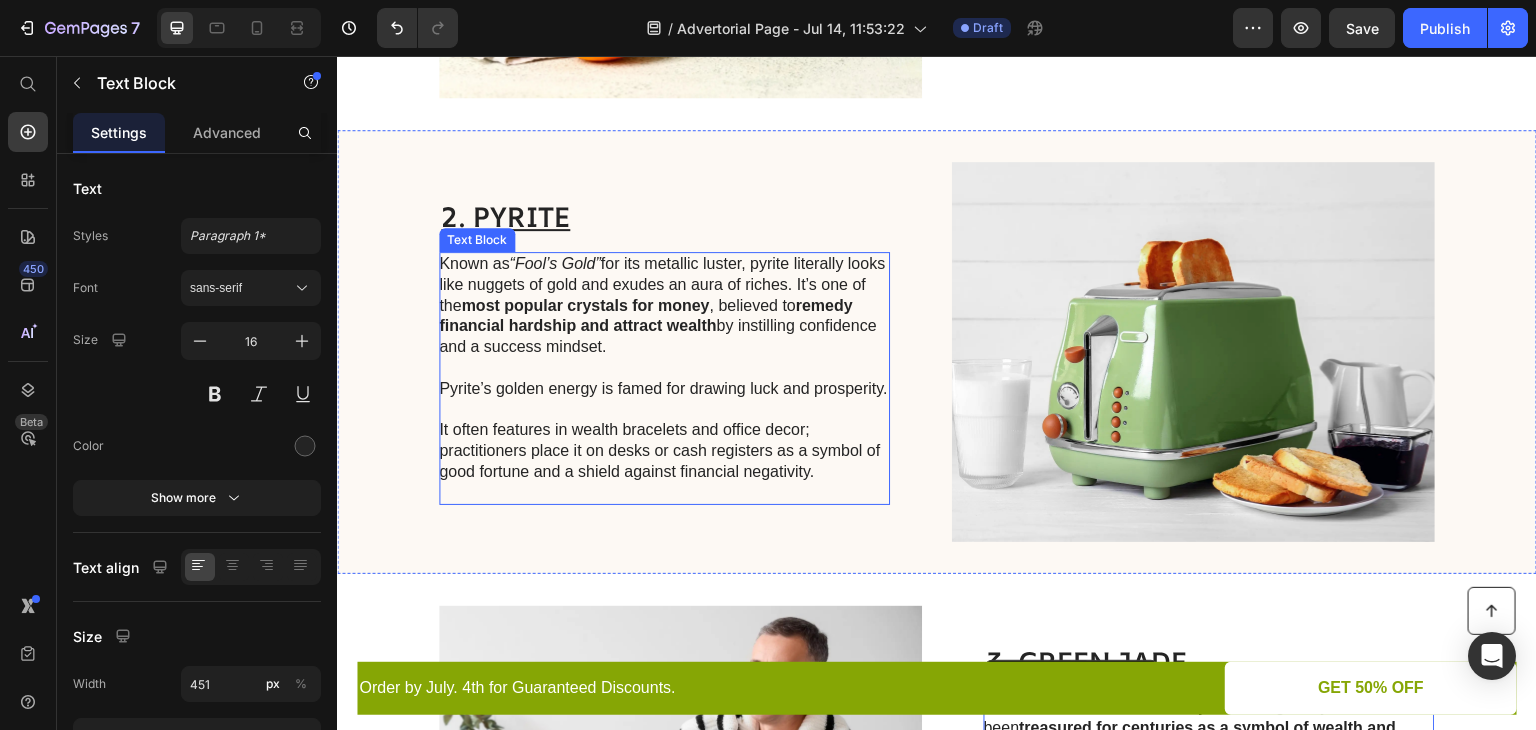 click at bounding box center (663, 410) 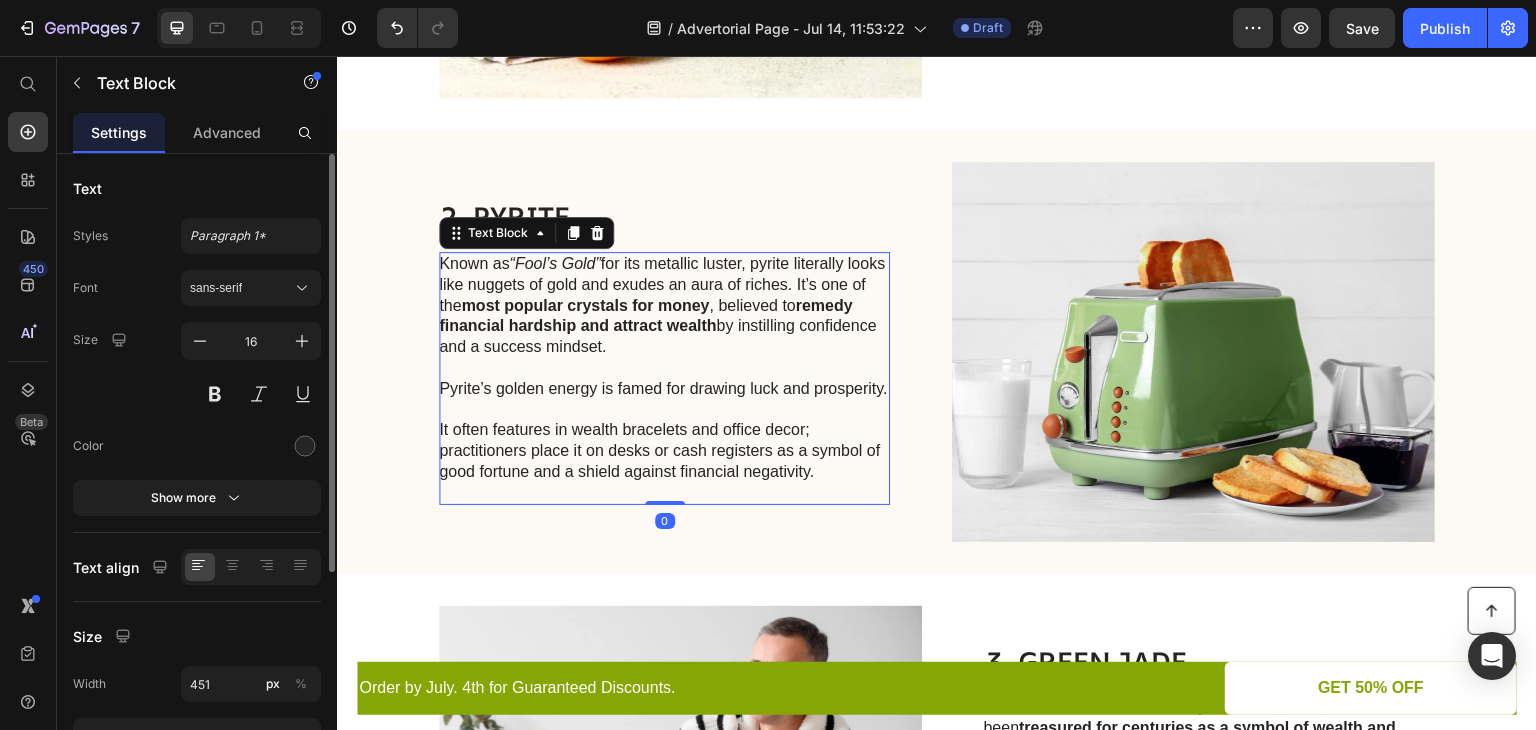 scroll, scrollTop: 100, scrollLeft: 0, axis: vertical 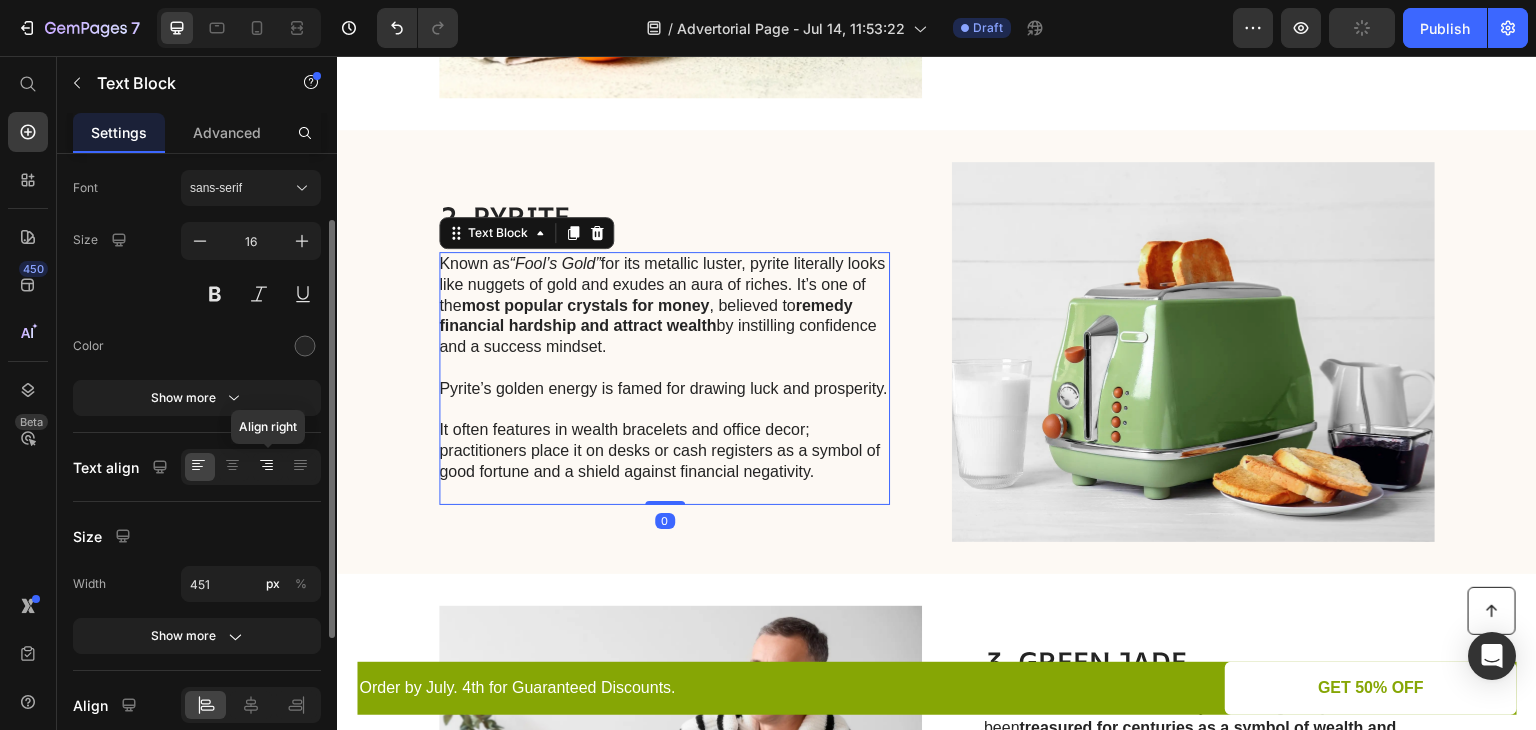 click 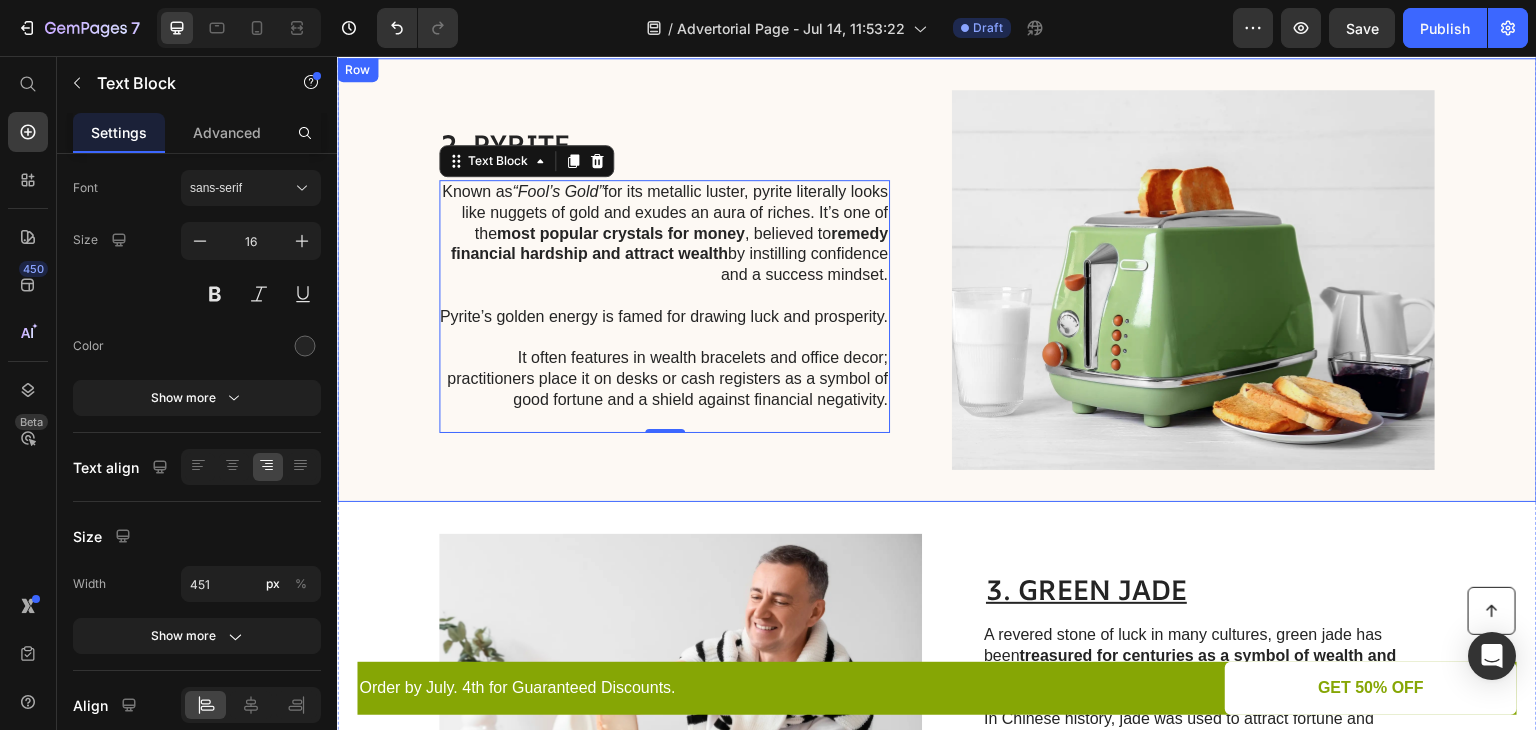 scroll, scrollTop: 768, scrollLeft: 0, axis: vertical 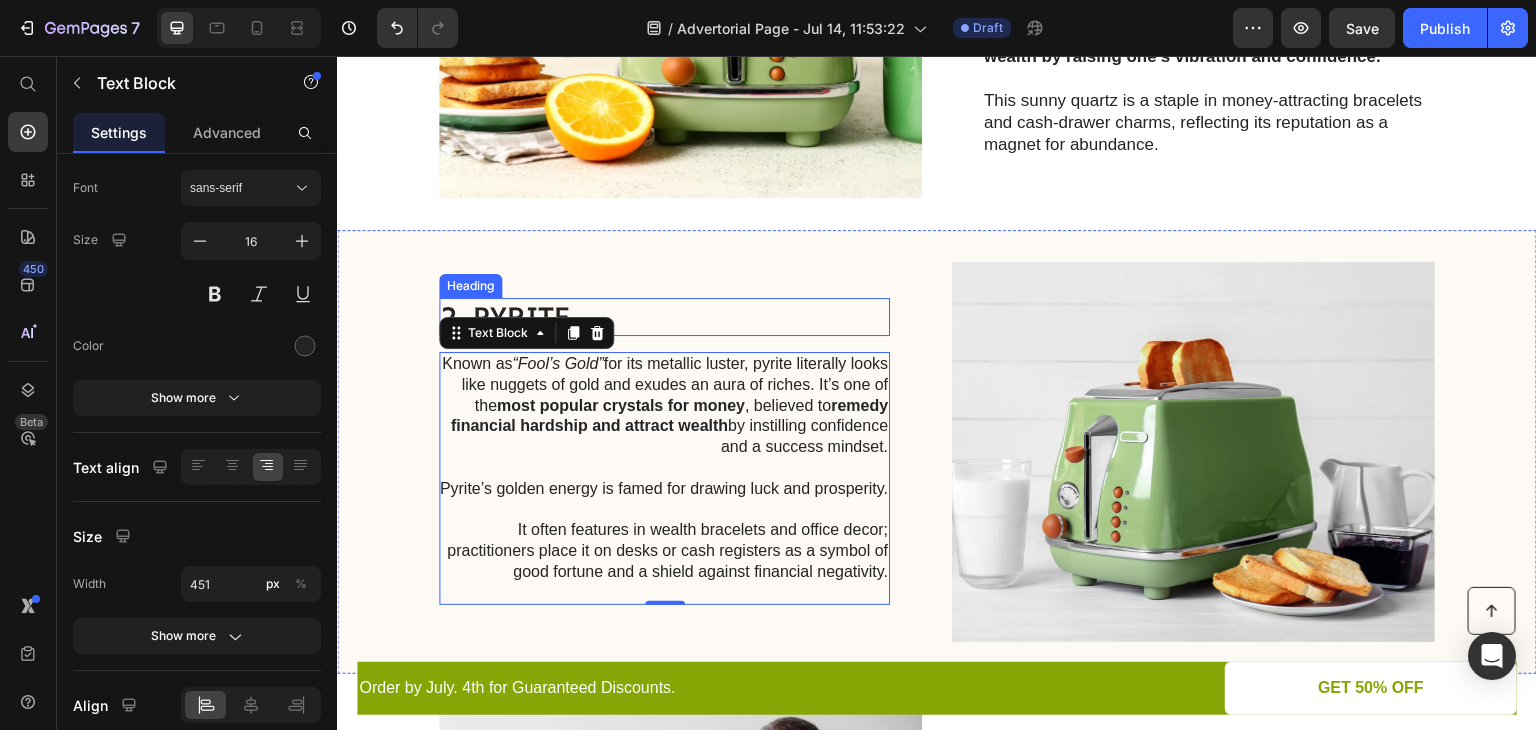 click on "2. PYRITE" at bounding box center (664, 317) 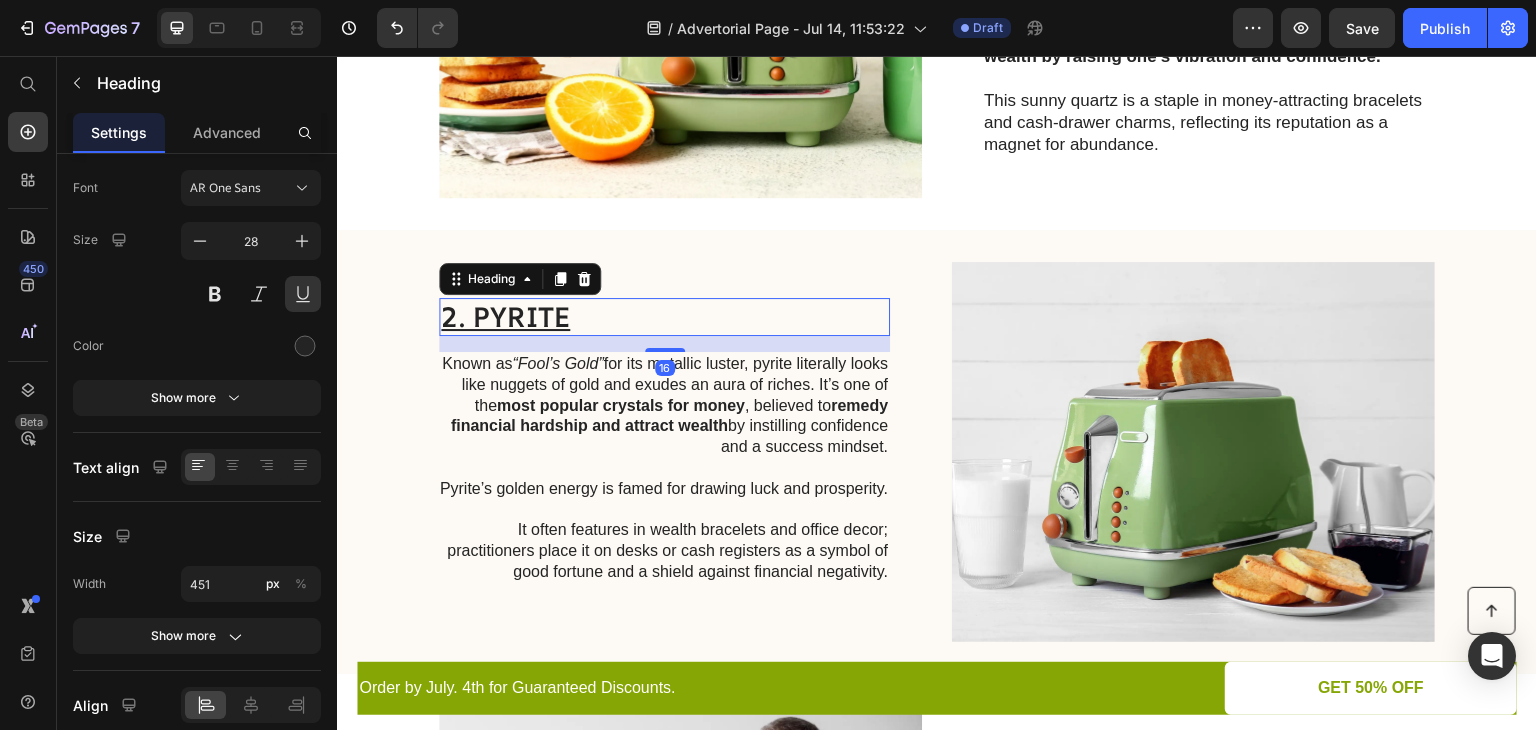 scroll, scrollTop: 0, scrollLeft: 0, axis: both 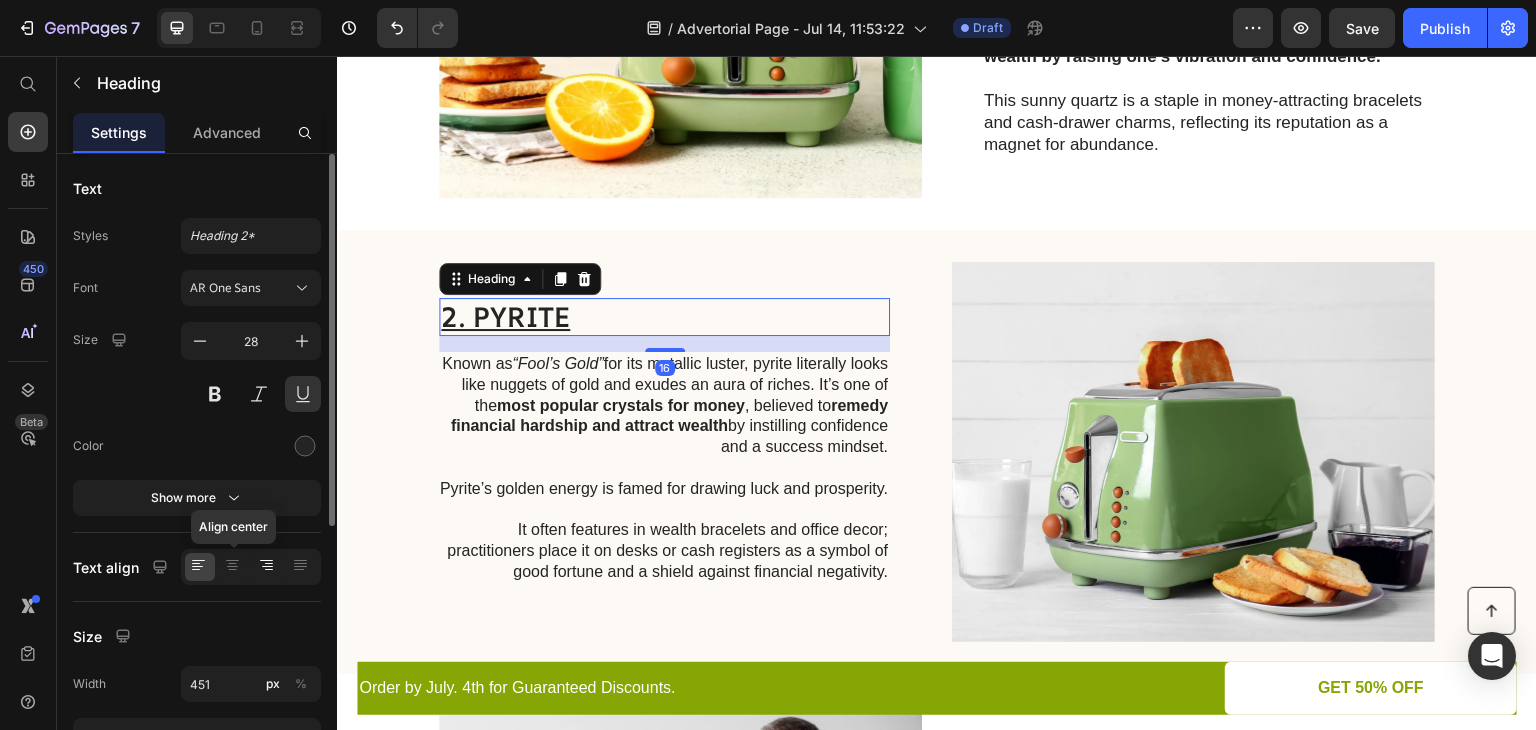 click 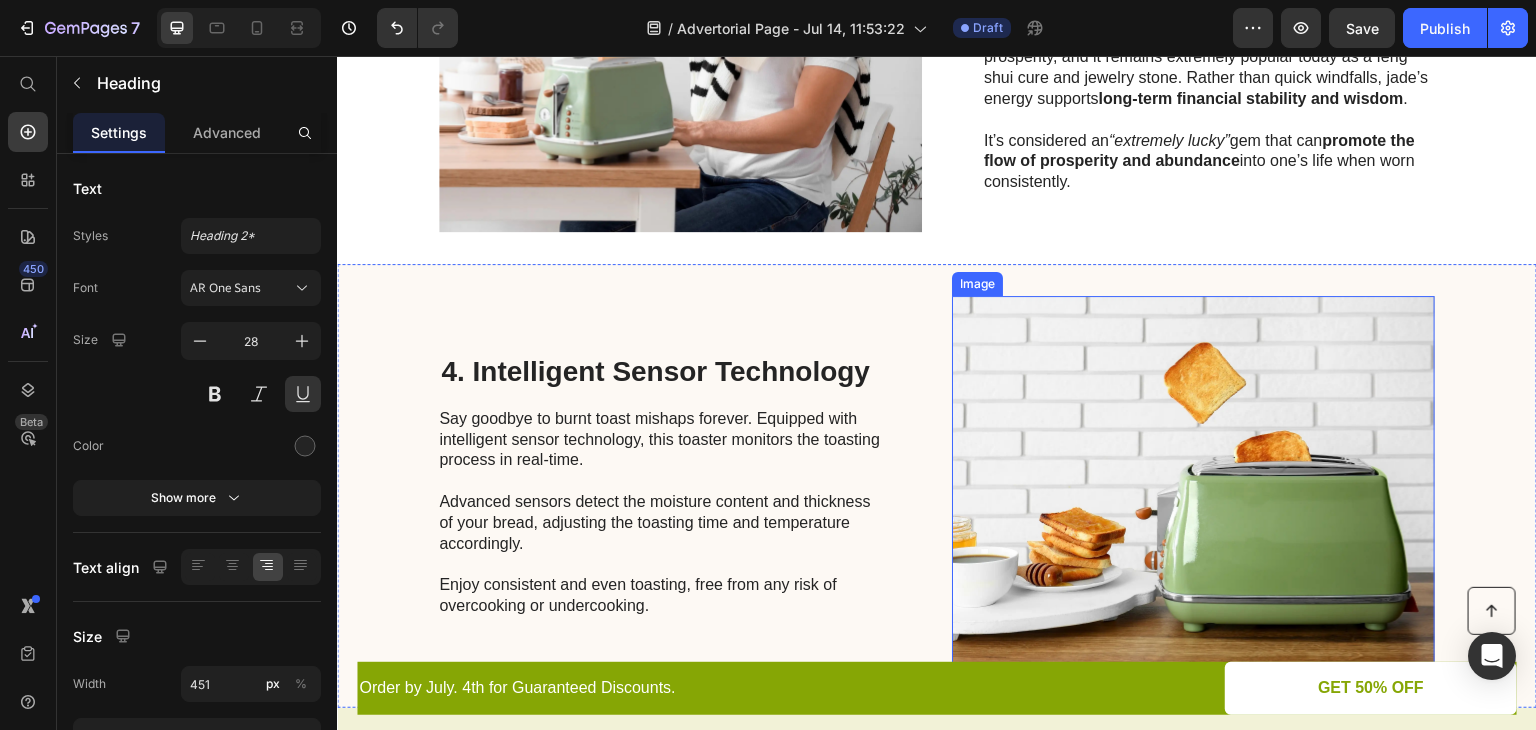 scroll, scrollTop: 1668, scrollLeft: 0, axis: vertical 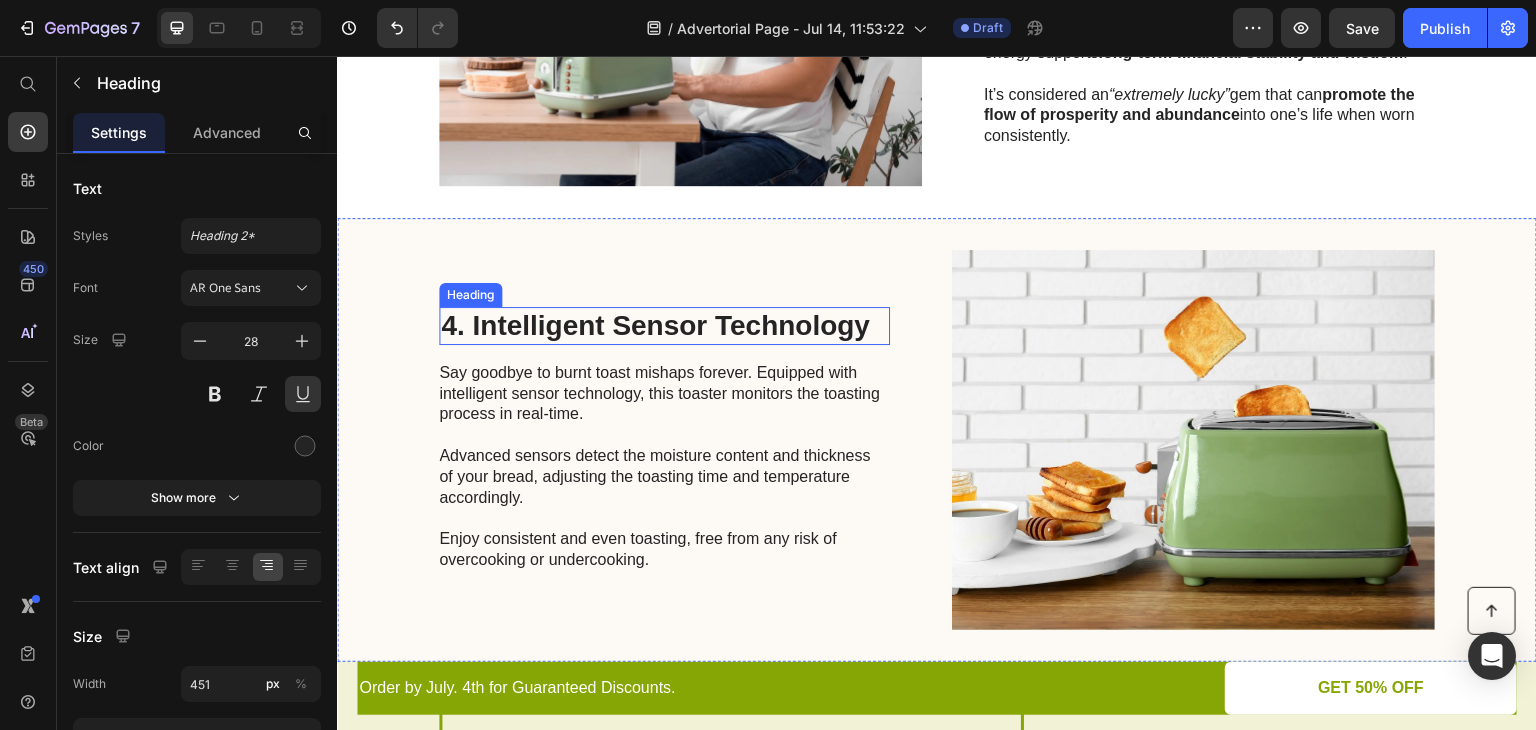 click on "4. Intelligent Sensor Technology" at bounding box center (664, 326) 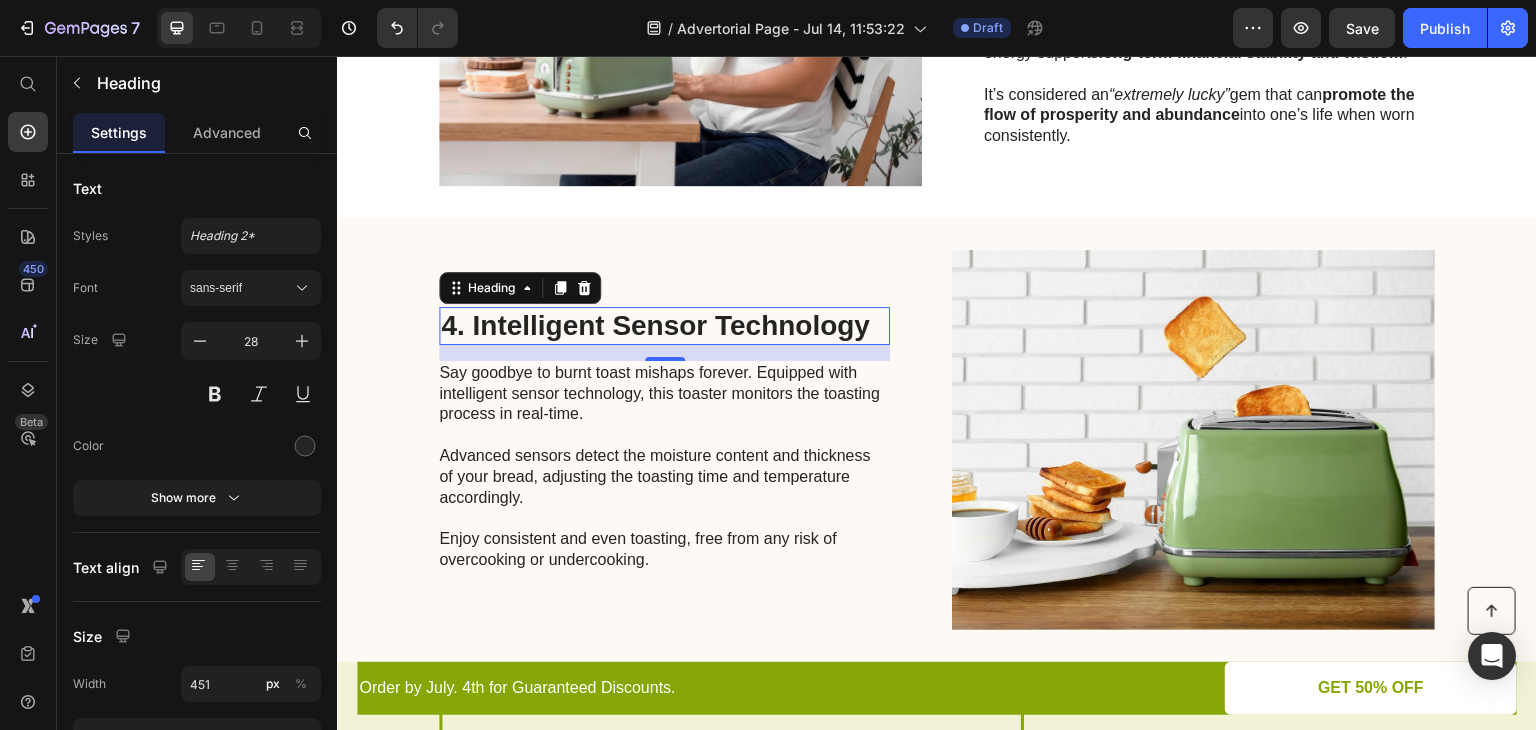click on "4. Intelligent Sensor Technology" at bounding box center (664, 326) 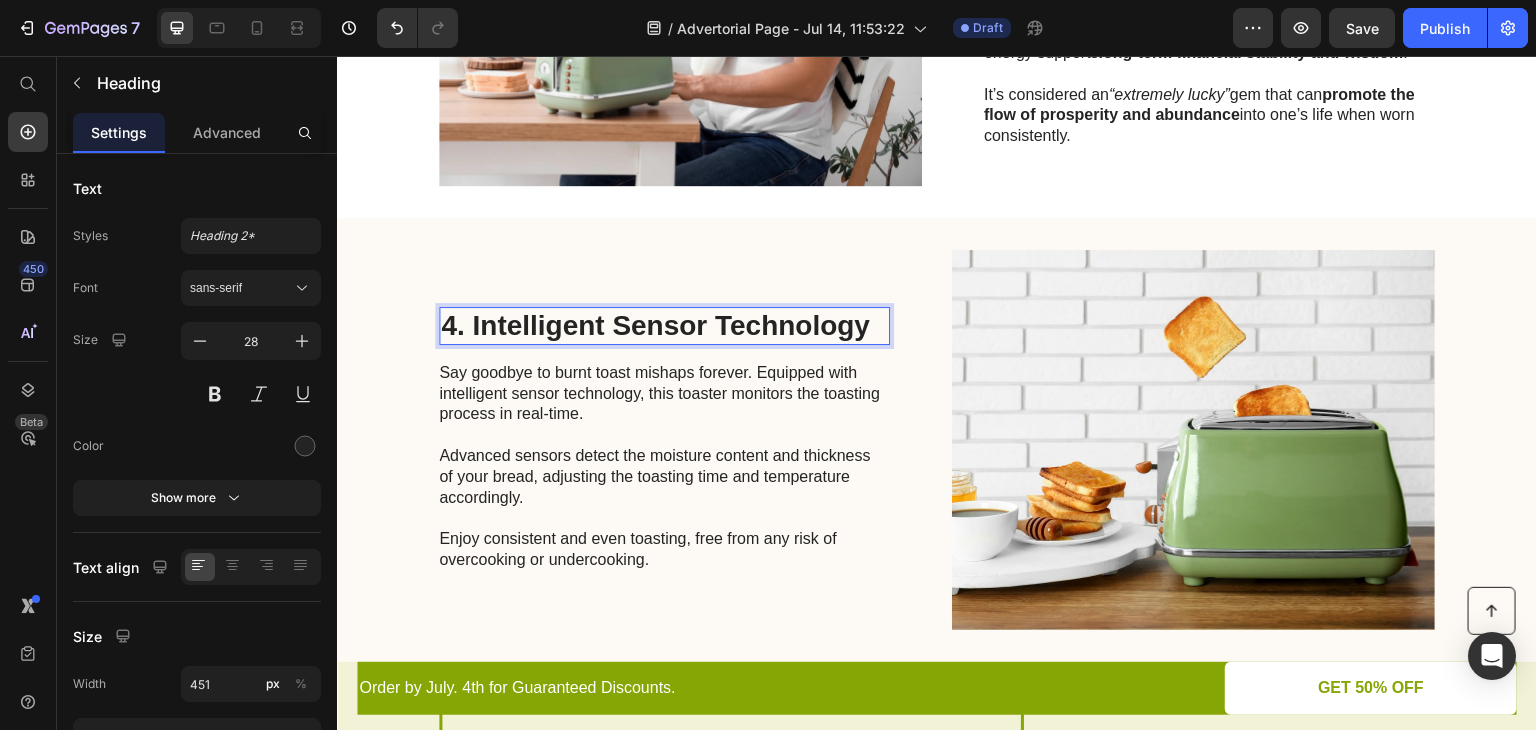 click on "4. Intelligent Sensor Technology" at bounding box center (664, 326) 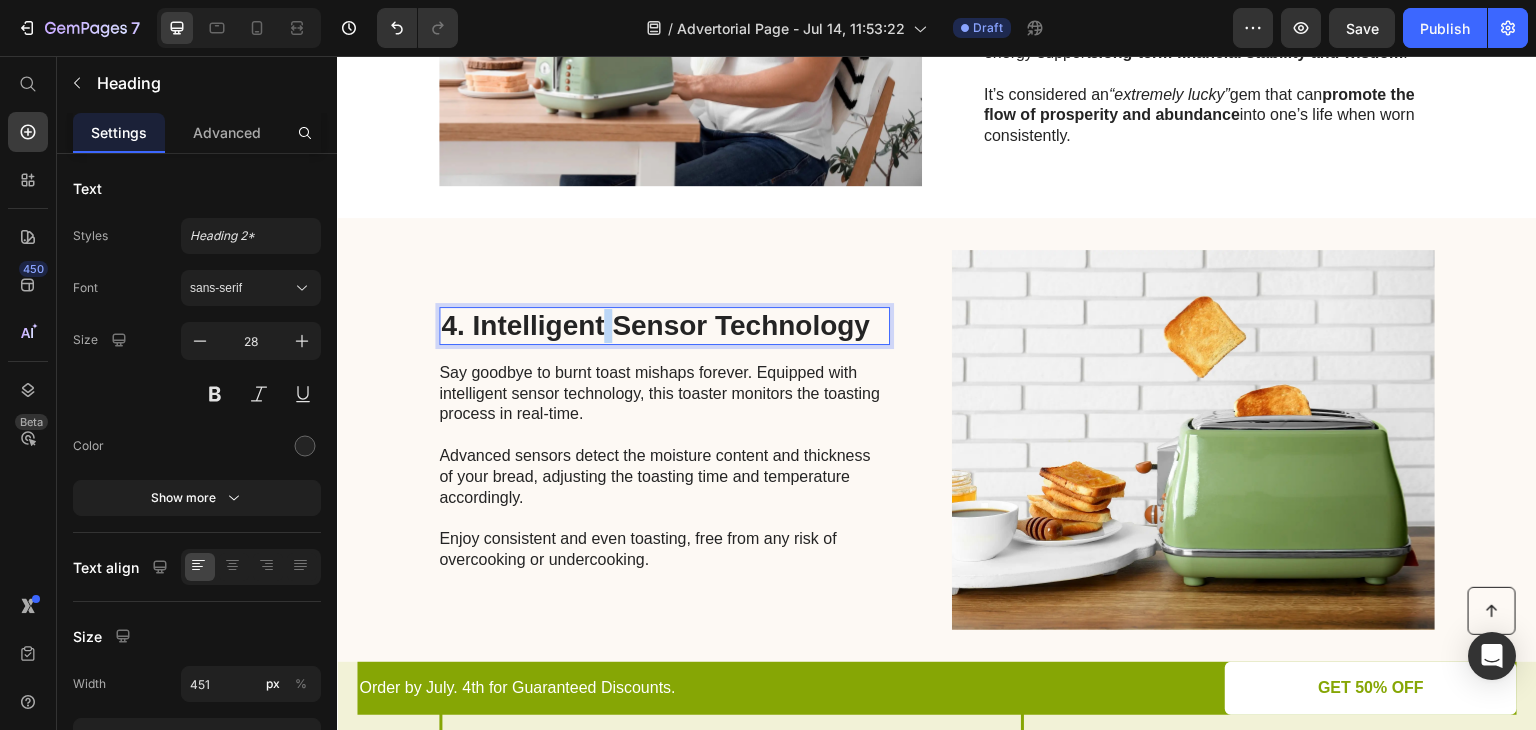 click on "4. Intelligent Sensor Technology" at bounding box center [664, 326] 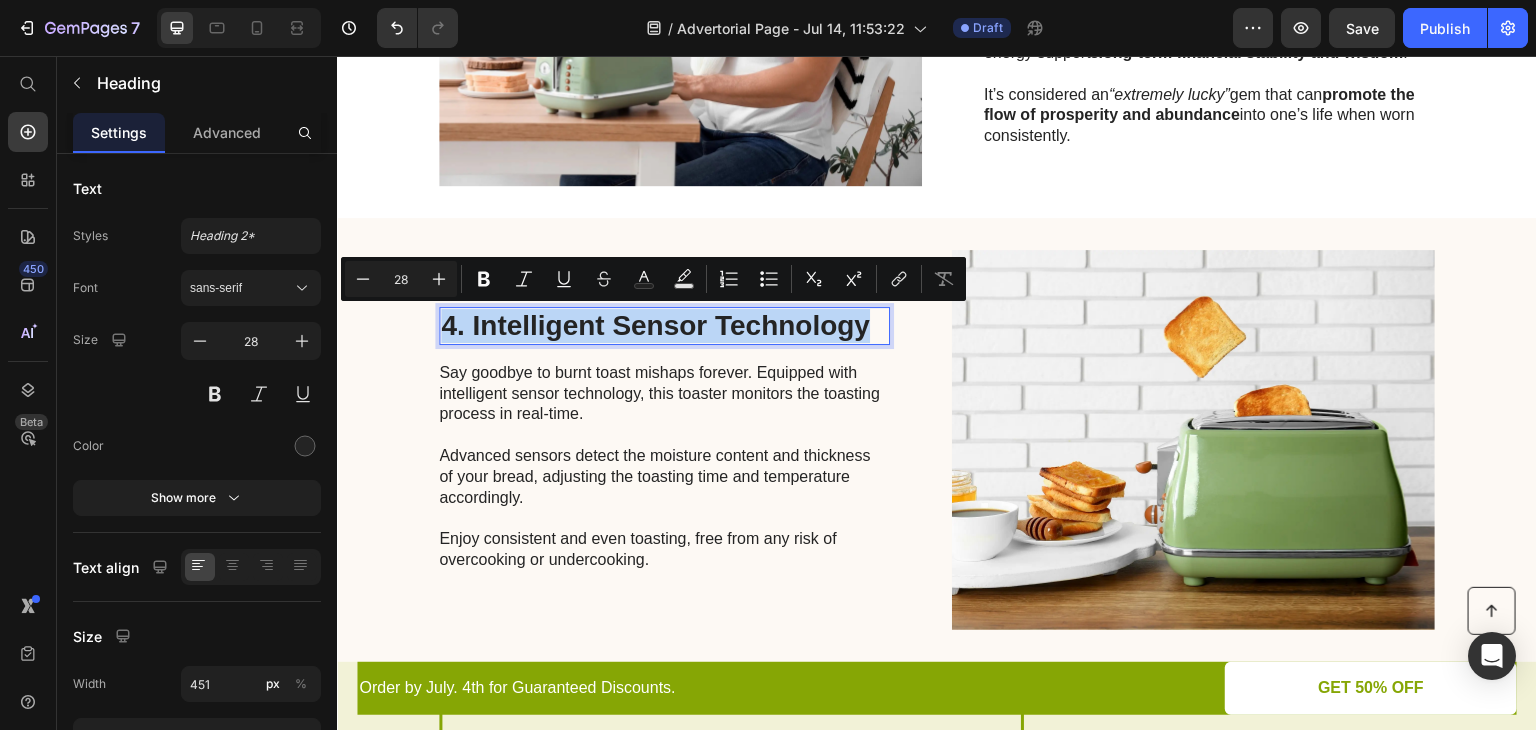 click on "4. Intelligent Sensor Technology" at bounding box center (664, 326) 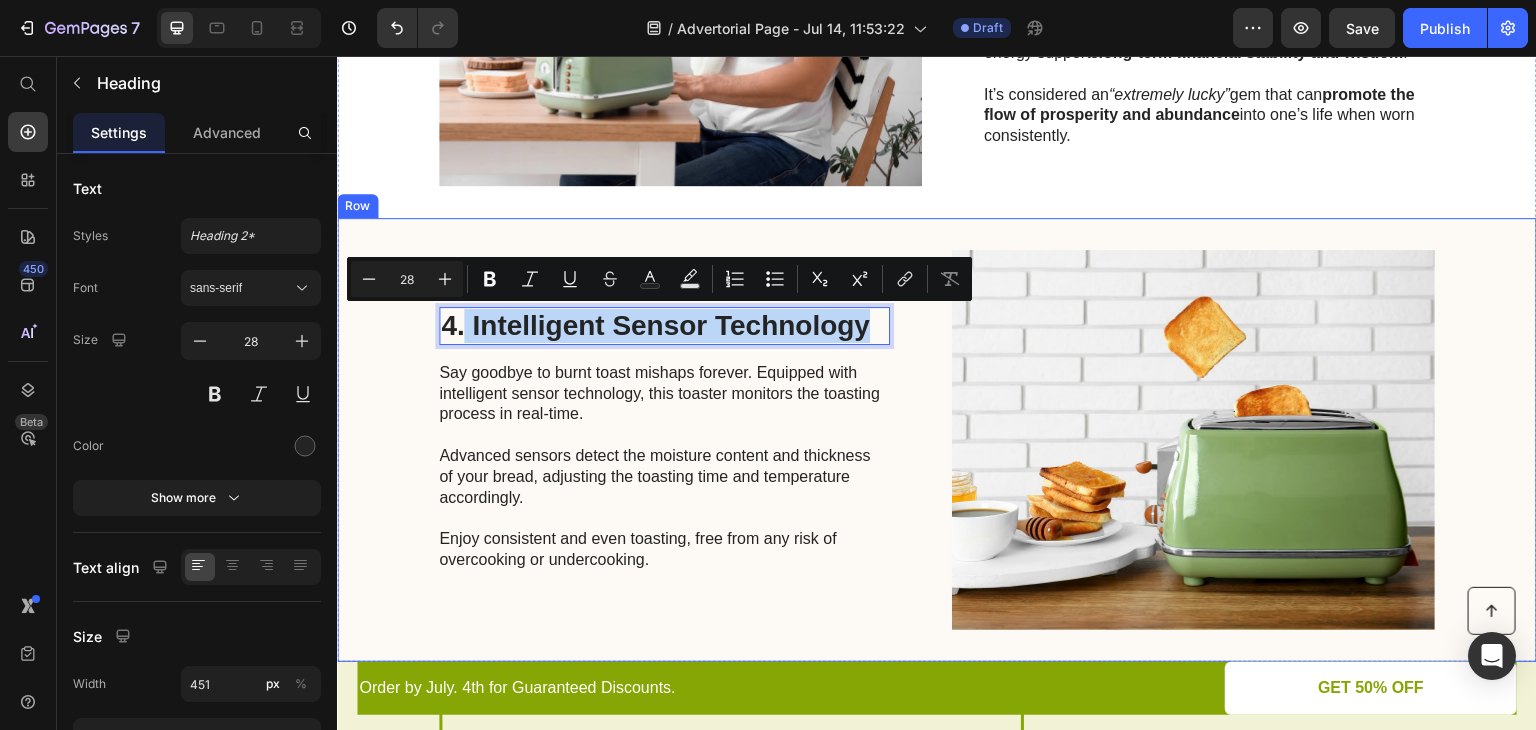 drag, startPoint x: 460, startPoint y: 328, endPoint x: 875, endPoint y: 347, distance: 415.43472 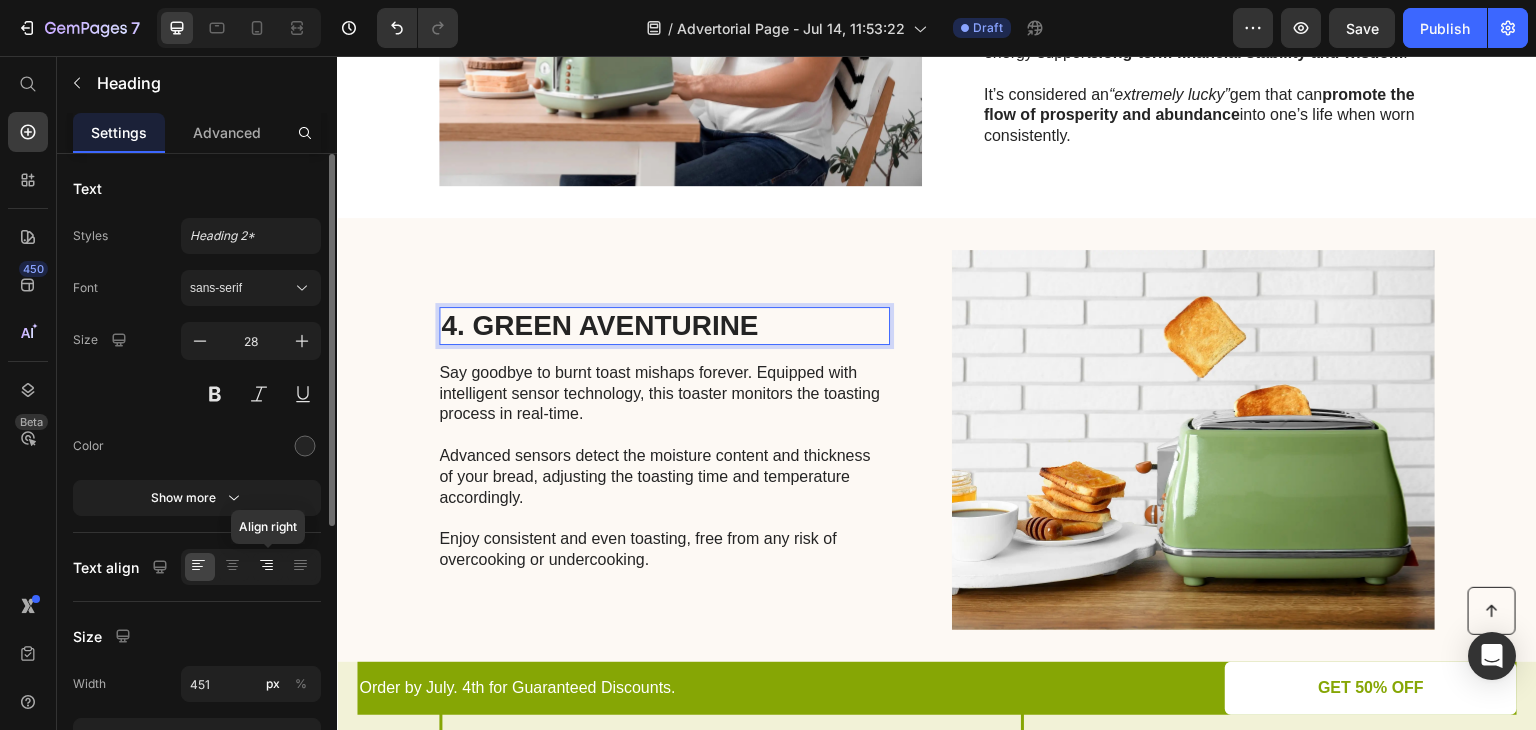 click 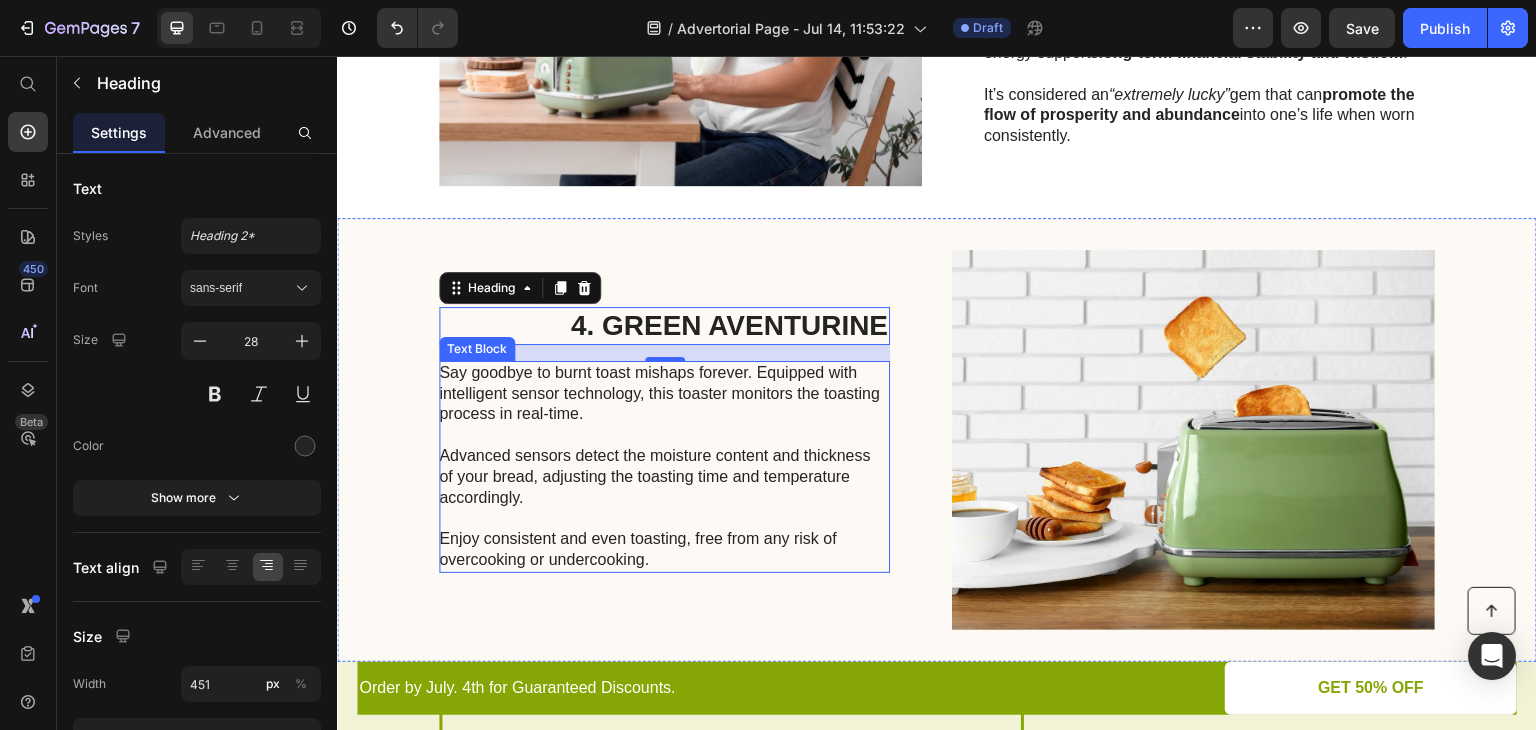 click on "Say goodbye to burnt toast mishaps forever. Equipped with intelligent sensor technology, this toaster monitors the toasting process in real-time. Advanced sensors detect the moisture content and thickness of your bread, adjusting the toasting time and temperature accordingly. Enjoy consistent and even toasting, free from any risk of overcooking or undercooking." at bounding box center [663, 467] 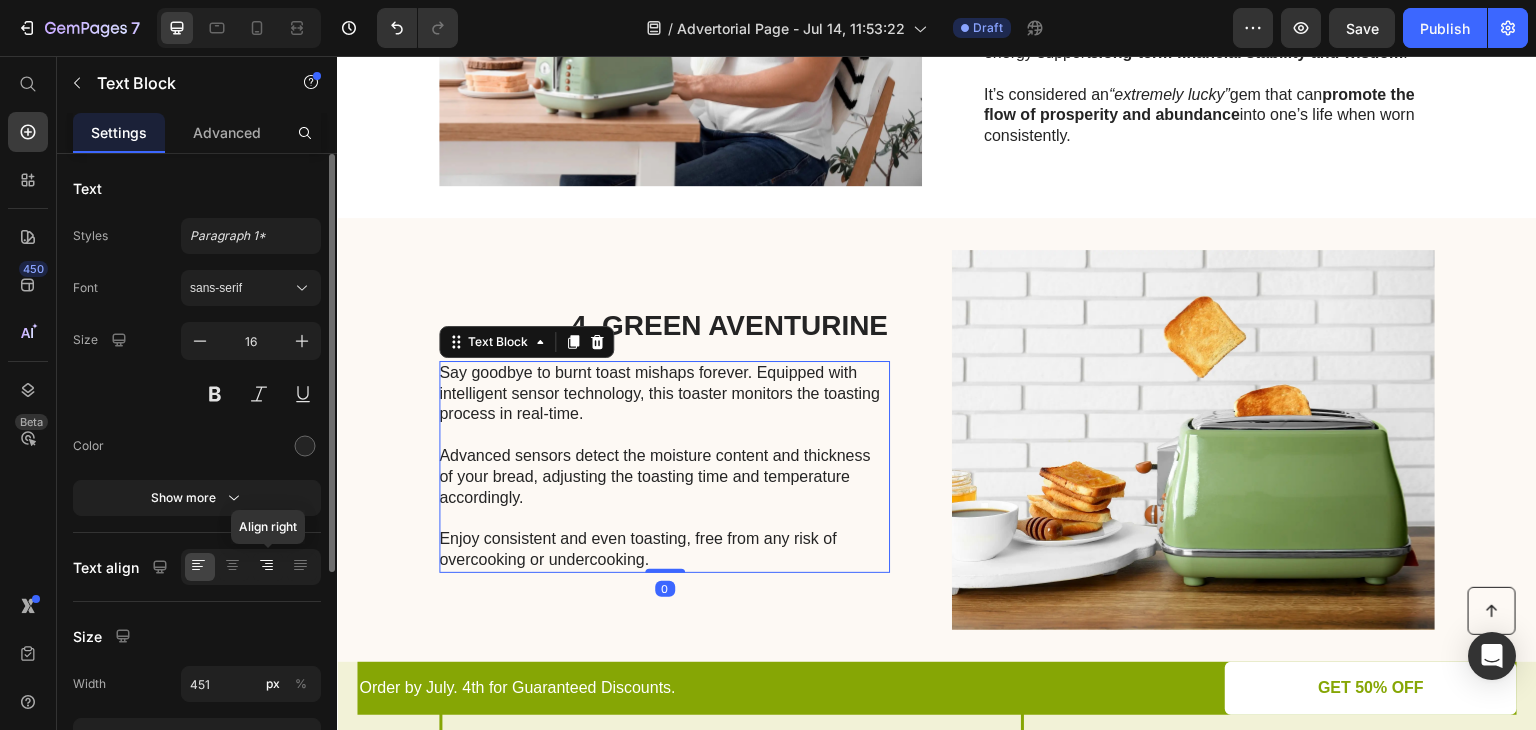 click 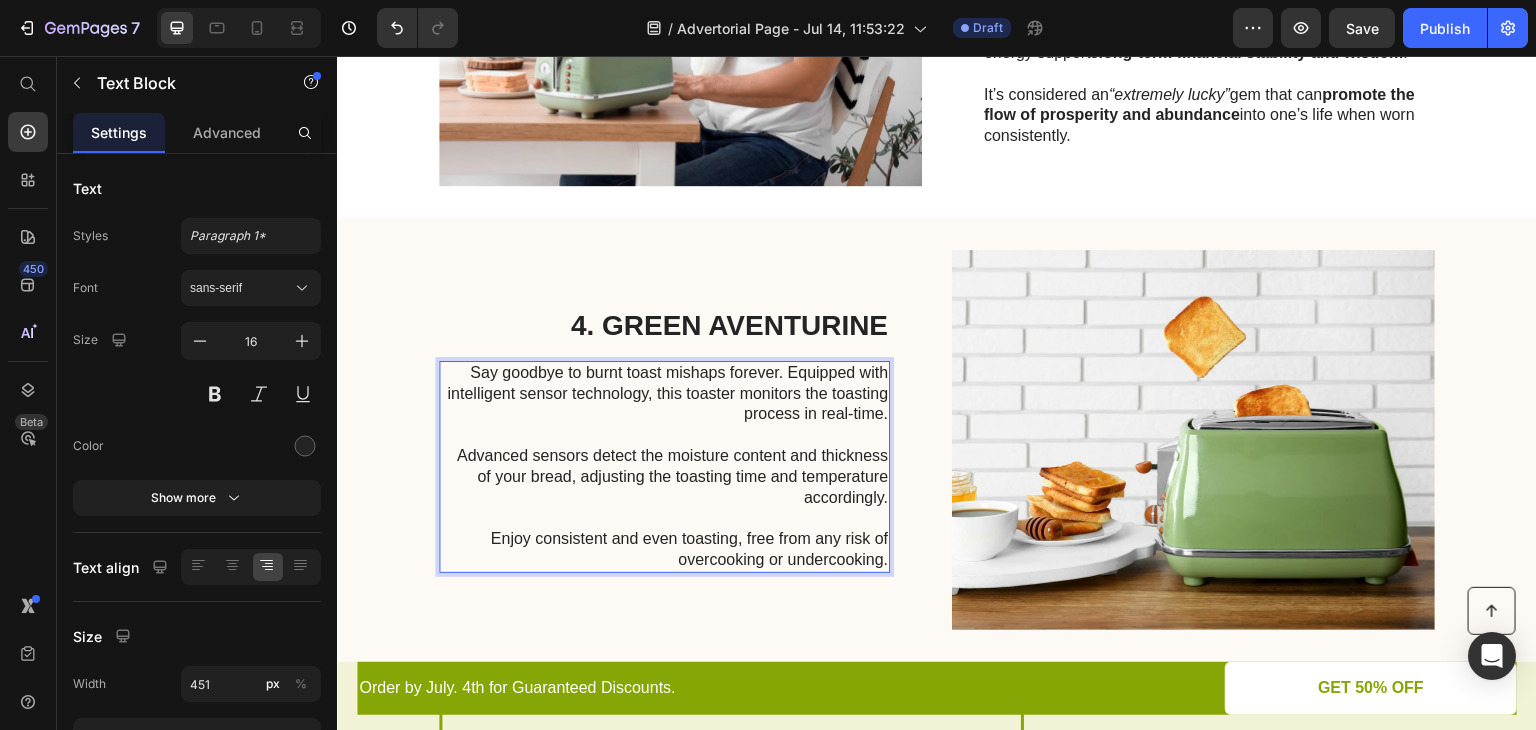 click on "Say goodbye to burnt toast mishaps forever. Equipped with intelligent sensor technology, this toaster monitors the toasting process in real-time. Advanced sensors detect the moisture content and thickness of your bread, adjusting the toasting time and temperature accordingly. Enjoy consistent and even toasting, free from any risk of overcooking or undercooking." at bounding box center (663, 467) 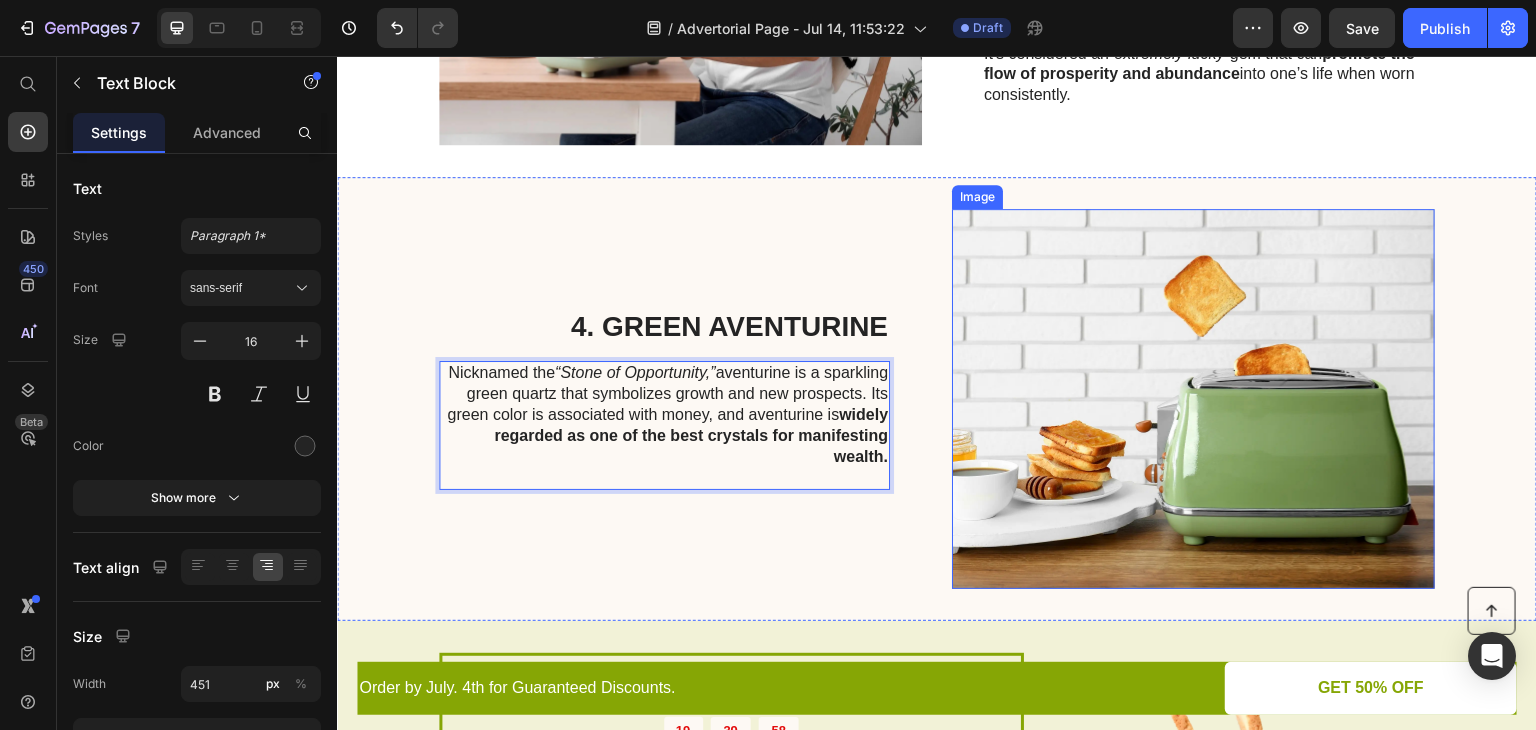 scroll, scrollTop: 1699, scrollLeft: 0, axis: vertical 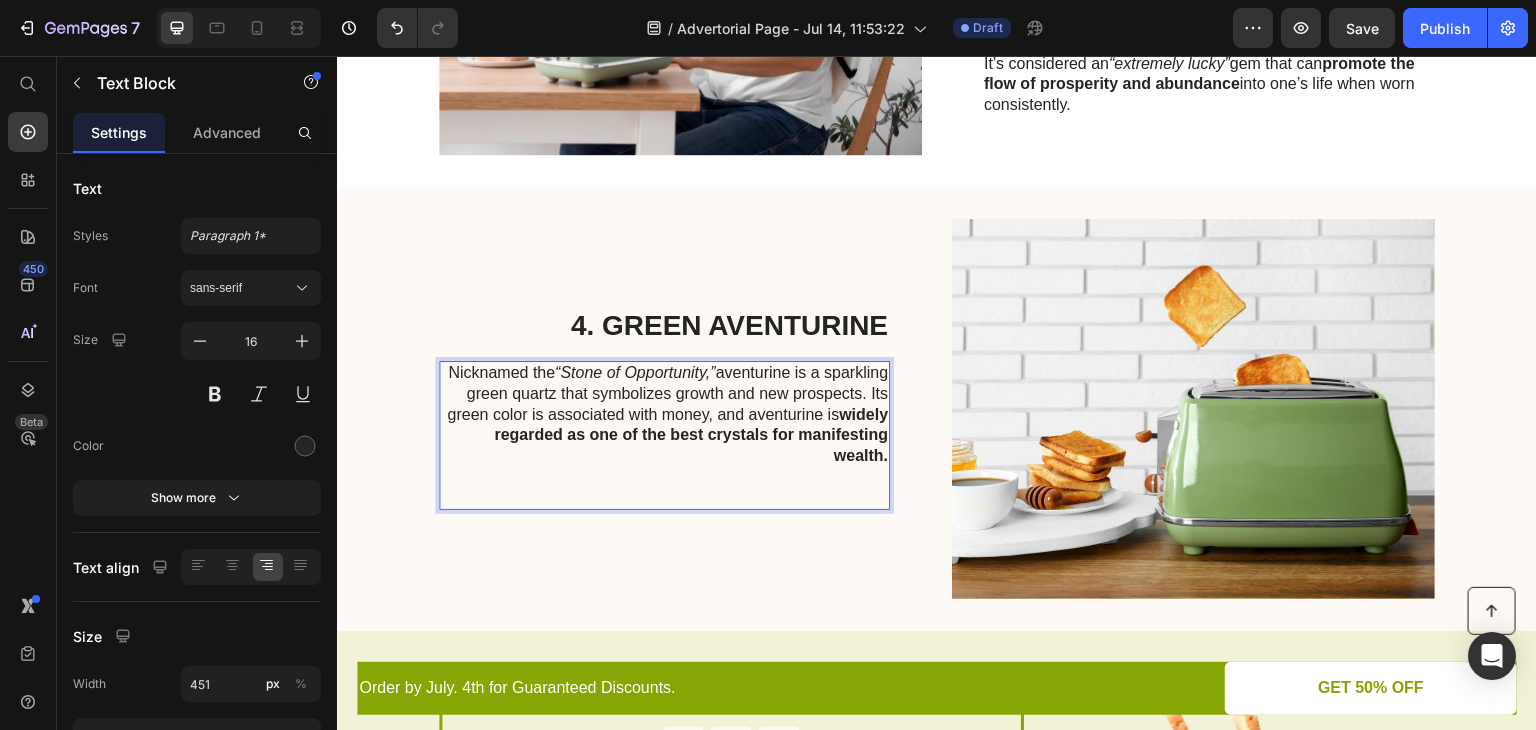 click on "Nicknamed the  “Stone of Opportunity,”  aventurine is a sparkling green quartz that symbolizes growth and new prospects. Its green color is associated with money, and aventurine is  widely regarded as one of the best crystals for manifesting wealth." at bounding box center [663, 415] 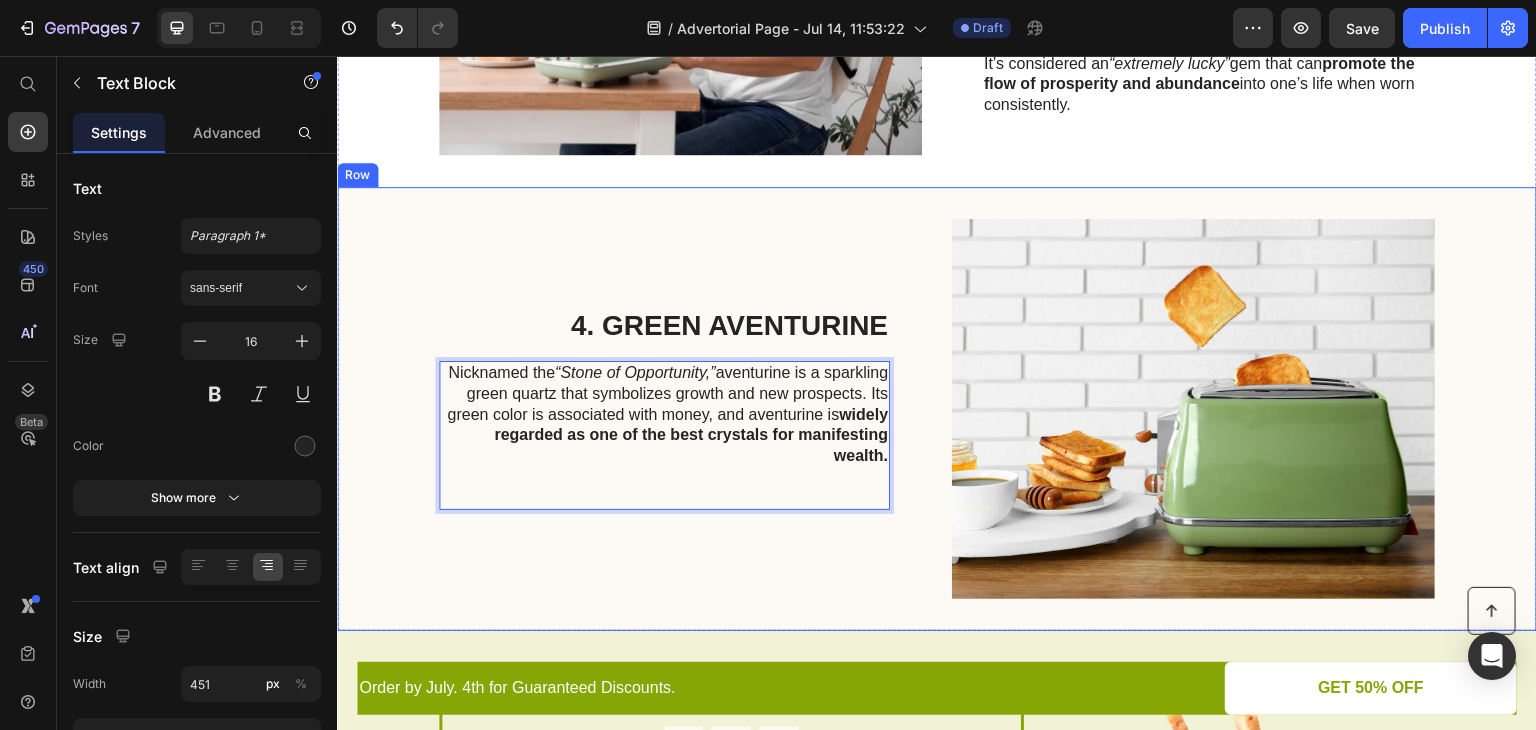 drag, startPoint x: 432, startPoint y: 431, endPoint x: 386, endPoint y: 429, distance: 46.043457 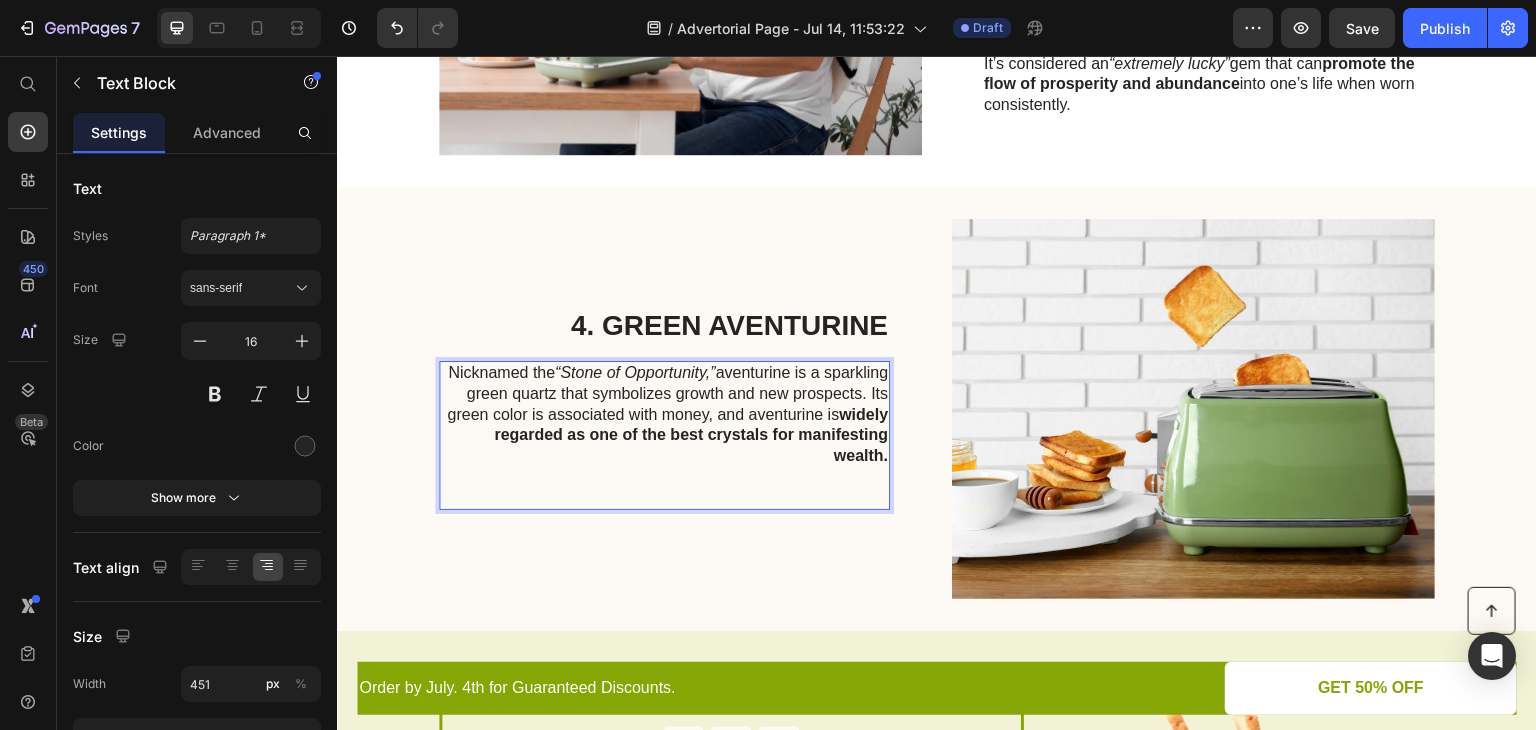 click at bounding box center (663, 477) 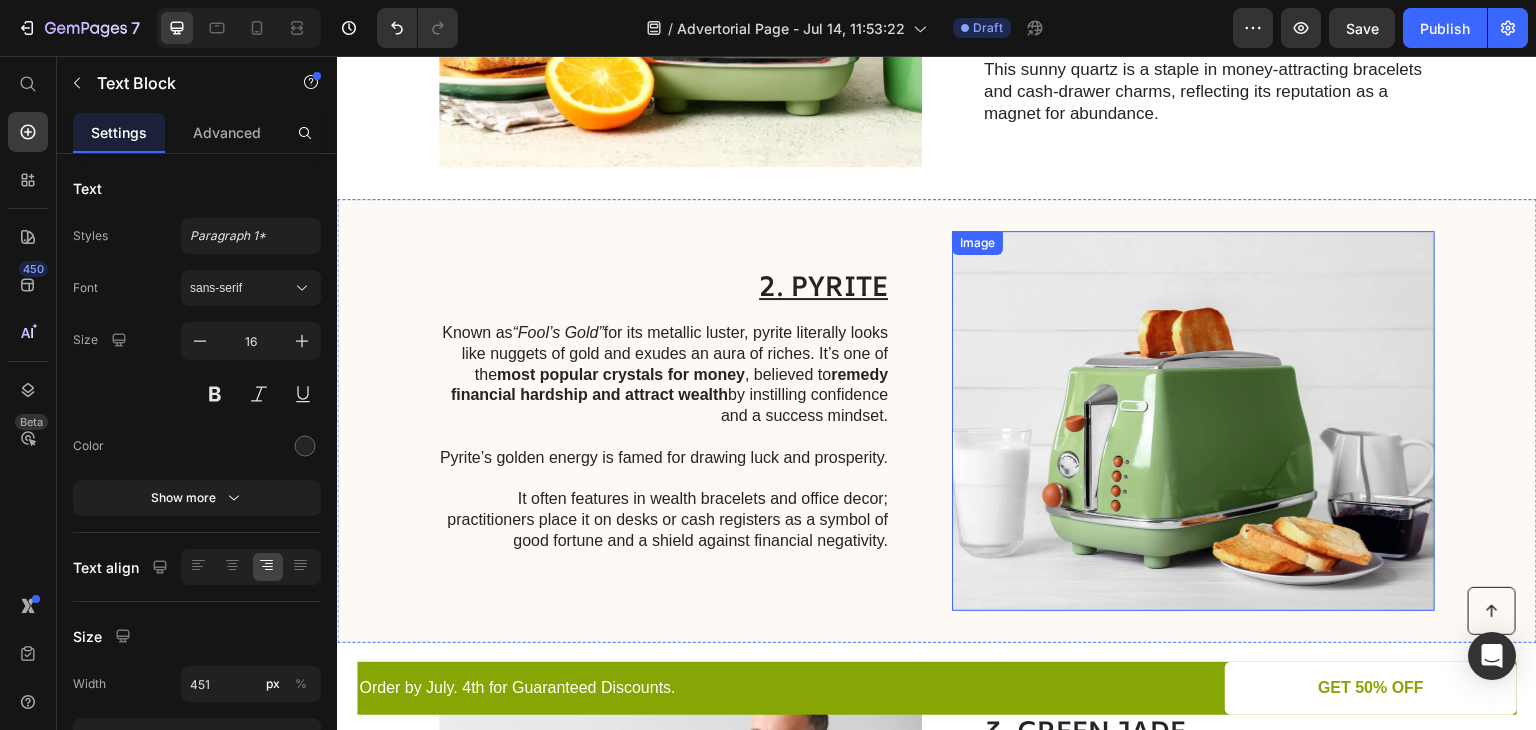 click at bounding box center (1193, 421) 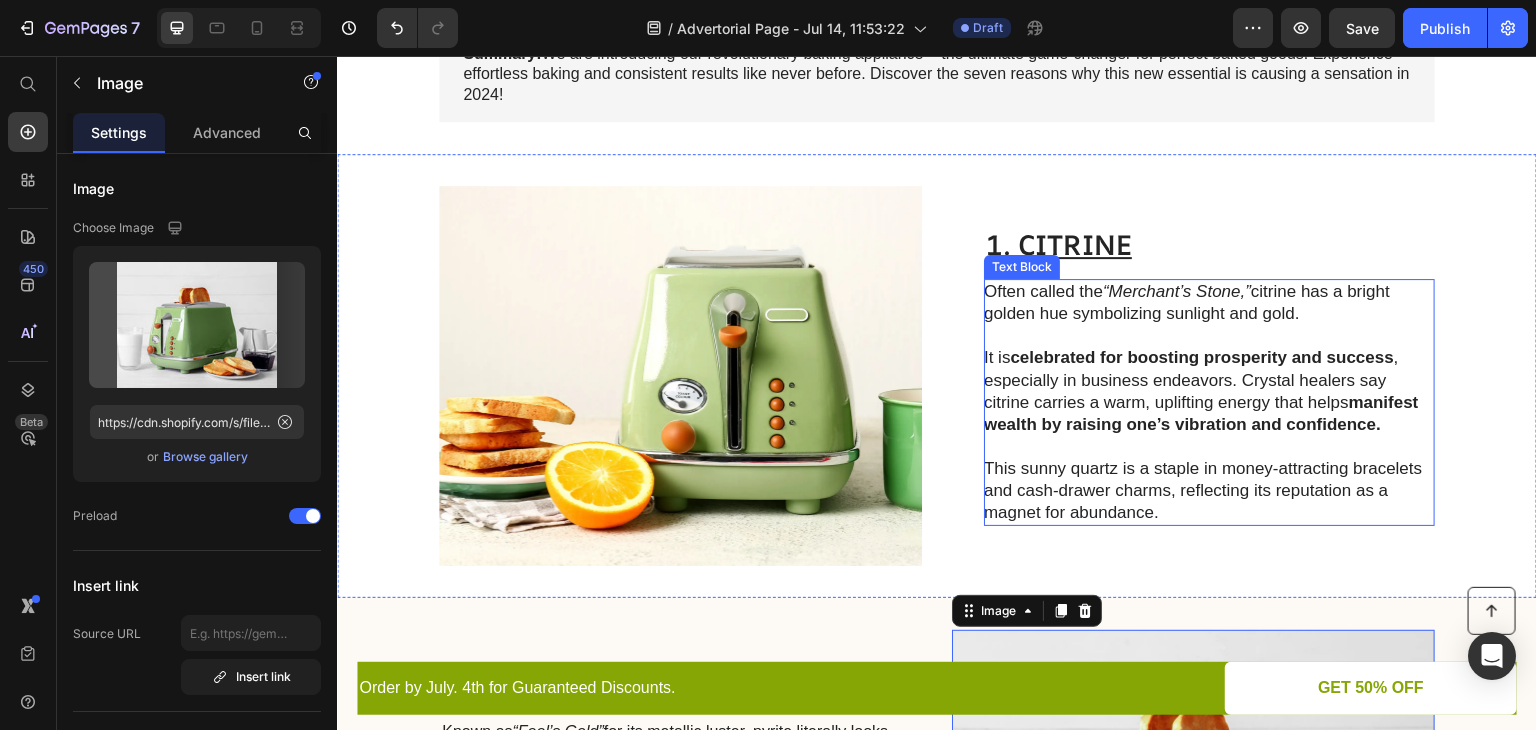 scroll, scrollTop: 399, scrollLeft: 0, axis: vertical 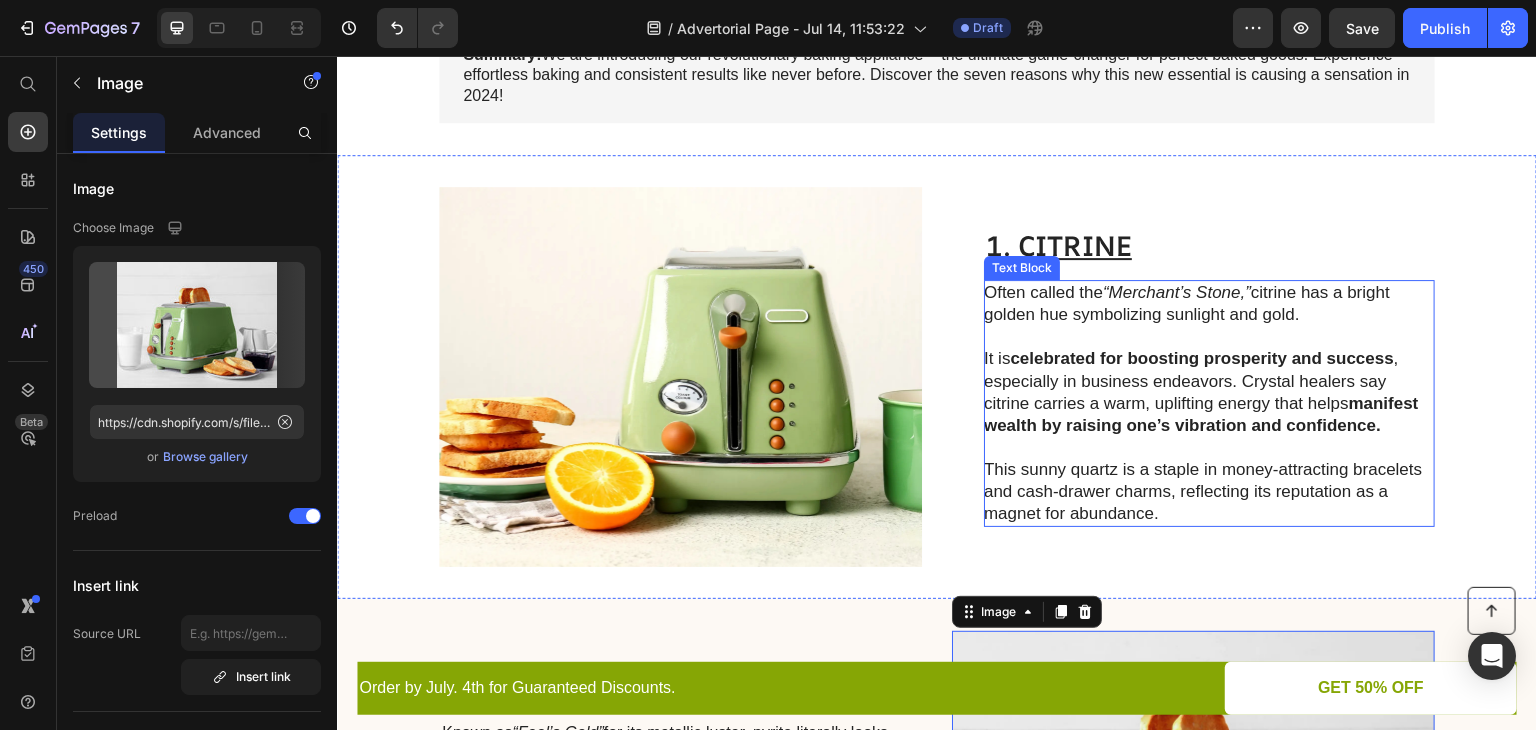 click at bounding box center [680, 377] 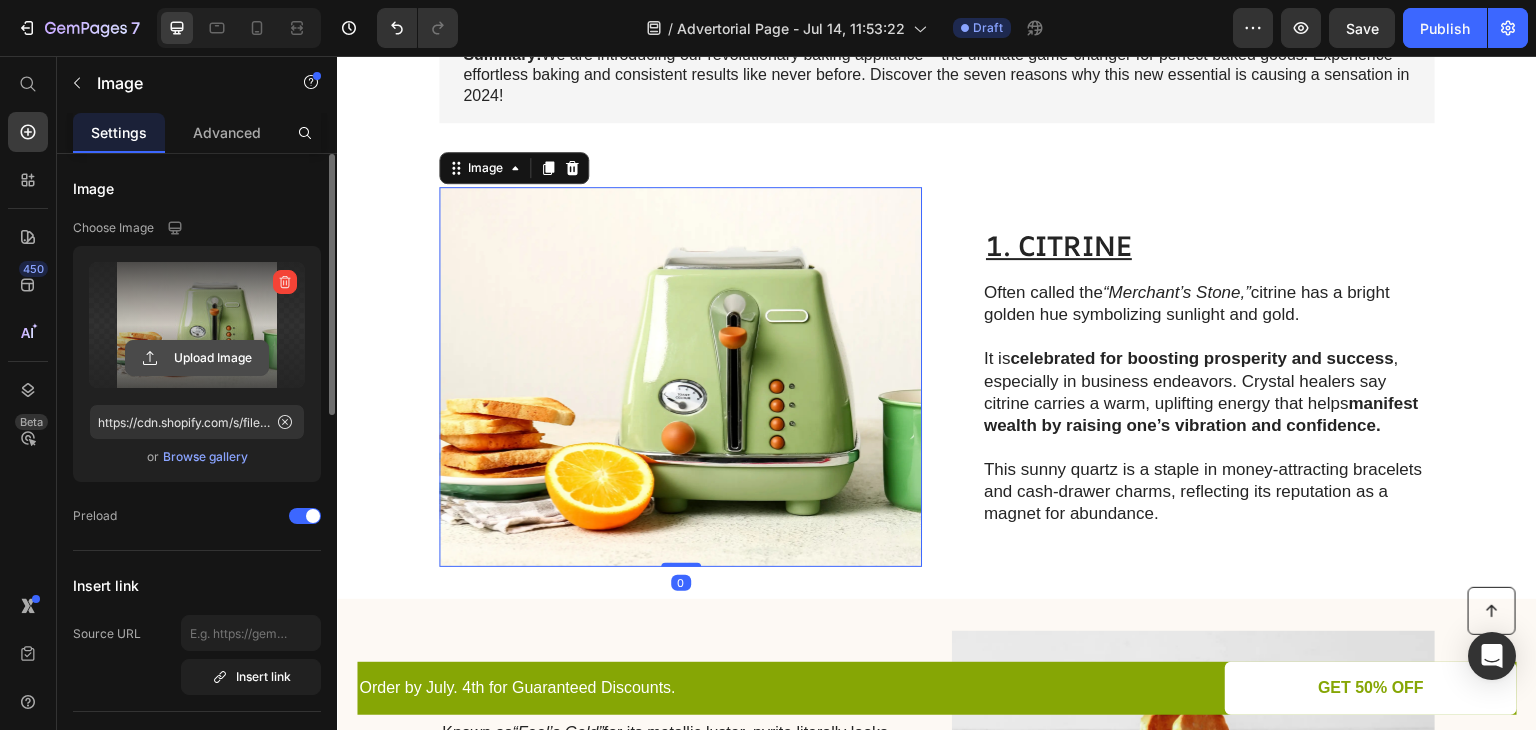 click 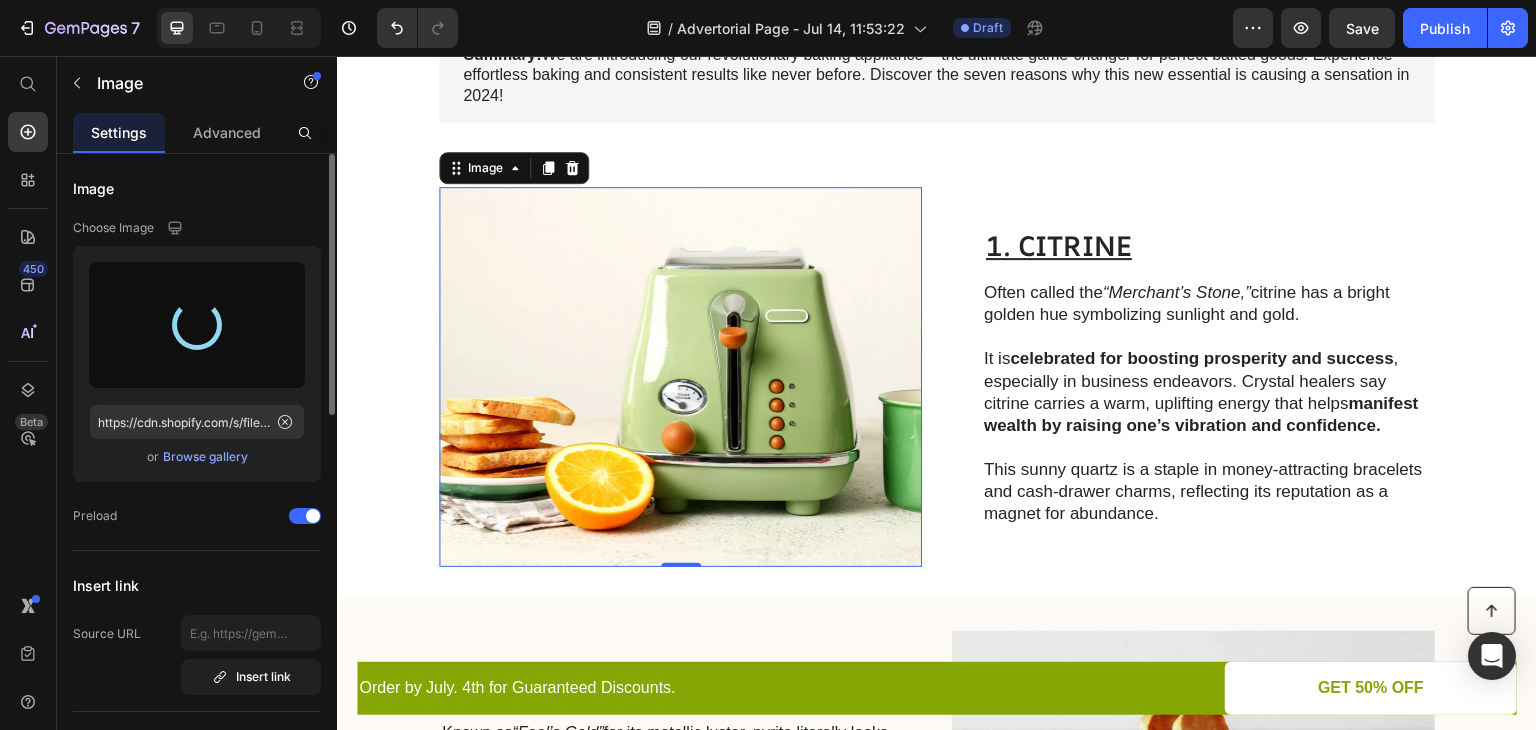 type on "https://cdn.shopify.com/s/files/1/0577/3764/2178/files/gempages_573931817913025584-8ad4d587-521a-4260-a576-a528d0fb5281.png" 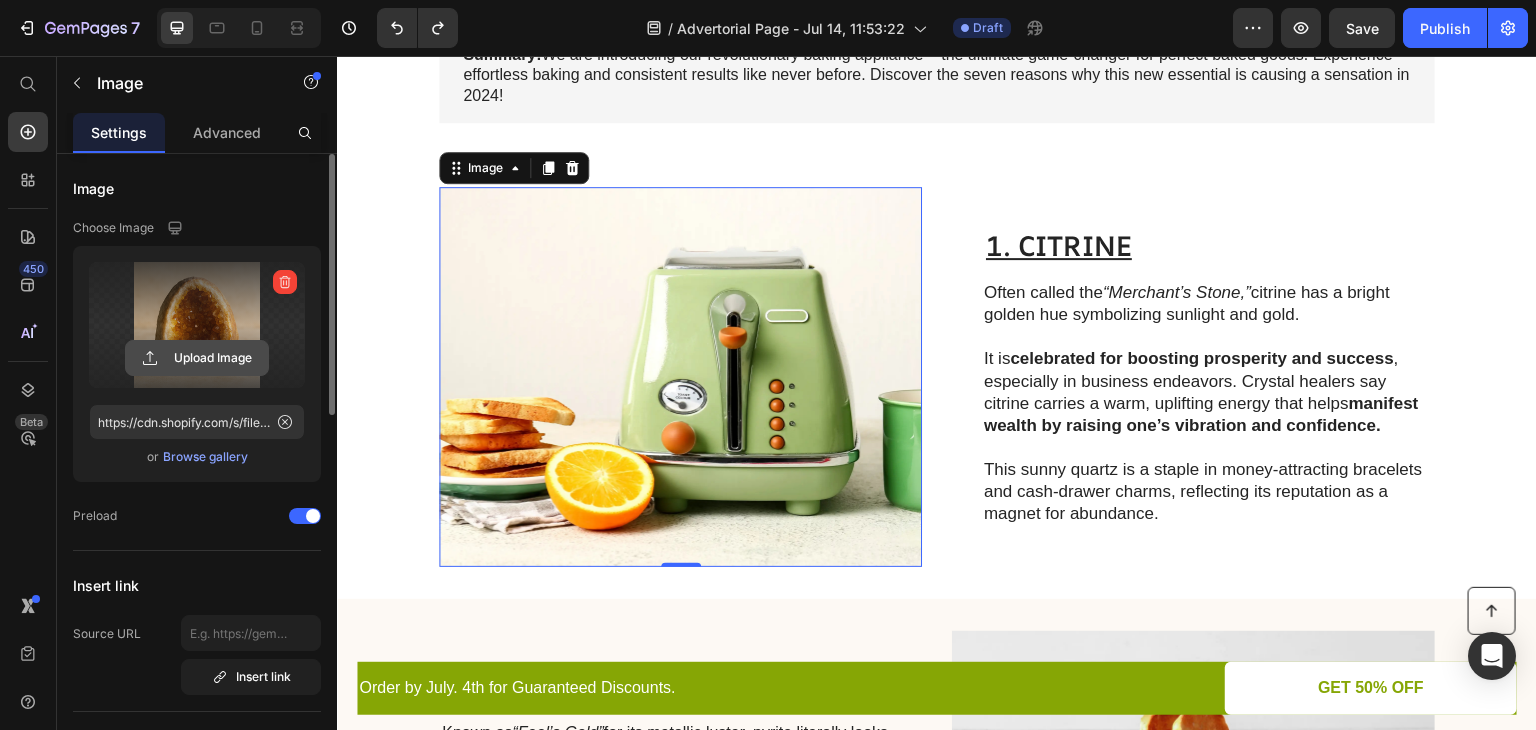 click 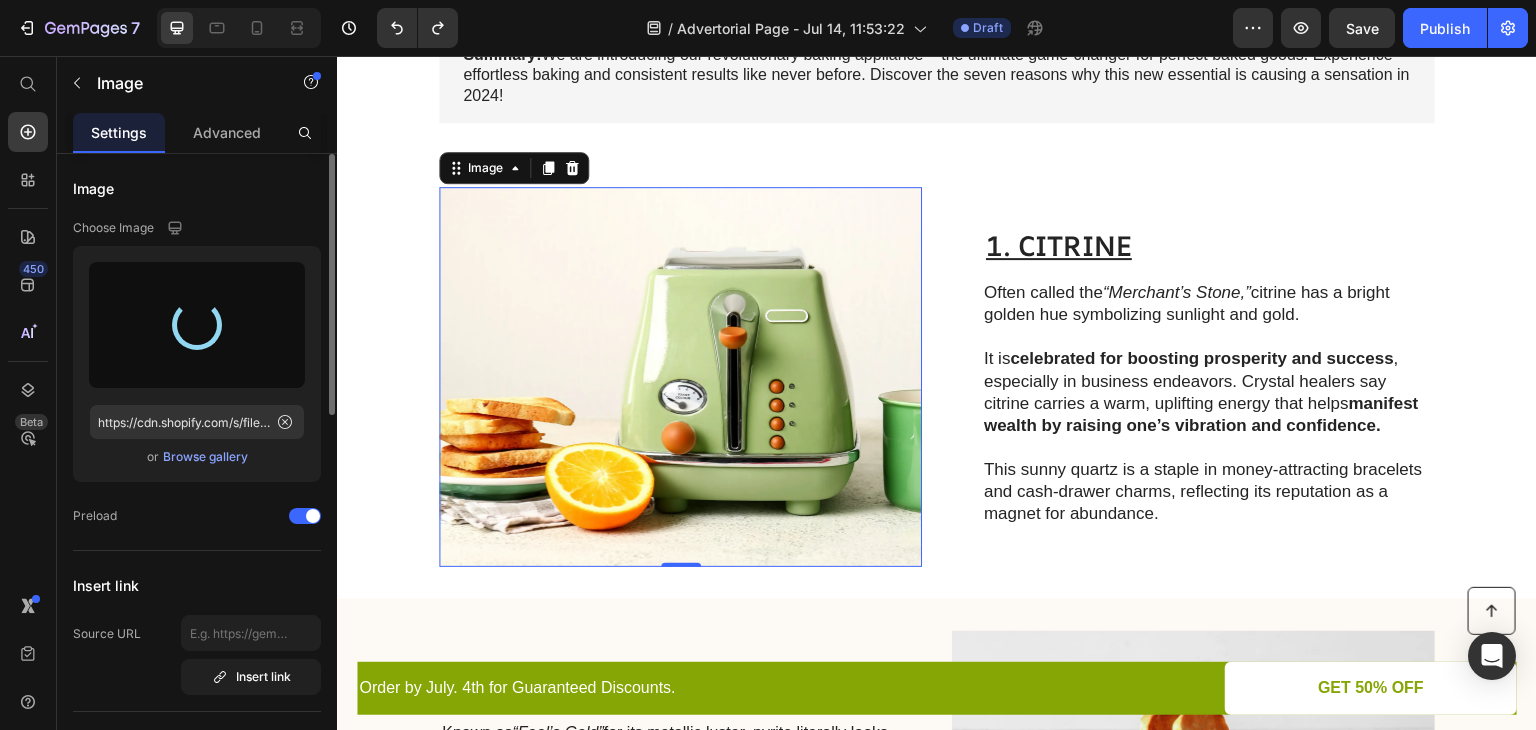 click at bounding box center [680, 377] 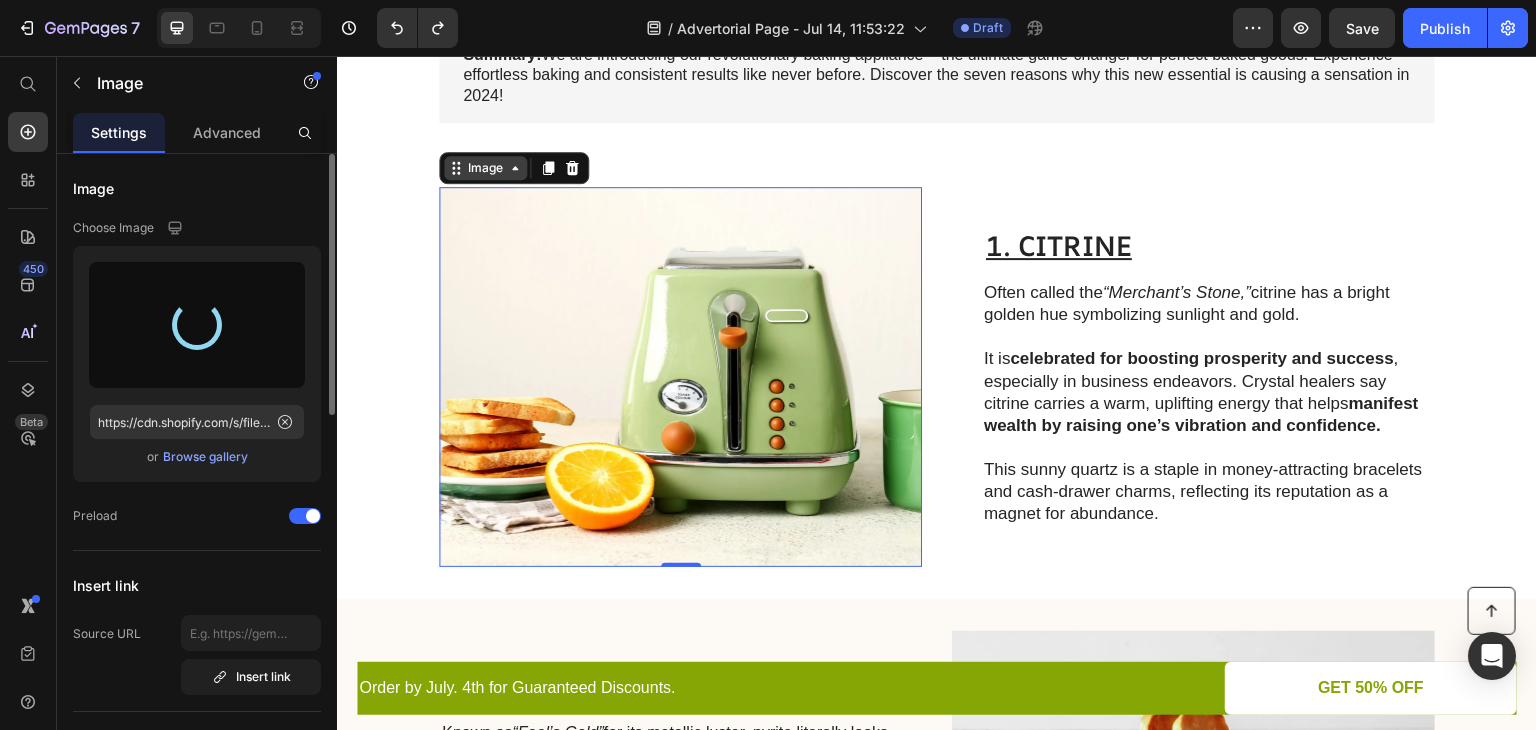 click on "Image" at bounding box center [485, 168] 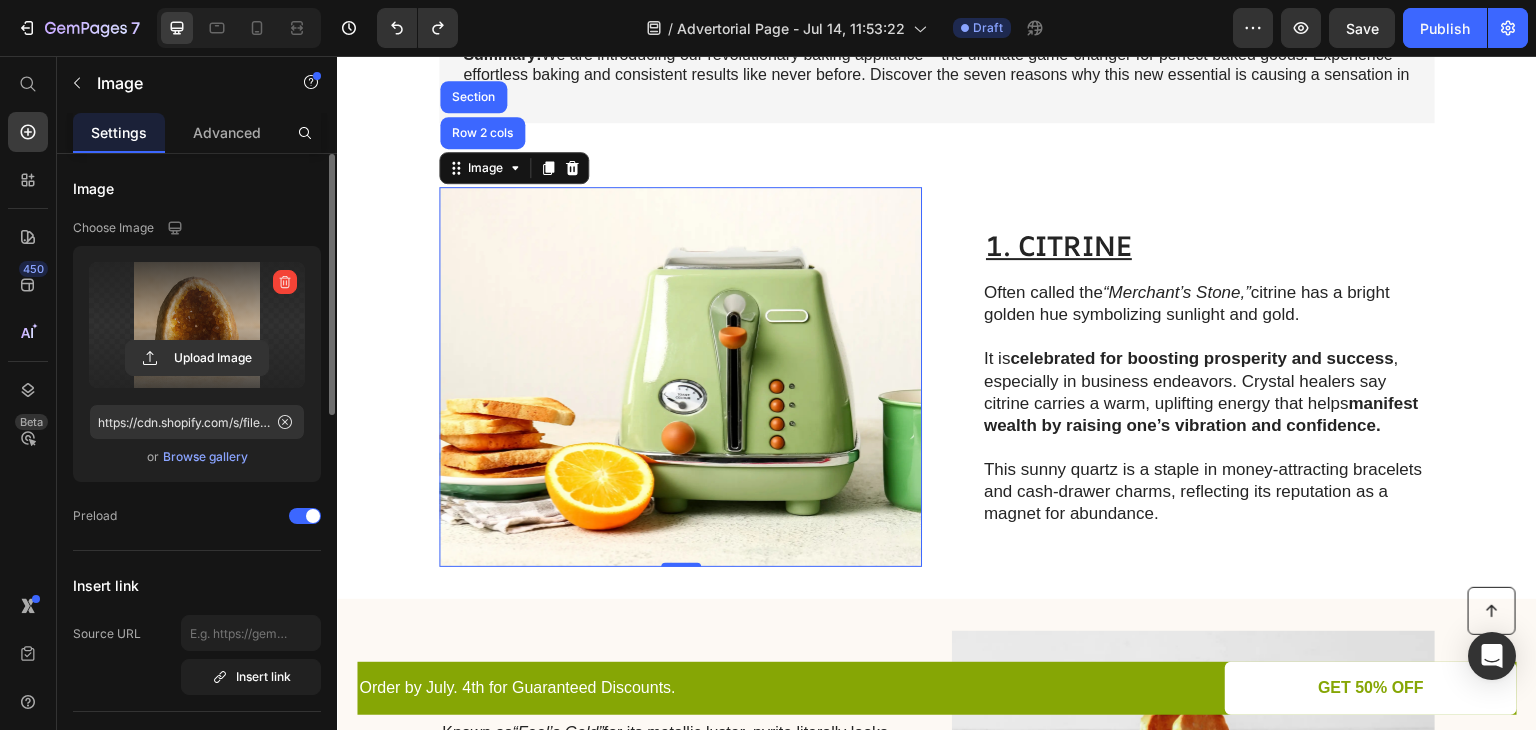 click at bounding box center (680, 377) 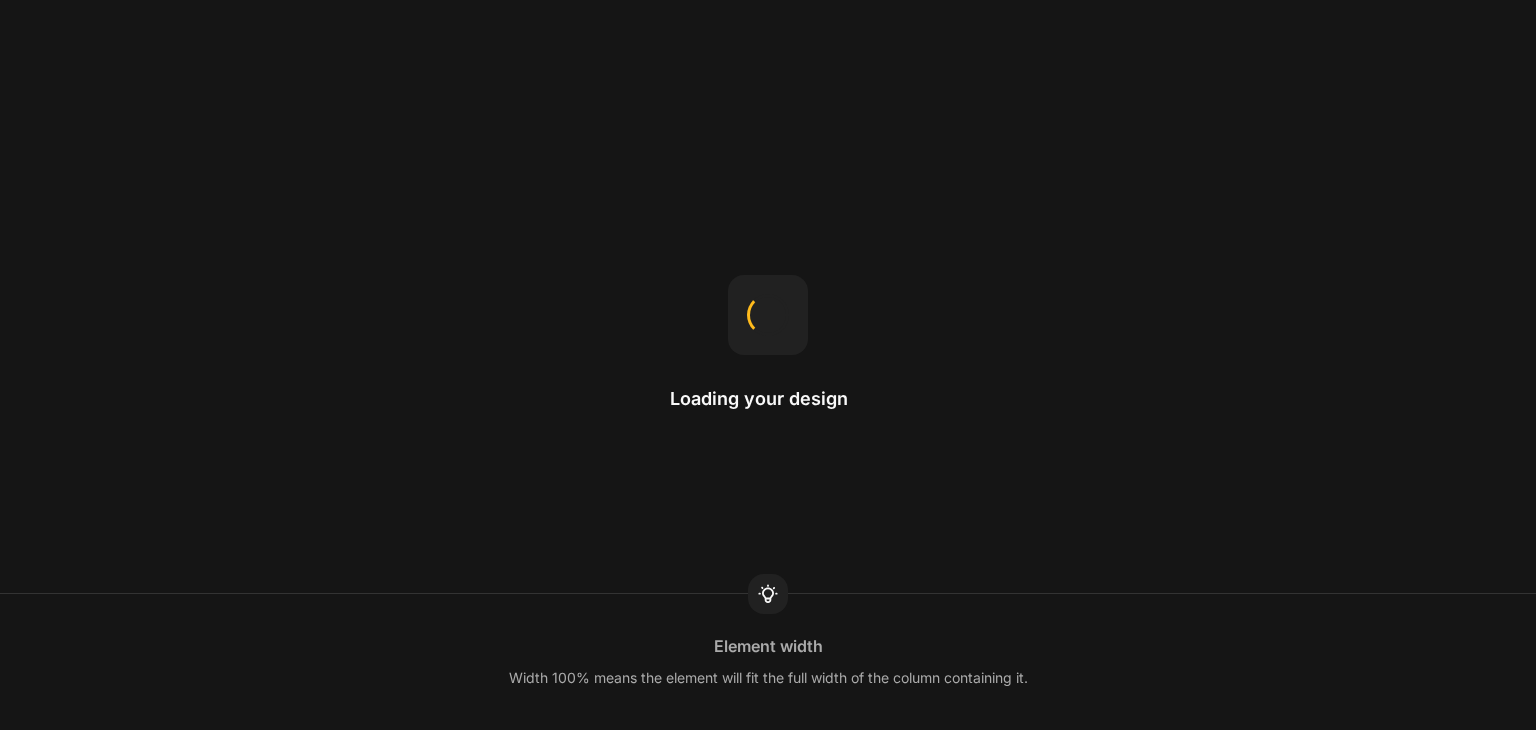 scroll, scrollTop: 0, scrollLeft: 0, axis: both 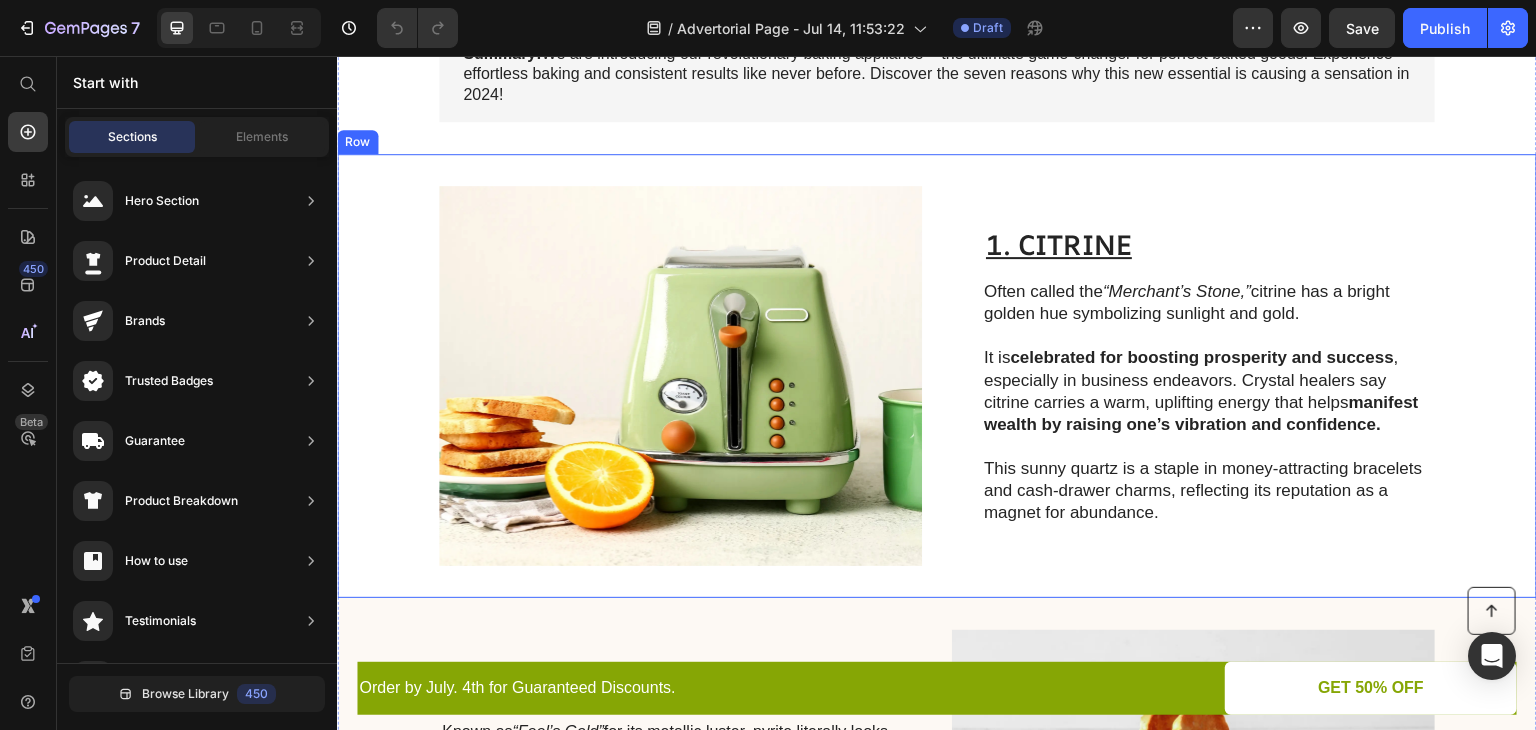 click at bounding box center (680, 376) 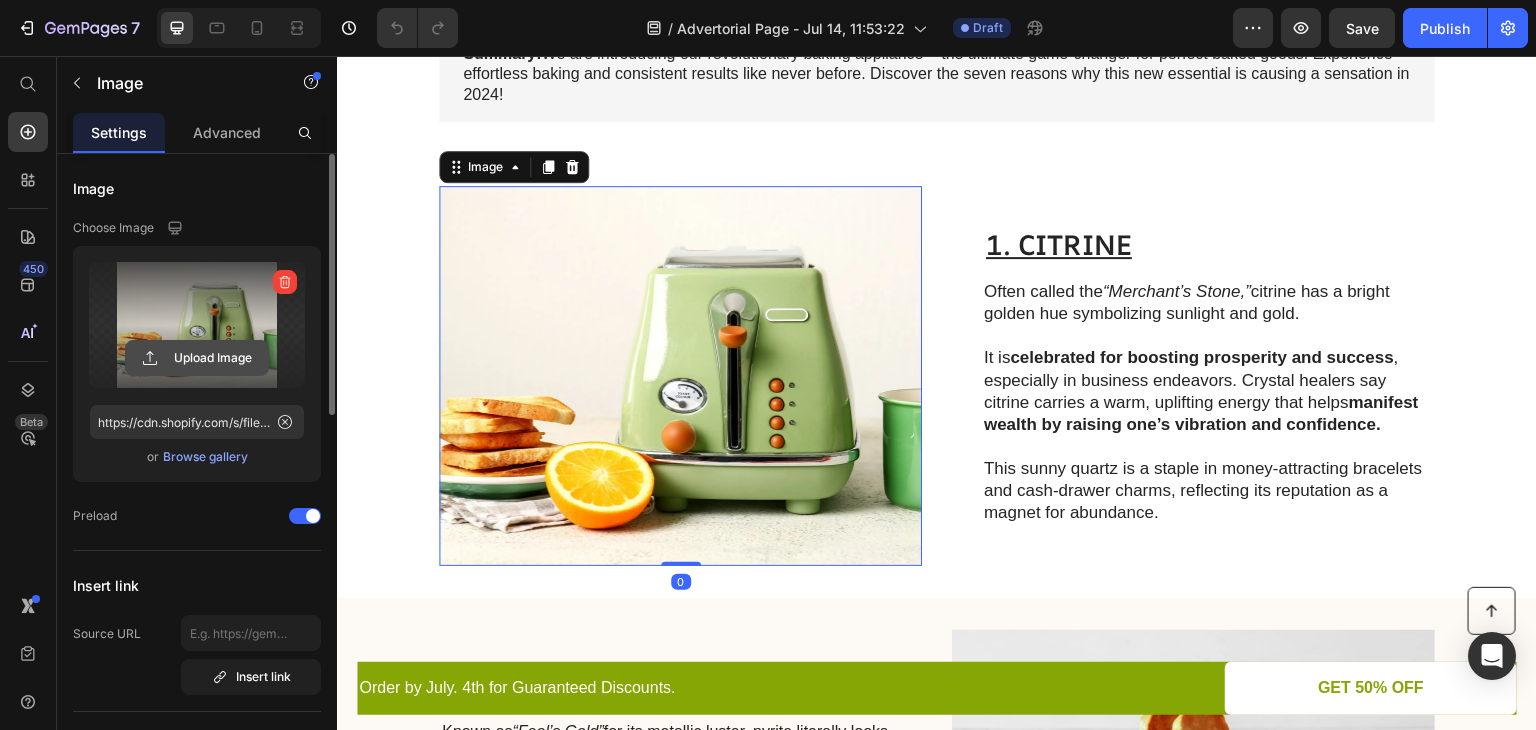 click 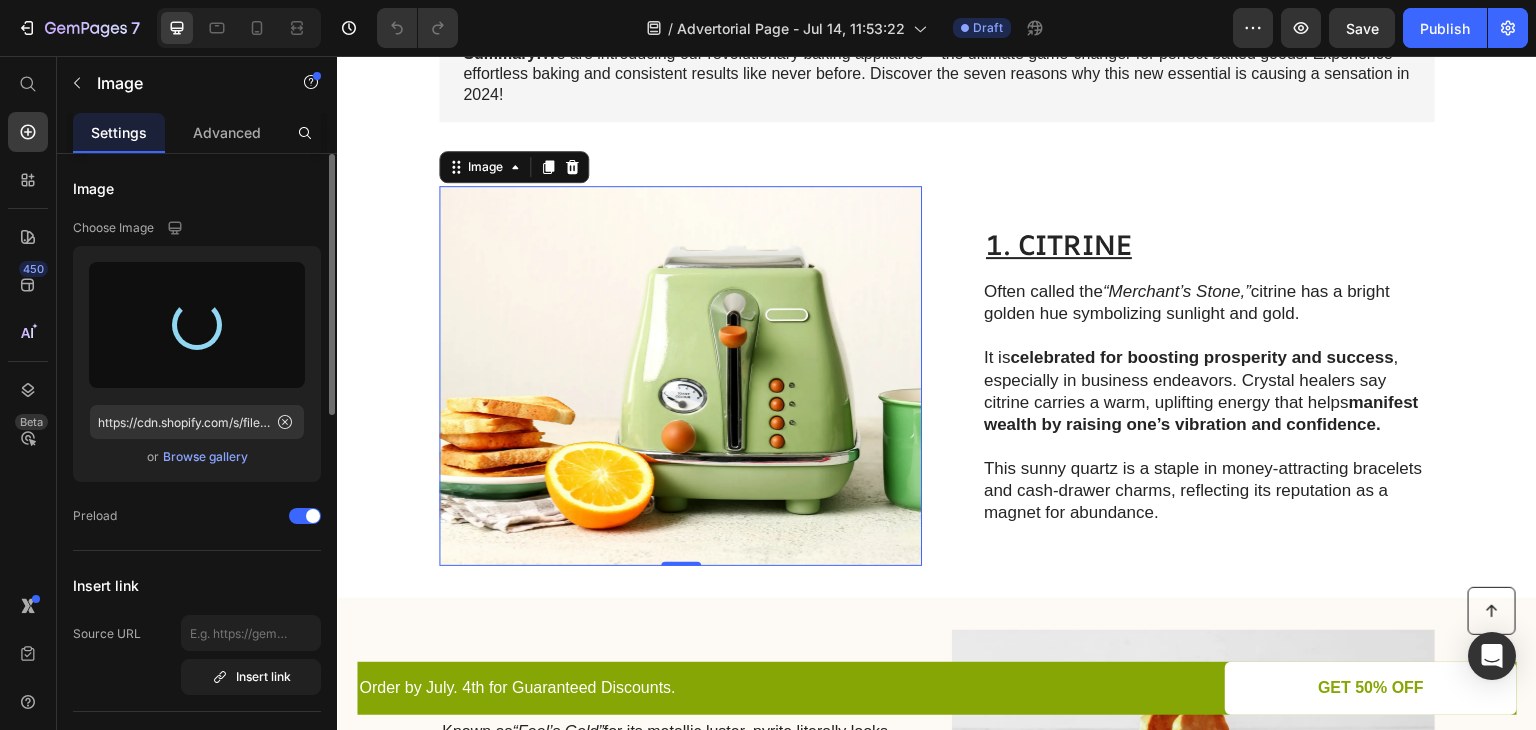 type on "https://cdn.shopify.com/s/files/1/0577/3764/2178/files/gempages_573931817913025584-8ad4d587-521a-4260-a576-a528d0fb5281.png" 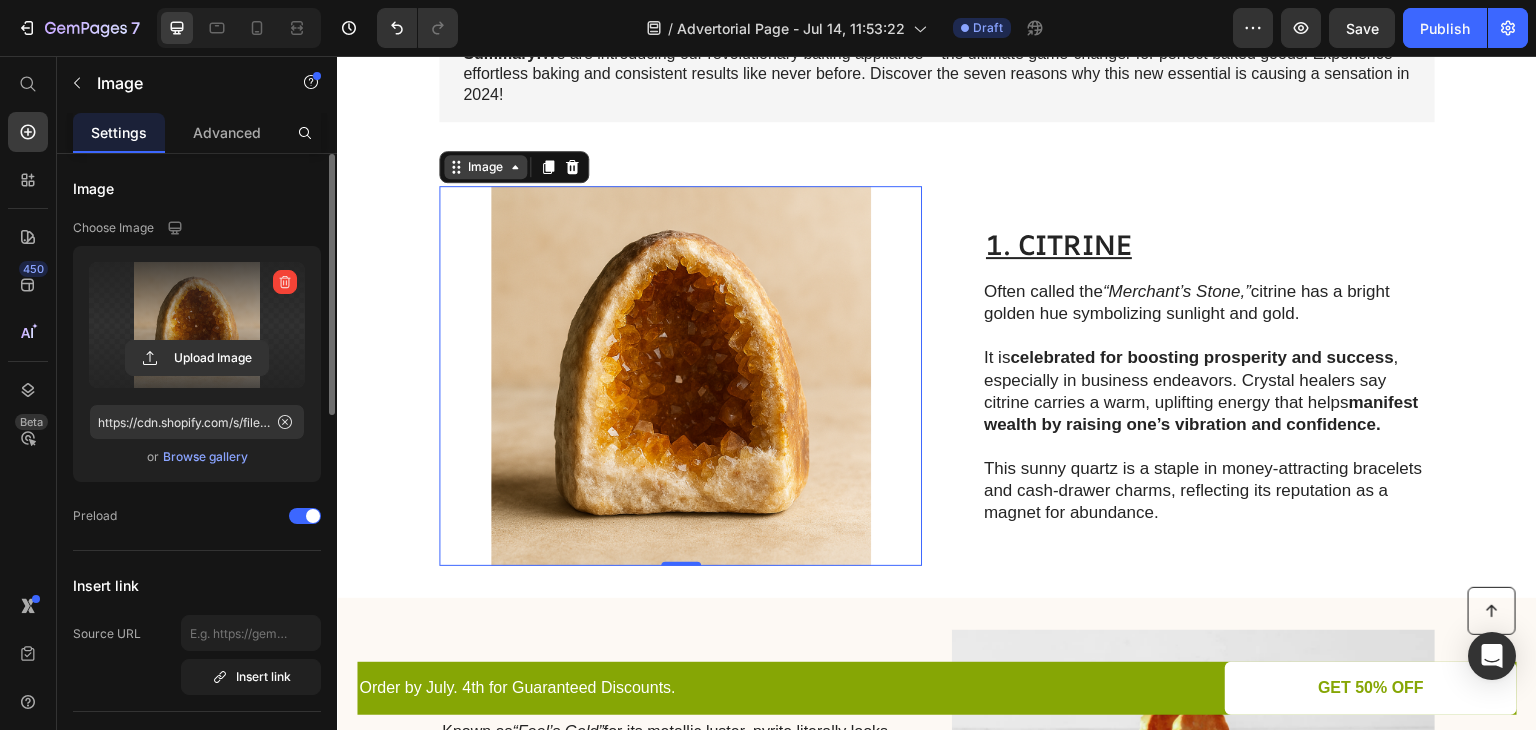 click on "Image" at bounding box center [485, 167] 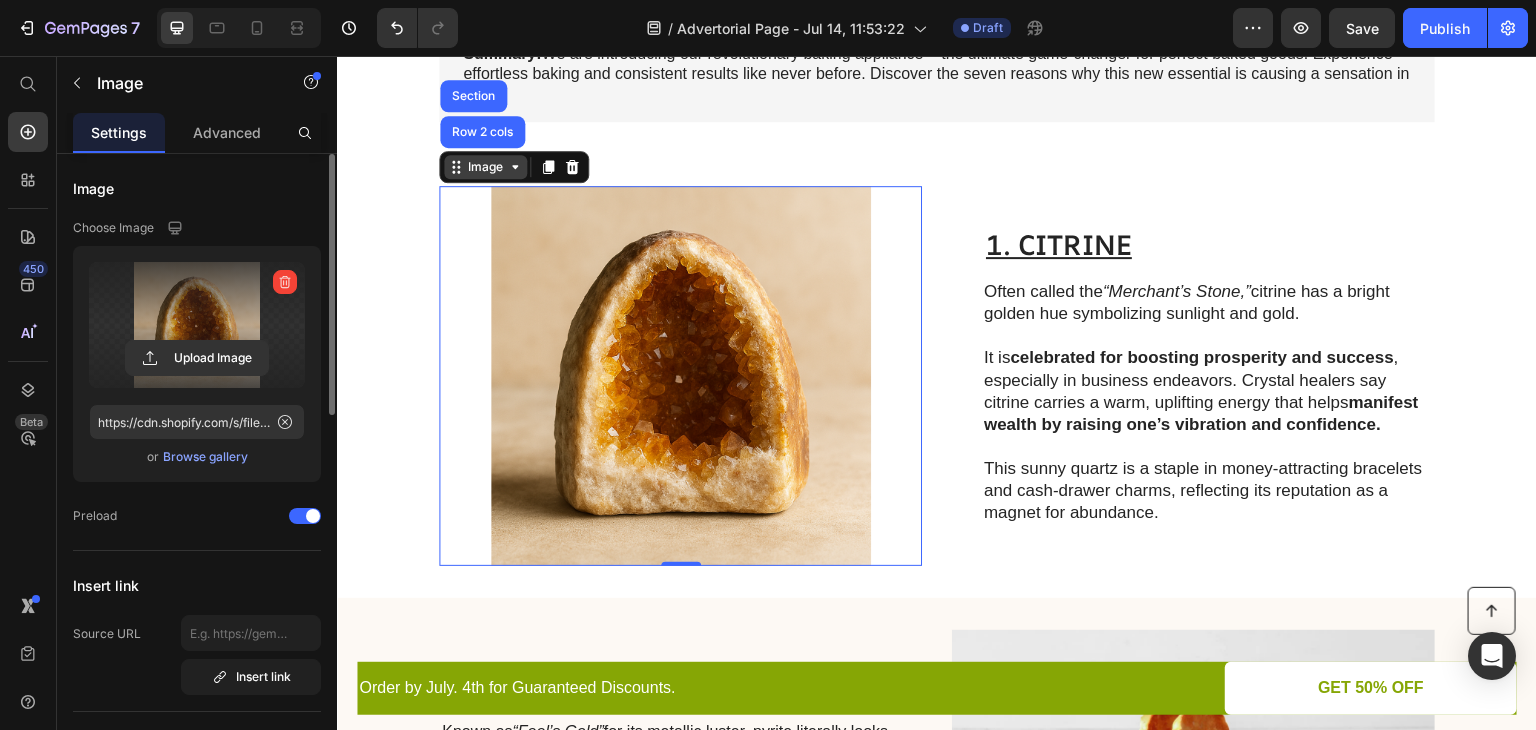 click on "Image" at bounding box center [485, 167] 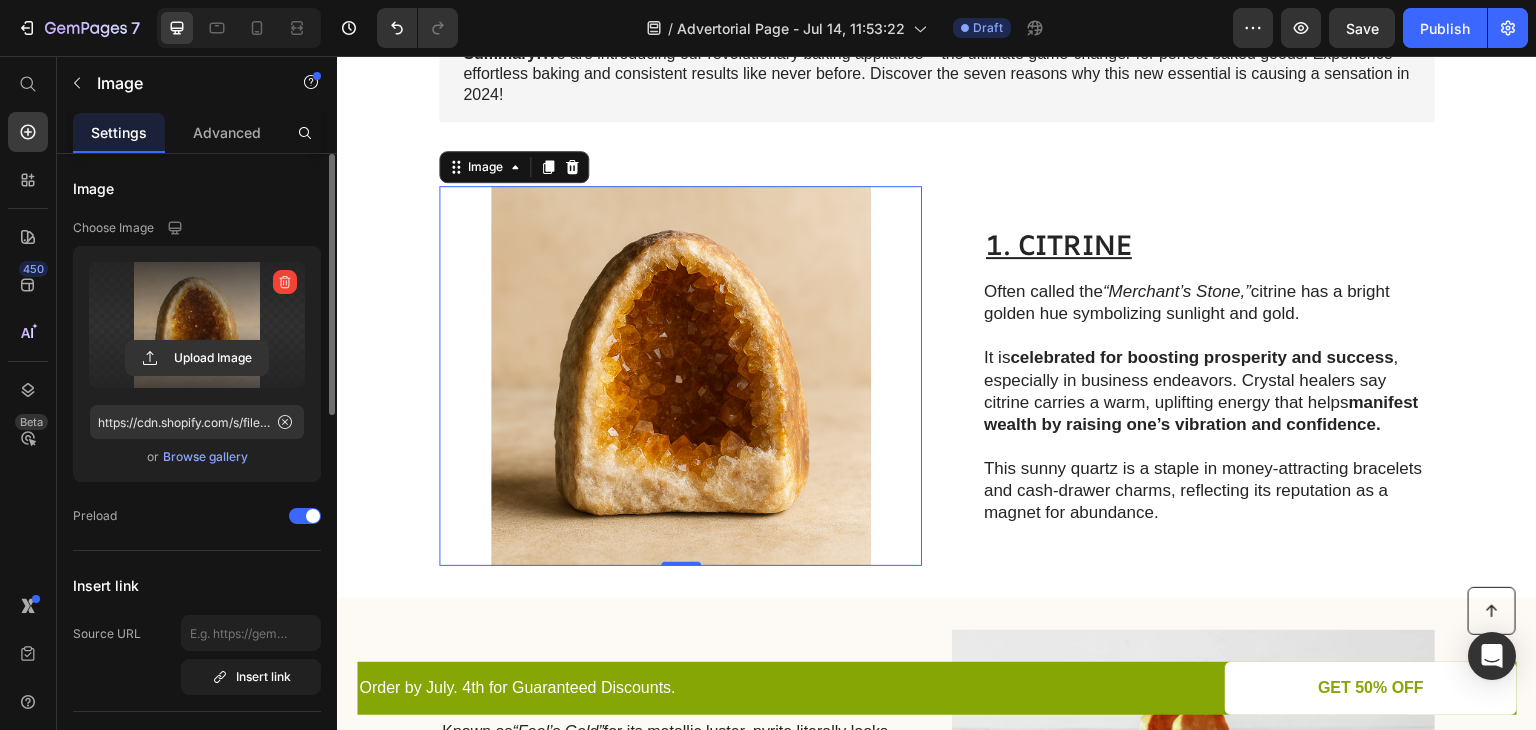 click at bounding box center [680, 376] 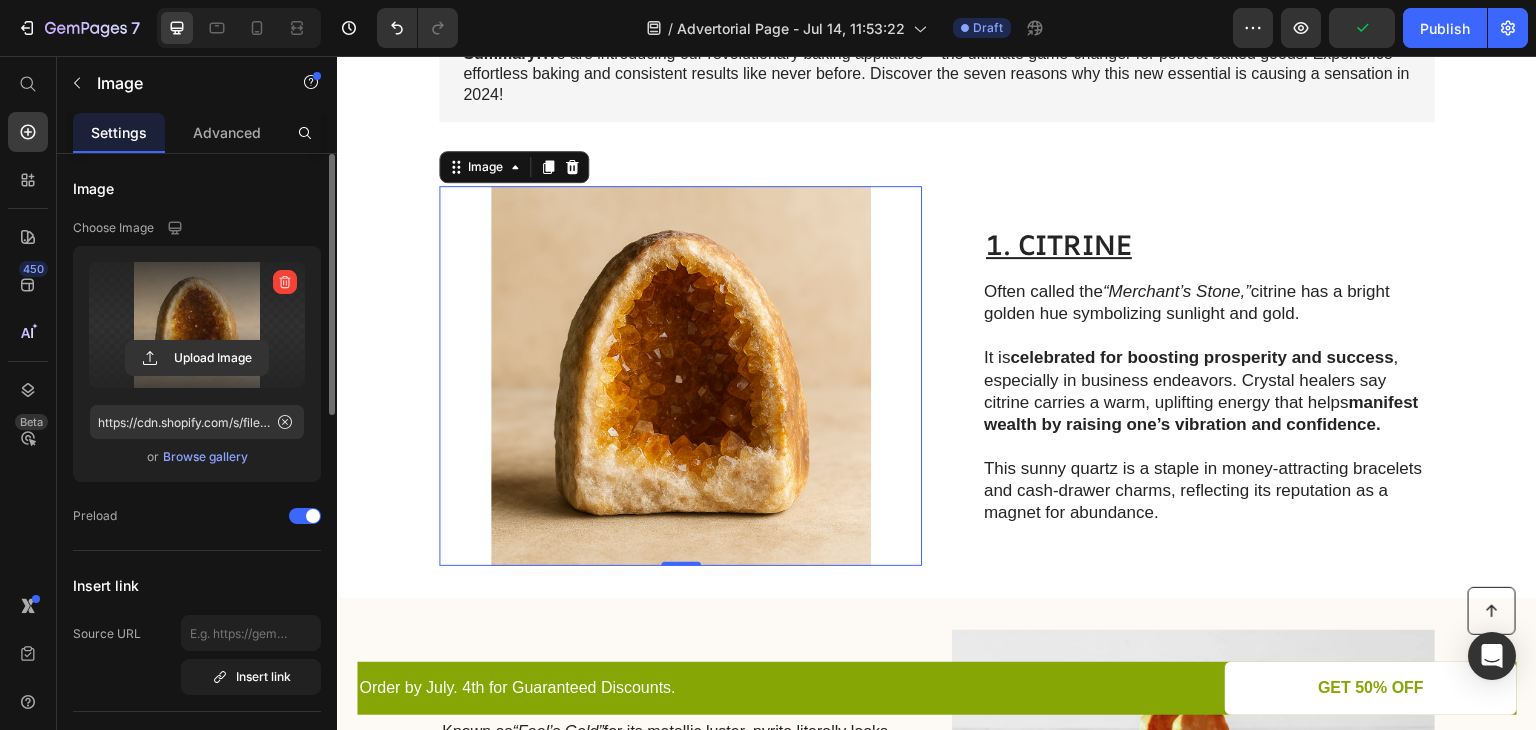 click at bounding box center (680, 376) 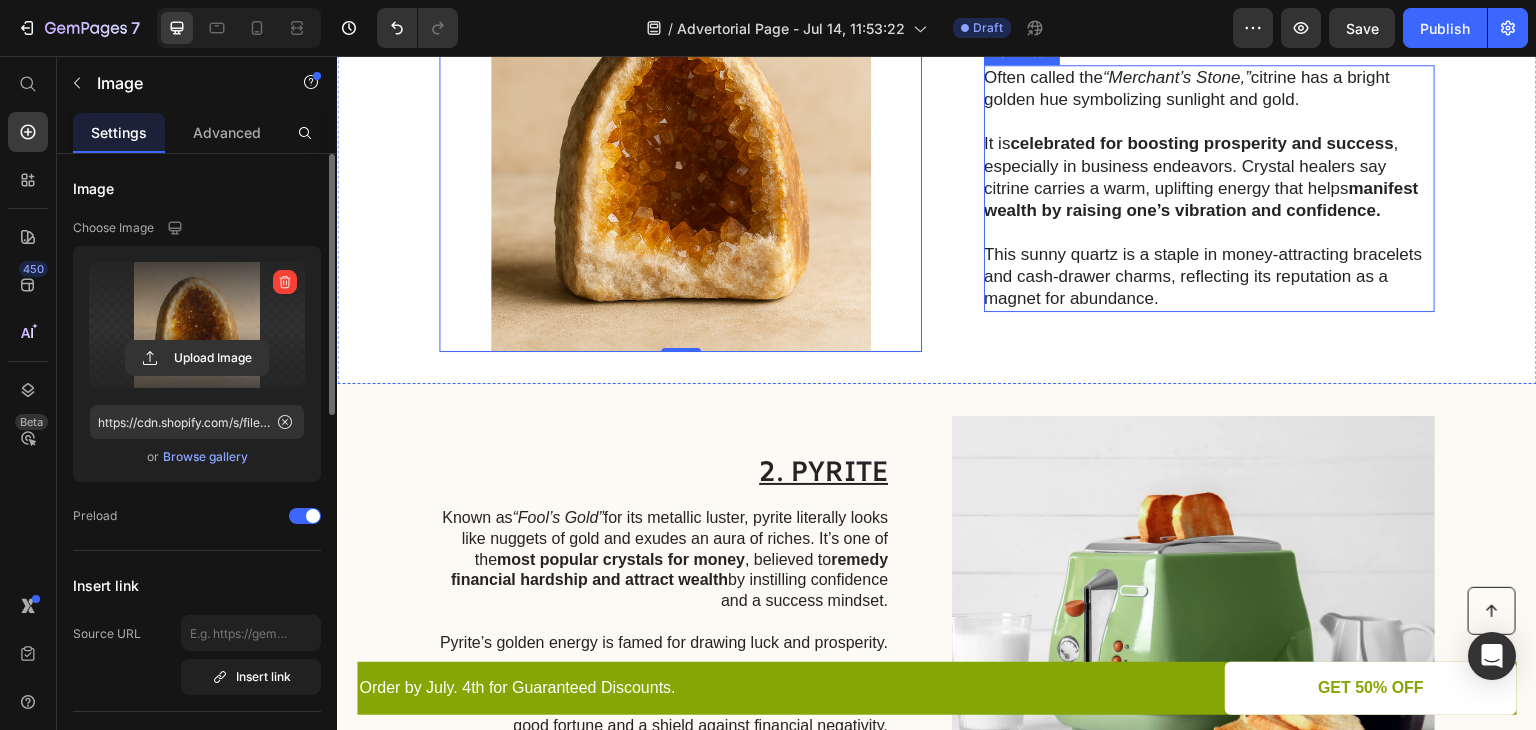 scroll, scrollTop: 500, scrollLeft: 0, axis: vertical 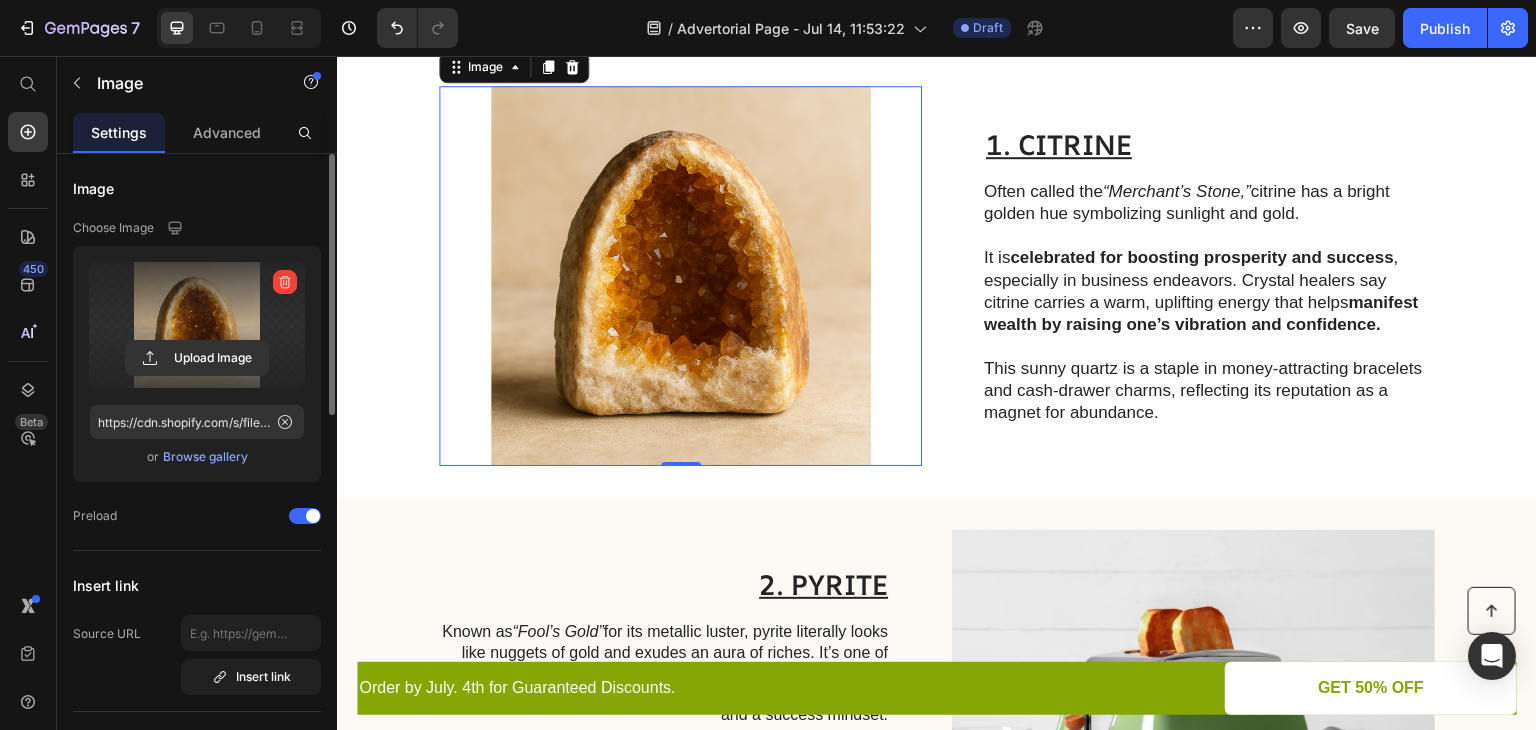 click at bounding box center (680, 276) 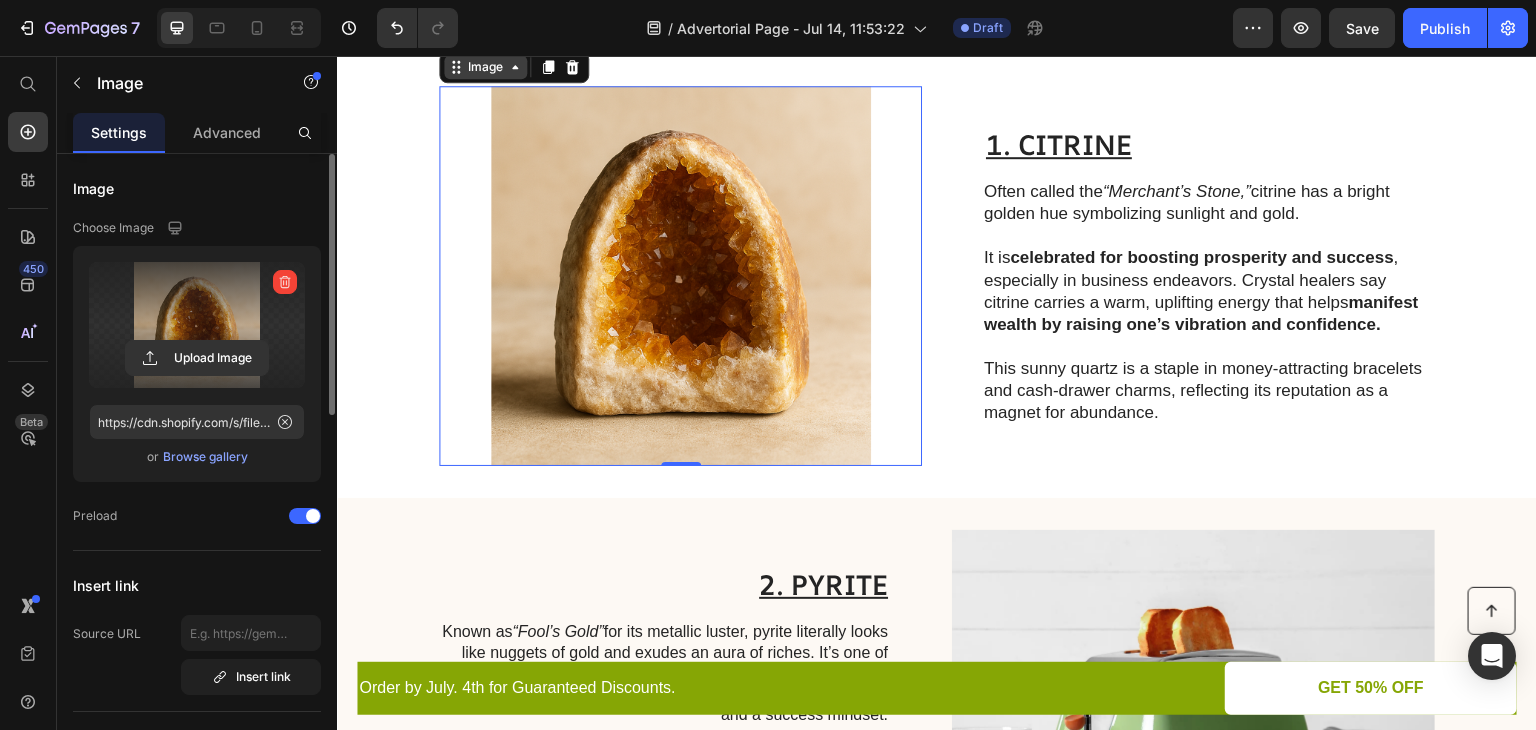 click 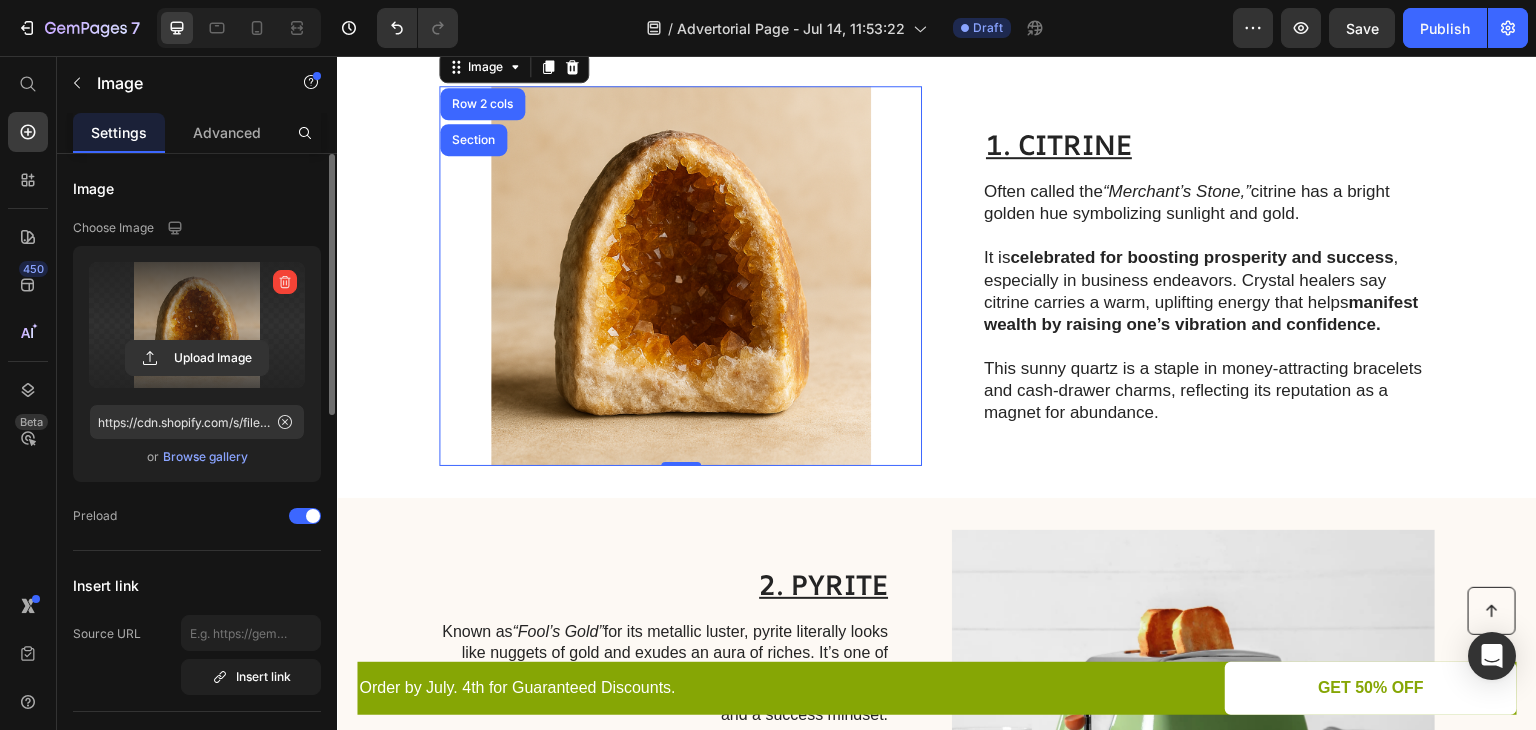 click at bounding box center (197, 325) 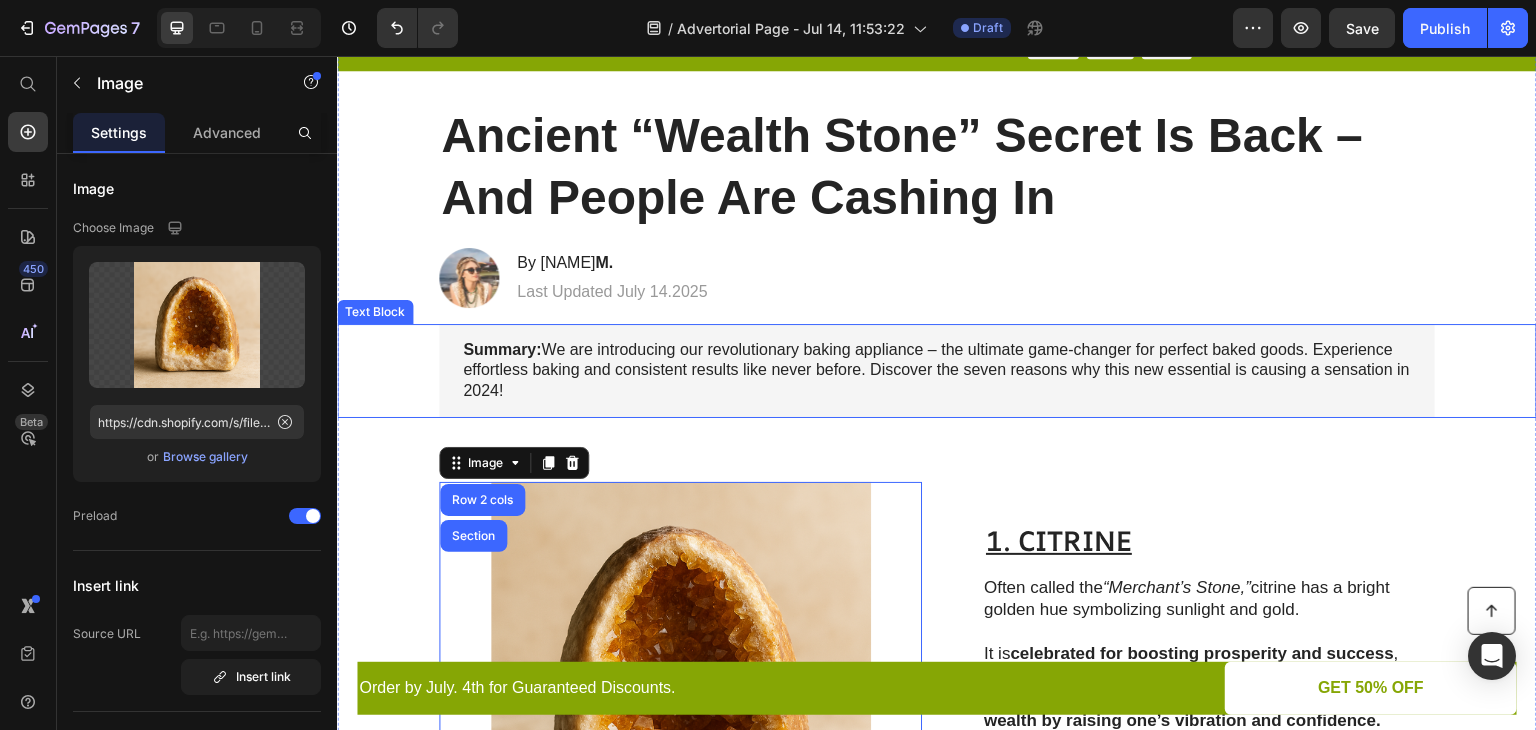 scroll, scrollTop: 100, scrollLeft: 0, axis: vertical 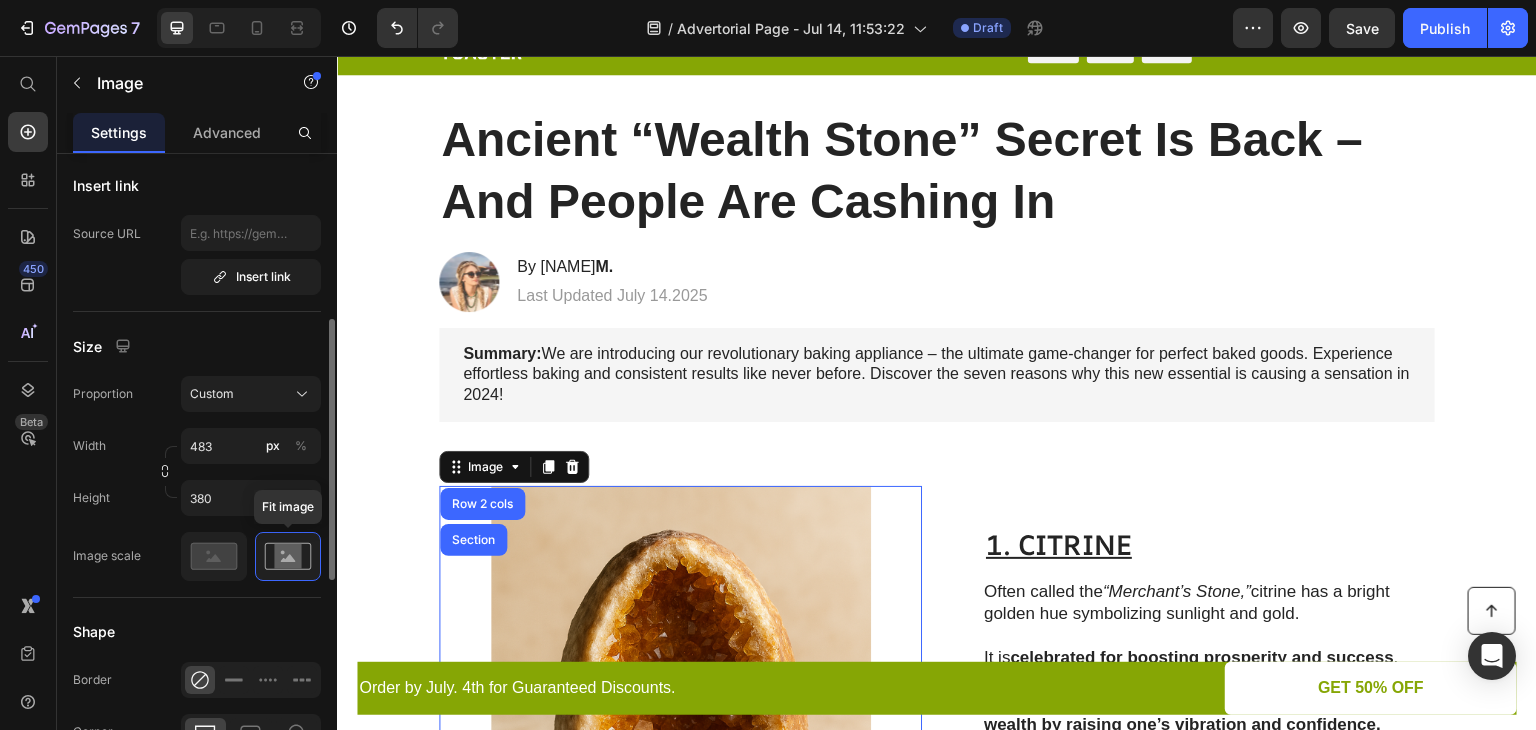 click 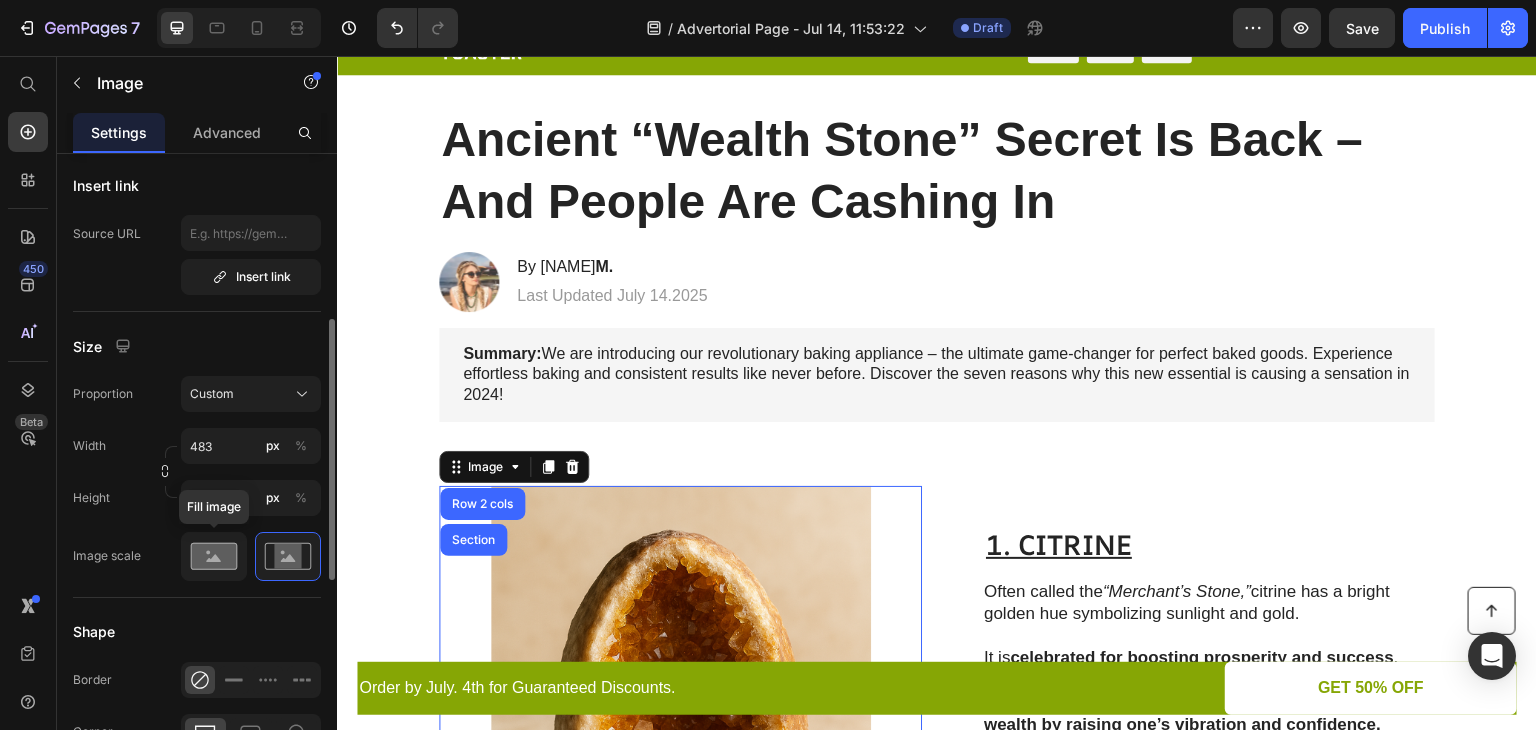 click 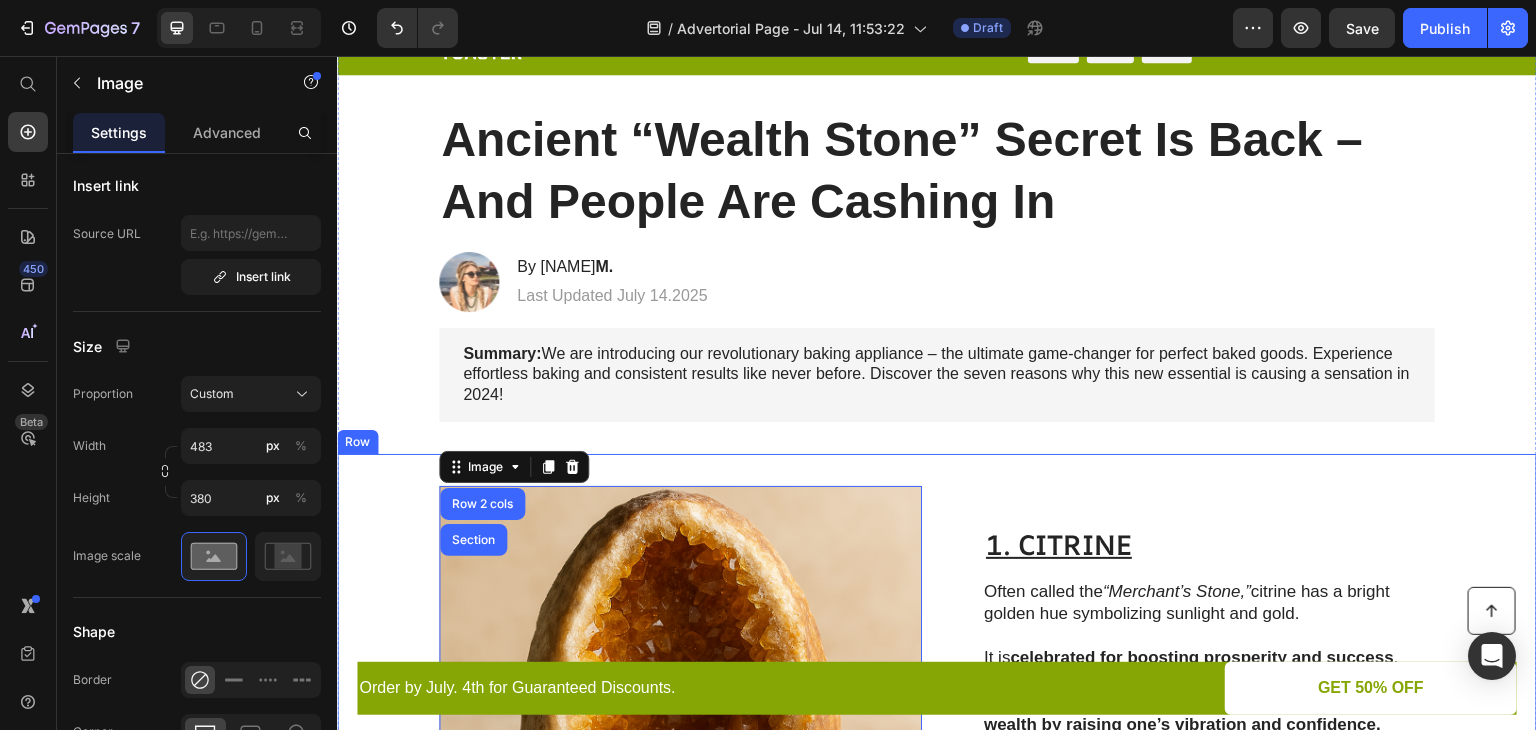 scroll, scrollTop: 200, scrollLeft: 0, axis: vertical 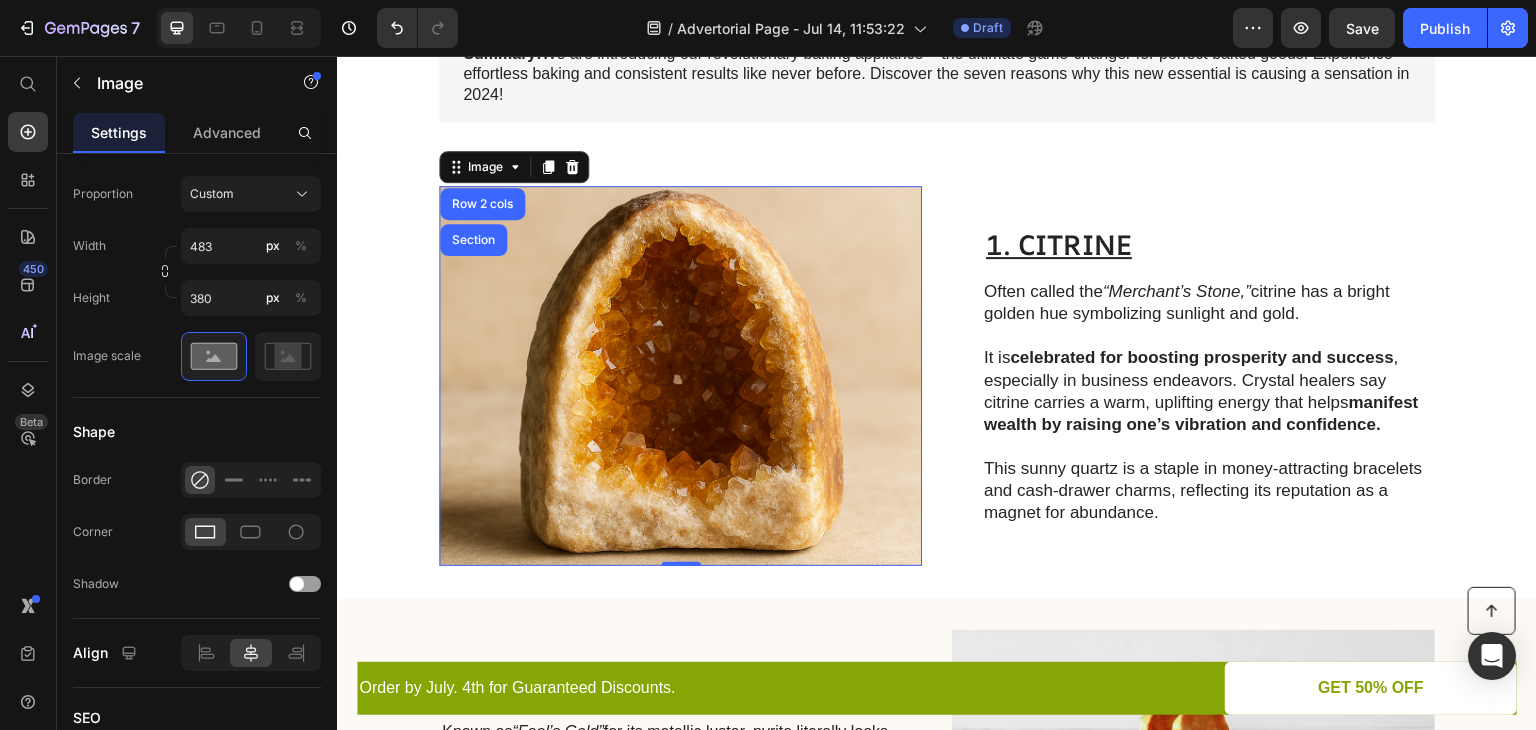 click at bounding box center (680, 376) 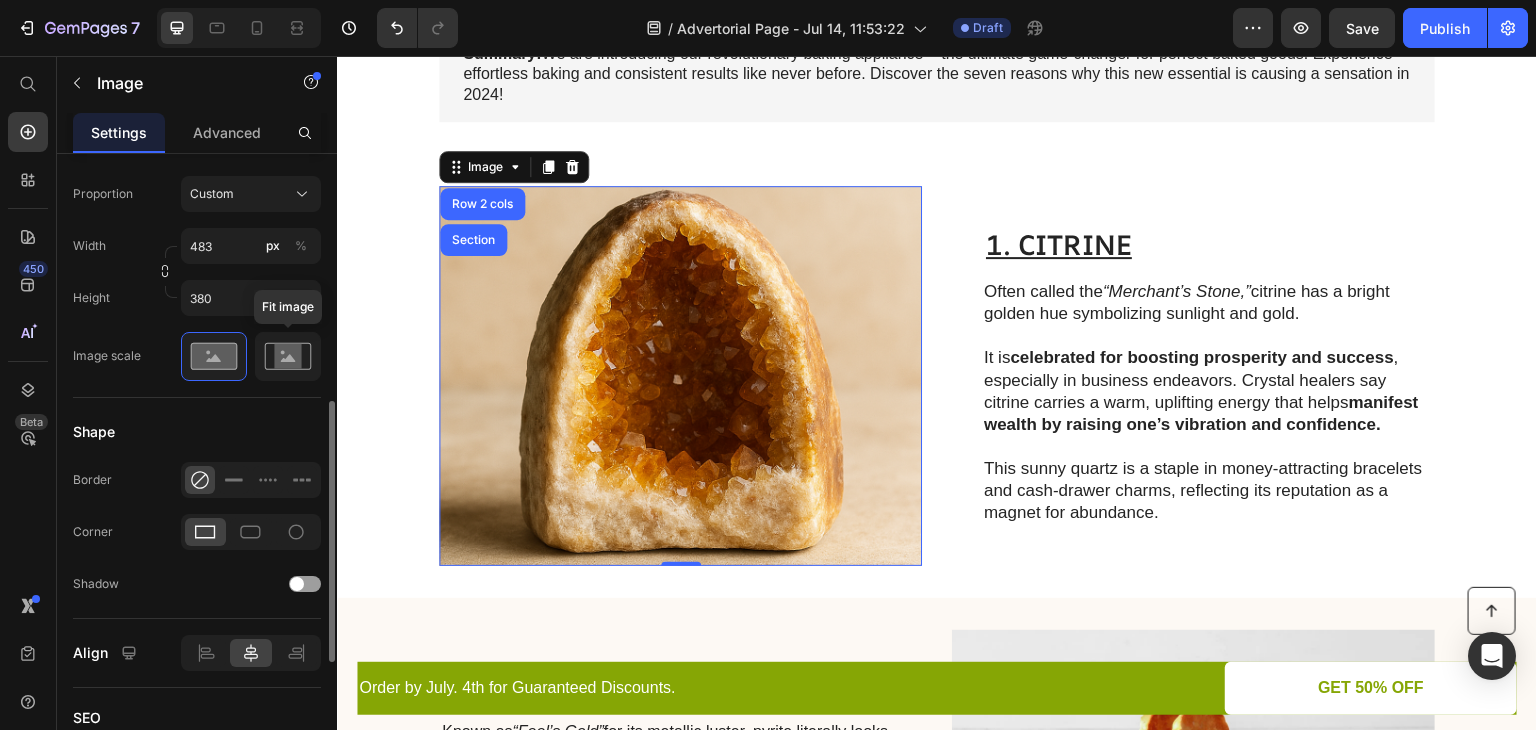 click 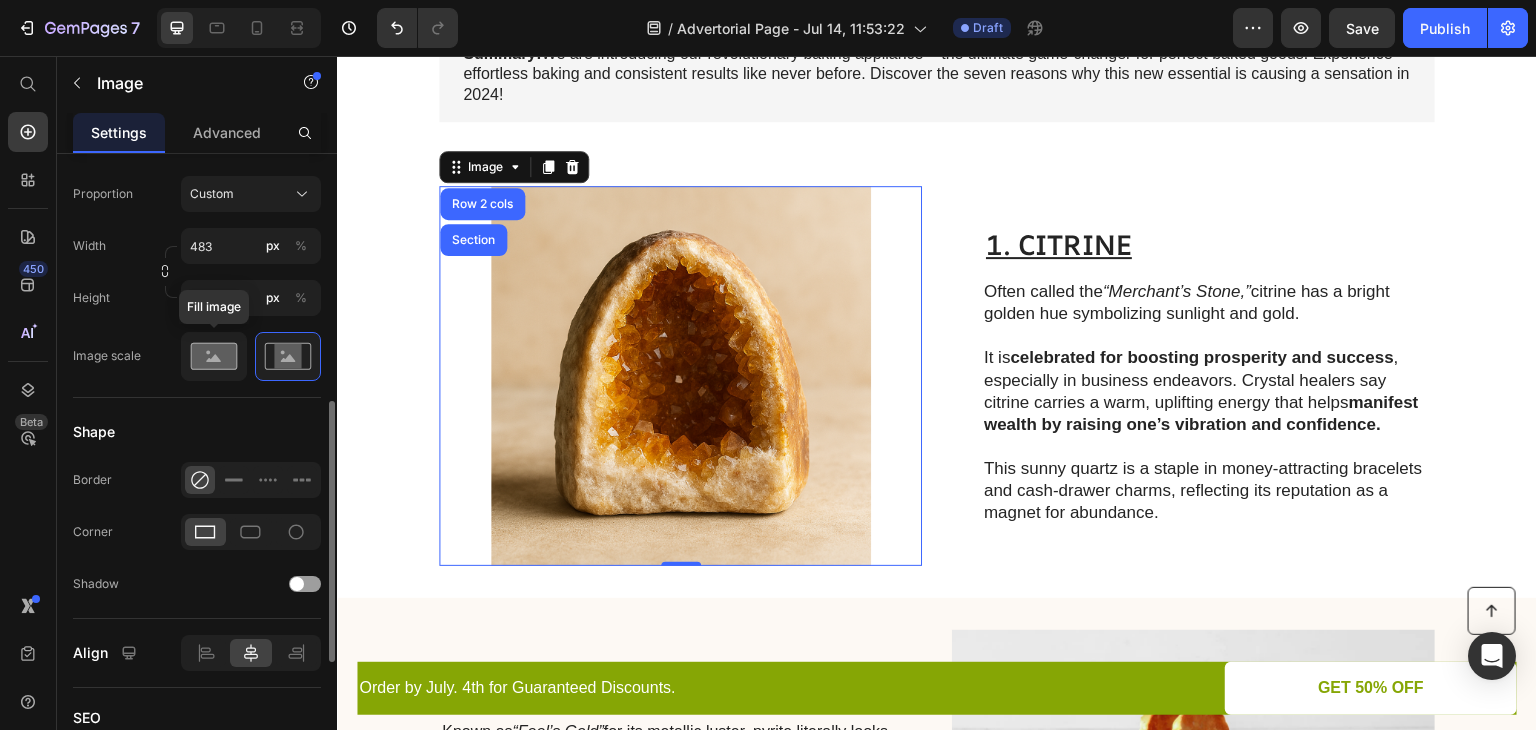 click 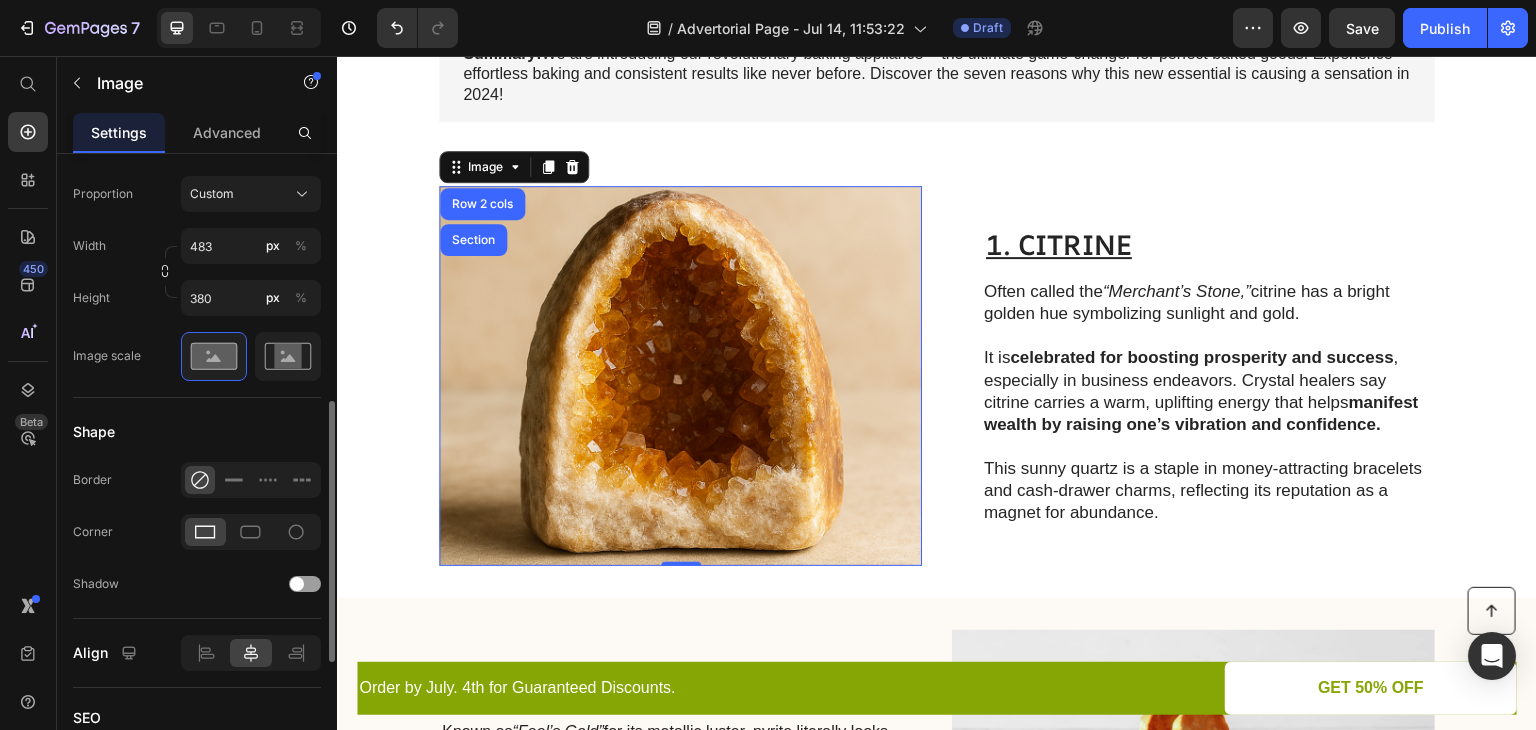 click 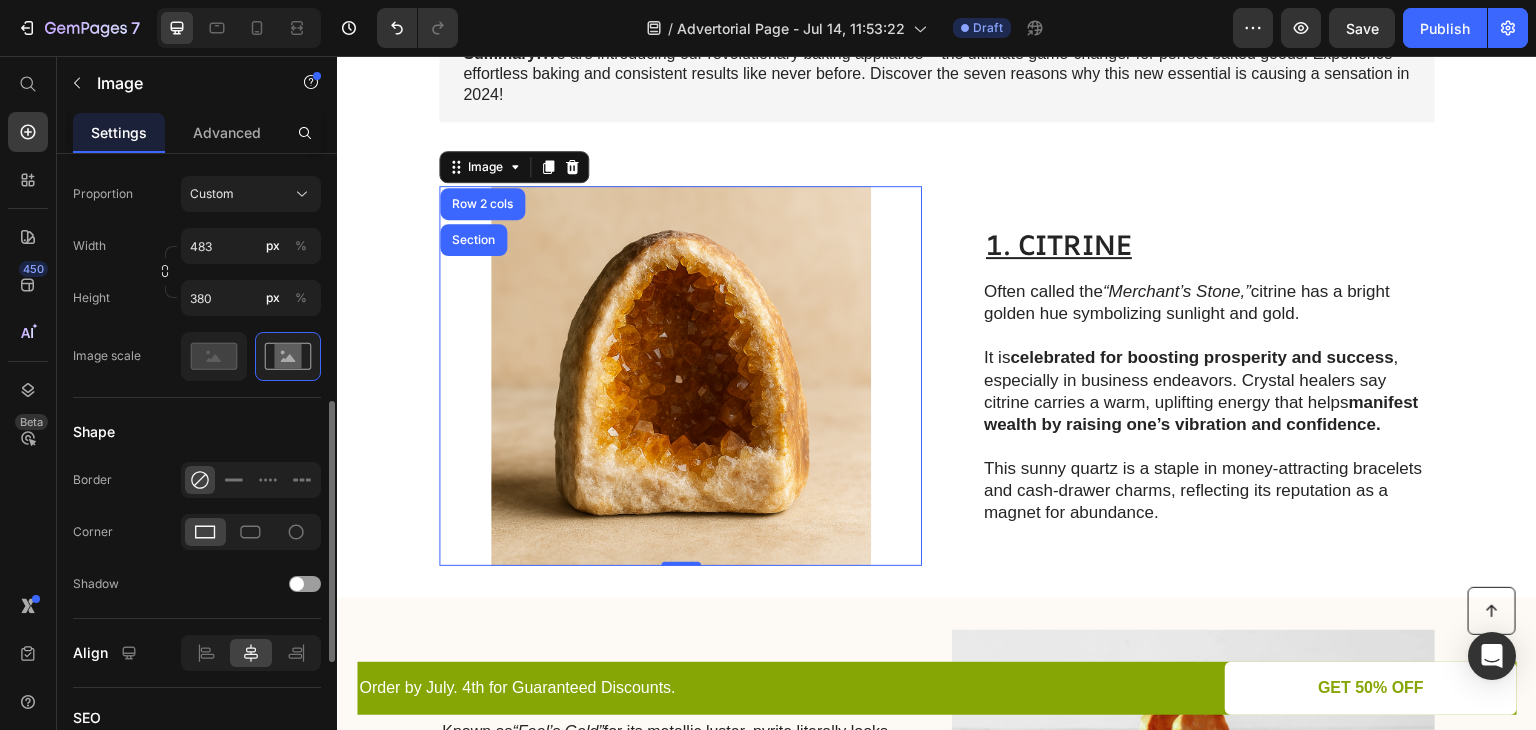 scroll, scrollTop: 500, scrollLeft: 0, axis: vertical 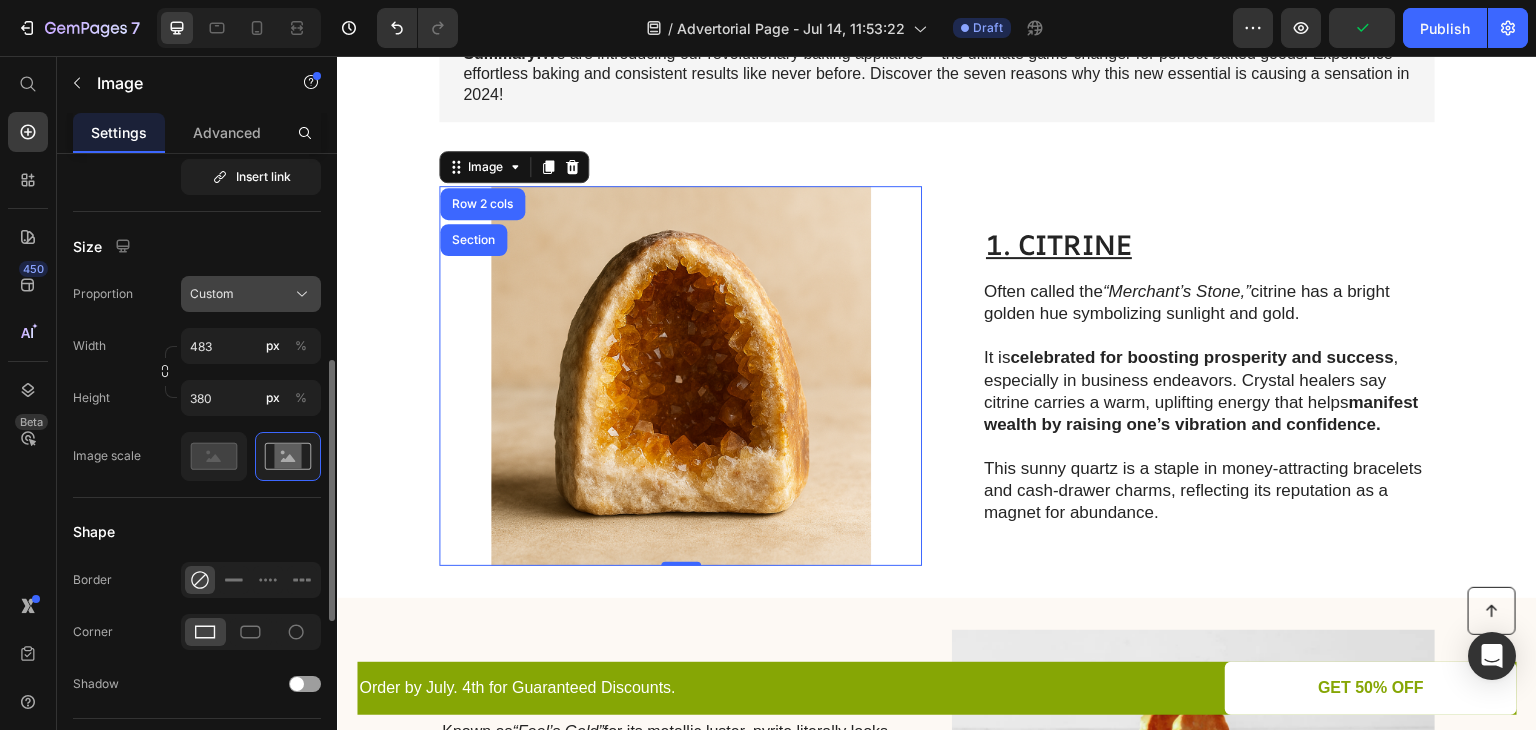 click on "Custom" at bounding box center [251, 294] 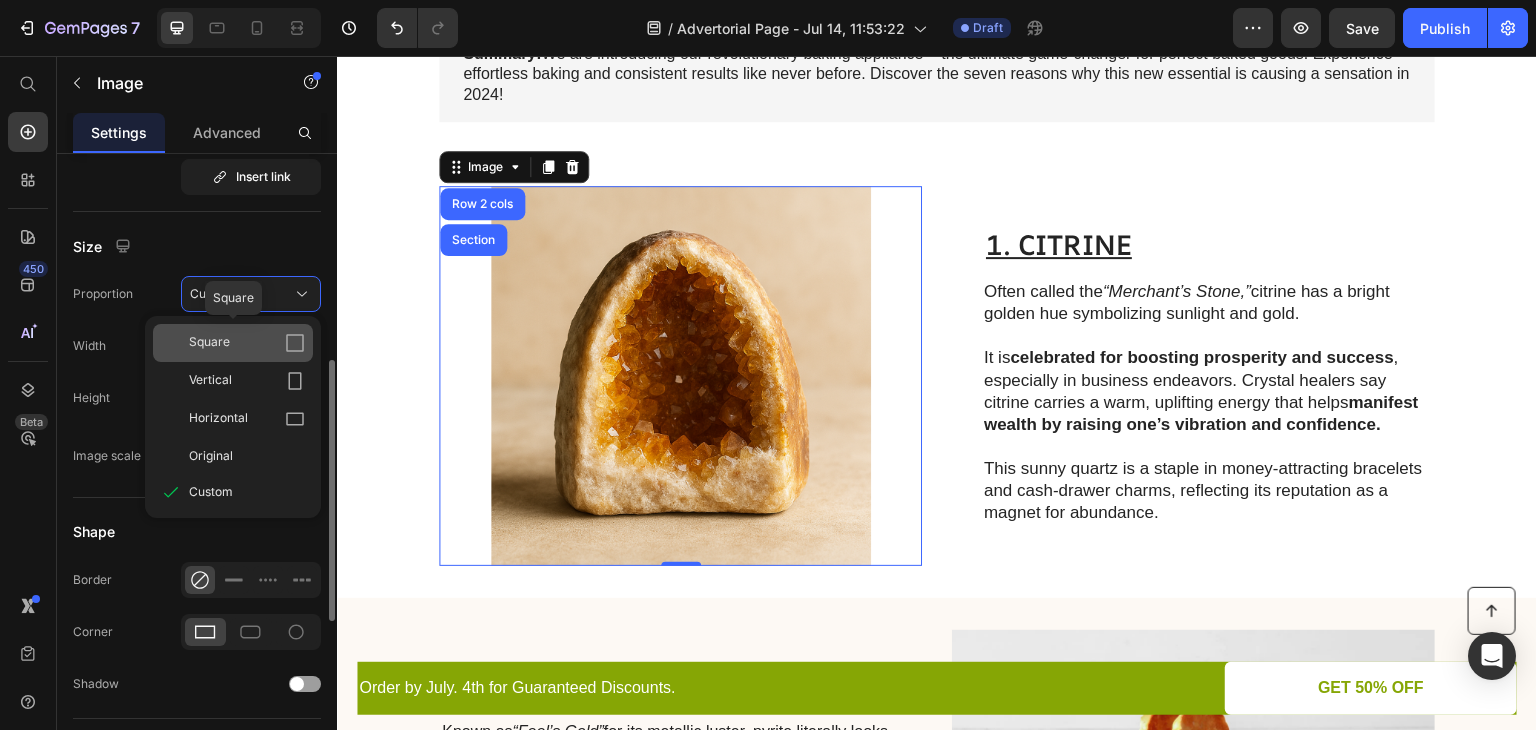 click on "Square" 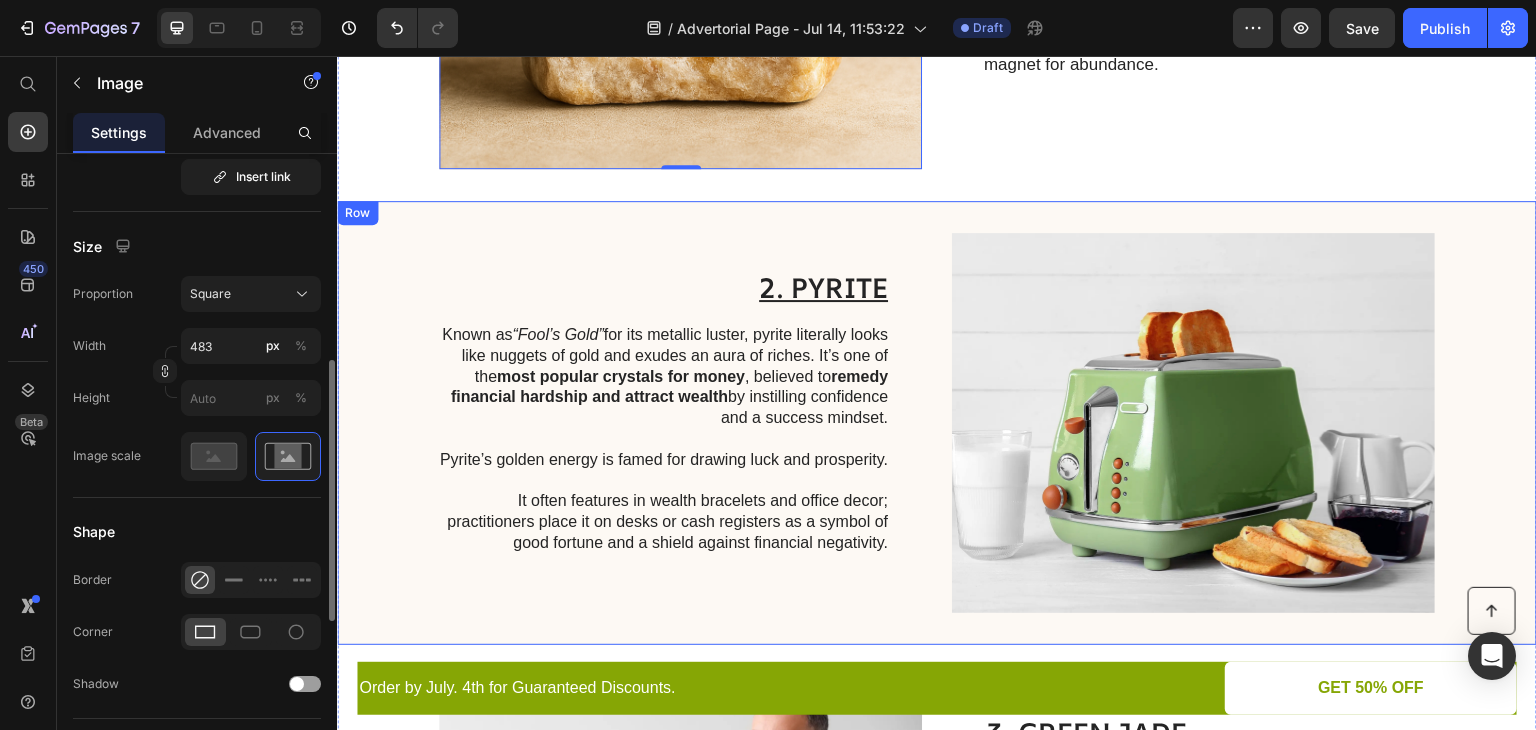 scroll, scrollTop: 700, scrollLeft: 0, axis: vertical 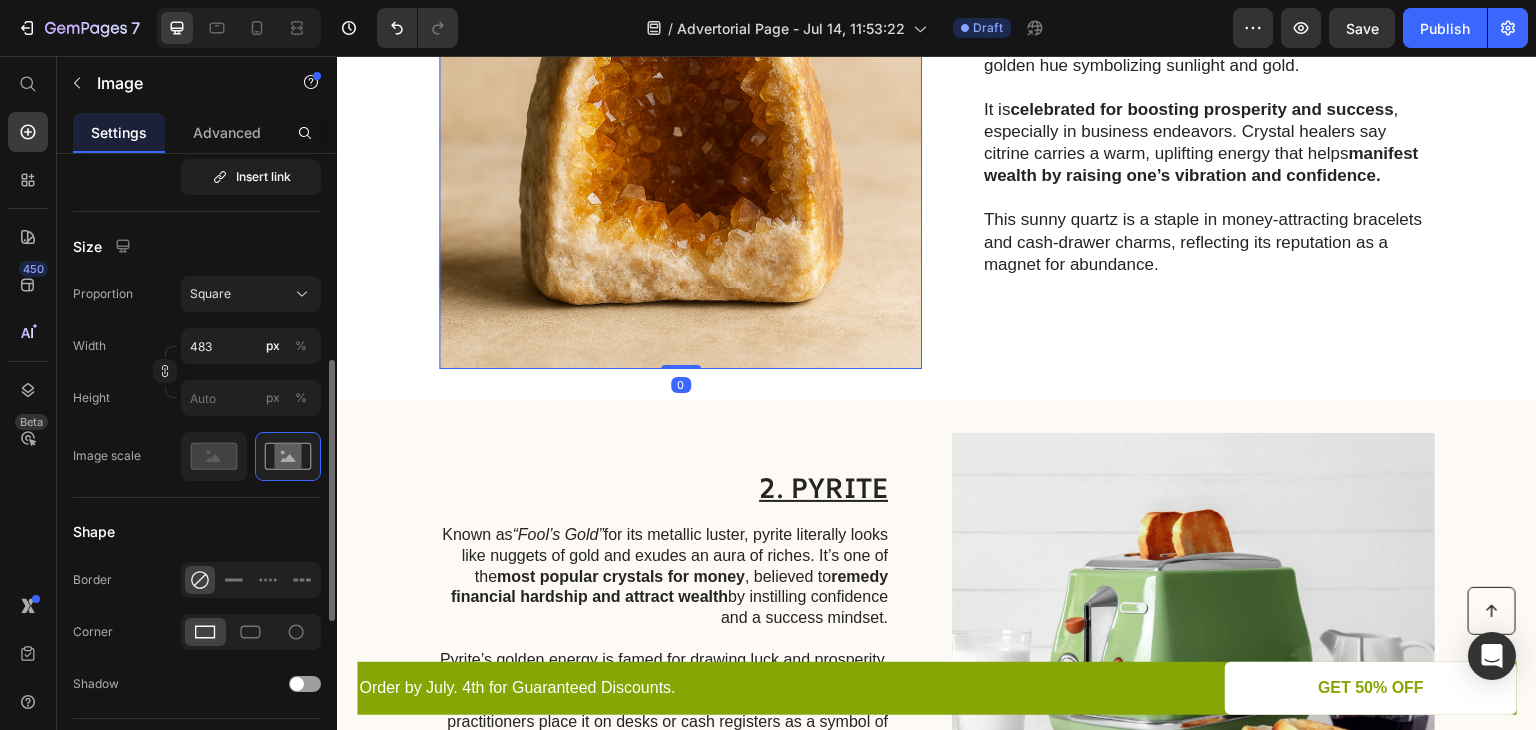 drag, startPoint x: 676, startPoint y: 366, endPoint x: 687, endPoint y: 336, distance: 31.95309 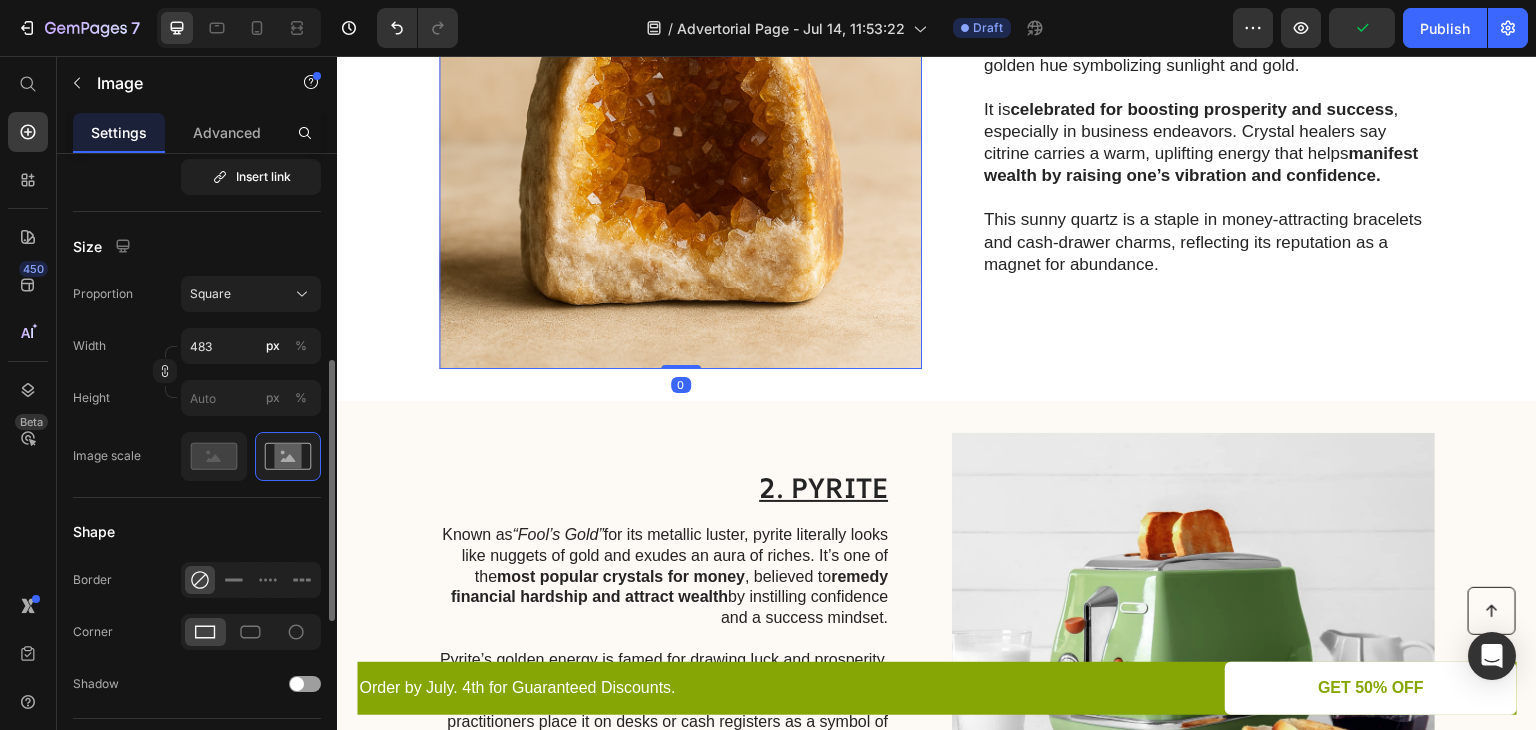 drag, startPoint x: 675, startPoint y: 366, endPoint x: 685, endPoint y: 357, distance: 13.453624 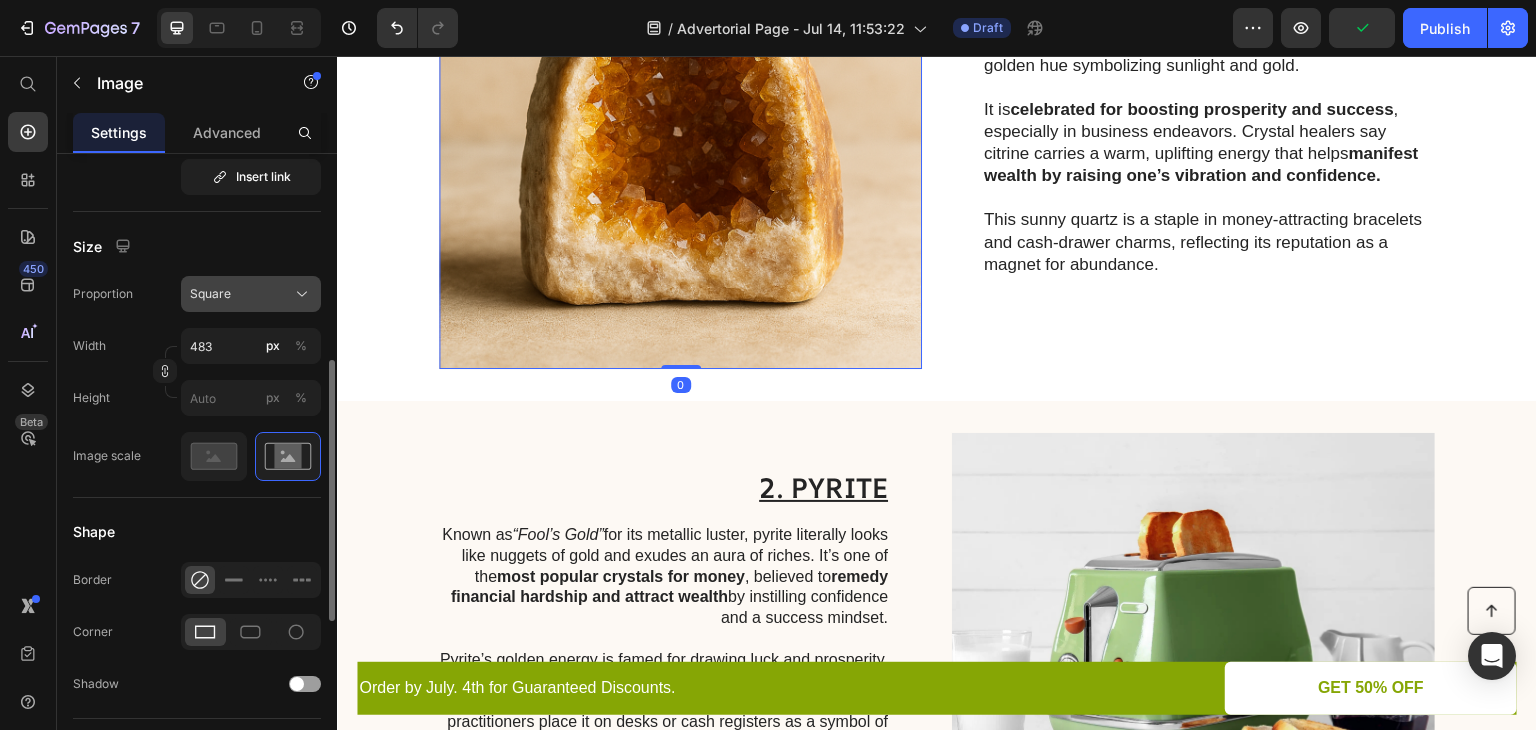 click on "Square" at bounding box center (251, 294) 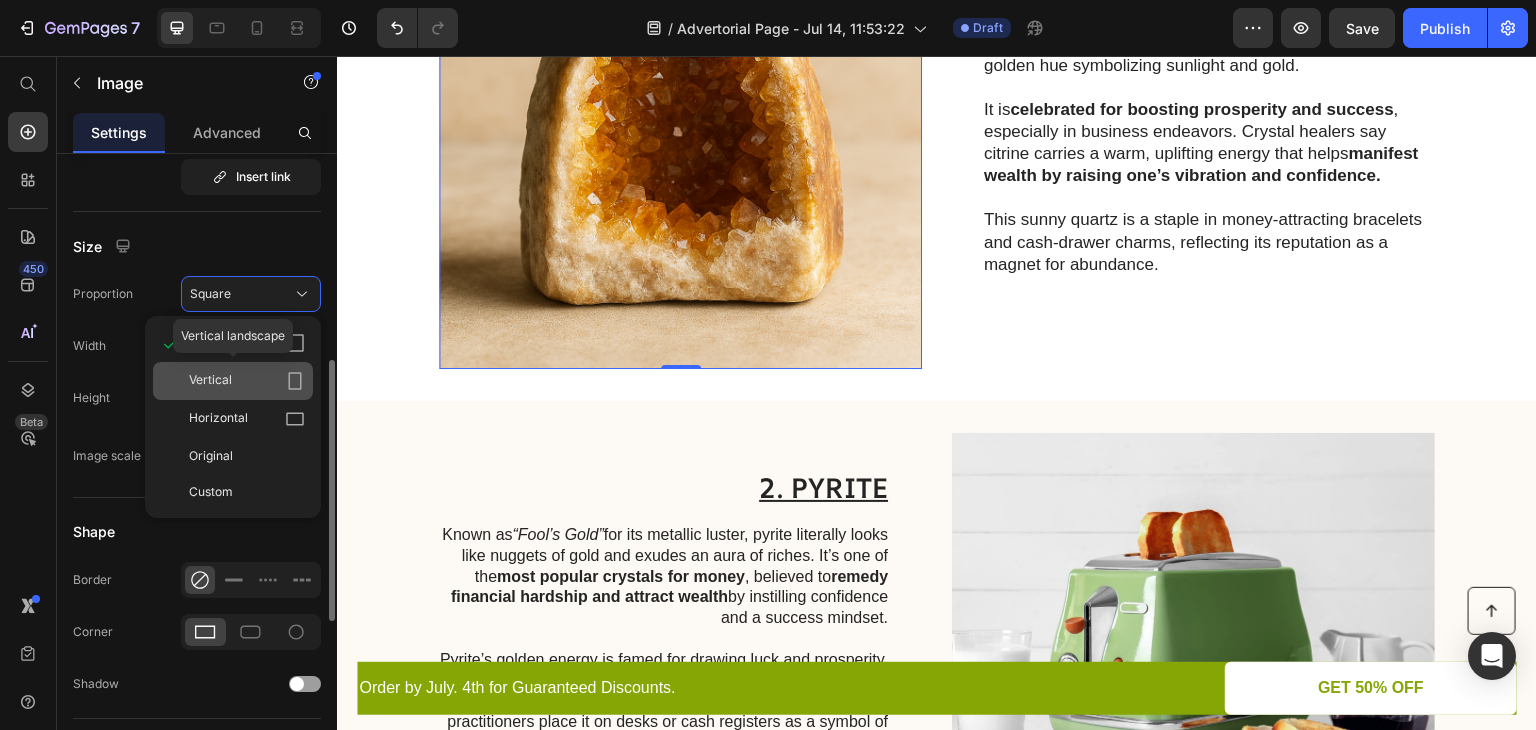 click on "Vertical" at bounding box center [247, 381] 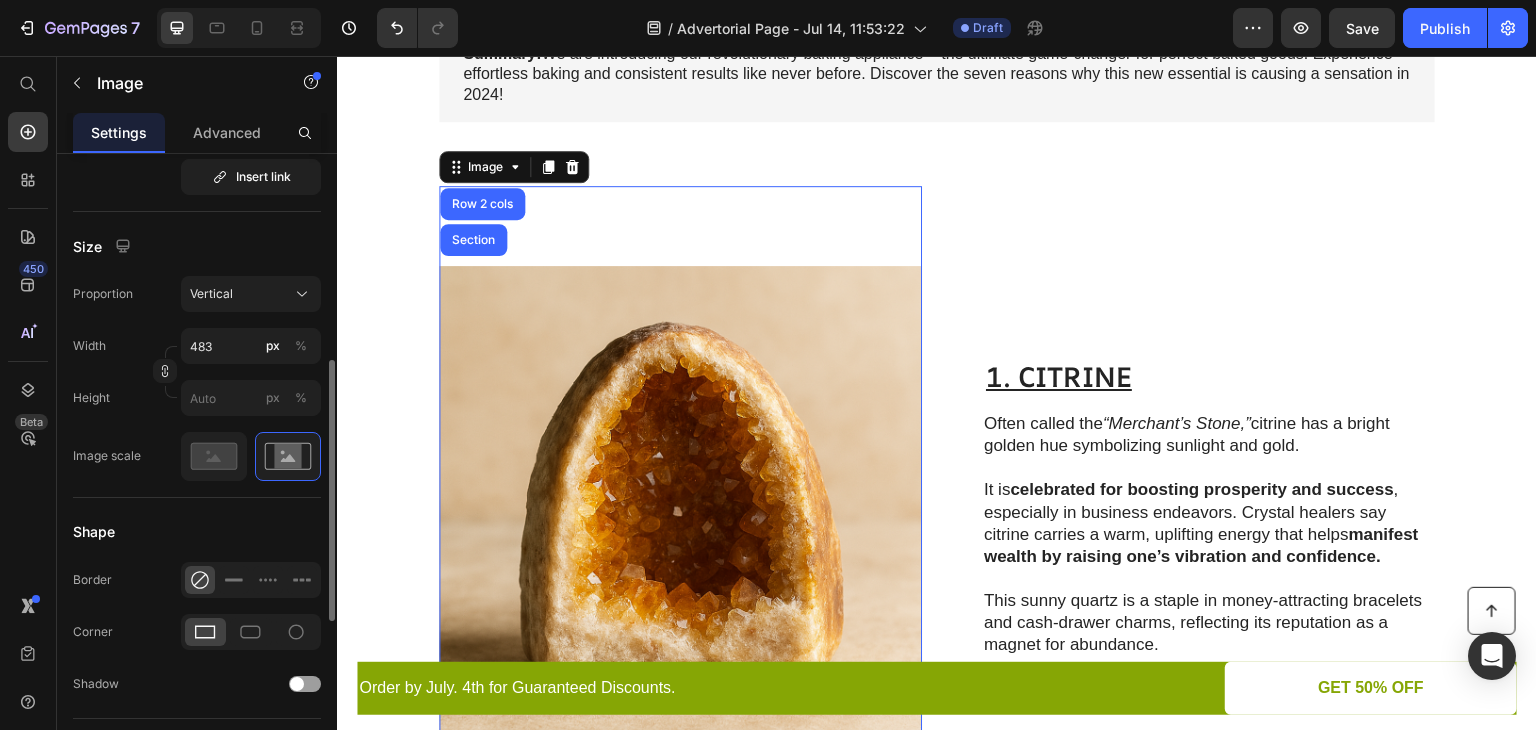 scroll, scrollTop: 500, scrollLeft: 0, axis: vertical 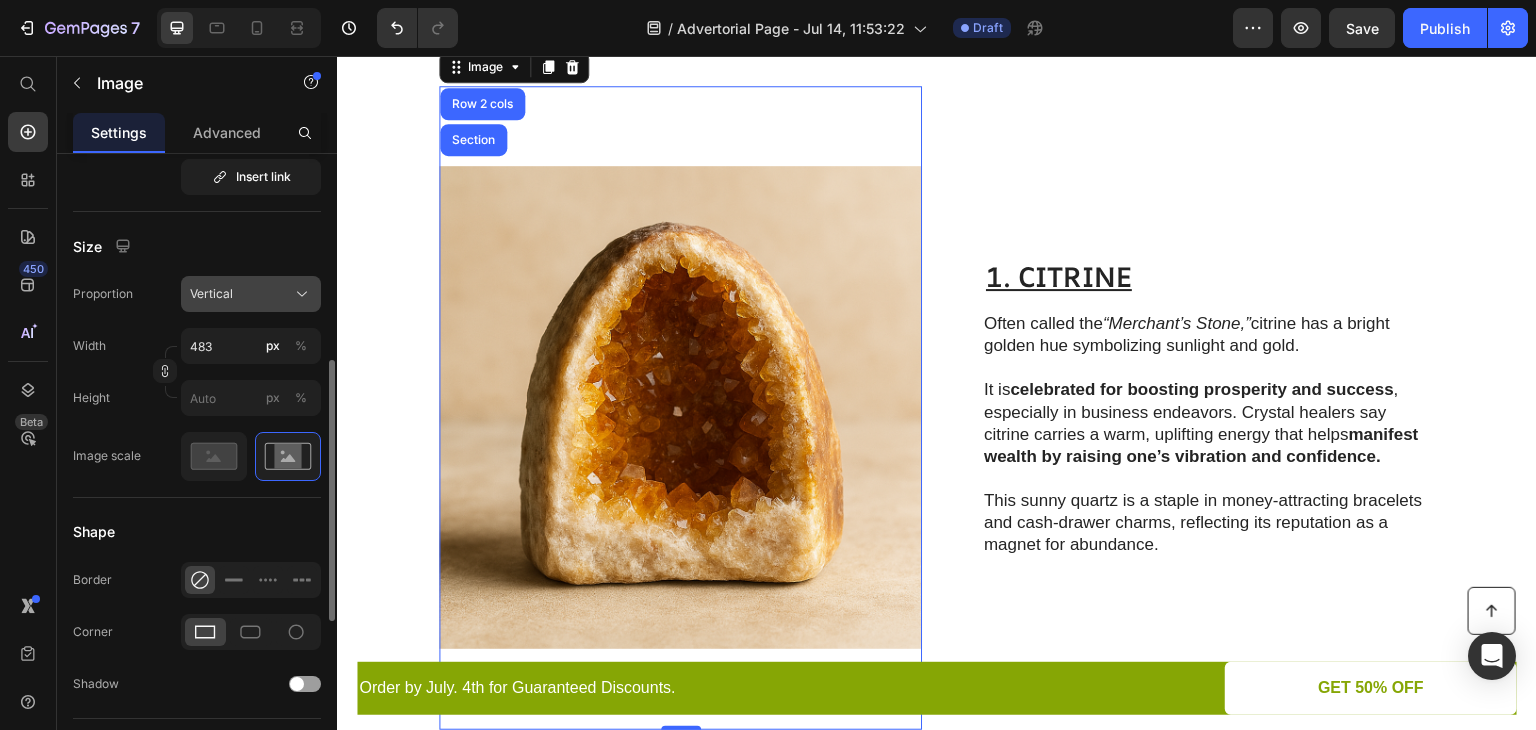 click on "Vertical" 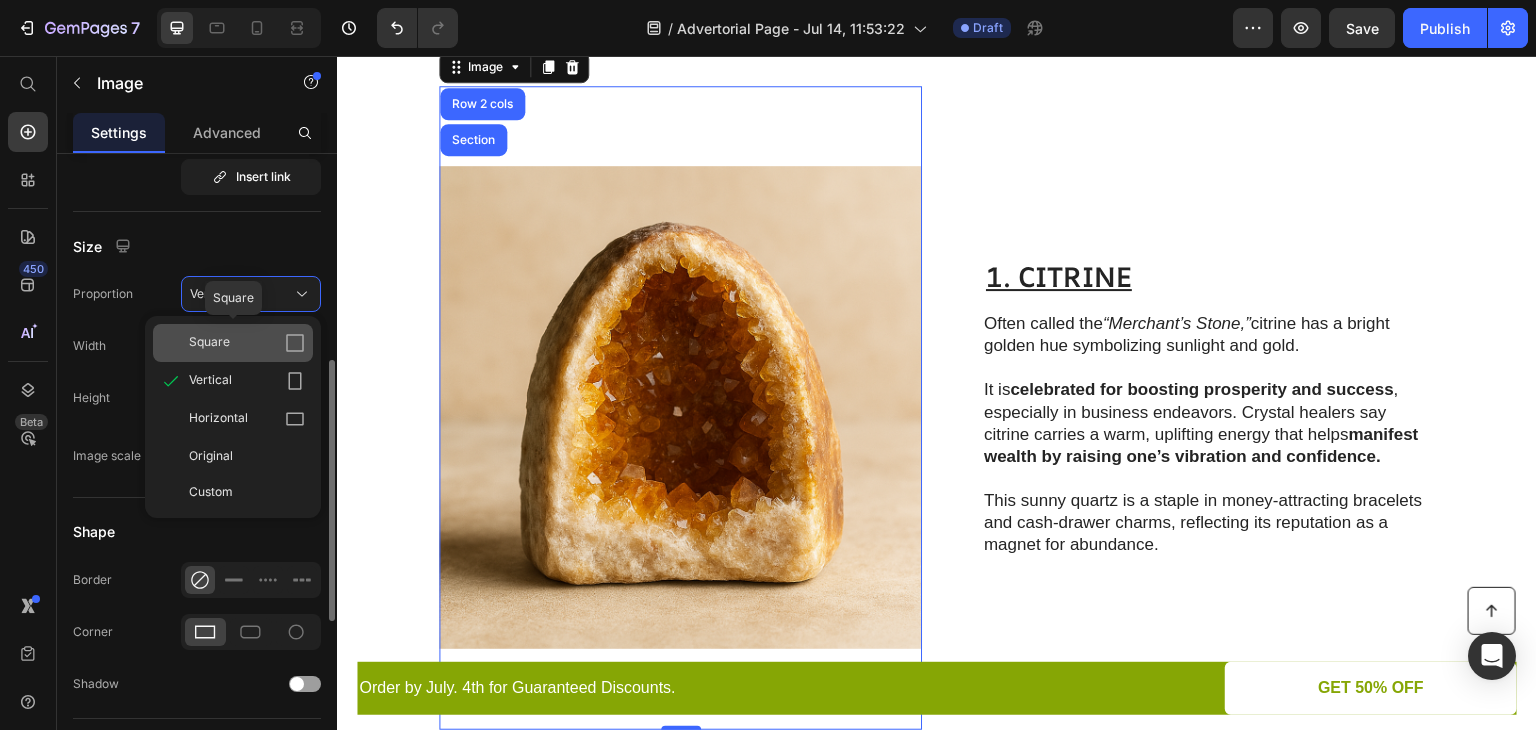 click on "Square" at bounding box center (247, 343) 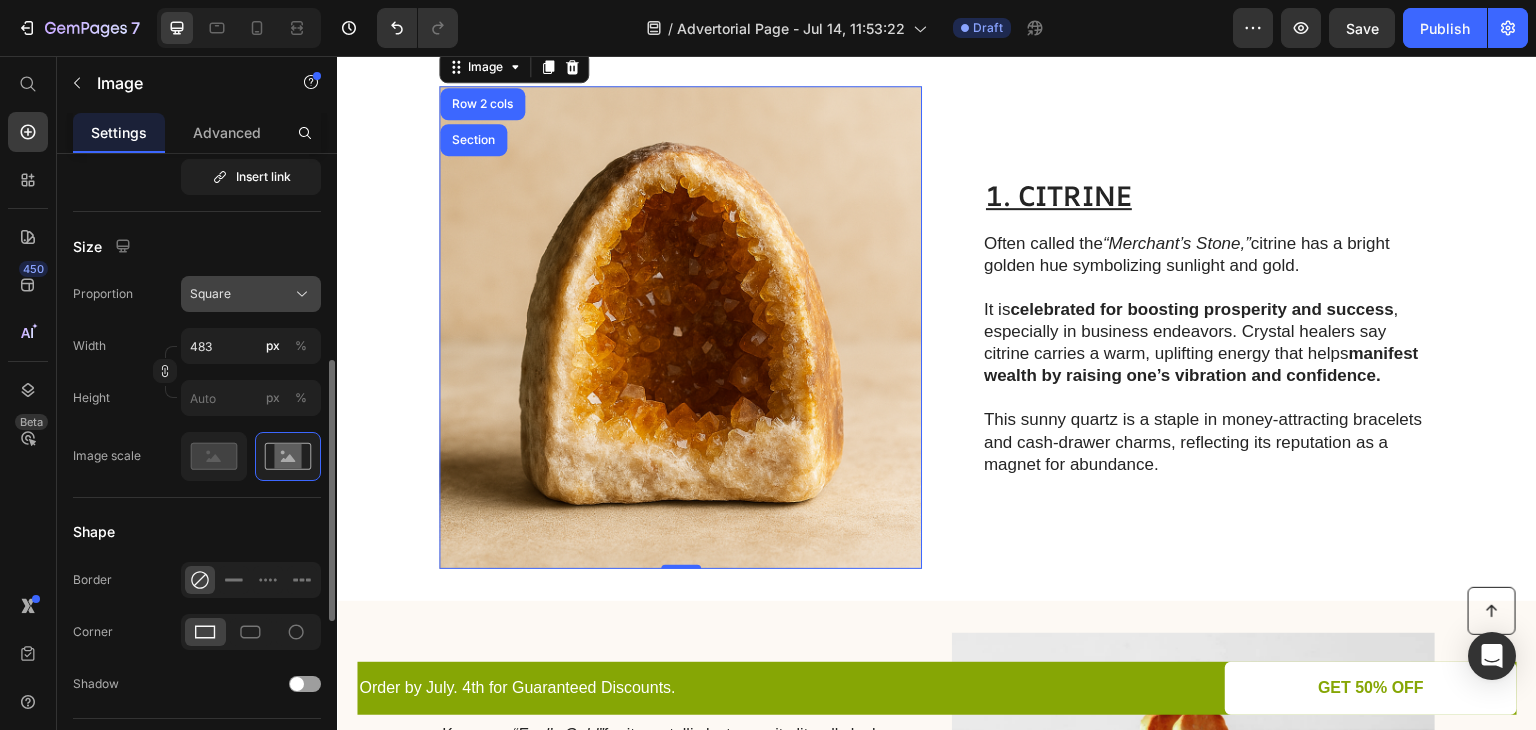 click 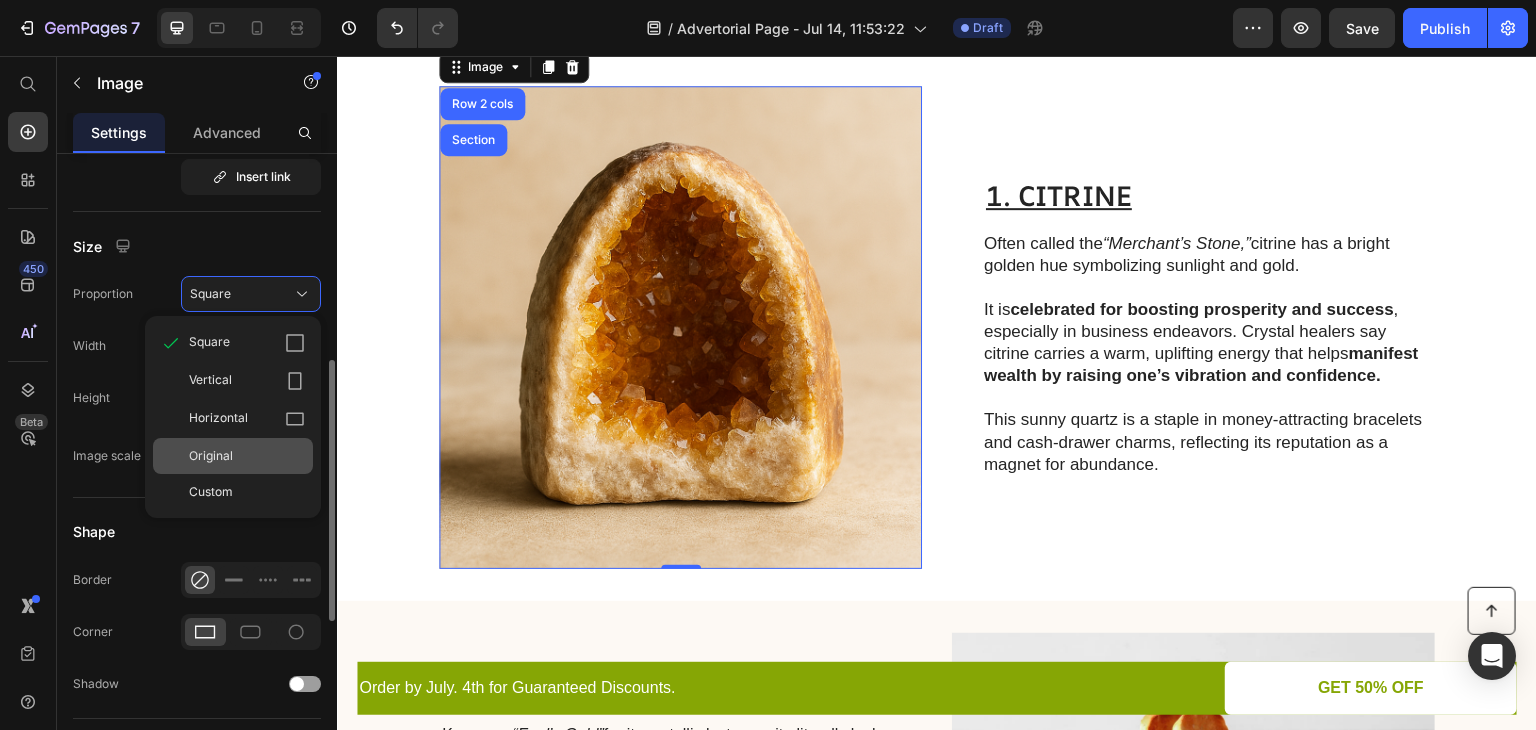 click on "Original" at bounding box center [247, 456] 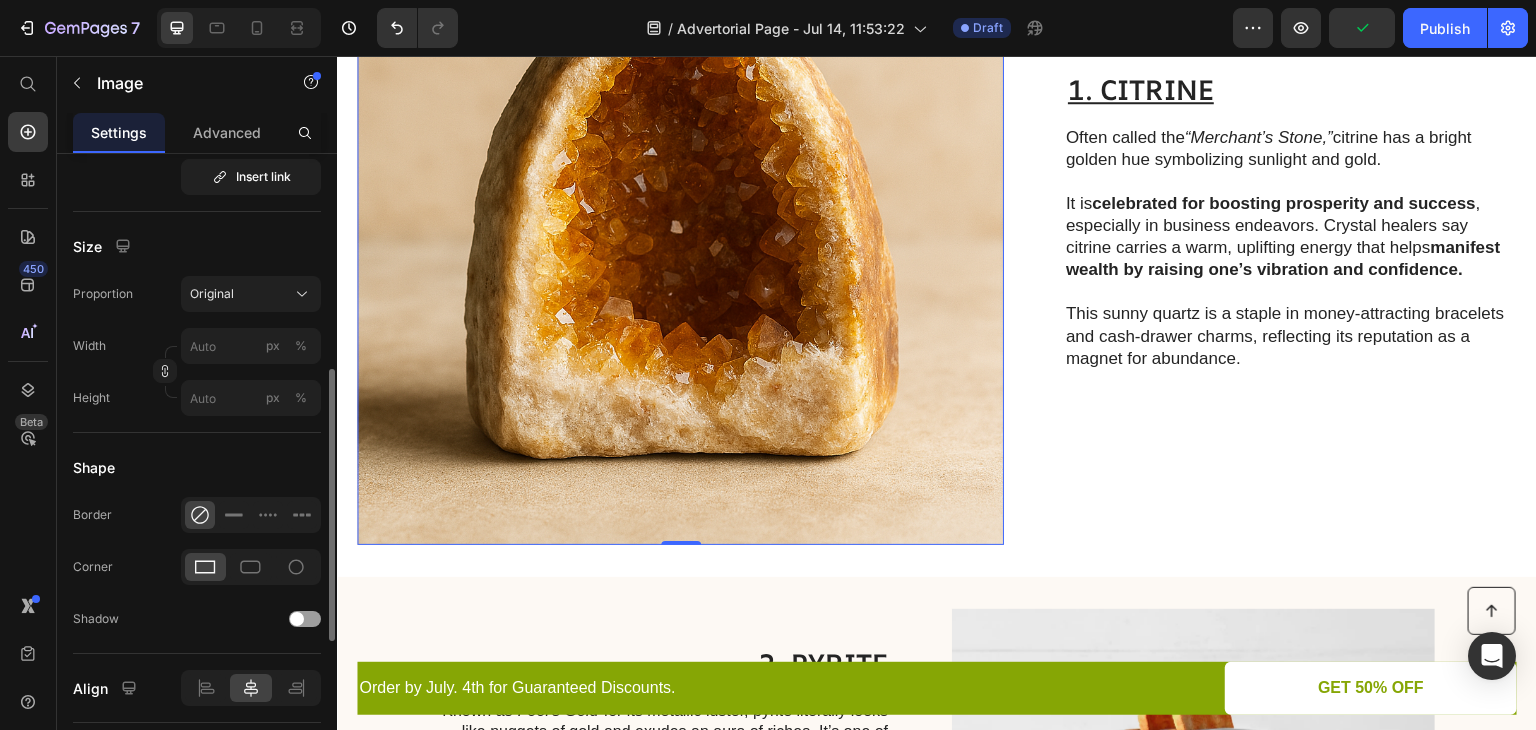 scroll, scrollTop: 700, scrollLeft: 0, axis: vertical 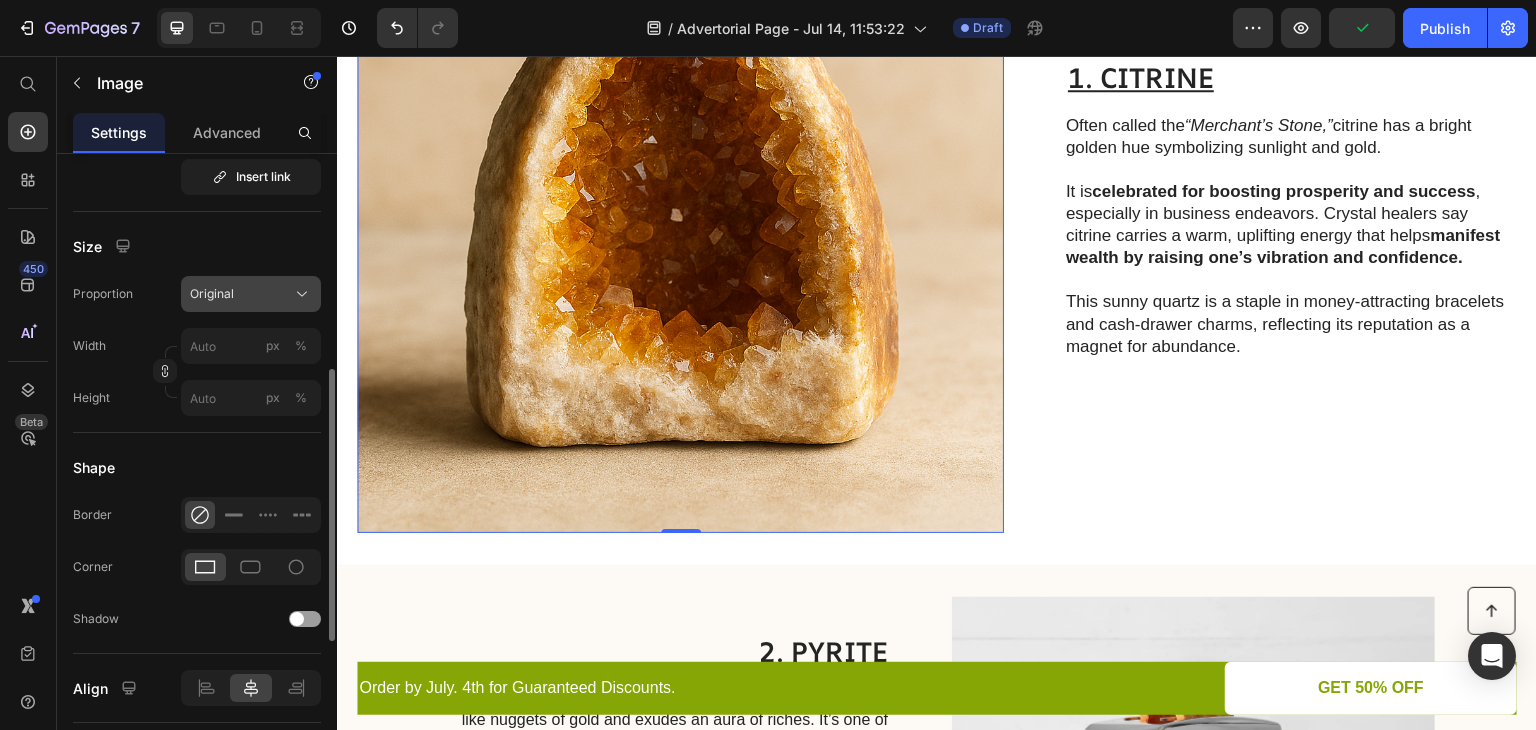 click on "Original" at bounding box center (251, 294) 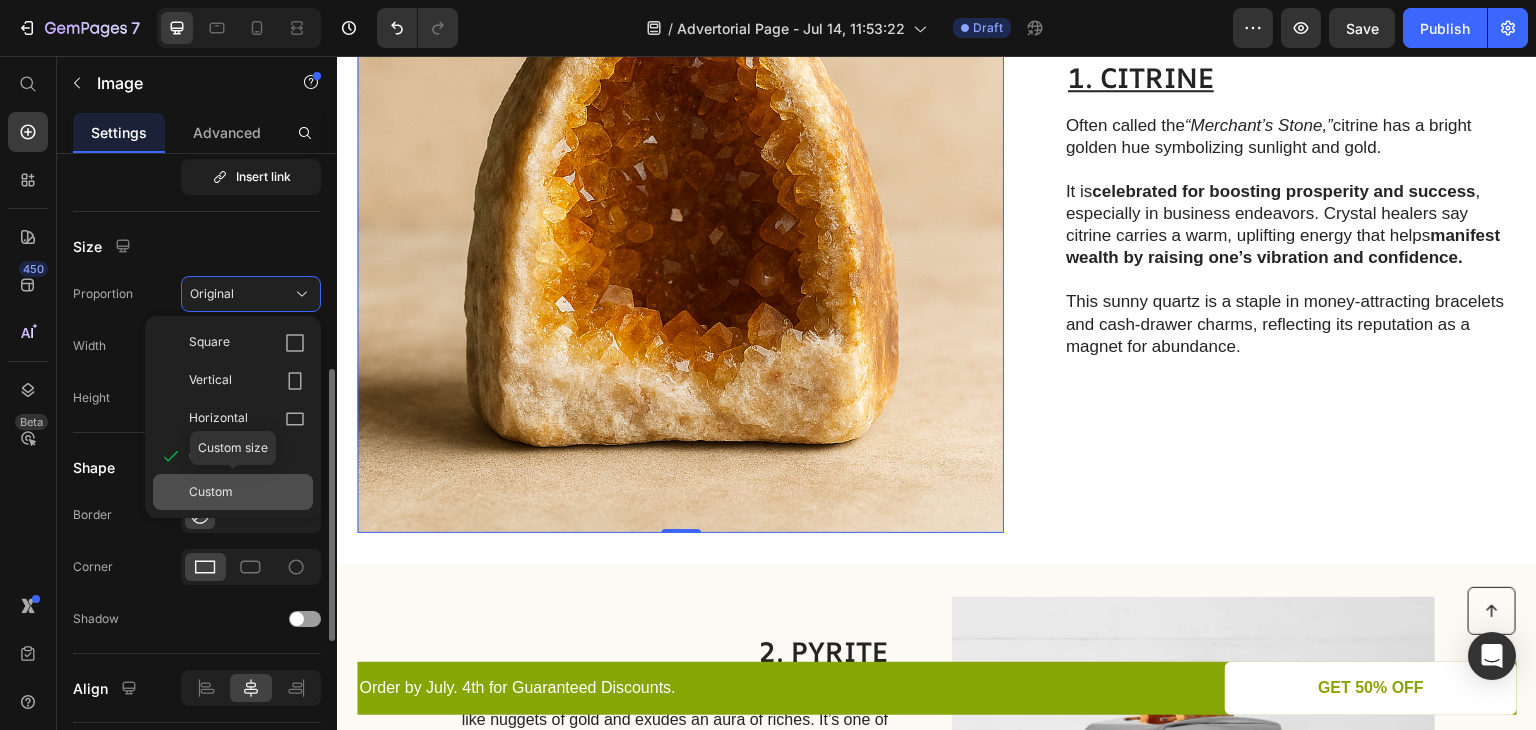 click on "Custom" at bounding box center [247, 492] 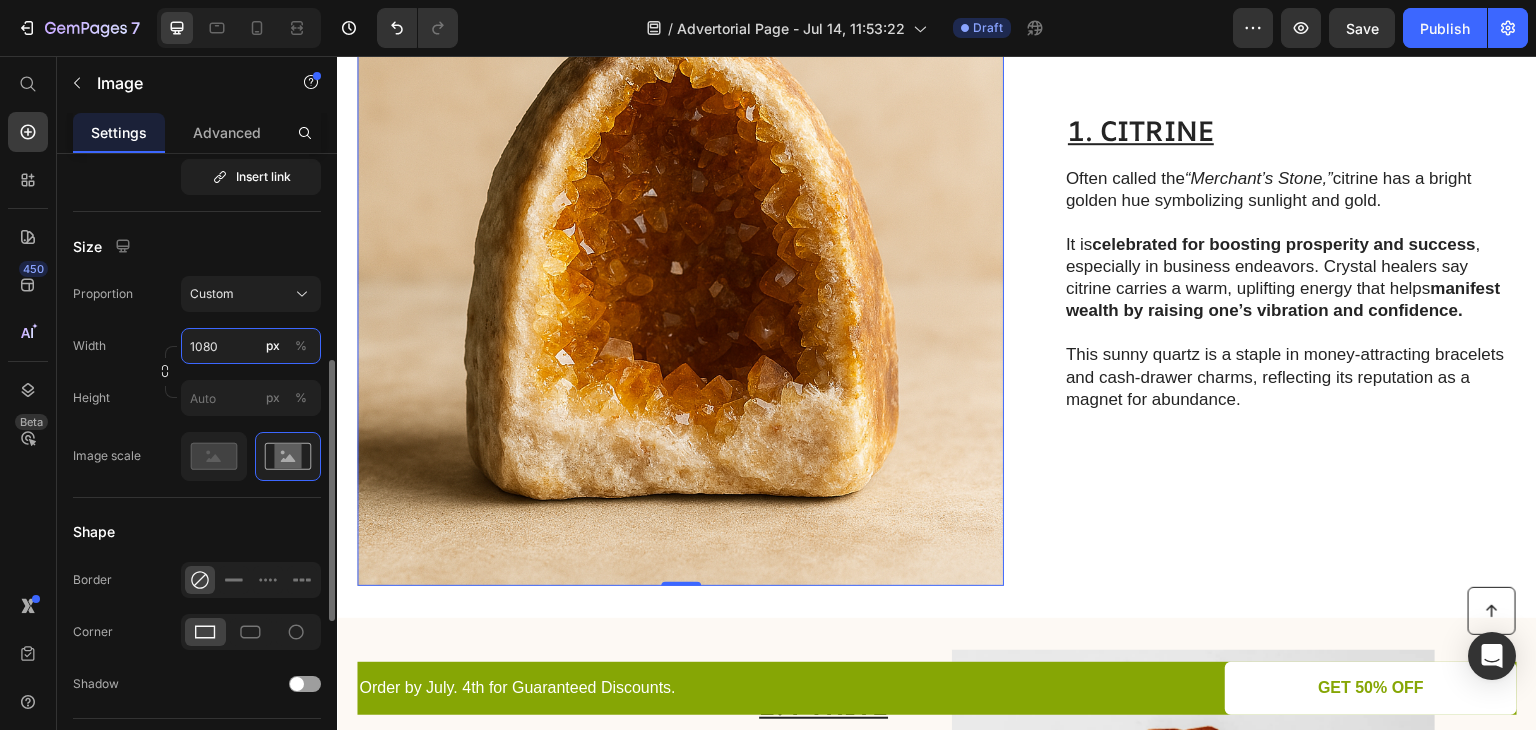 scroll, scrollTop: 550, scrollLeft: 0, axis: vertical 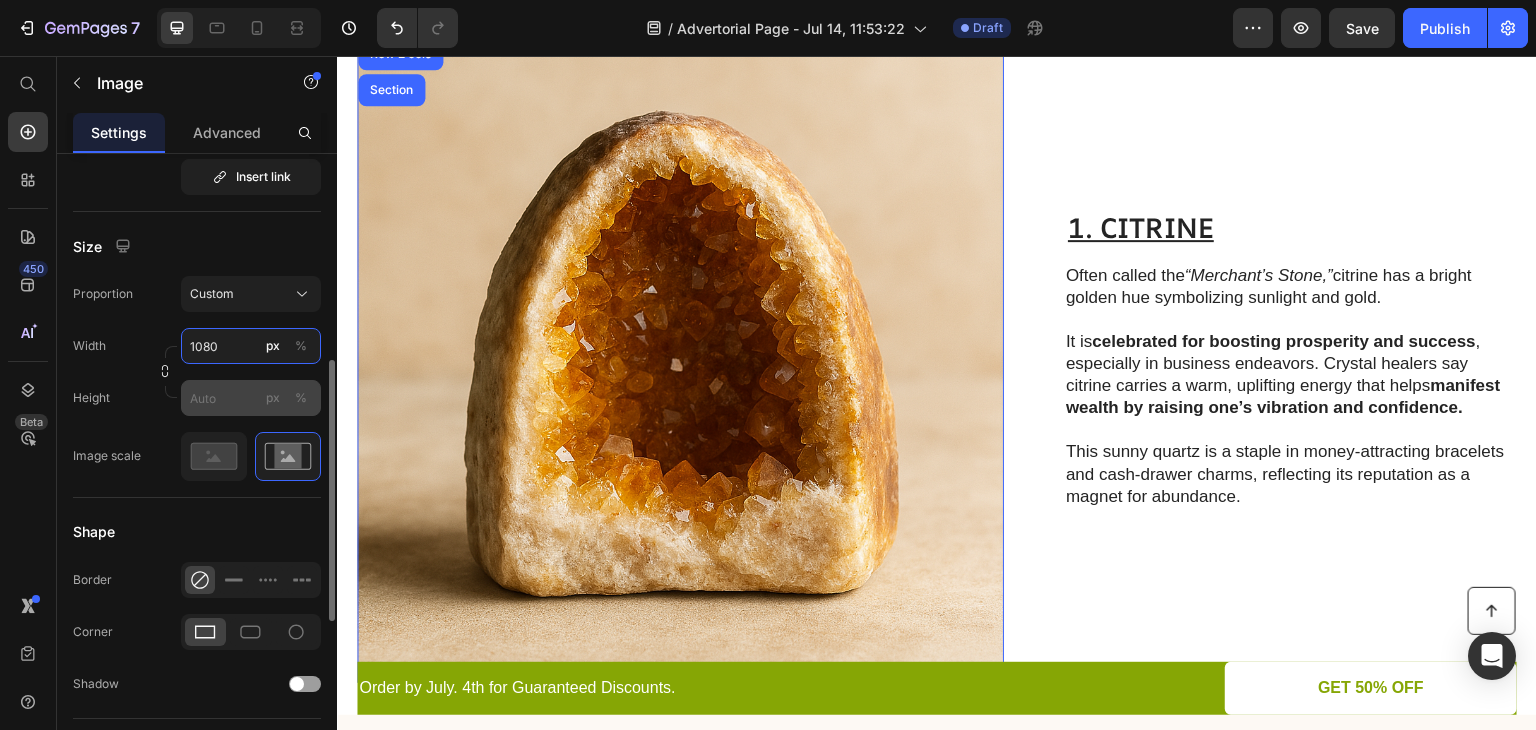 type on "1080" 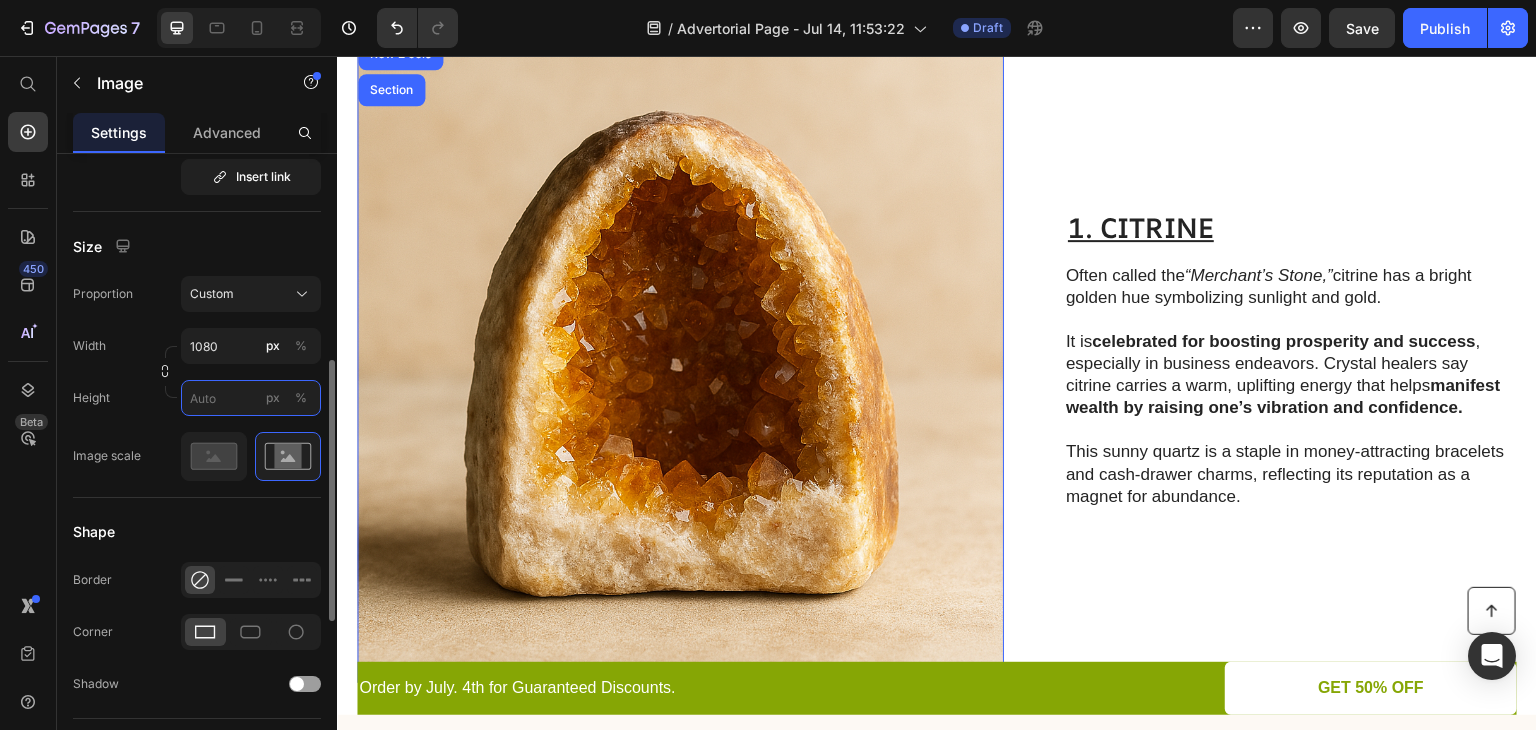 click on "px %" at bounding box center [251, 398] 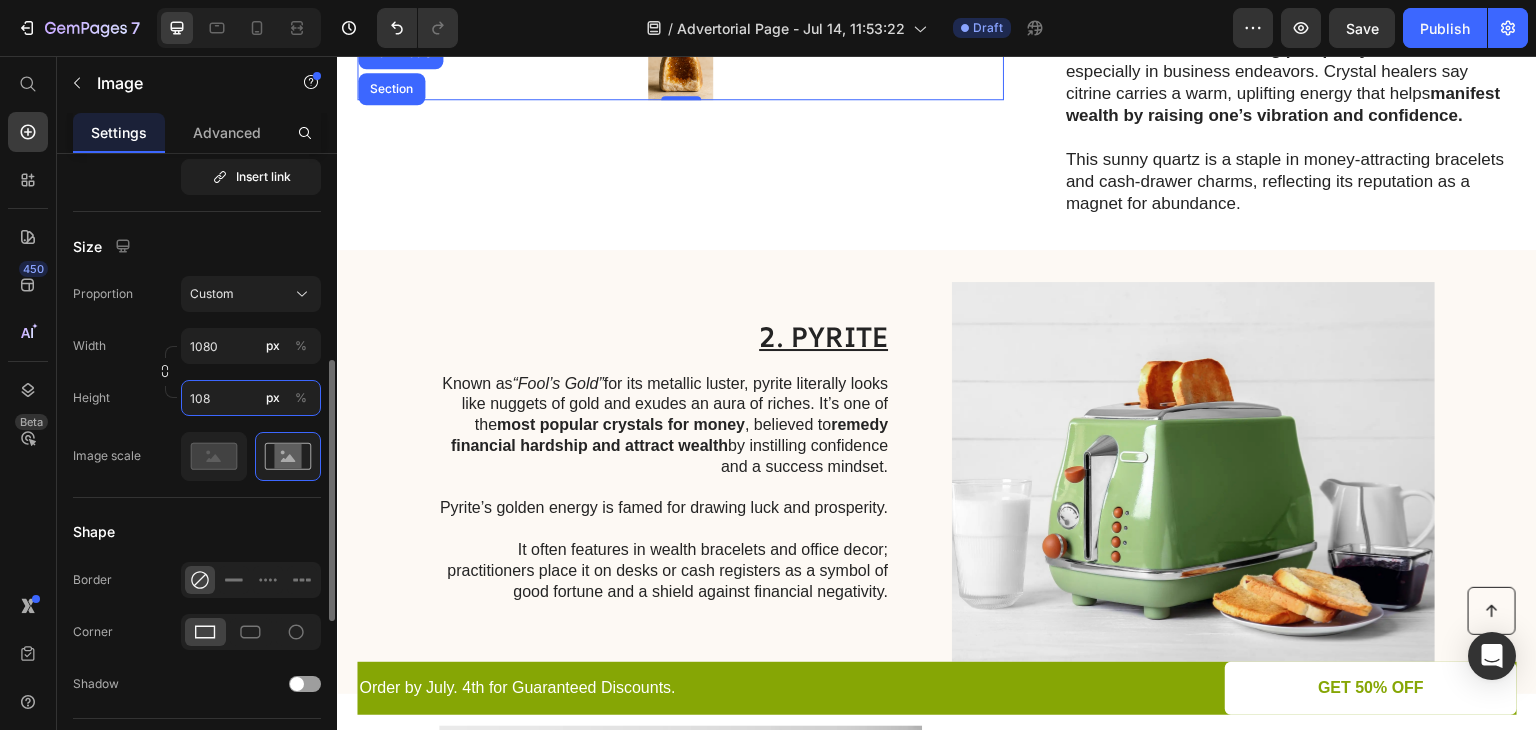 type on "1080" 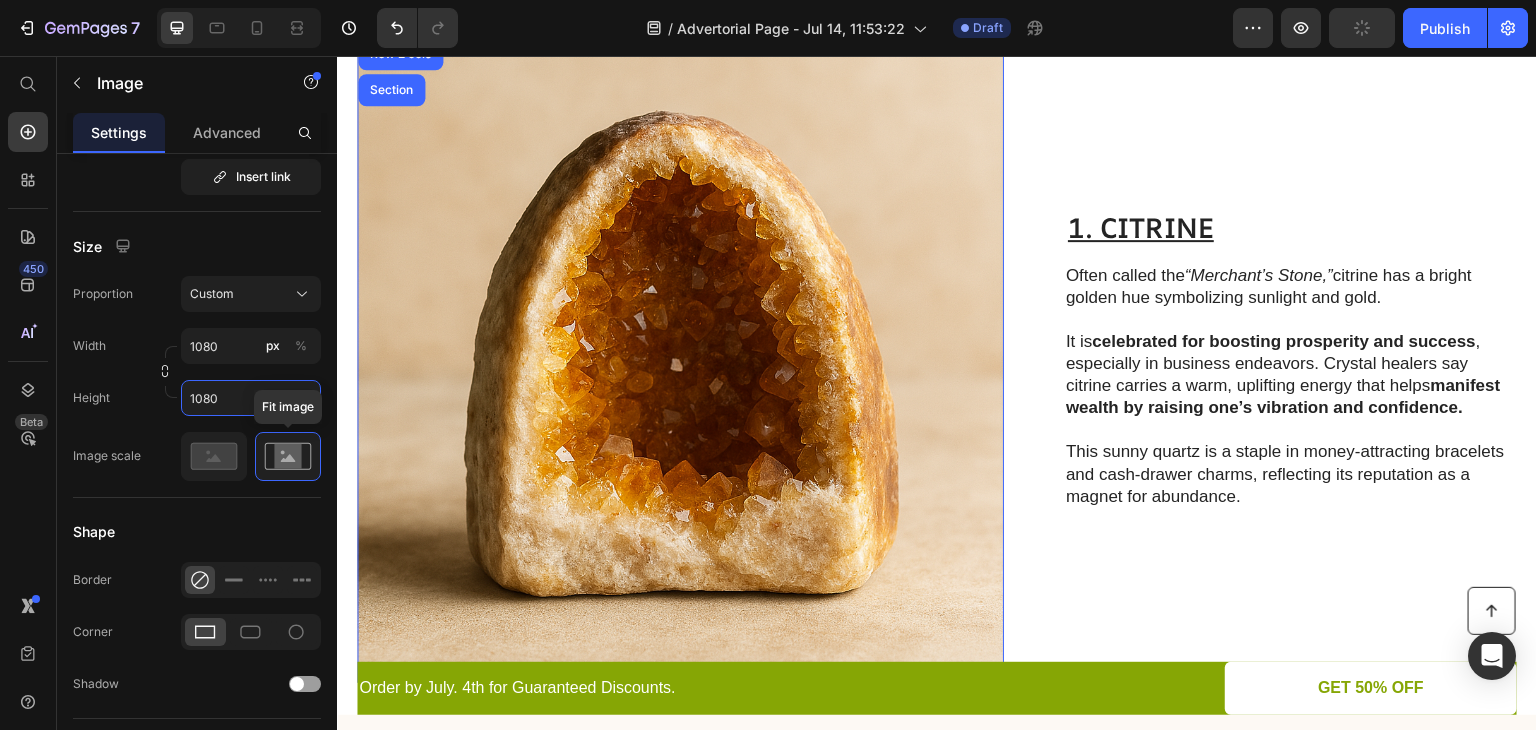 type 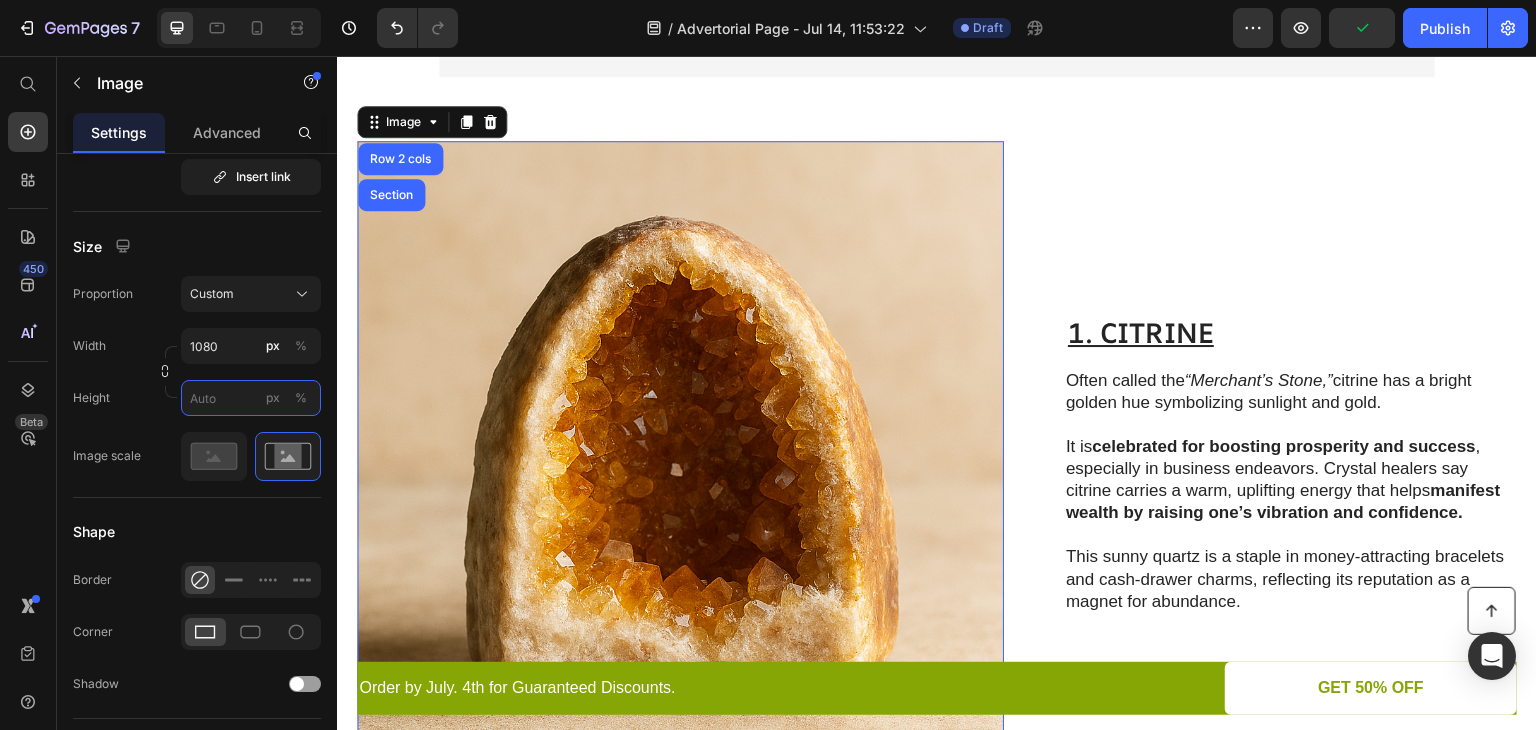 scroll, scrollTop: 450, scrollLeft: 0, axis: vertical 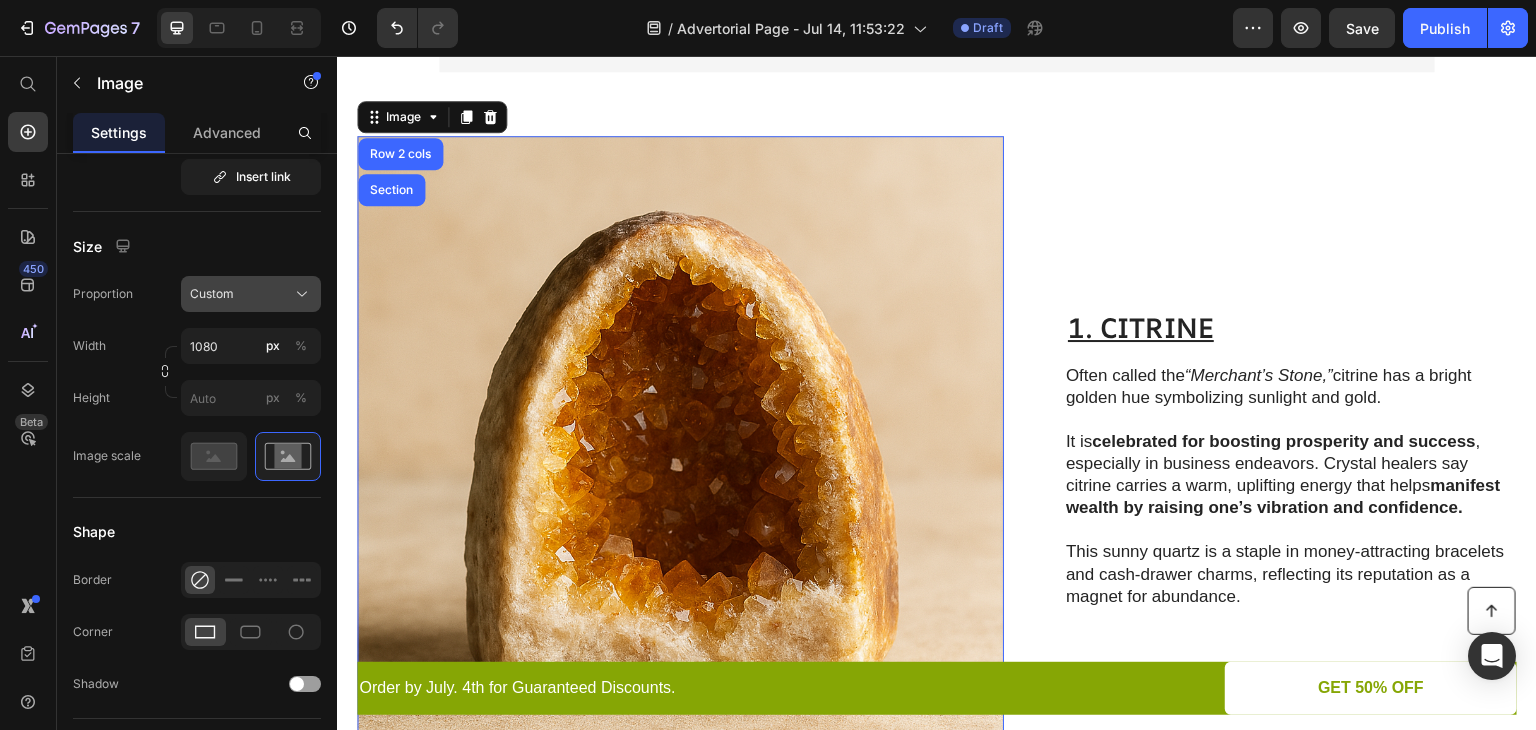 drag, startPoint x: 275, startPoint y: 297, endPoint x: 264, endPoint y: 301, distance: 11.7046995 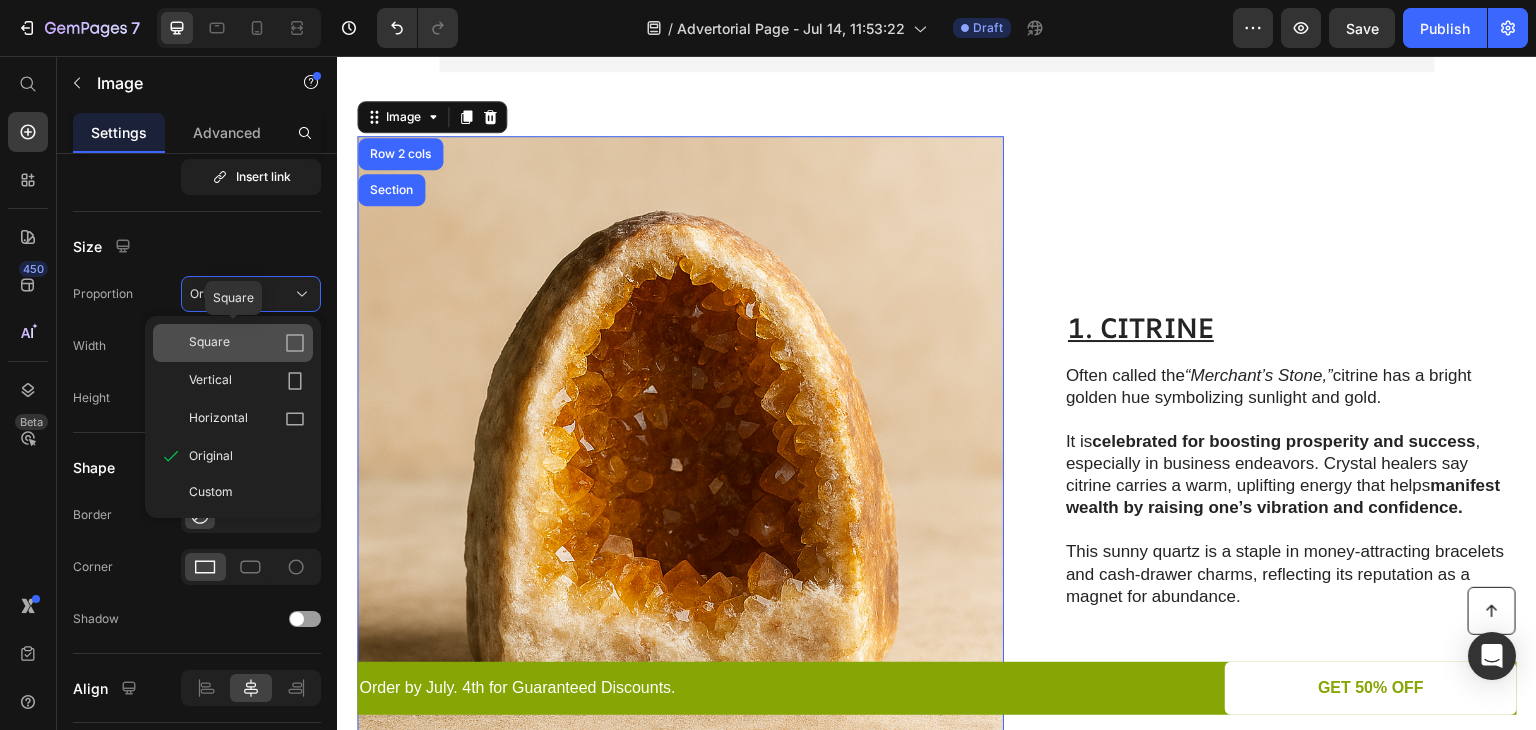 click on "Square" at bounding box center (247, 343) 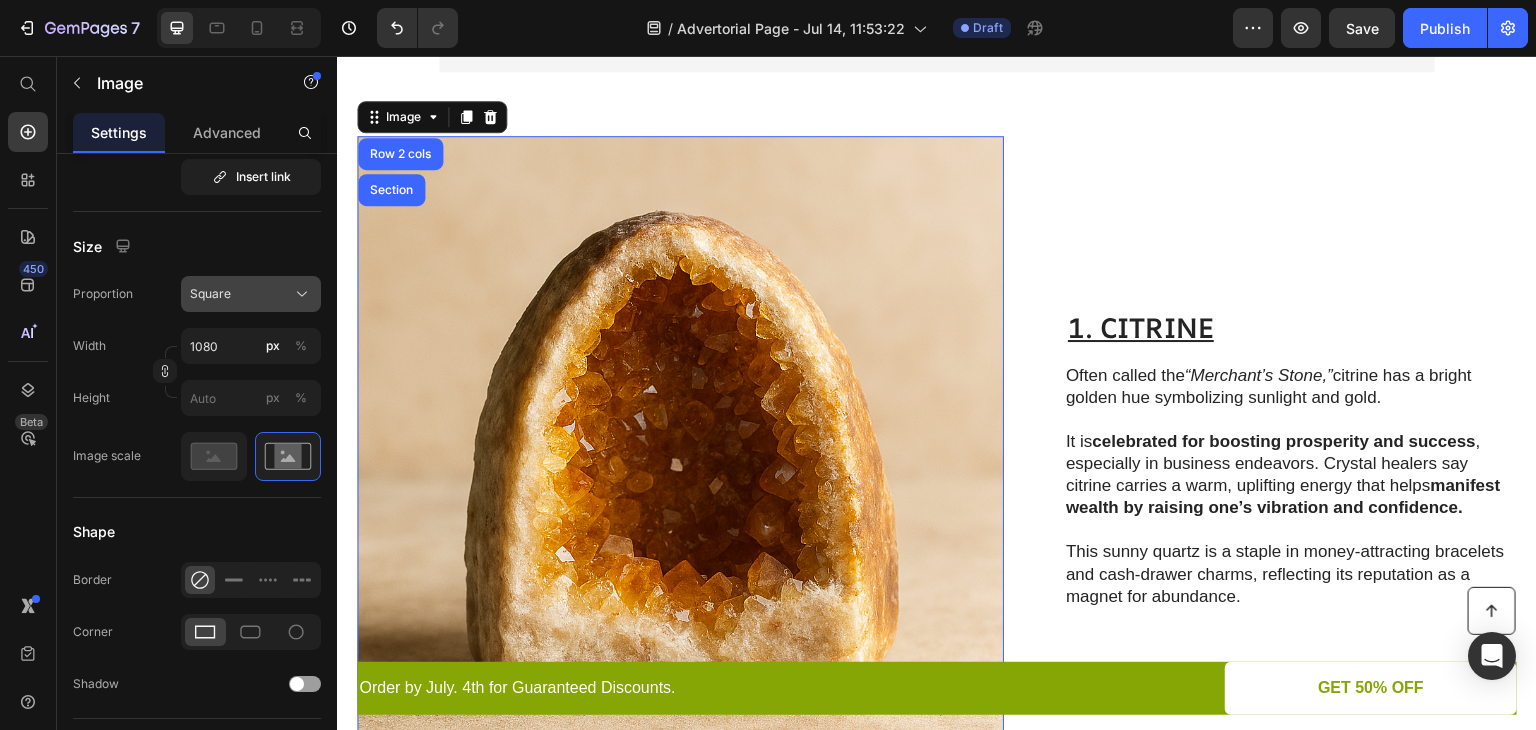 click on "Square" 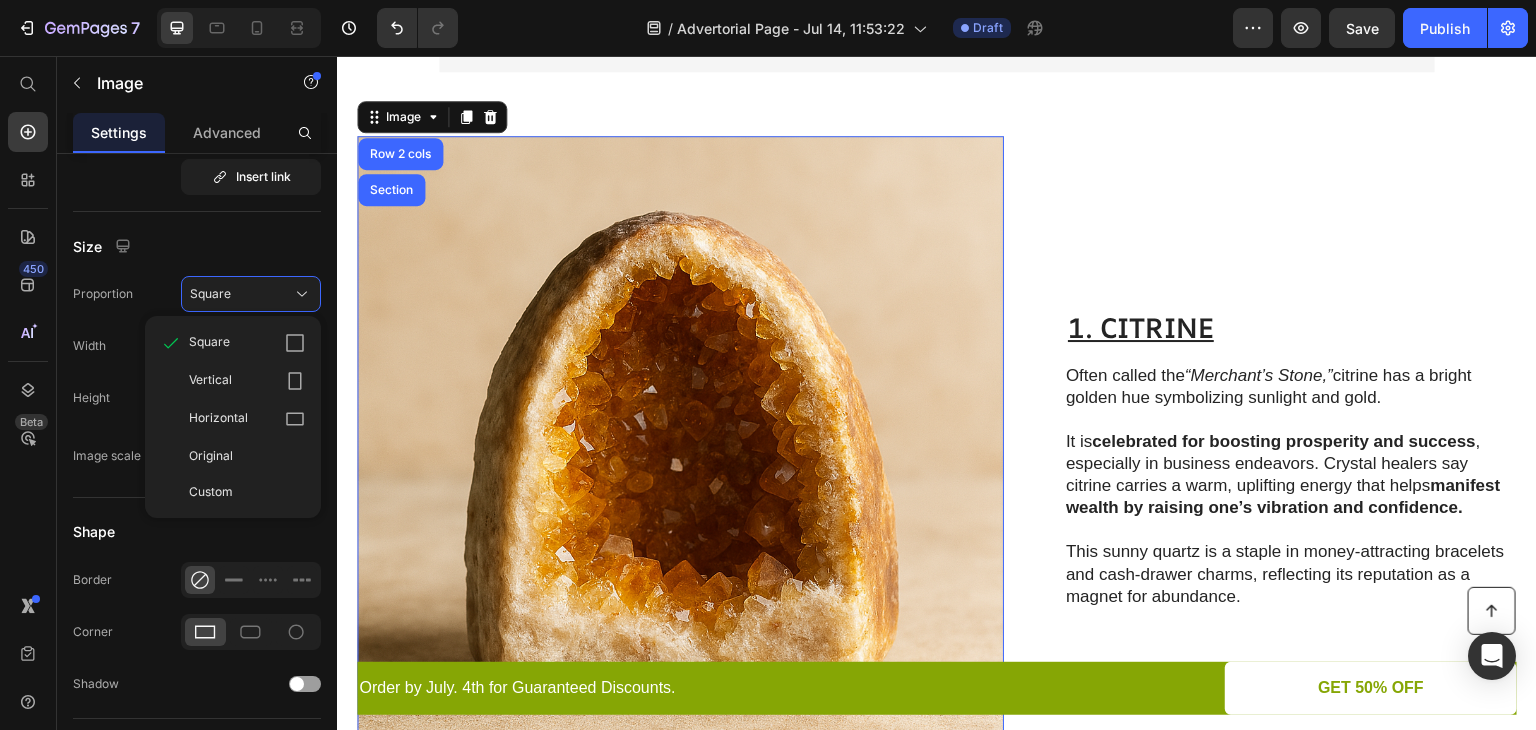click at bounding box center (680, 459) 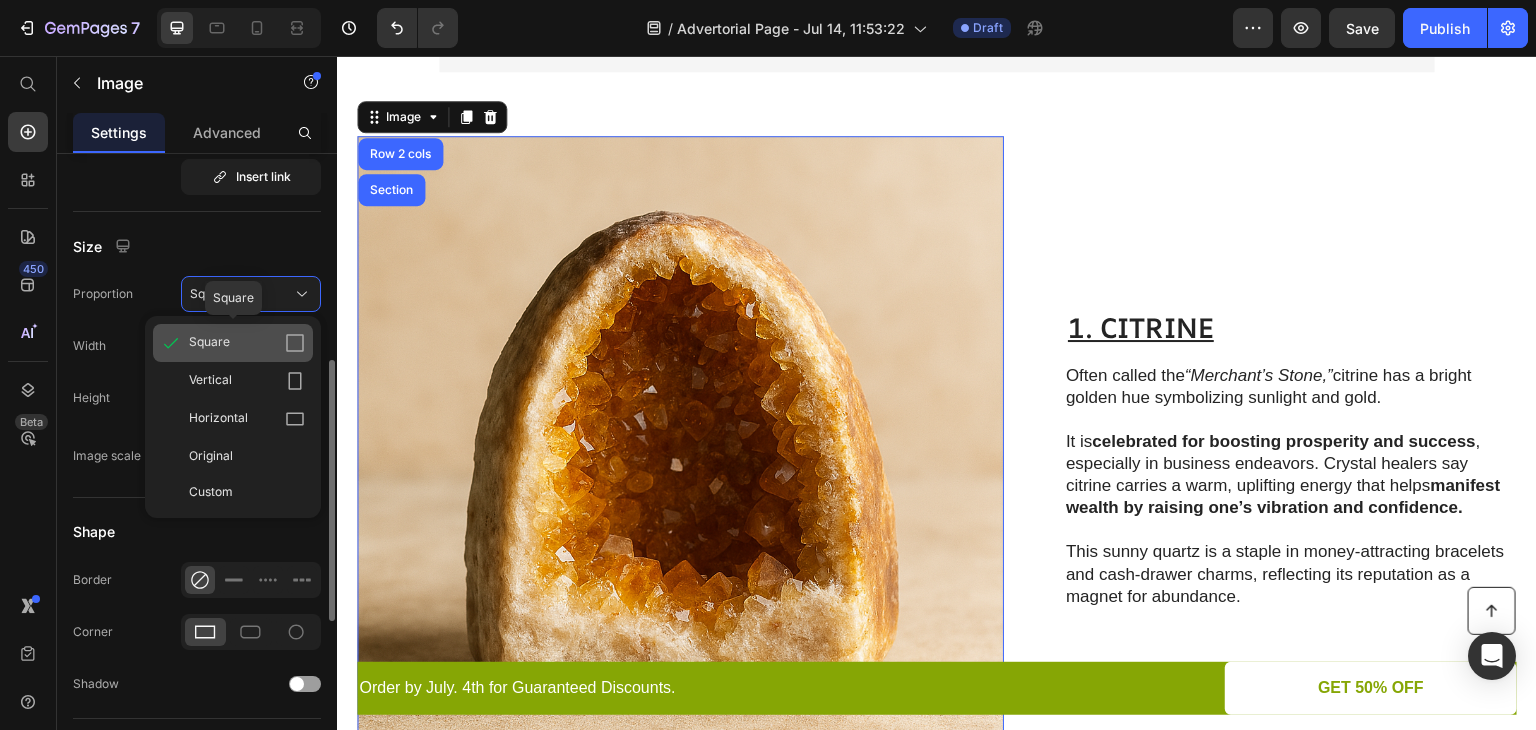 drag, startPoint x: 169, startPoint y: 335, endPoint x: 151, endPoint y: 288, distance: 50.32892 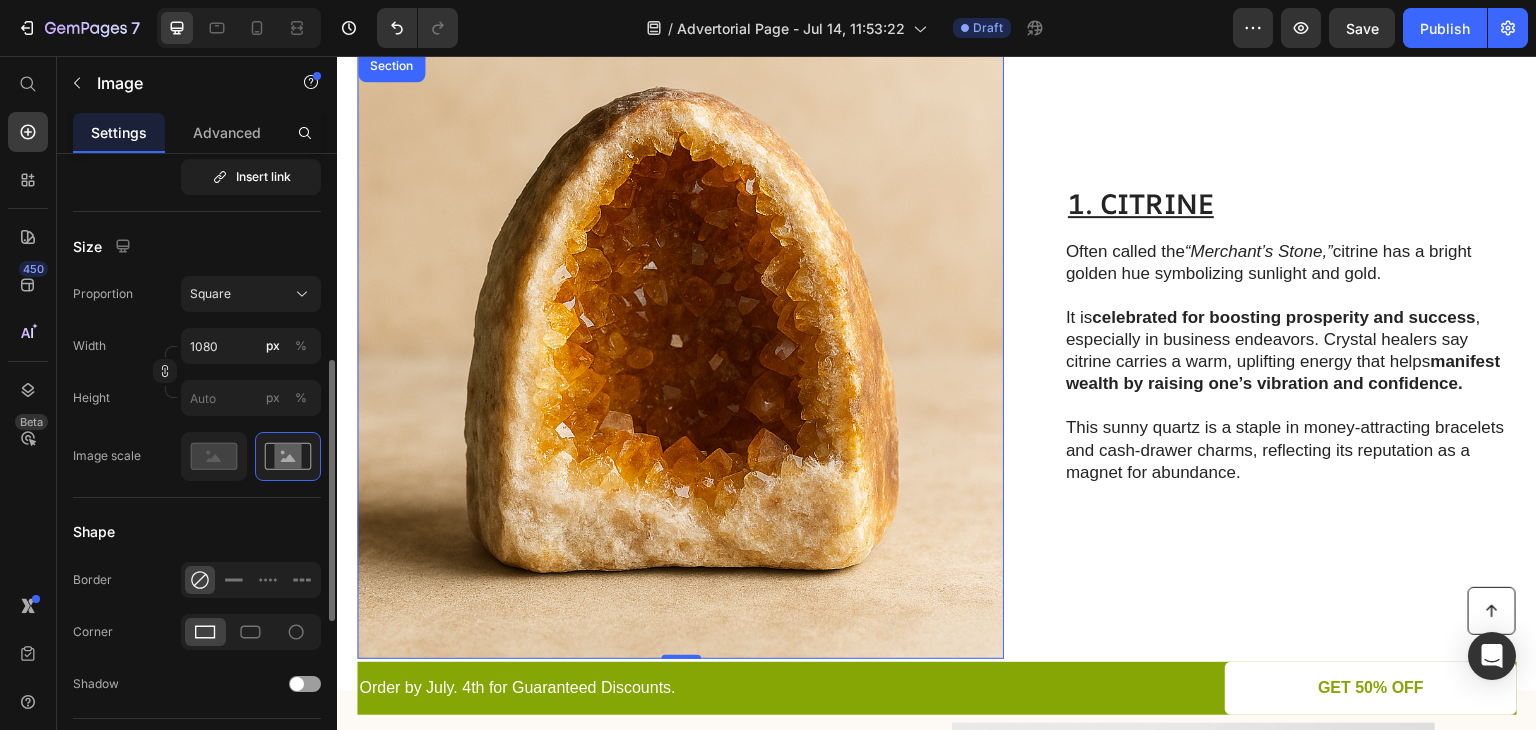 scroll, scrollTop: 750, scrollLeft: 0, axis: vertical 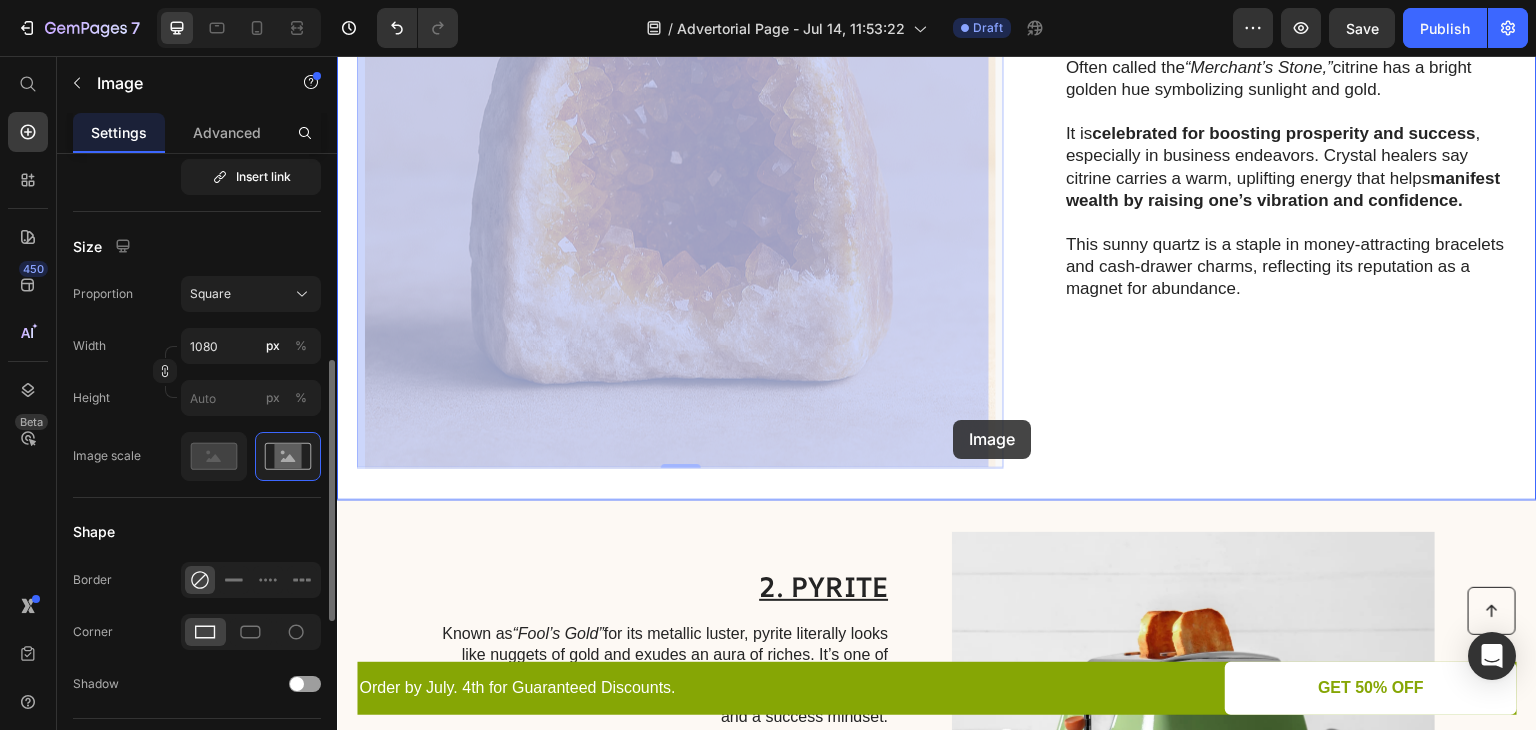 drag, startPoint x: 986, startPoint y: 466, endPoint x: 939, endPoint y: 416, distance: 68.622154 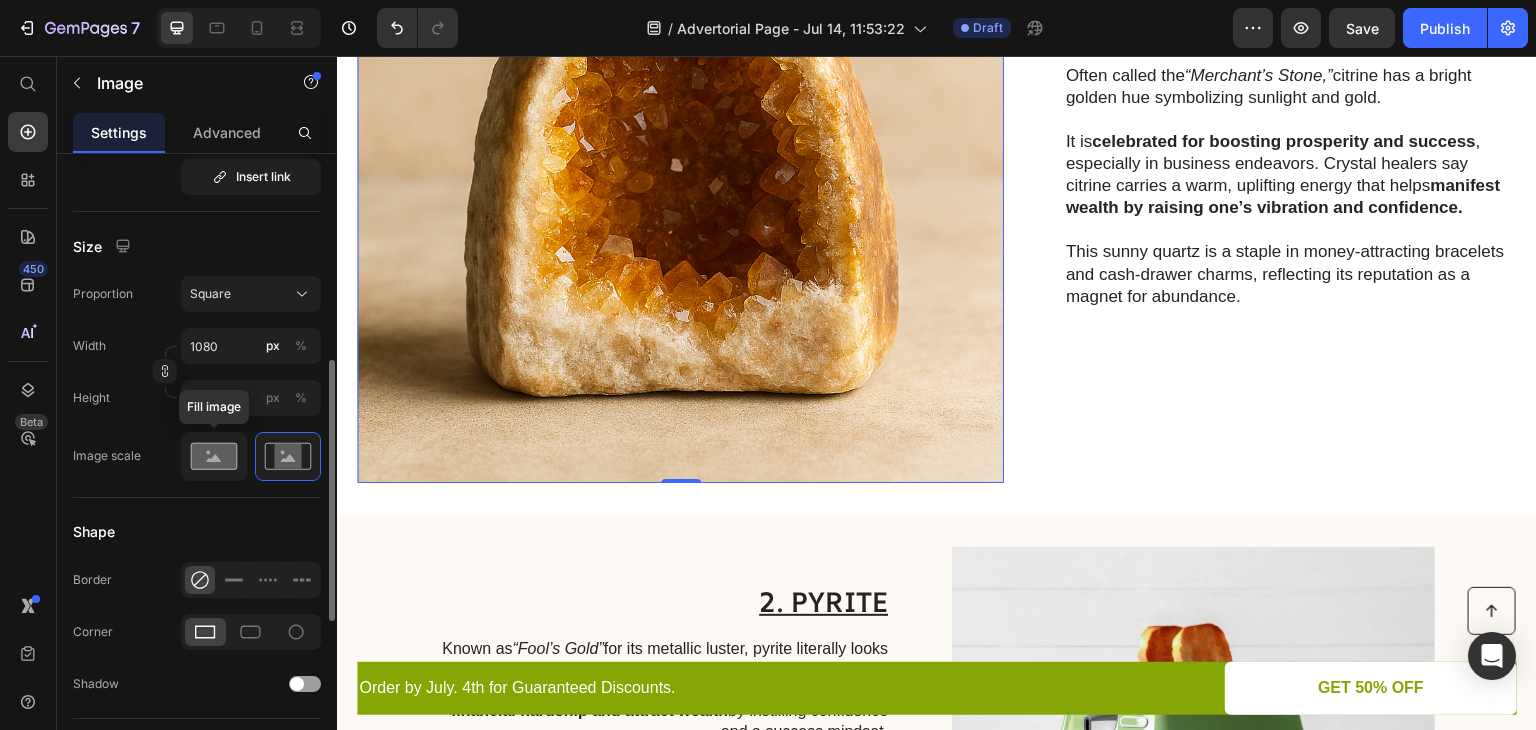 click 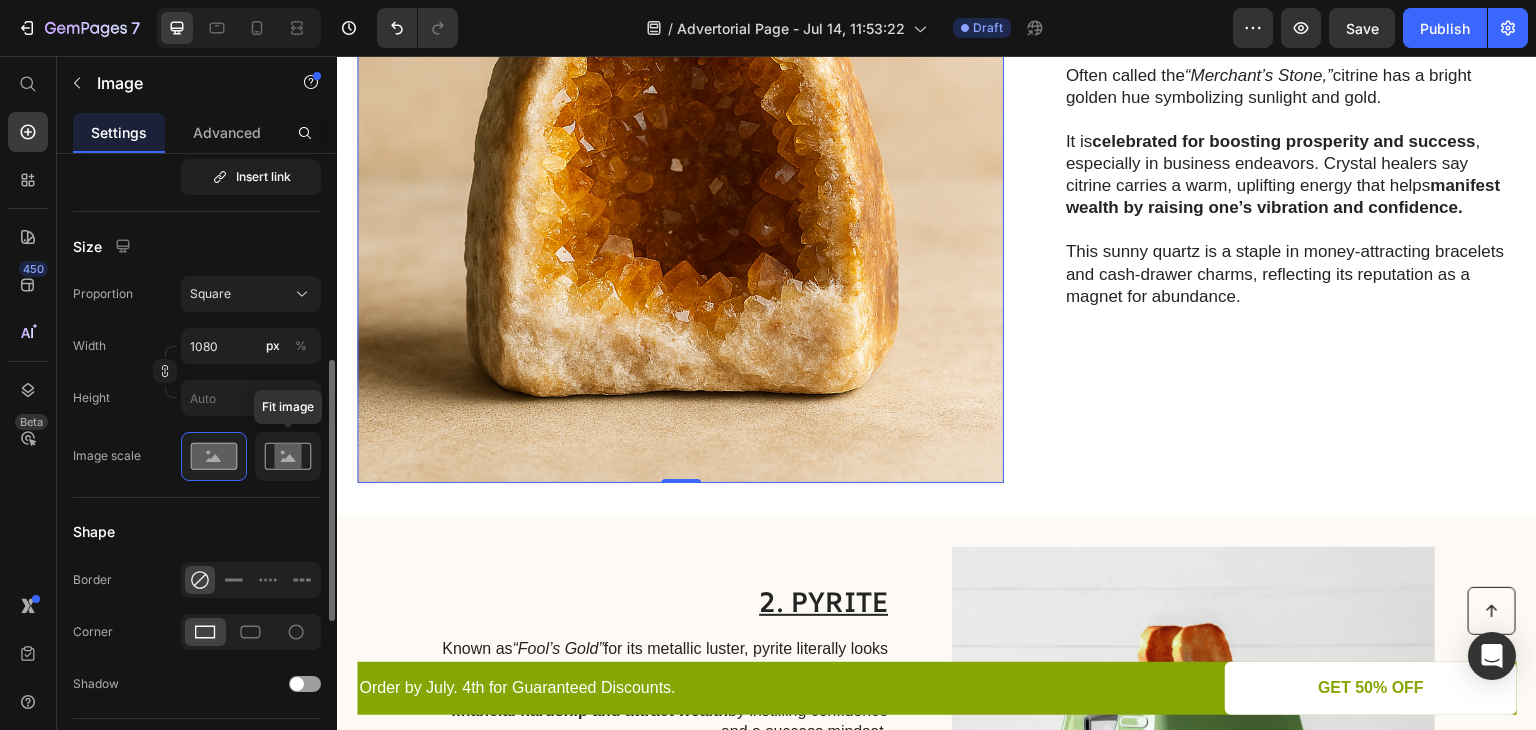 click 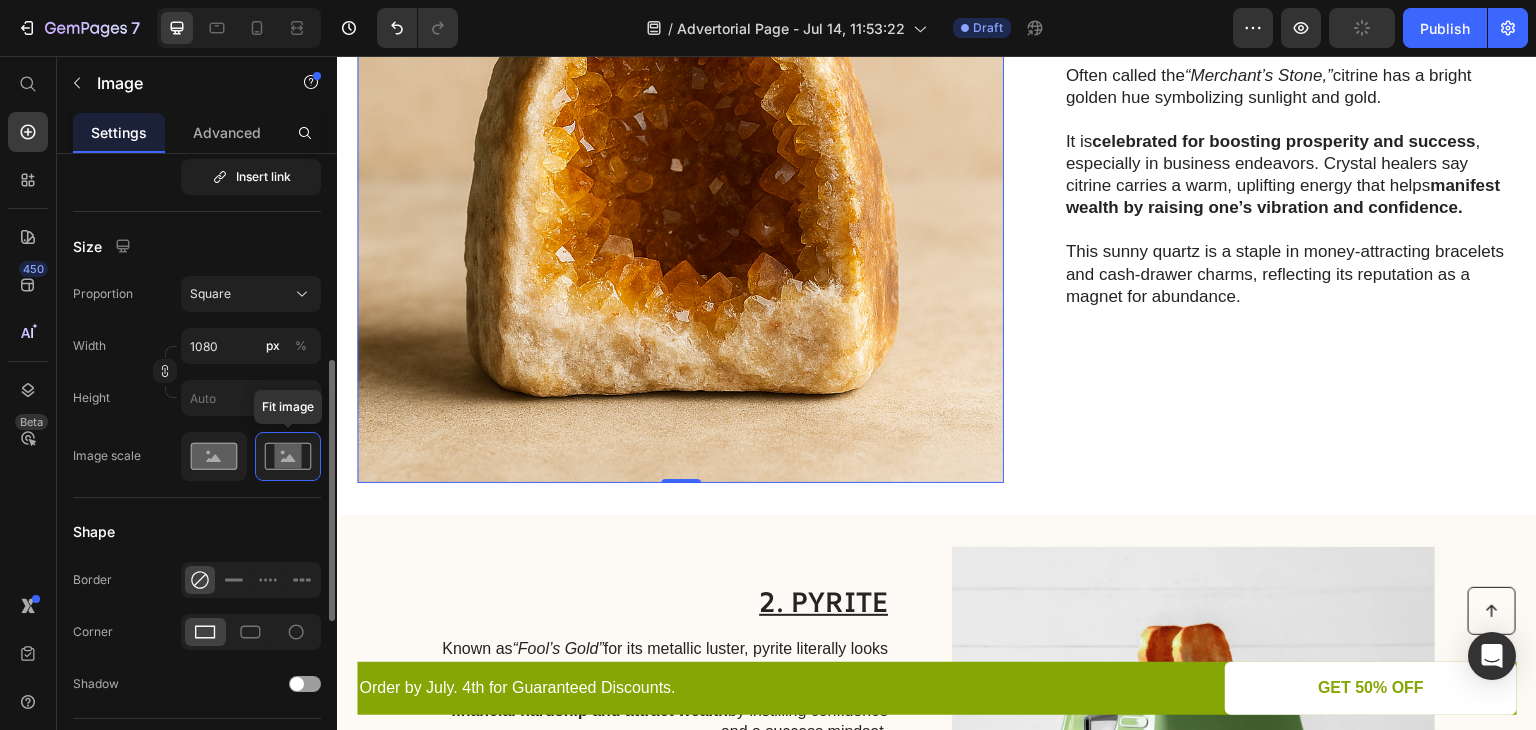 click 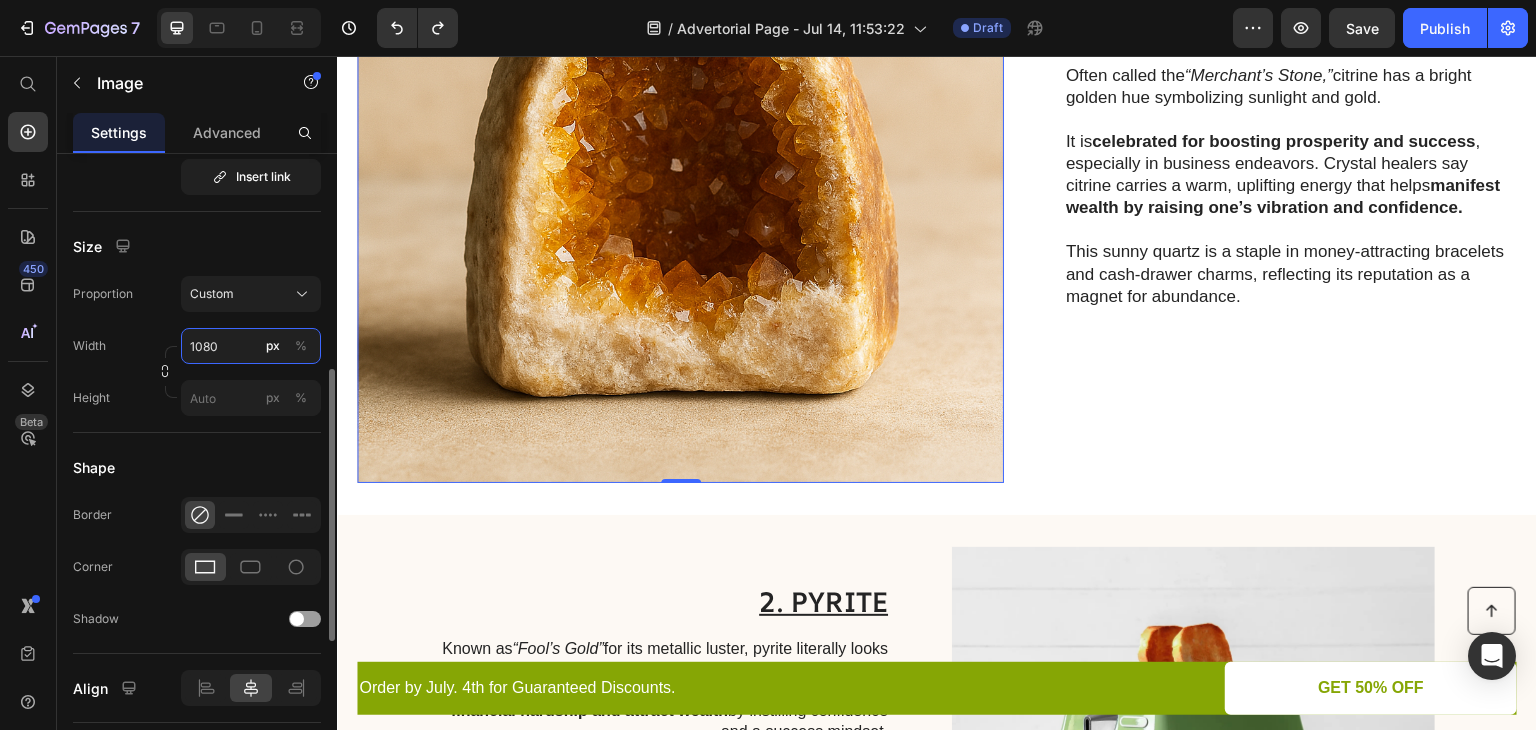 type on "108" 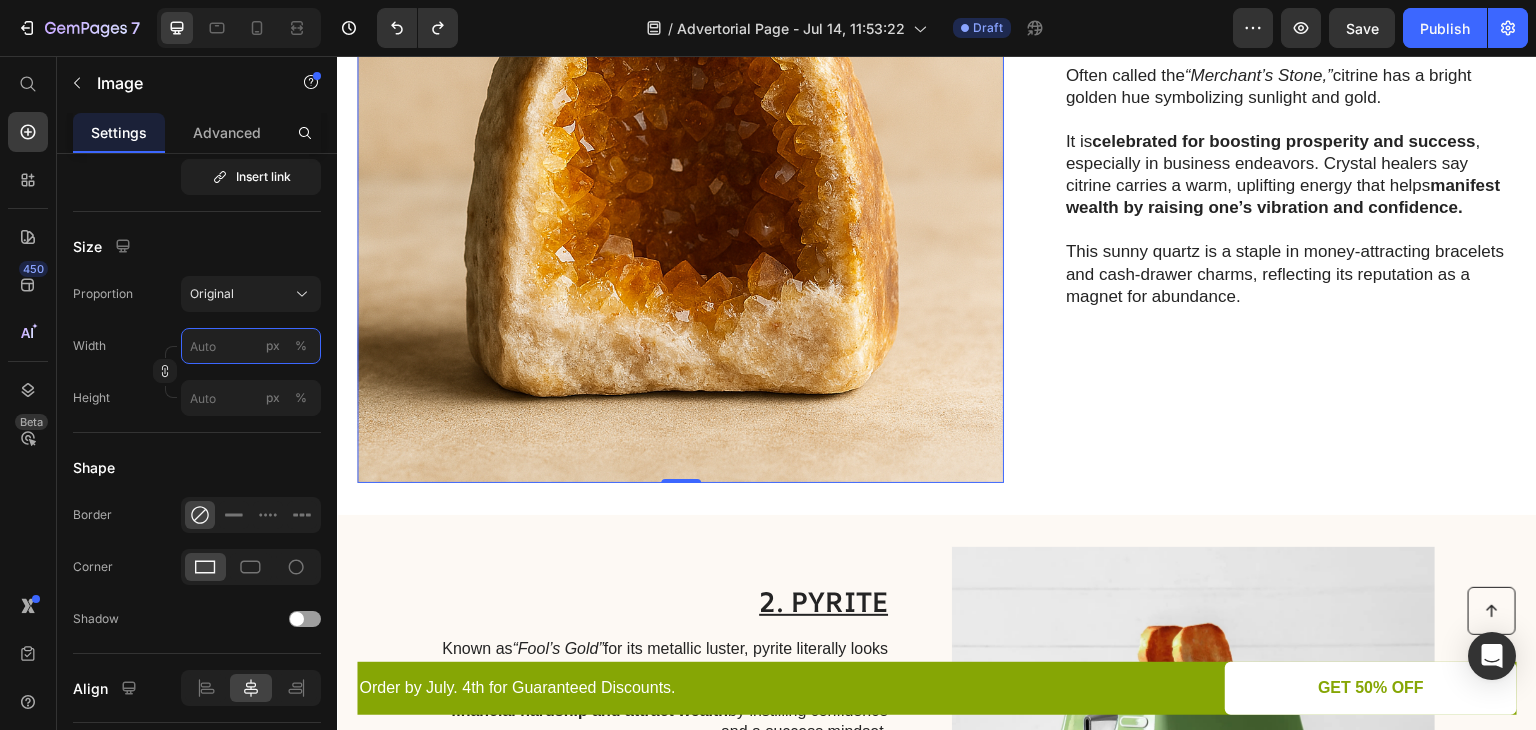 type on "483" 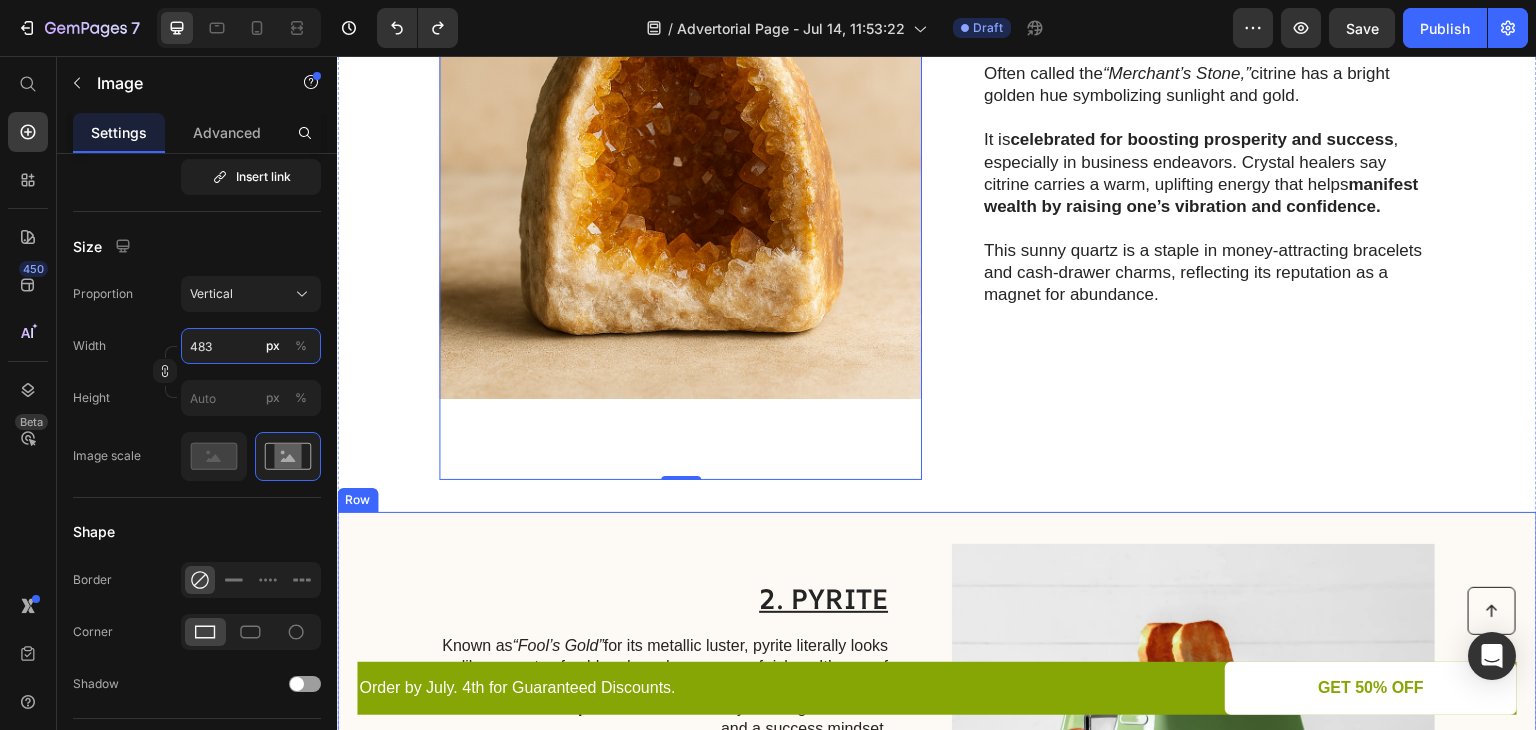 type on "483" 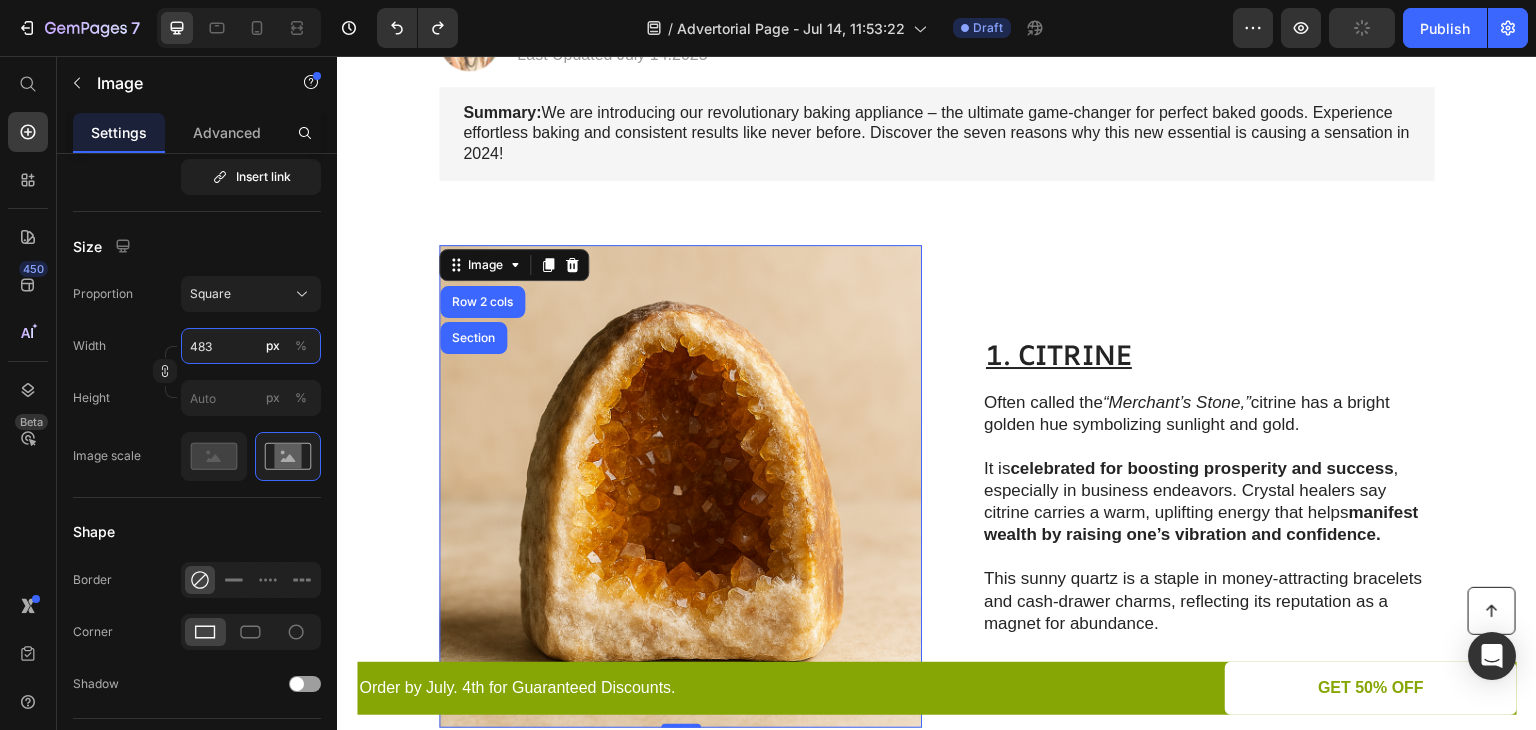 scroll, scrollTop: 450, scrollLeft: 0, axis: vertical 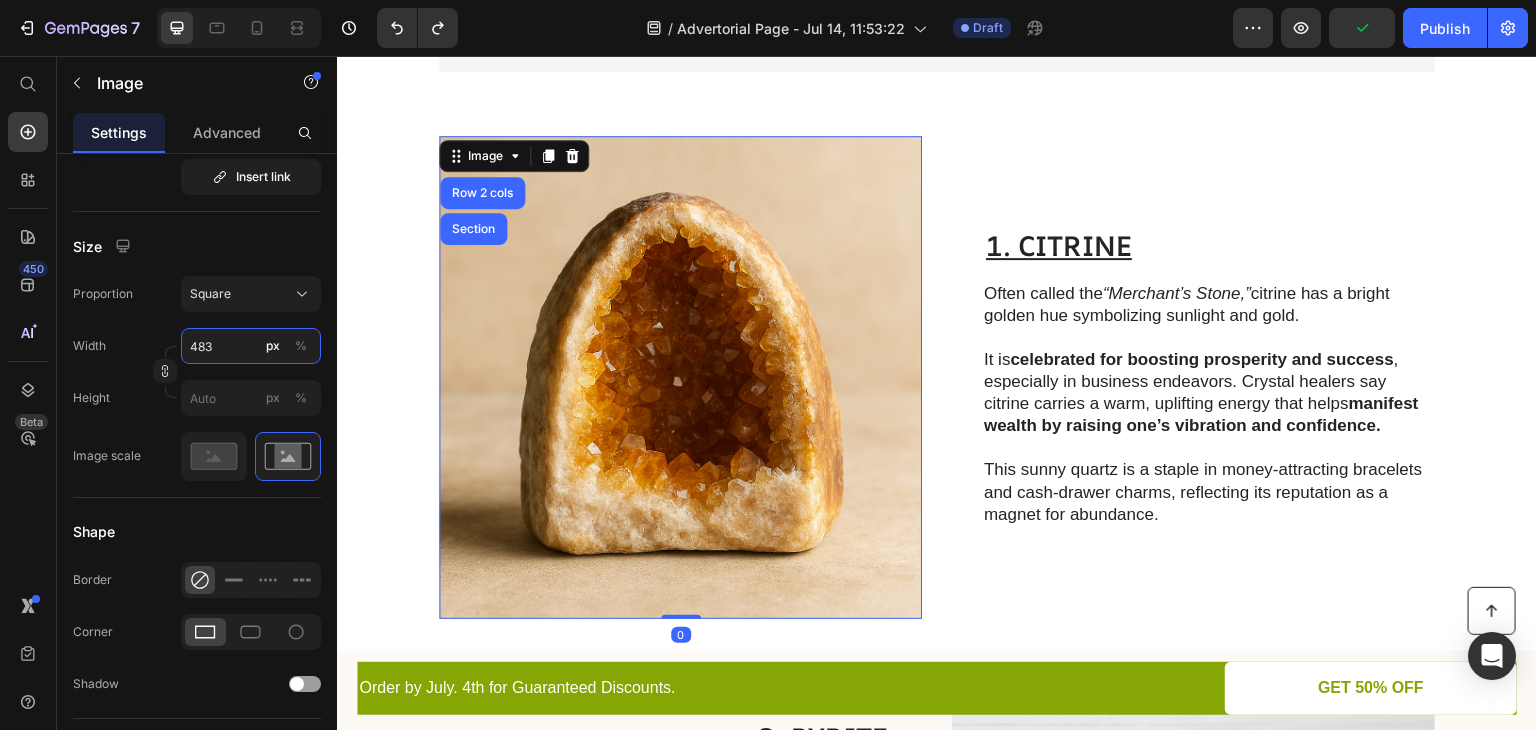 type on "380" 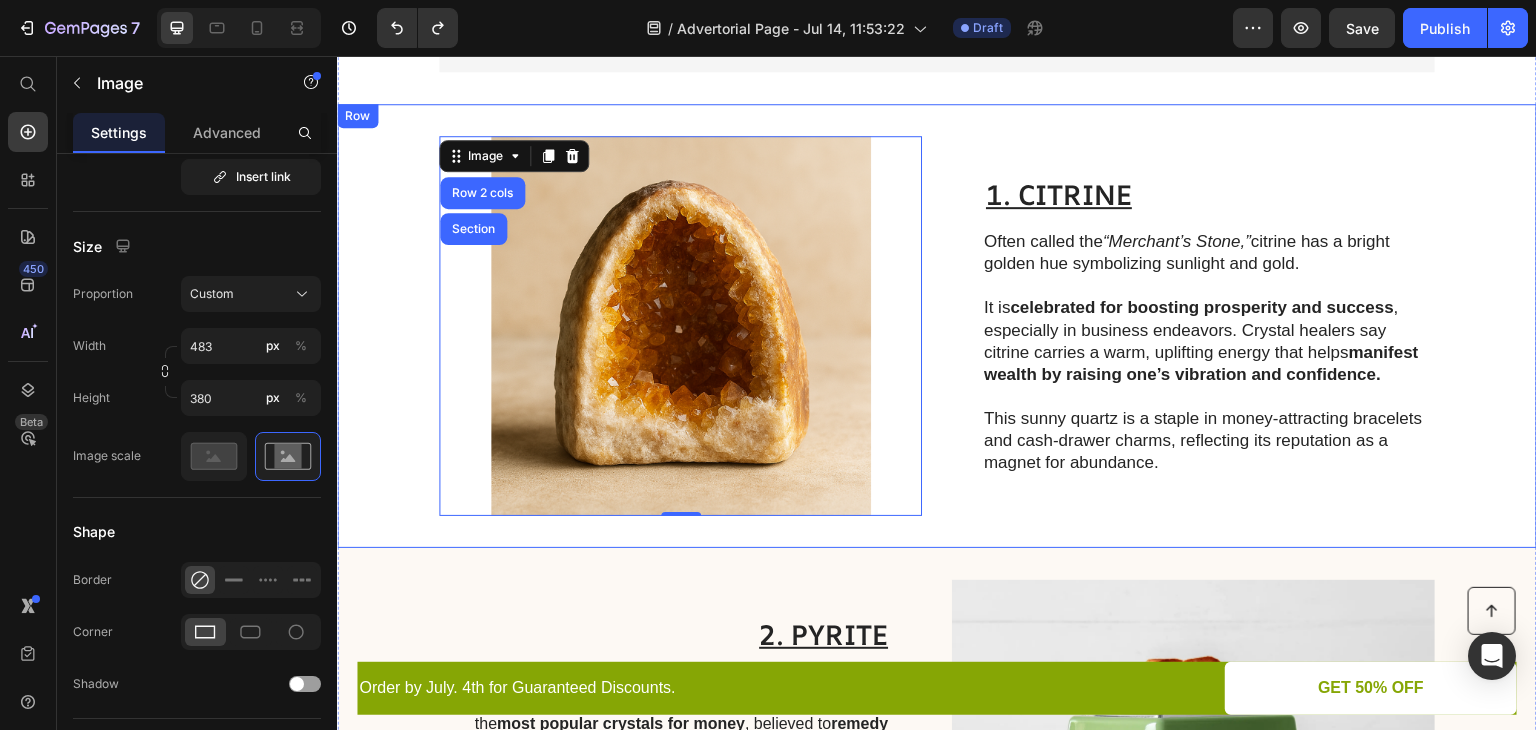 click on "Image Row 2 cols Section   0 1. CITRINE Heading Often called the  “Merchant’s Stone,”  citrine has a bright golden hue symbolizing sunlight and gold.    It is  celebrated for boosting prosperity and success , especially in business endeavors. Crystal healers say citrine carries a warm, uplifting energy that helps  manifest wealth by raising one’s vibration and confidence.    This sunny quartz is a staple in money-attracting bracelets and cash-drawer charms, reflecting its reputation as a magnet for abundance. Text Block Row" at bounding box center [937, 326] 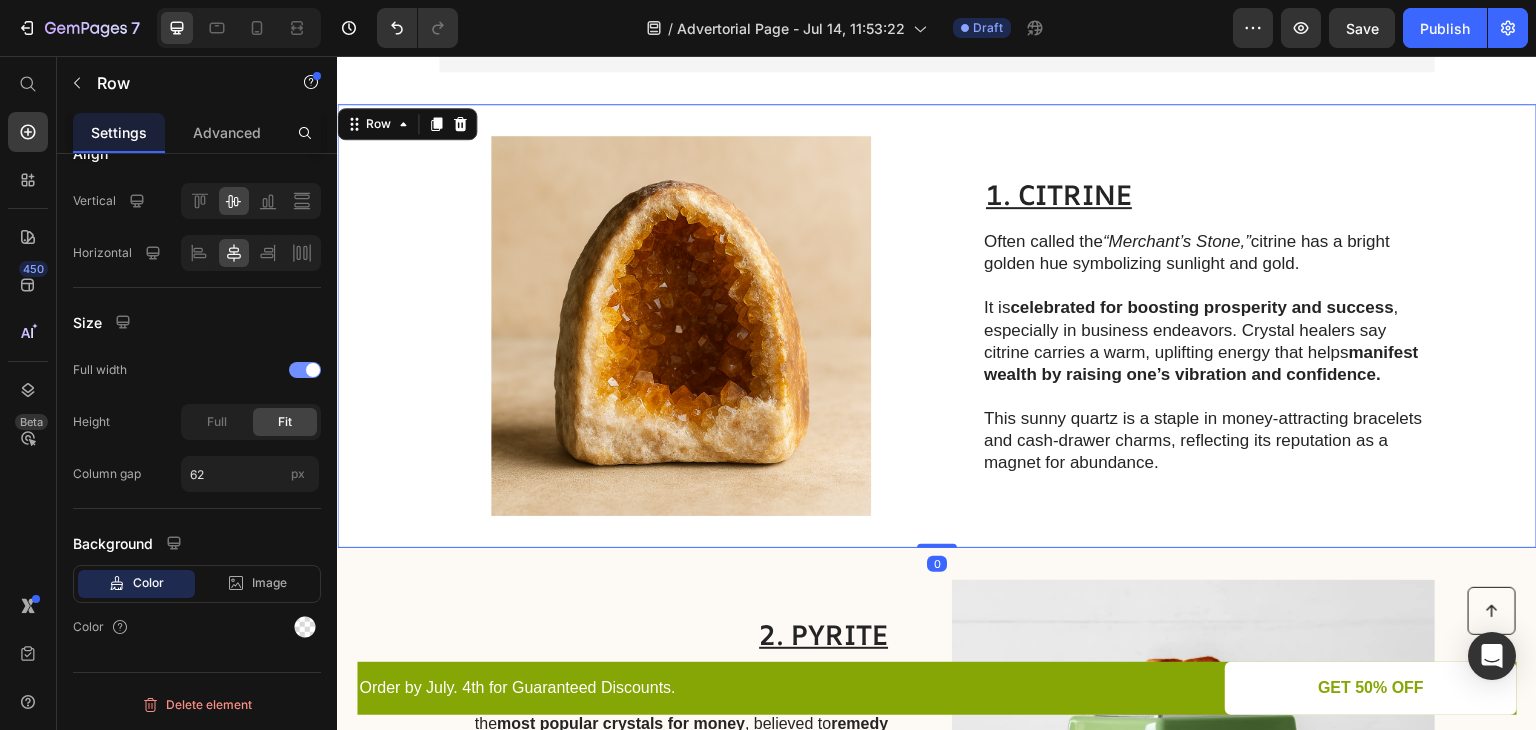 scroll, scrollTop: 0, scrollLeft: 0, axis: both 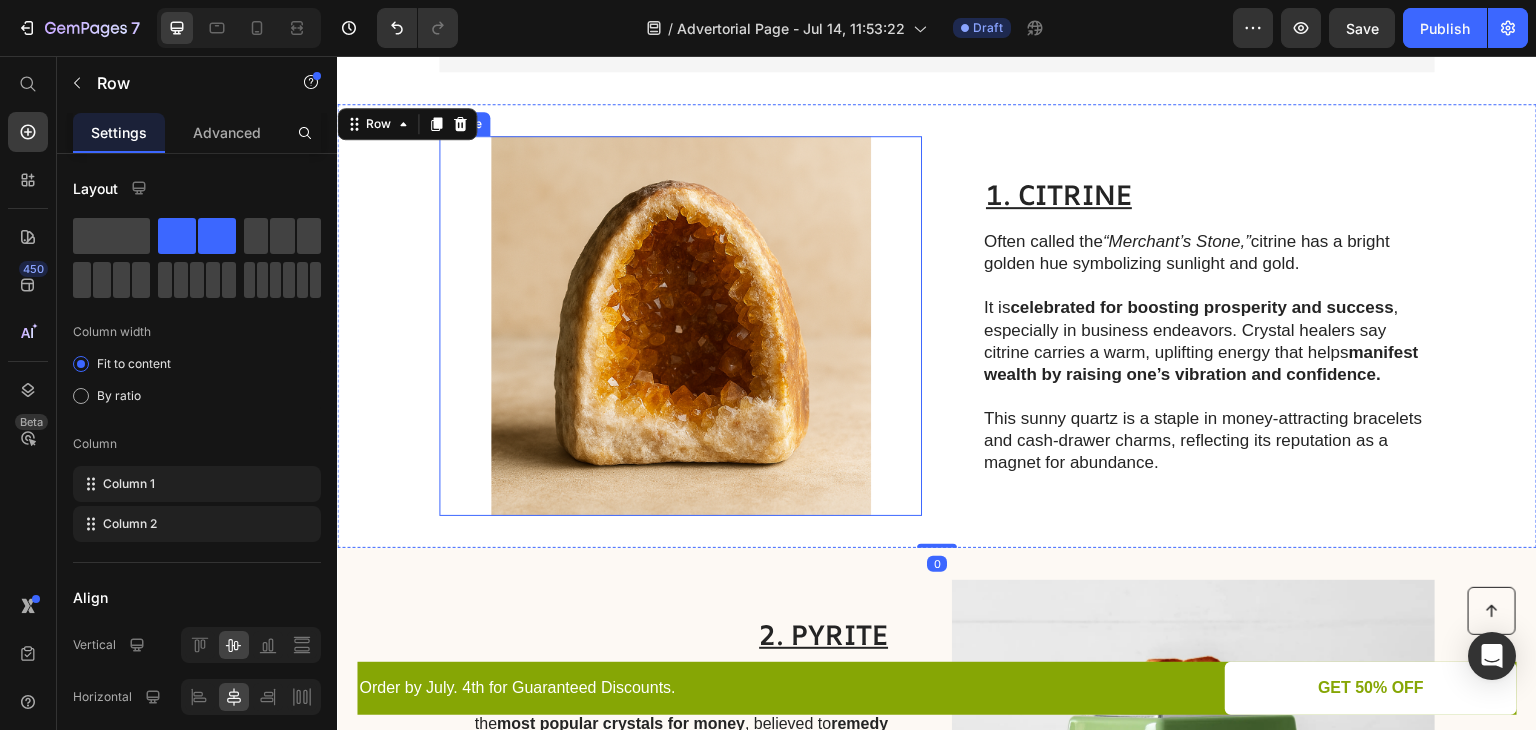click at bounding box center [680, 326] 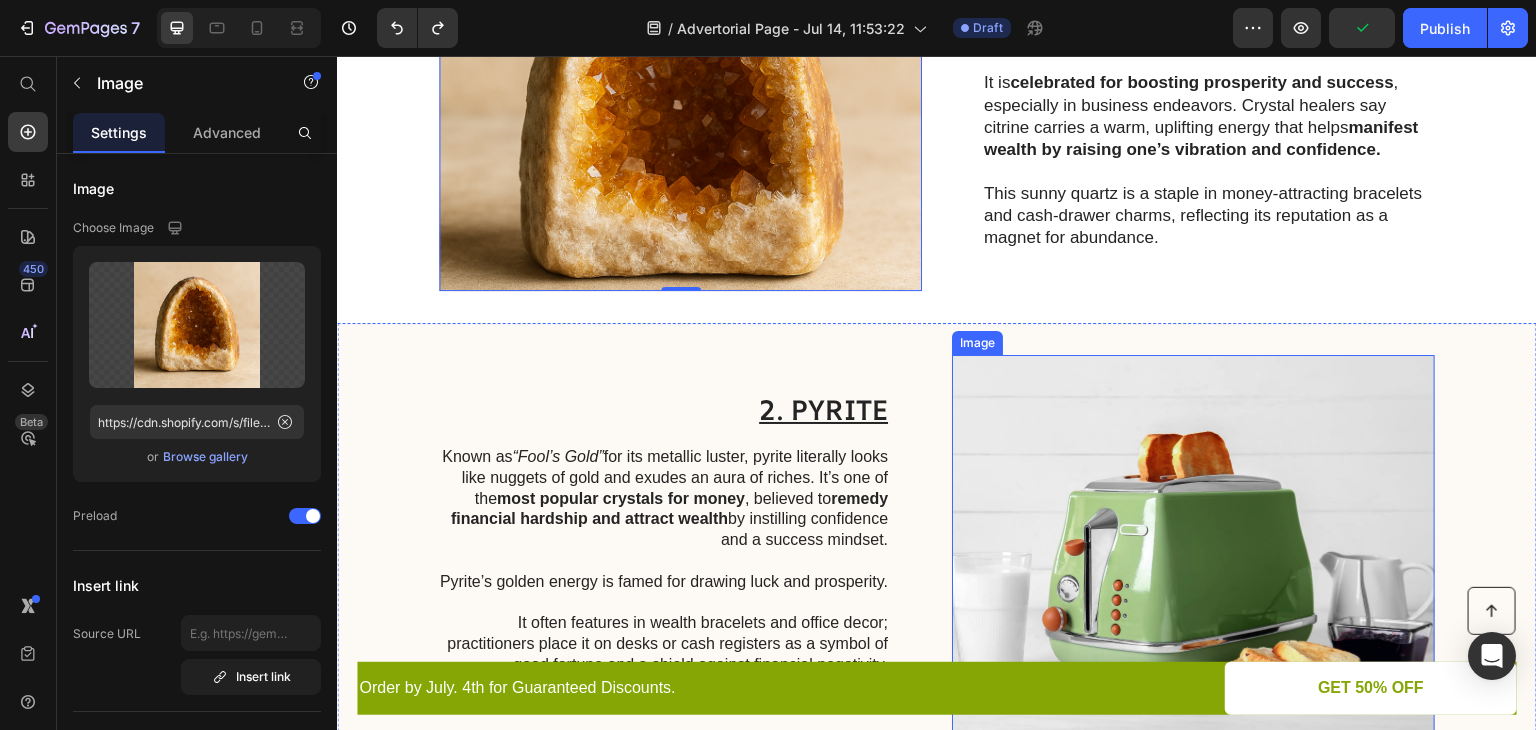 scroll, scrollTop: 750, scrollLeft: 0, axis: vertical 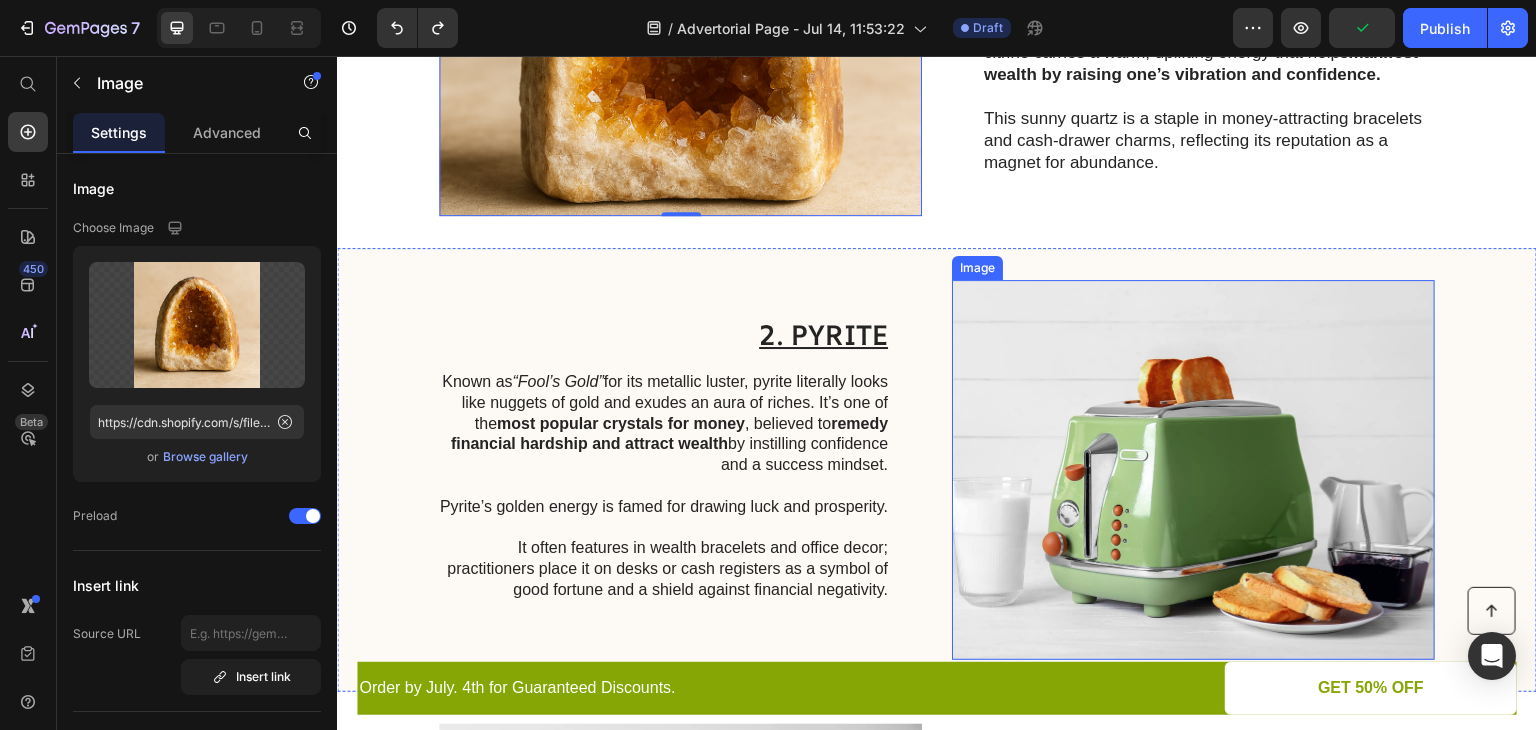 click at bounding box center [1193, 470] 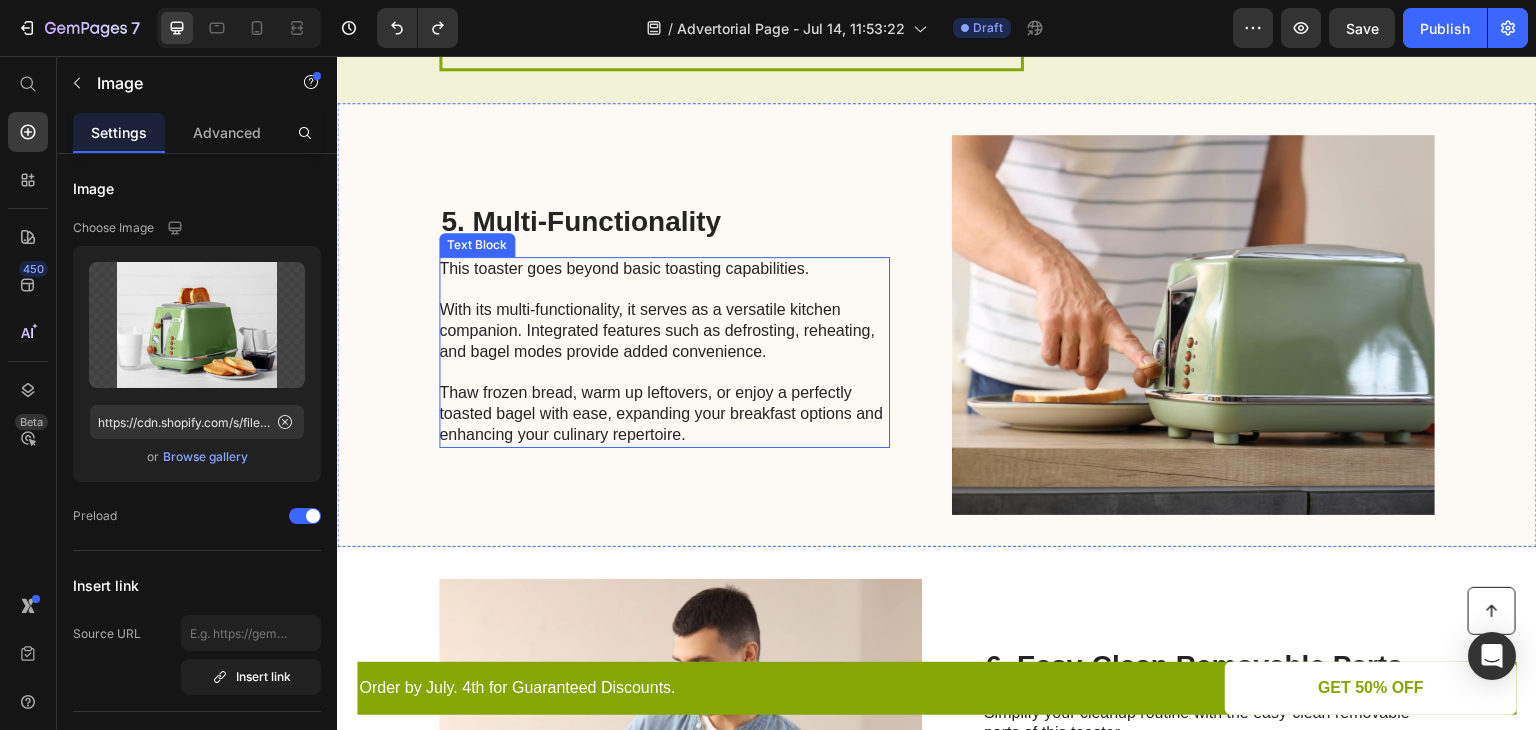 scroll, scrollTop: 2750, scrollLeft: 0, axis: vertical 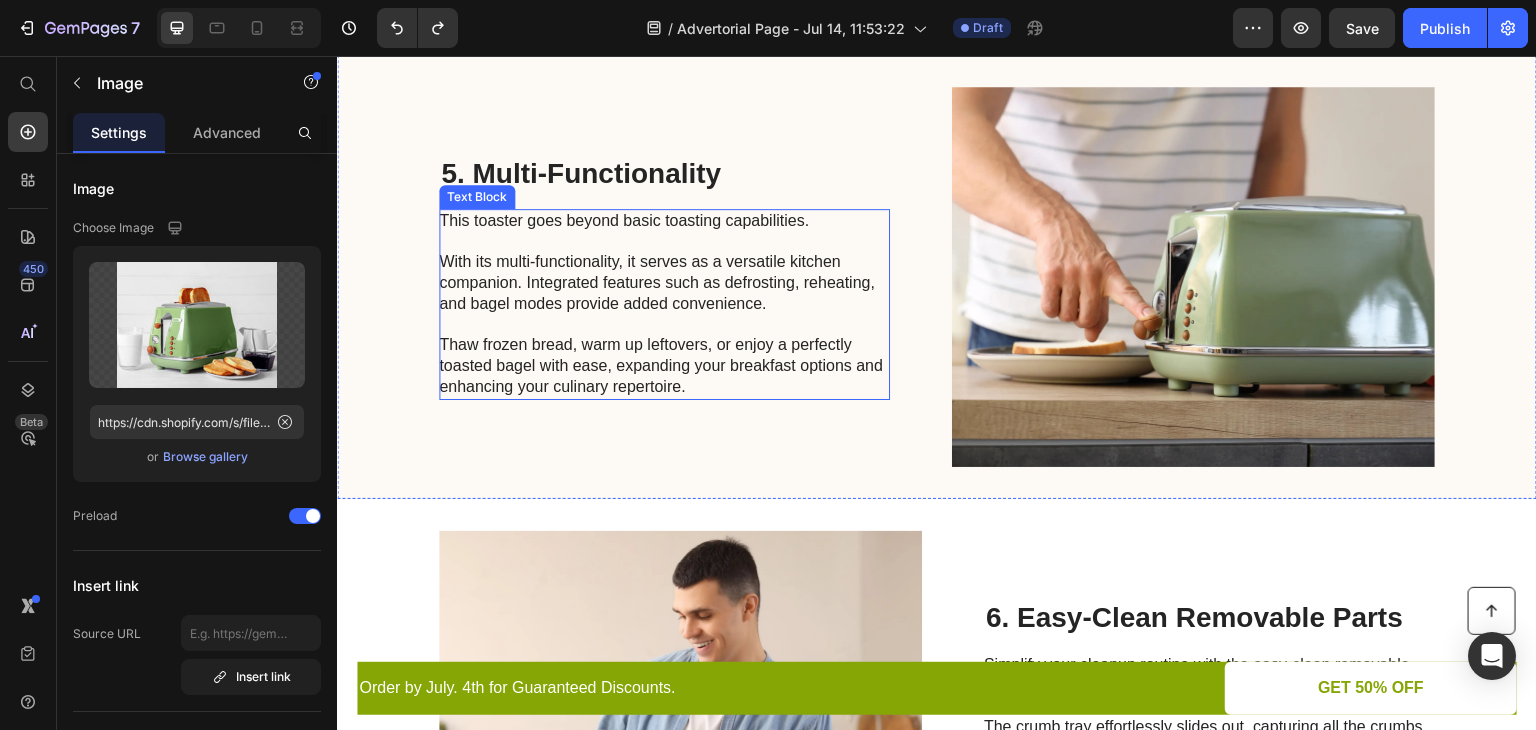click on "This toaster goes beyond basic toasting capabilities.  With its multi-functionality, it serves as a versatile kitchen companion. Integrated features such as defrosting, reheating, and bagel modes provide added convenience.  Thaw frozen bread, warm up leftovers, or enjoy a perfectly toasted bagel with ease, expanding your breakfast options and enhancing your culinary repertoire." at bounding box center (663, 304) 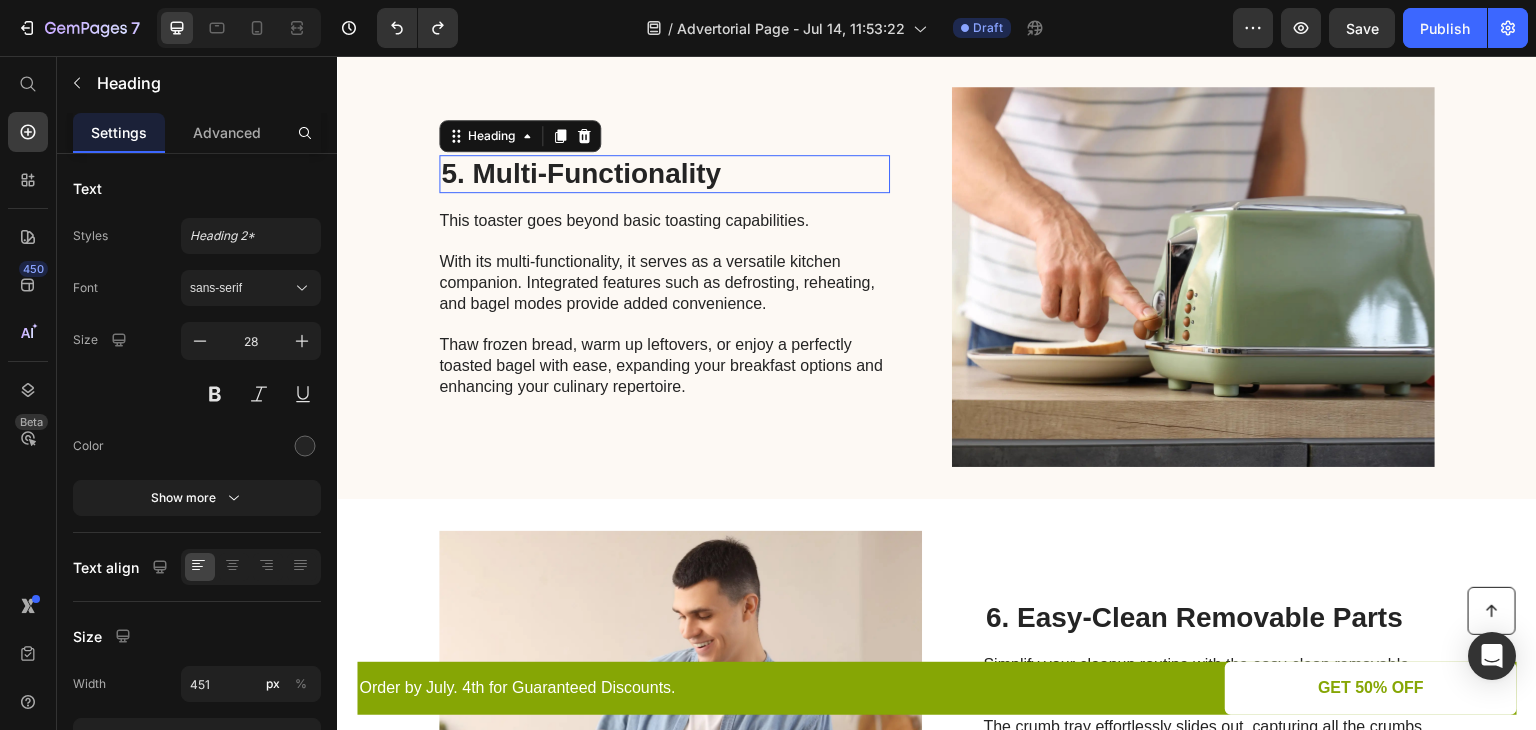 click on "5. Multi-Functionality" at bounding box center (664, 174) 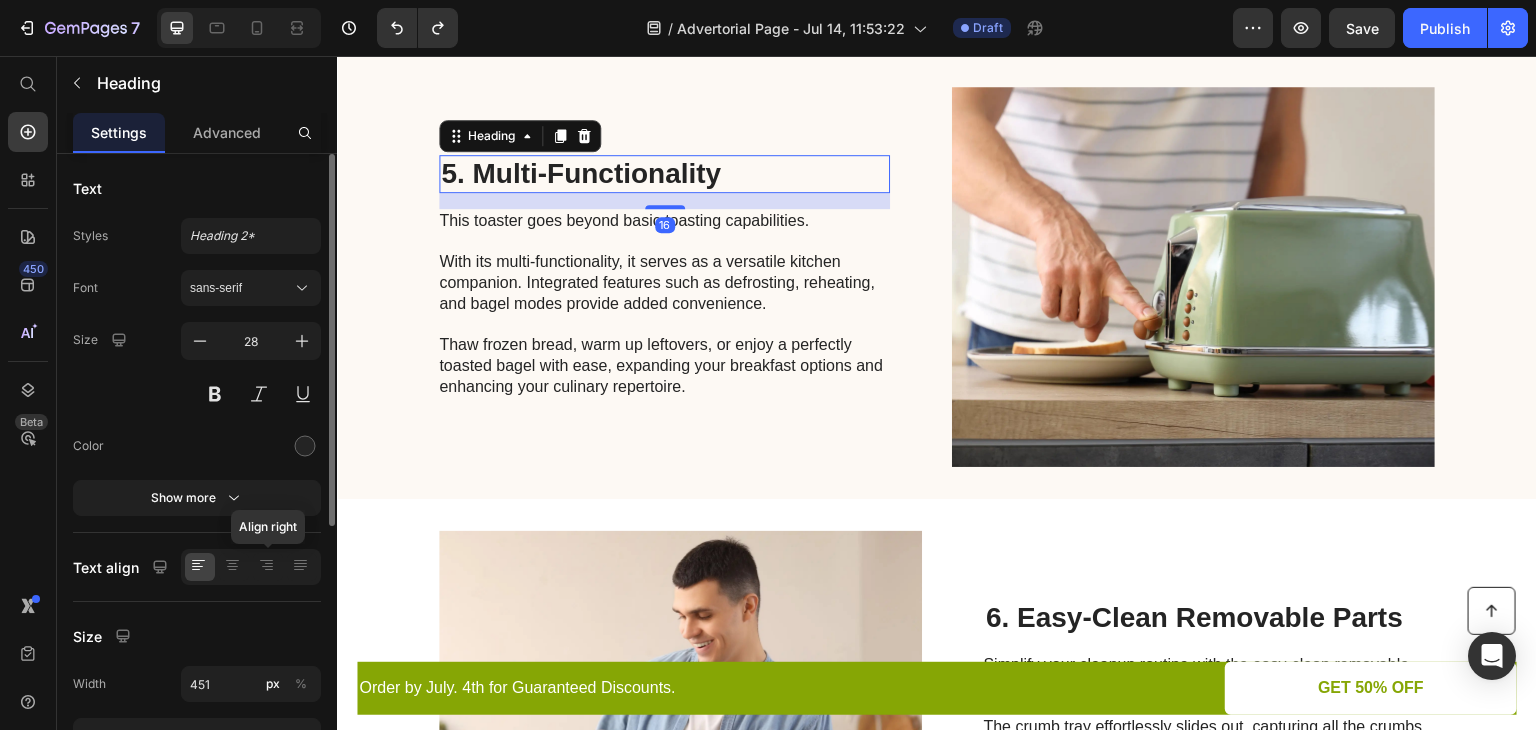 drag, startPoint x: 267, startPoint y: 566, endPoint x: 305, endPoint y: 530, distance: 52.34501 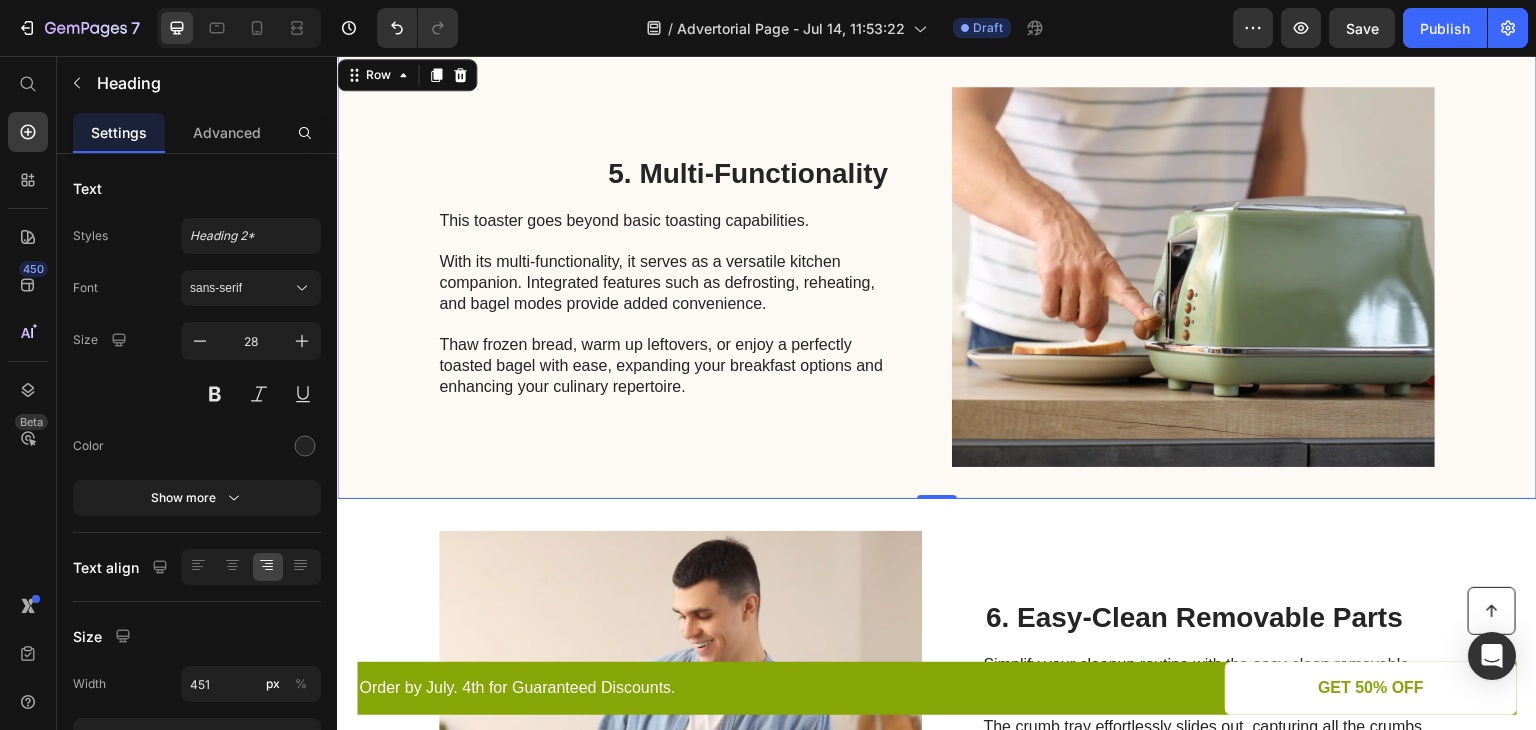 click on "5. Multi-Functionality Heading This toaster goes beyond basic toasting capabilities.  With its multi-functionality, it serves as a versatile kitchen companion. Integrated features such as defrosting, reheating, and bagel modes provide added convenience.  Thaw frozen bread, warm up leftovers, or enjoy a perfectly toasted bagel with ease, expanding your breakfast options and enhancing your culinary repertoire. Text Block" at bounding box center [664, 277] 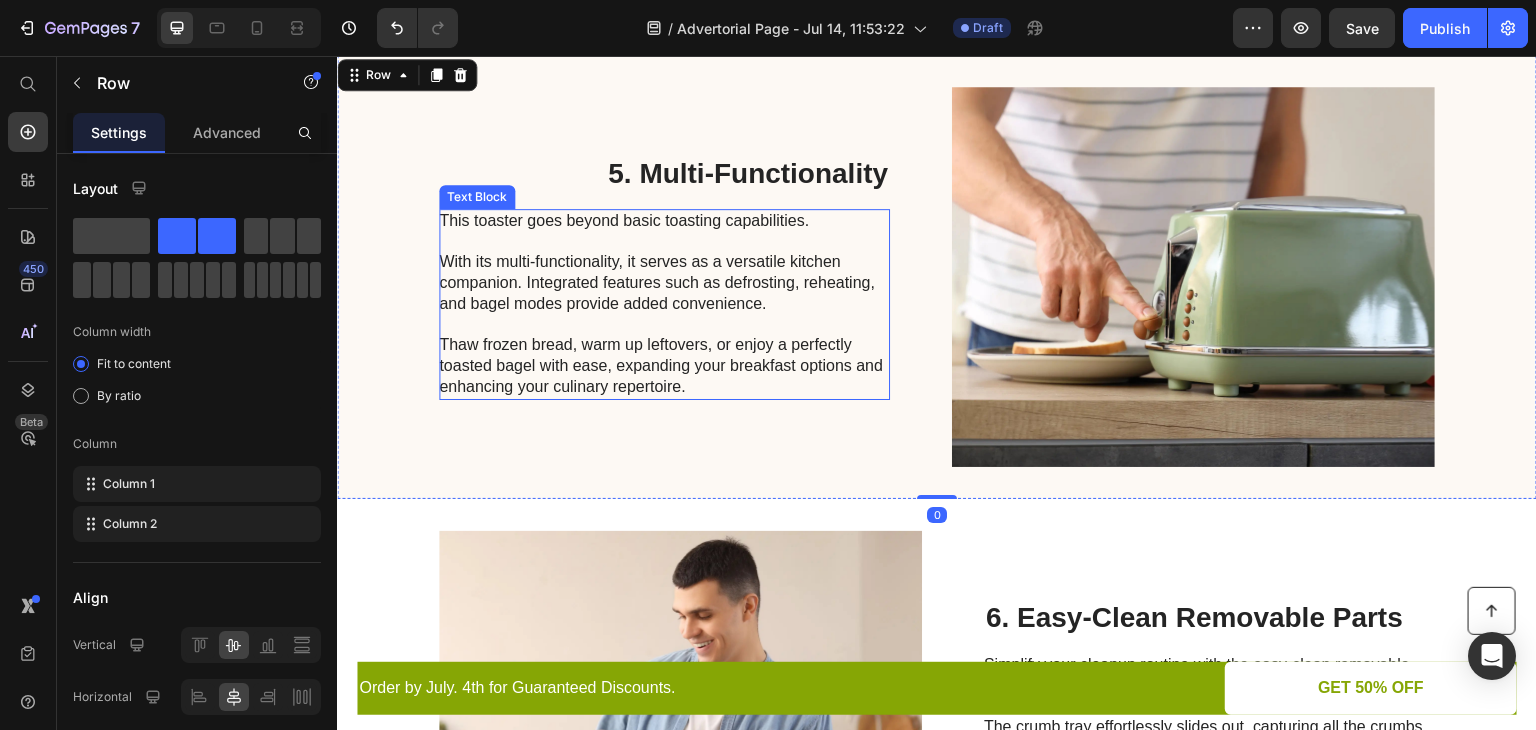 click on "This toaster goes beyond basic toasting capabilities.  With its multi-functionality, it serves as a versatile kitchen companion. Integrated features such as defrosting, reheating, and bagel modes provide added convenience.  Thaw frozen bread, warm up leftovers, or enjoy a perfectly toasted bagel with ease, expanding your breakfast options and enhancing your culinary repertoire." at bounding box center (663, 304) 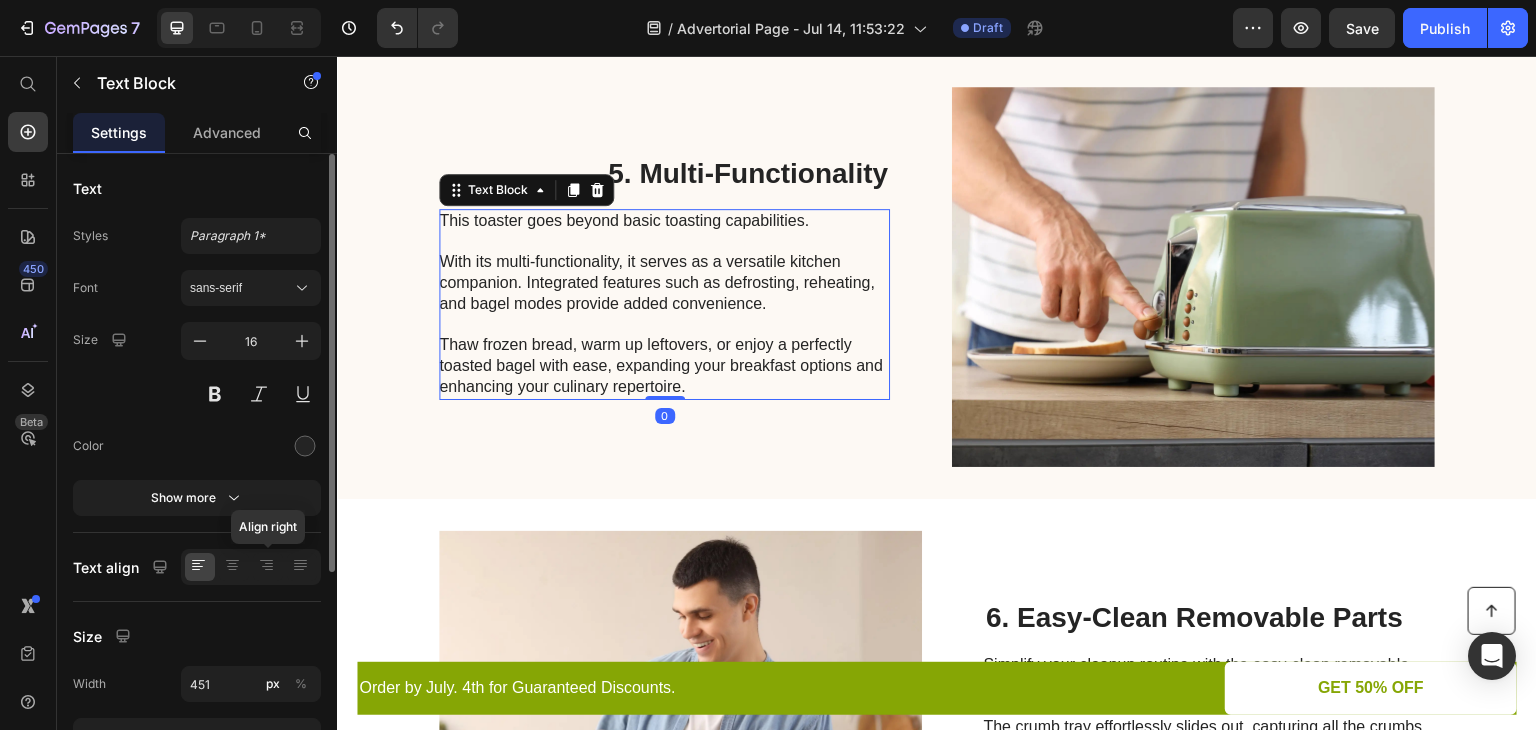 drag, startPoint x: 268, startPoint y: 561, endPoint x: 263, endPoint y: 537, distance: 24.5153 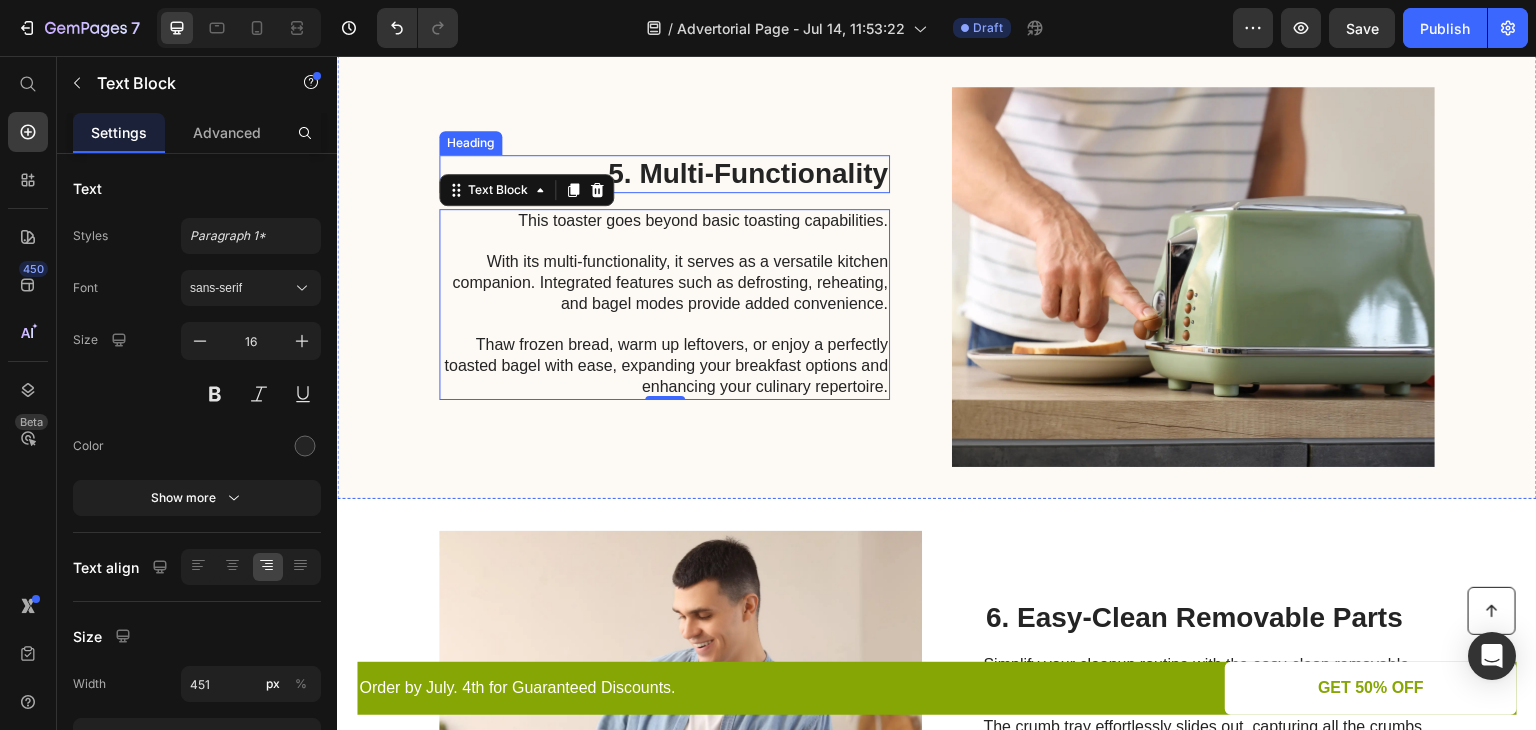 click on "5. Multi-Functionality" at bounding box center (664, 174) 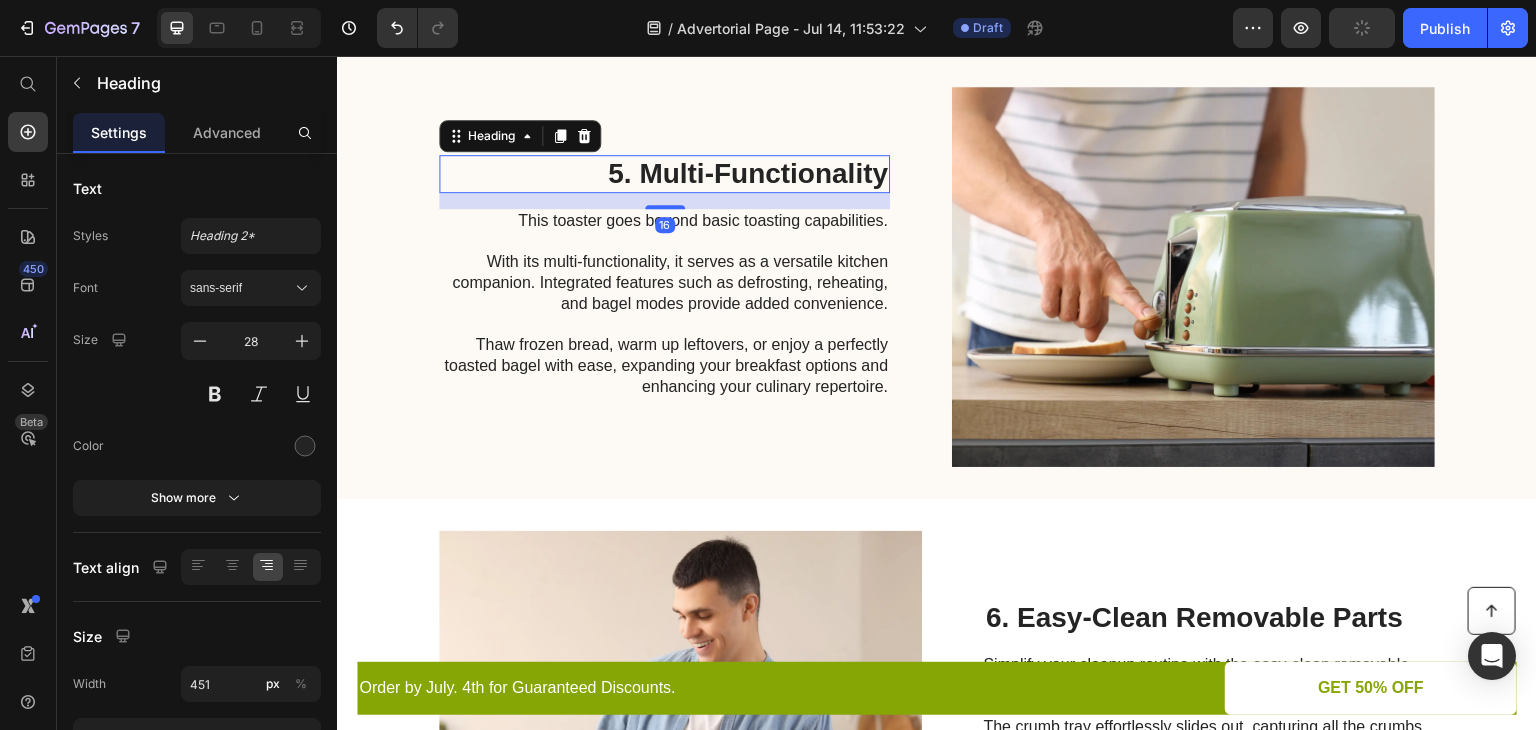 click on "5. Multi-Functionality" at bounding box center (664, 174) 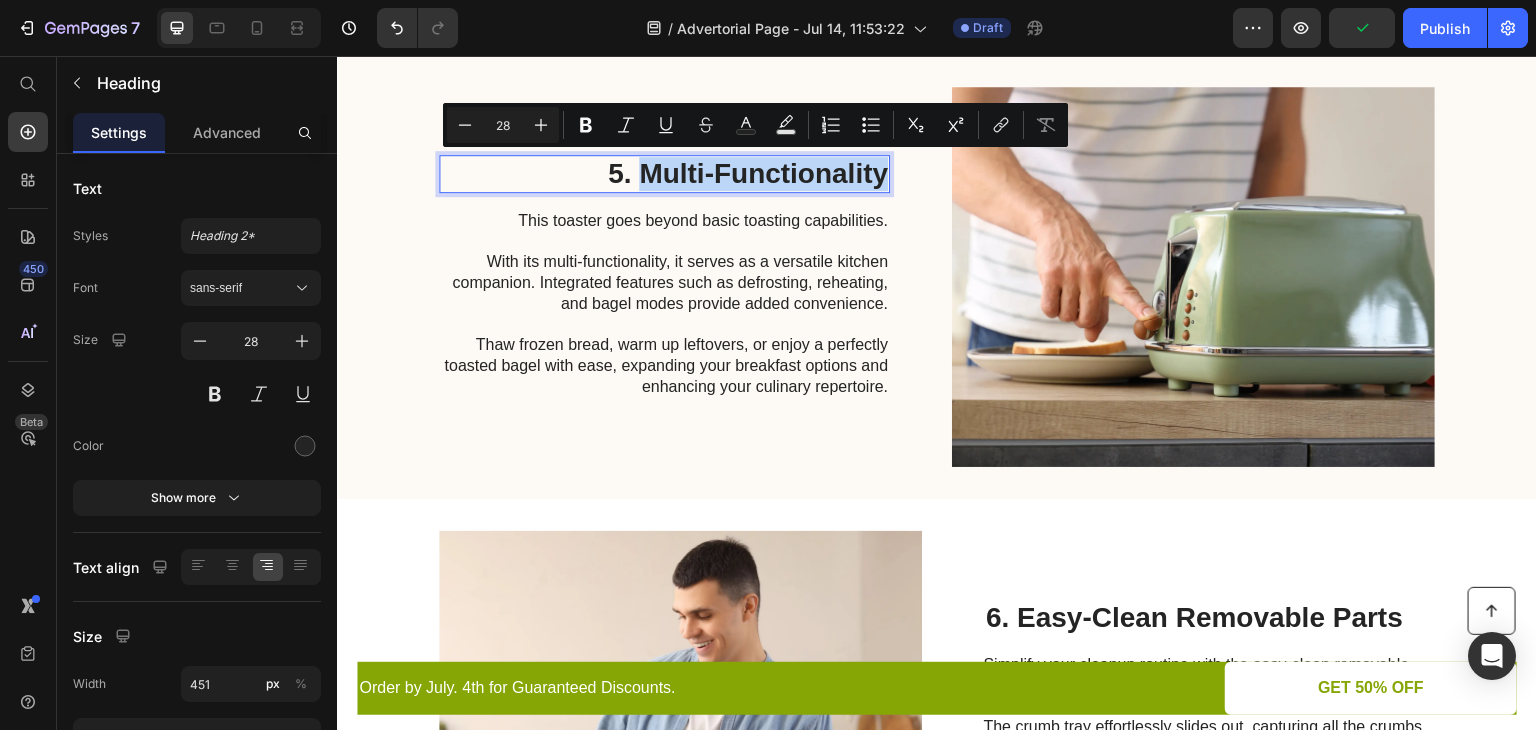 drag, startPoint x: 633, startPoint y: 169, endPoint x: 878, endPoint y: 165, distance: 245.03265 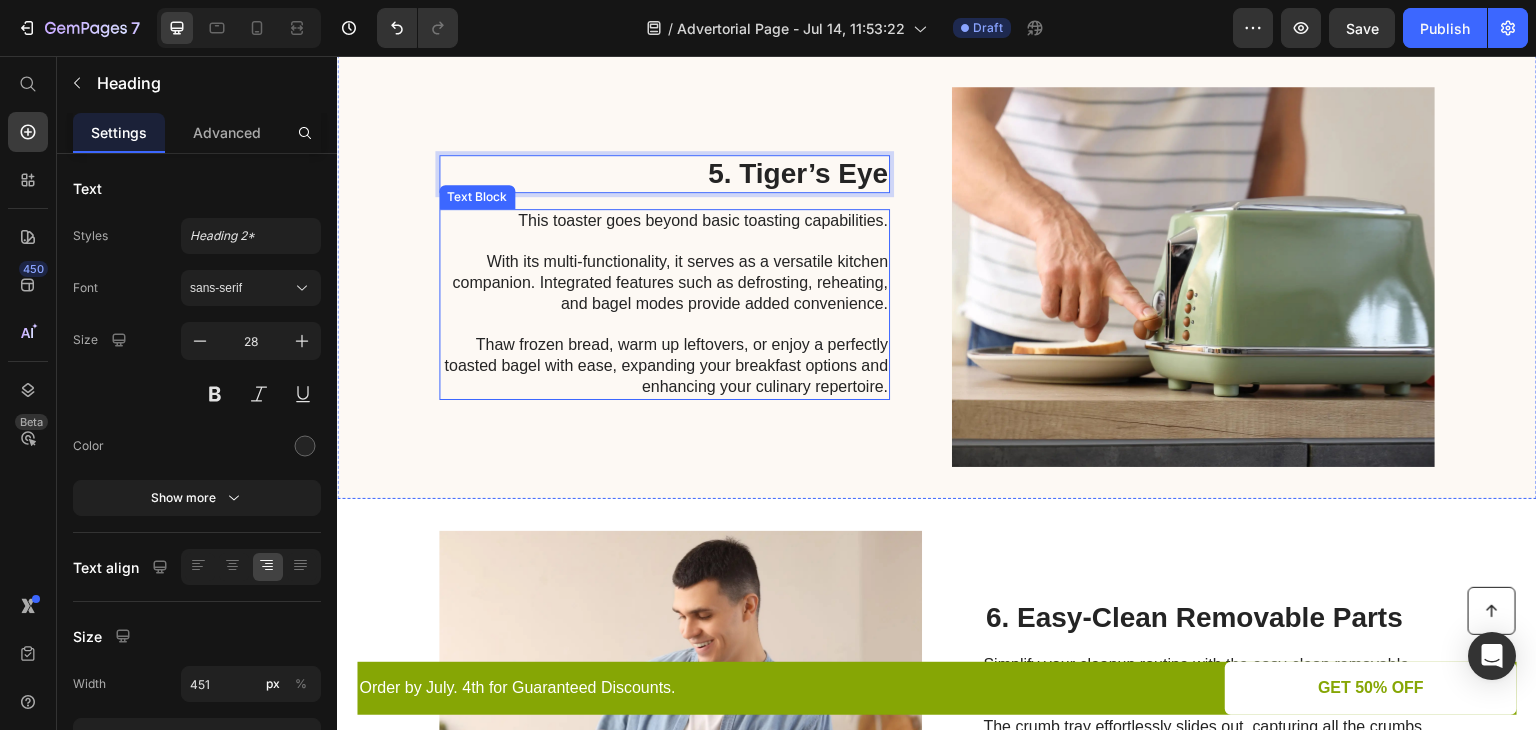 click on "This toaster goes beyond basic toasting capabilities.  With its multi-functionality, it serves as a versatile kitchen companion. Integrated features such as defrosting, reheating, and bagel modes provide added convenience.  Thaw frozen bread, warm up leftovers, or enjoy a perfectly toasted bagel with ease, expanding your breakfast options and enhancing your culinary repertoire." at bounding box center [663, 304] 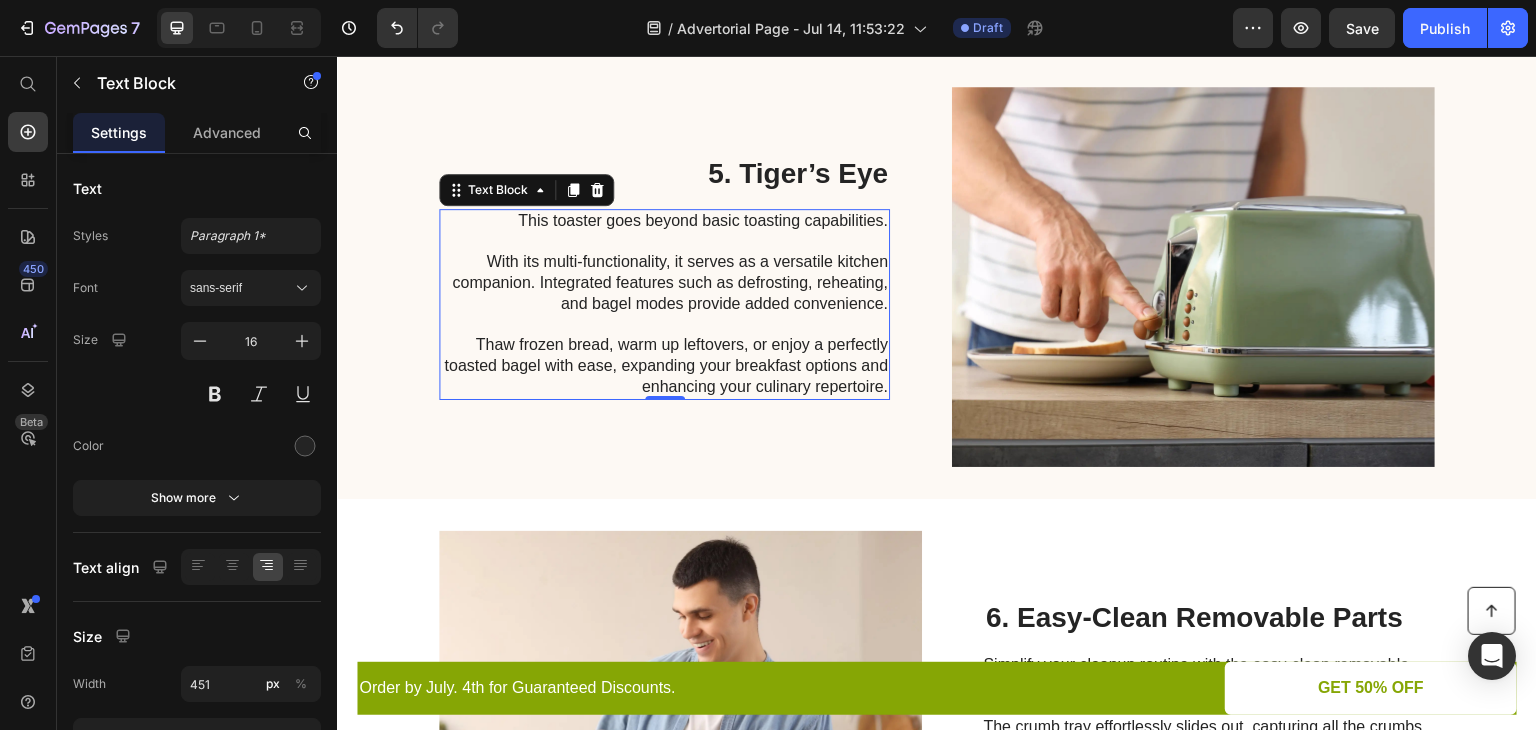 click on "This toaster goes beyond basic toasting capabilities.  With its multi-functionality, it serves as a versatile kitchen companion. Integrated features such as defrosting, reheating, and bagel modes provide added convenience.  Thaw frozen bread, warm up leftovers, or enjoy a perfectly toasted bagel with ease, expanding your breakfast options and enhancing your culinary repertoire." at bounding box center [663, 304] 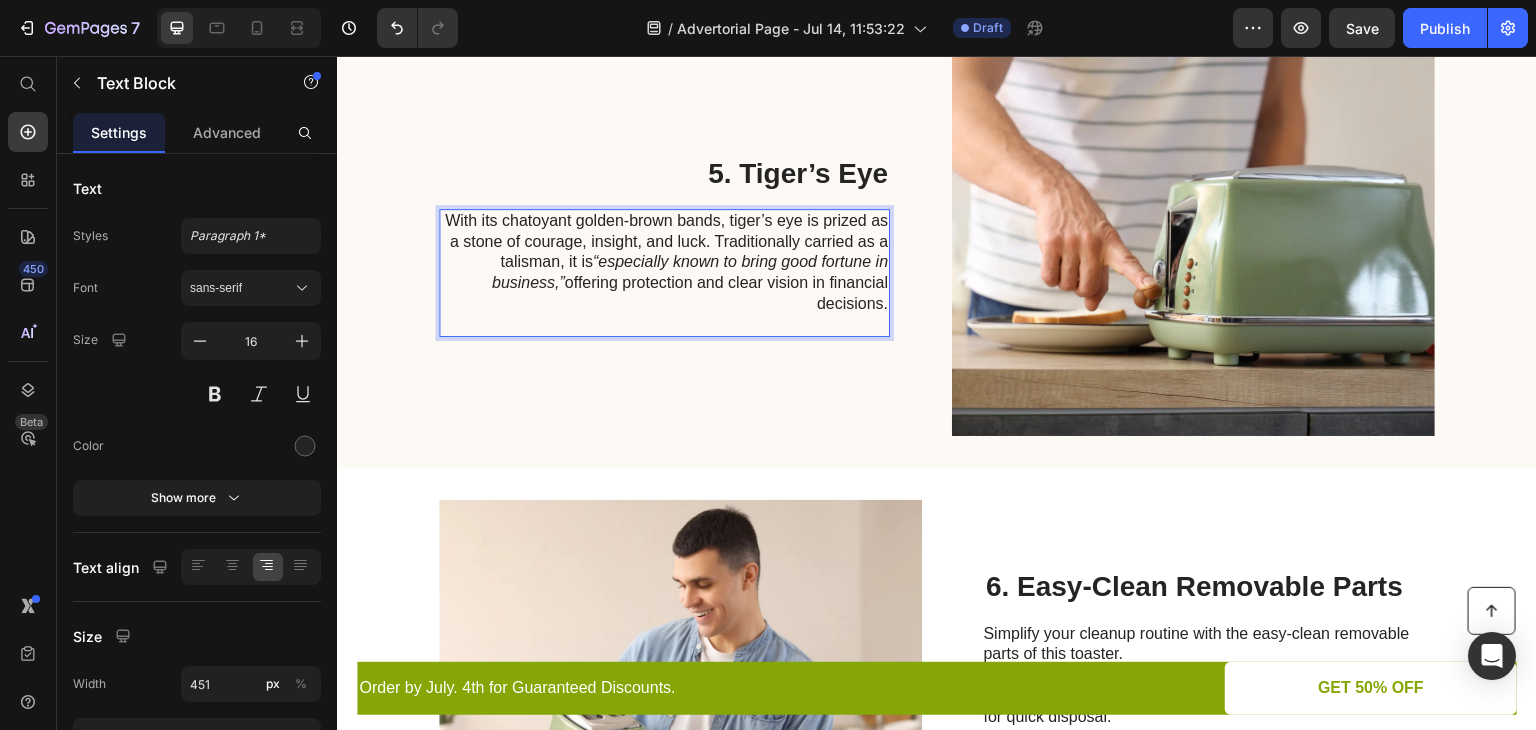 scroll, scrollTop: 2771, scrollLeft: 0, axis: vertical 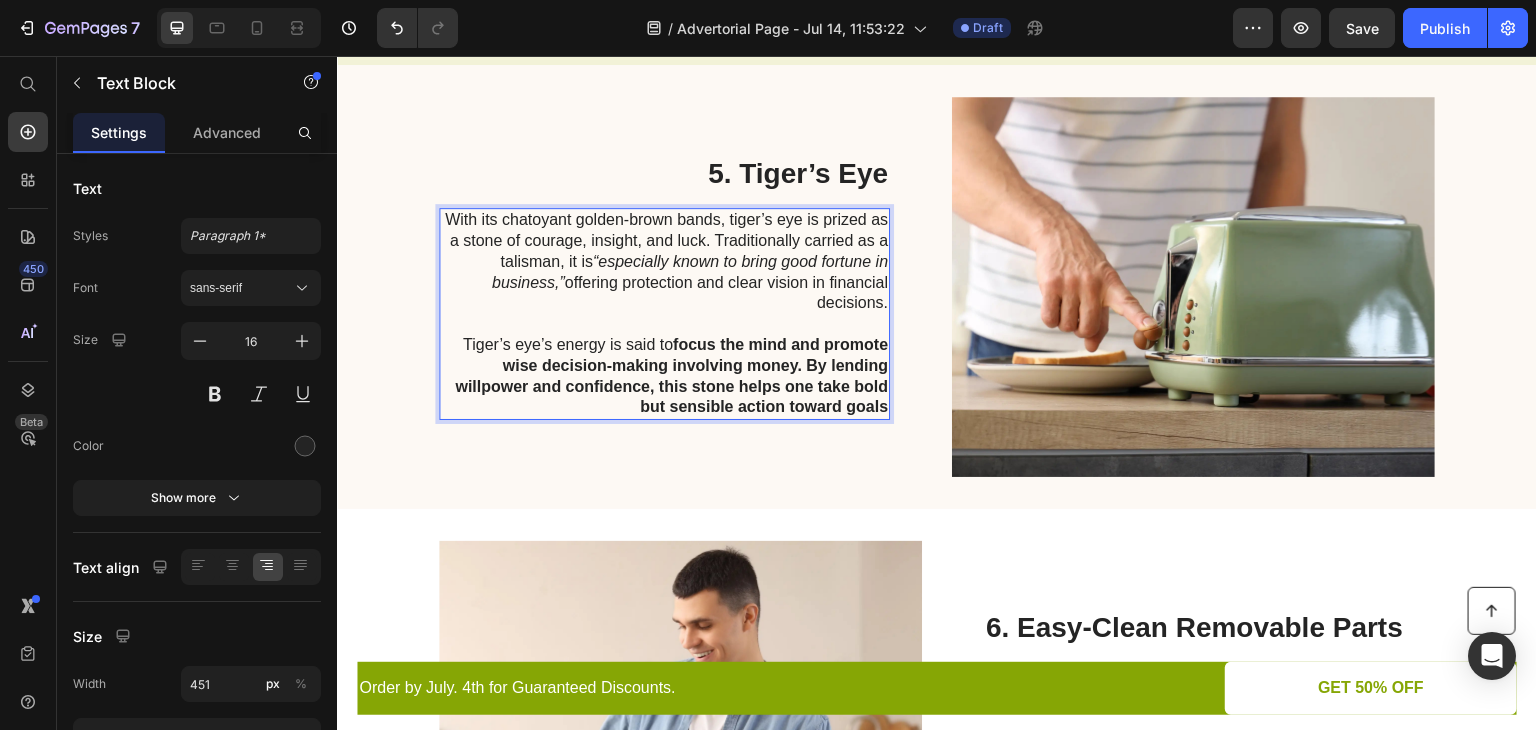 click on "focus the mind and promote wise decision-making involving money. By lending willpower and confidence, this stone helps one take bold but sensible action toward goals" at bounding box center (671, 375) 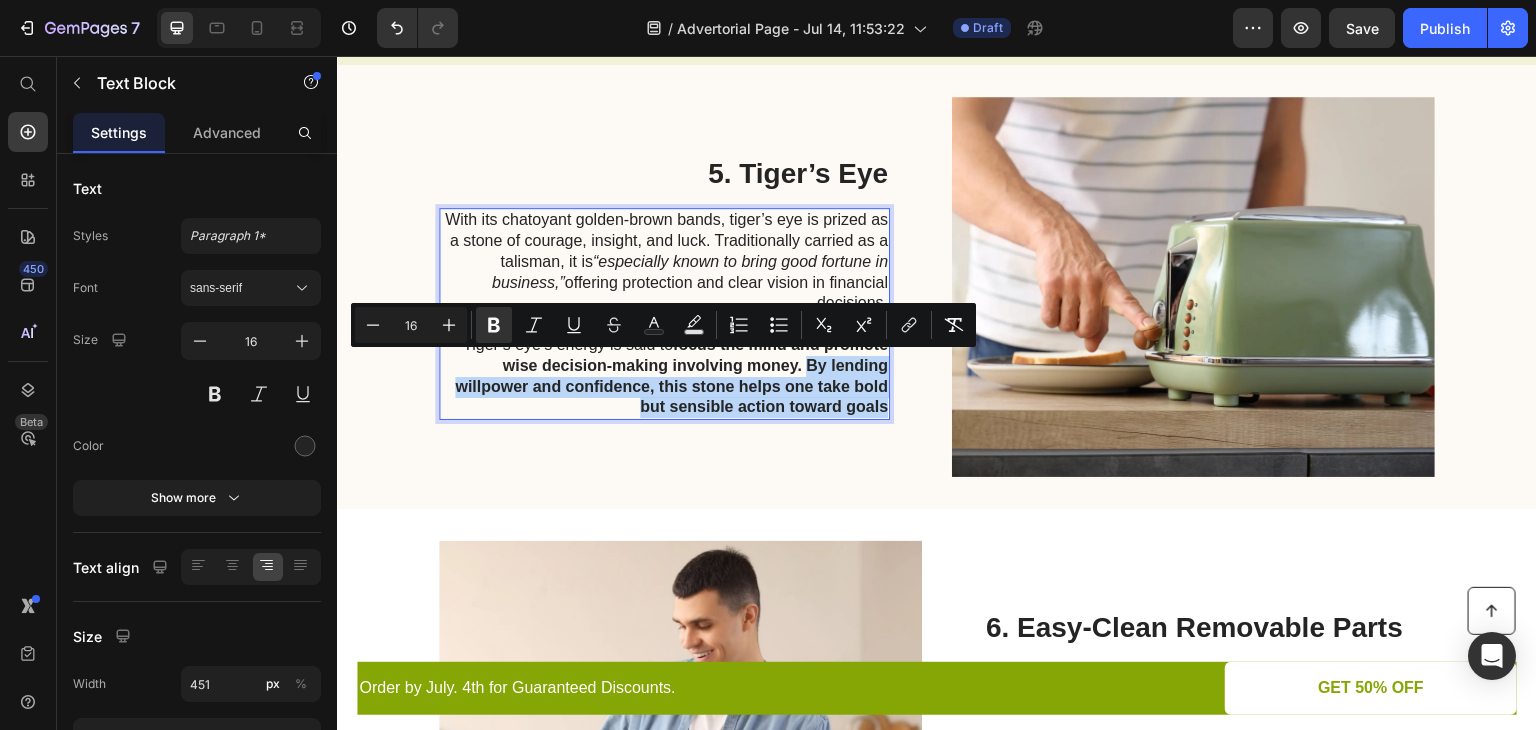 drag, startPoint x: 801, startPoint y: 366, endPoint x: 877, endPoint y: 407, distance: 86.35392 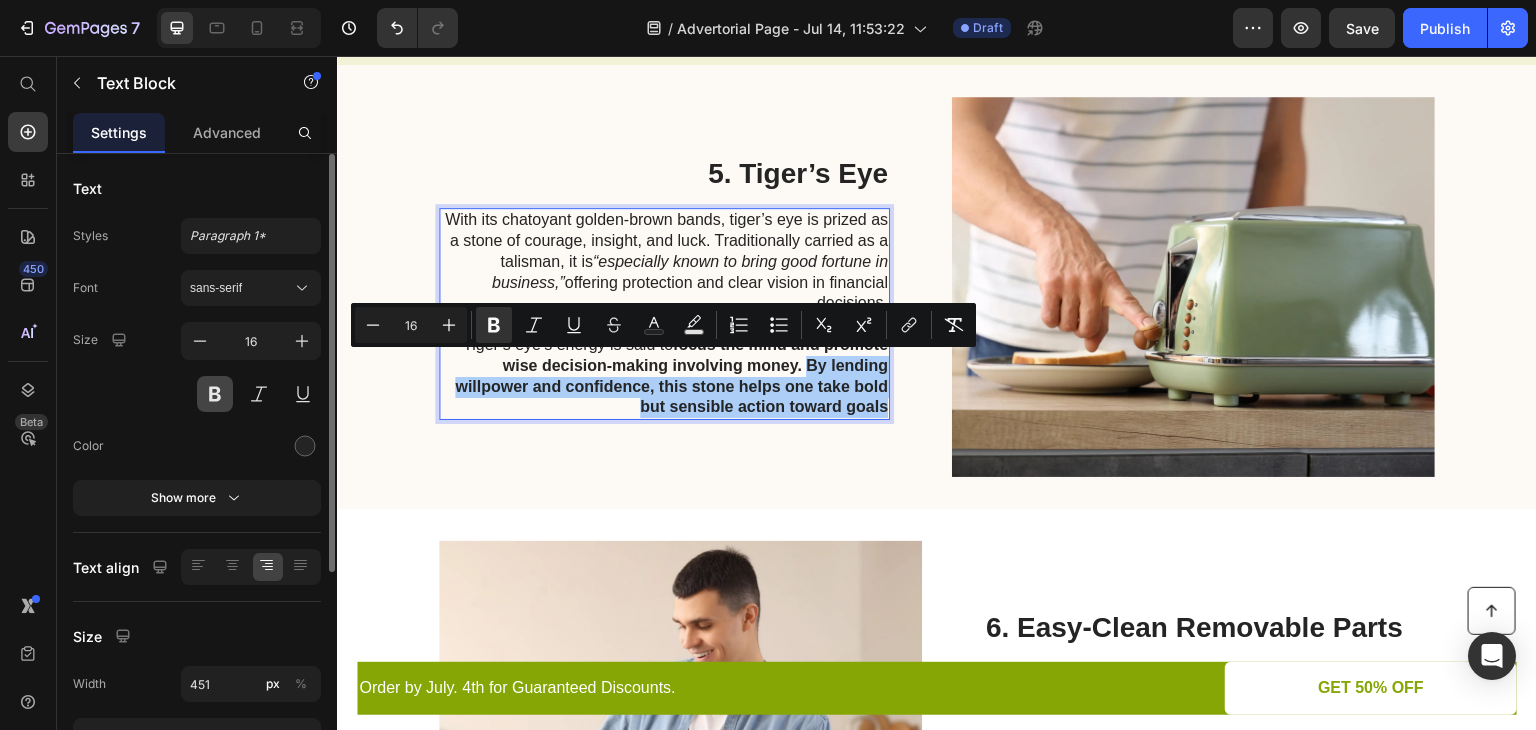 click at bounding box center (215, 394) 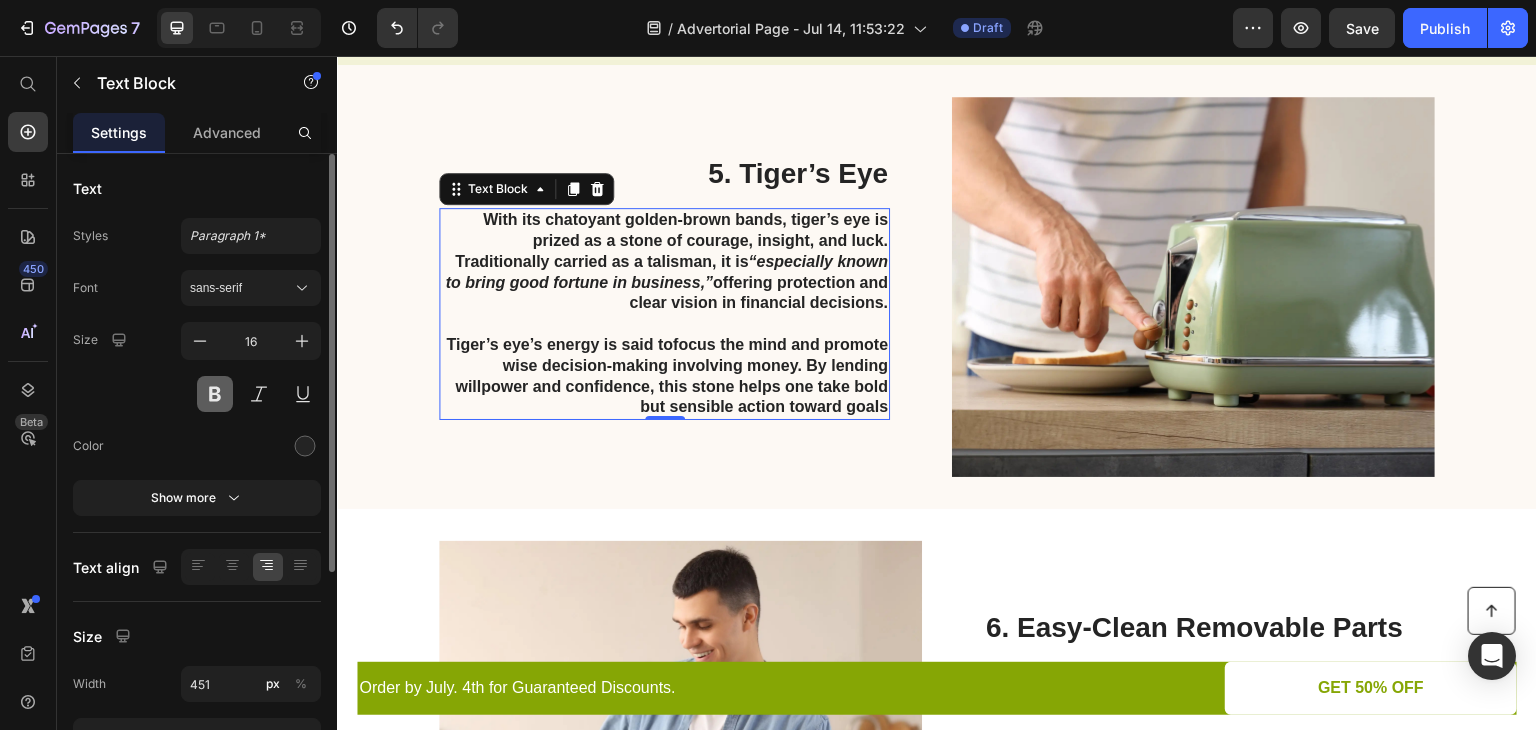 click at bounding box center [215, 394] 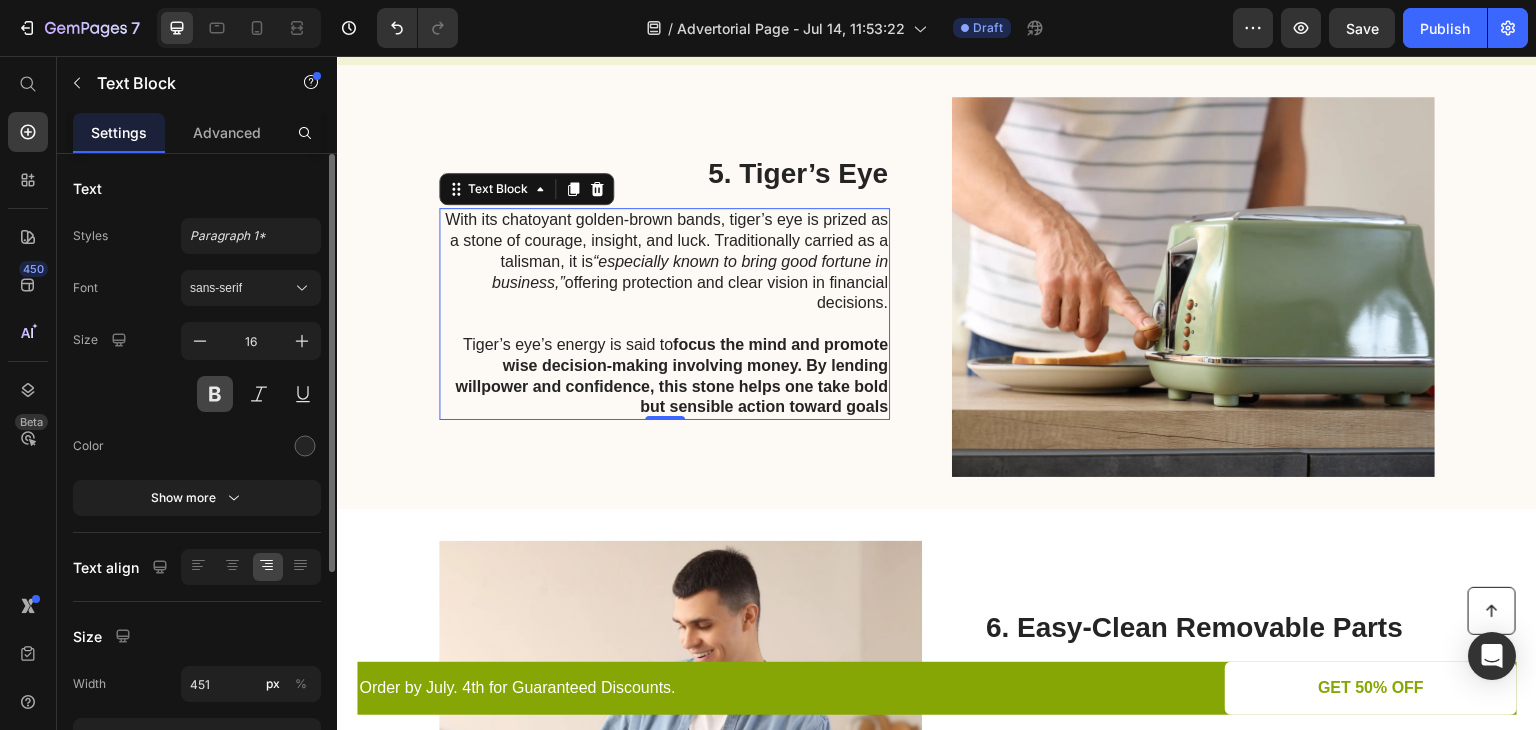 click at bounding box center (215, 394) 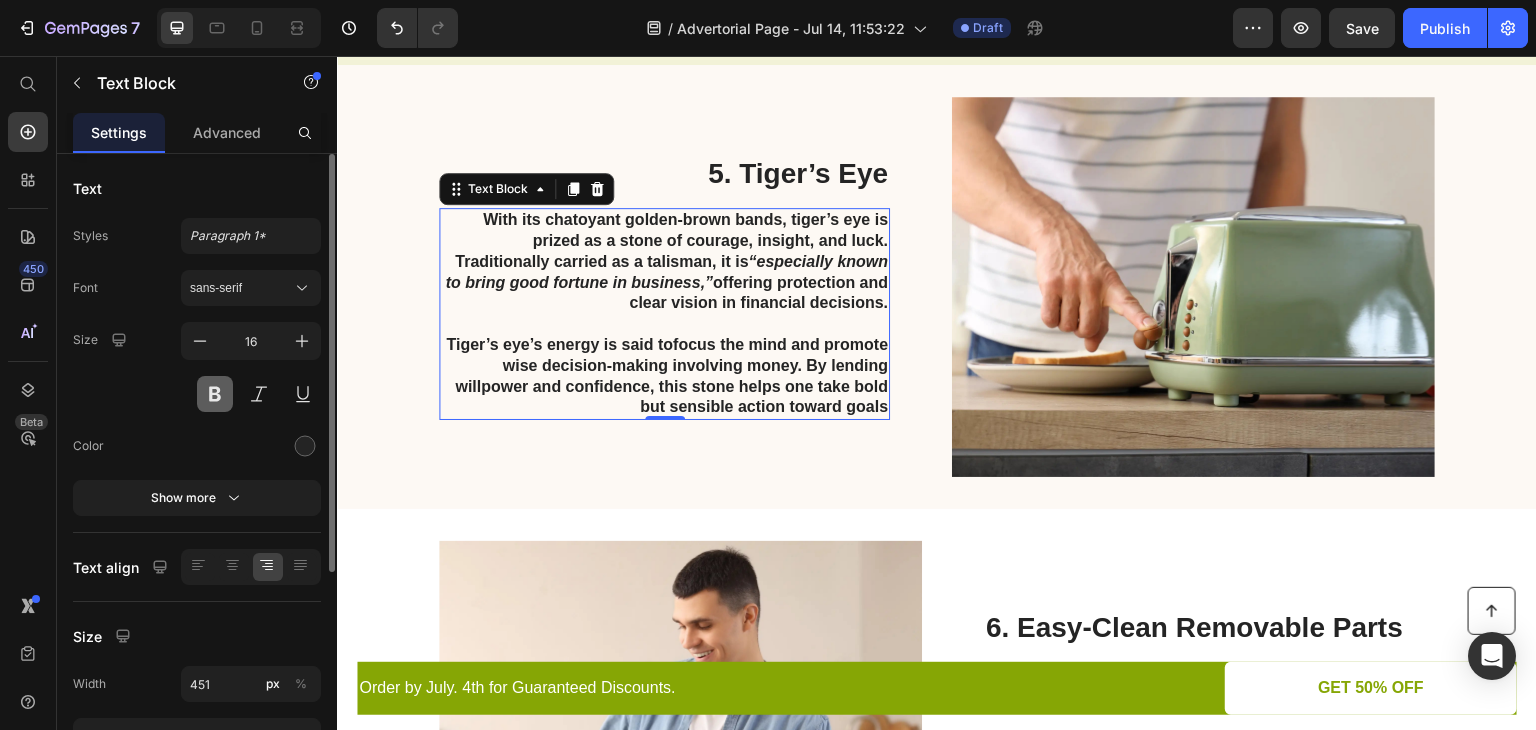 click at bounding box center [215, 394] 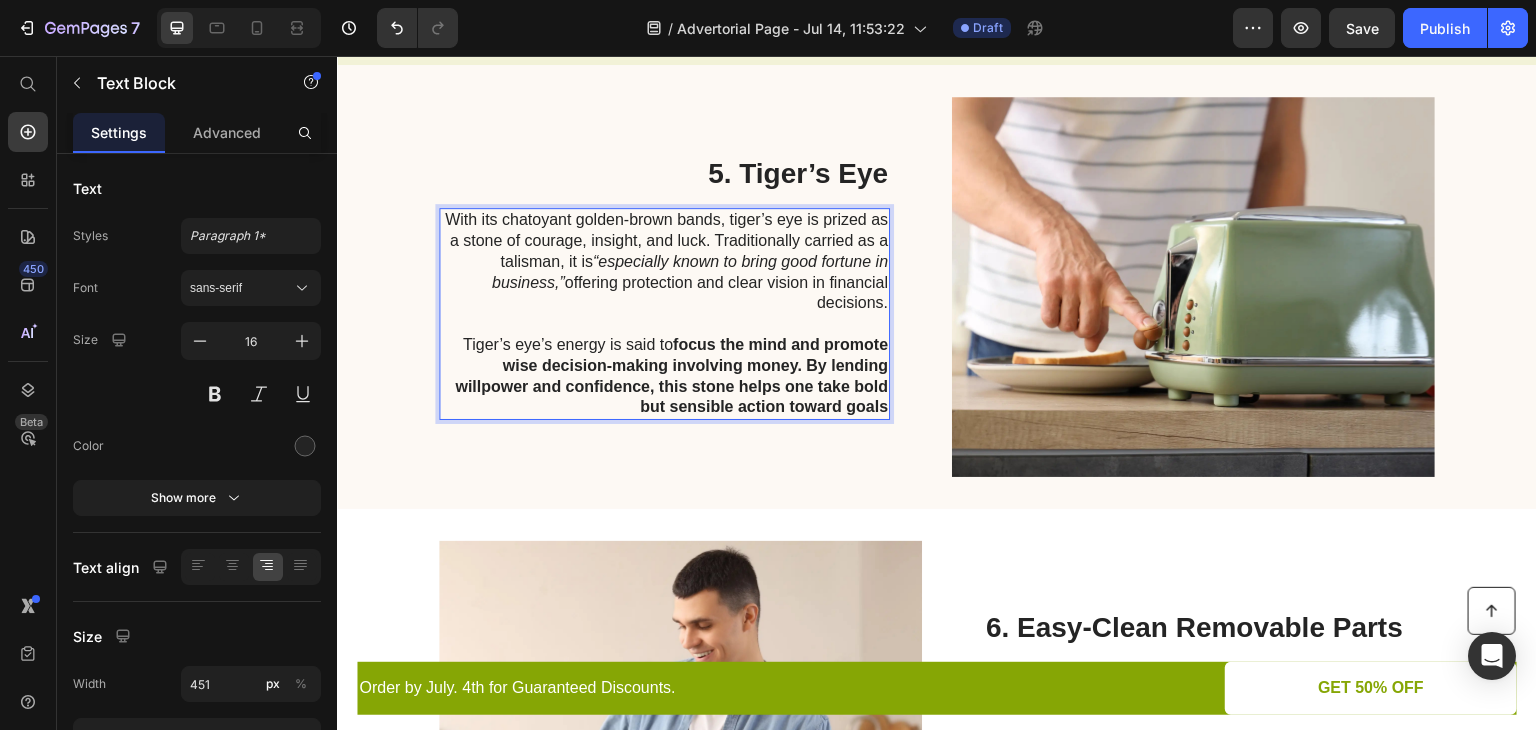 click on "focus the mind and promote wise decision-making involving money. By lending willpower and confidence, this stone helps one take bold but sensible action toward goals" at bounding box center (671, 375) 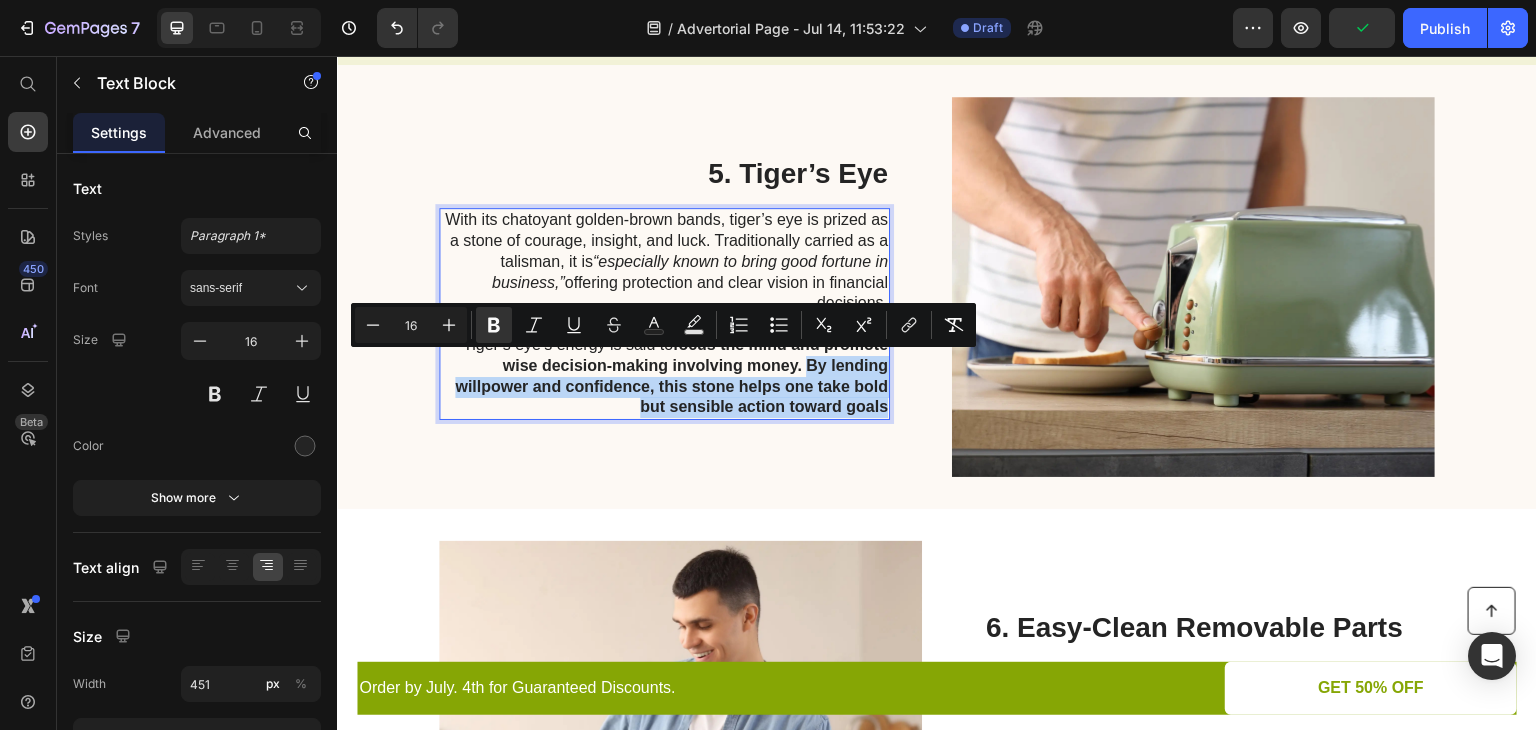 drag, startPoint x: 798, startPoint y: 366, endPoint x: 876, endPoint y: 406, distance: 87.658424 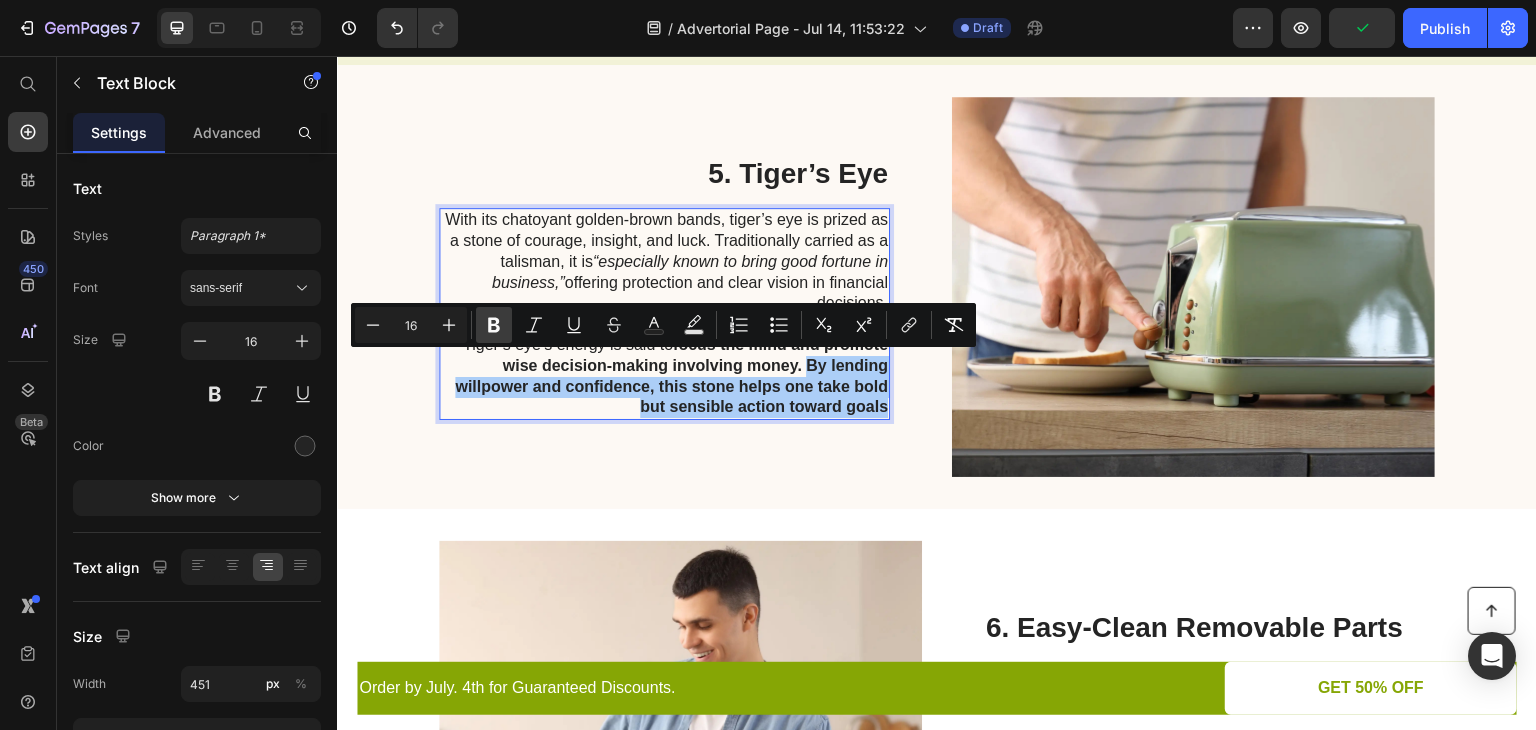 drag, startPoint x: 492, startPoint y: 331, endPoint x: 171, endPoint y: 296, distance: 322.90247 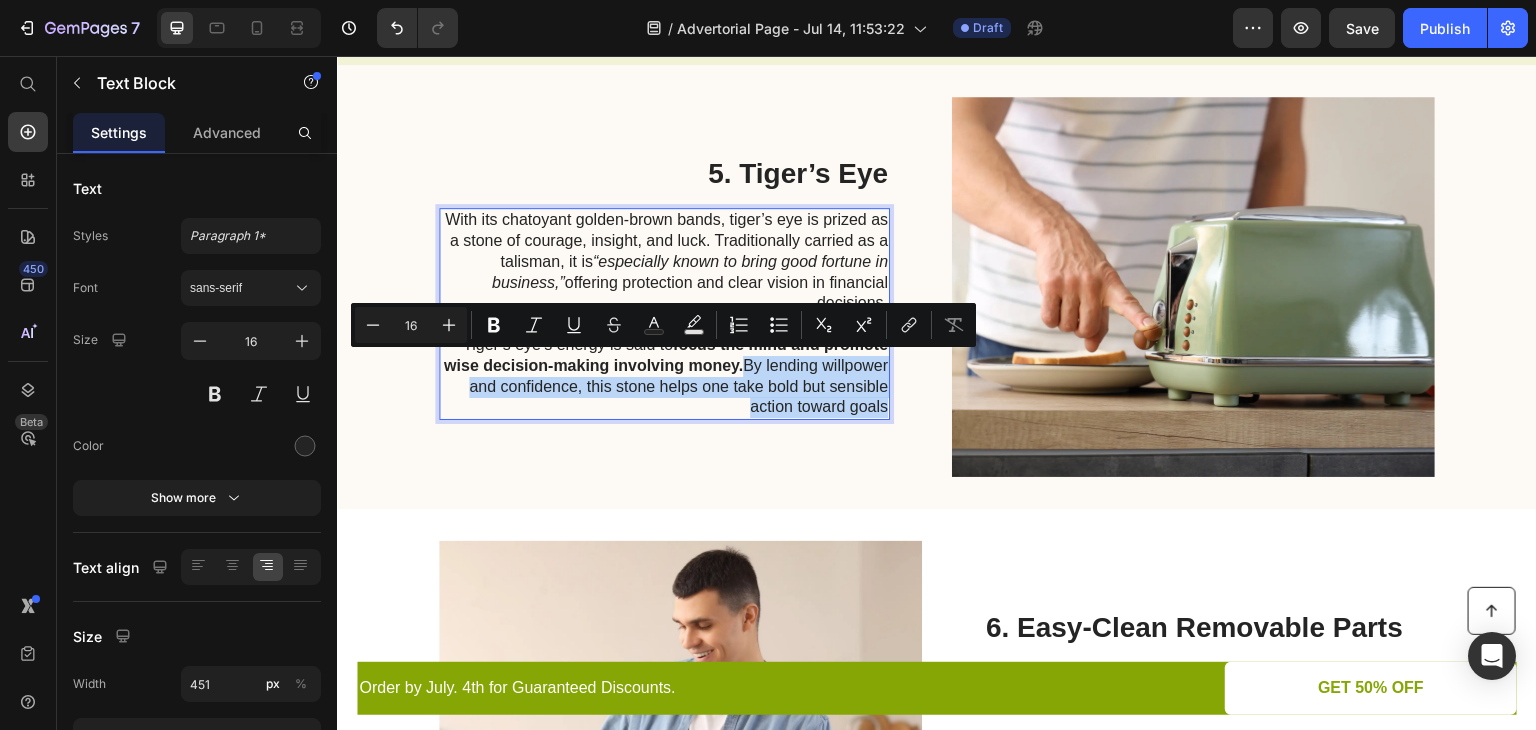 click on "Tiger’s eye’s energy is said to  focus the mind and promote wise decision-making involving money.  By lending willpower and confidence, this stone helps one take bold but sensible action toward goals" at bounding box center [663, 376] 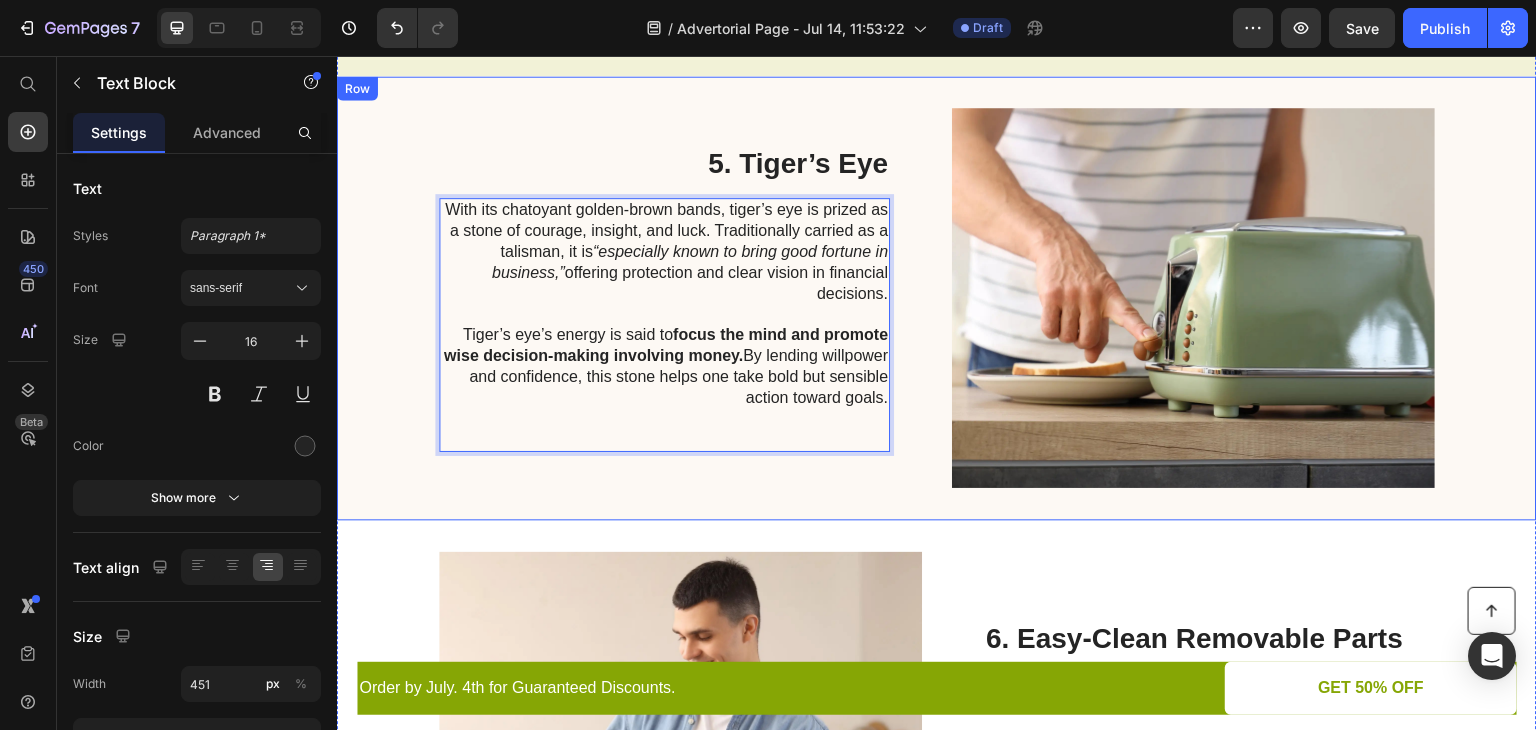 scroll, scrollTop: 2719, scrollLeft: 0, axis: vertical 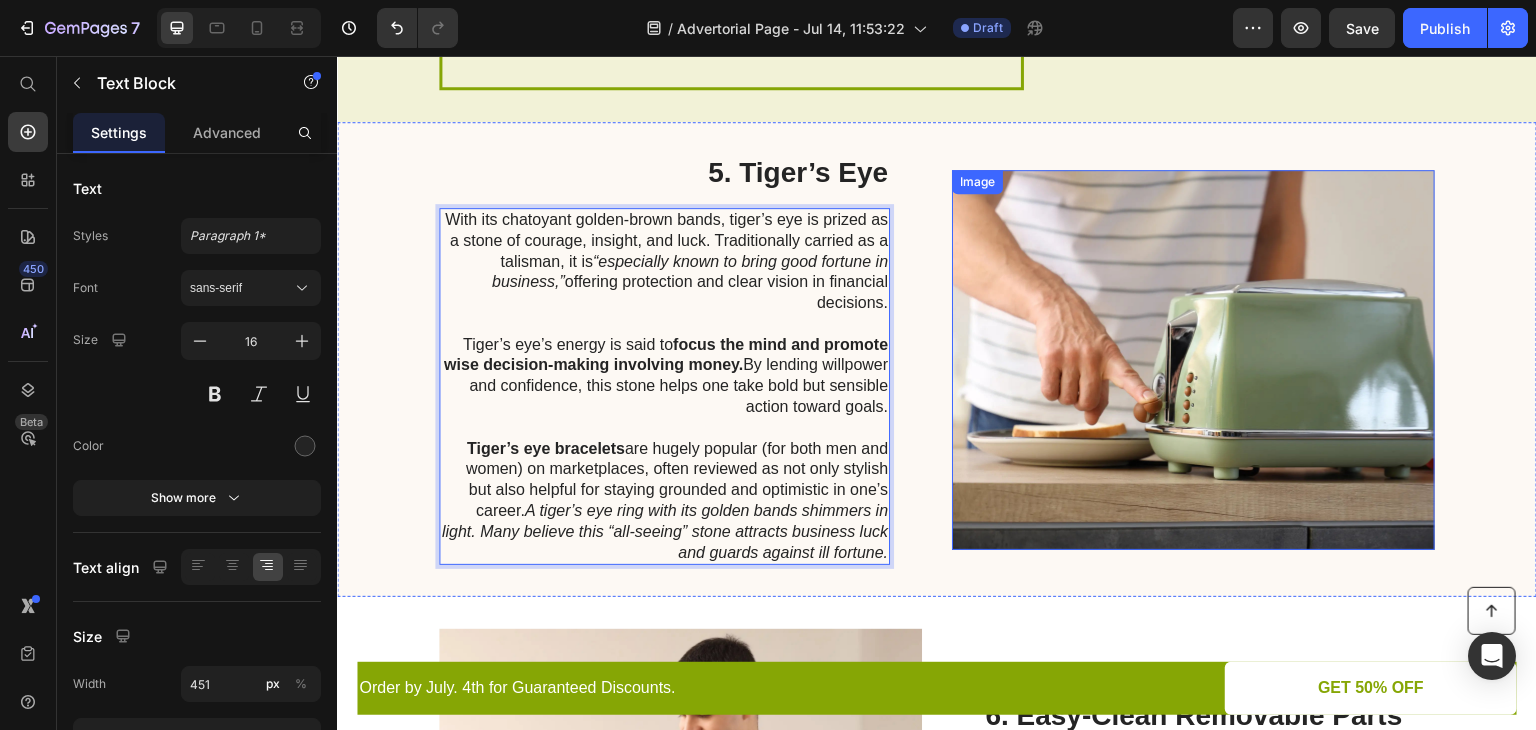 click at bounding box center (1193, 360) 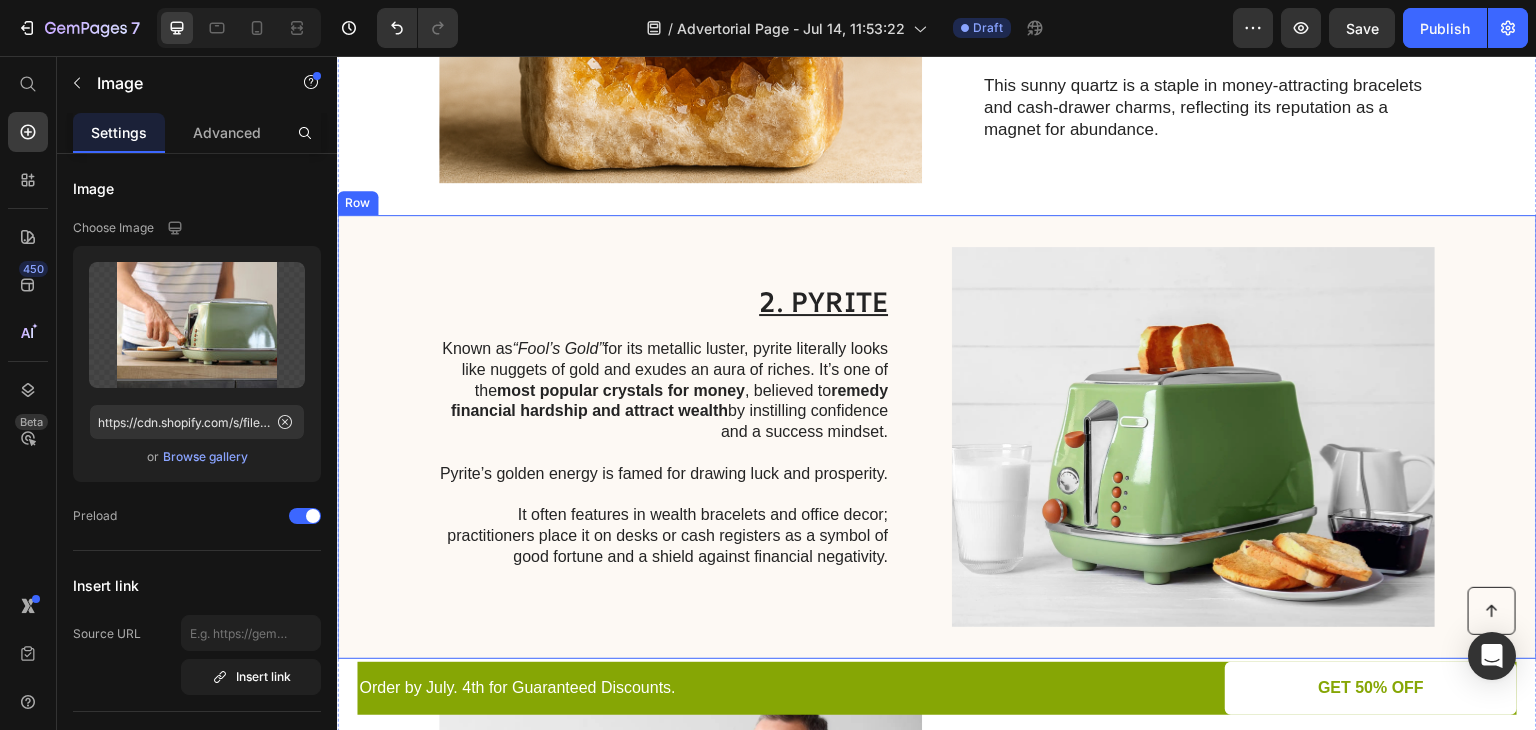 scroll, scrollTop: 883, scrollLeft: 0, axis: vertical 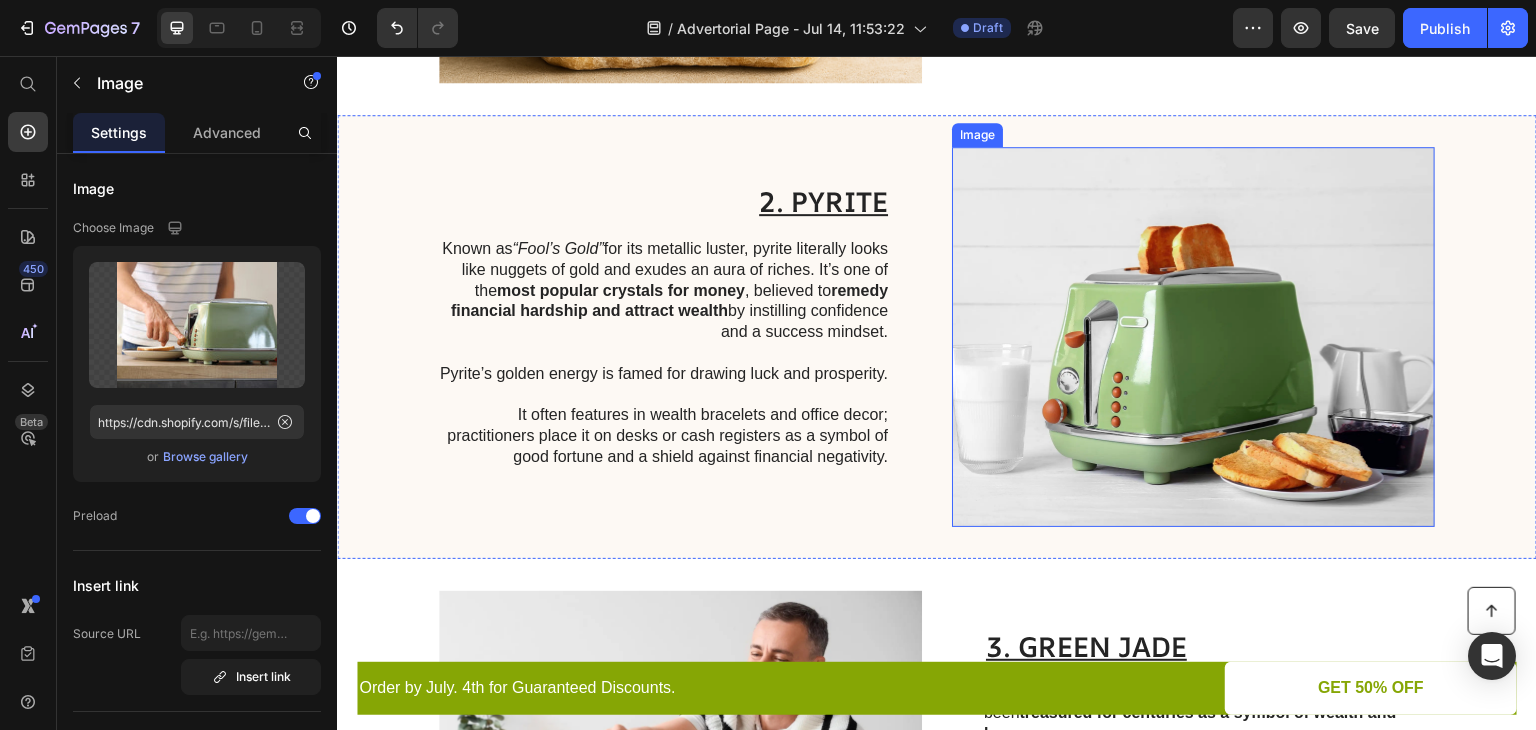 click at bounding box center (1193, 337) 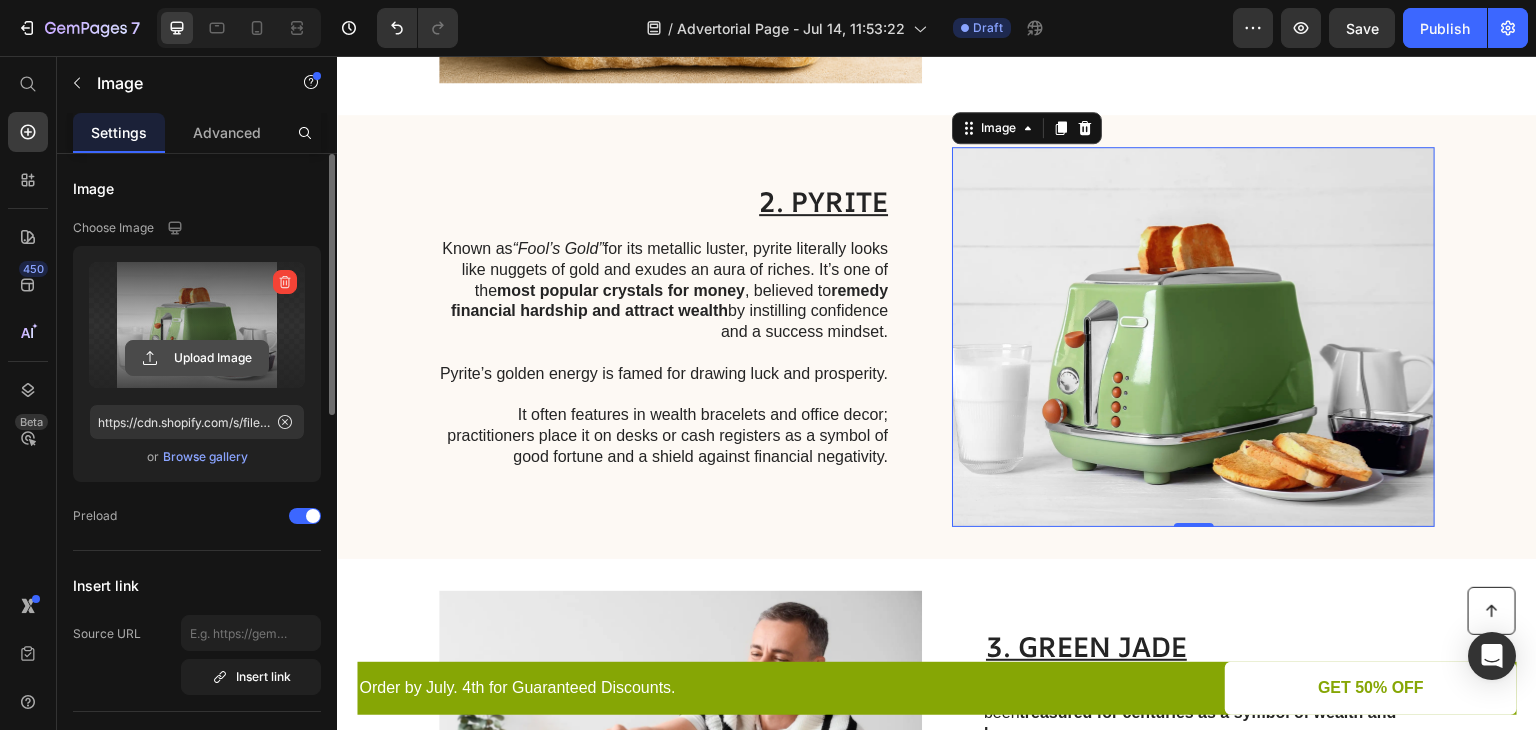 click 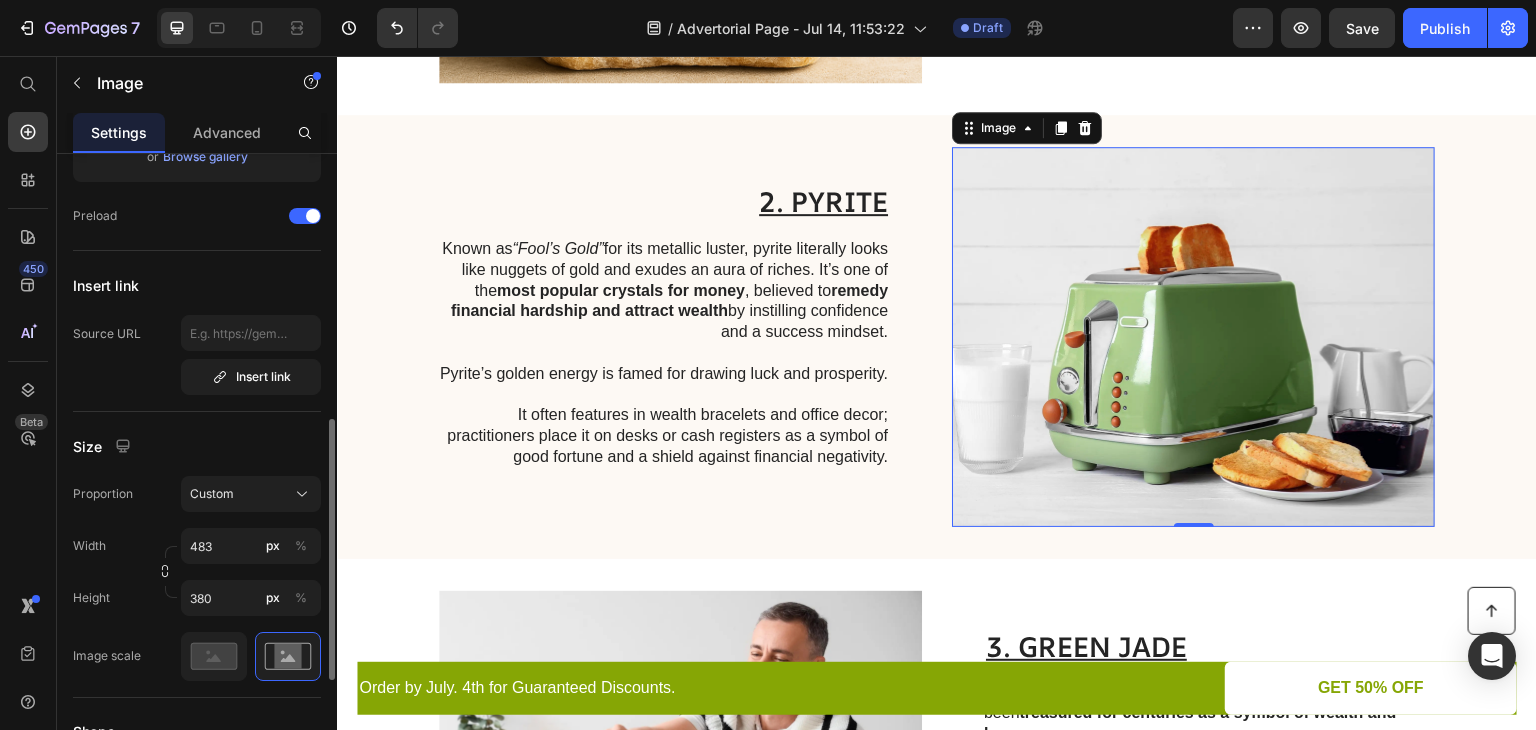 scroll, scrollTop: 400, scrollLeft: 0, axis: vertical 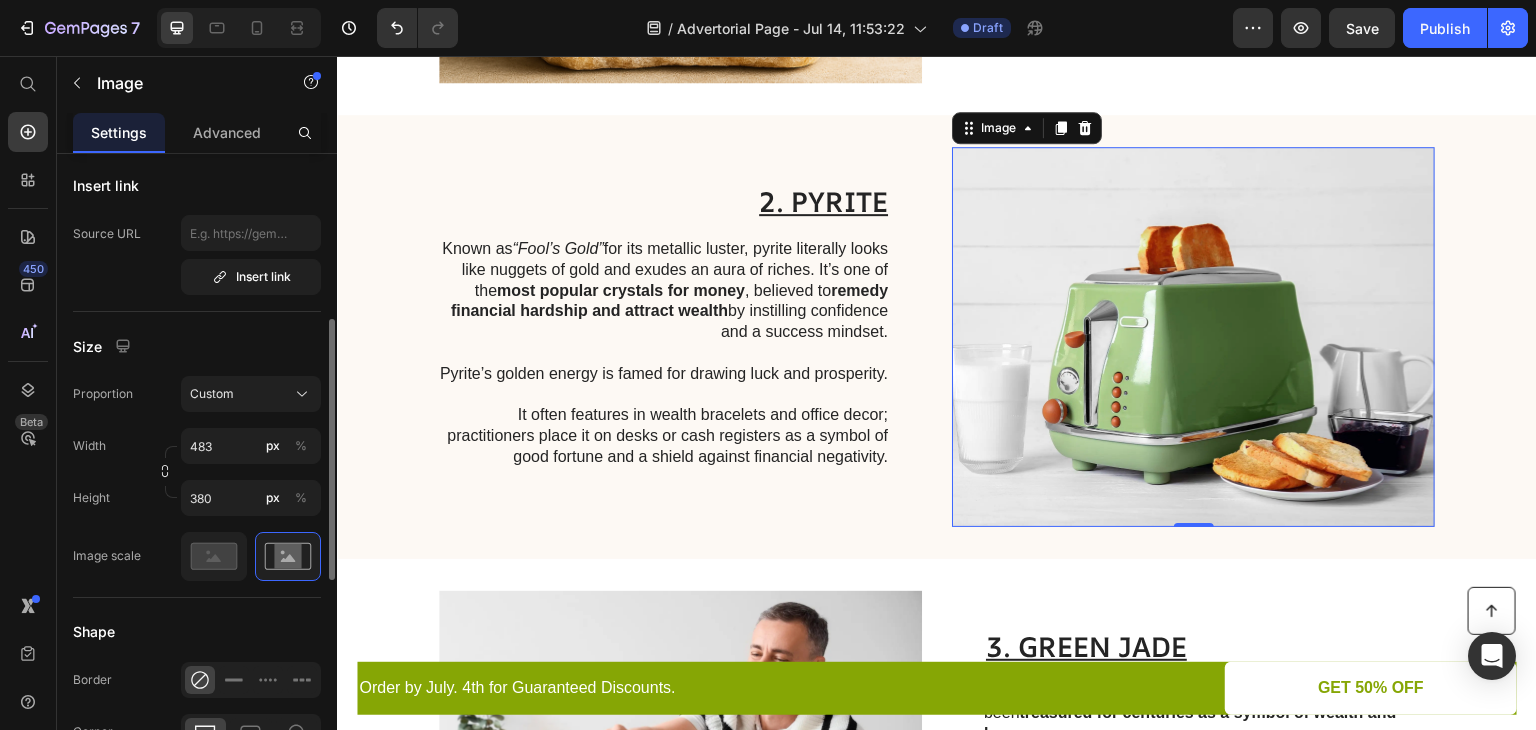 type on "https://cdn.shopify.com/s/files/1/0577/3764/2178/files/gempages_573931817913025584-021dd74d-b2f3-4cc0-b433-69238e07e19c.png" 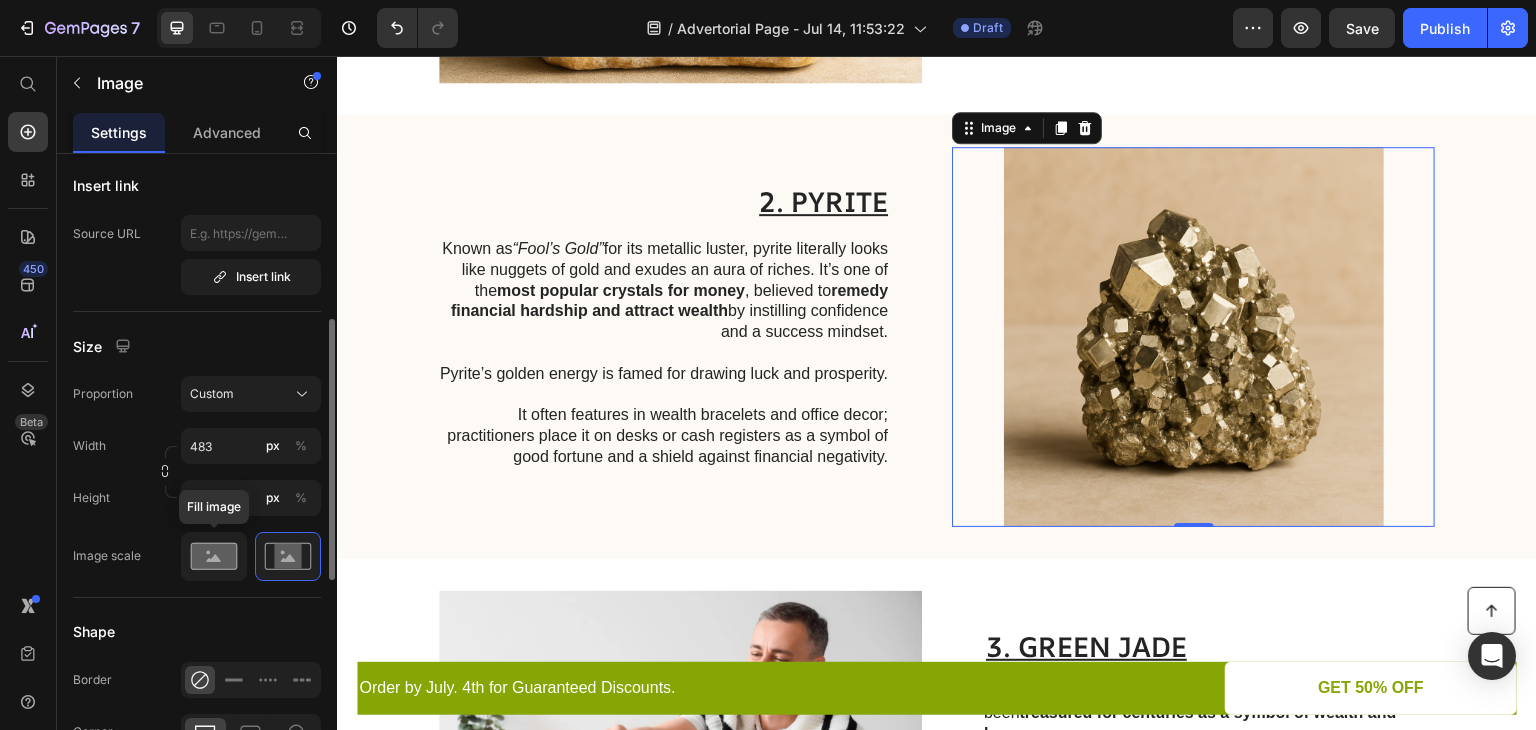 click 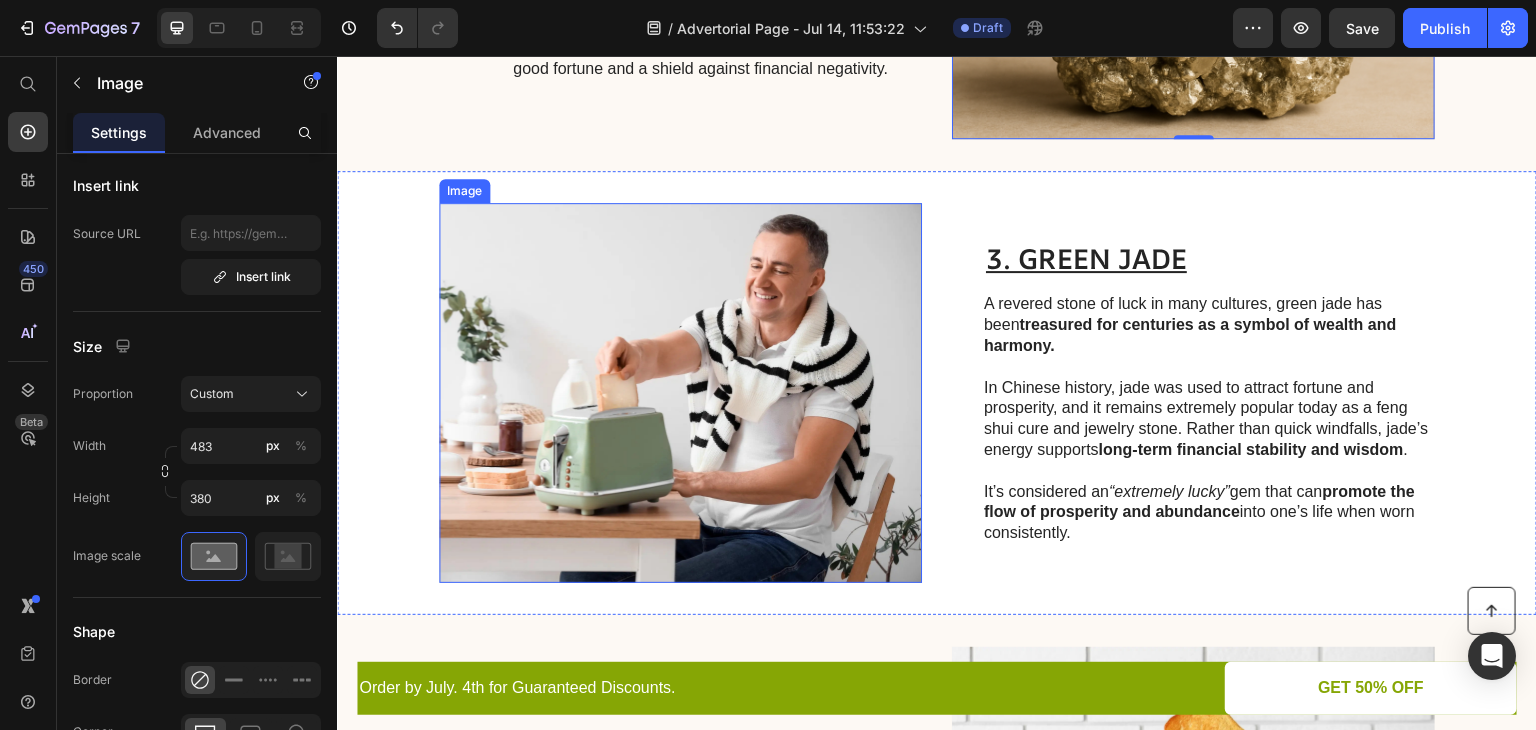 scroll, scrollTop: 1283, scrollLeft: 0, axis: vertical 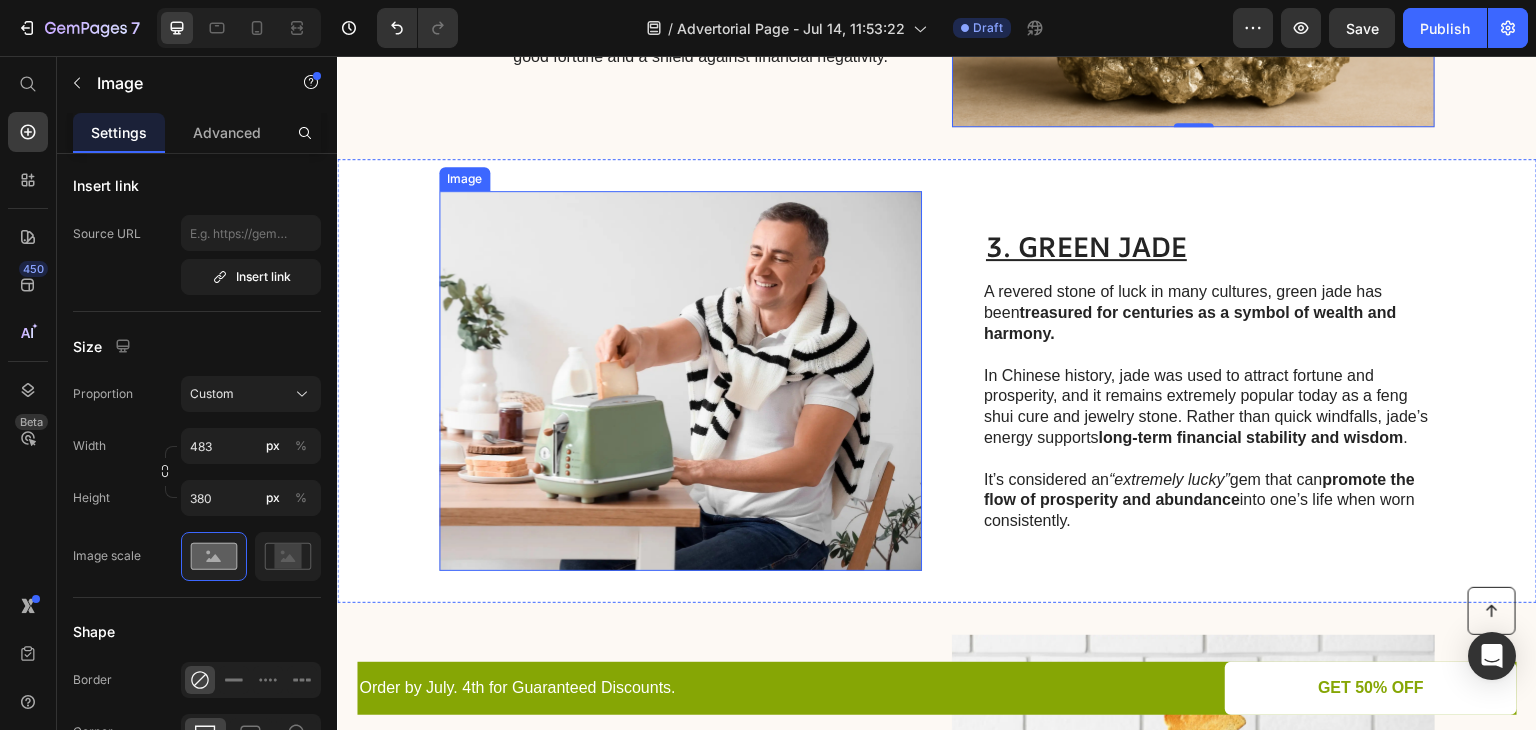 click at bounding box center [680, 381] 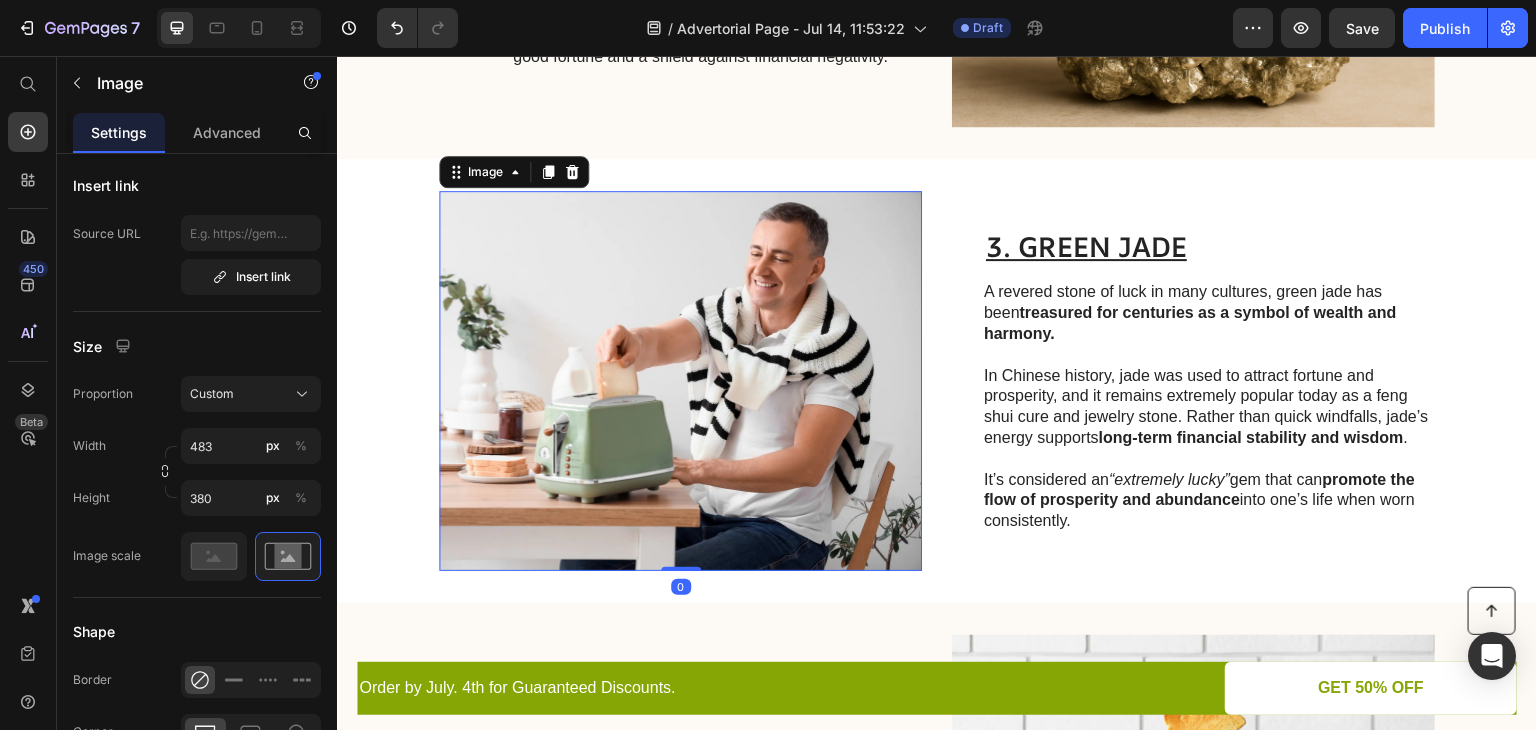 click at bounding box center [680, 381] 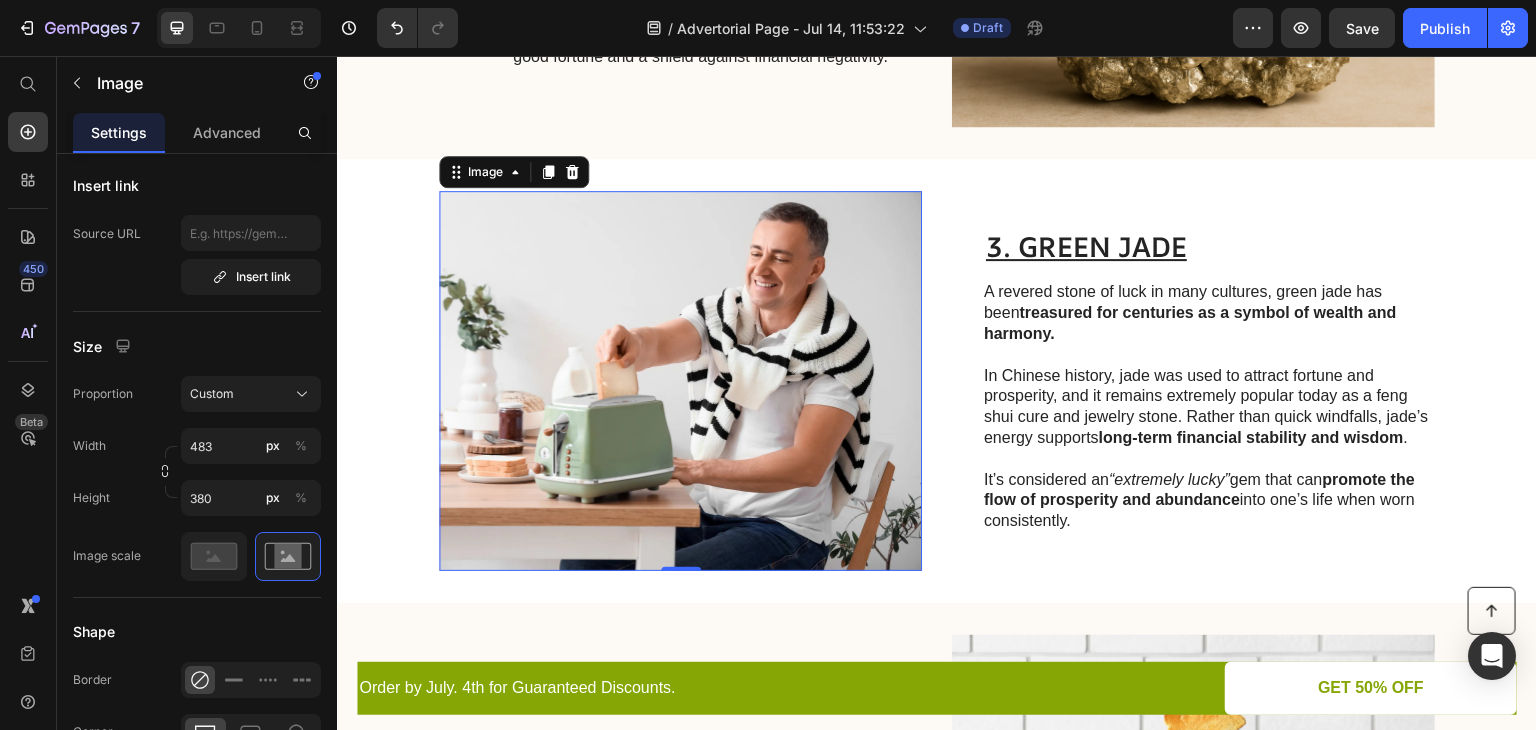 click at bounding box center (680, 381) 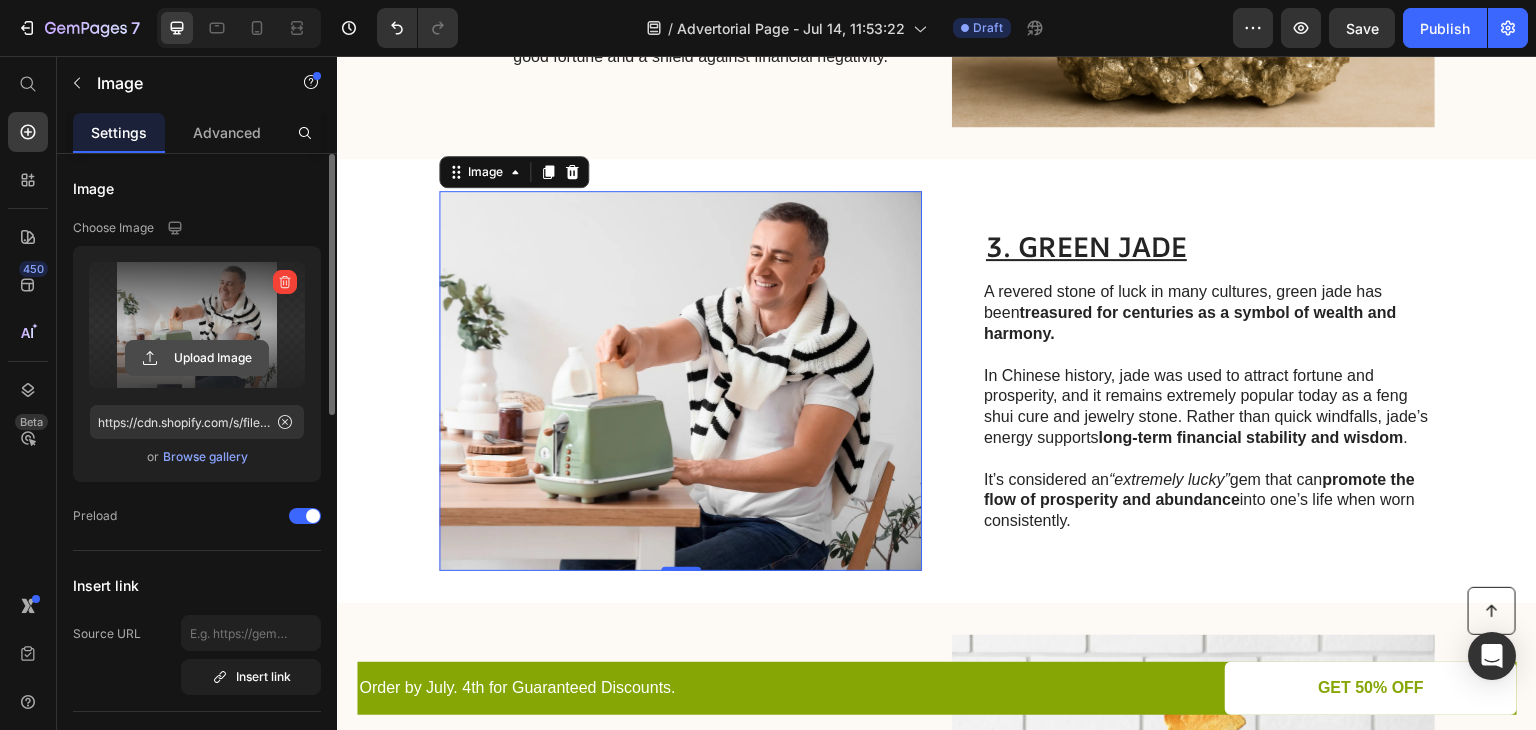 click 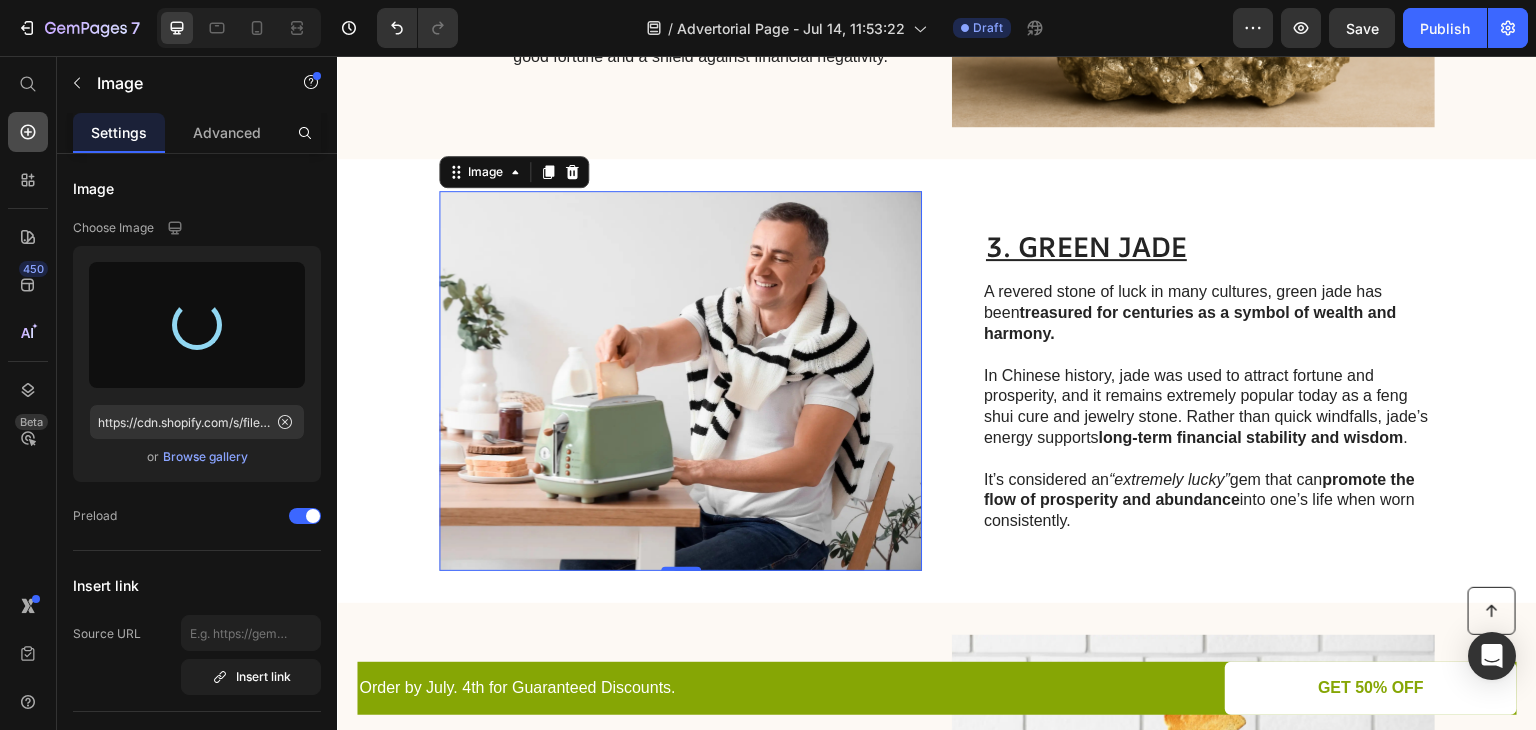 type on "https://cdn.shopify.com/s/files/1/0577/3764/2178/files/gempages_573931817913025584-4677e9db-bece-411e-8d71-974aaa13828b.png" 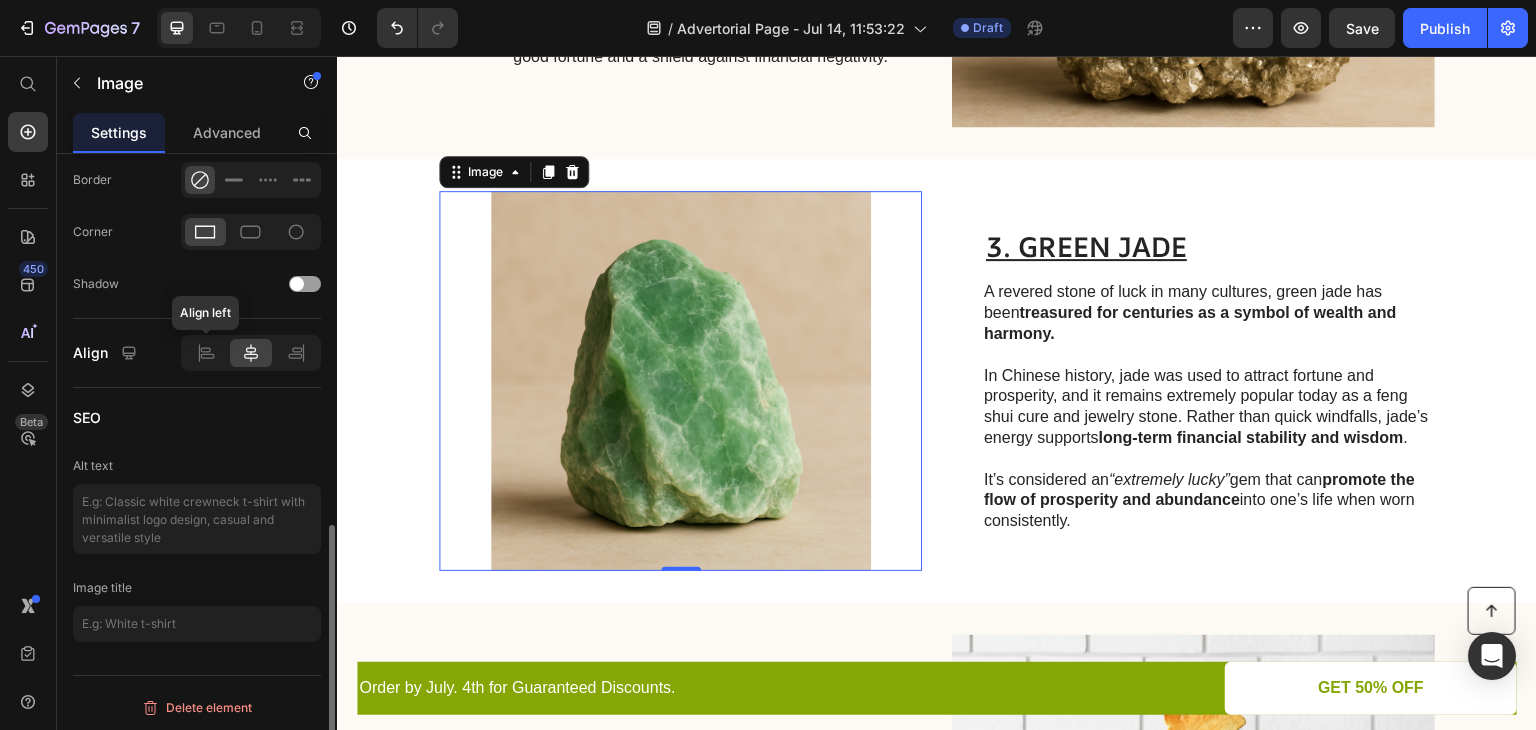 scroll, scrollTop: 700, scrollLeft: 0, axis: vertical 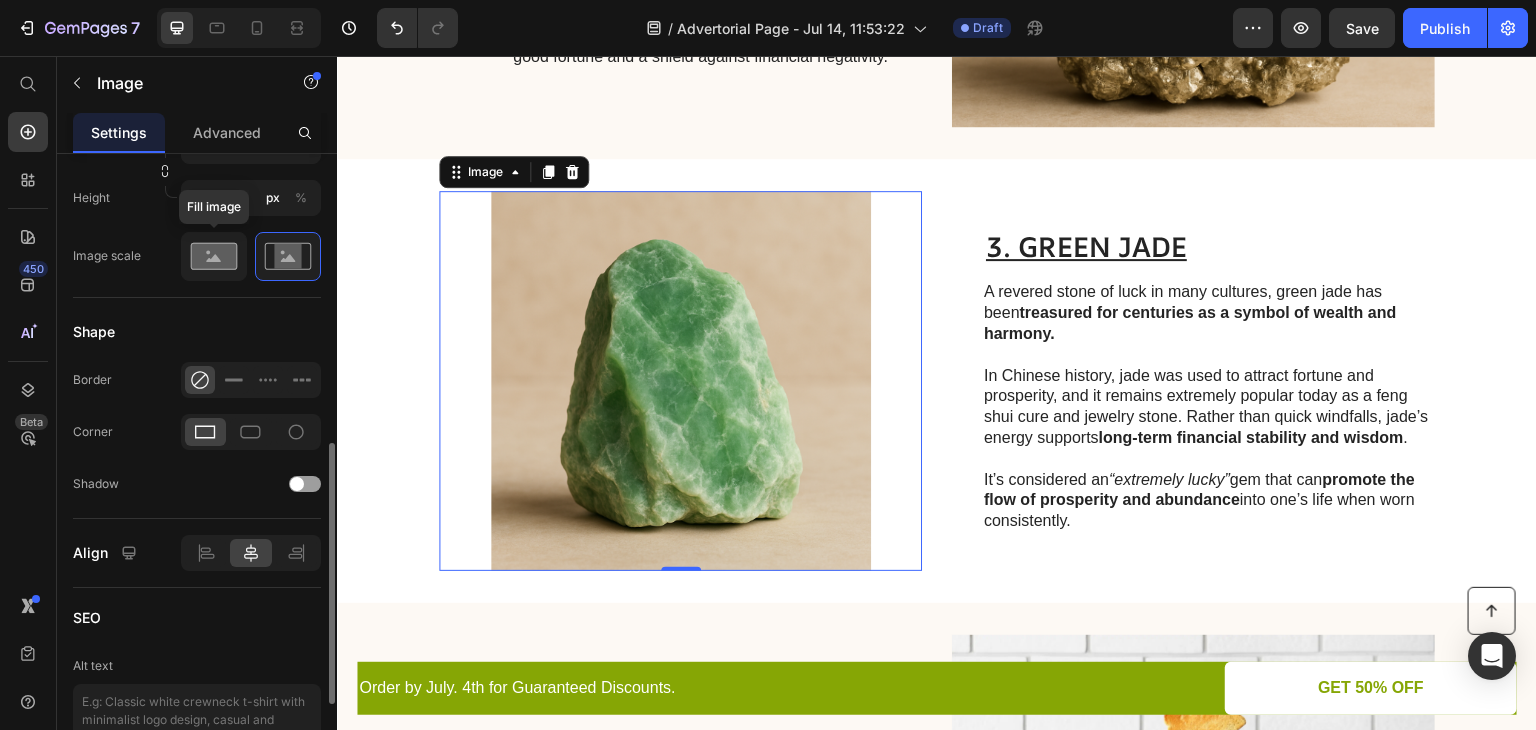 click 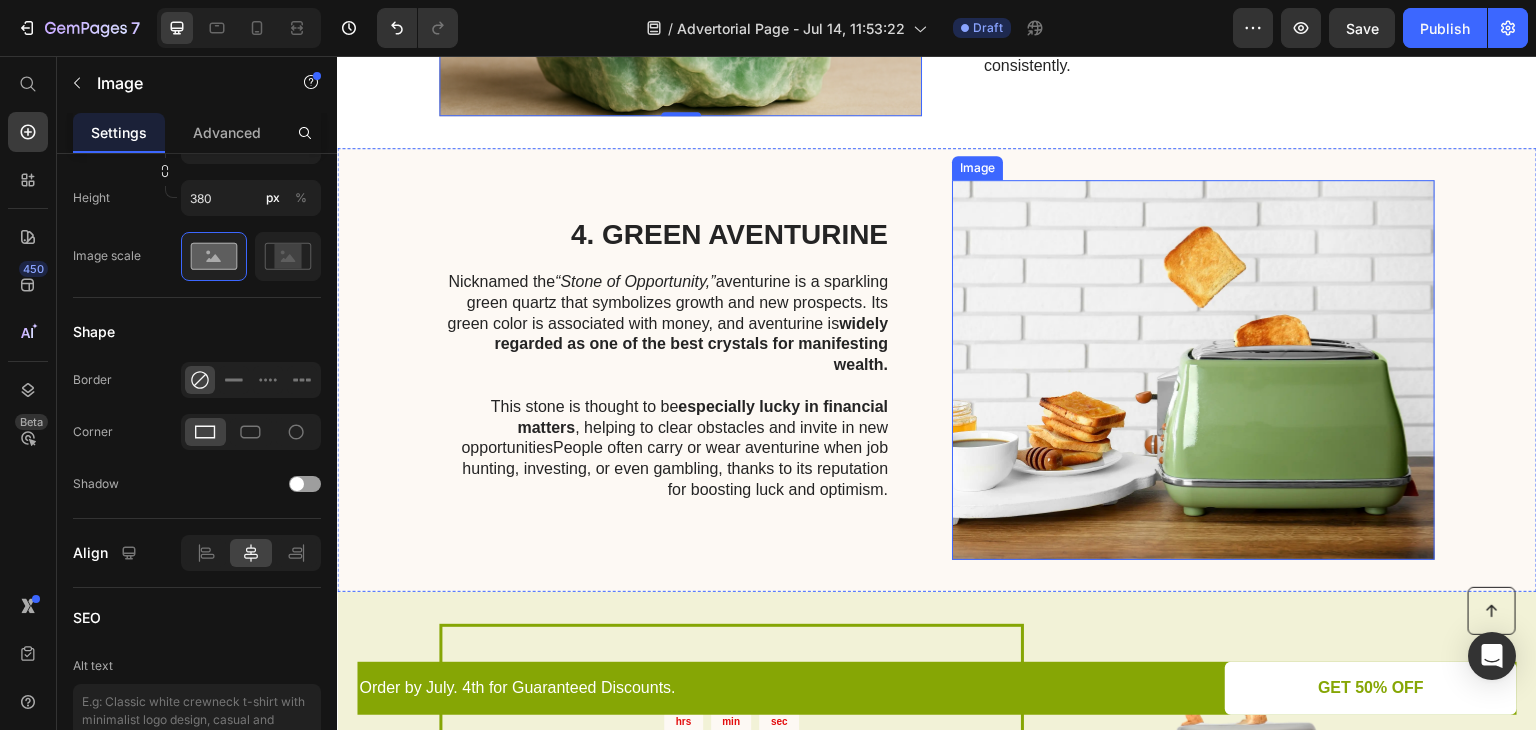 scroll, scrollTop: 1783, scrollLeft: 0, axis: vertical 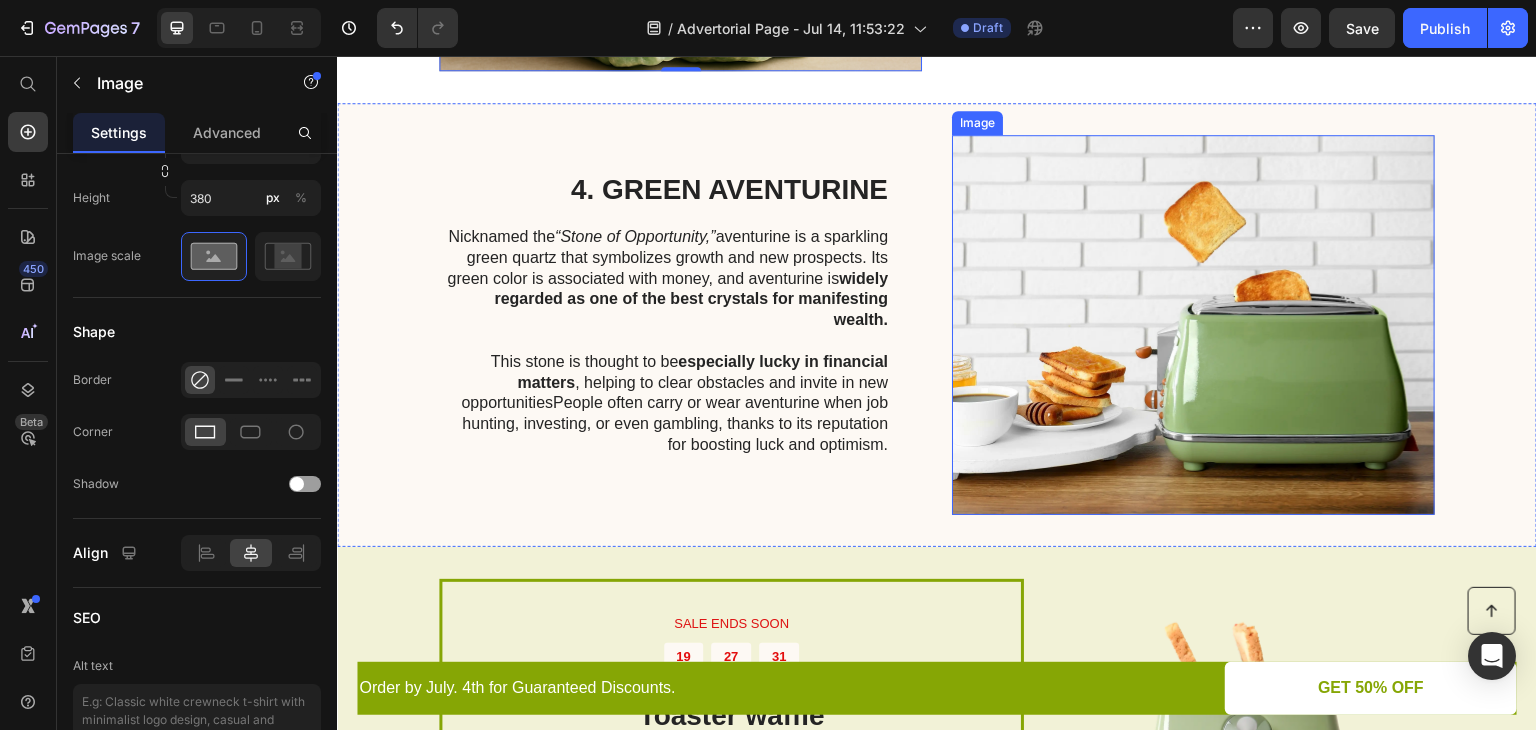 click at bounding box center (1193, 325) 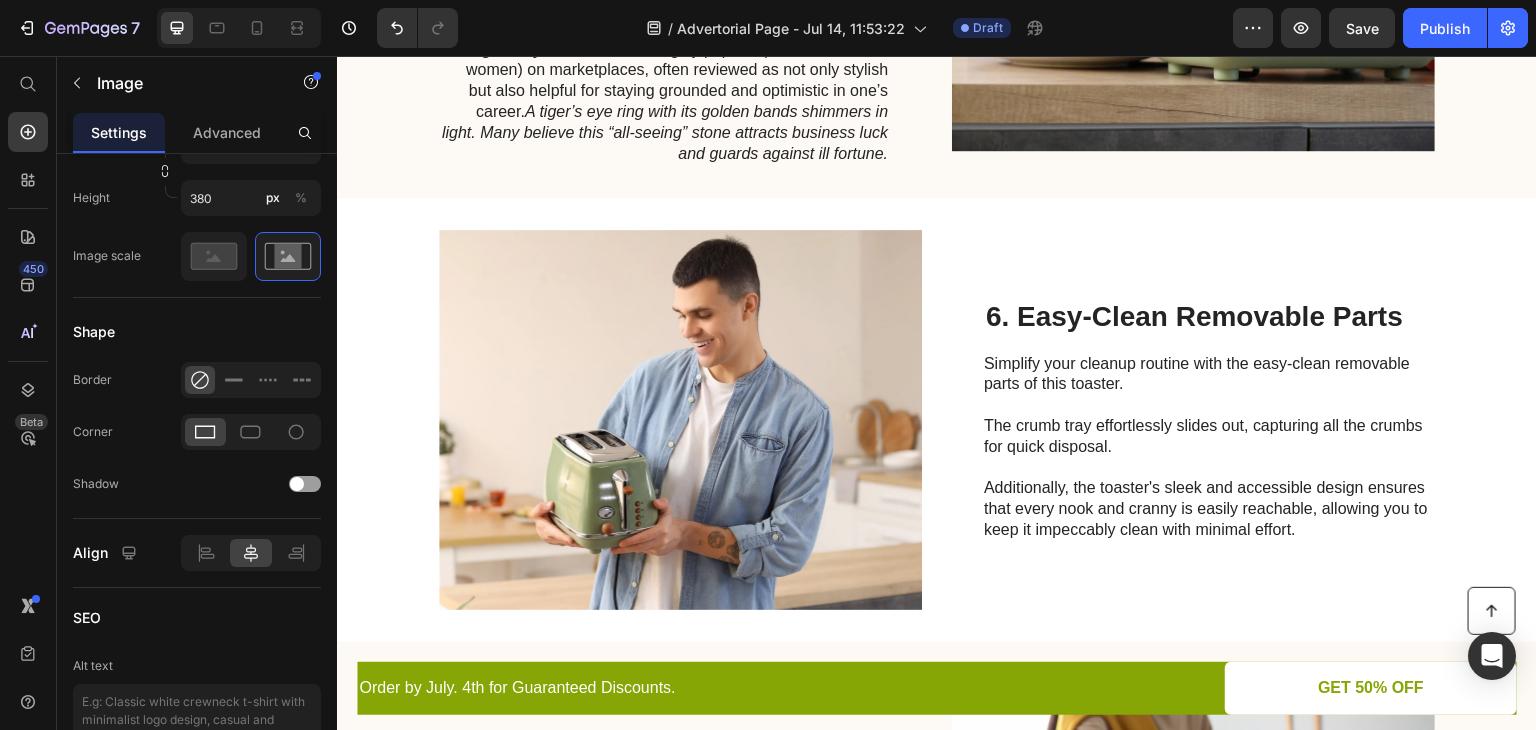 scroll, scrollTop: 3083, scrollLeft: 0, axis: vertical 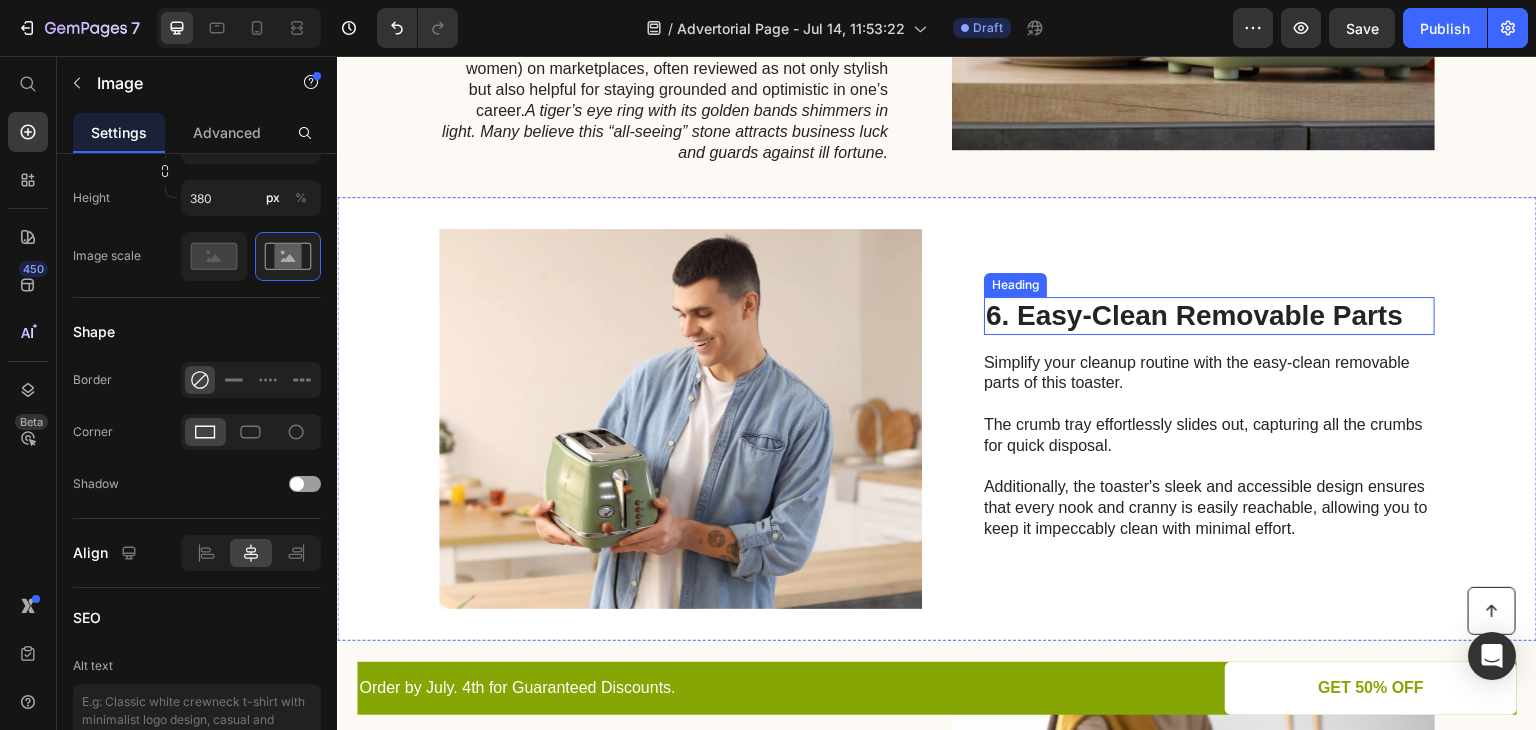 click on "6. Easy-Clean Removable Parts" at bounding box center [1209, 316] 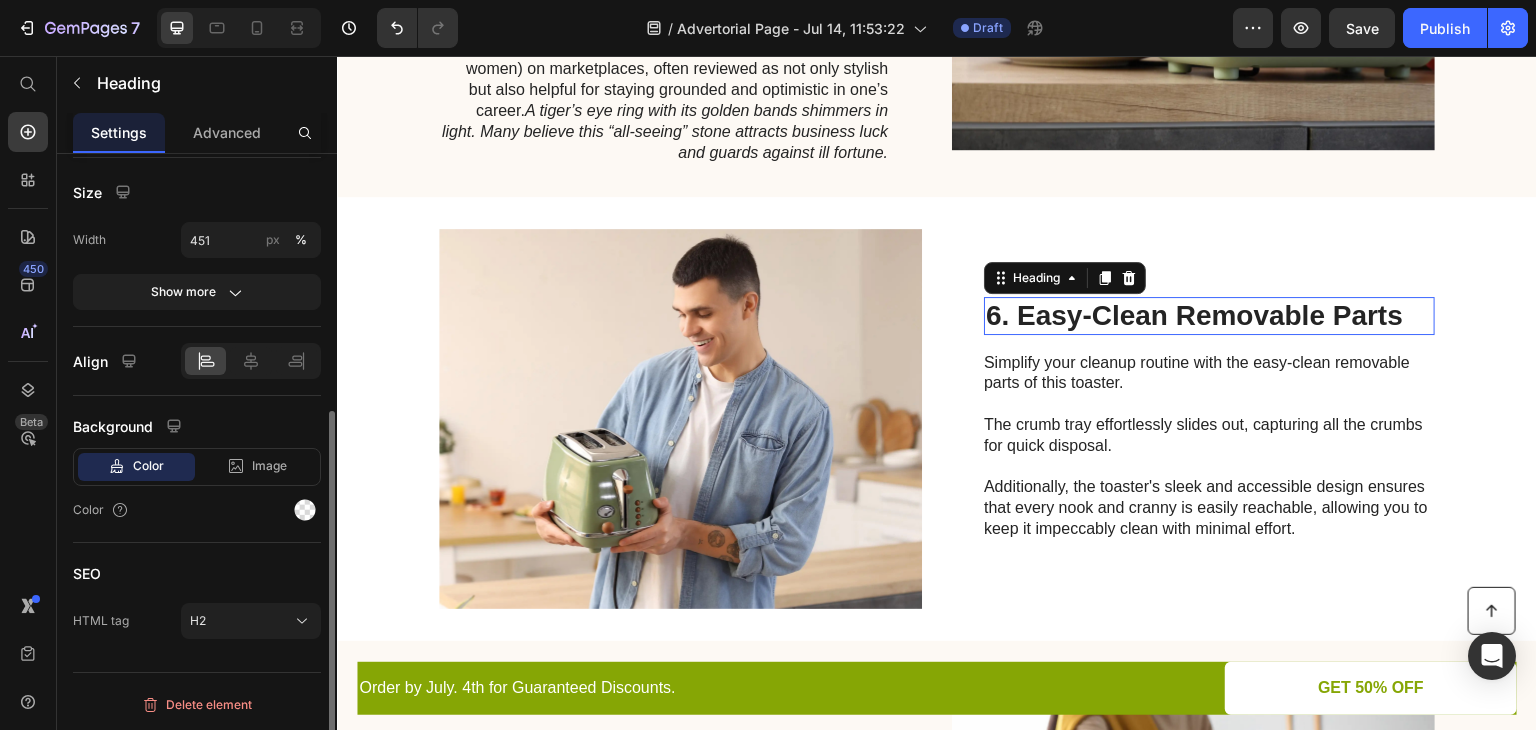 scroll, scrollTop: 0, scrollLeft: 0, axis: both 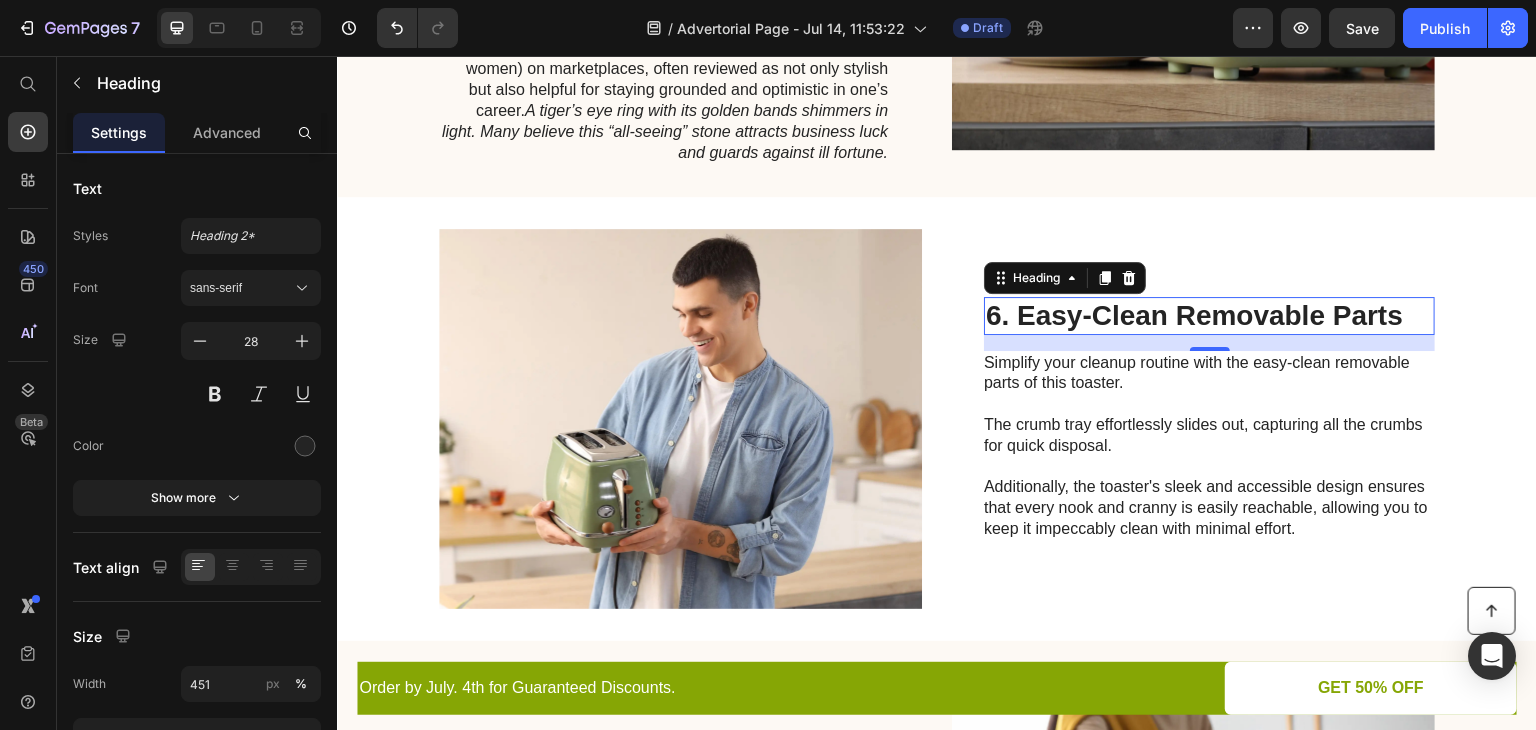 click on "6. Easy-Clean Removable Parts" at bounding box center [1209, 316] 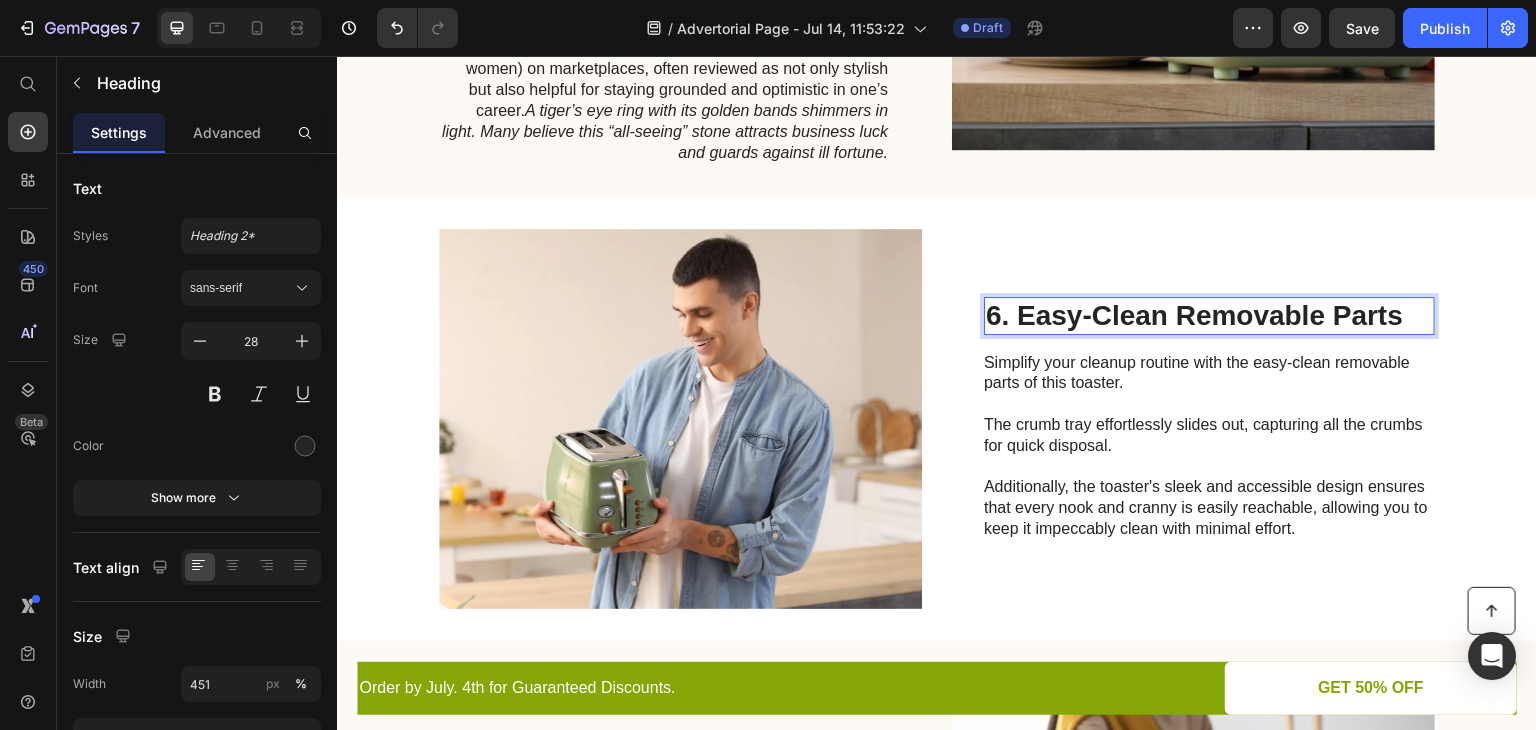 click on "6. Easy-Clean Removable Parts" at bounding box center (1209, 316) 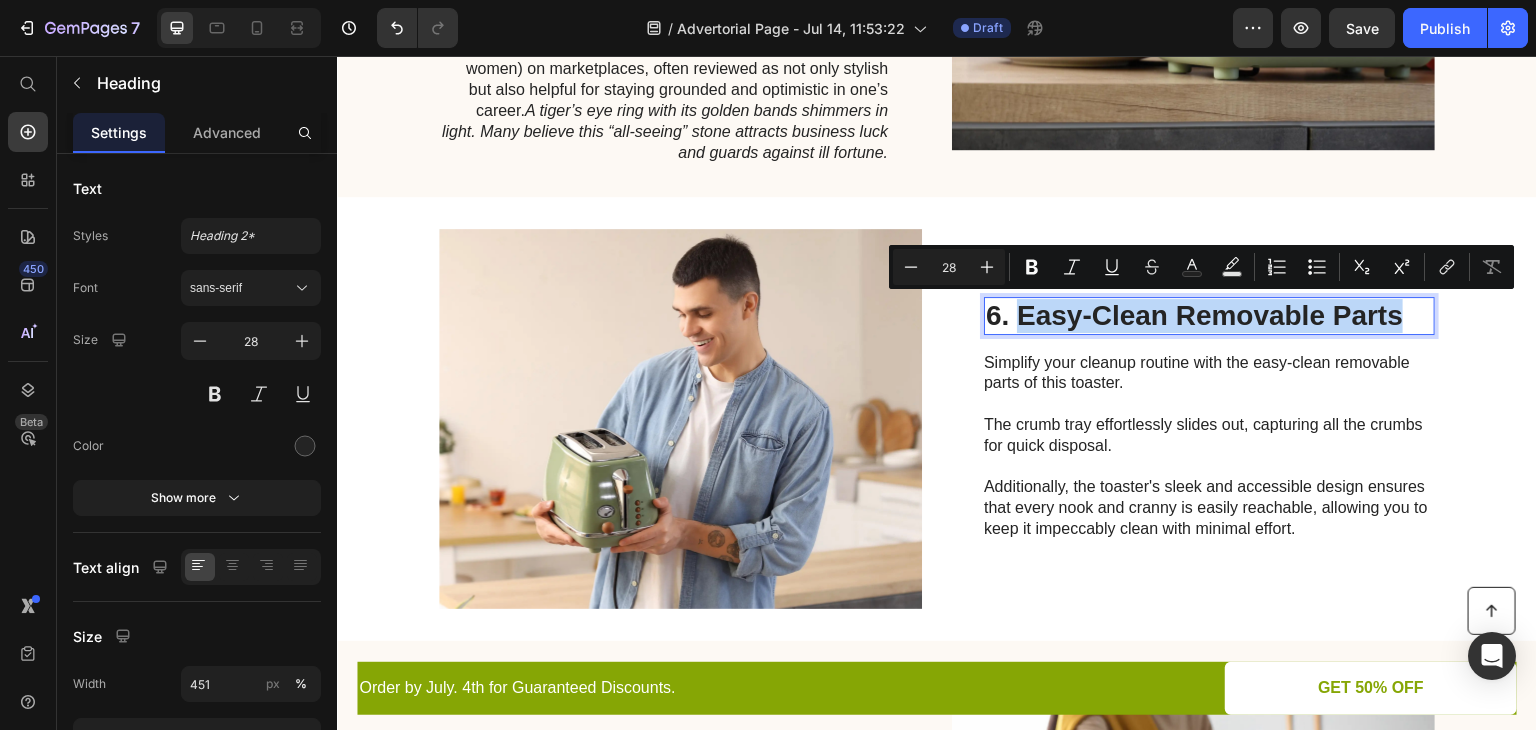 drag, startPoint x: 1016, startPoint y: 310, endPoint x: 1403, endPoint y: 298, distance: 387.186 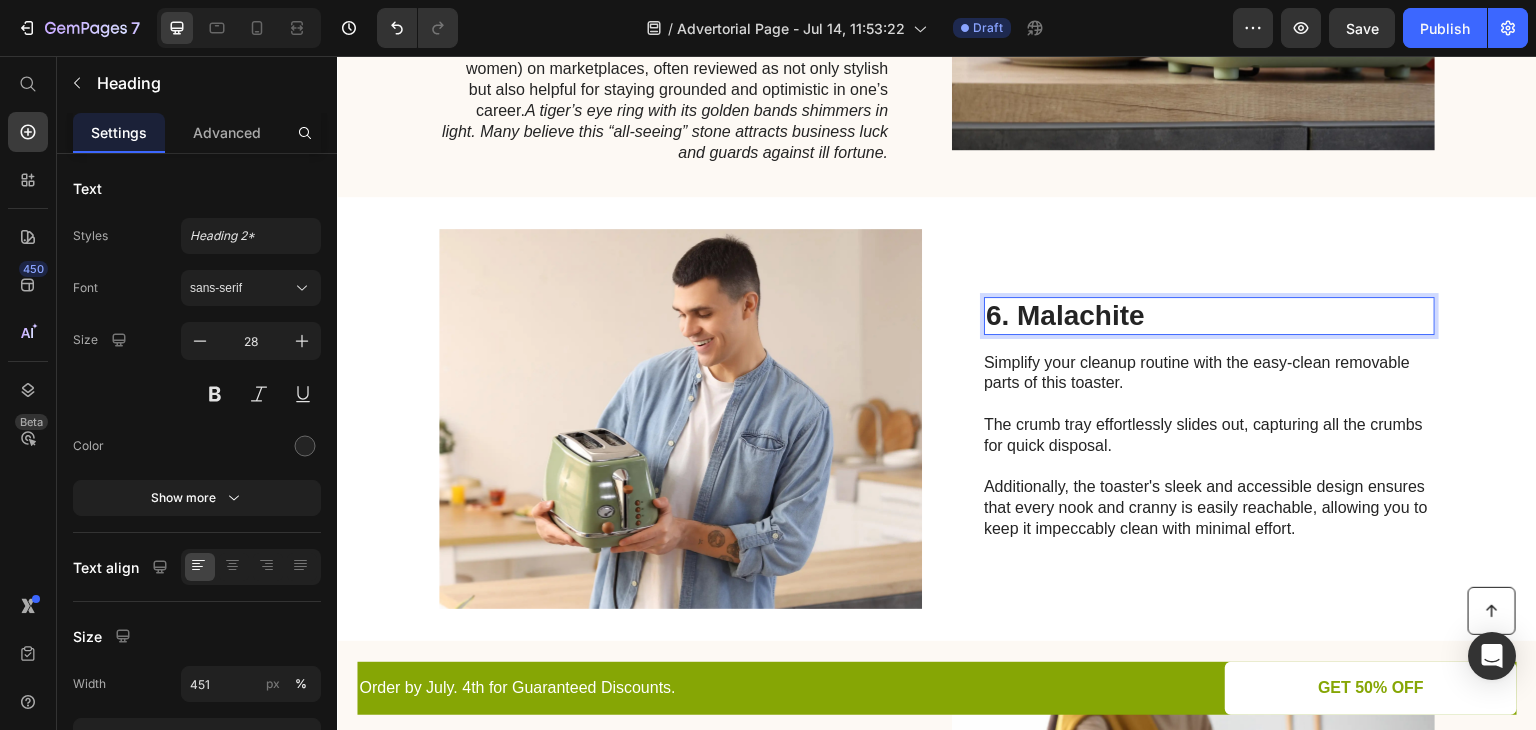 click on "Simplify your cleanup routine with the easy-clean removable parts of this toaster.  The crumb tray effortlessly slides out, capturing all the crumbs for quick disposal.  Additionally, the toaster's sleek and accessible design ensures that every nook and cranny is easily reachable, allowing you to keep it impeccably clean with minimal effort." at bounding box center (1208, 446) 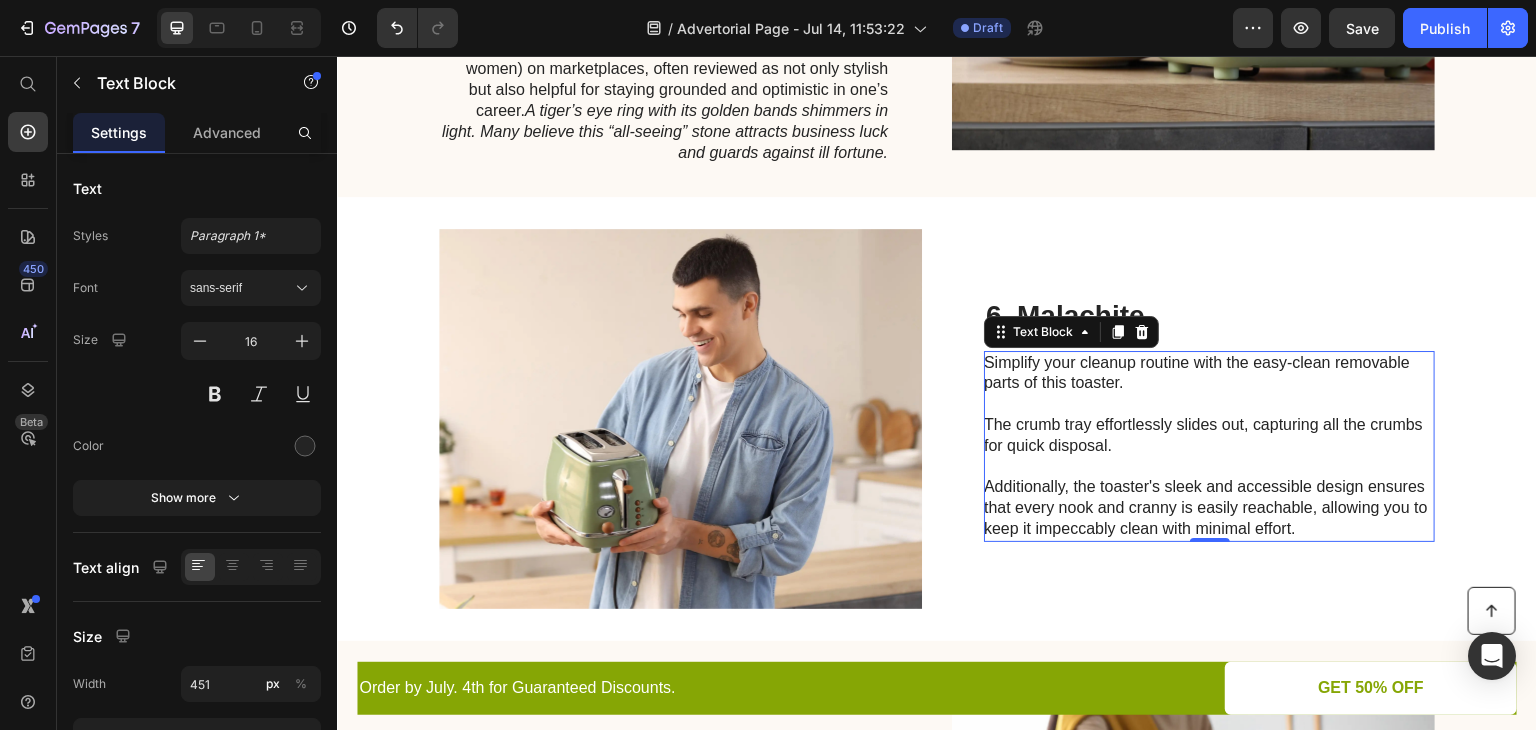 click on "Simplify your cleanup routine with the easy-clean removable parts of this toaster.  The crumb tray effortlessly slides out, capturing all the crumbs for quick disposal.  Additionally, the toaster's sleek and accessible design ensures that every nook and cranny is easily reachable, allowing you to keep it impeccably clean with minimal effort." at bounding box center [1208, 446] 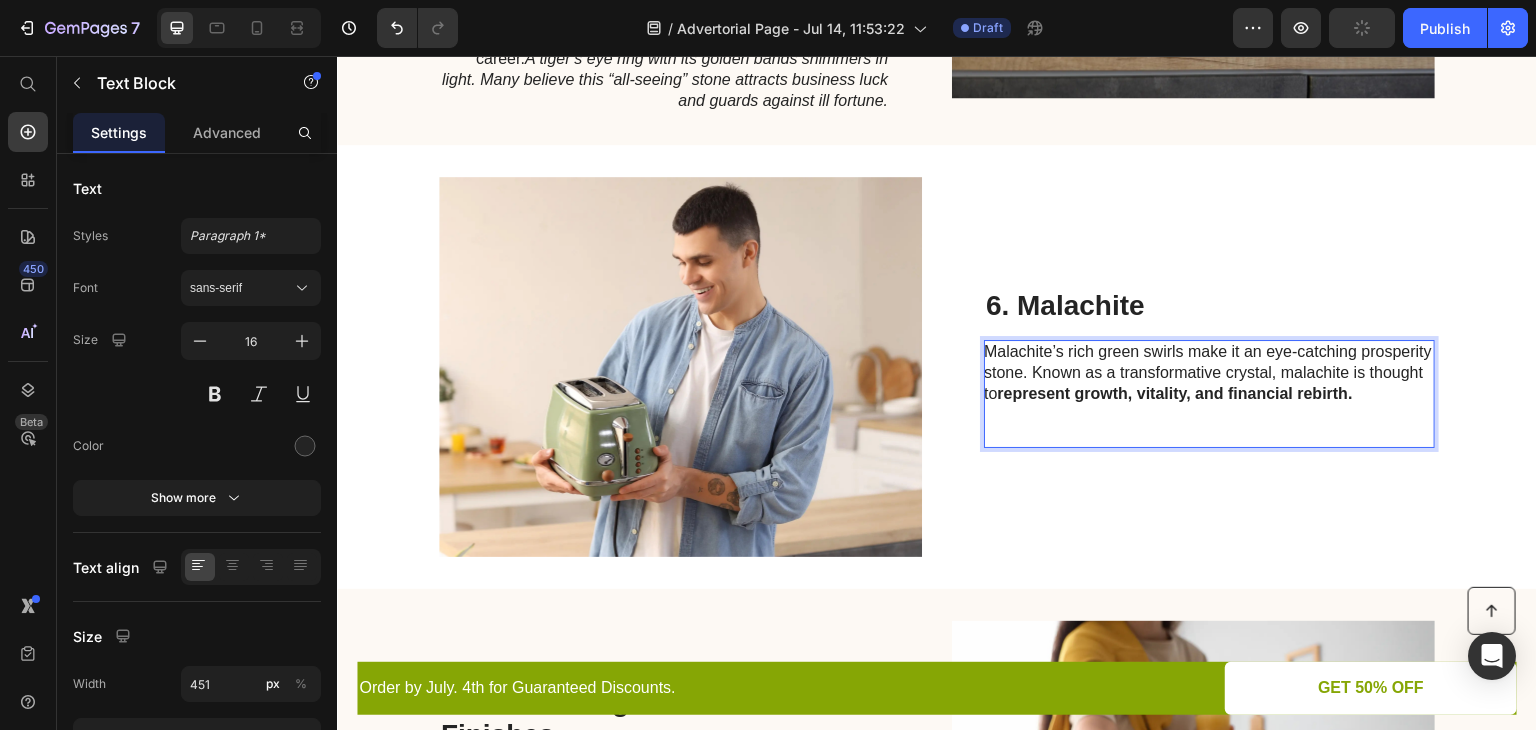 scroll, scrollTop: 3124, scrollLeft: 0, axis: vertical 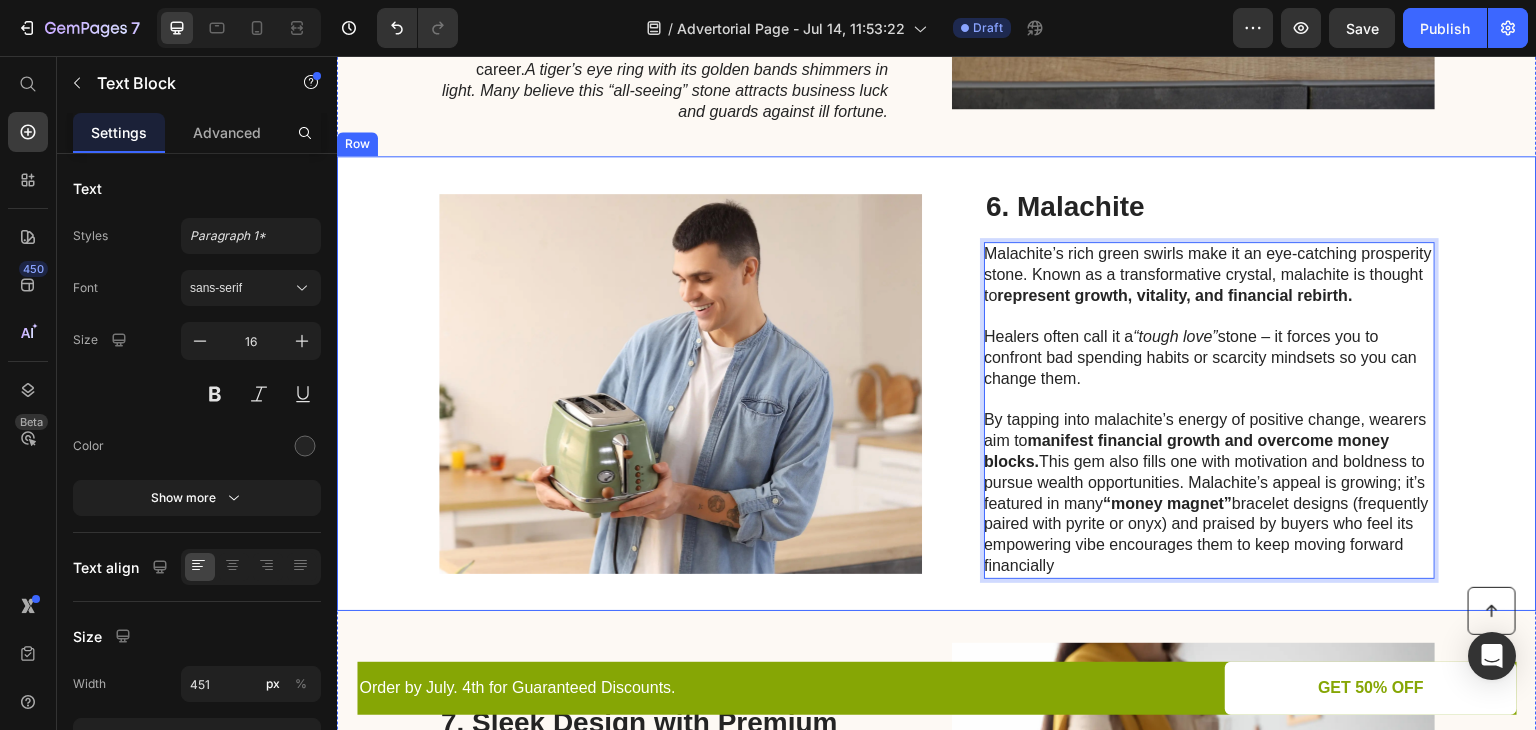 click on "Image 6. Malachite Heading Malachite’s rich green swirls make it an eye-catching prosperity stone. Known as a transformative crystal, malachite is thought to  represent growth, vitality, and financial rebirth. Healers often call it a  “tough love”  stone – it forces you to confront bad spending habits or scarcity mindsets so you can change them. By tapping into malachite’s energy of positive change, wearers aim to  manifest financial growth and overcome money blocks.  This gem also fills one with motivation and boldness to pursue wealth opportunities. Malachite’s appeal is growing; it’s featured in many  “money magnet”  bracelet designs (frequently paired with pyrite or onyx) and praised by buyers who feel its empowering vibe encourages them to keep moving forward financially Text Block   0 Row" at bounding box center [937, 383] 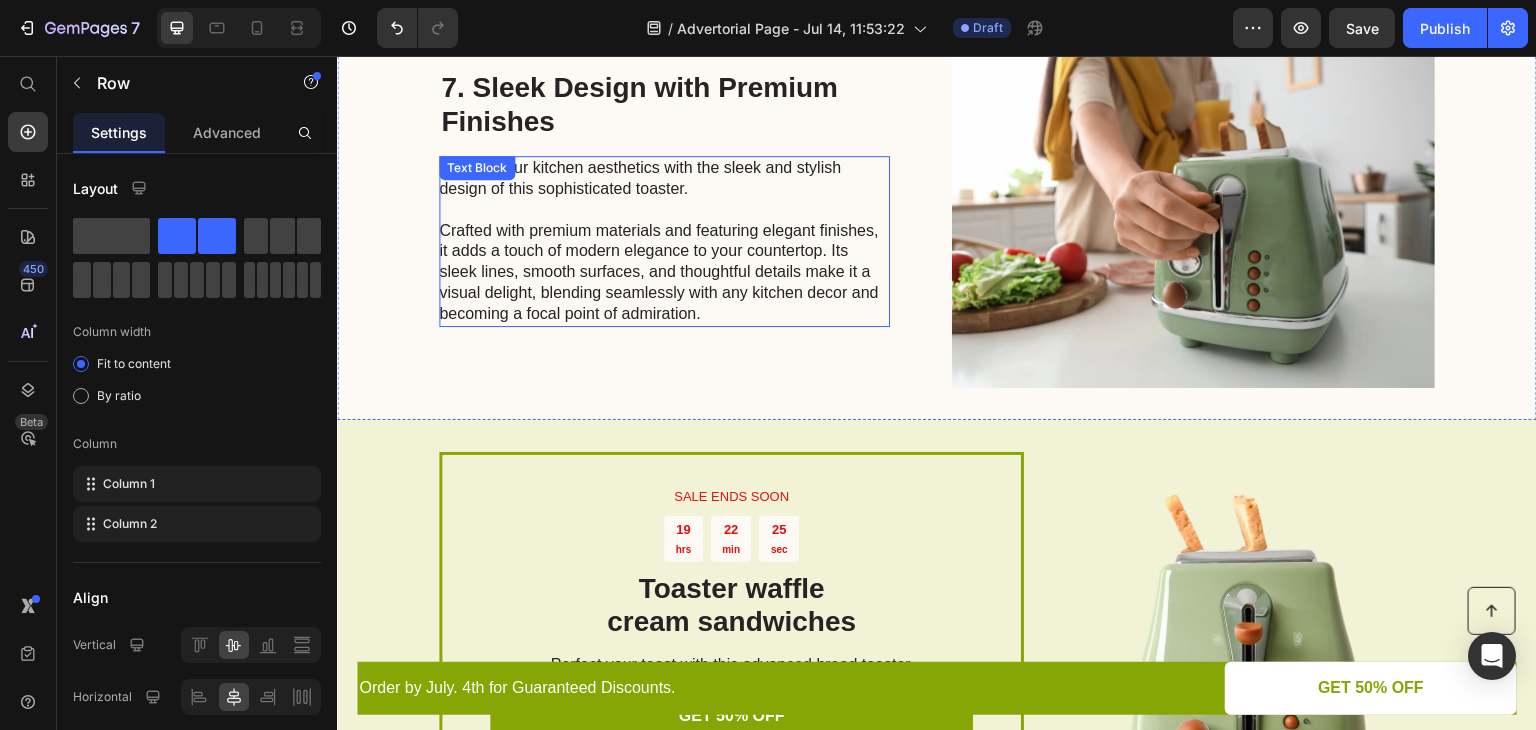 scroll, scrollTop: 3724, scrollLeft: 0, axis: vertical 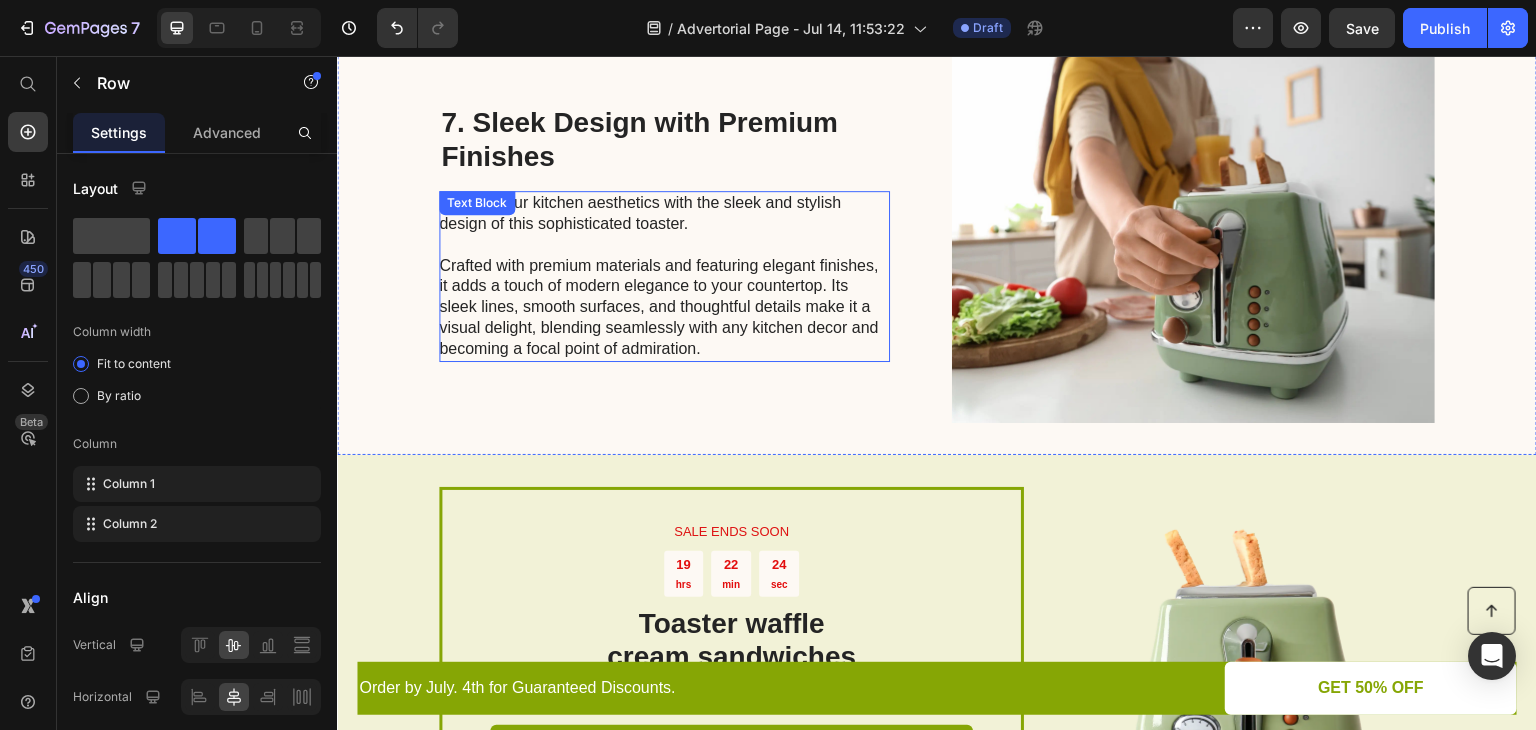 click on "Elevate your kitchen aesthetics with the sleek and stylish design of this sophisticated toaster.  Crafted with premium materials and featuring elegant finishes, it adds a touch of modern elegance to your countertop. Its sleek lines, smooth surfaces, and thoughtful details make it a visual delight, blending seamlessly with any kitchen decor and becoming a focal point of admiration." at bounding box center [663, 276] 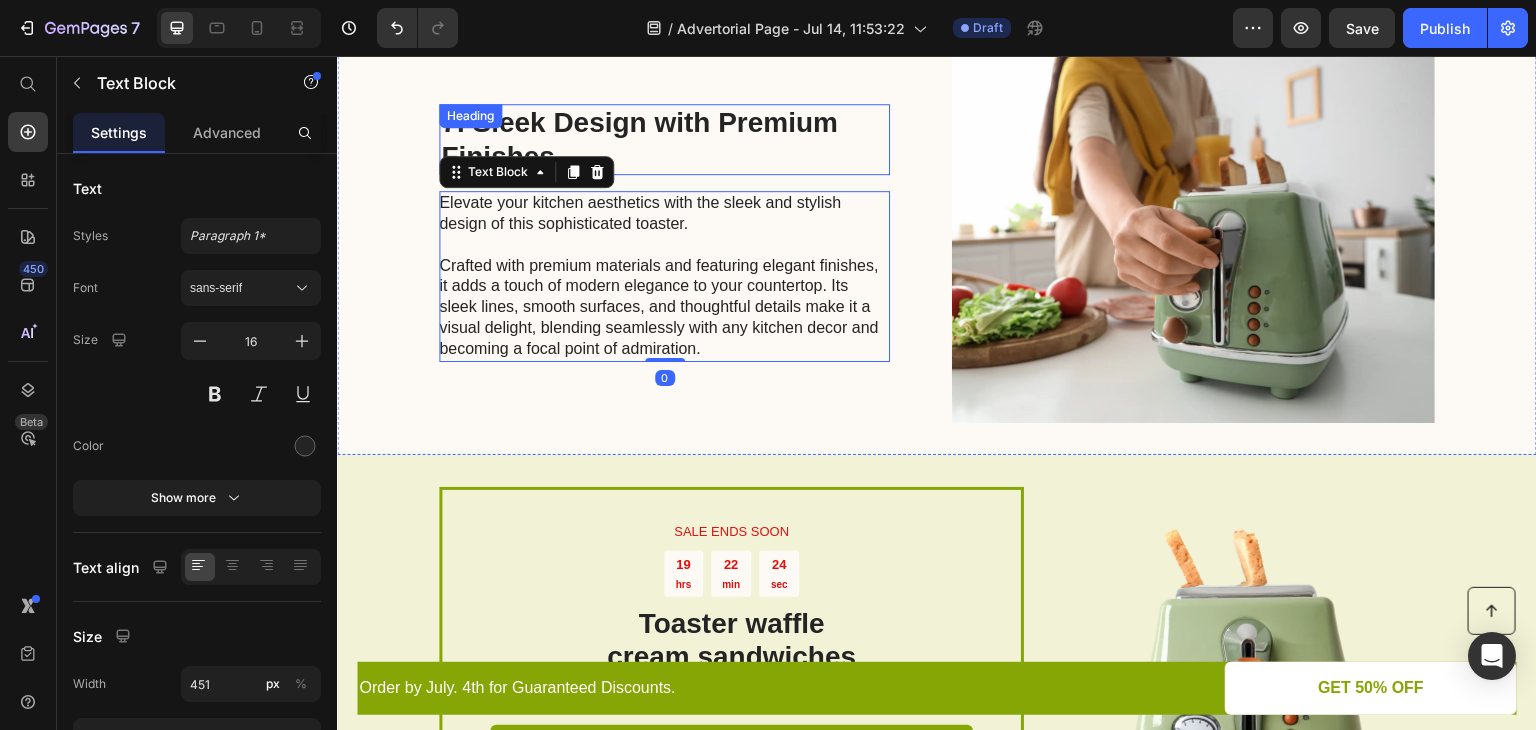 click on "7. Sleek Design with Premium Finishes" at bounding box center (664, 139) 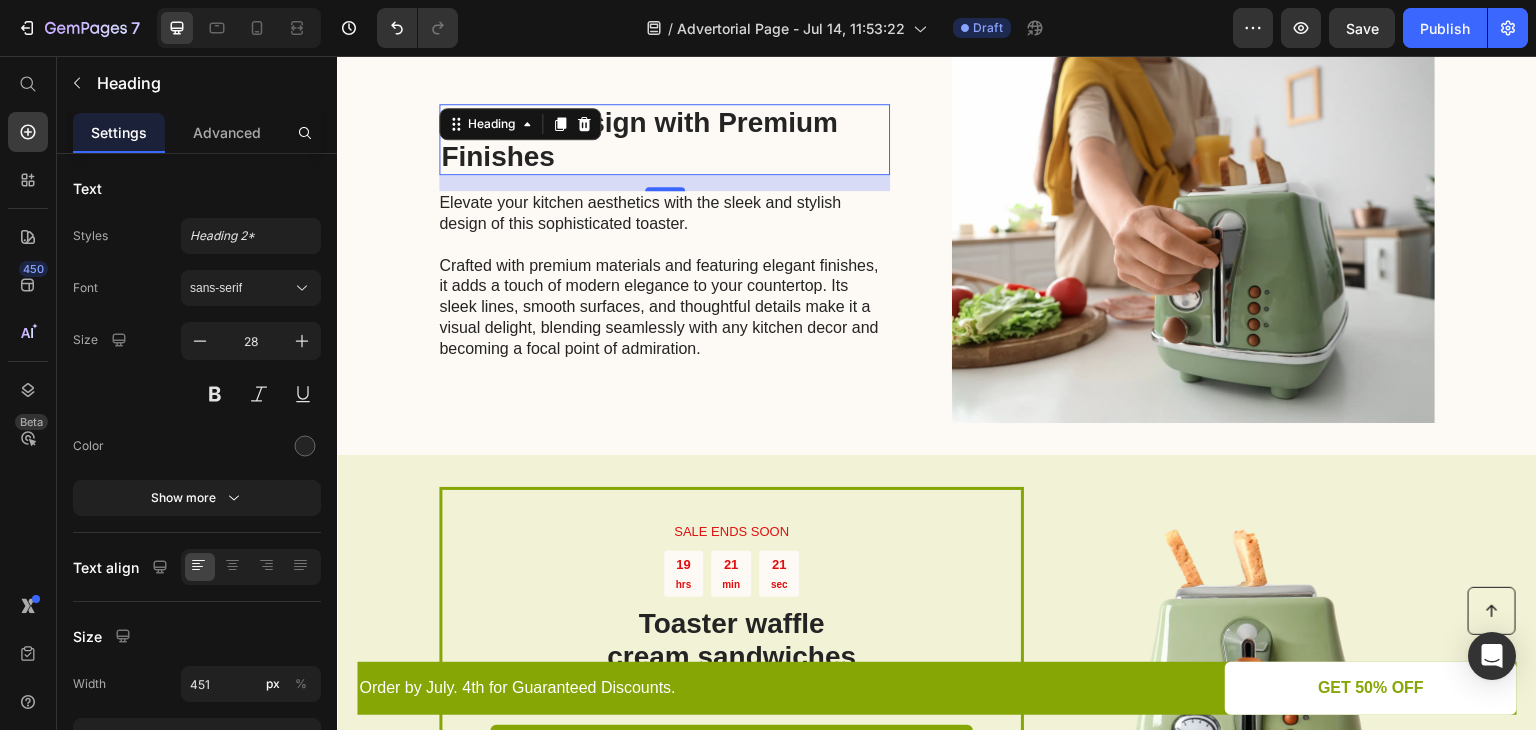 click on "7. Sleek Design with Premium Finishes" at bounding box center (664, 139) 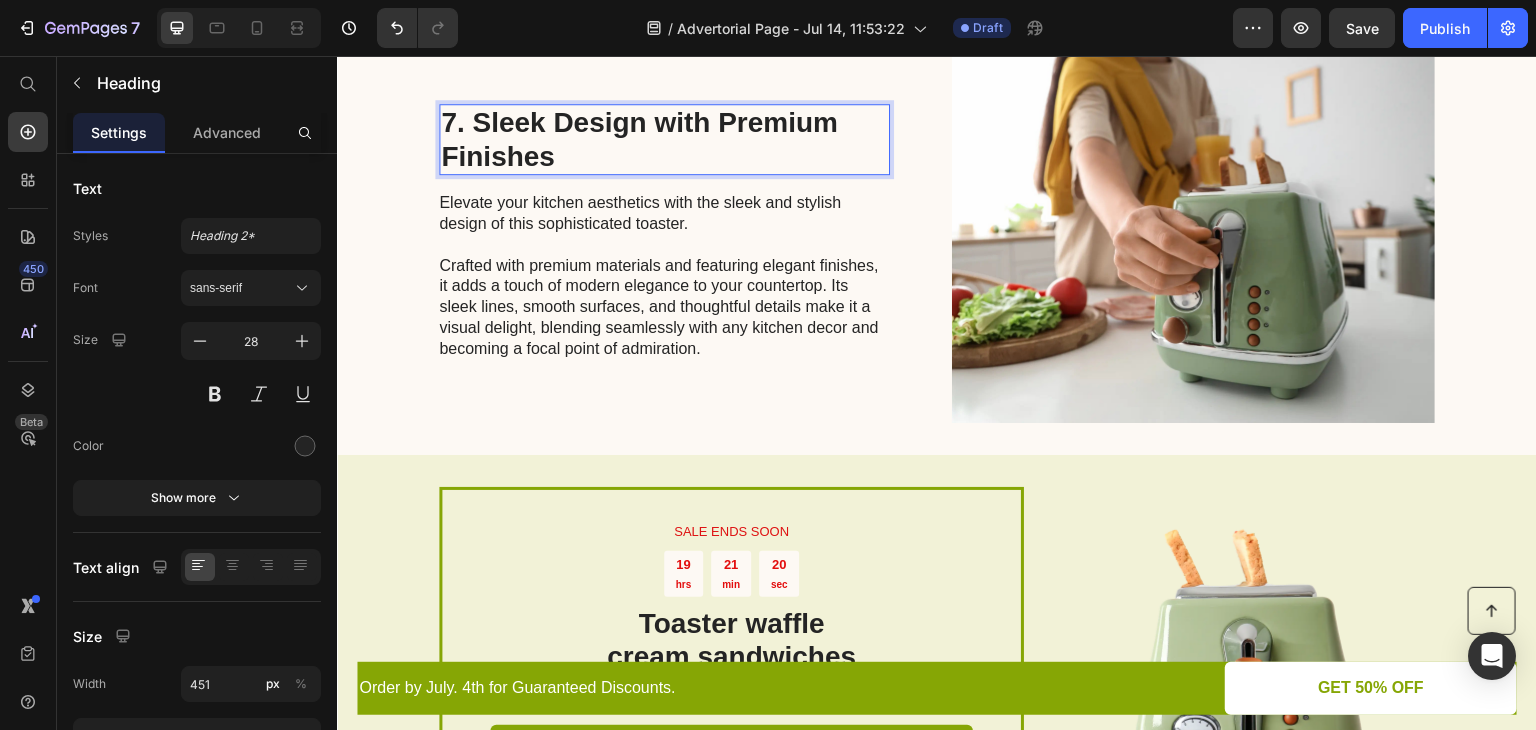click on "7. Sleek Design with Premium Finishes" at bounding box center [664, 139] 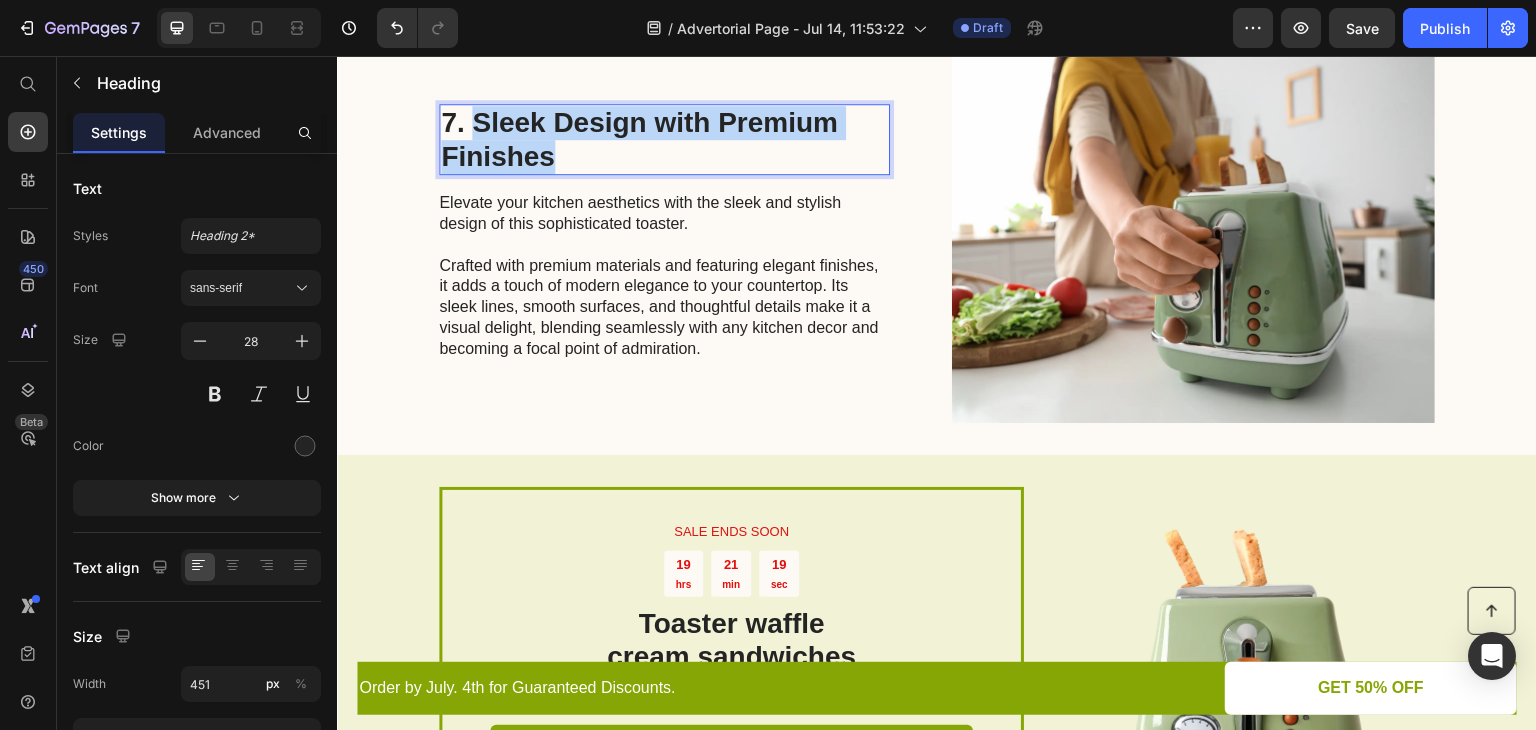 drag, startPoint x: 465, startPoint y: 115, endPoint x: 555, endPoint y: 157, distance: 99.31767 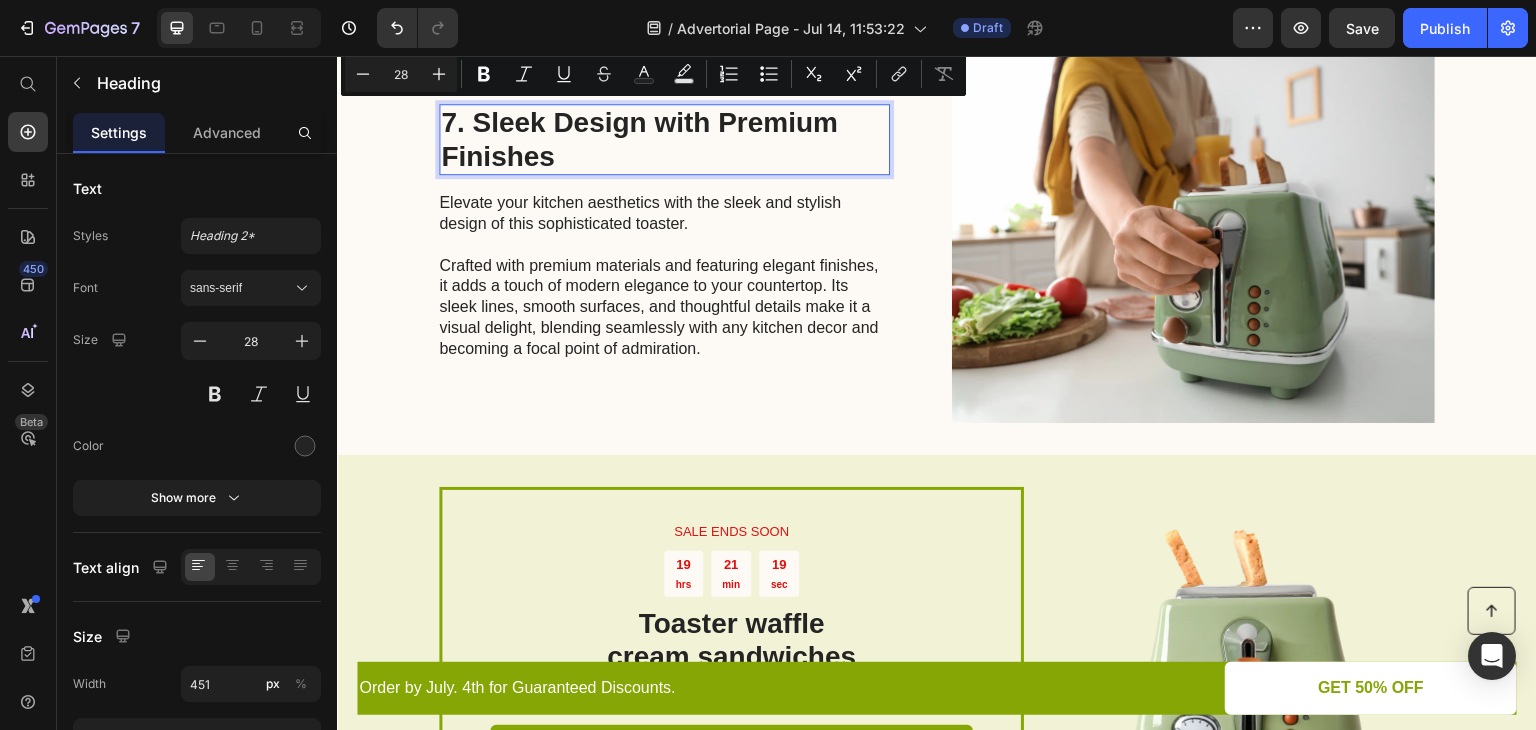 scroll, scrollTop: 3741, scrollLeft: 0, axis: vertical 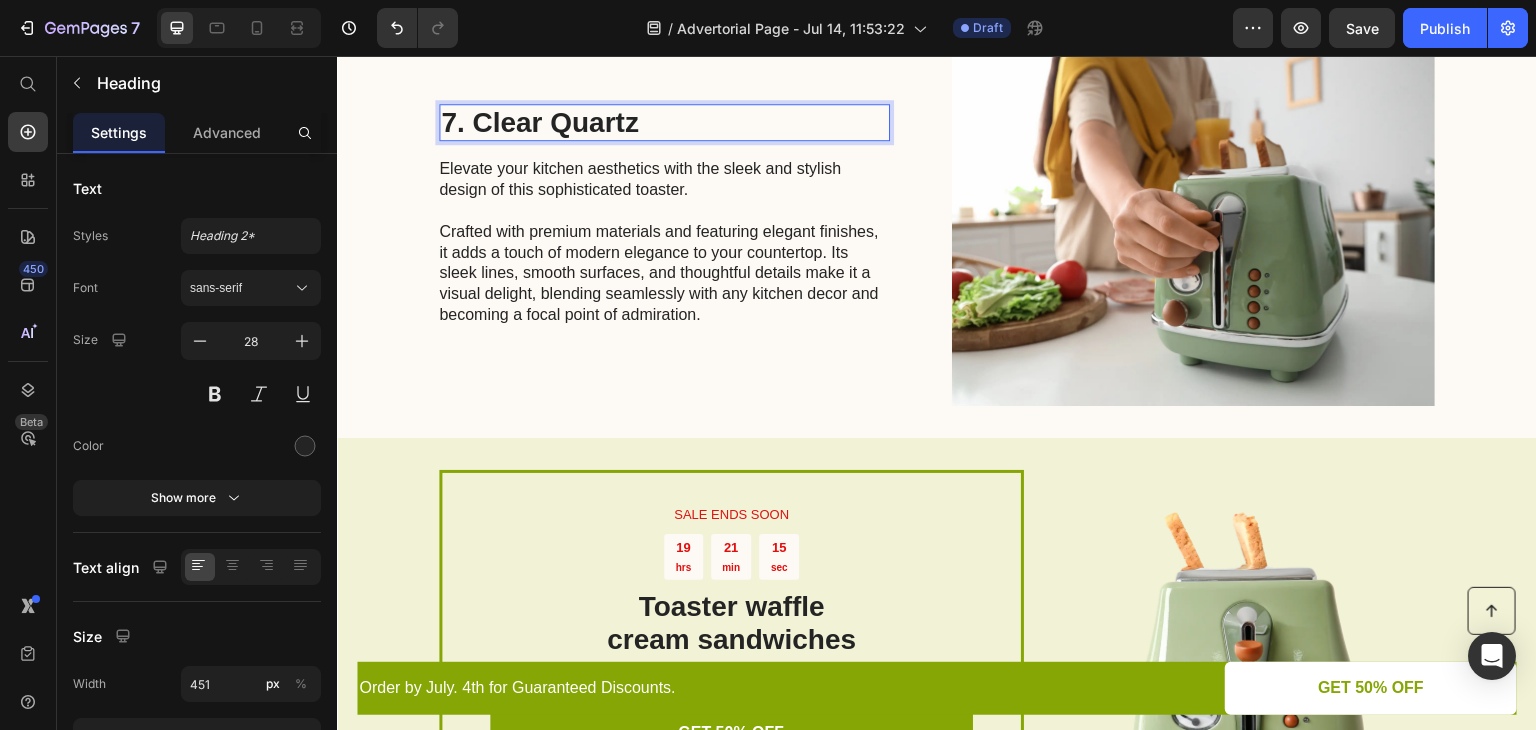 click on "7. Clear Quartz" at bounding box center (664, 123) 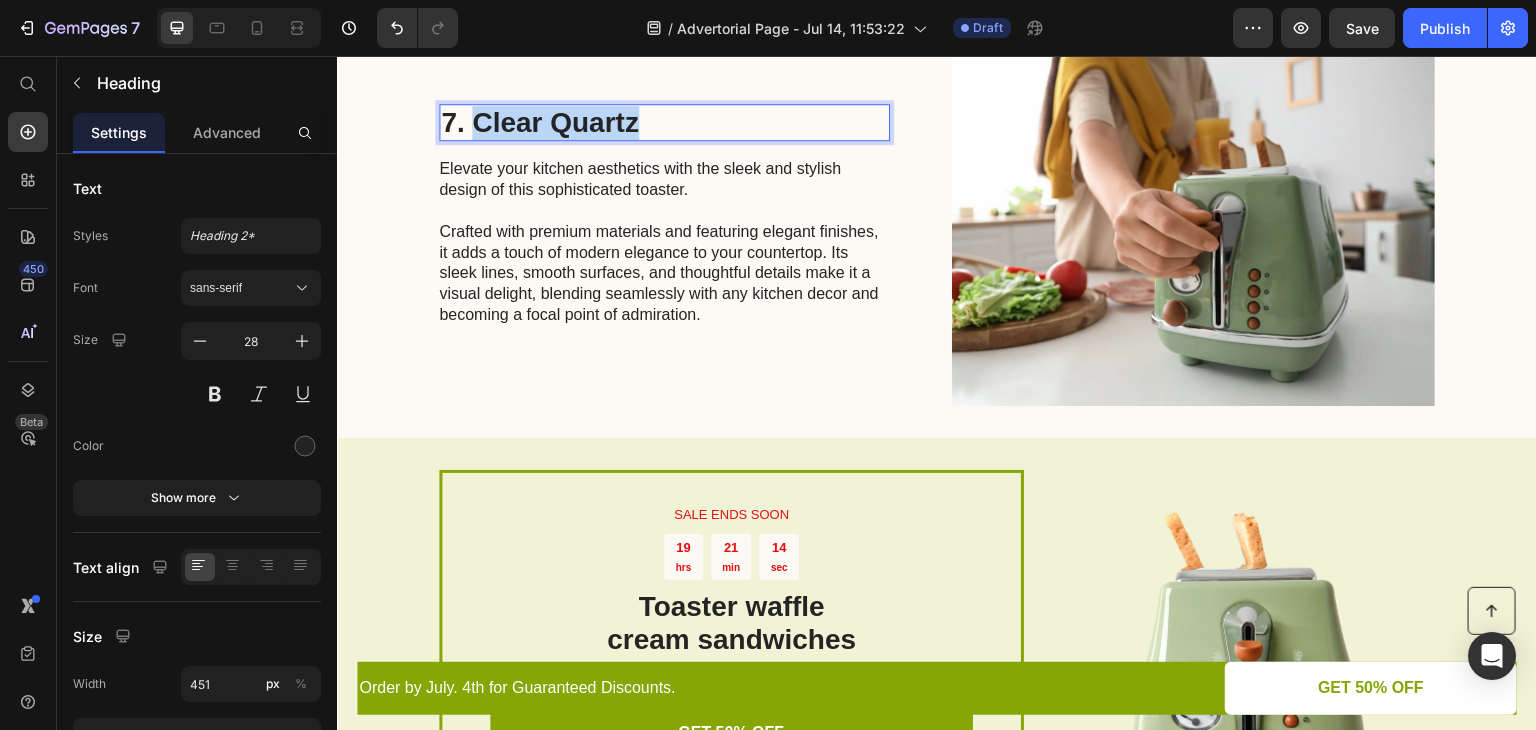 drag, startPoint x: 486, startPoint y: 117, endPoint x: 657, endPoint y: 113, distance: 171.04678 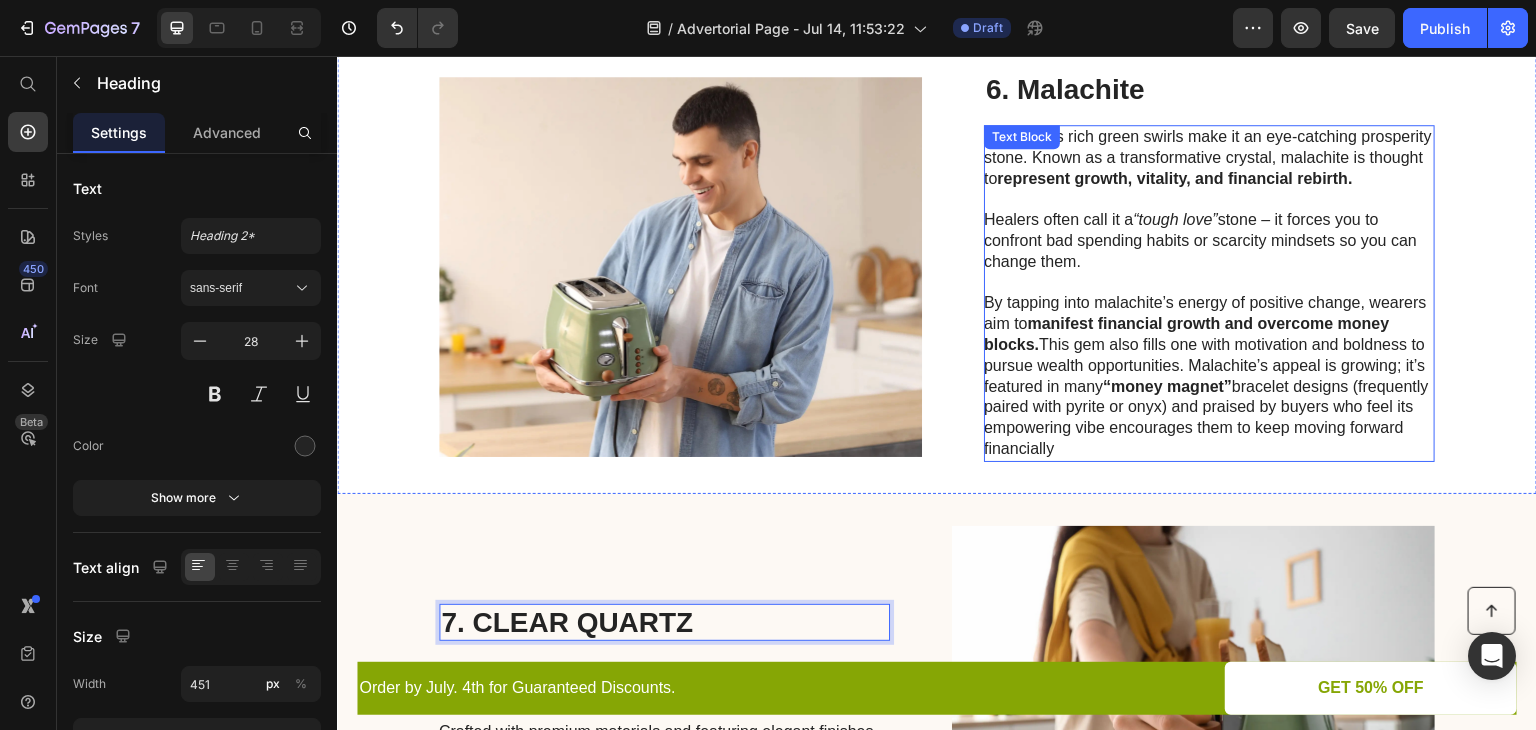 scroll, scrollTop: 3141, scrollLeft: 0, axis: vertical 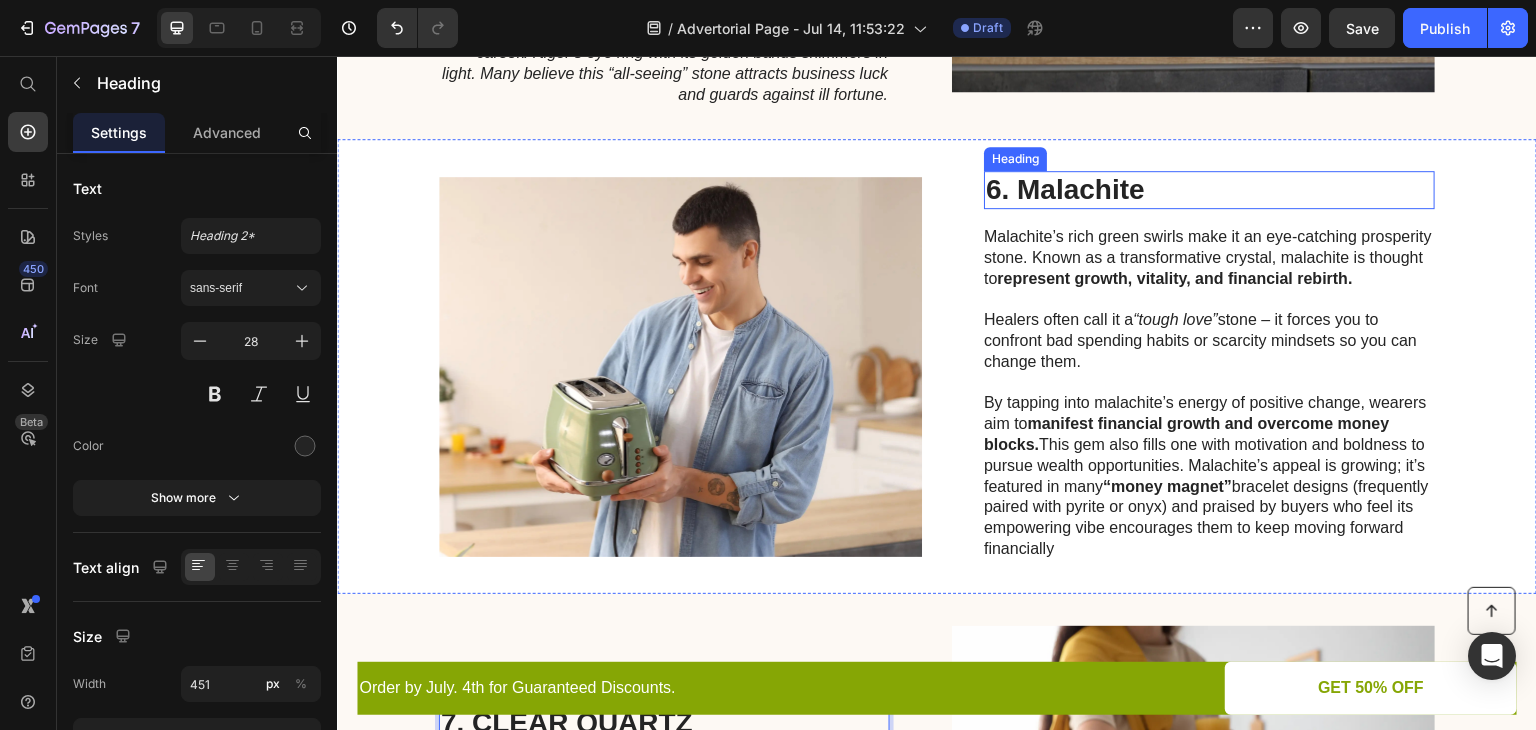click on "6. Malachite" at bounding box center [1209, 190] 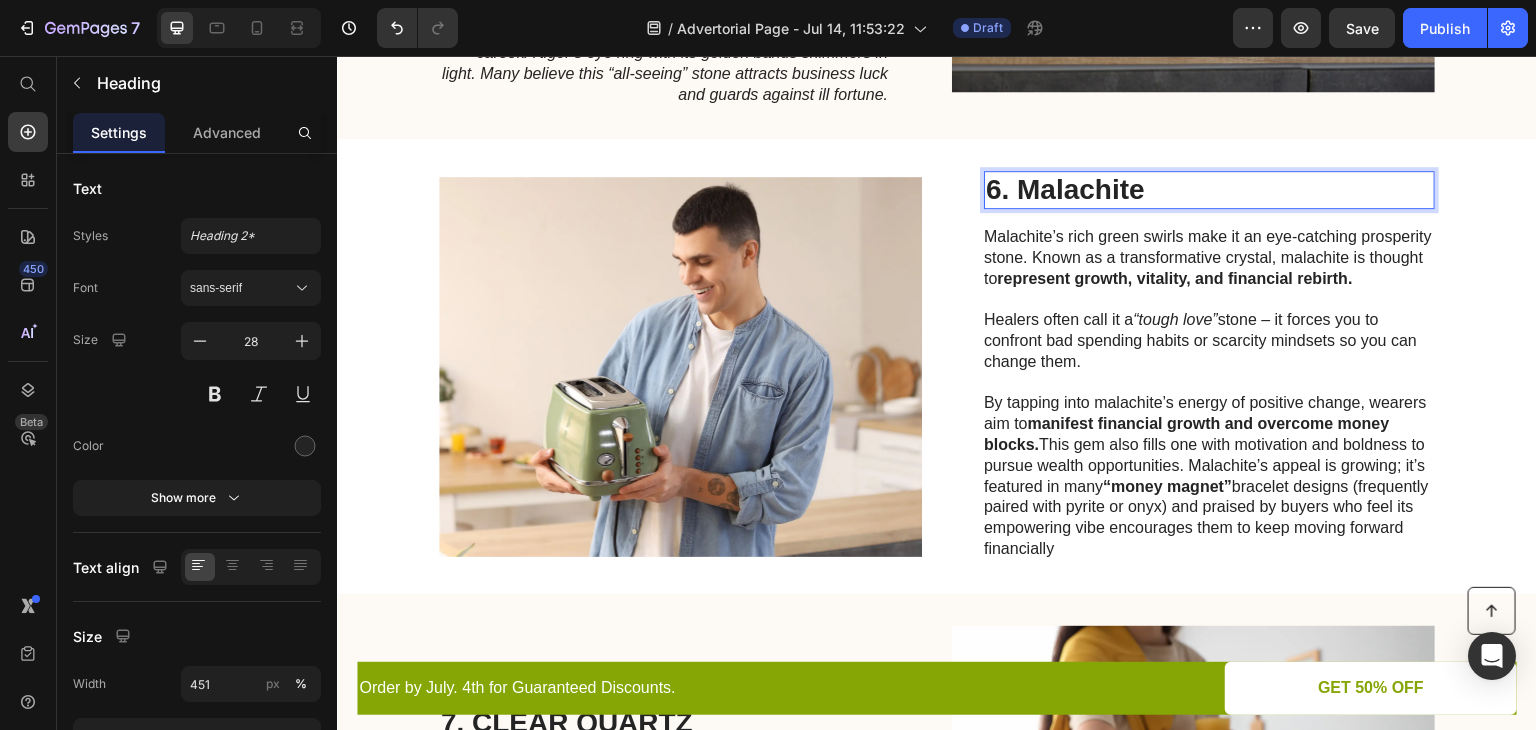 click on "6. Malachite" at bounding box center [1209, 190] 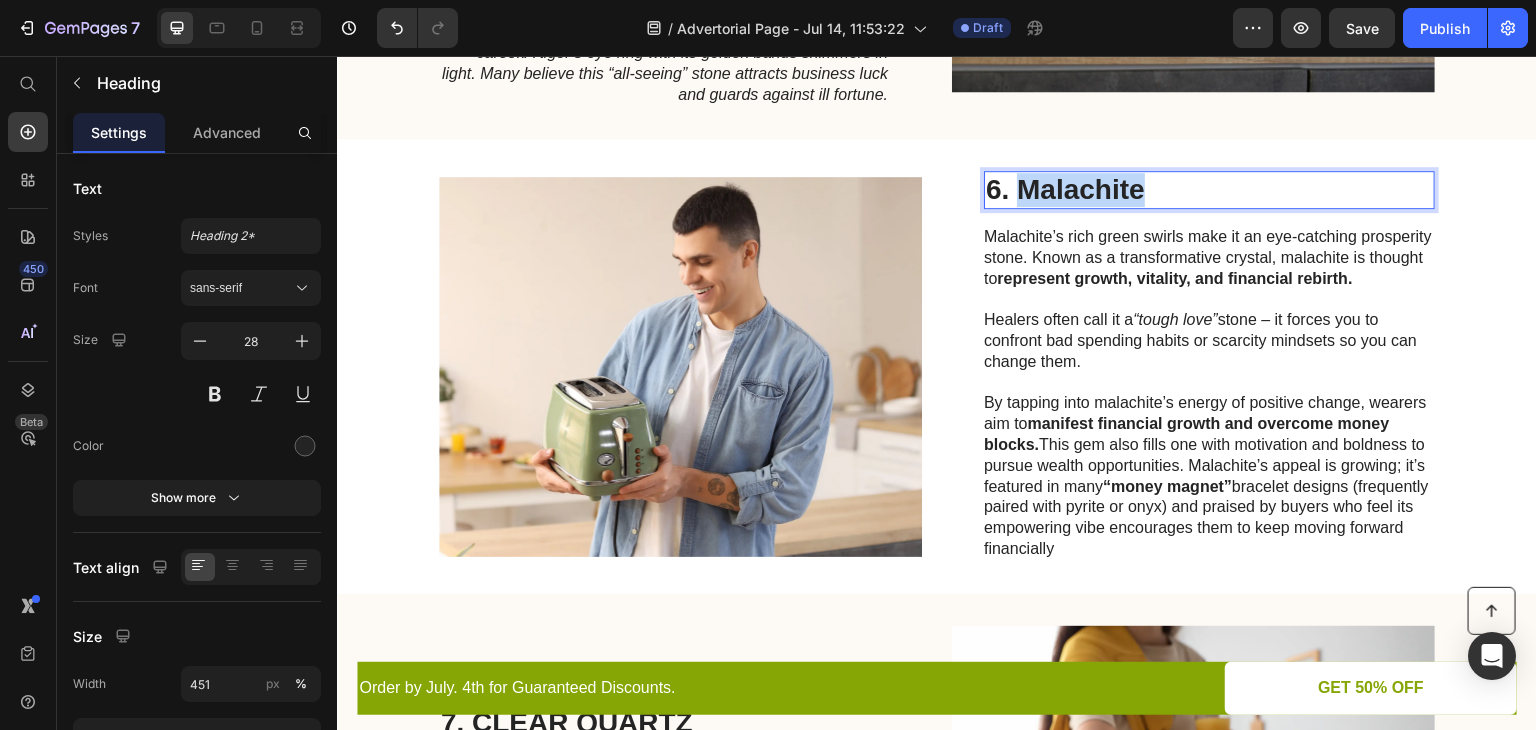 drag, startPoint x: 1016, startPoint y: 185, endPoint x: 1155, endPoint y: 198, distance: 139.60658 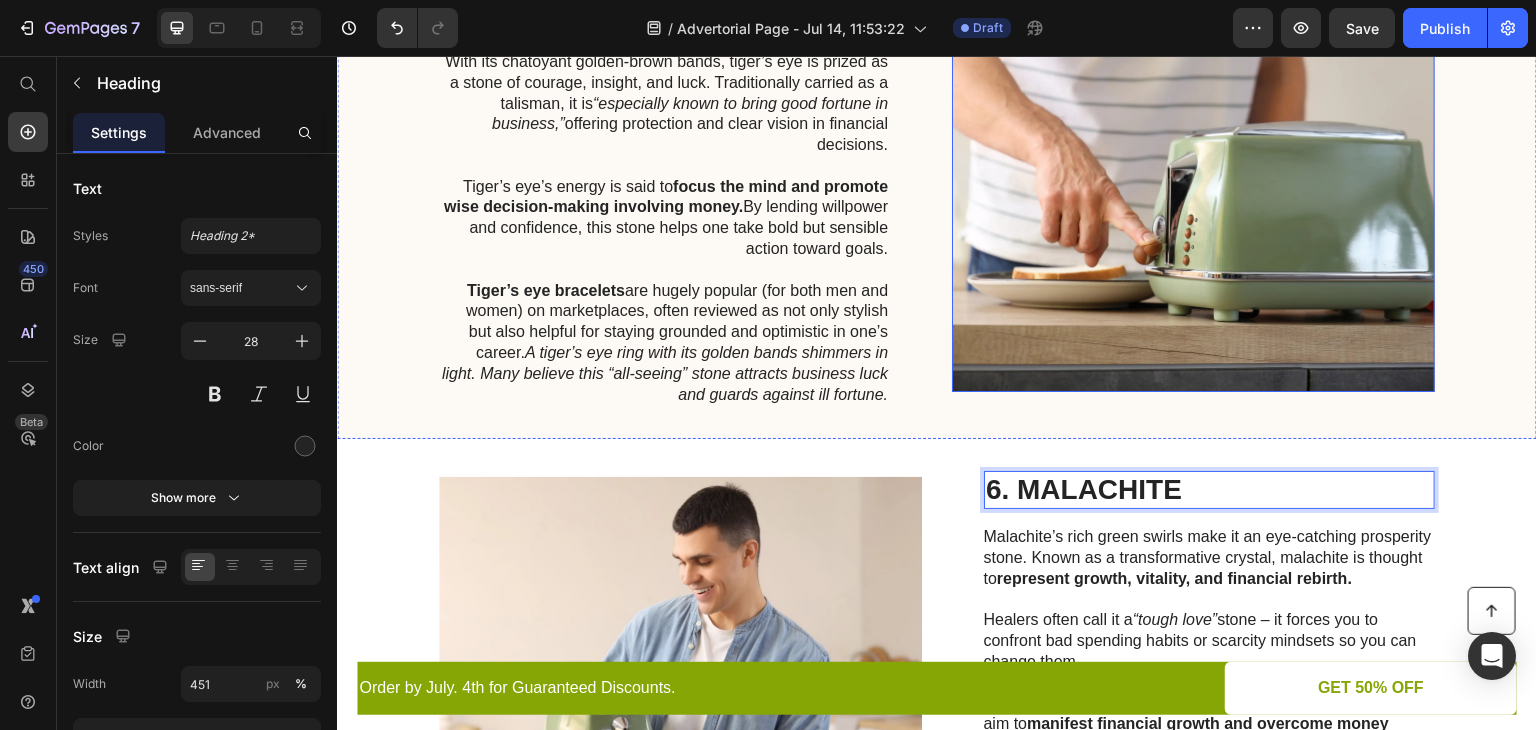 scroll, scrollTop: 2541, scrollLeft: 0, axis: vertical 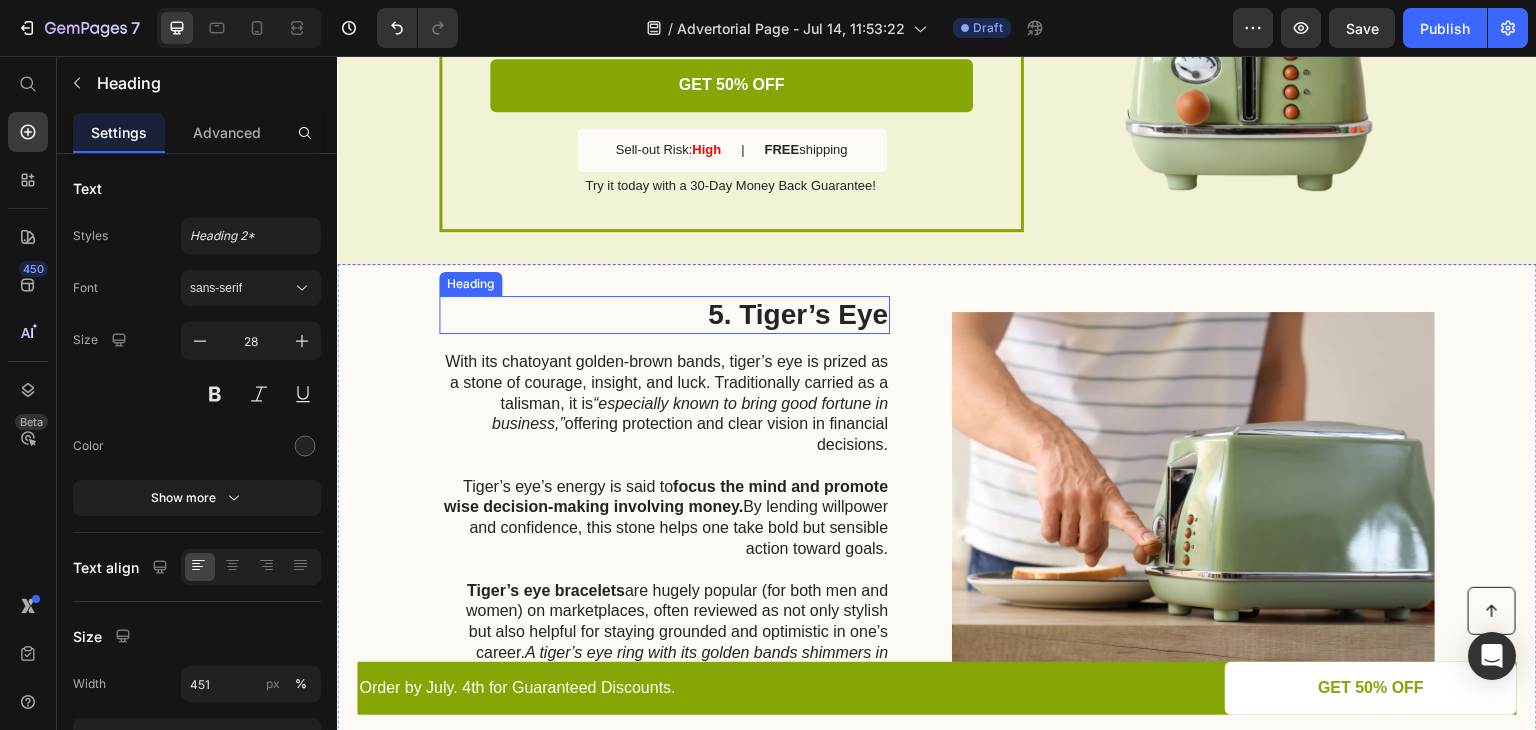 click on "5. Tiger’s Eye" at bounding box center [664, 315] 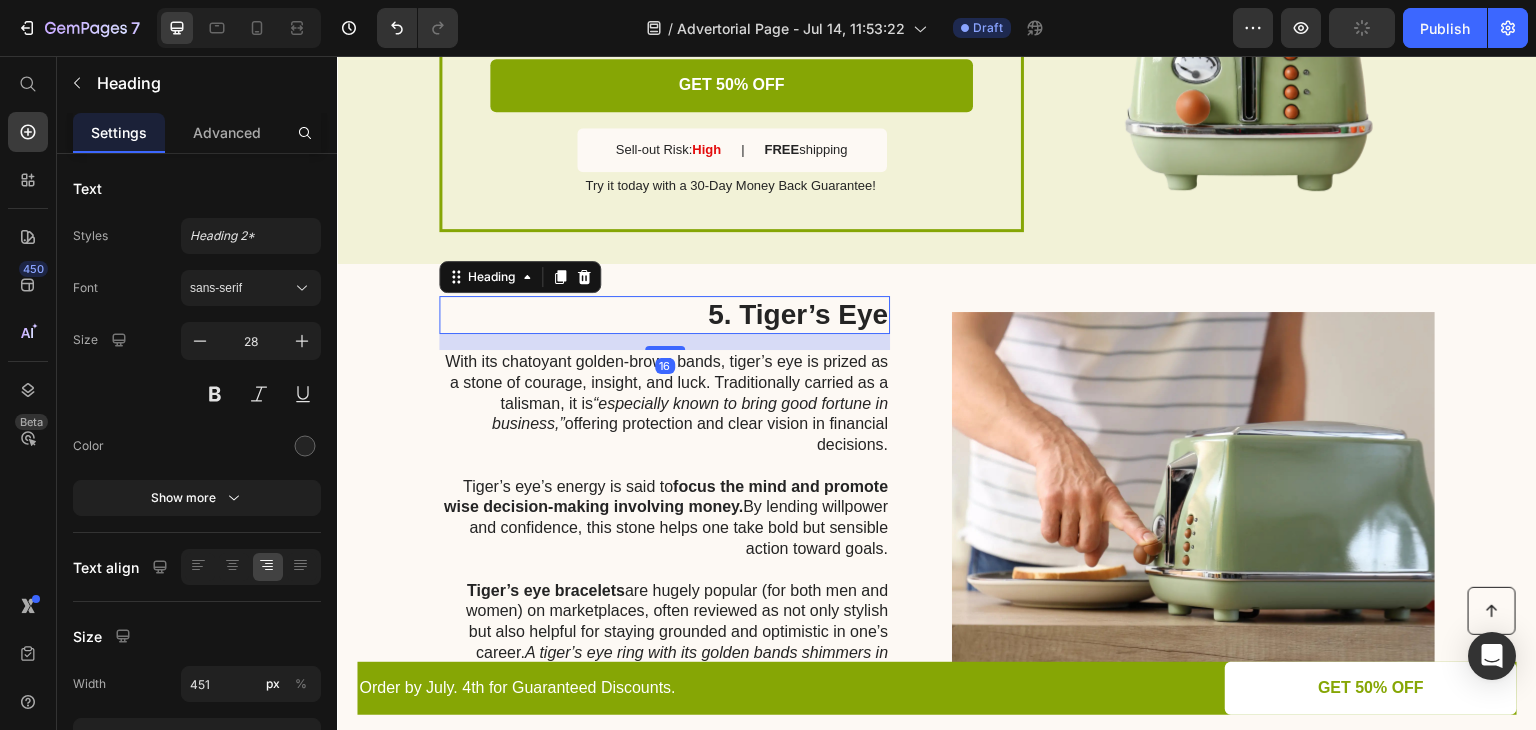 click on "5. Tiger’s Eye" at bounding box center (664, 315) 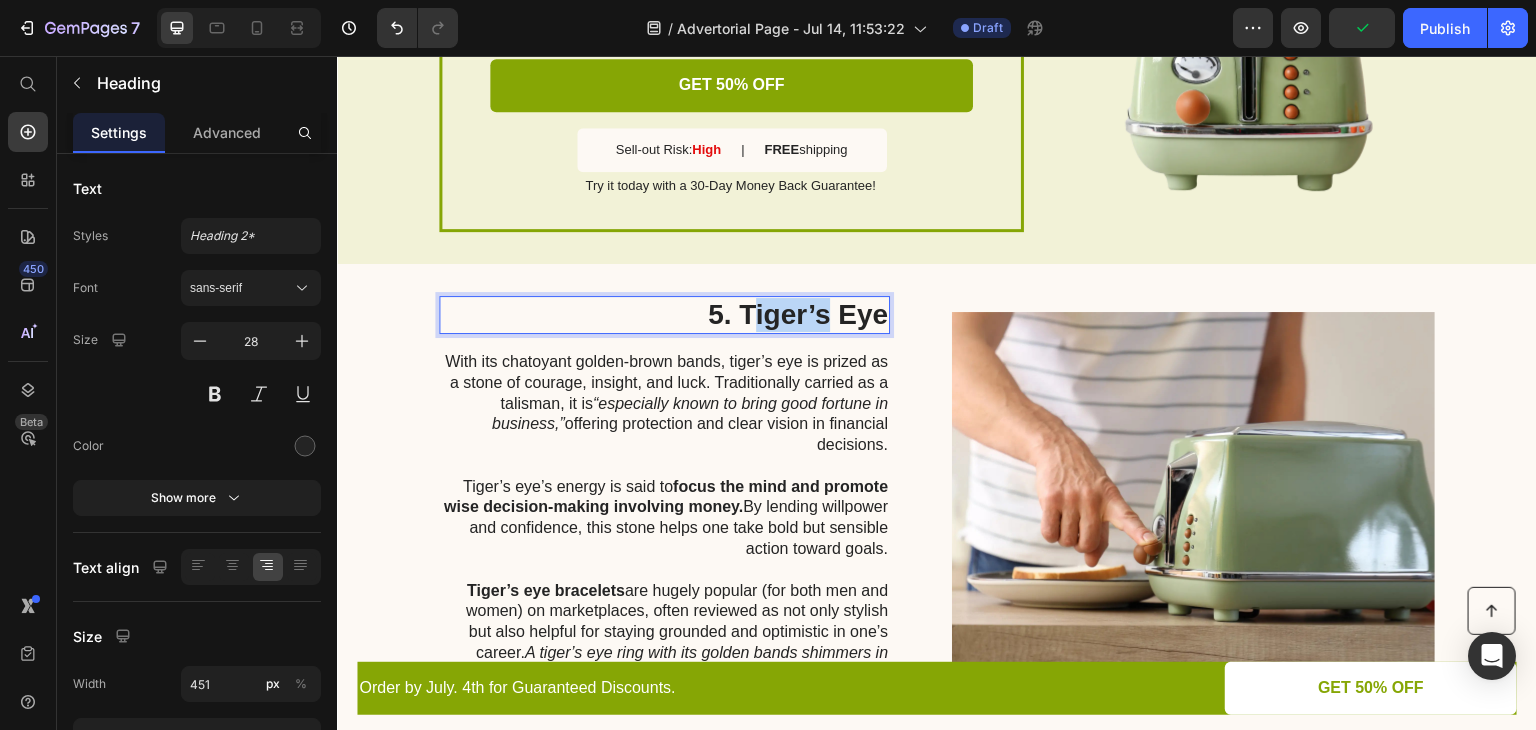 drag, startPoint x: 751, startPoint y: 315, endPoint x: 818, endPoint y: 319, distance: 67.11929 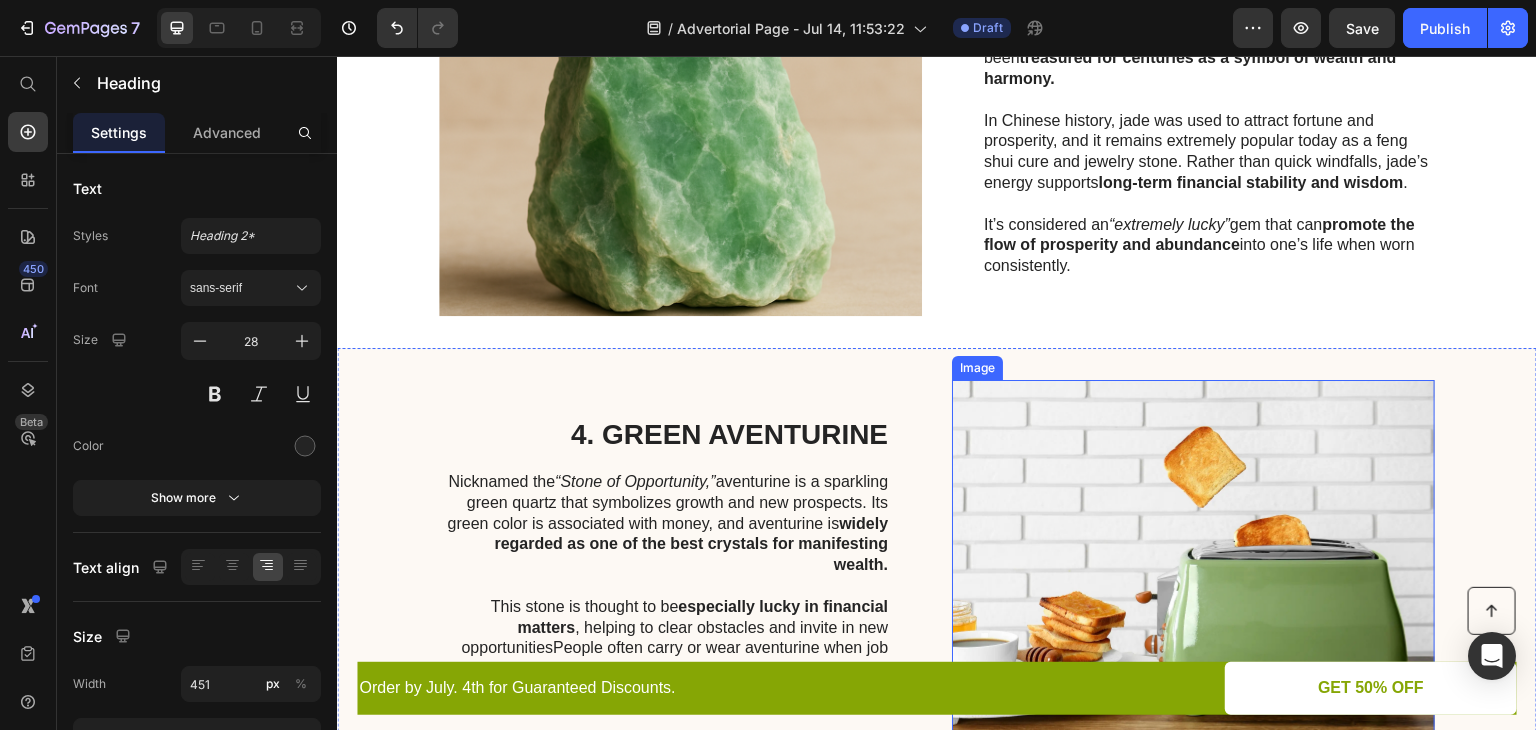 scroll, scrollTop: 1541, scrollLeft: 0, axis: vertical 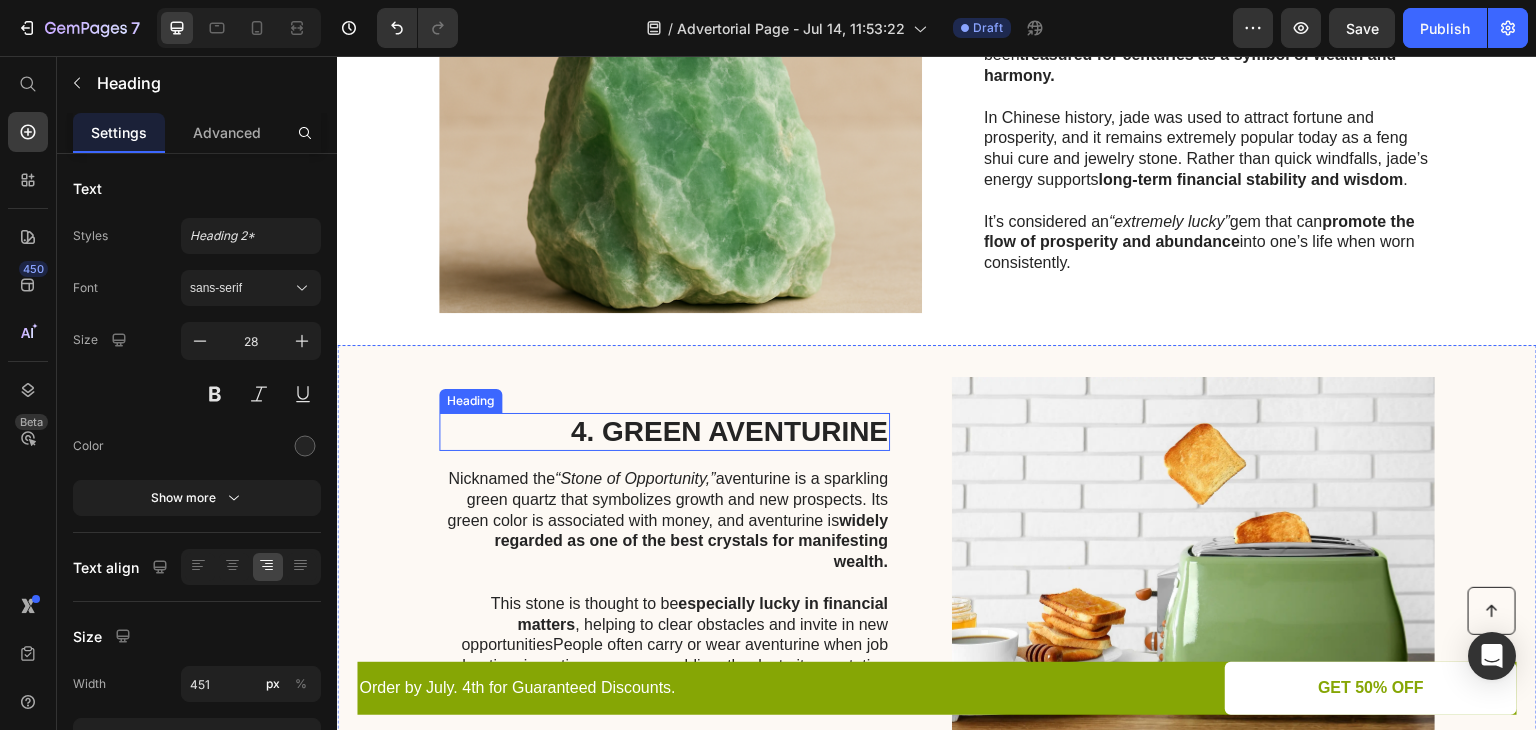 click on "4. GREEN AVENTURINE" at bounding box center [664, 432] 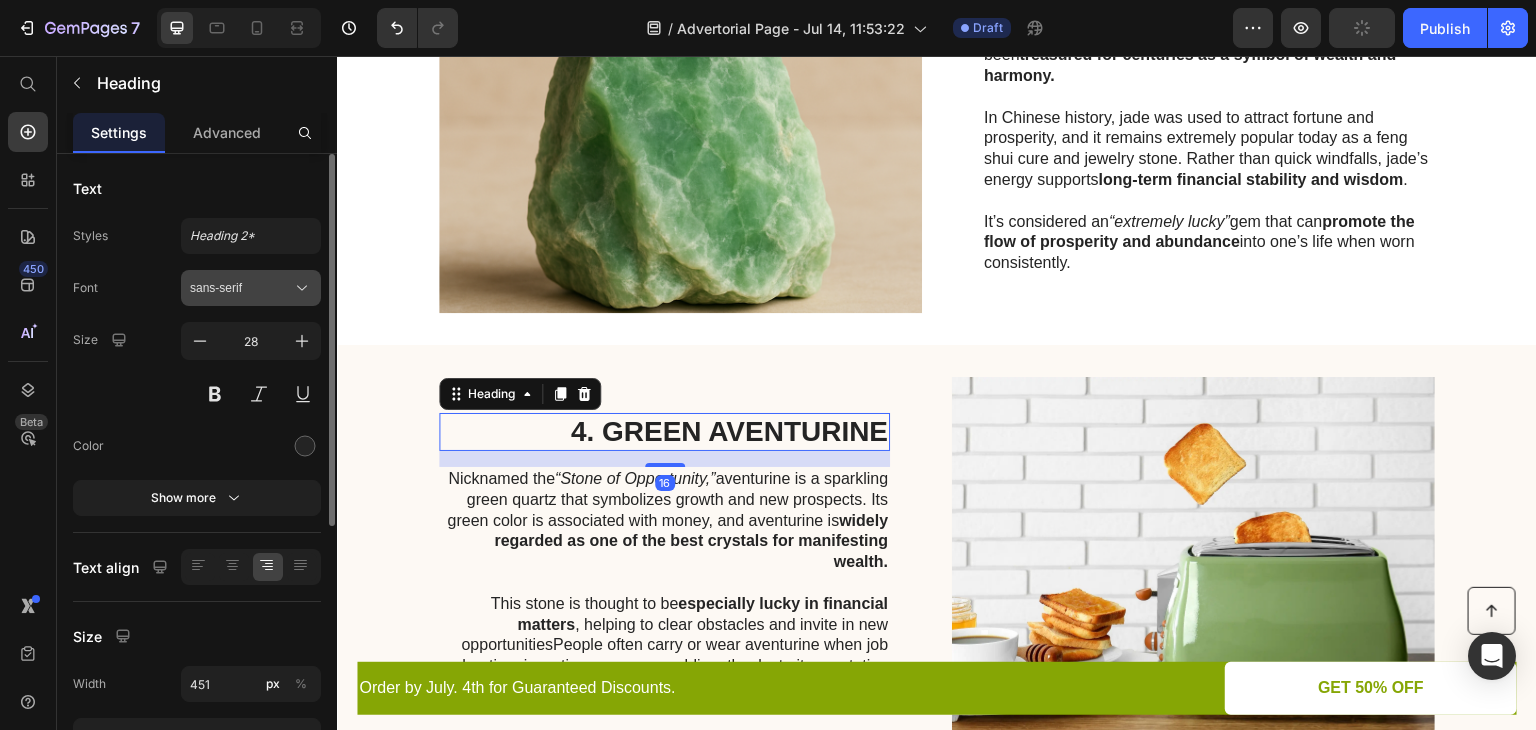click on "sans-serif" at bounding box center [241, 288] 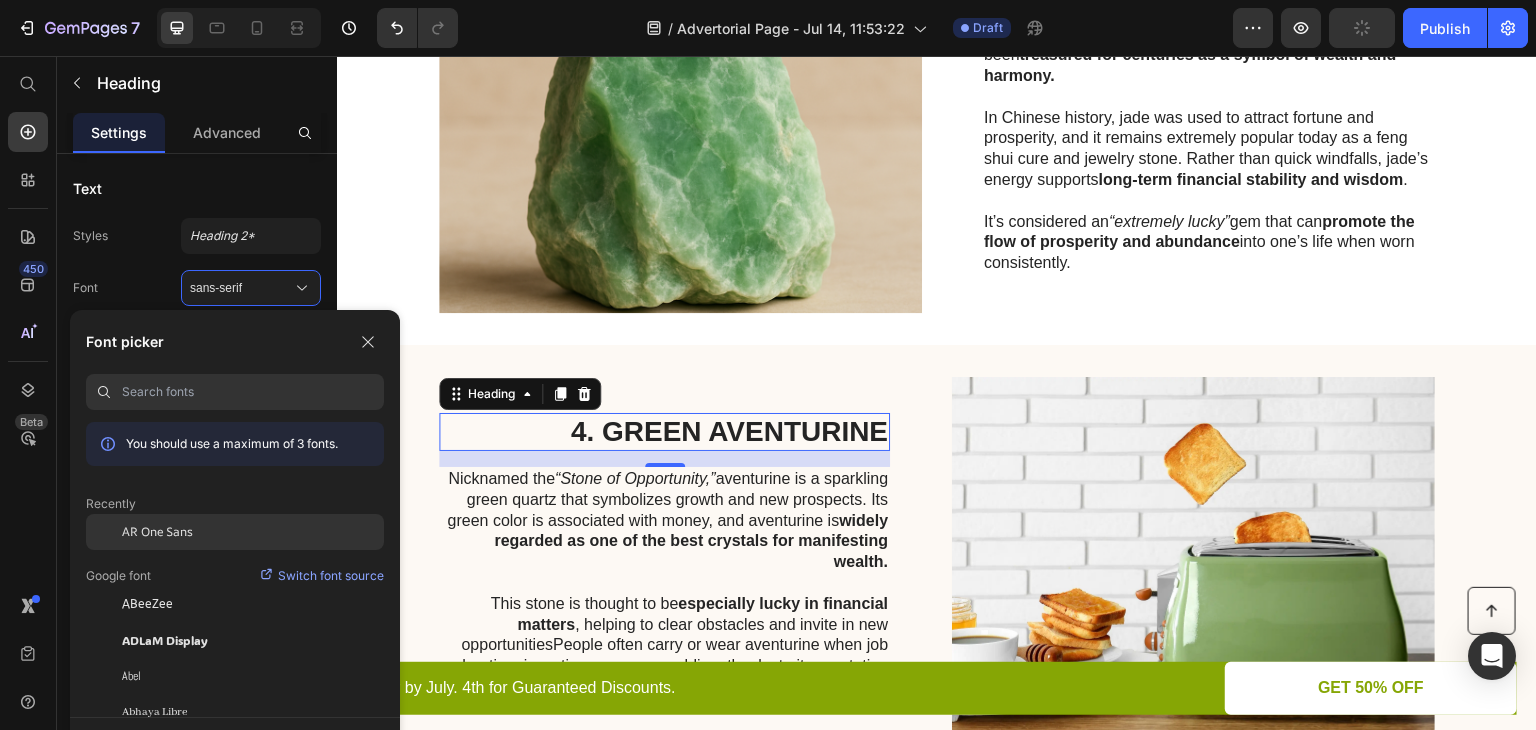 click on "AR One Sans" 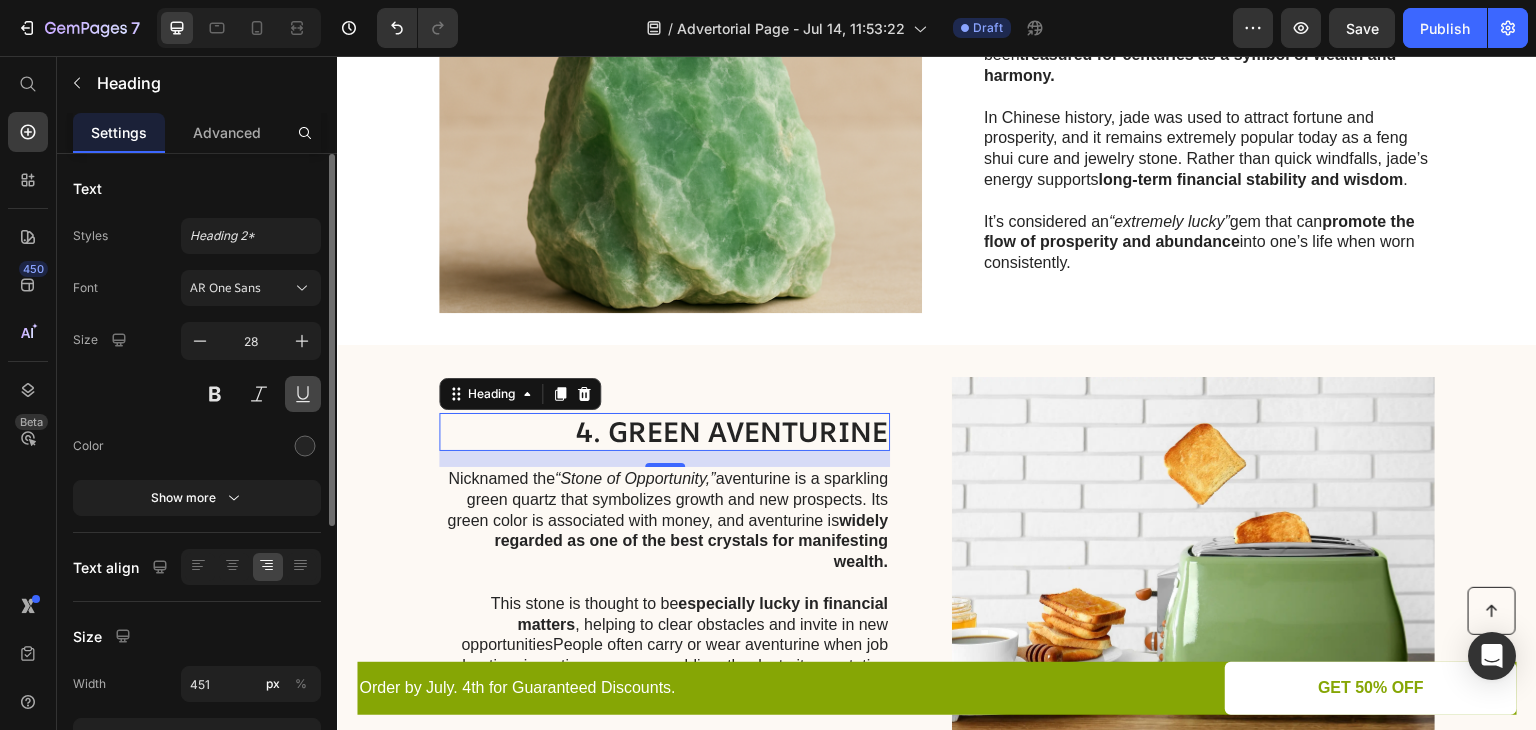 drag, startPoint x: 280, startPoint y: 393, endPoint x: 294, endPoint y: 393, distance: 14 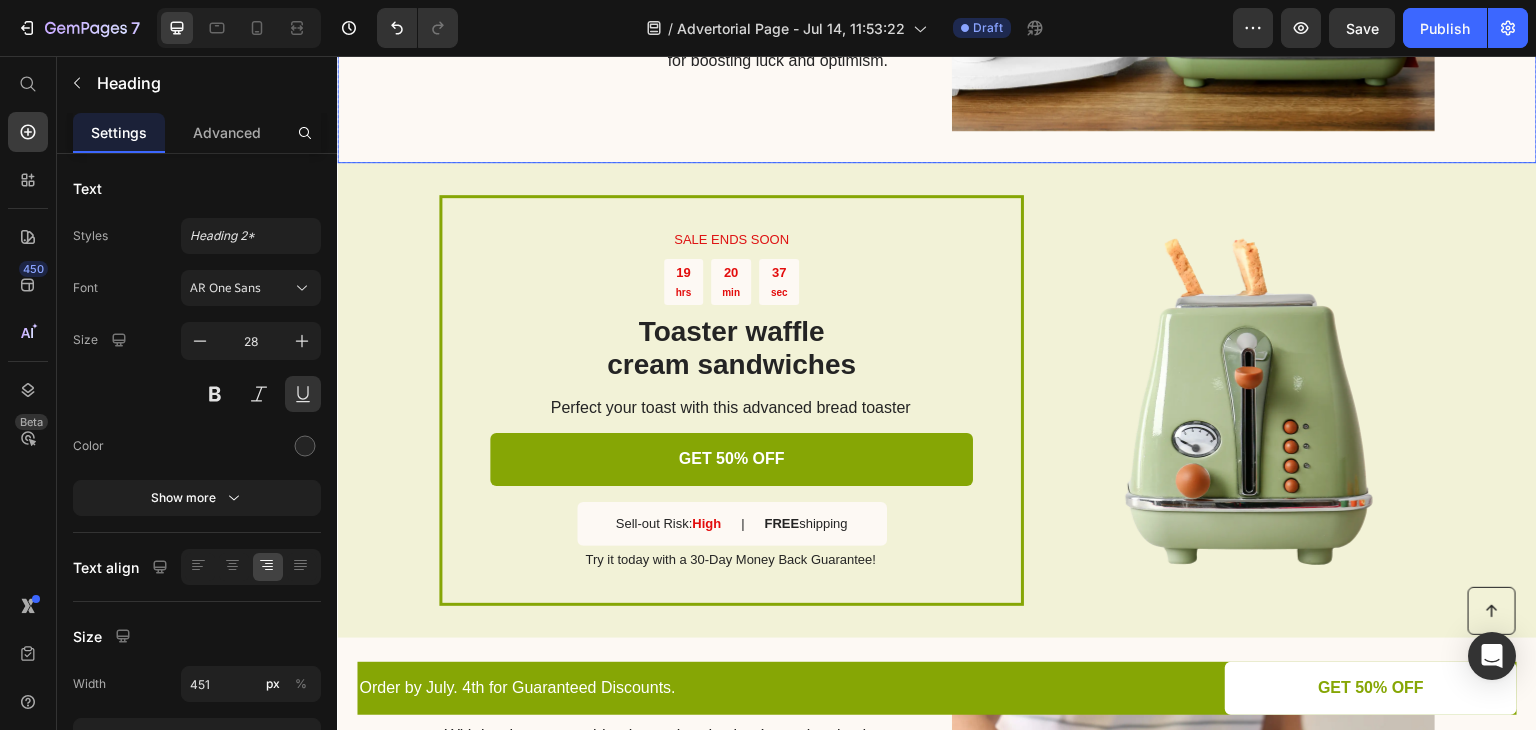 scroll, scrollTop: 2541, scrollLeft: 0, axis: vertical 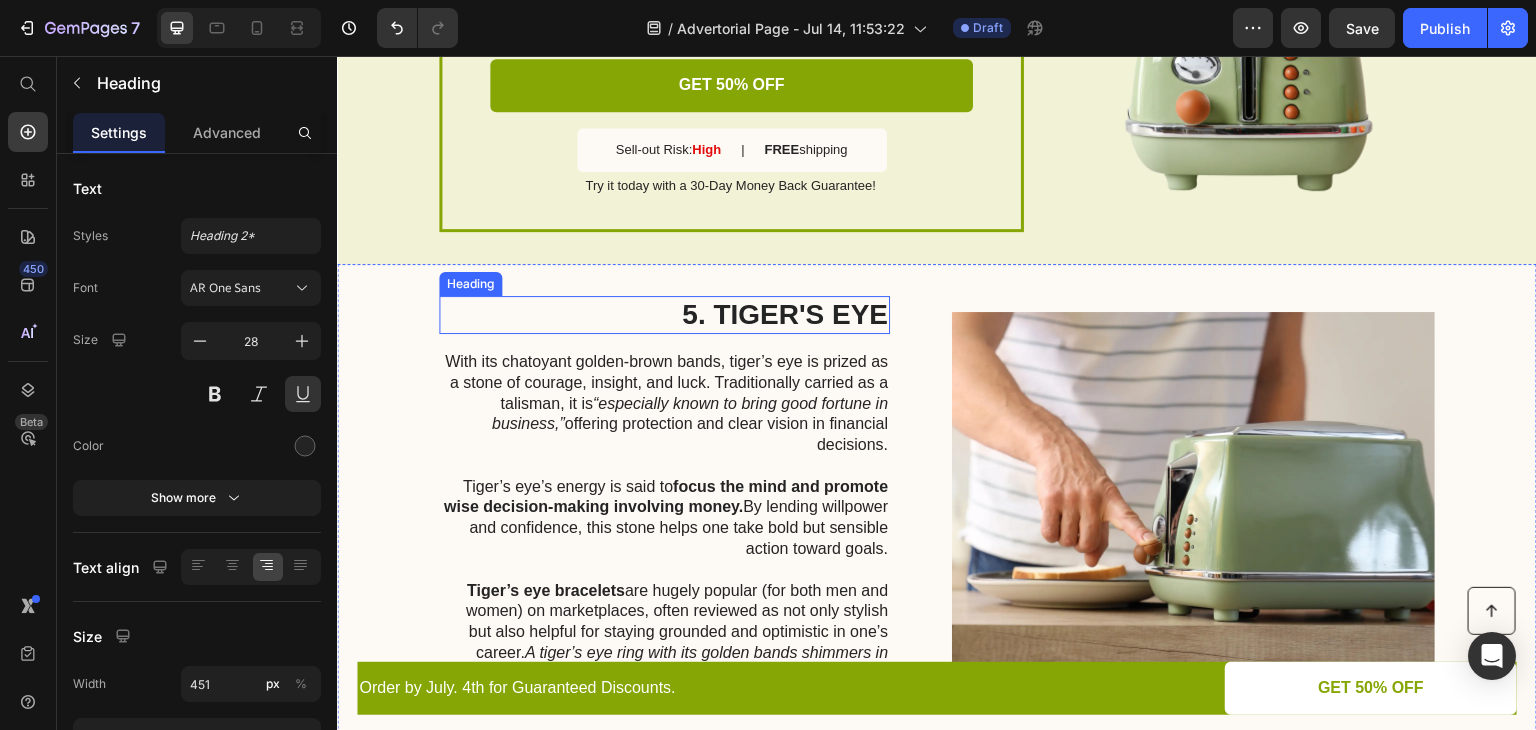 click on "5. TIGER'S EYE" at bounding box center (664, 315) 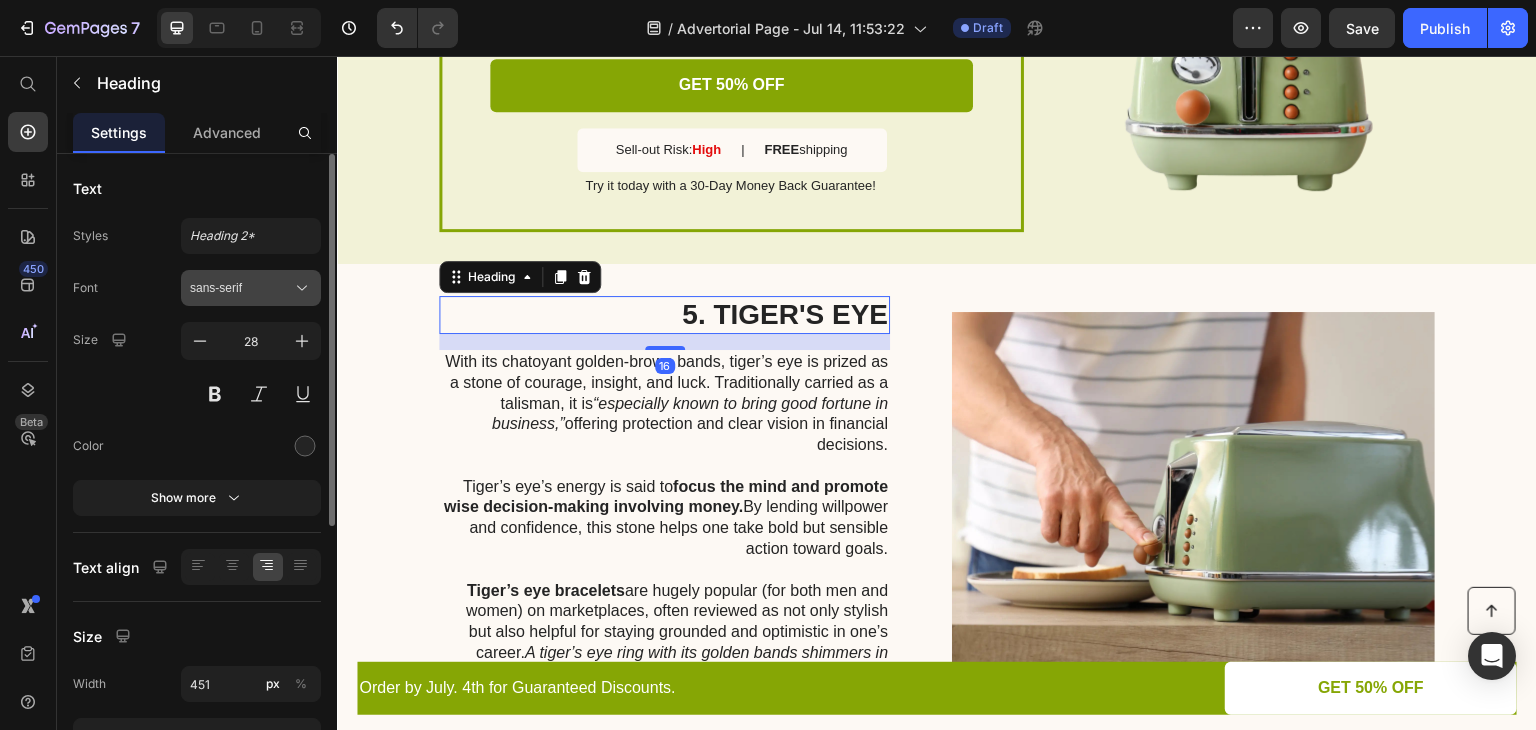 click on "sans-serif" at bounding box center [241, 288] 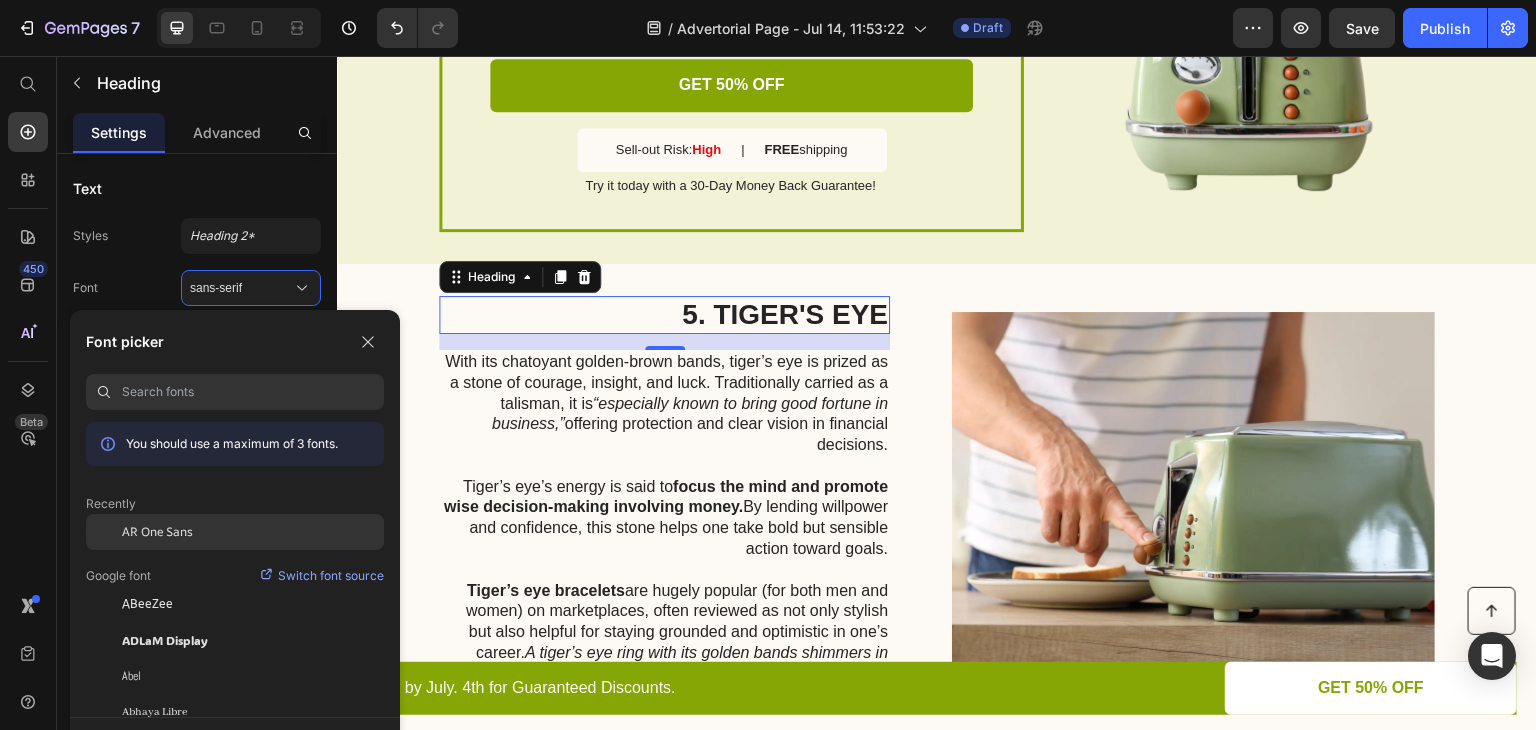 click on "AR One Sans" at bounding box center [157, 532] 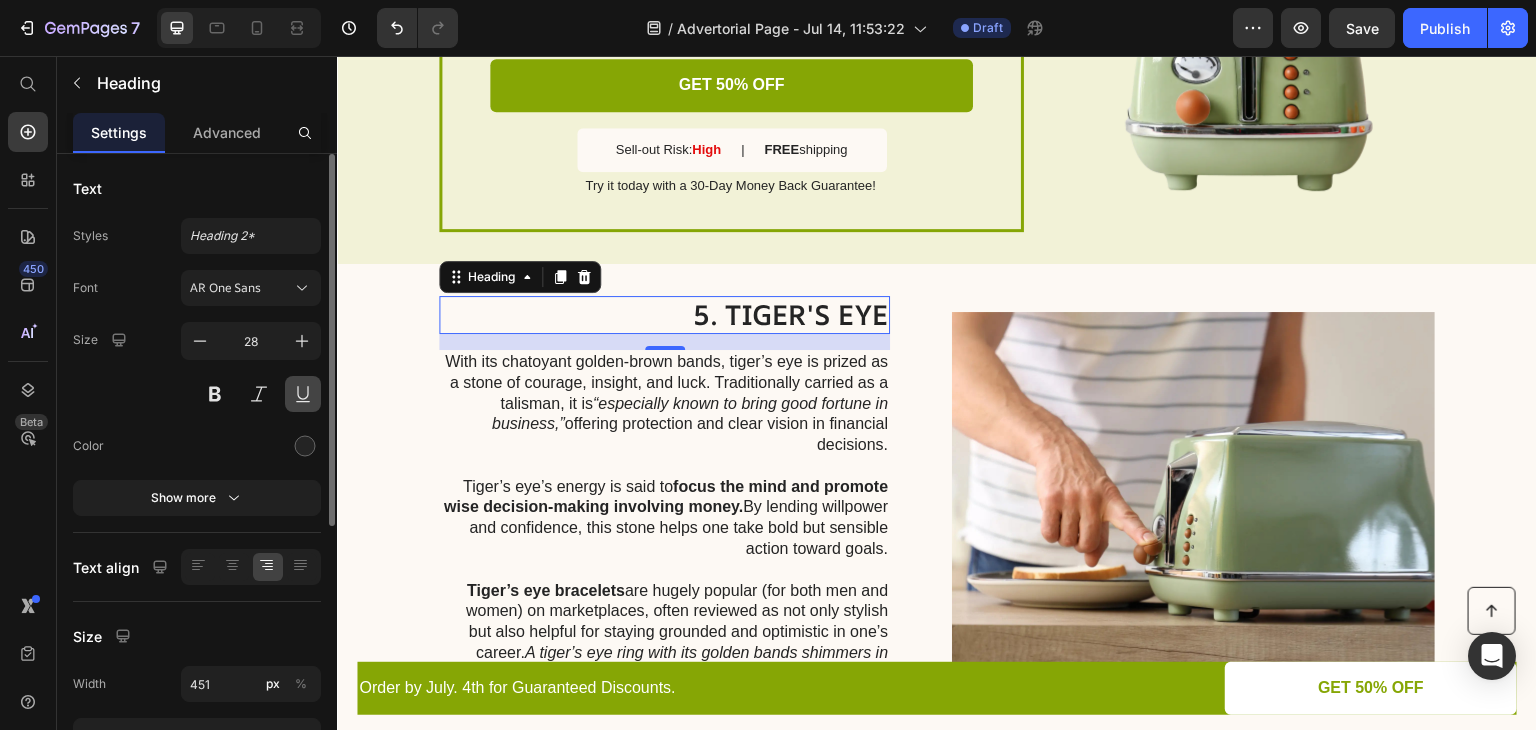 drag, startPoint x: 292, startPoint y: 397, endPoint x: 110, endPoint y: 326, distance: 195.35864 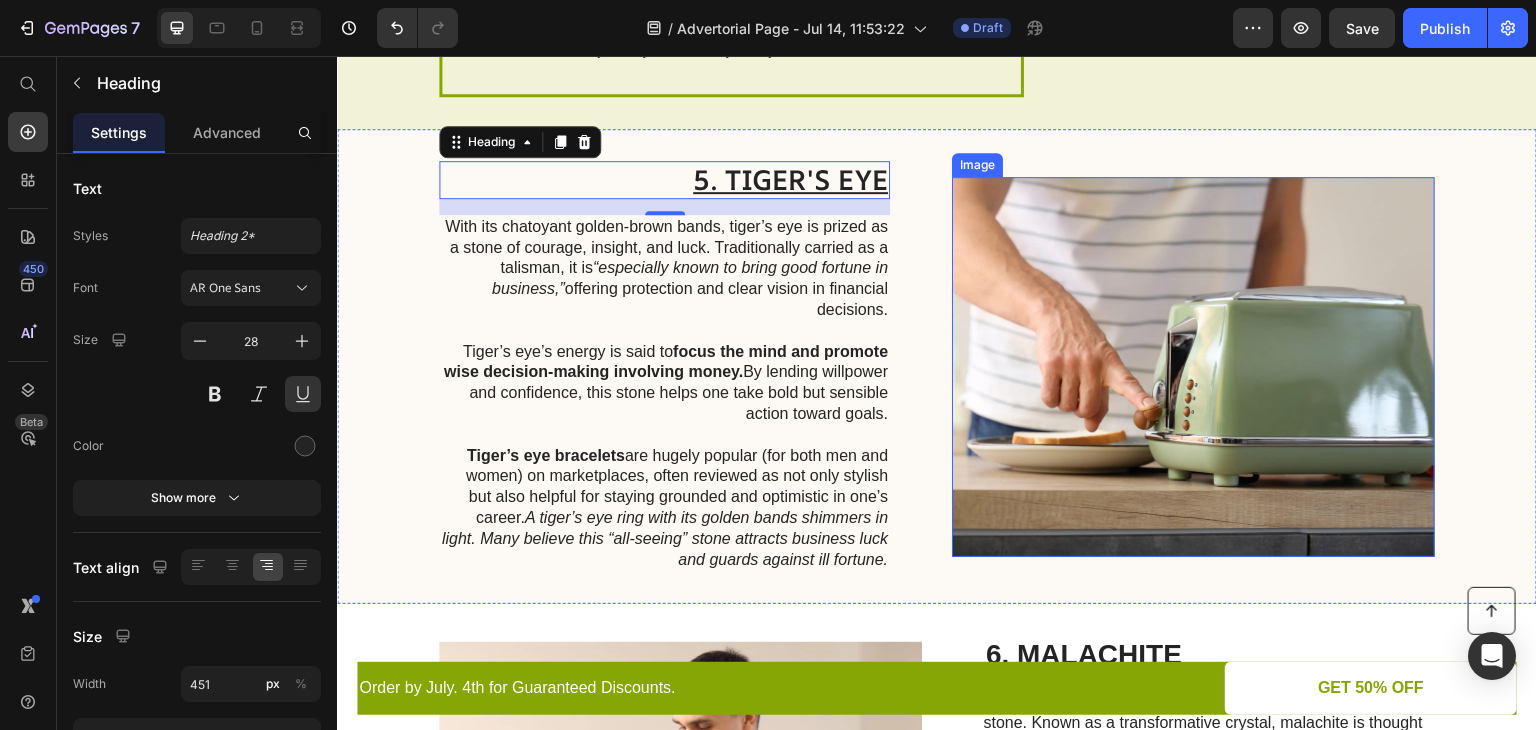 scroll, scrollTop: 2841, scrollLeft: 0, axis: vertical 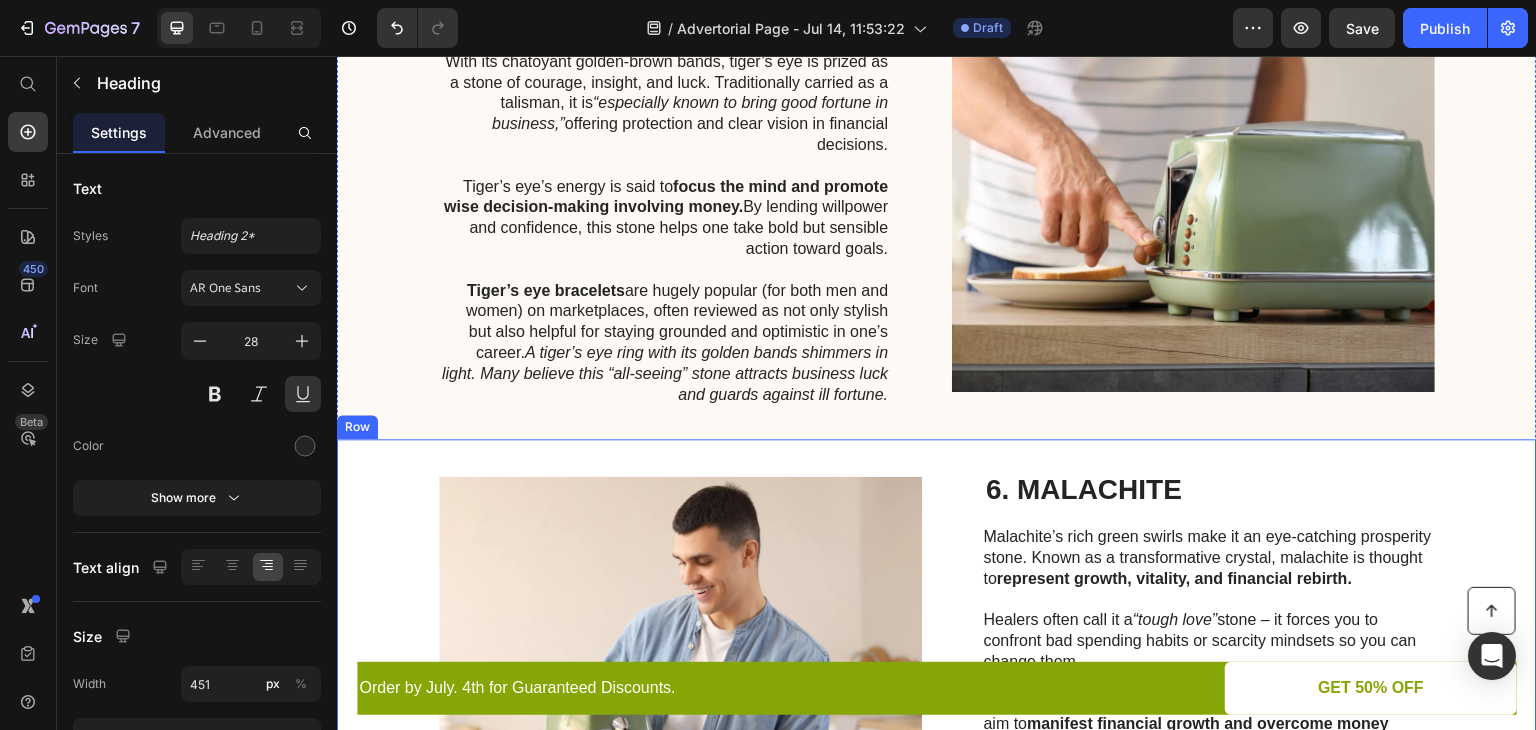 click on "Image 6. MALACHITE Heading Malachite’s rich green swirls make it an eye-catching prosperity stone. Known as a transformative crystal, malachite is thought to  represent growth, vitality, and financial rebirth. Healers often call it a  “tough love”  stone – it forces you to confront bad spending habits or scarcity mindsets so you can change them. By tapping into malachite’s energy of positive change, wearers aim to  manifest financial growth and overcome money blocks.  This gem also fills one with motivation and boldness to pursue wealth opportunities. Malachite’s appeal is growing; it’s featured in many  “money magnet”  bracelet designs (frequently paired with pyrite or onyx) and praised by buyers who feel its empowering vibe encourages them to keep moving forward financially Text Block Row" at bounding box center (937, 666) 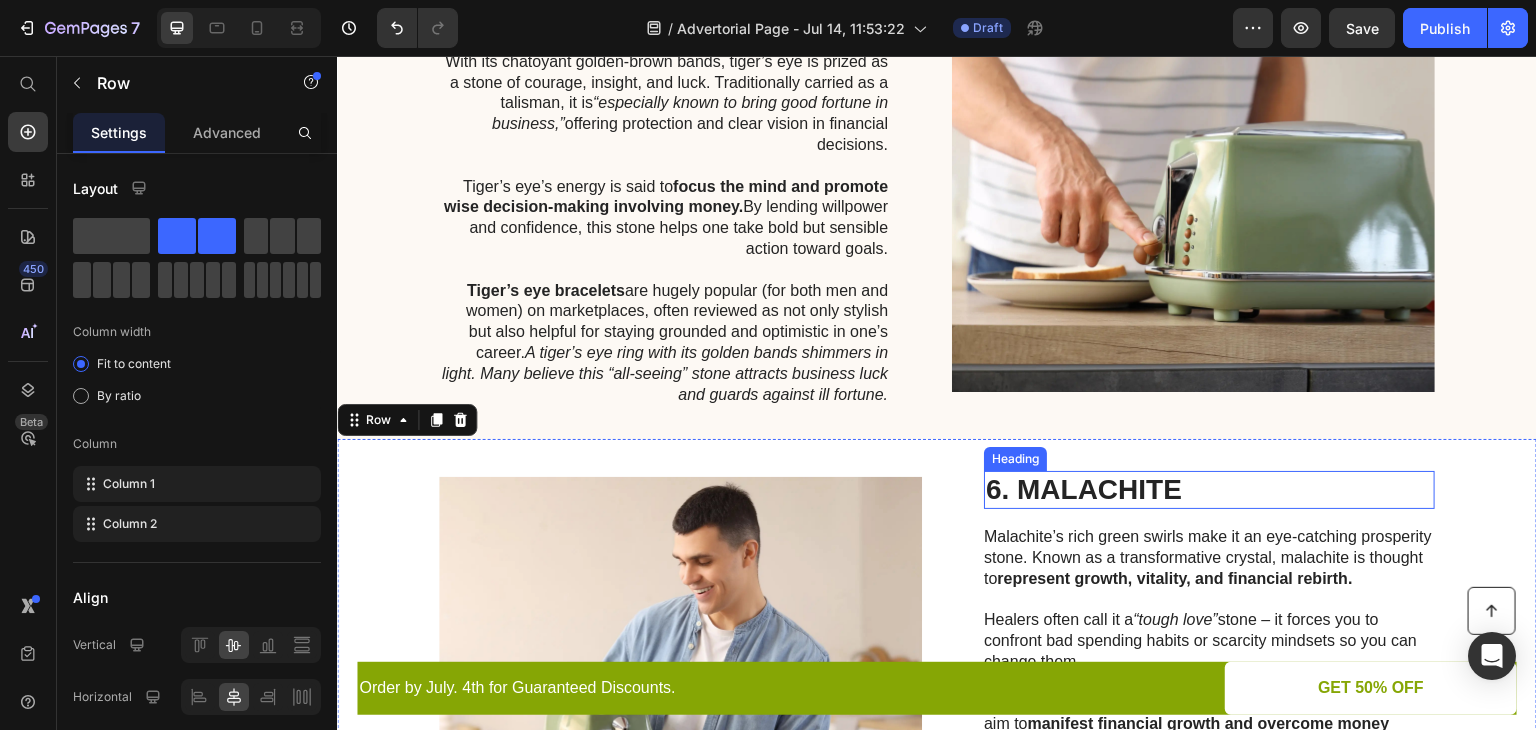 click on "6. MALACHITE" at bounding box center [1209, 490] 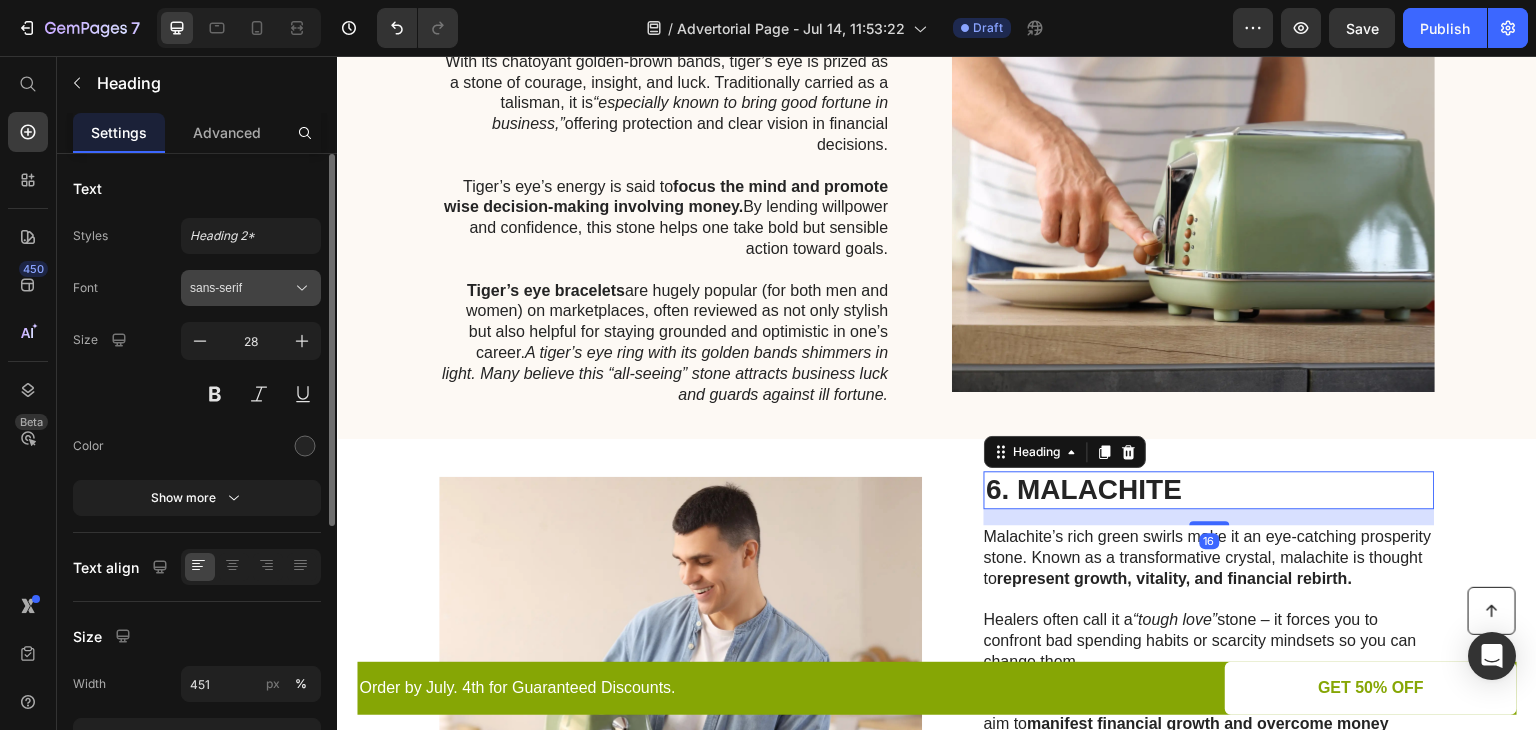 click on "sans-serif" at bounding box center (251, 288) 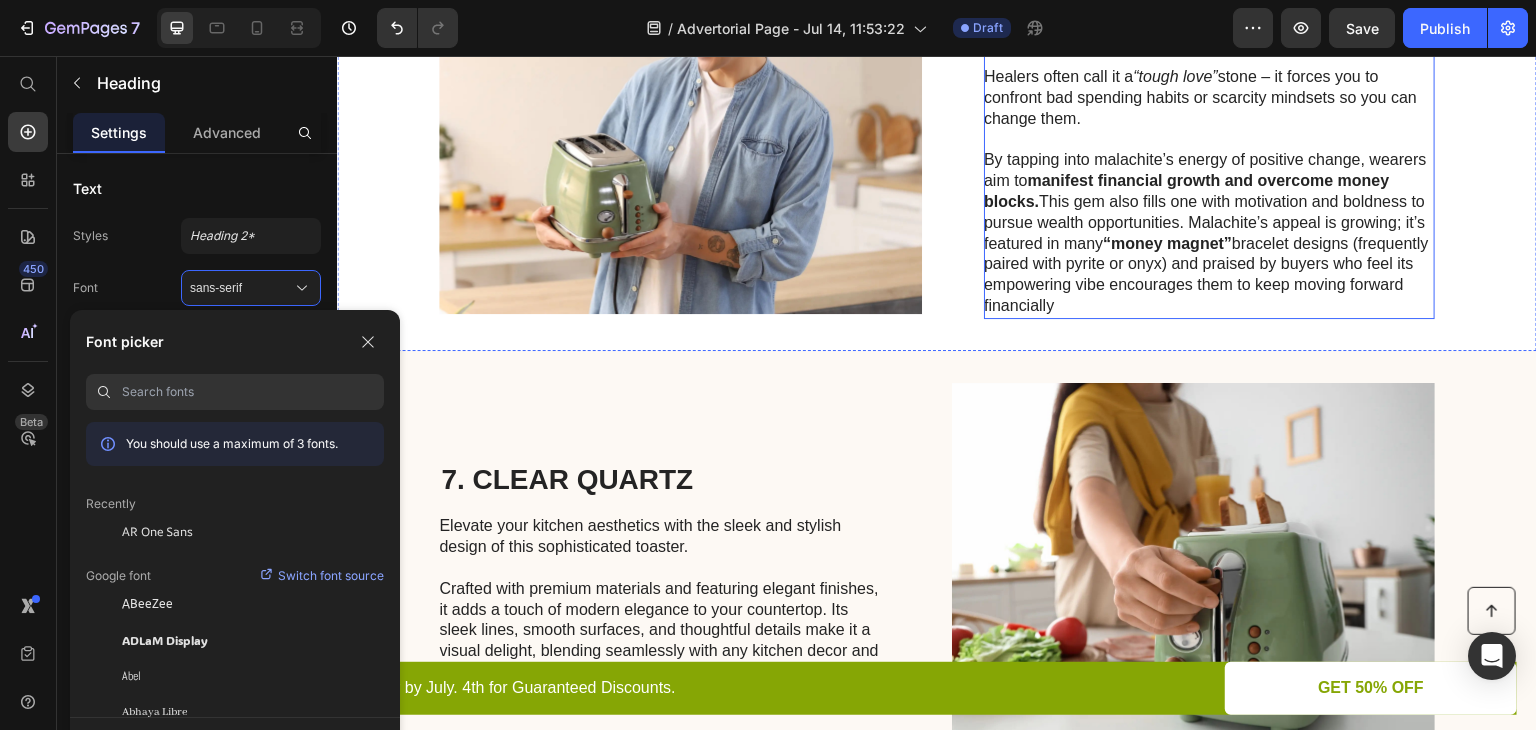scroll, scrollTop: 3641, scrollLeft: 0, axis: vertical 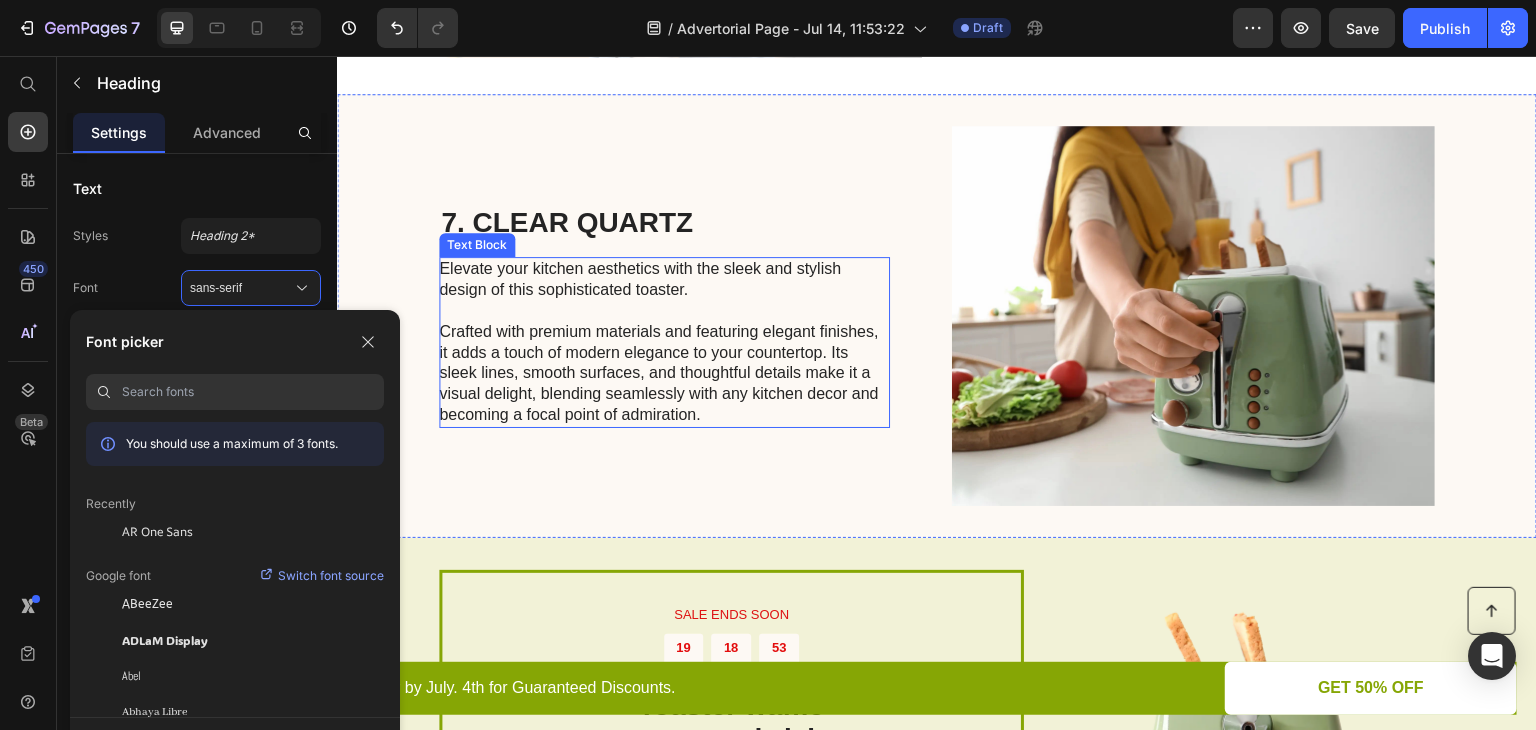 click on "Elevate your kitchen aesthetics with the sleek and stylish design of this sophisticated toaster.  Crafted with premium materials and featuring elegant finishes, it adds a touch of modern elegance to your countertop. Its sleek lines, smooth surfaces, and thoughtful details make it a visual delight, blending seamlessly with any kitchen decor and becoming a focal point of admiration." at bounding box center (663, 342) 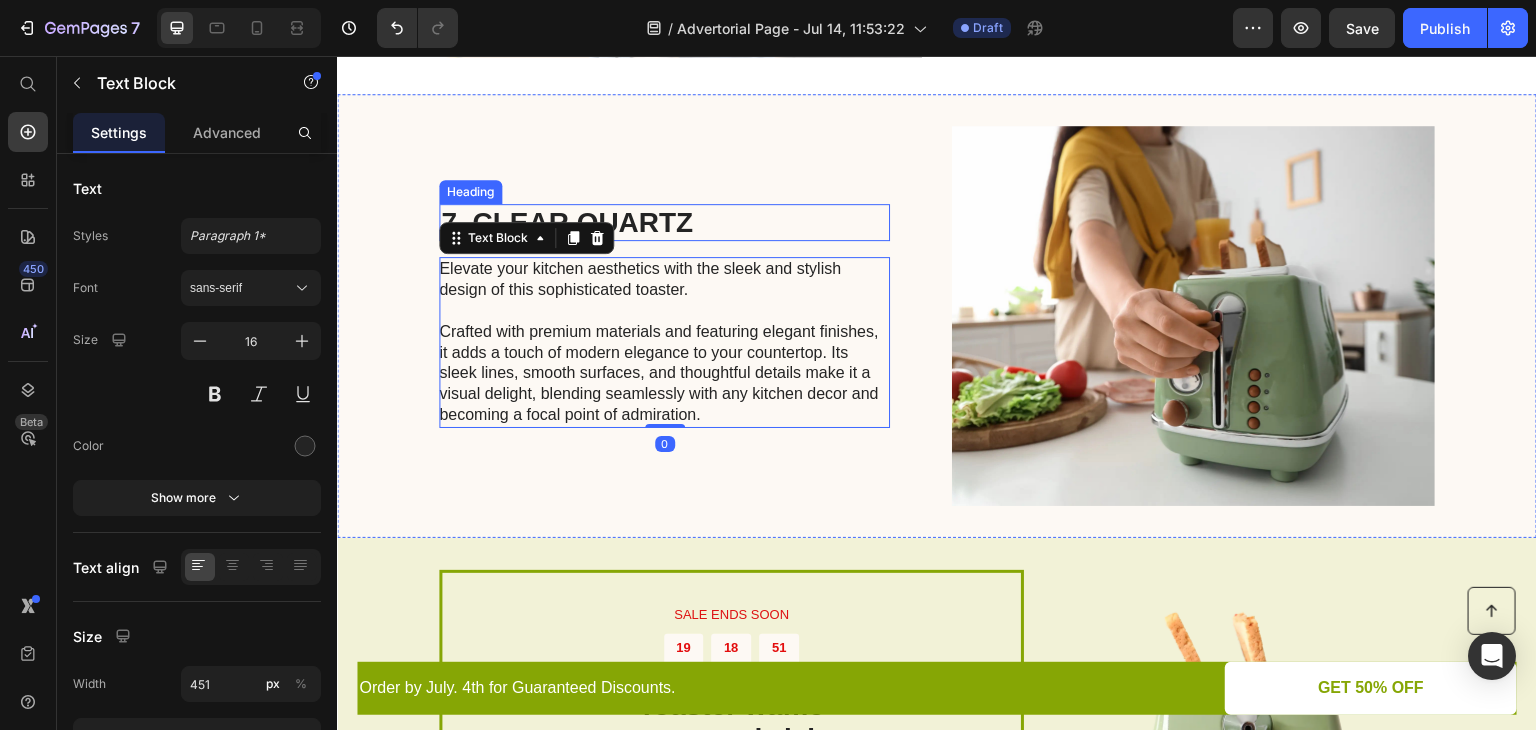 click on "7. CLEAR QUARTZ" at bounding box center [664, 223] 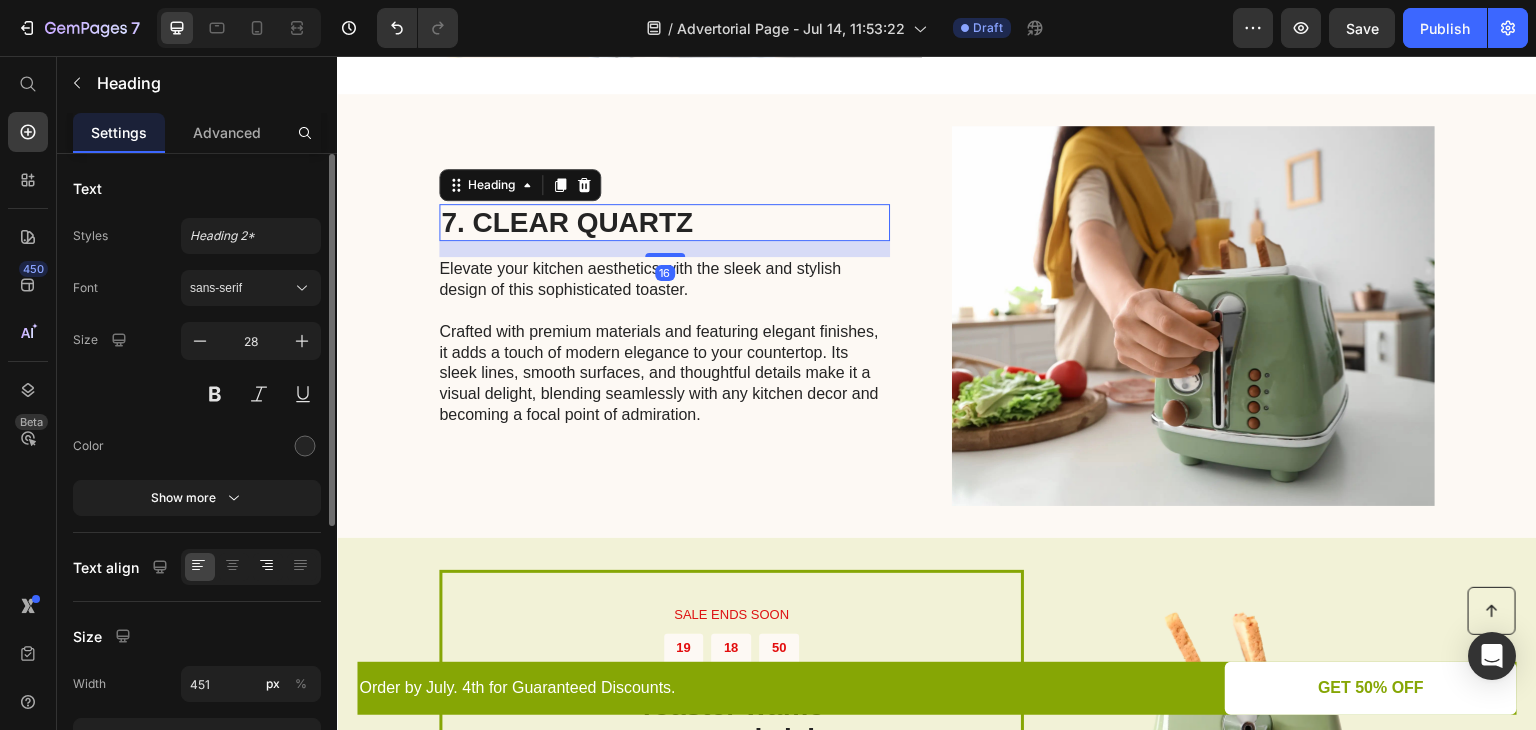 click 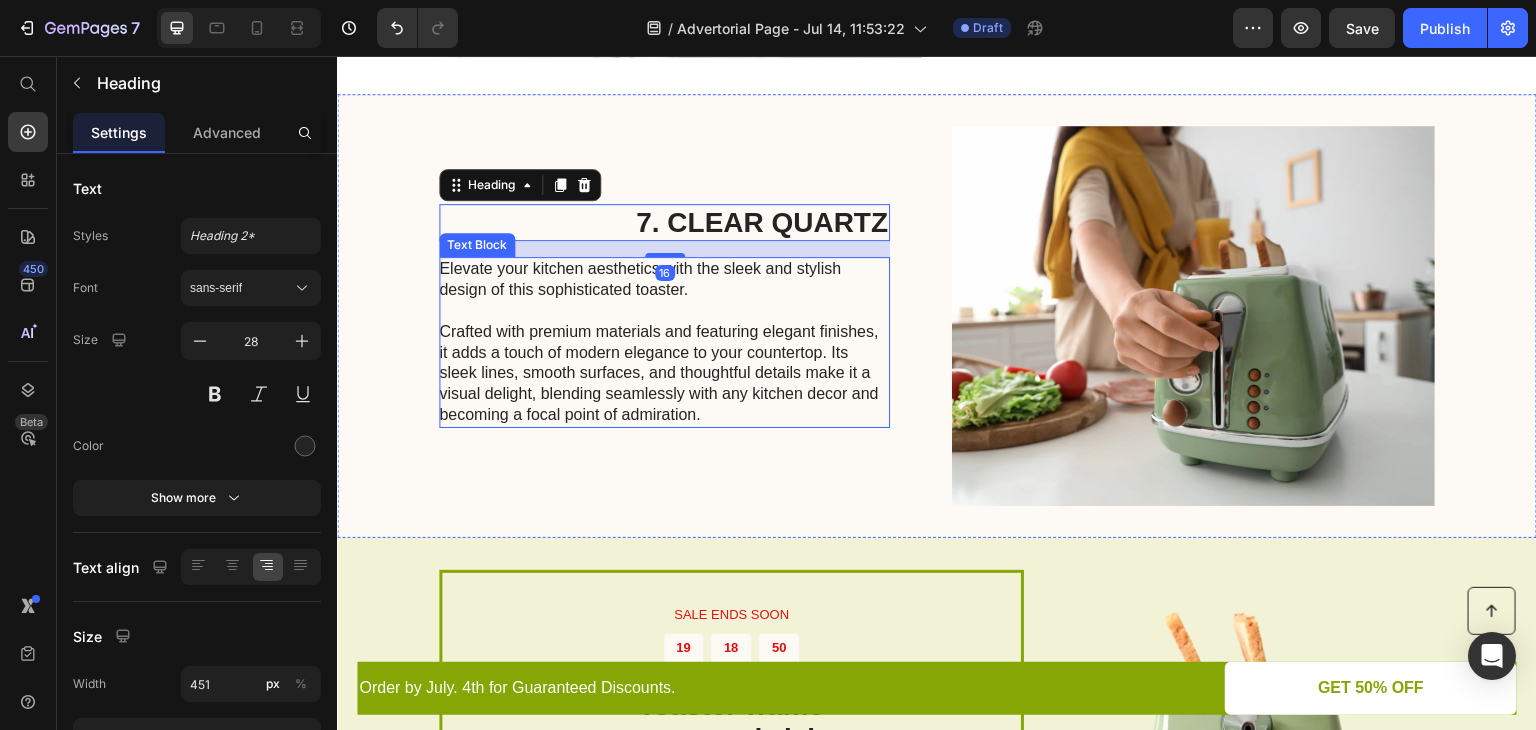 click on "Elevate your kitchen aesthetics with the sleek and stylish design of this sophisticated toaster.  Crafted with premium materials and featuring elegant finishes, it adds a touch of modern elegance to your countertop. Its sleek lines, smooth surfaces, and thoughtful details make it a visual delight, blending seamlessly with any kitchen decor and becoming a focal point of admiration." at bounding box center (663, 342) 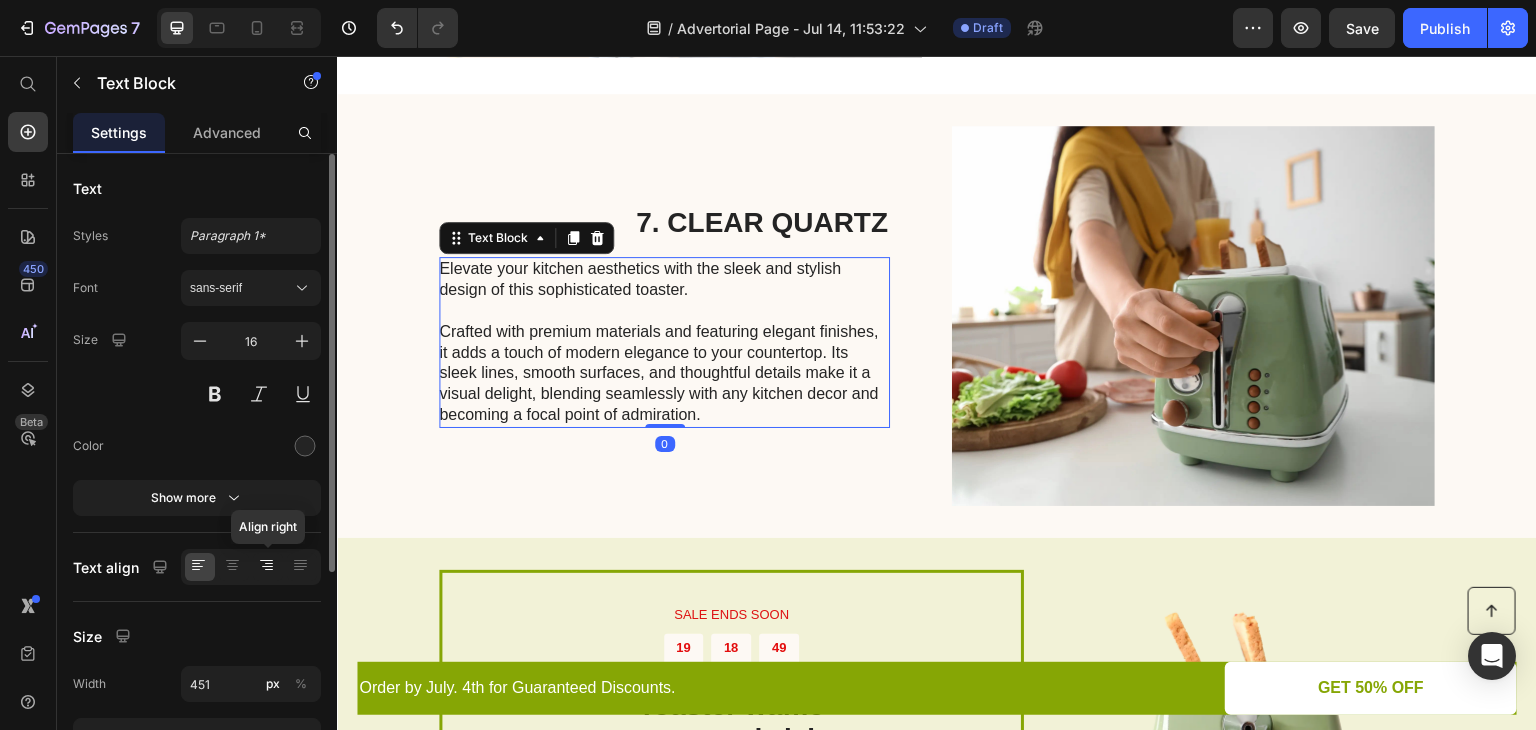 click 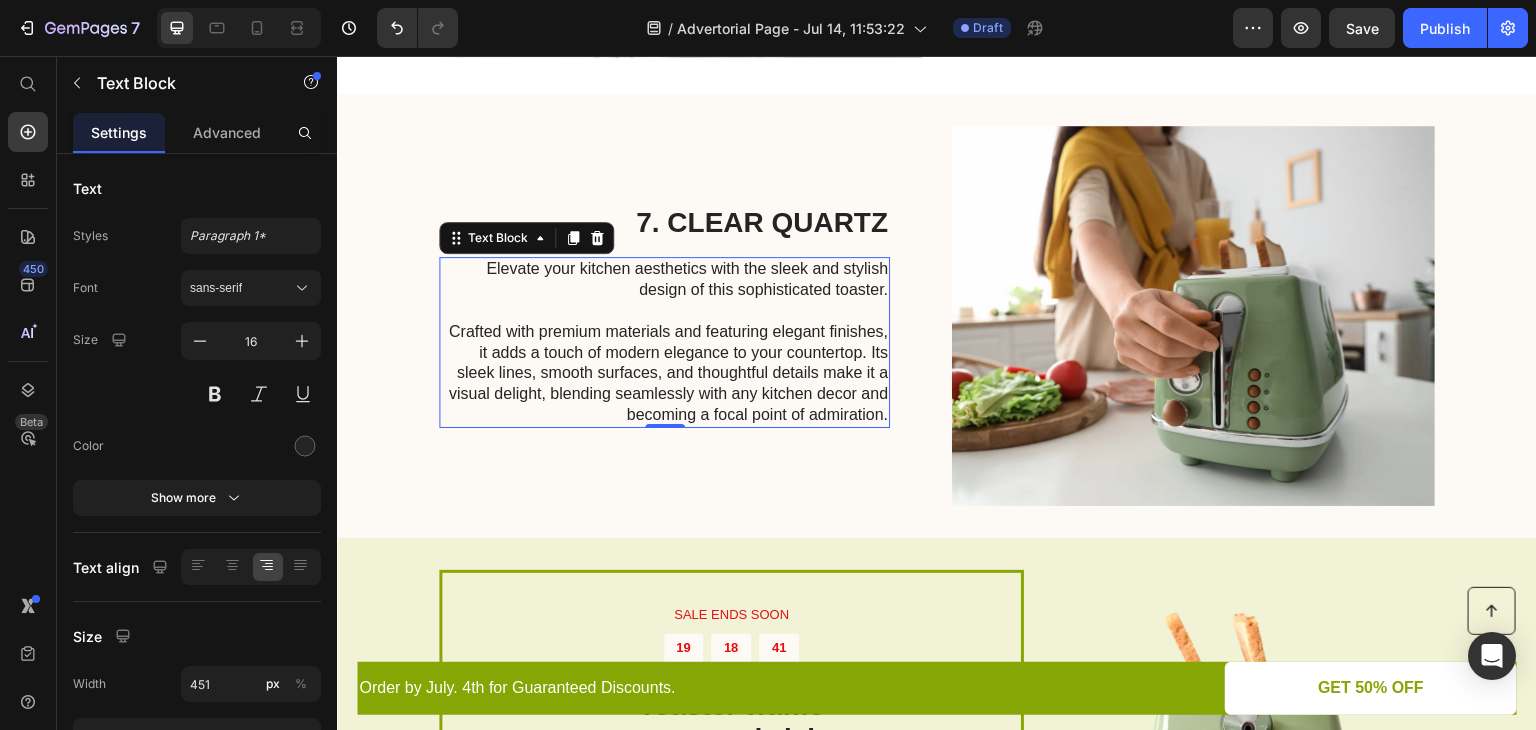 click on "Elevate your kitchen aesthetics with the sleek and stylish design of this sophisticated toaster.  Crafted with premium materials and featuring elegant finishes, it adds a touch of modern elegance to your countertop. Its sleek lines, smooth surfaces, and thoughtful details make it a visual delight, blending seamlessly with any kitchen decor and becoming a focal point of admiration." at bounding box center [663, 342] 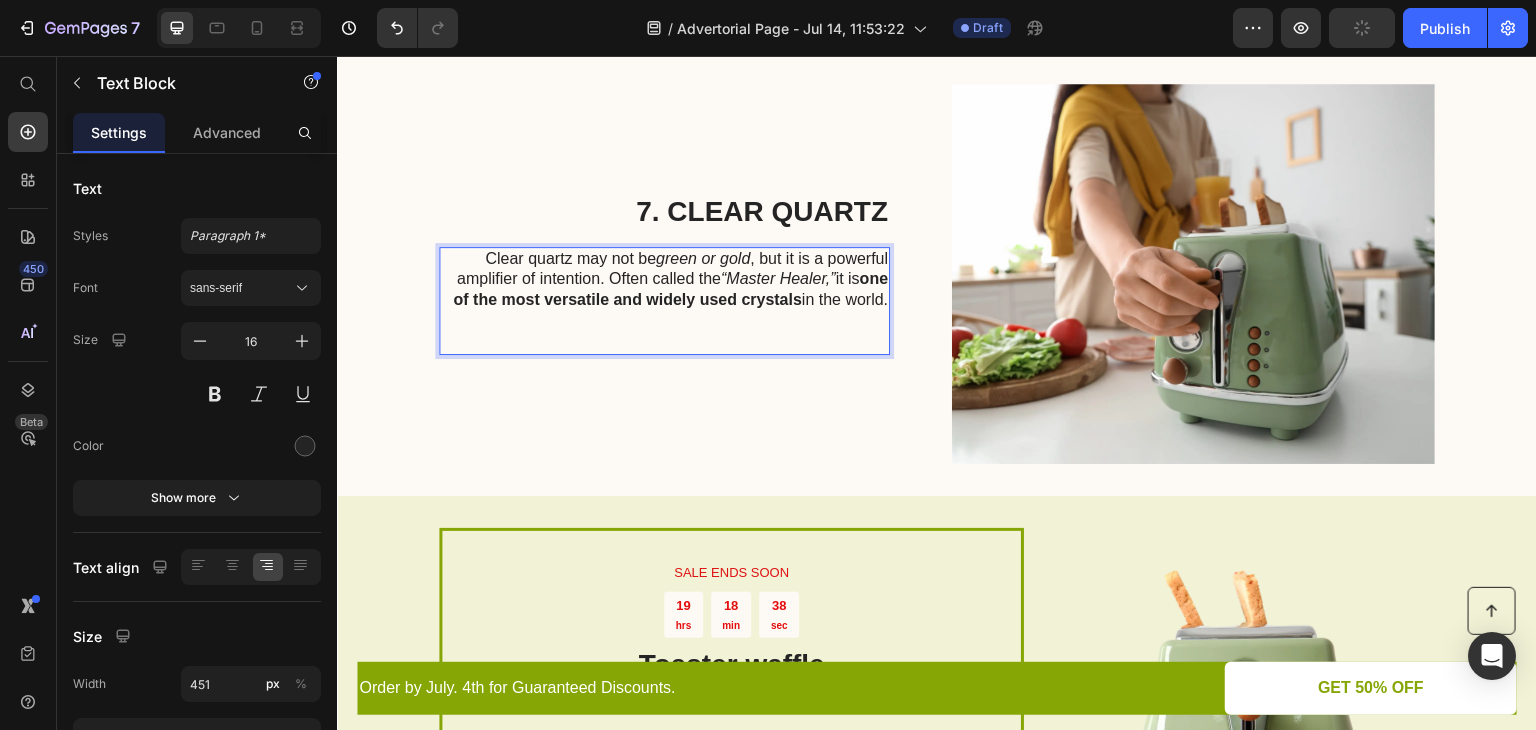 scroll, scrollTop: 3672, scrollLeft: 0, axis: vertical 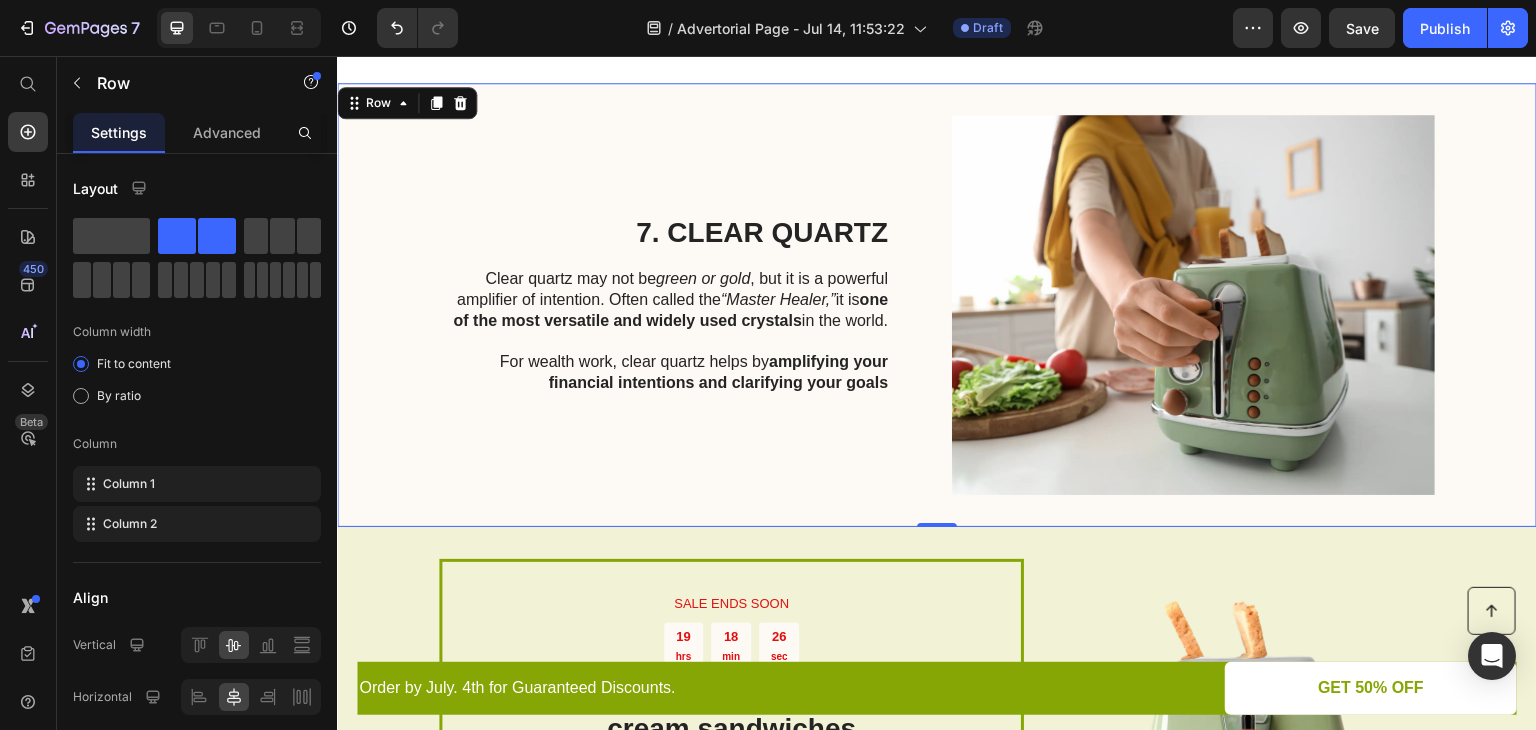 click on "For wealth work, clear quartz helps by  amplifying your financial intentions and clarifying your goals" at bounding box center (663, 373) 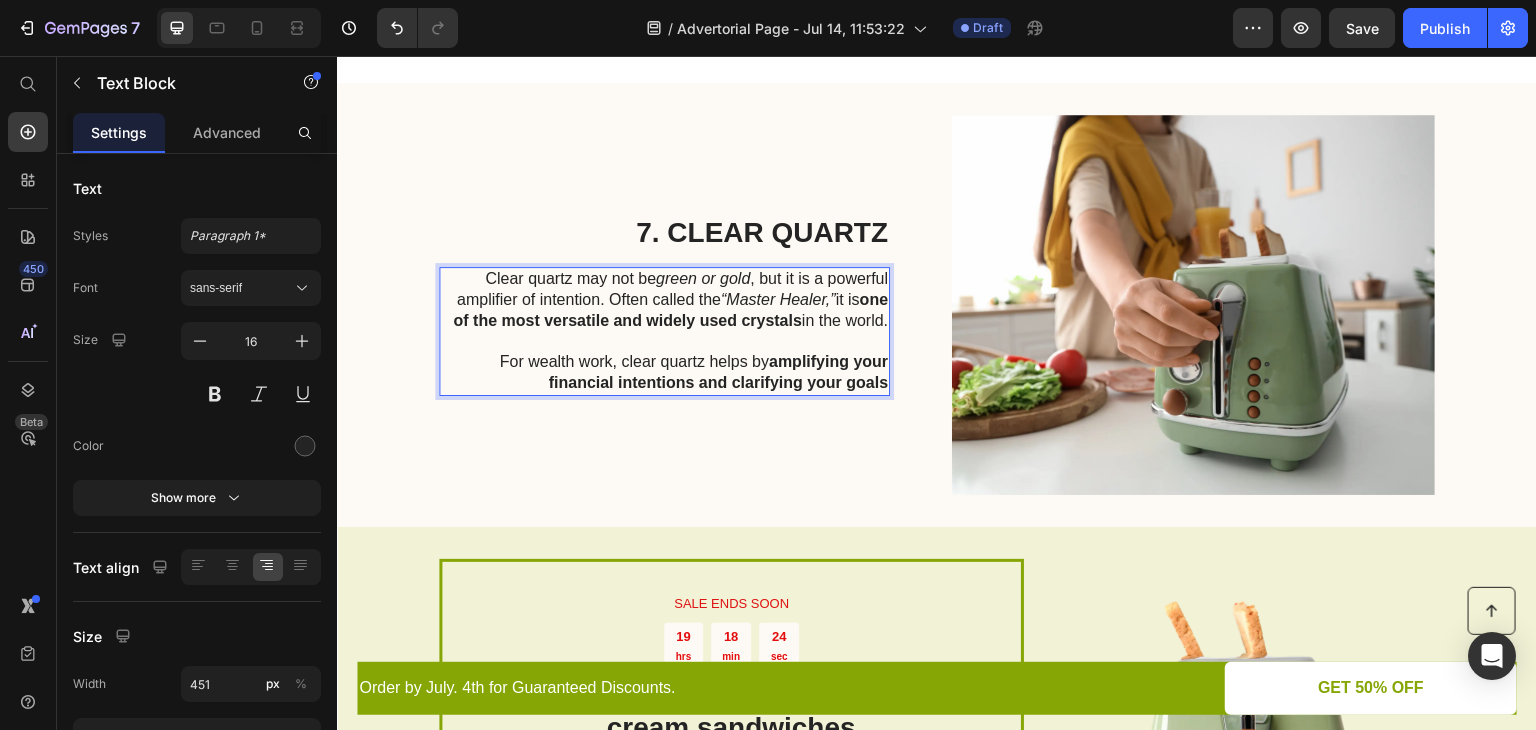 click on "amplifying your financial intentions and clarifying your goals" at bounding box center (718, 372) 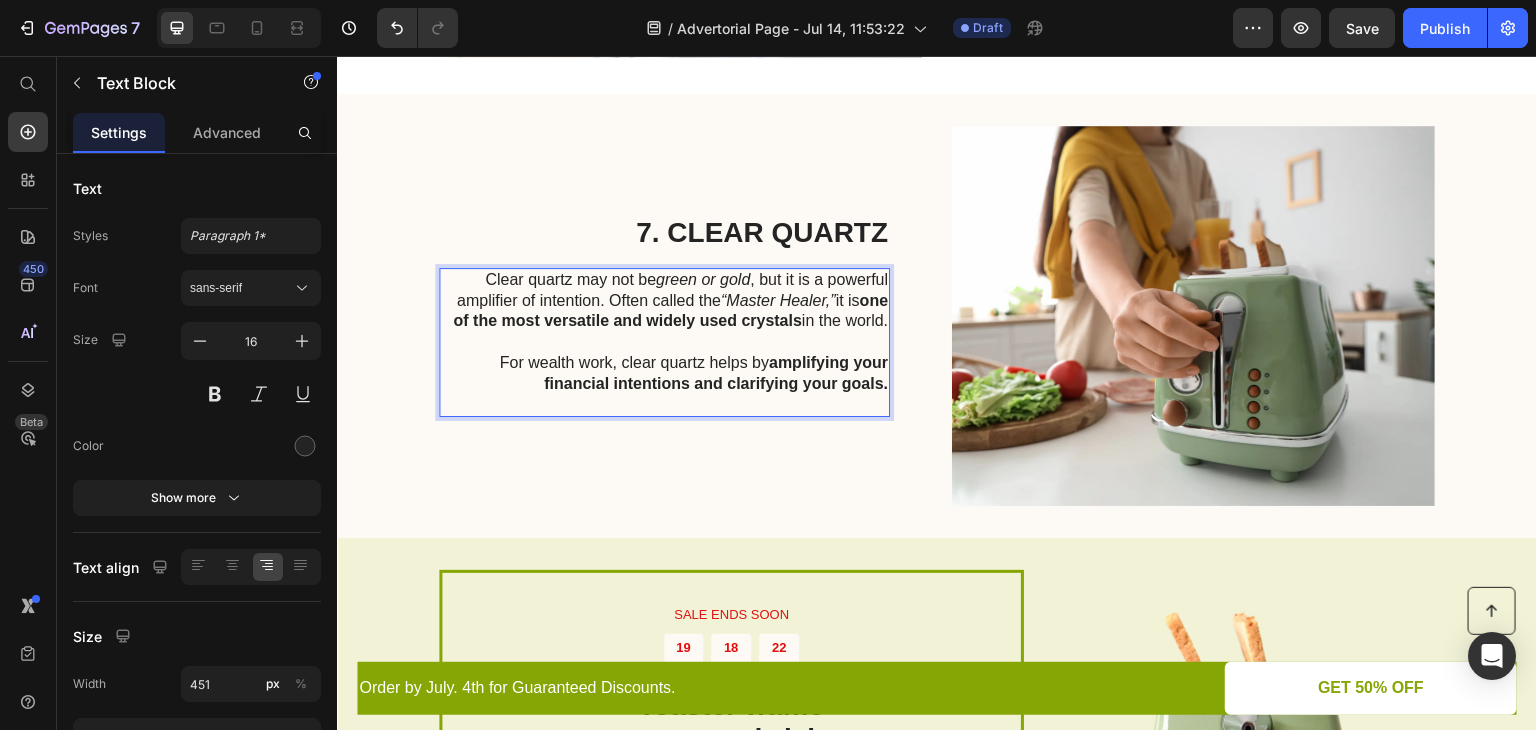 scroll, scrollTop: 3631, scrollLeft: 0, axis: vertical 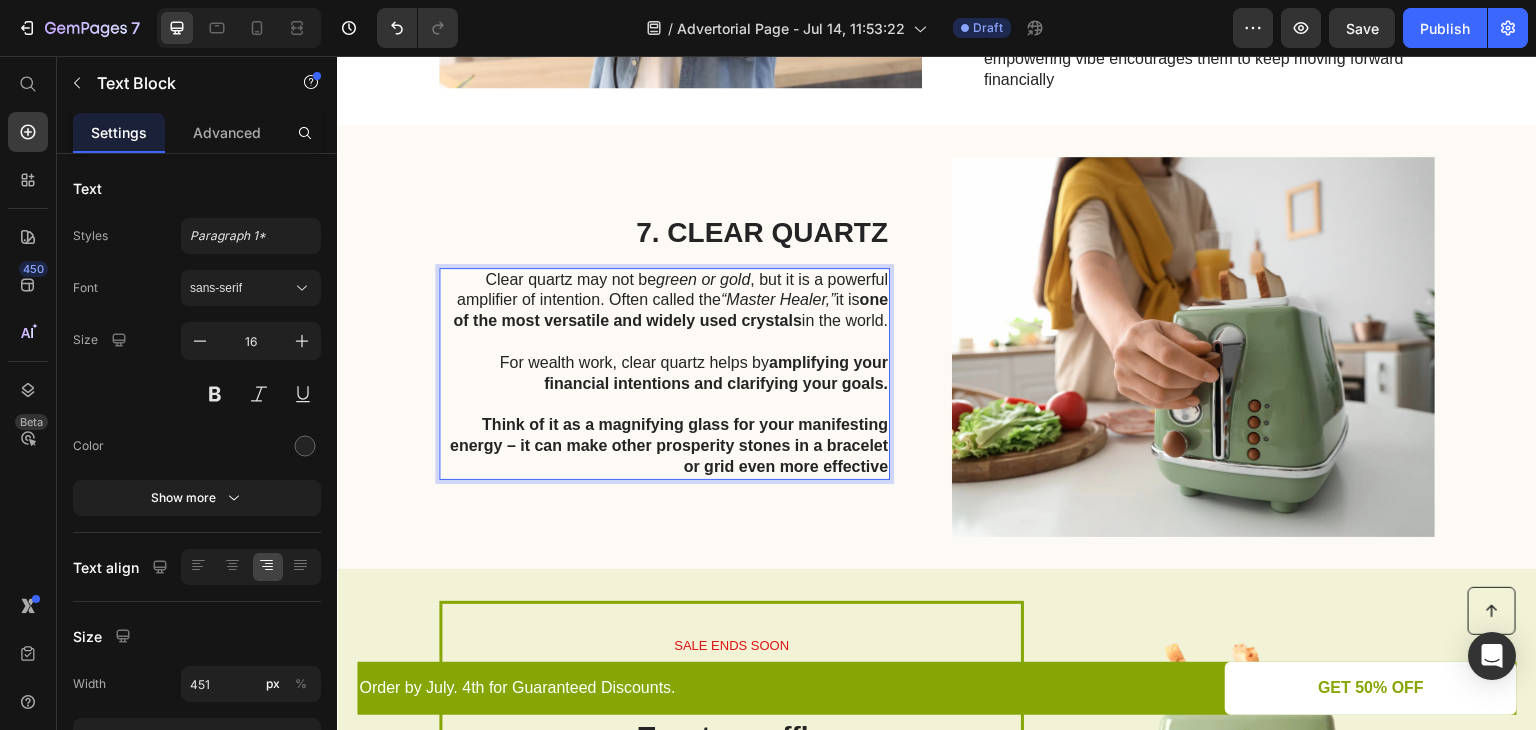 click on "Think of it as a magnifying glass for your manifesting energy – it can make other prosperity stones in a bracelet or grid even more effective" at bounding box center (669, 445) 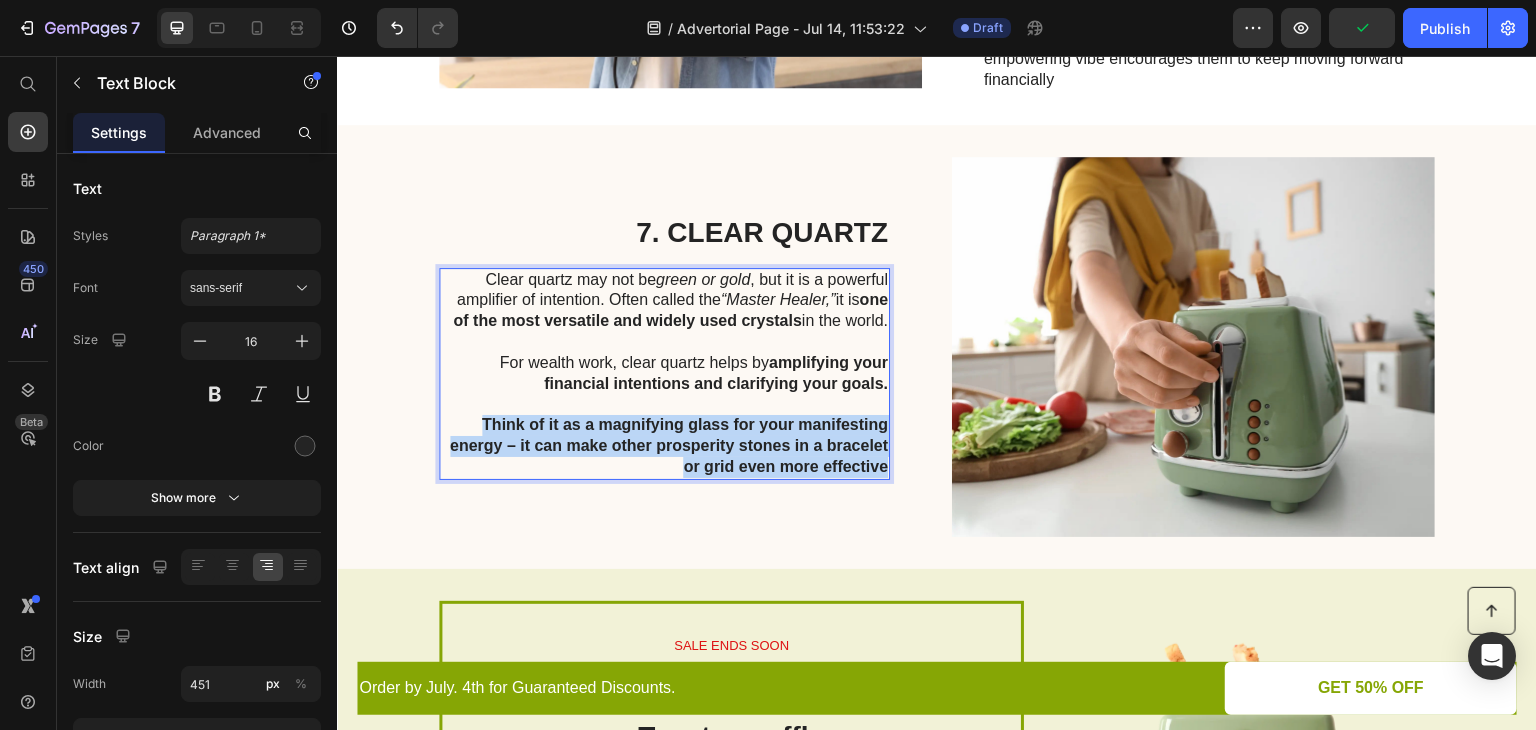 drag, startPoint x: 476, startPoint y: 420, endPoint x: 866, endPoint y: 460, distance: 392.04593 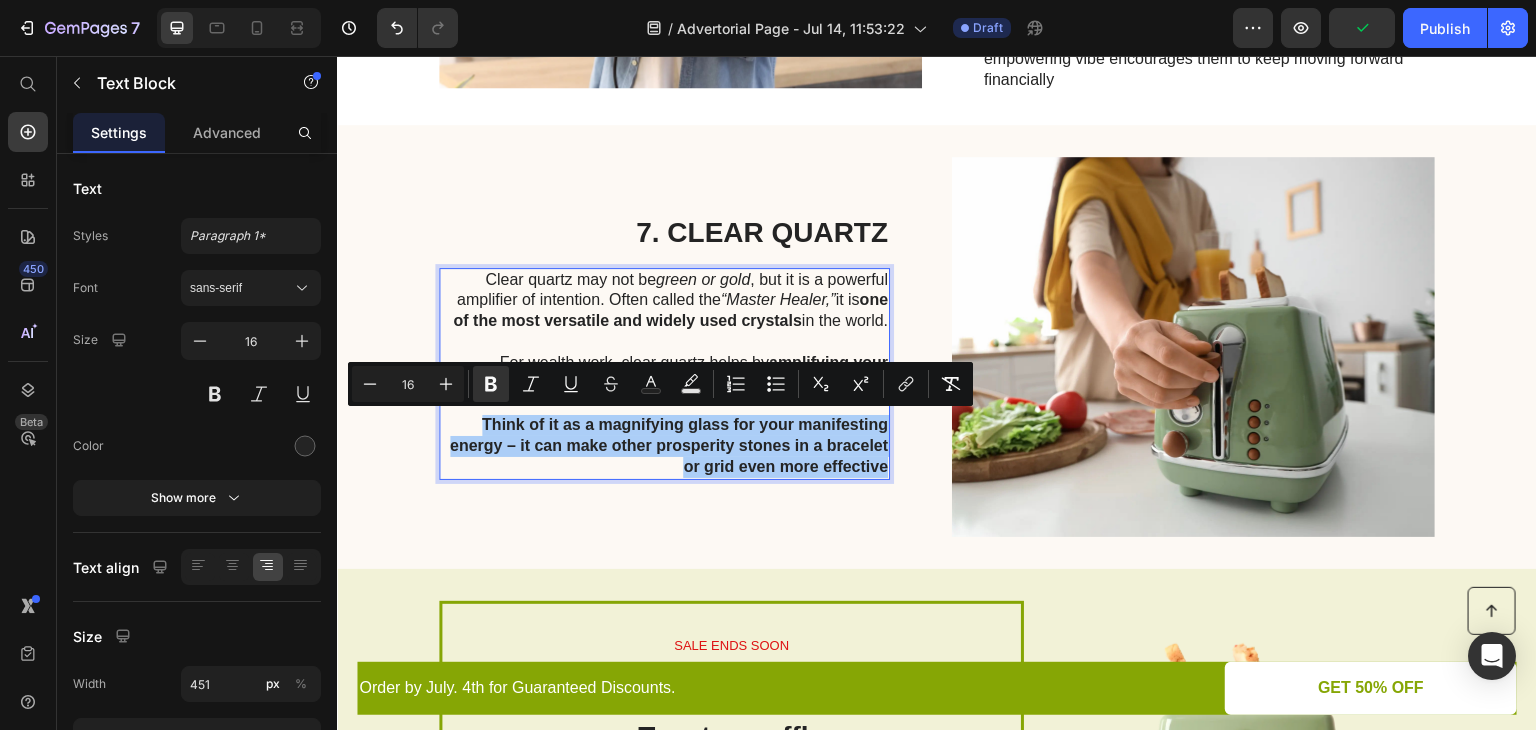 click on "Minus 16 Plus Bold Italic Underline       Strikethrough
Text Color
Text Background Color Numbered List Bulleted List Subscript Superscript       link Remove Format" at bounding box center [660, 384] 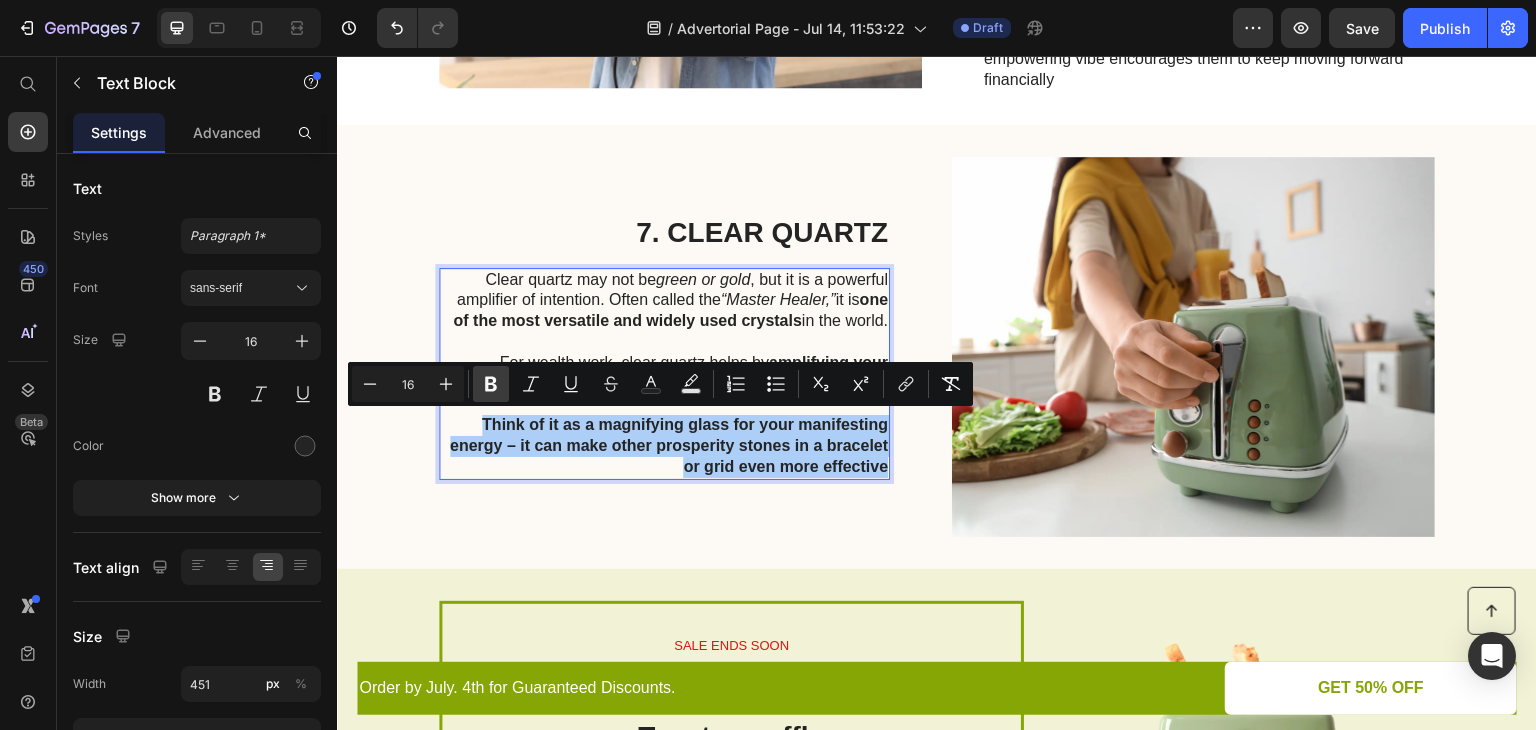 drag, startPoint x: 480, startPoint y: 389, endPoint x: 286, endPoint y: 358, distance: 196.4612 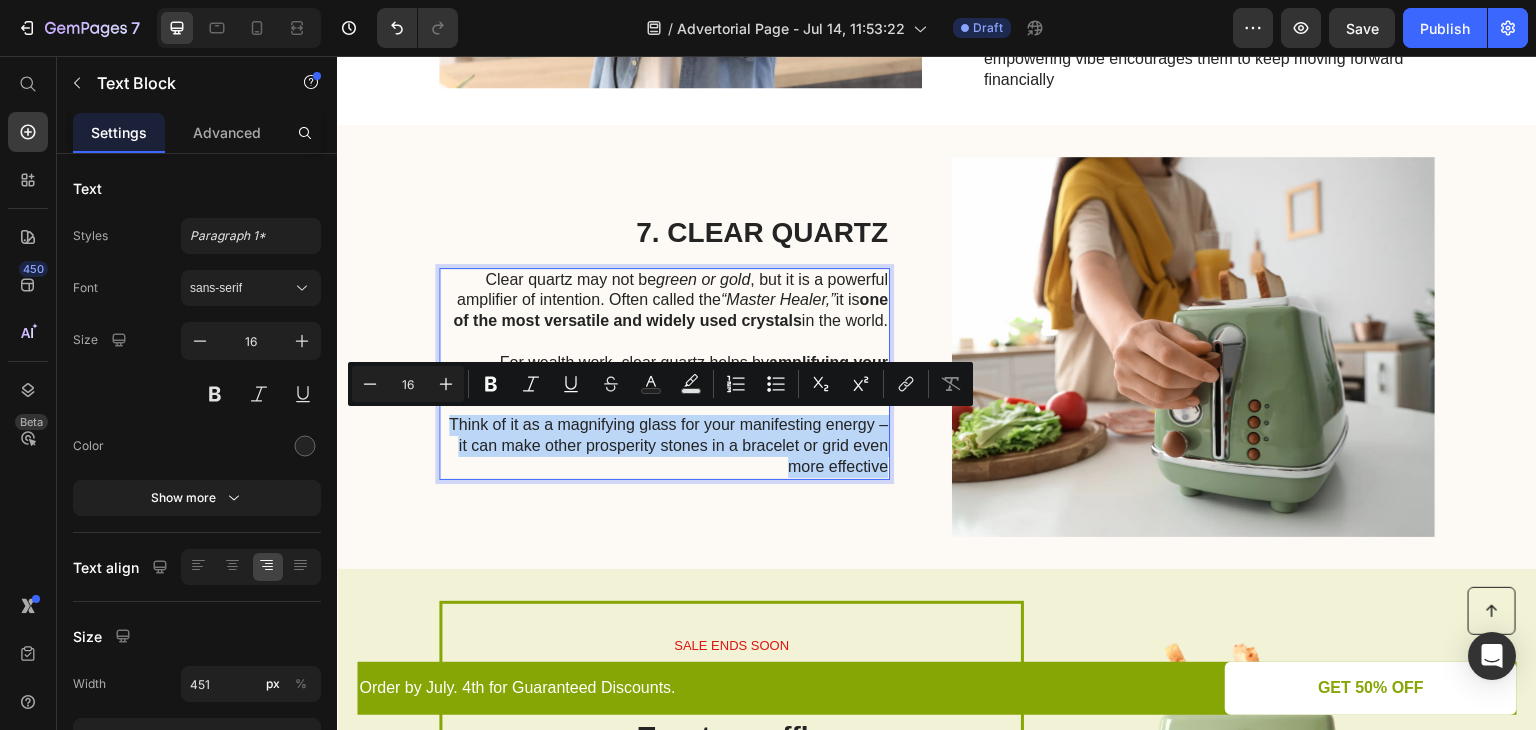 click on "Think of it as a magnifying glass for your manifesting energy – it can make other prosperity stones in a bracelet or grid even more effective" at bounding box center [663, 446] 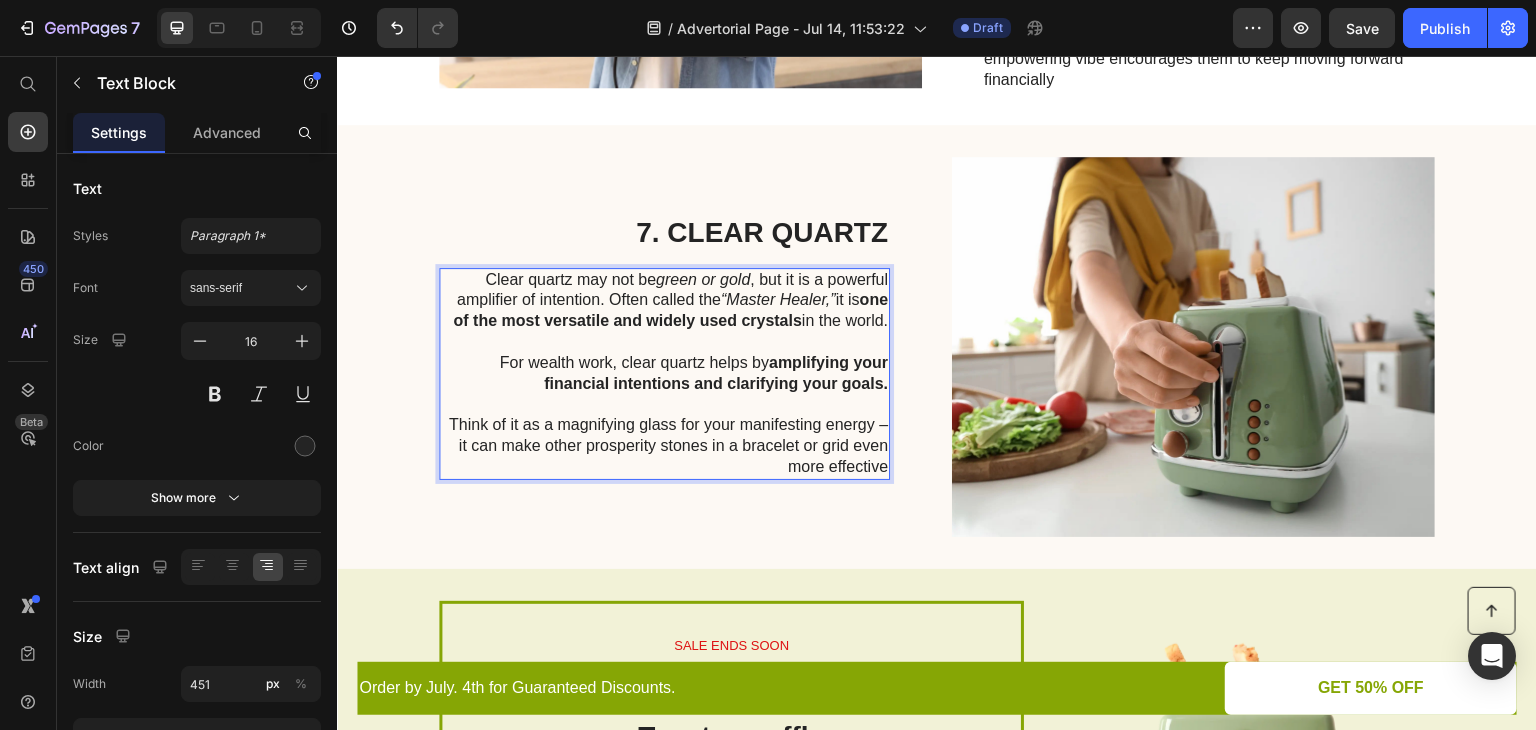 click on "Think of it as a magnifying glass for your manifesting energy – it can make other prosperity stones in a bracelet or grid even more effective" at bounding box center (663, 446) 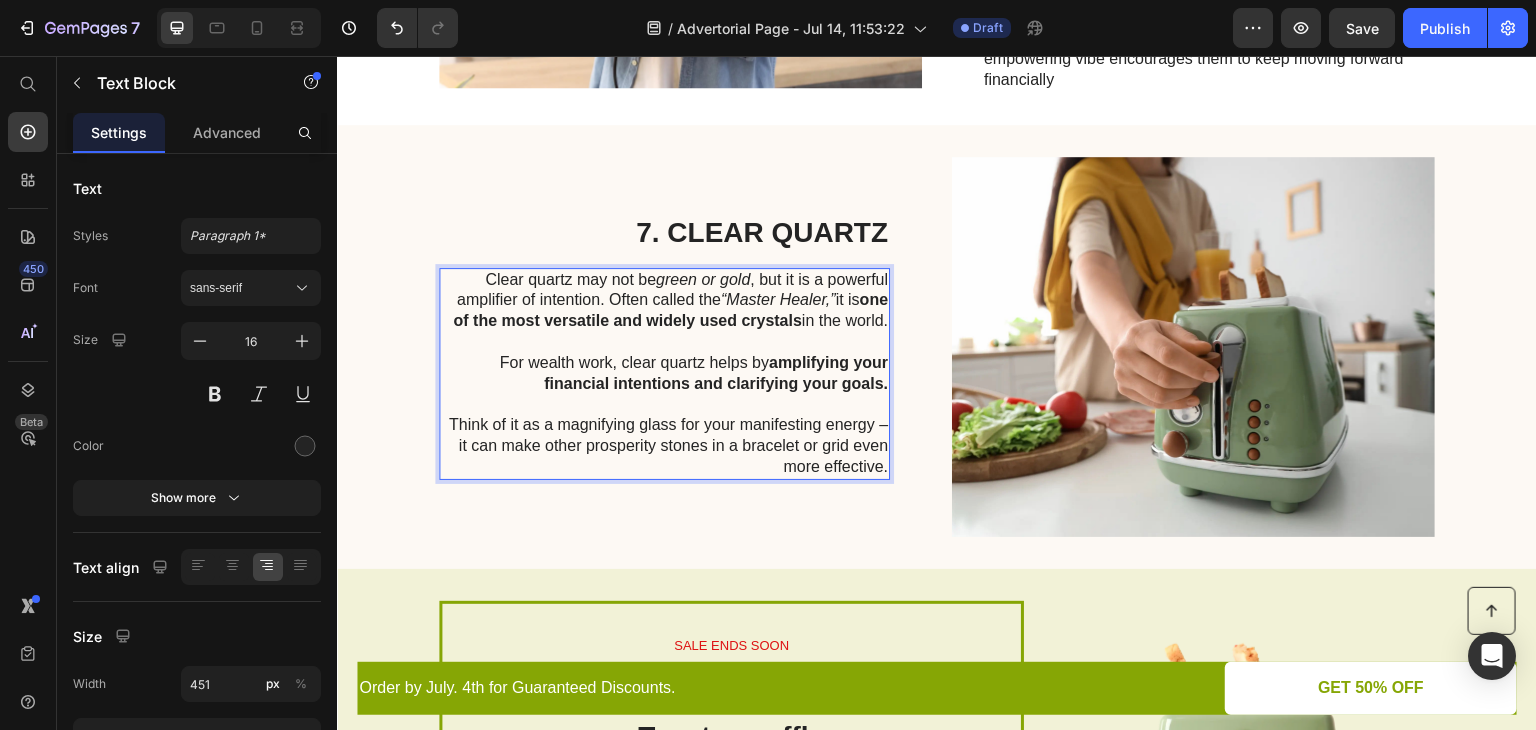 click on "Think of it as a magnifying glass for your manifesting energy – it can make other prosperity stones in a bracelet or grid even more effective." at bounding box center [663, 446] 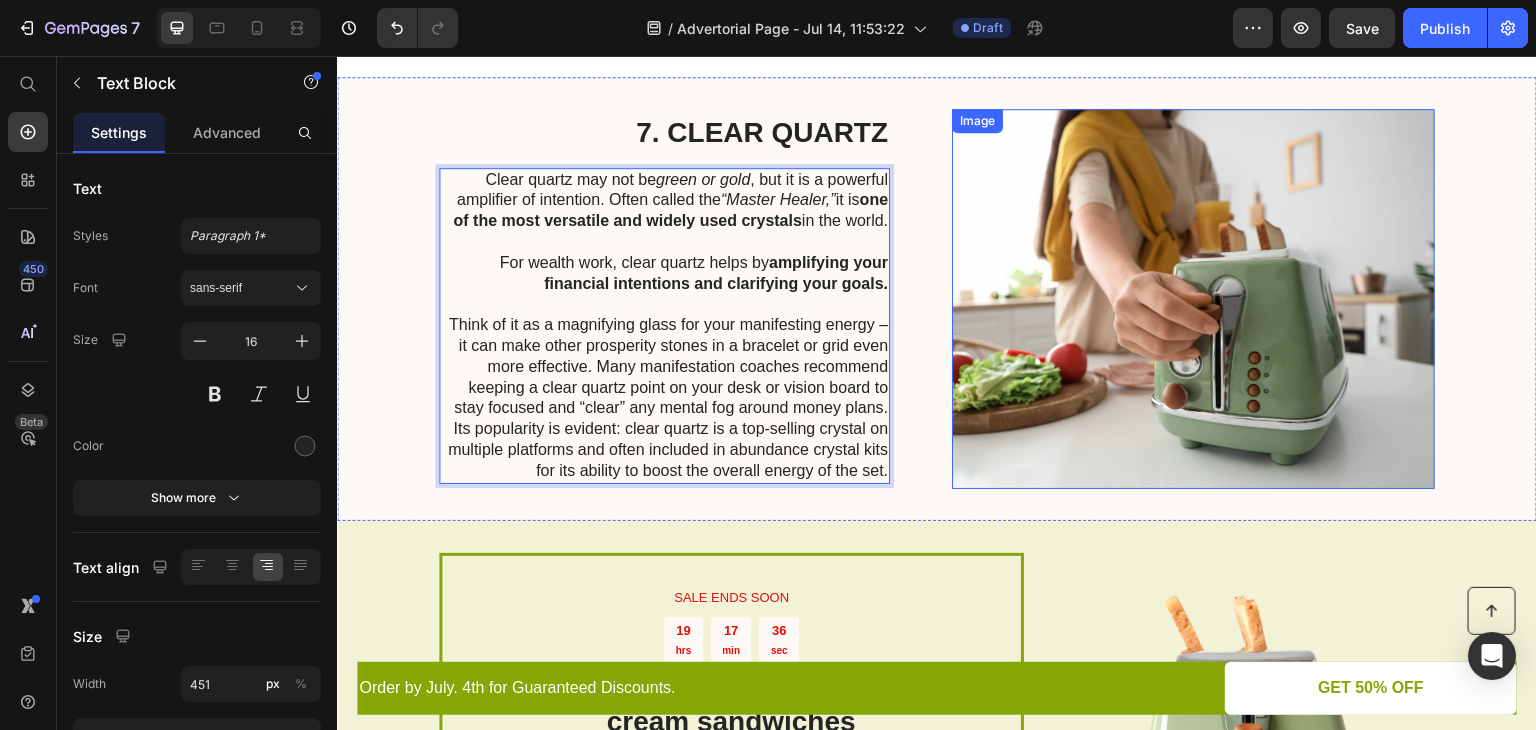 scroll, scrollTop: 4058, scrollLeft: 0, axis: vertical 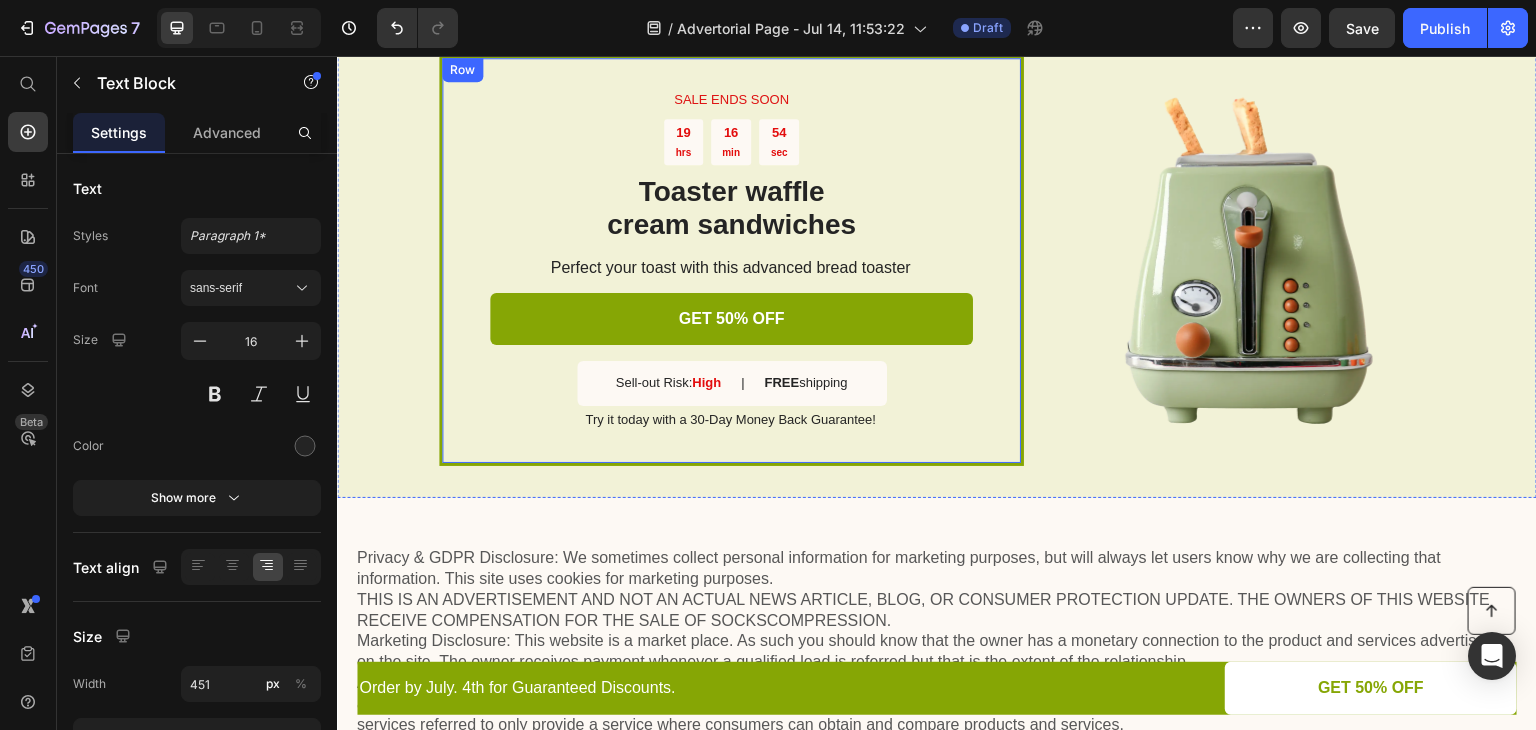 click on "SALE ENDS SOON Text Block 19 hrs 16 min 54 sec Countdown Timer Toaster waffle cream sandwiches Heading Perfect your toast with this advanced bread toaster Text Block GET 50% OFF Button Sell-out Risk:  High Text Block | Text Block FREE  shipping Text Block Row Try it today with a 30-Day Money Back Guarantee! Text Block Row" at bounding box center [731, 260] 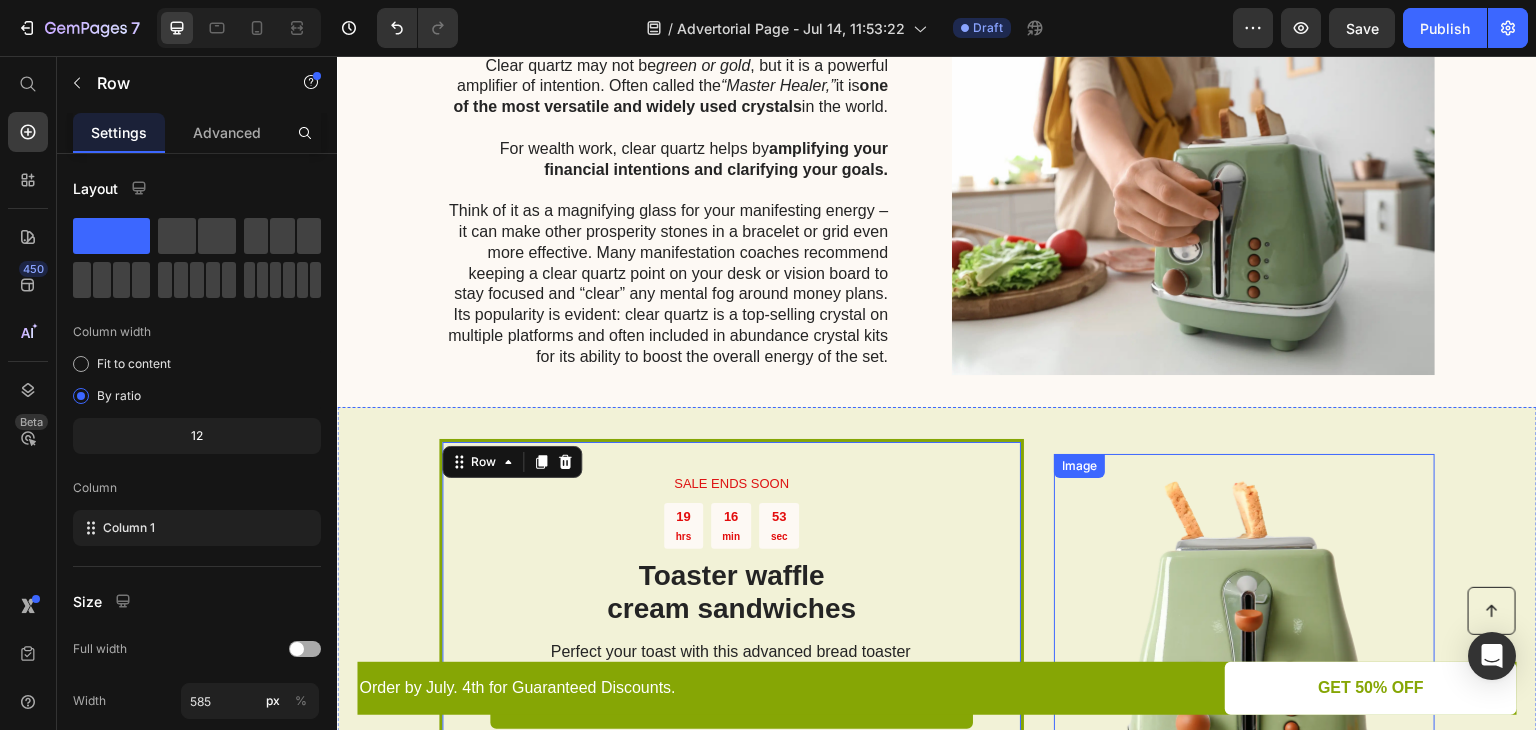 scroll, scrollTop: 3756, scrollLeft: 0, axis: vertical 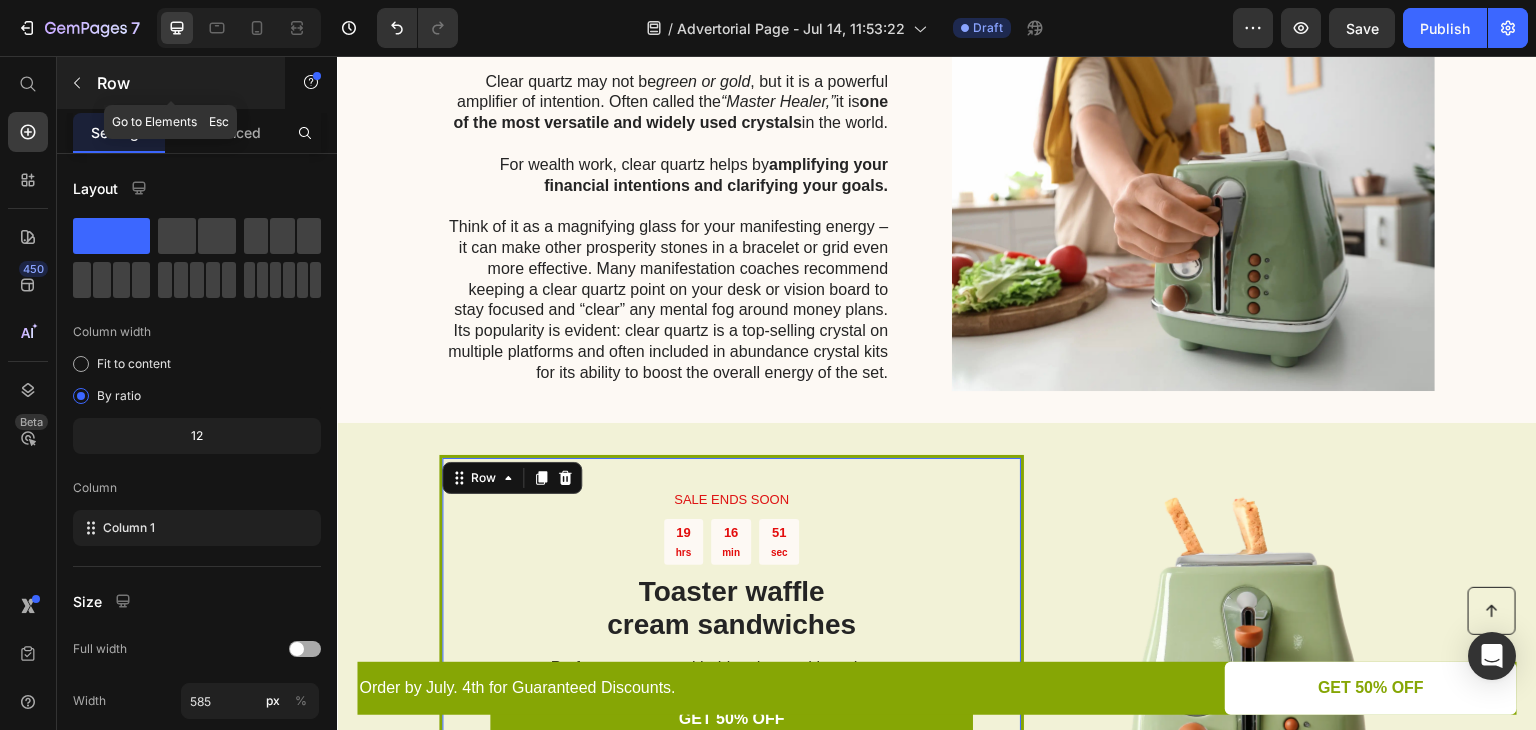 click at bounding box center [77, 83] 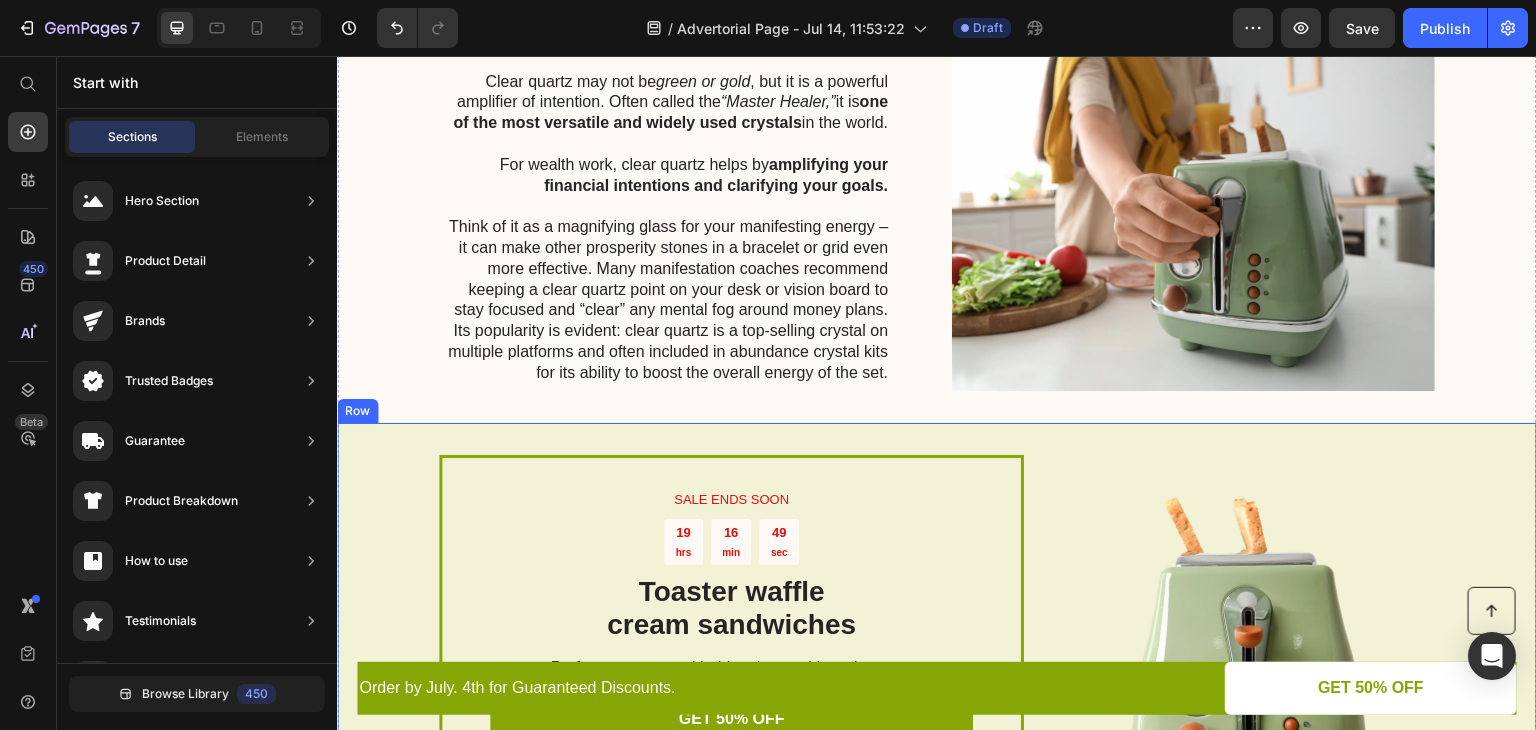 scroll, scrollTop: 3856, scrollLeft: 0, axis: vertical 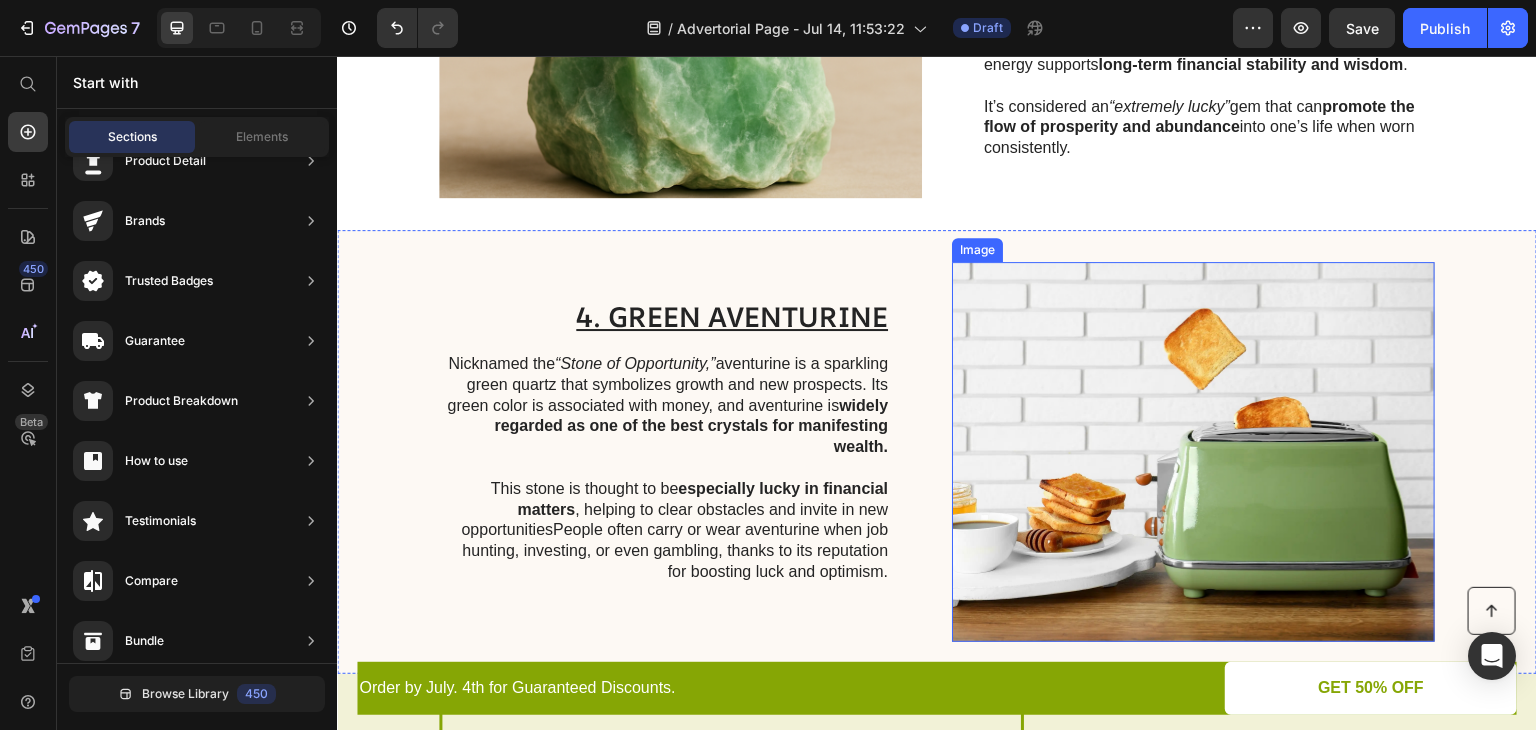 click at bounding box center (1193, 452) 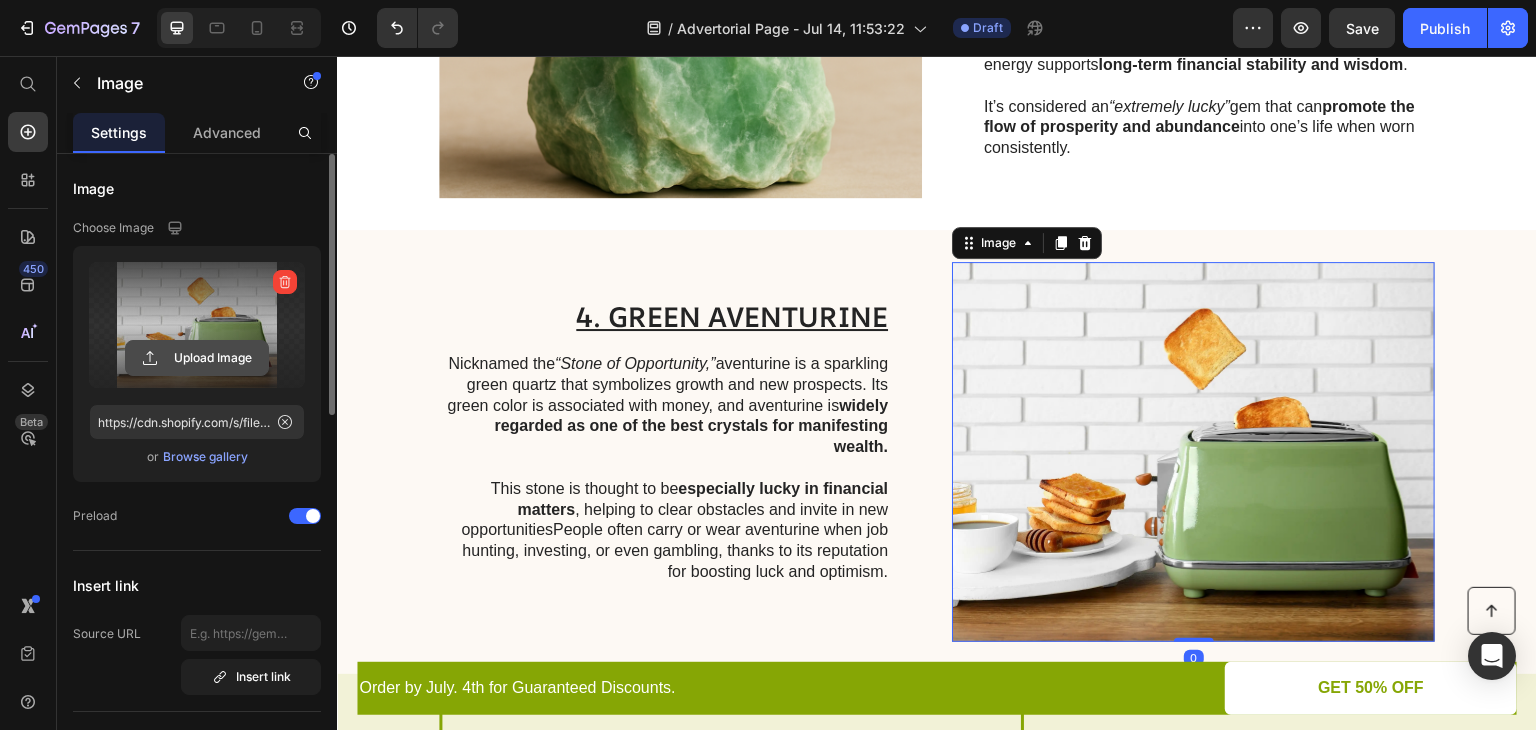 click 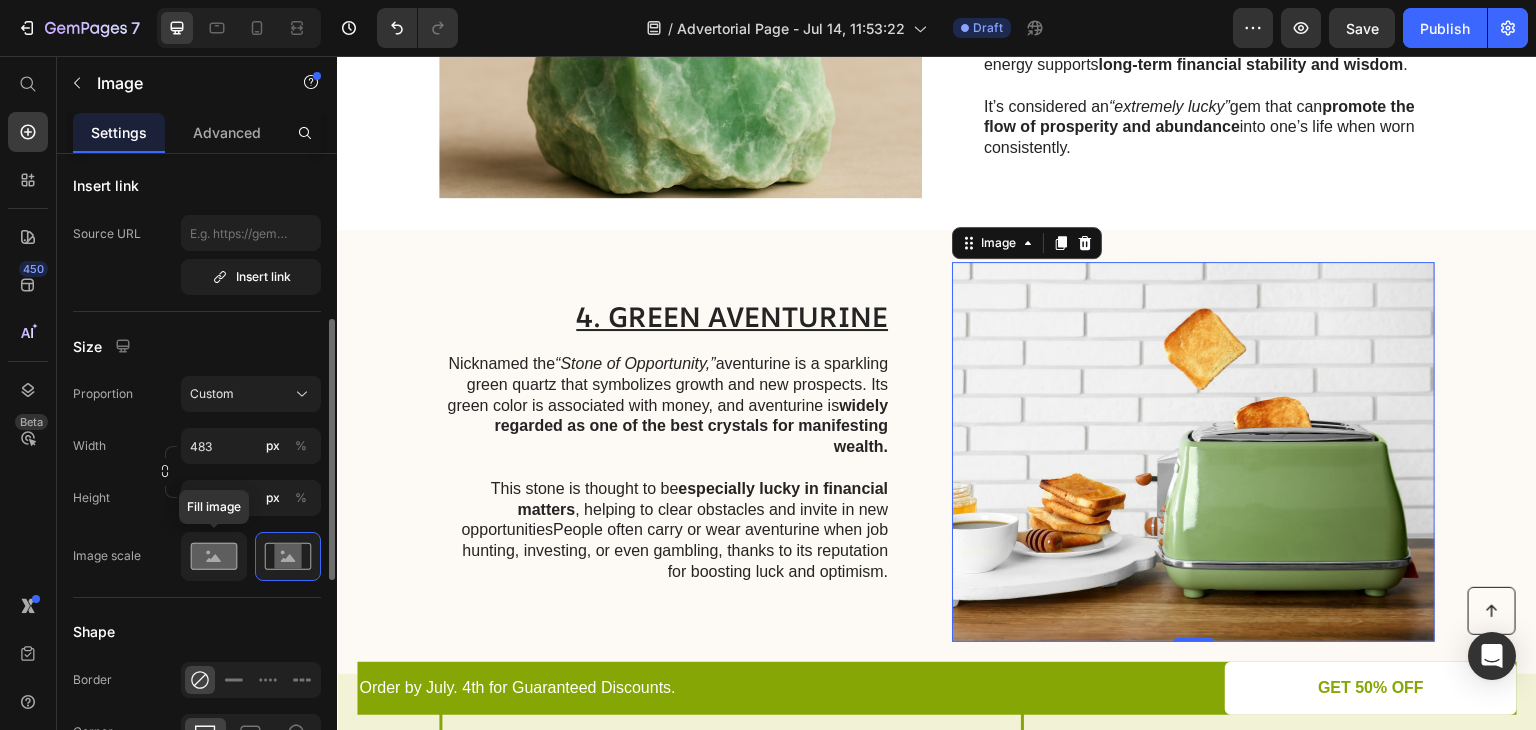 scroll, scrollTop: 0, scrollLeft: 0, axis: both 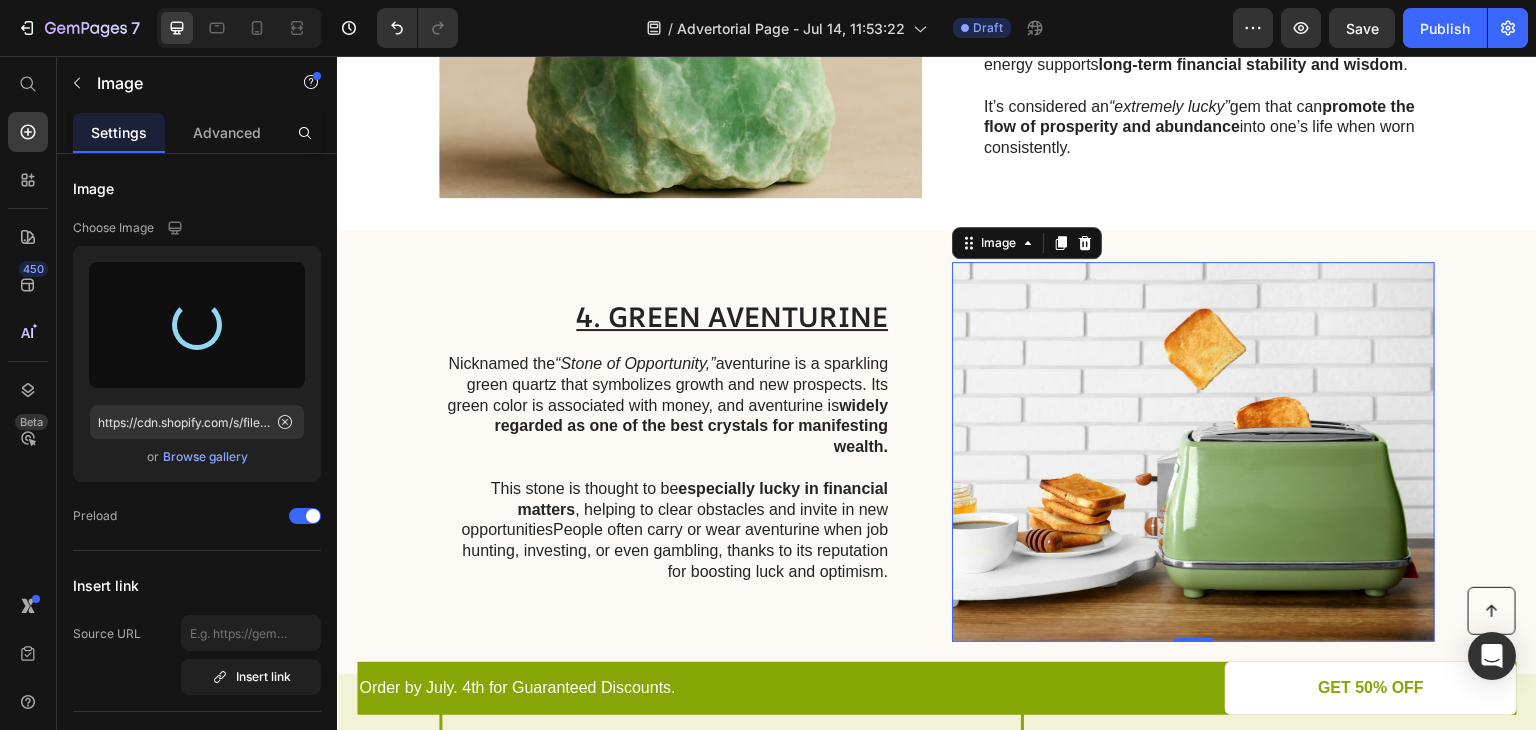type on "https://cdn.shopify.com/s/files/1/0577/3764/2178/files/gempages_573931817913025584-b534ee6b-4845-4966-abfe-31a794c43226.png" 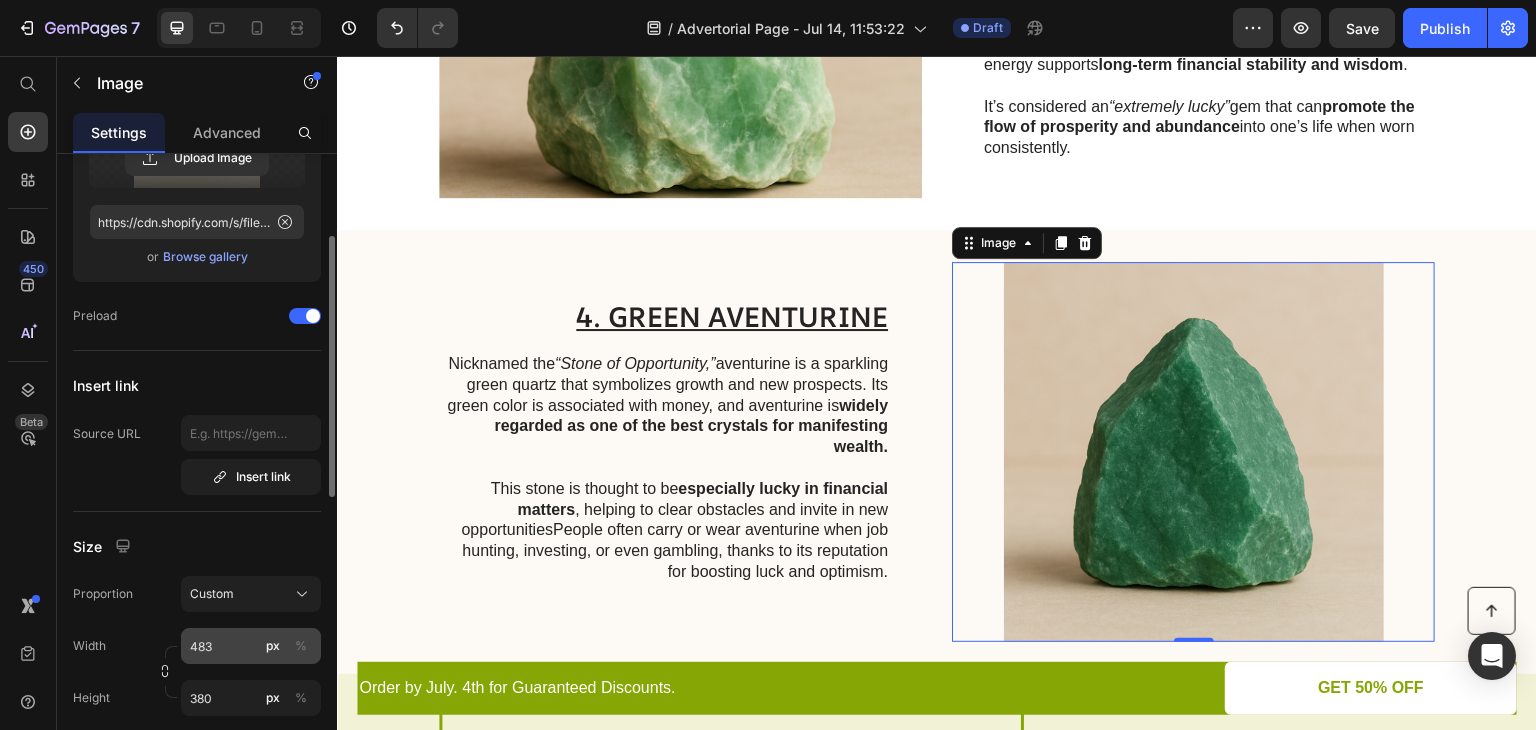scroll, scrollTop: 400, scrollLeft: 0, axis: vertical 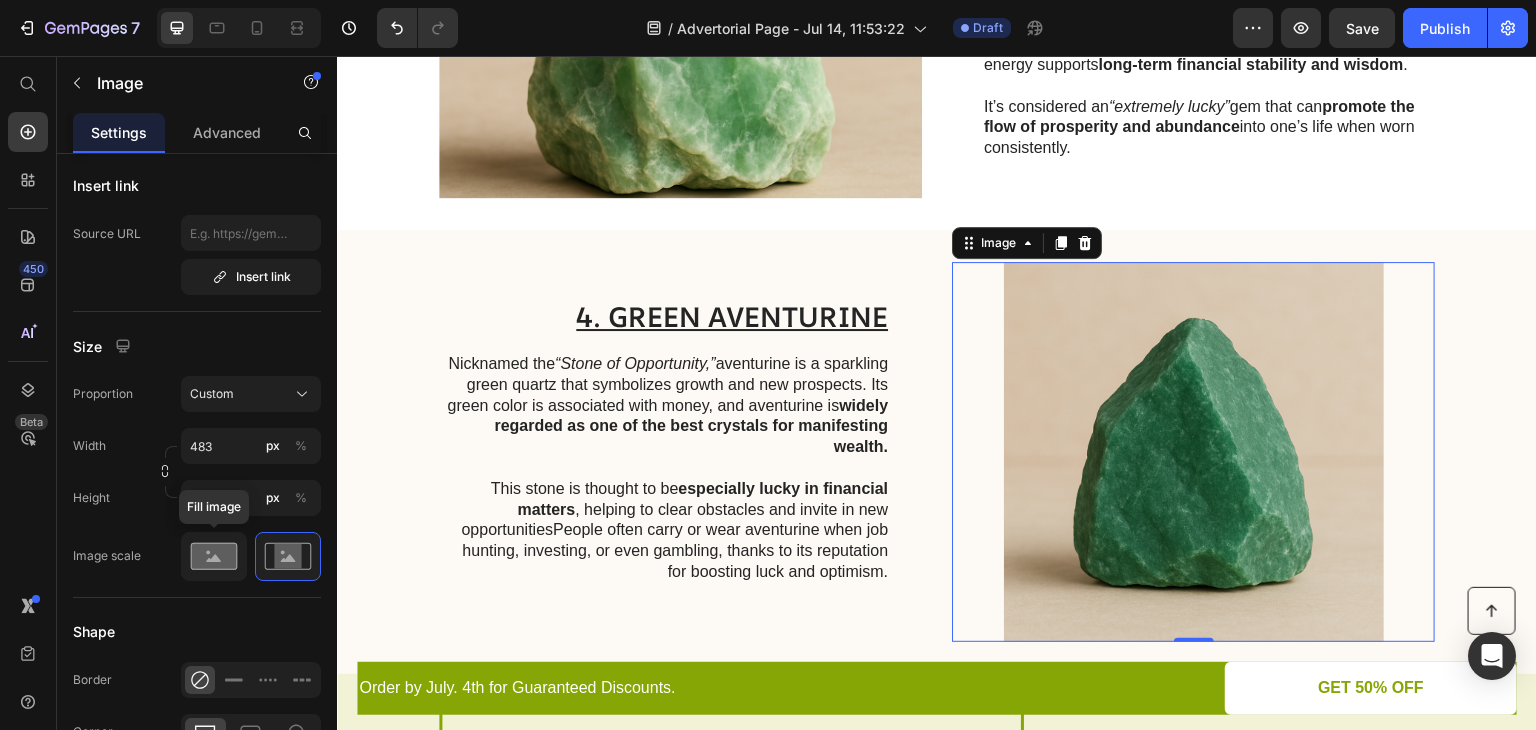 click 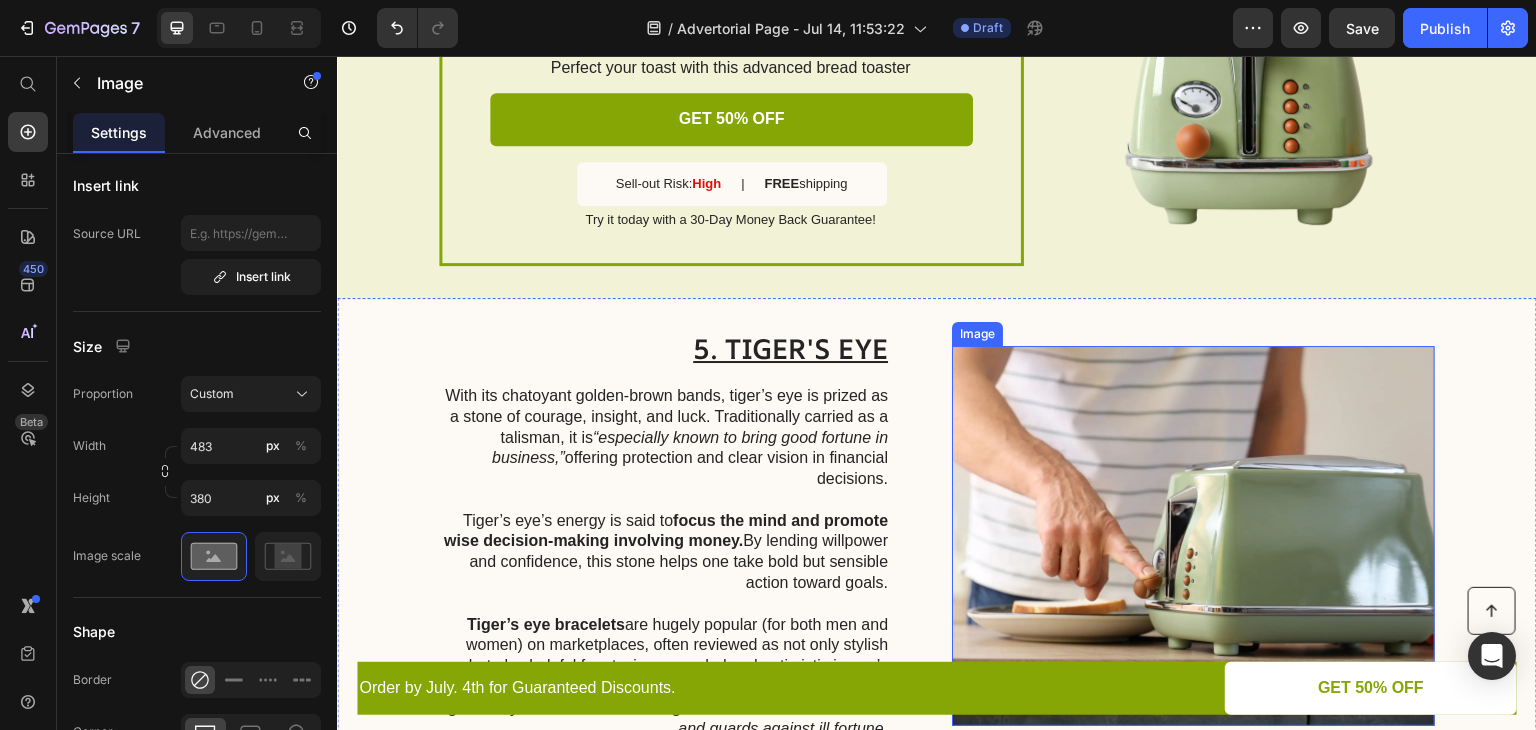 scroll, scrollTop: 2556, scrollLeft: 0, axis: vertical 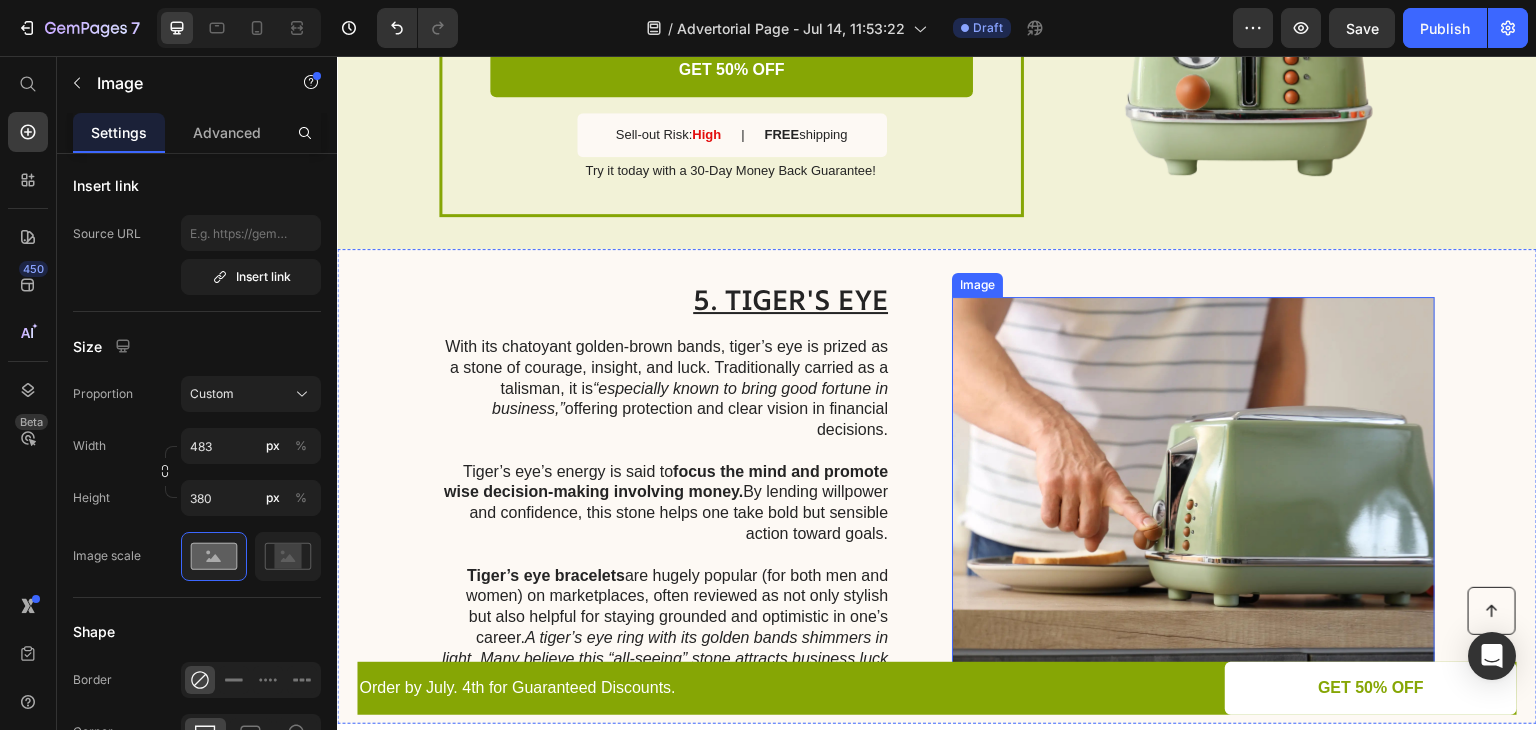 click at bounding box center (1193, 487) 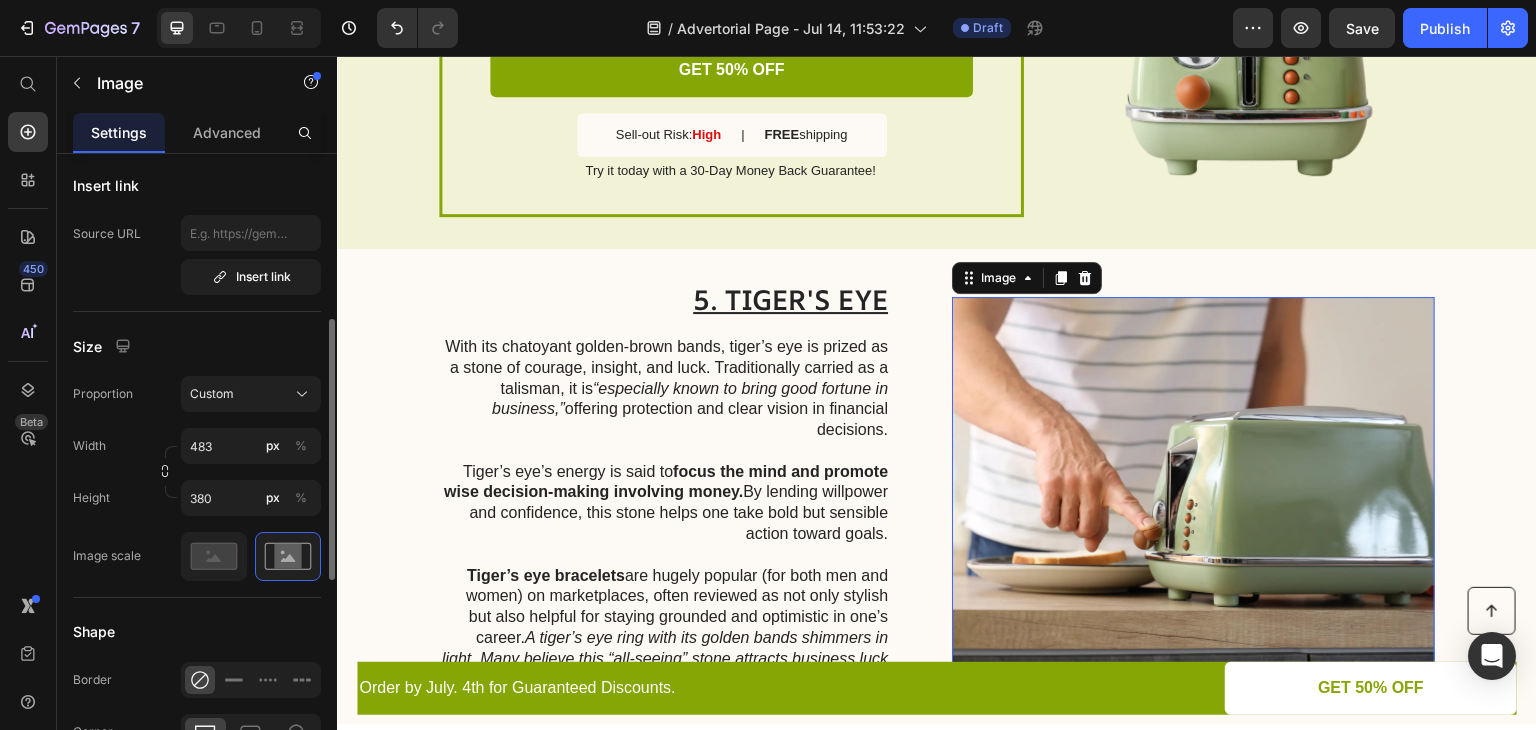 scroll, scrollTop: 0, scrollLeft: 0, axis: both 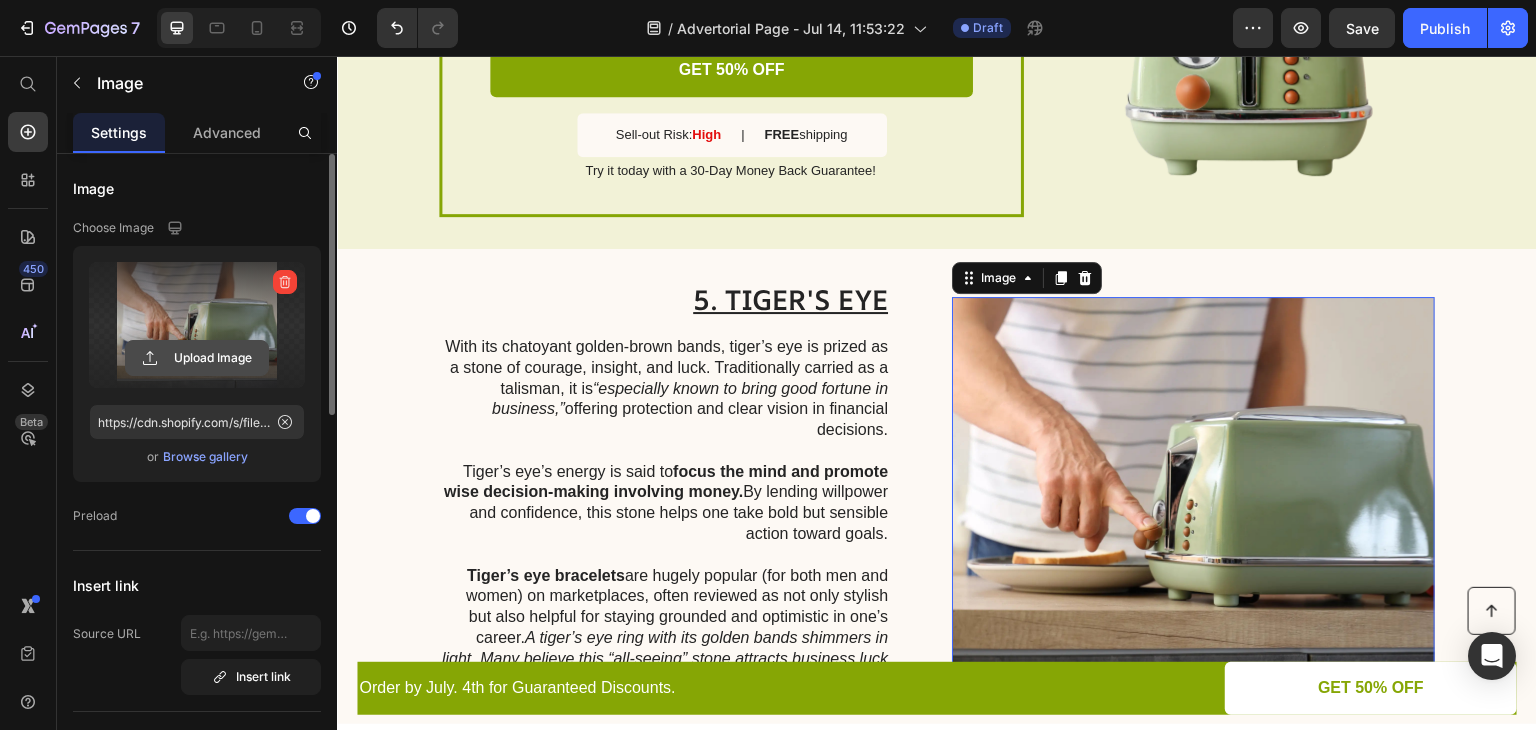 click 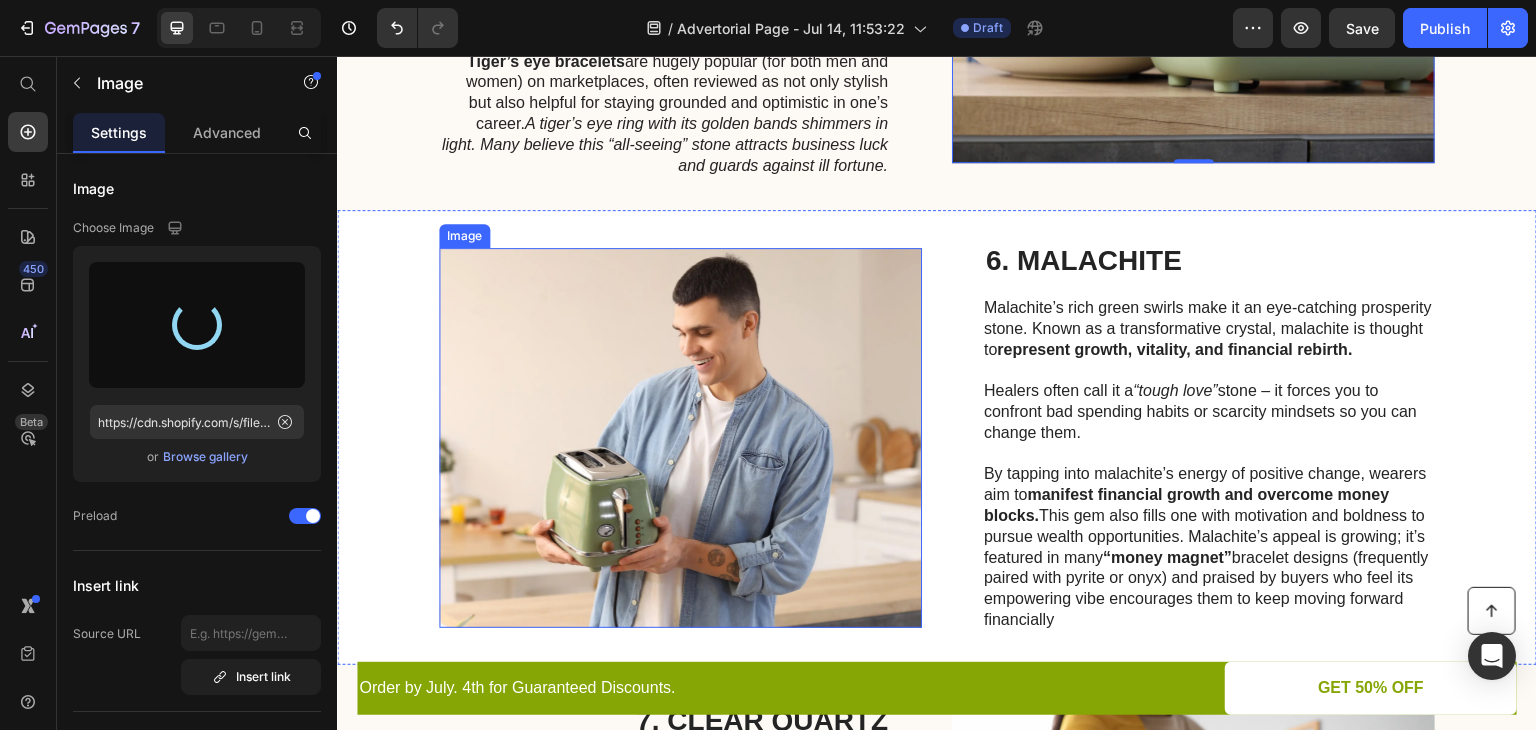 scroll, scrollTop: 3156, scrollLeft: 0, axis: vertical 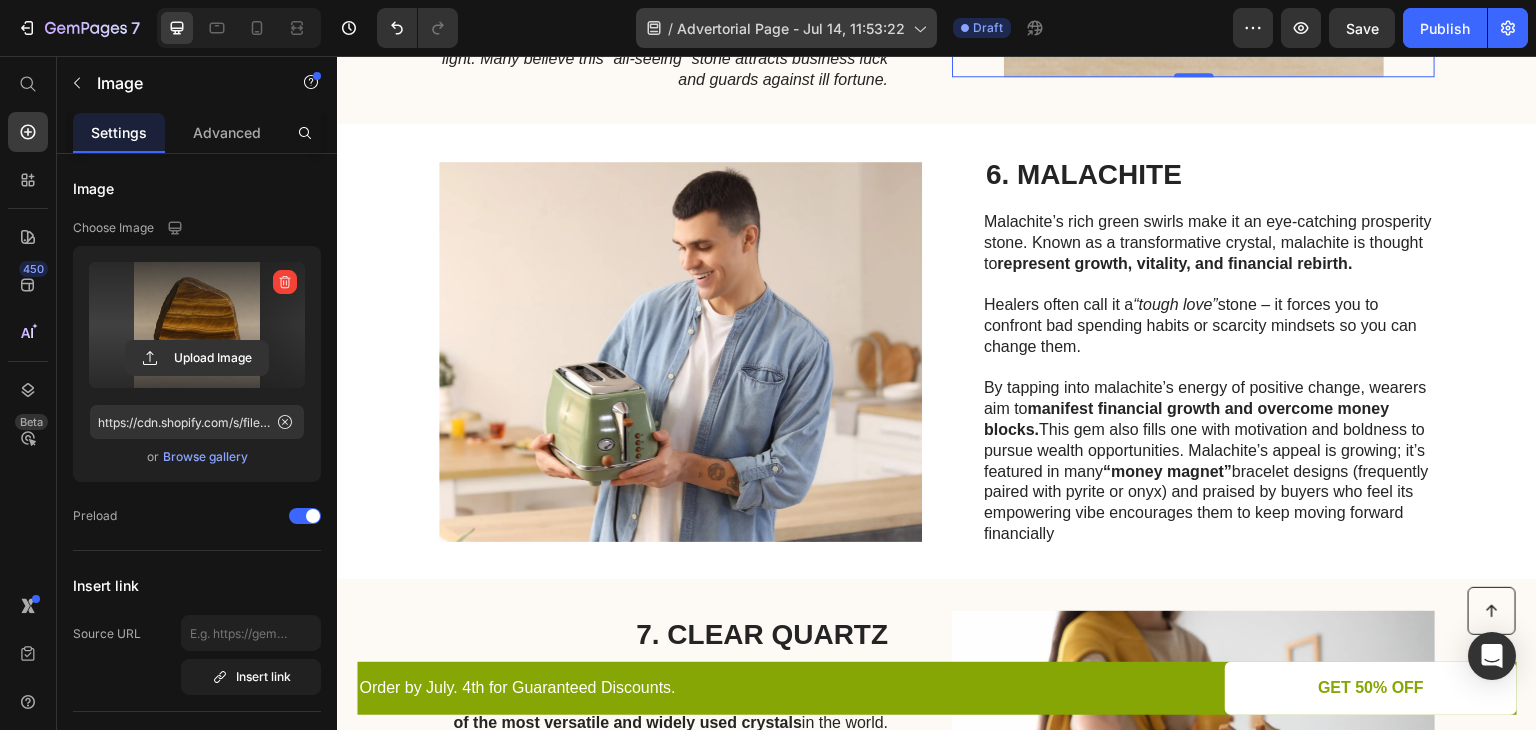 type on "https://cdn.shopify.com/s/files/1/0577/3764/2178/files/gempages_573931817913025584-03dd028b-66da-40e4-b87d-eec0e1d4163e.png" 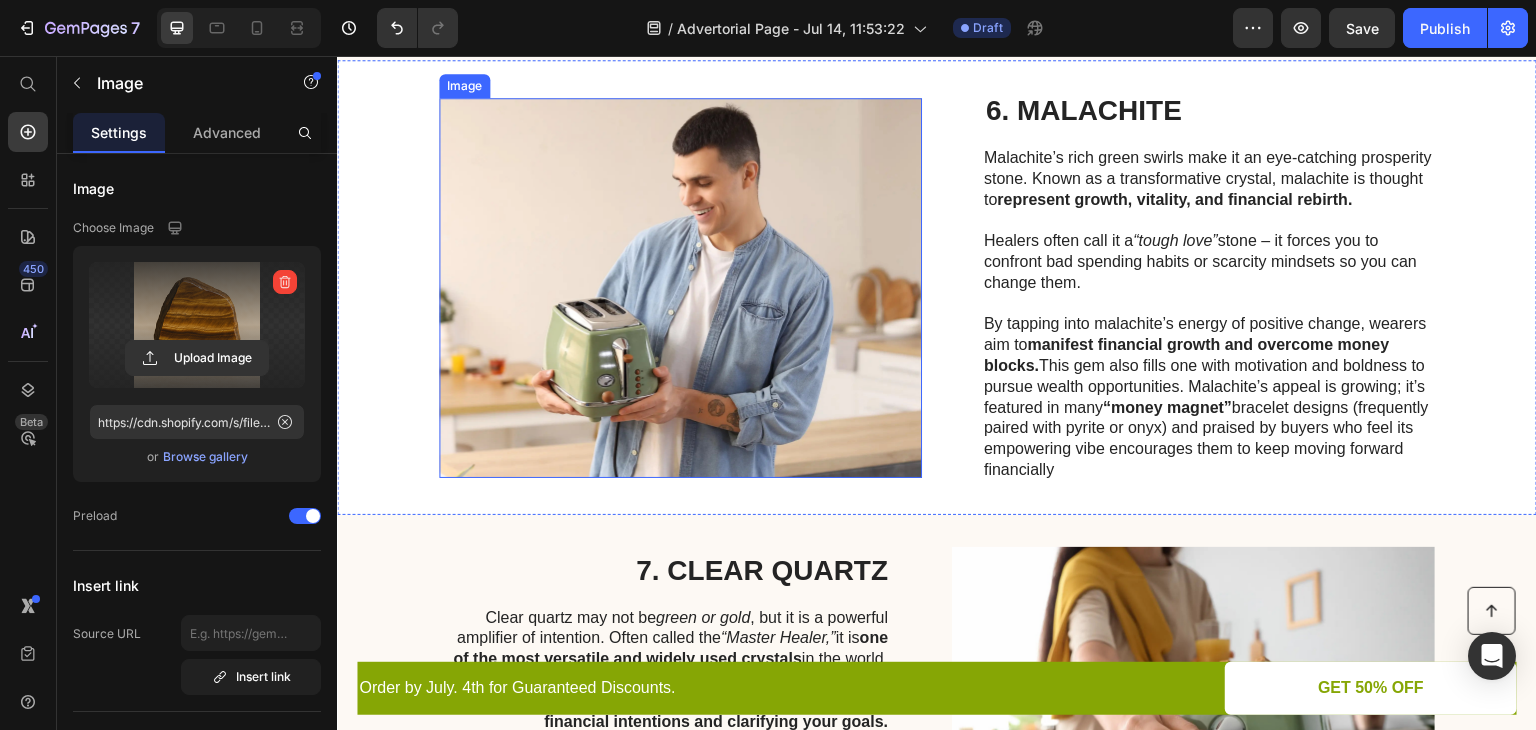 scroll, scrollTop: 3256, scrollLeft: 0, axis: vertical 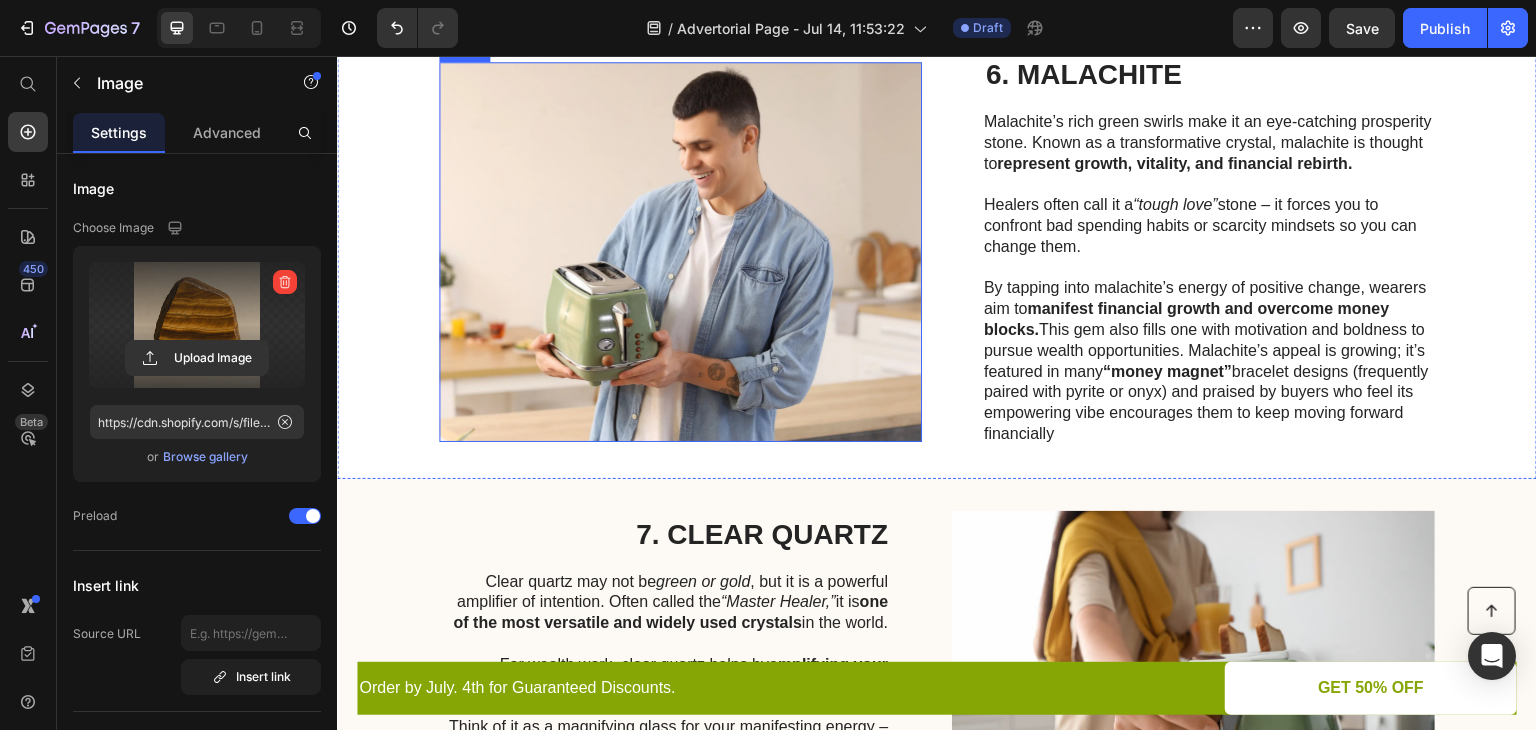 click at bounding box center [680, 252] 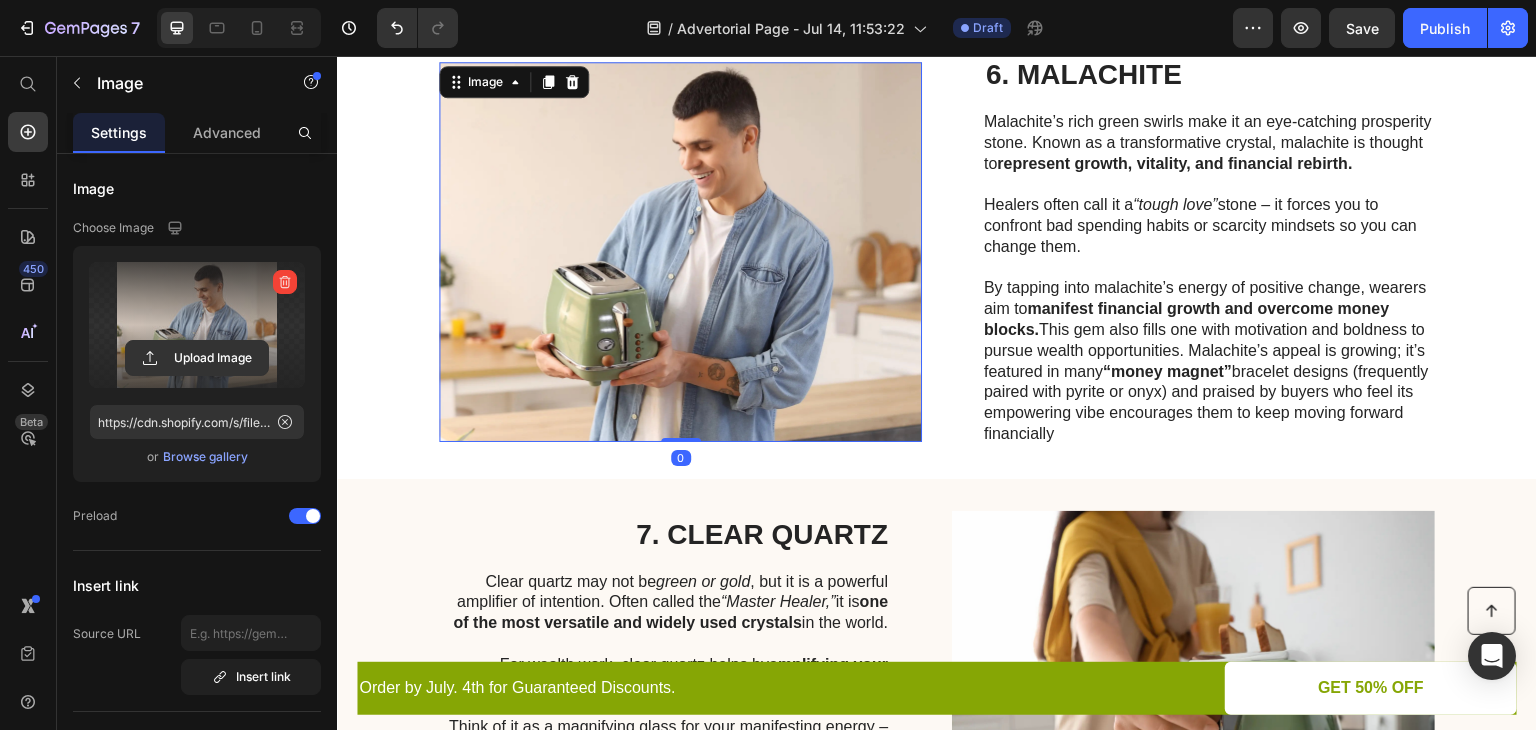 click at bounding box center [197, 325] 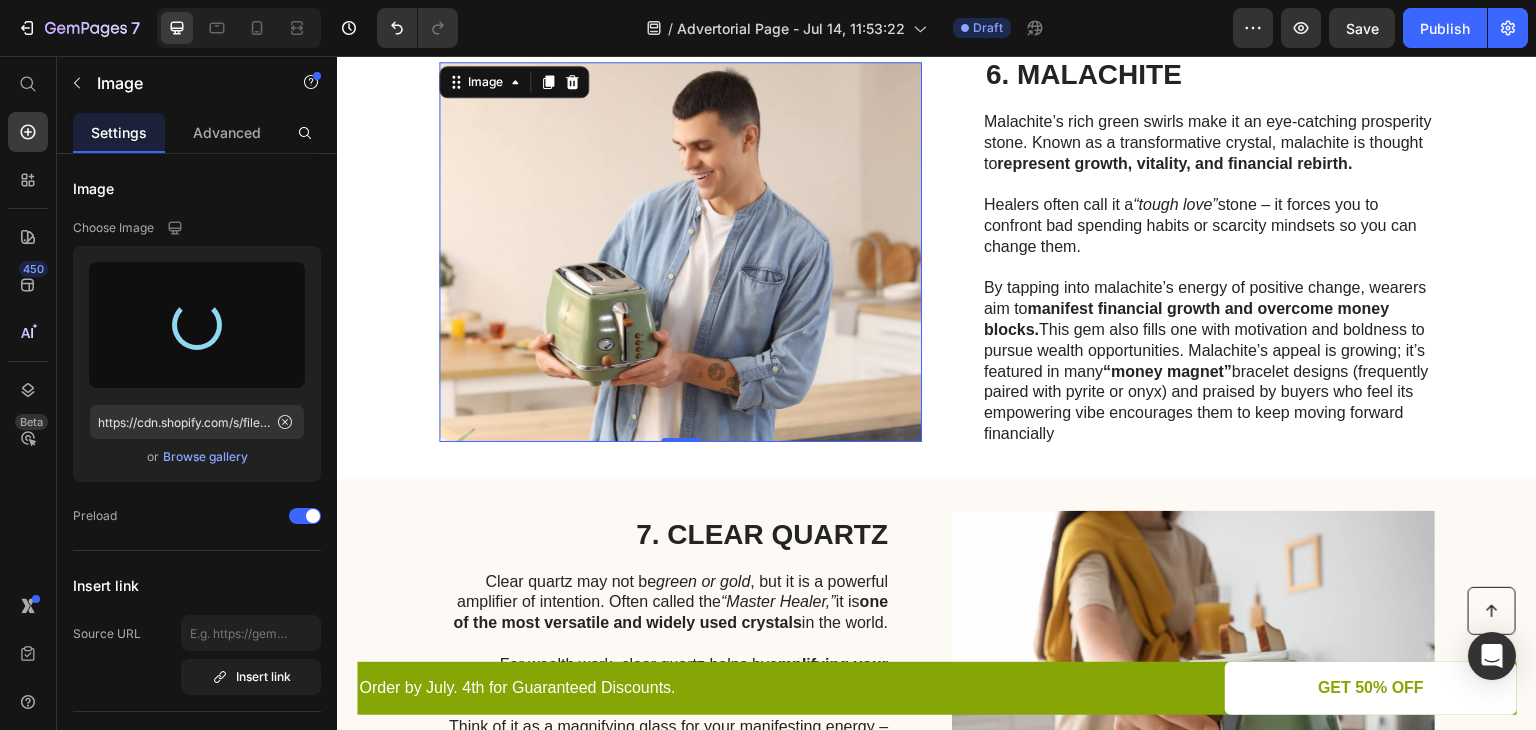 type on "https://cdn.shopify.com/s/files/1/0577/3764/2178/files/gempages_573931817913025584-a6a4607b-dd88-415a-84ce-b44779cf108d.png" 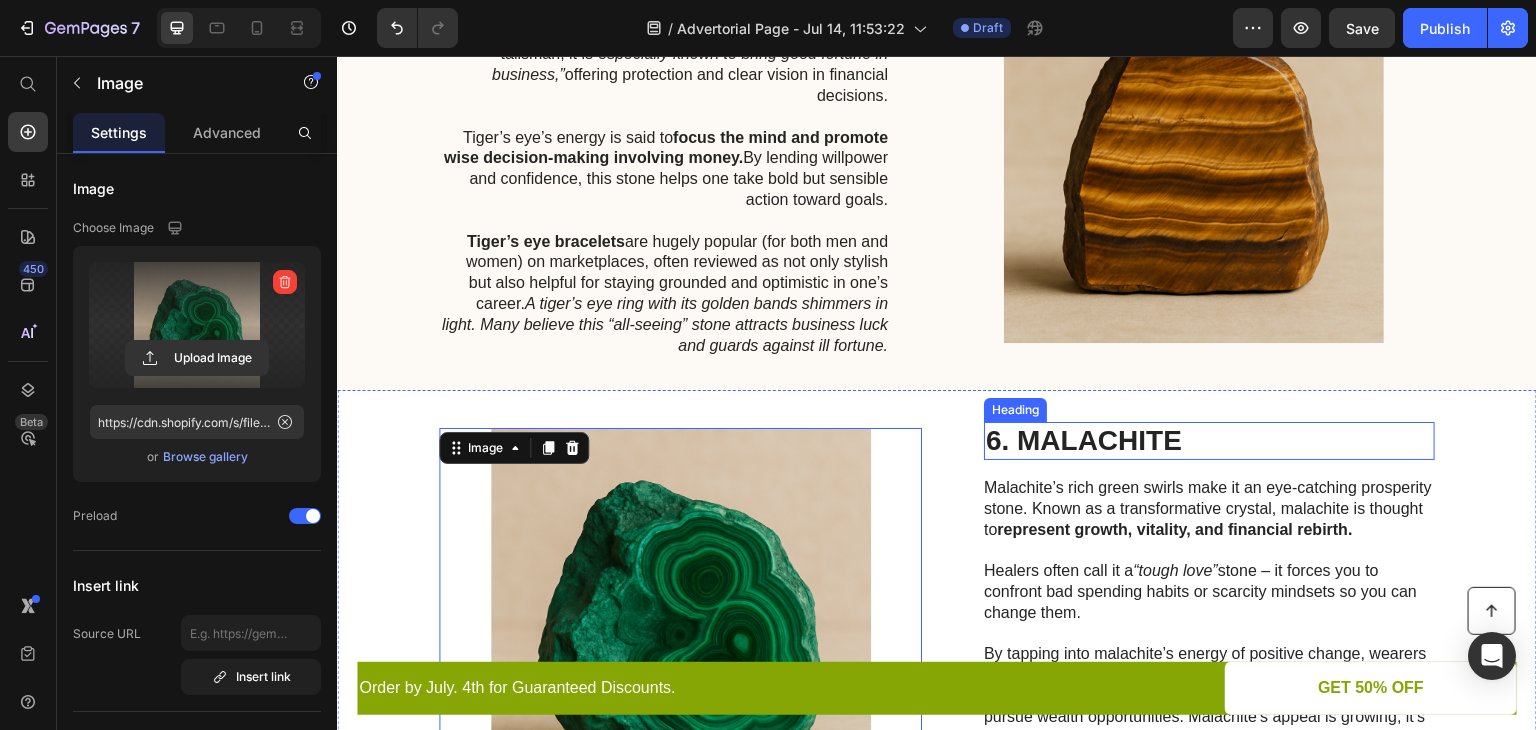 scroll, scrollTop: 2956, scrollLeft: 0, axis: vertical 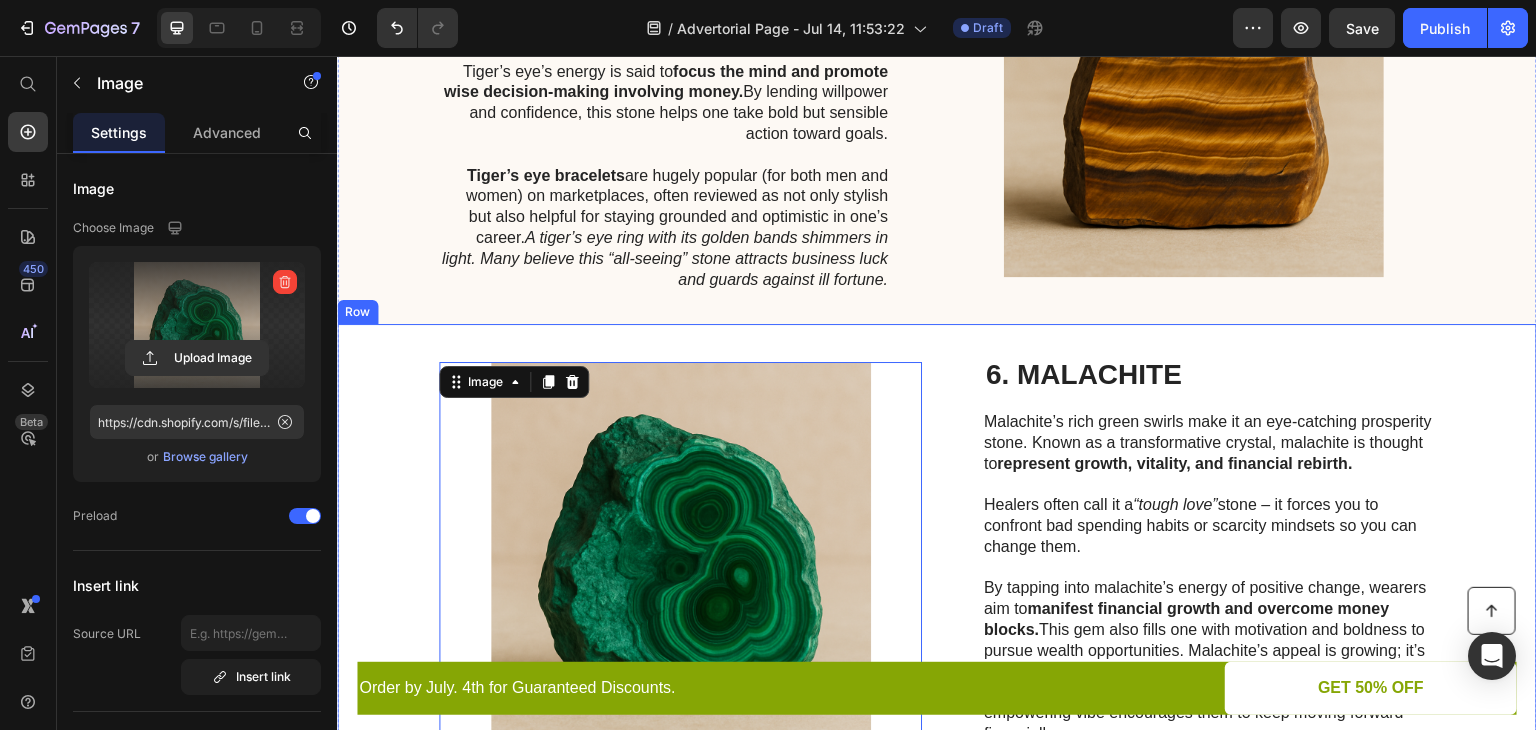 click on "6. MALACHITE" at bounding box center (1209, 375) 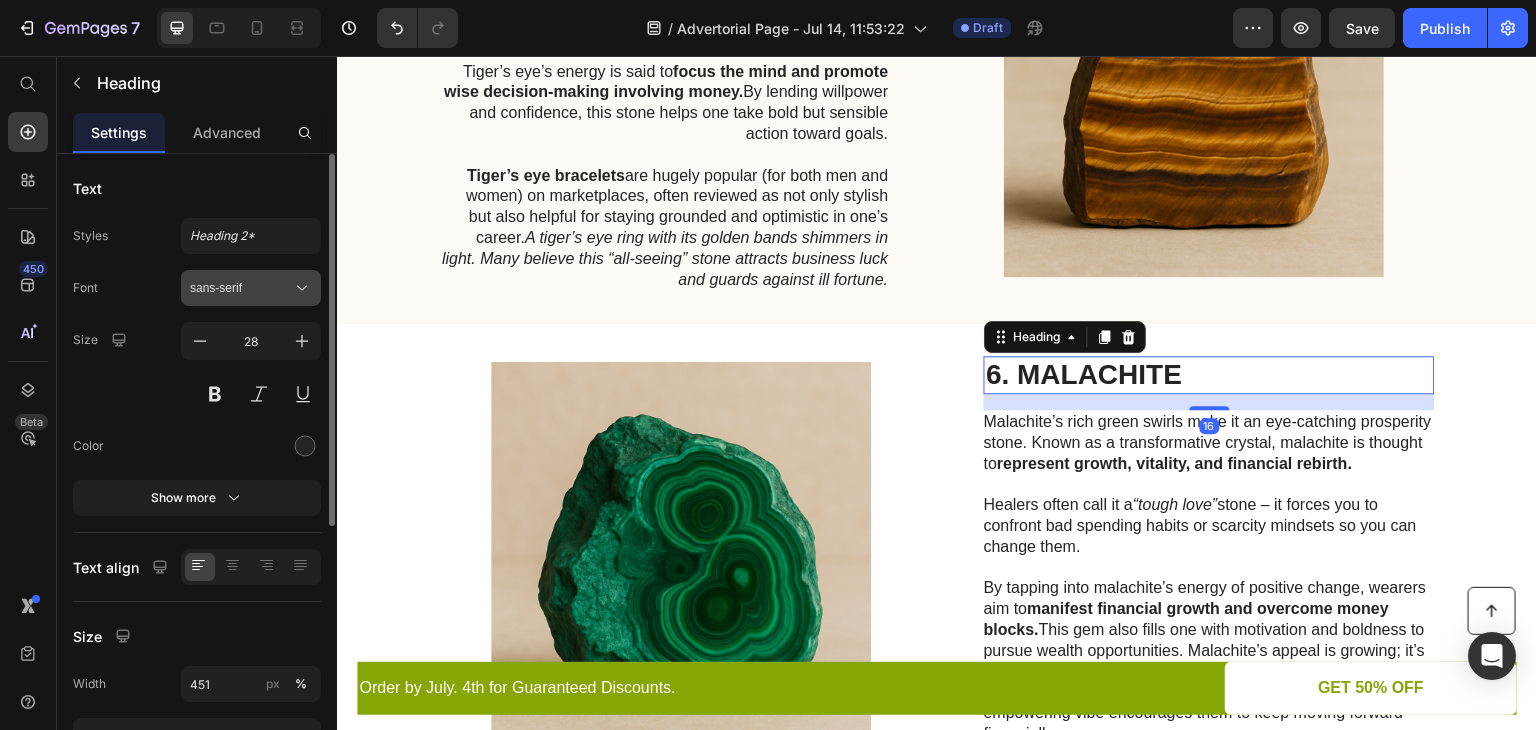 click on "sans-serif" at bounding box center (241, 288) 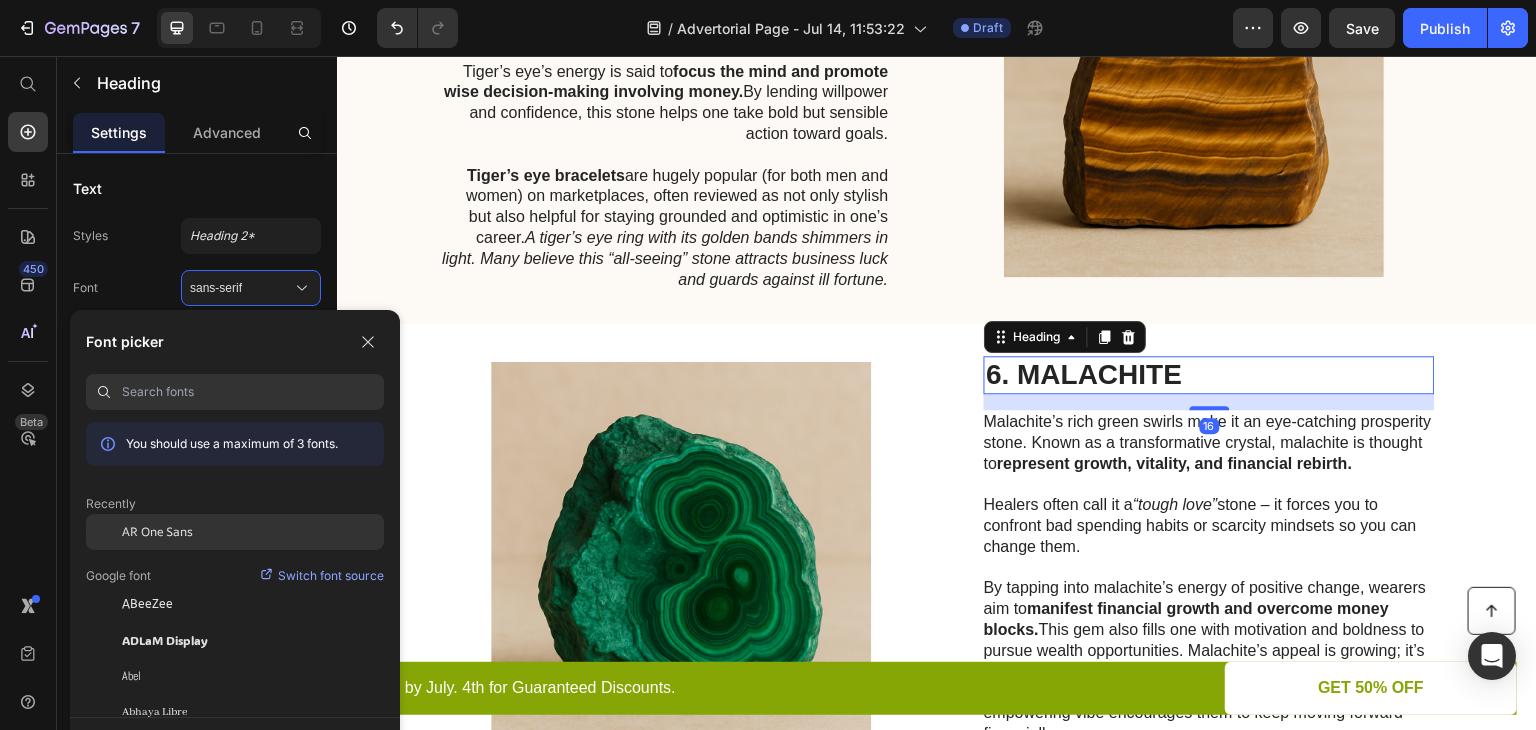 click on "AR One Sans" at bounding box center (157, 532) 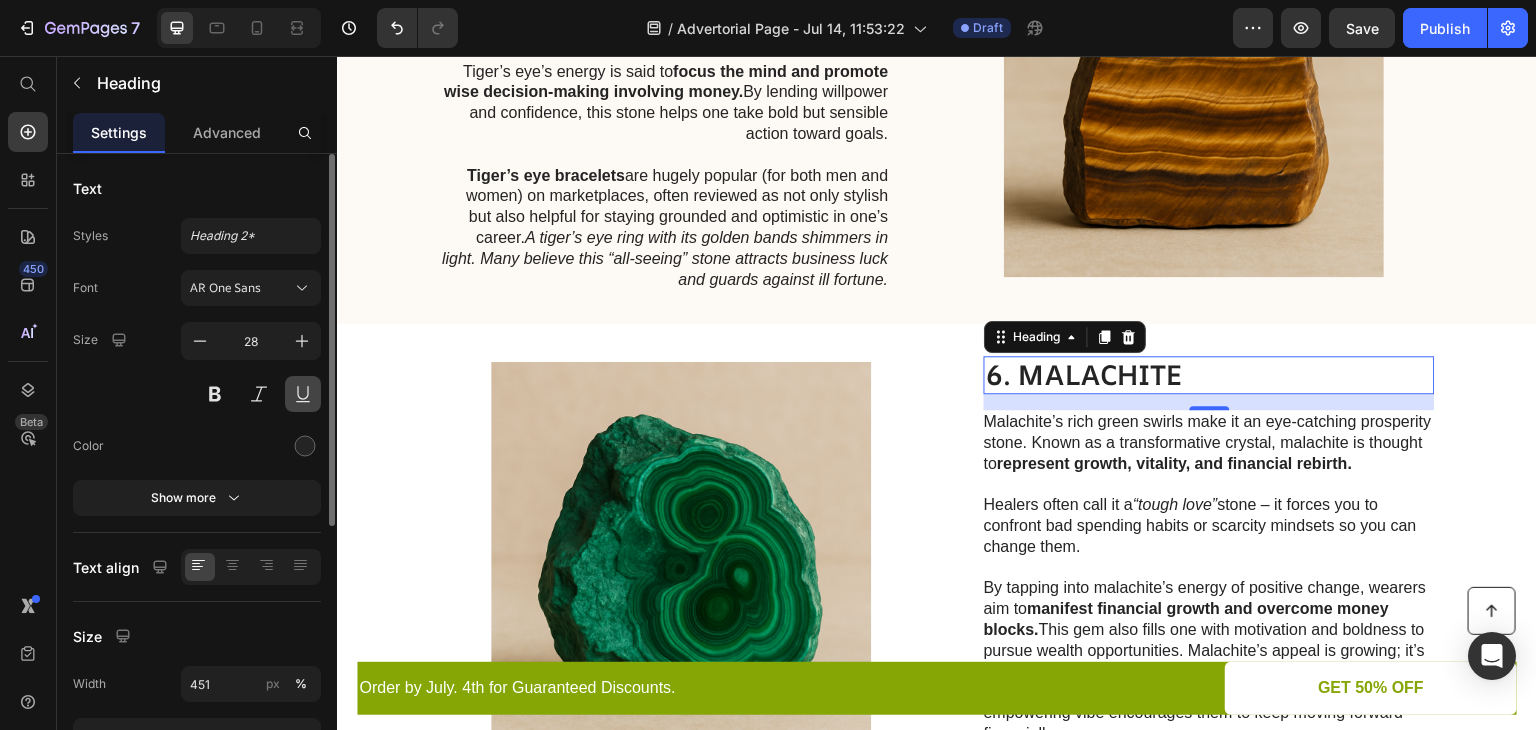 drag, startPoint x: 288, startPoint y: 396, endPoint x: 433, endPoint y: 346, distance: 153.37862 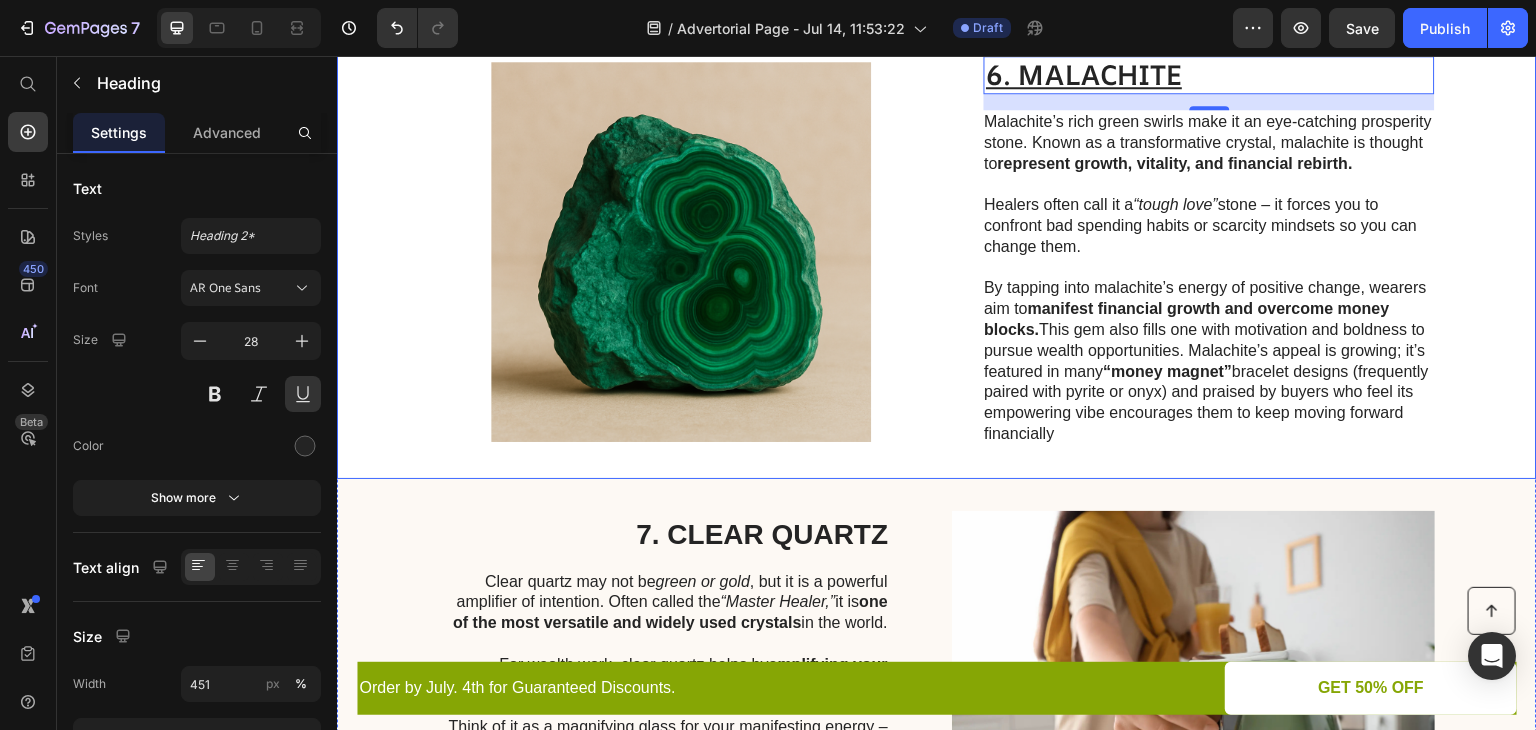 scroll, scrollTop: 3356, scrollLeft: 0, axis: vertical 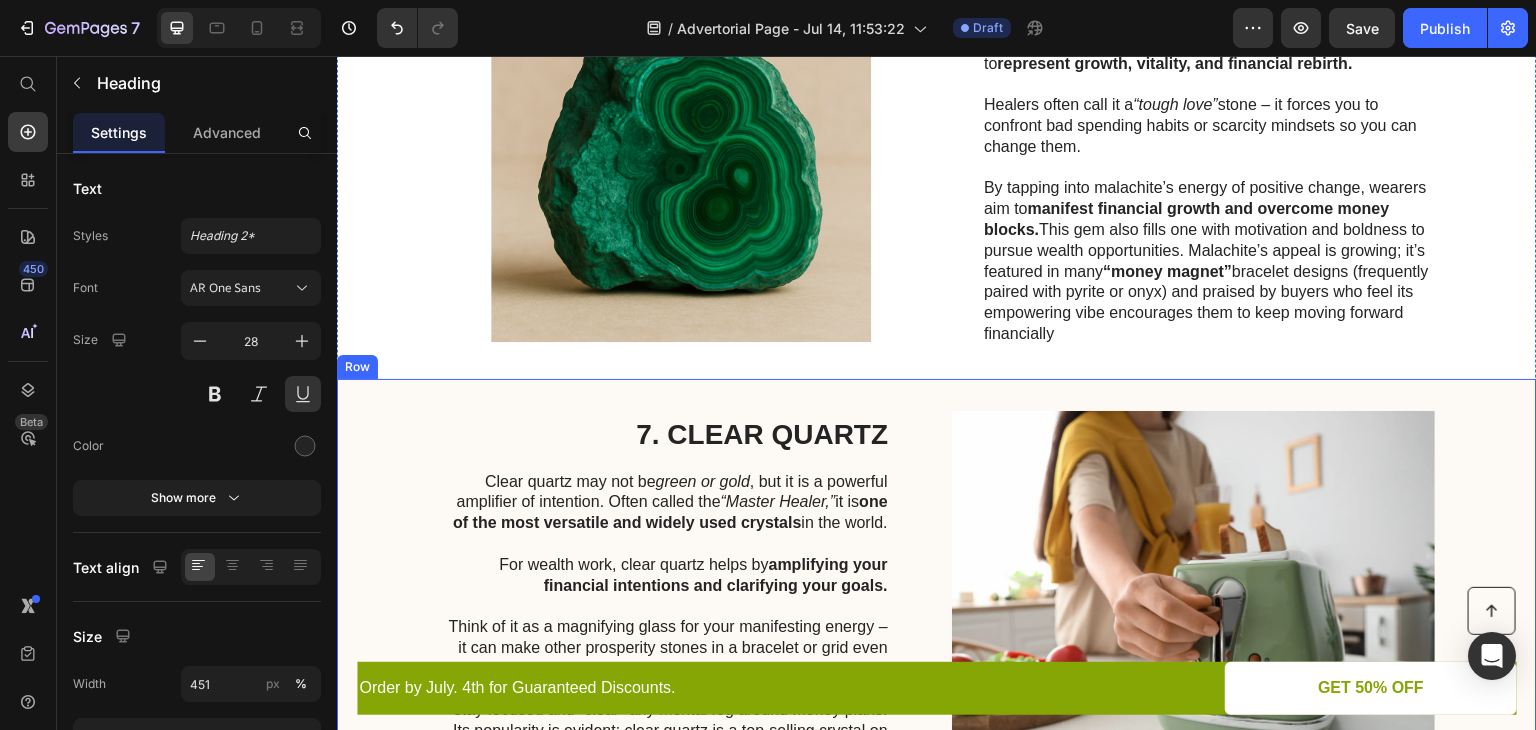 click on "7. CLEAR QUARTZ" at bounding box center [664, 435] 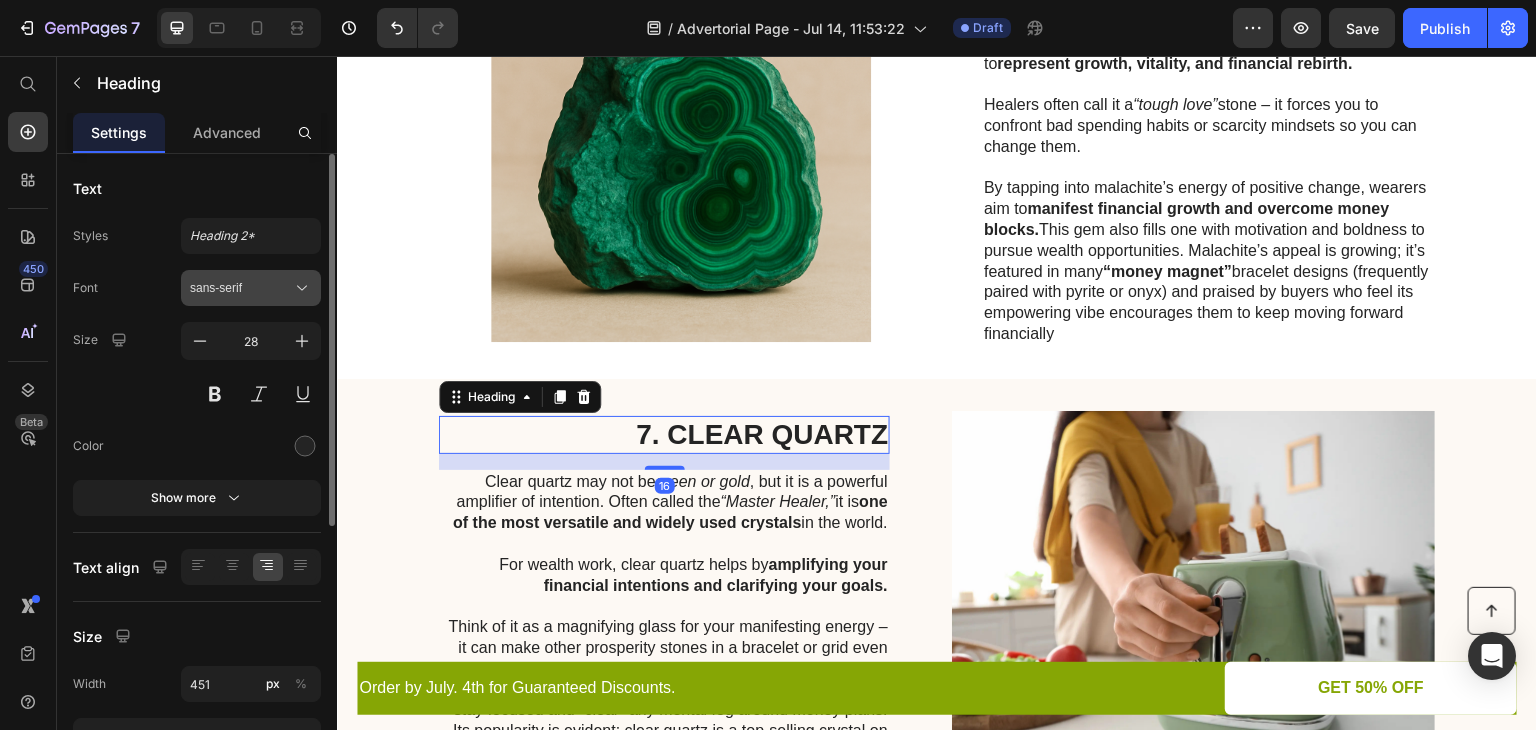 click on "sans-serif" at bounding box center (251, 288) 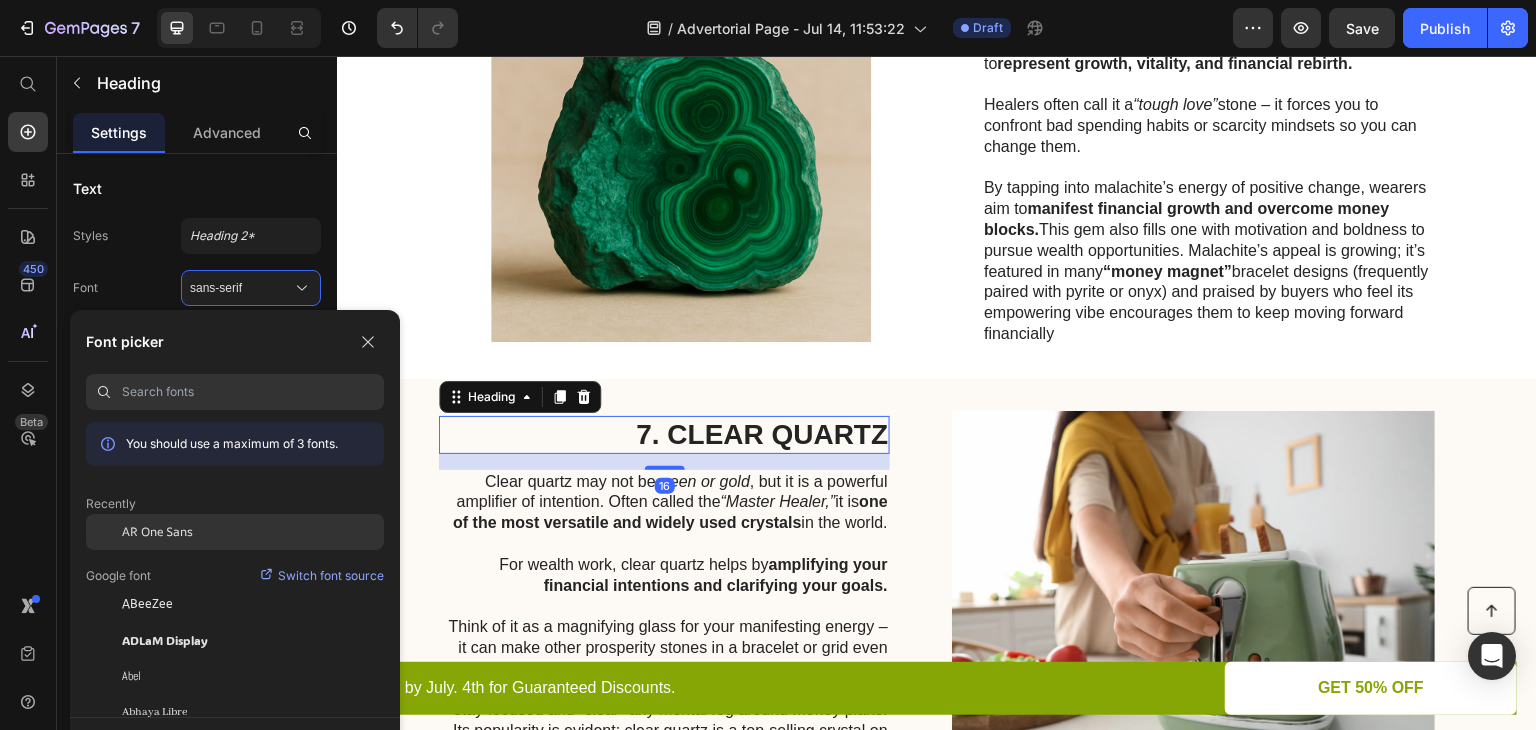 click on "AR One Sans" at bounding box center (157, 532) 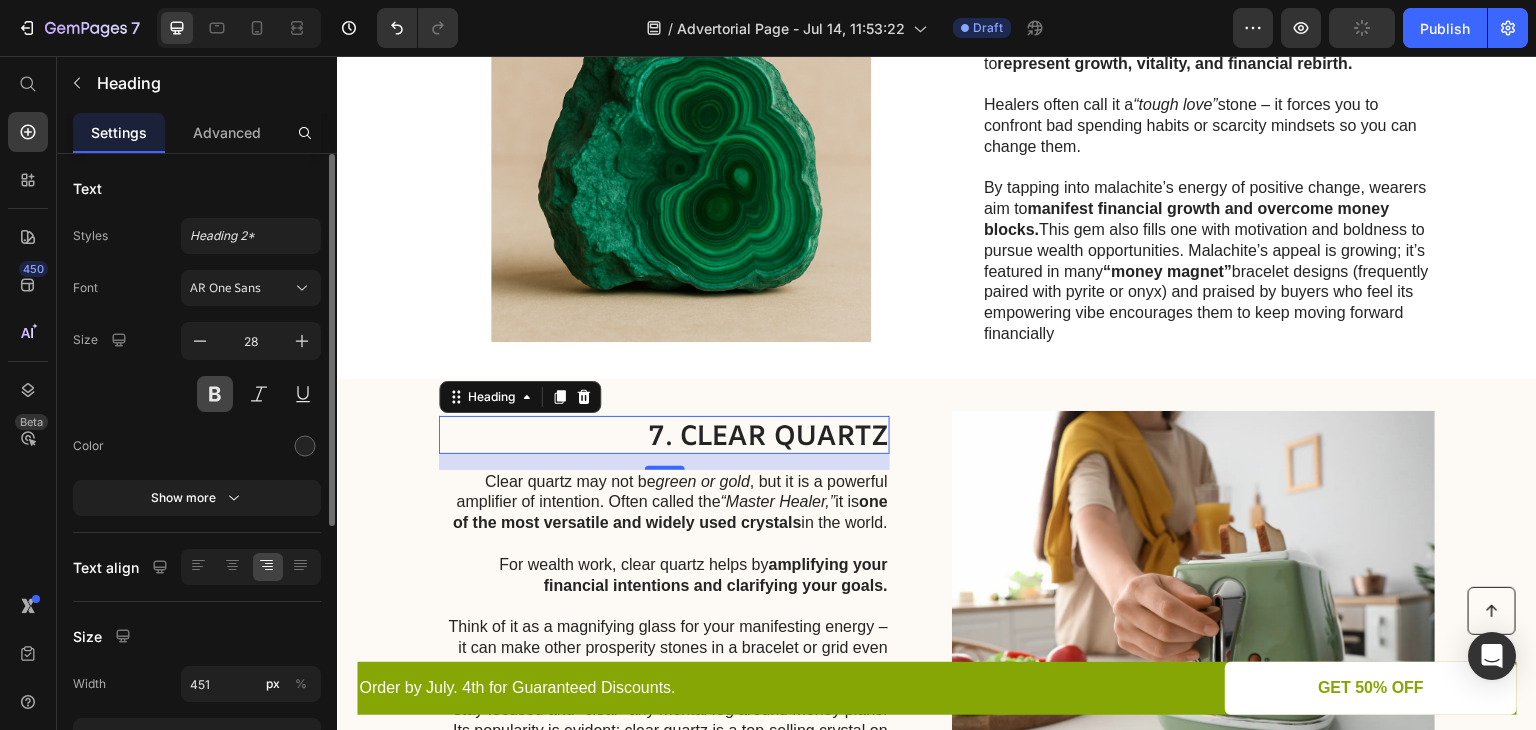 click at bounding box center (215, 394) 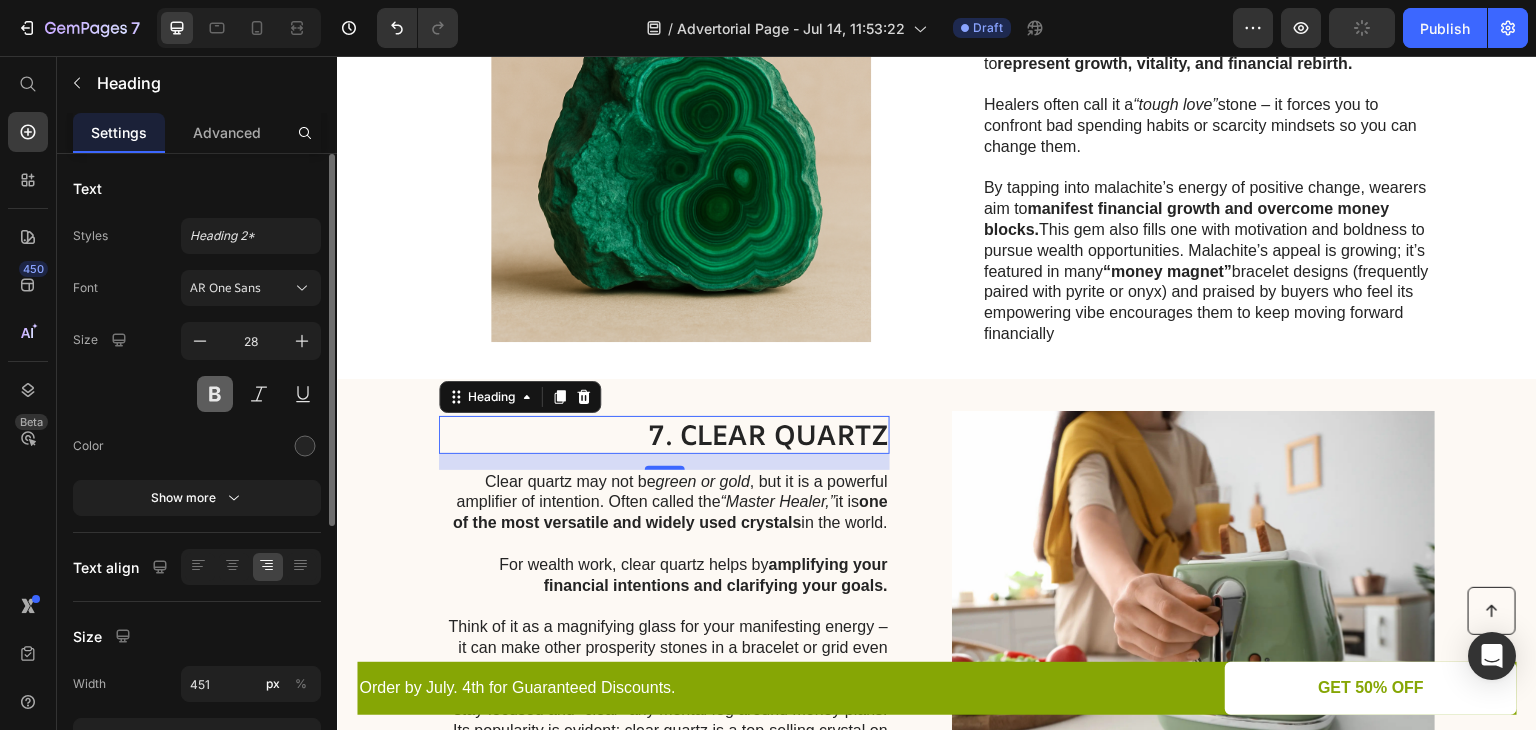 click at bounding box center (215, 394) 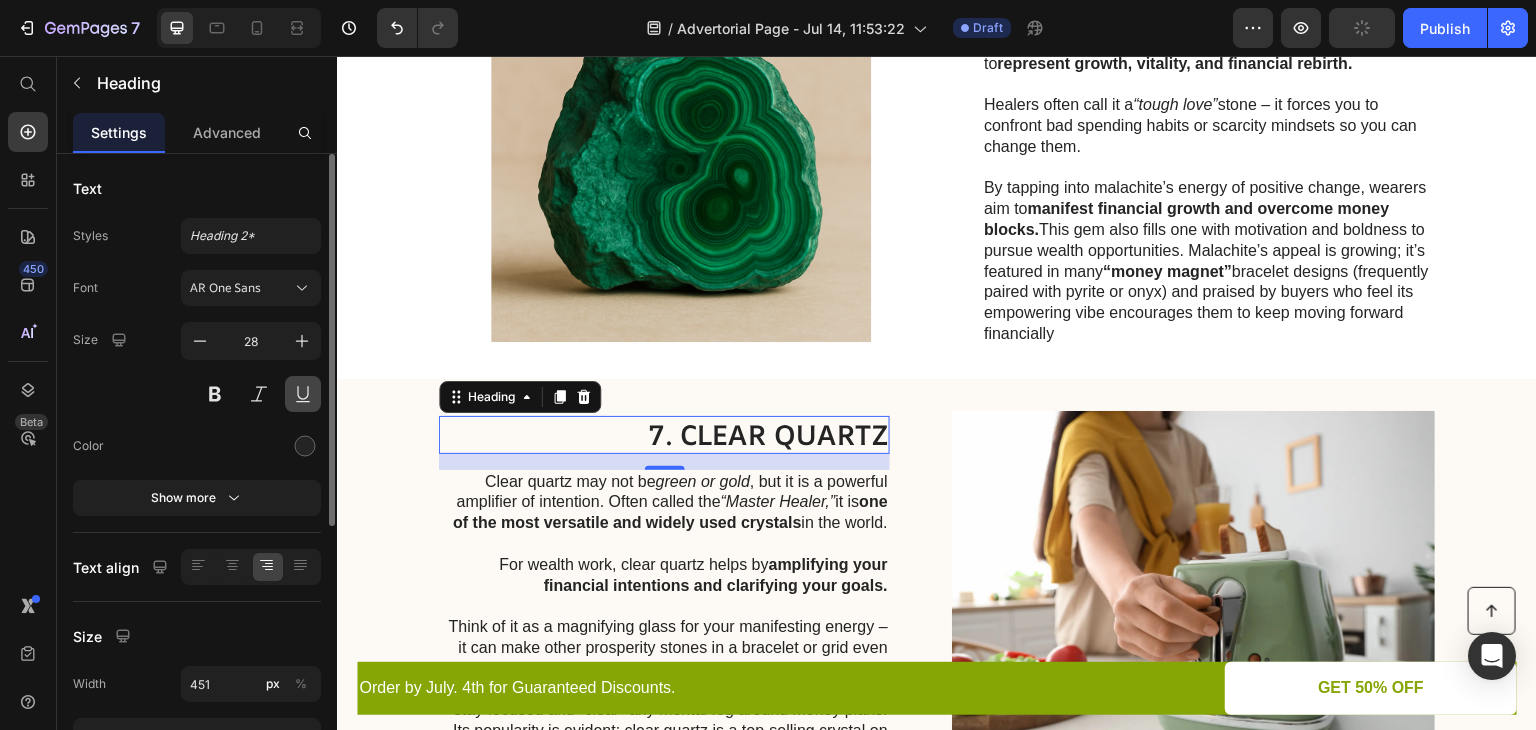 drag, startPoint x: 296, startPoint y: 402, endPoint x: 243, endPoint y: 347, distance: 76.38062 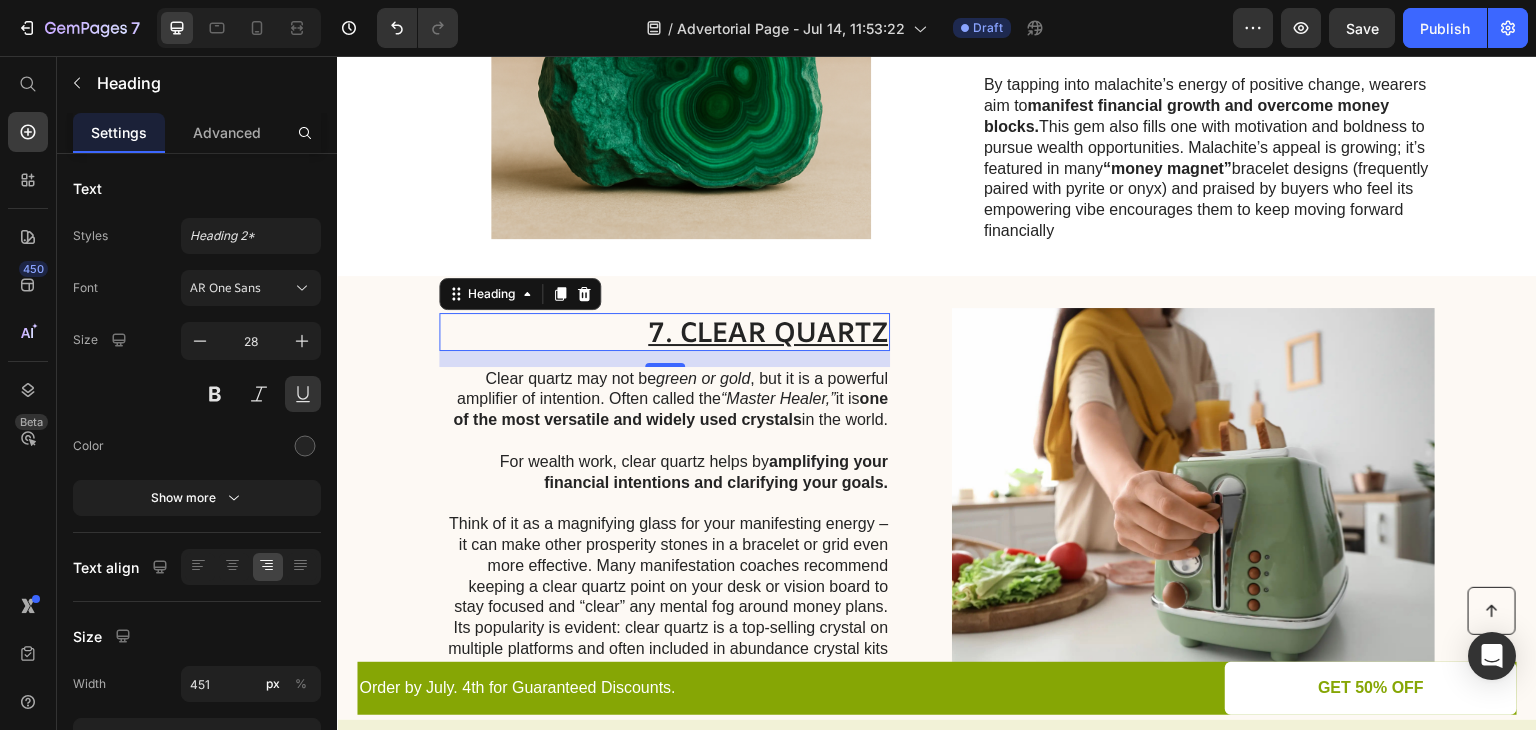 scroll, scrollTop: 3556, scrollLeft: 0, axis: vertical 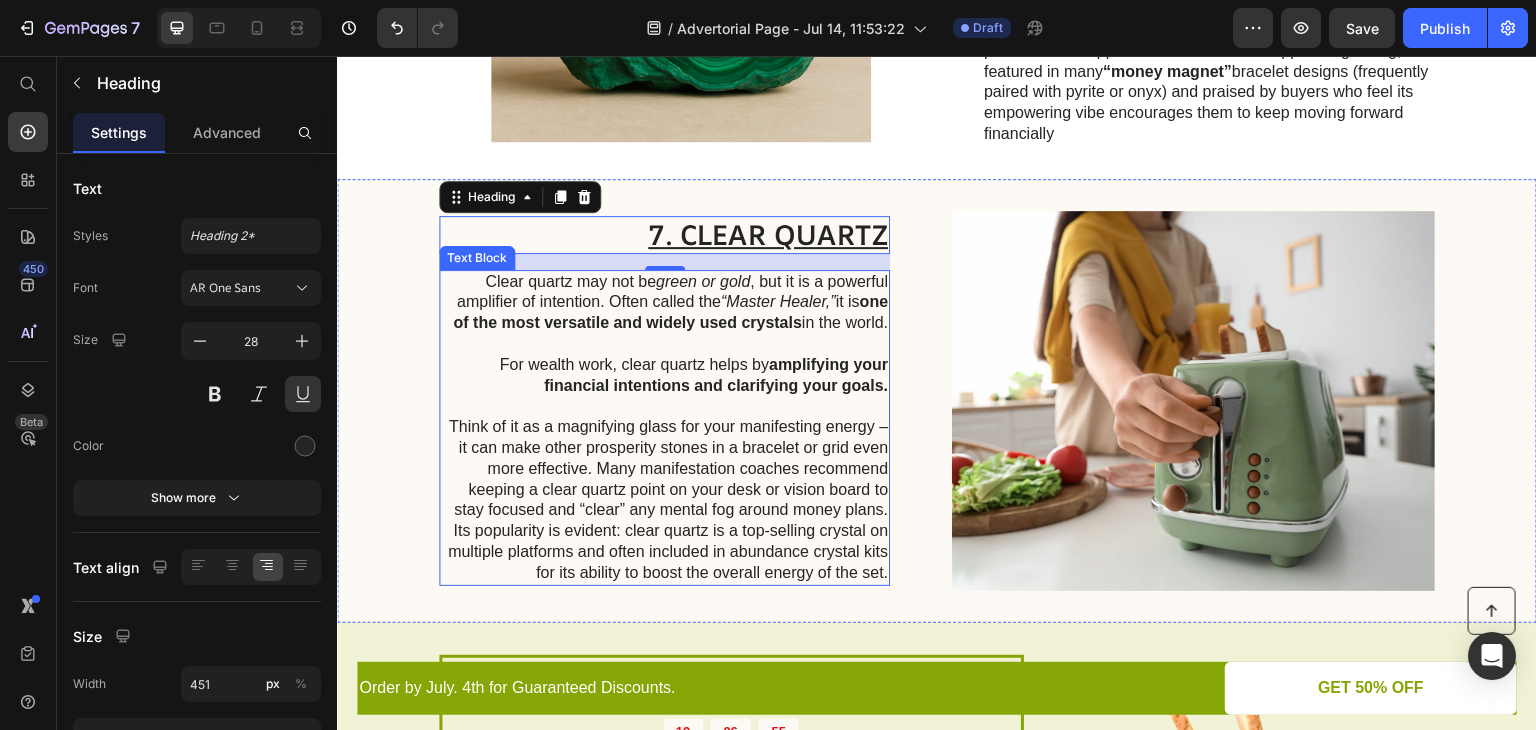 click on "Think of it as a magnifying glass for your manifesting energy – it can make other prosperity stones in a bracelet or grid even more effective. Many manifestation coaches recommend keeping a clear quartz point on your desk or vision board to stay focused and “clear” any mental fog around money plans. Its popularity is evident: clear quartz is a top-selling crystal on multiple platforms and often included in abundance crystal kits for its ability to boost the overall energy of the set." at bounding box center (663, 500) 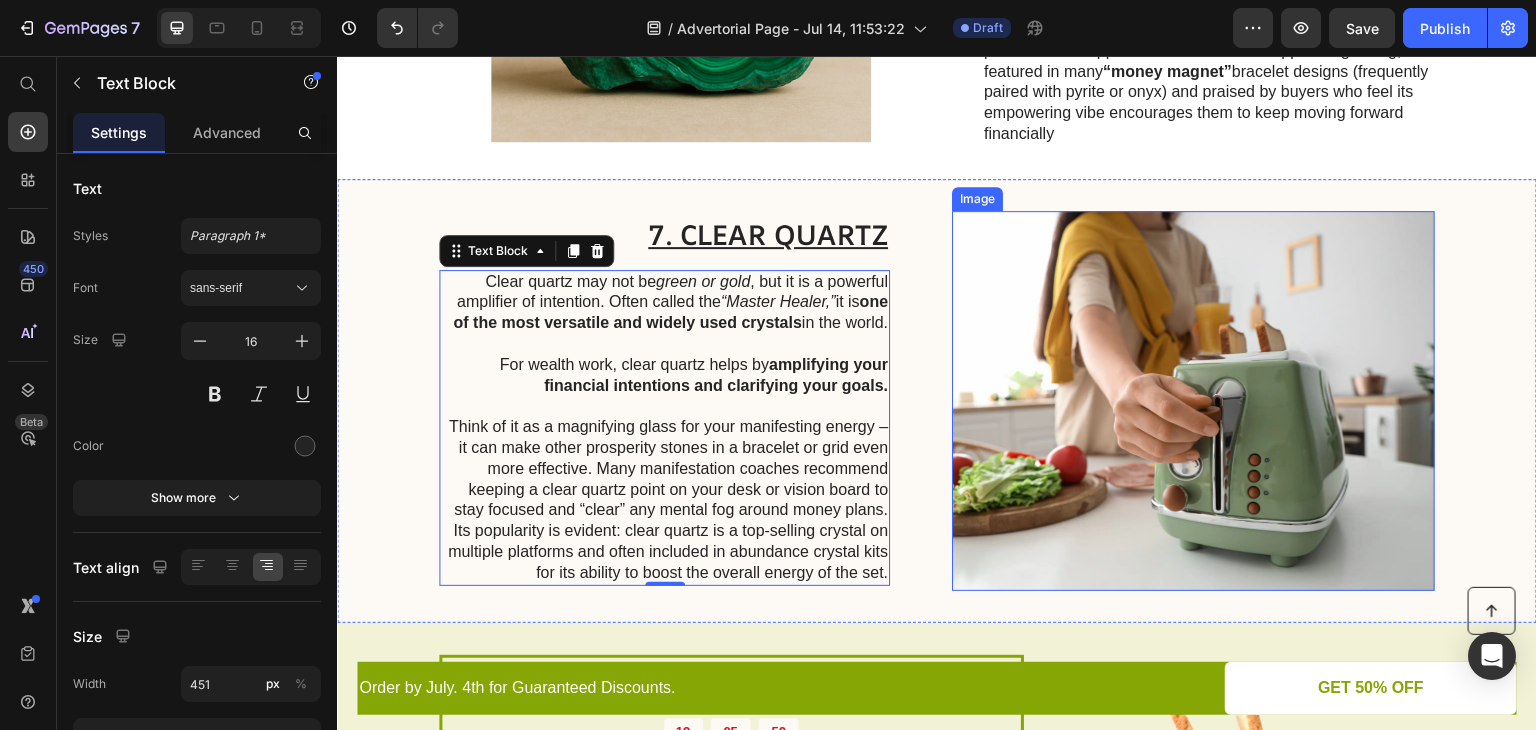 click at bounding box center (1193, 401) 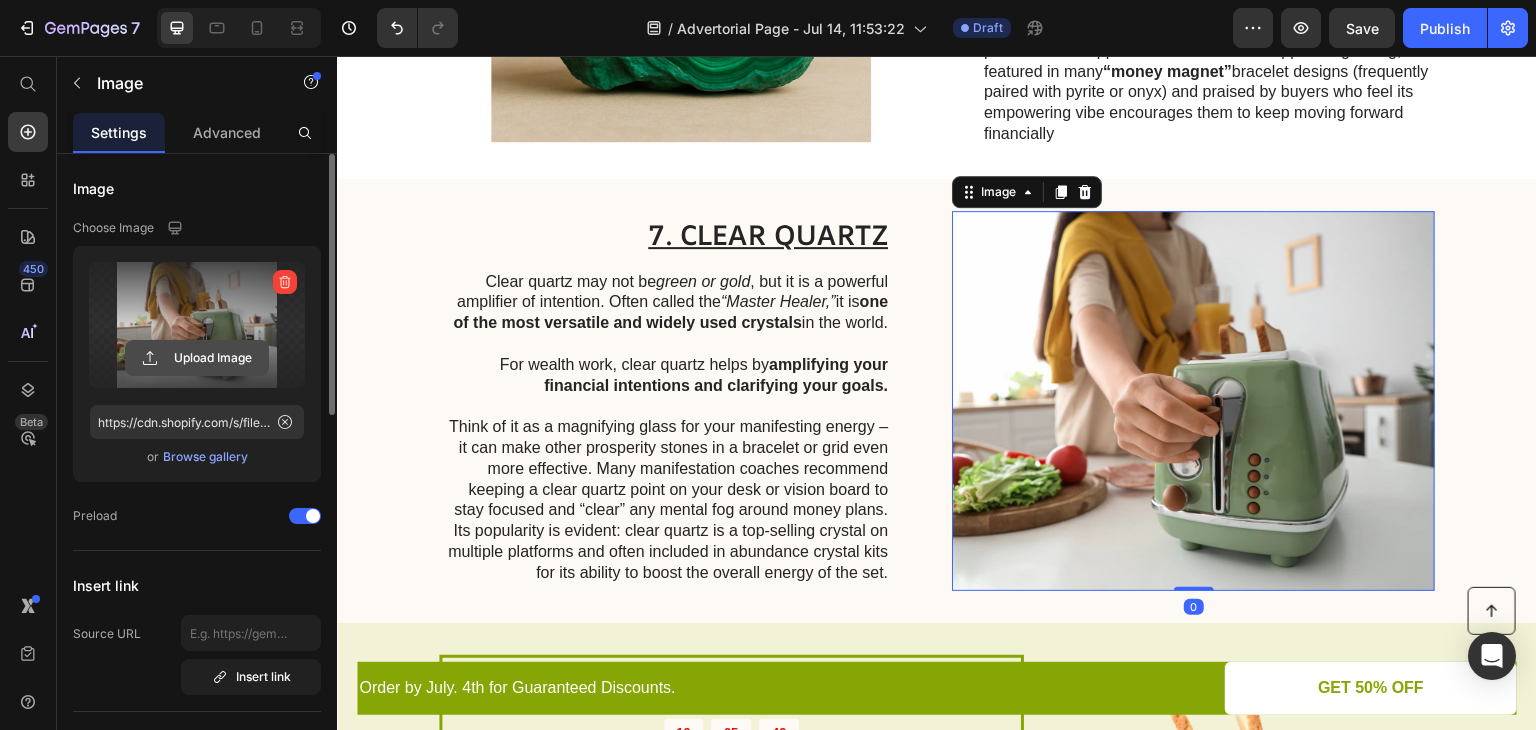 click 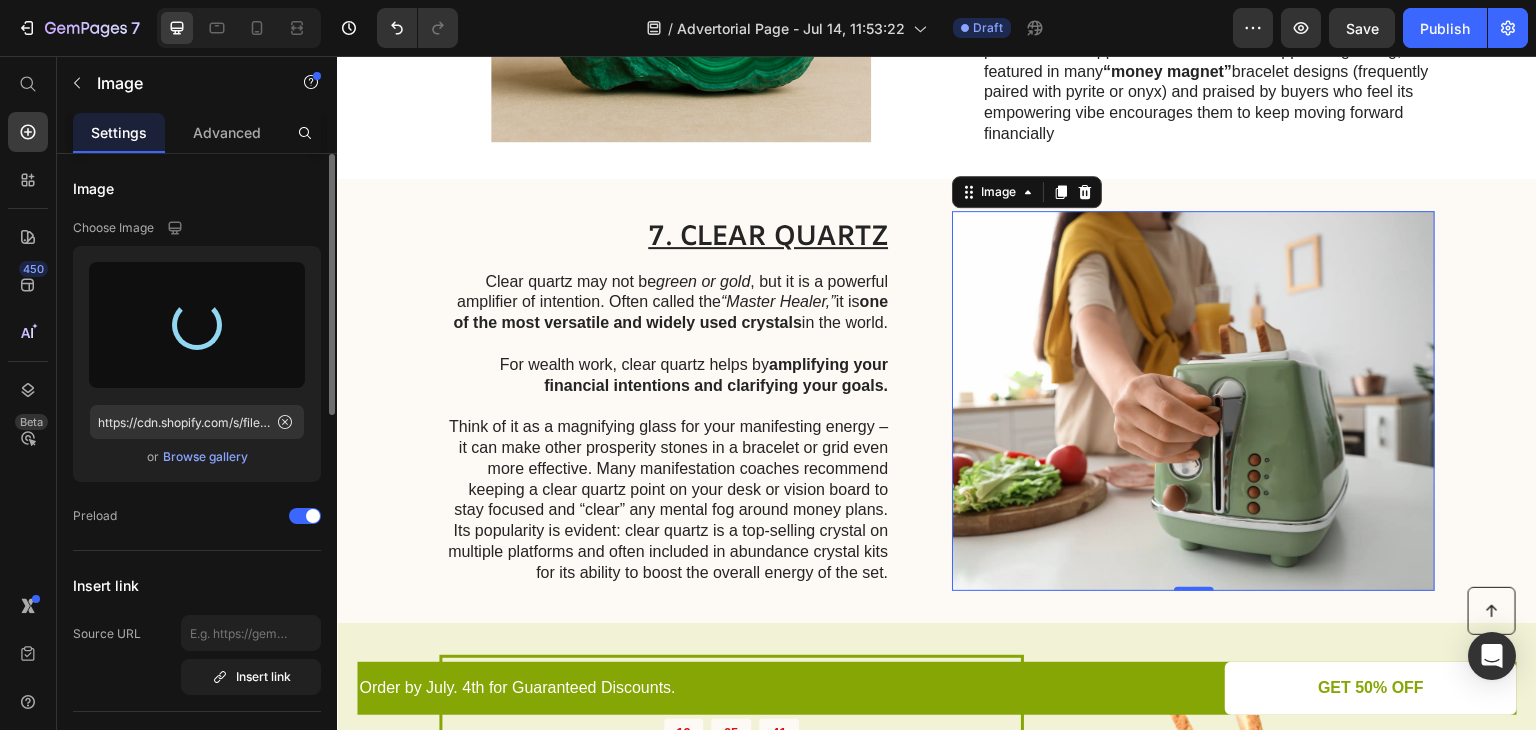 scroll, scrollTop: 300, scrollLeft: 0, axis: vertical 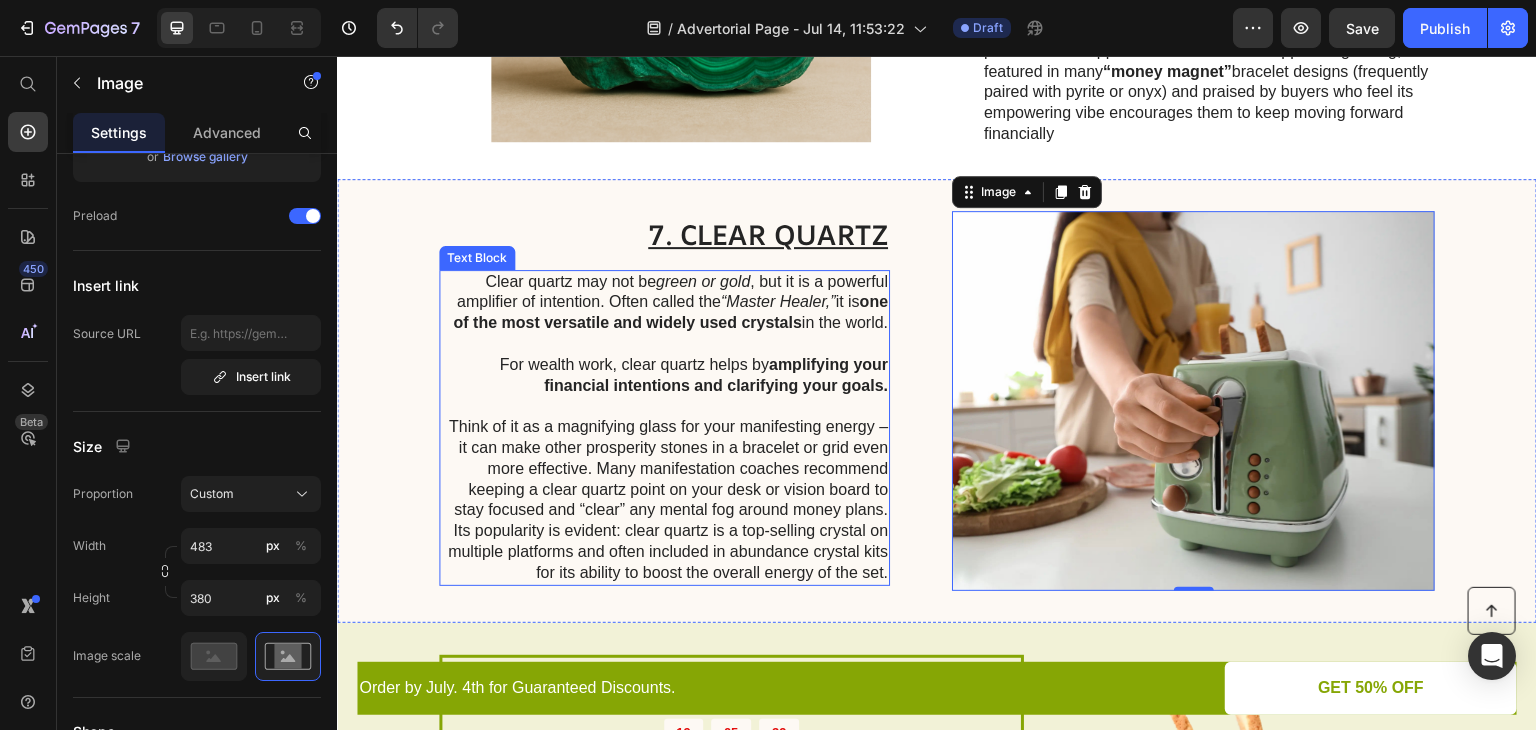 type on "https://cdn.shopify.com/s/files/1/0577/3764/2178/files/gempages_573931817913025584-2e9db905-fd03-4666-a952-b94daeb2da5d.png" 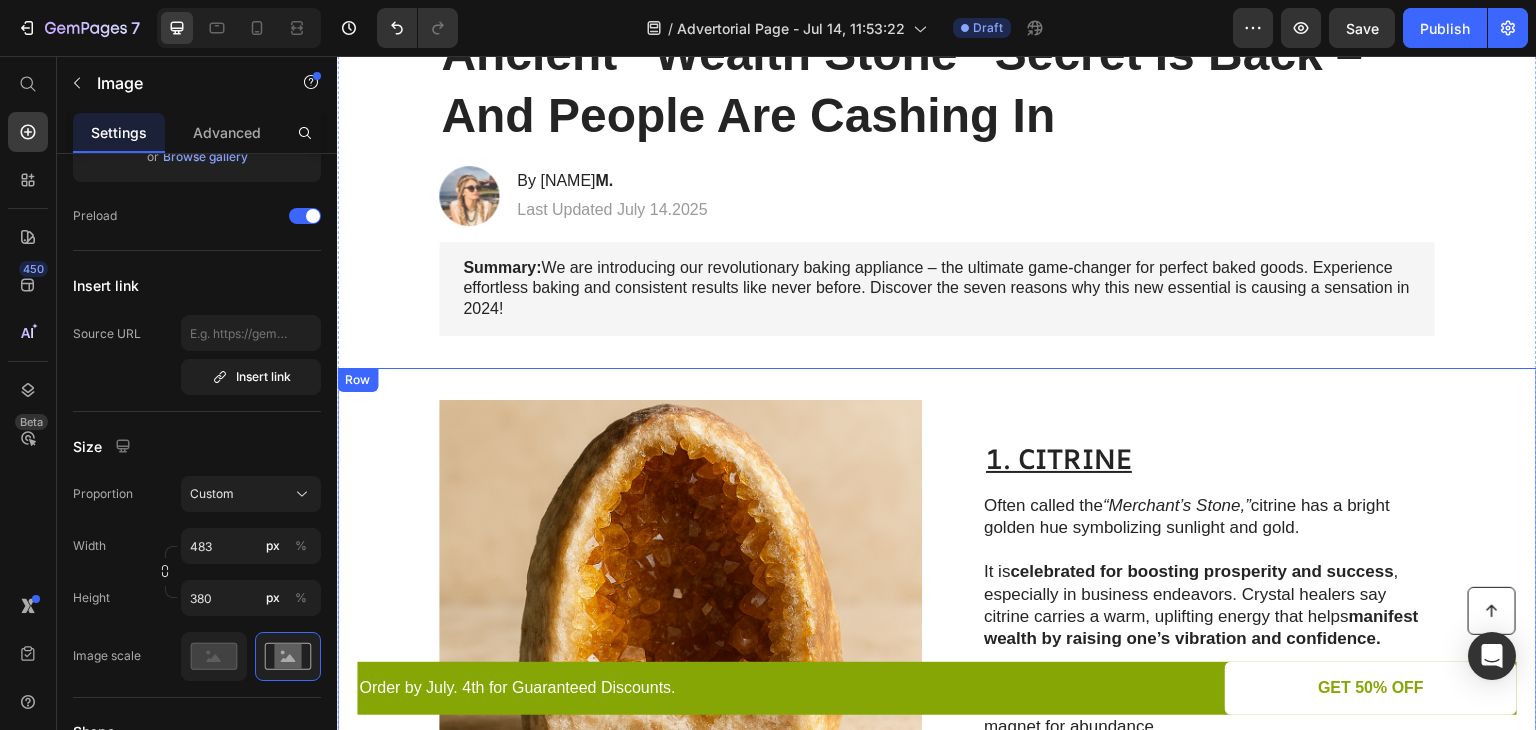 scroll, scrollTop: 0, scrollLeft: 0, axis: both 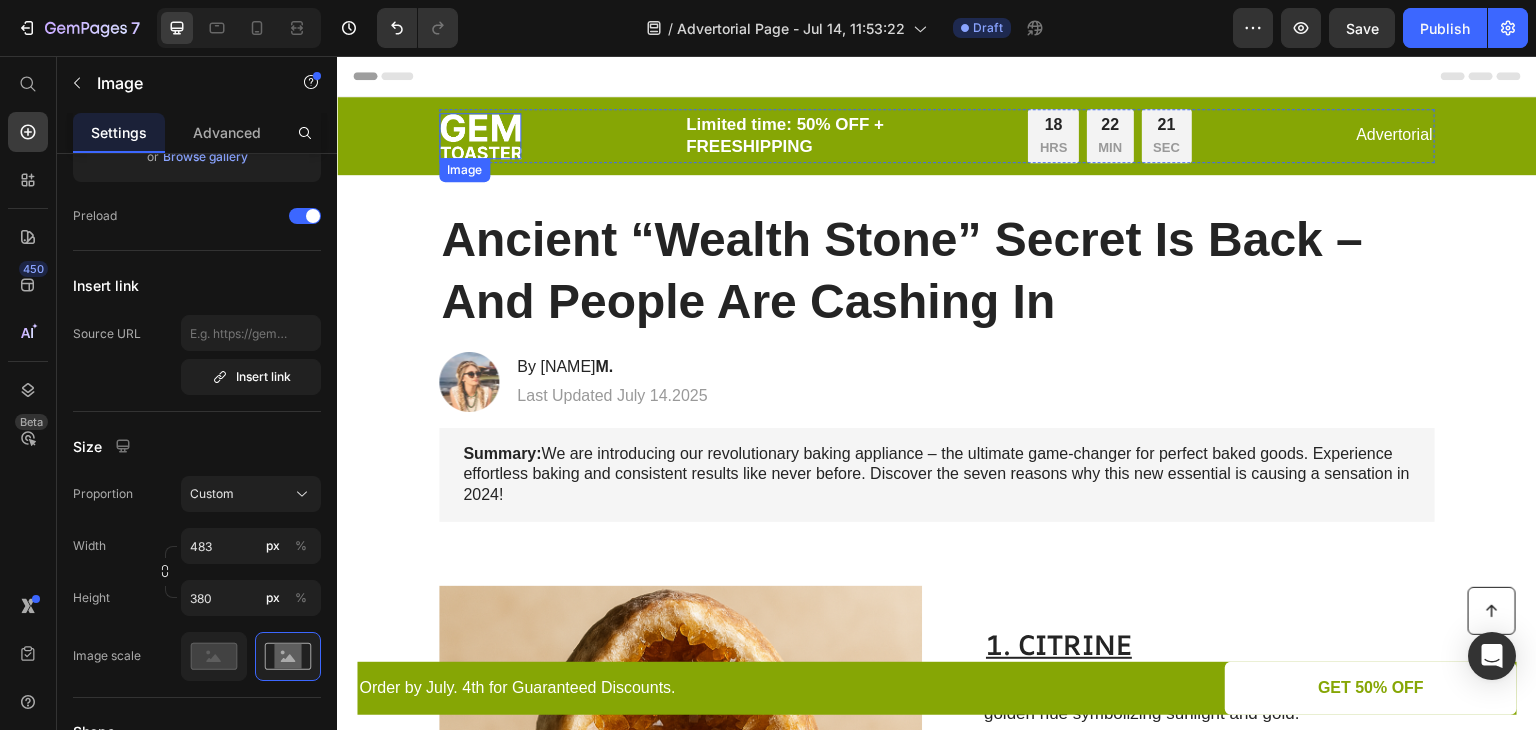 click at bounding box center [480, 136] 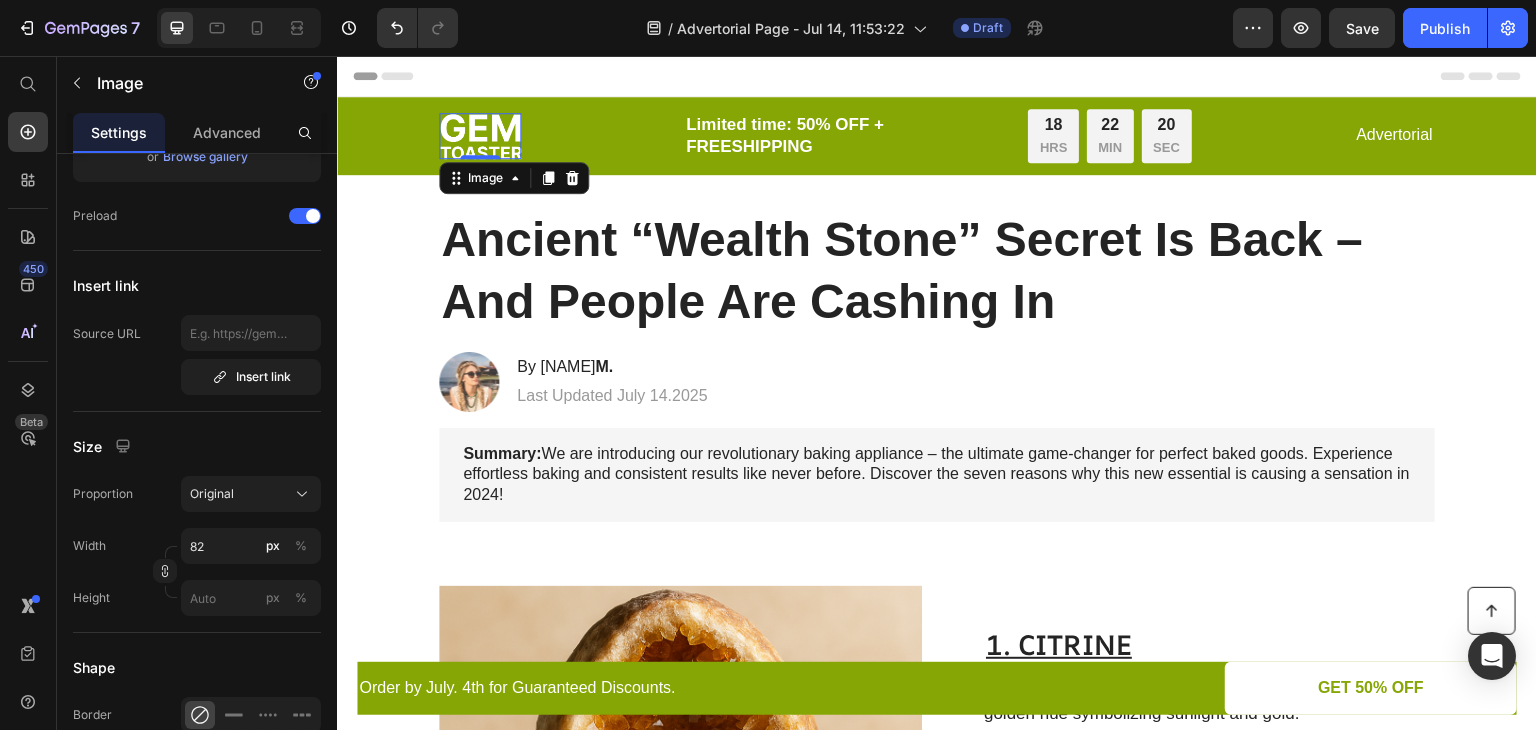 click at bounding box center (480, 136) 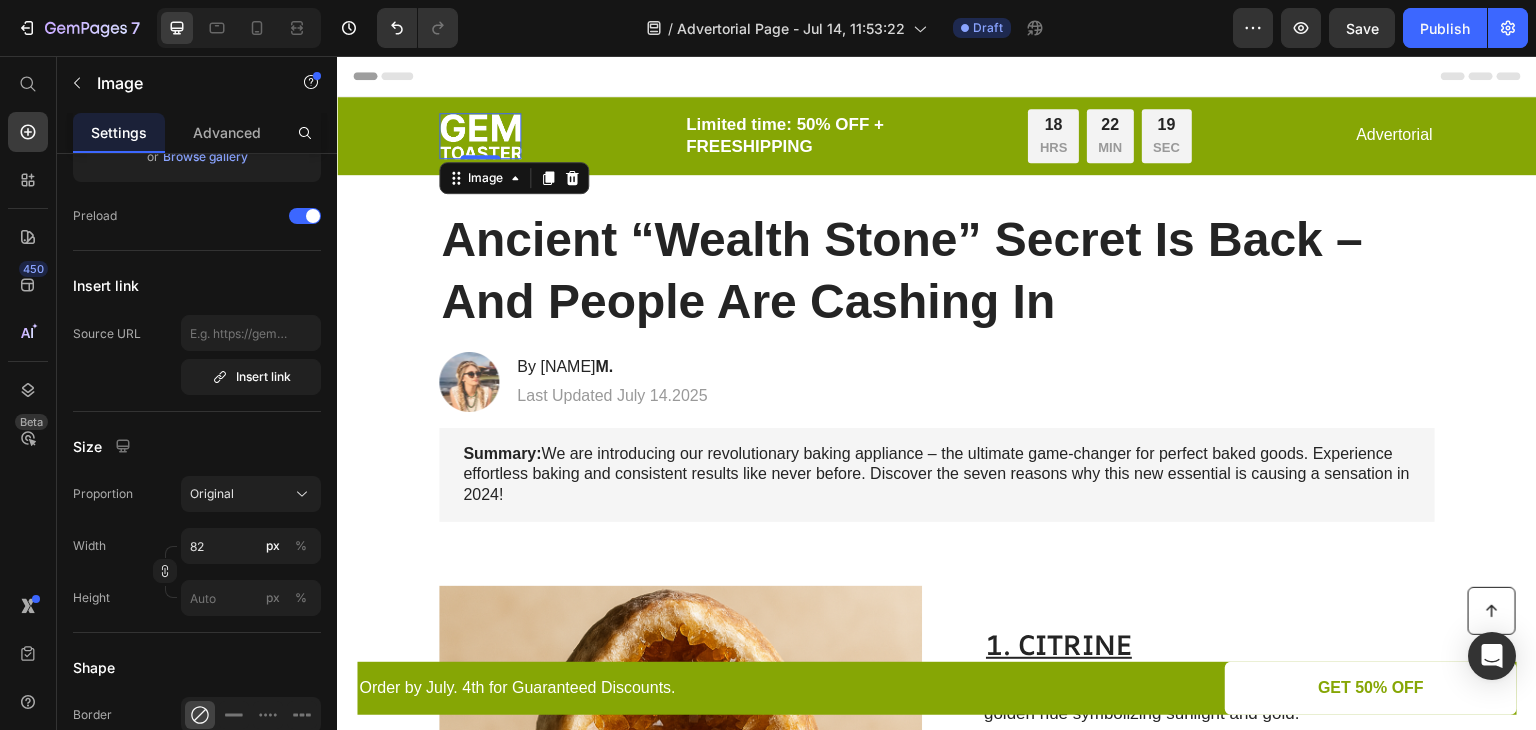 click at bounding box center (480, 136) 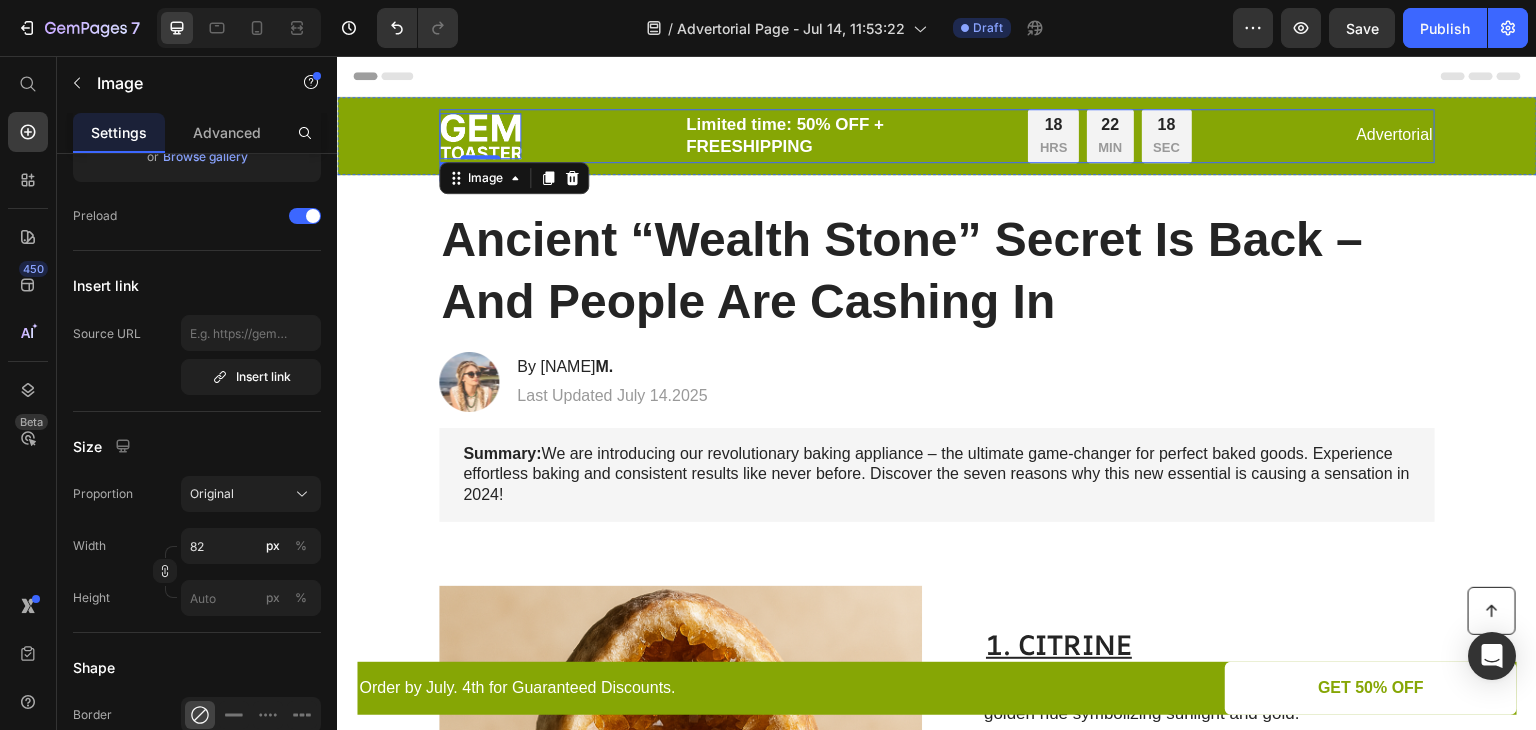 click on "Image   0 Limited time: 50% OFF + FREESHIPPING Text Block 18 HRS 22 MIN 18 SEC Countdown Timer Row Advertorial Text Block Row" at bounding box center [937, 136] 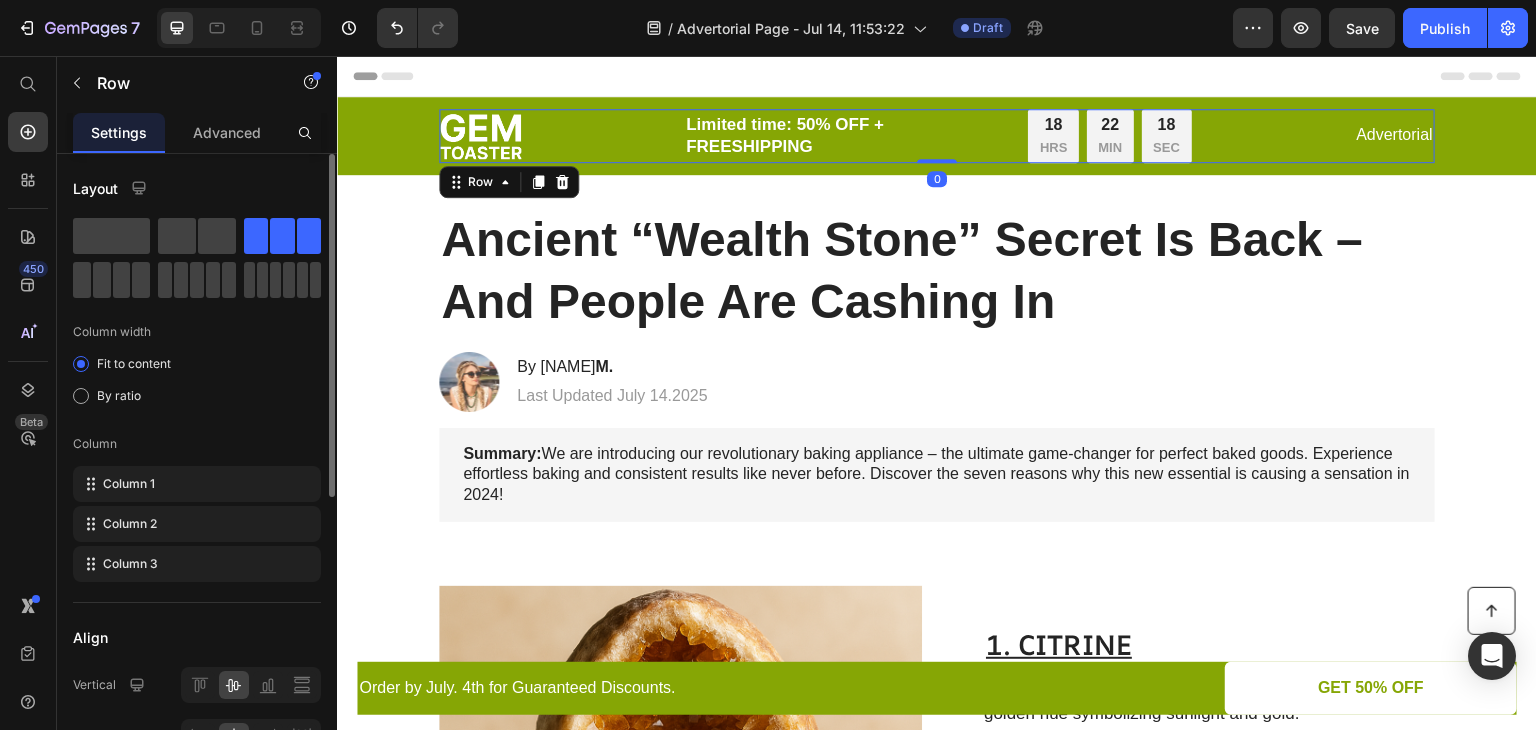 click on "Image" at bounding box center [480, 136] 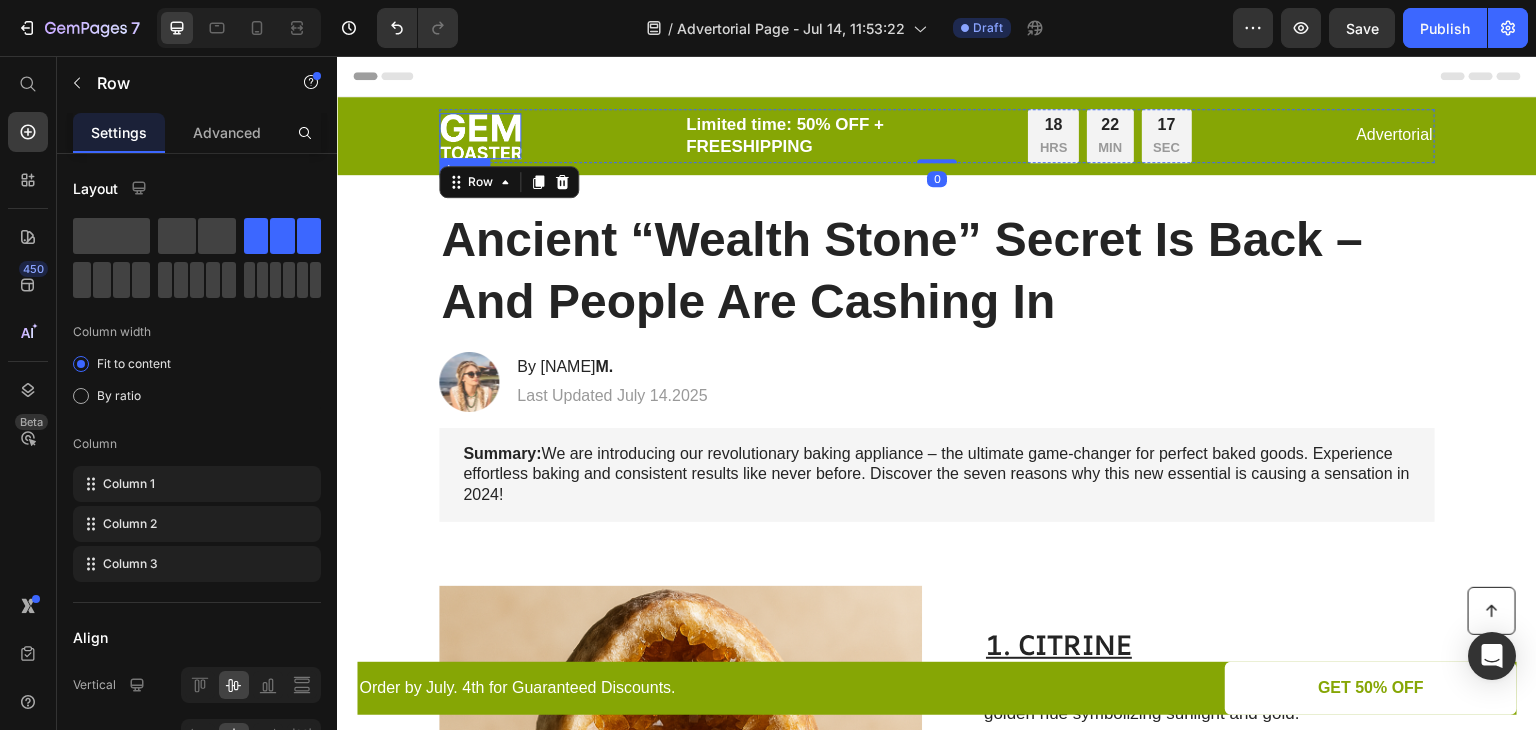click on "Image" at bounding box center (480, 136) 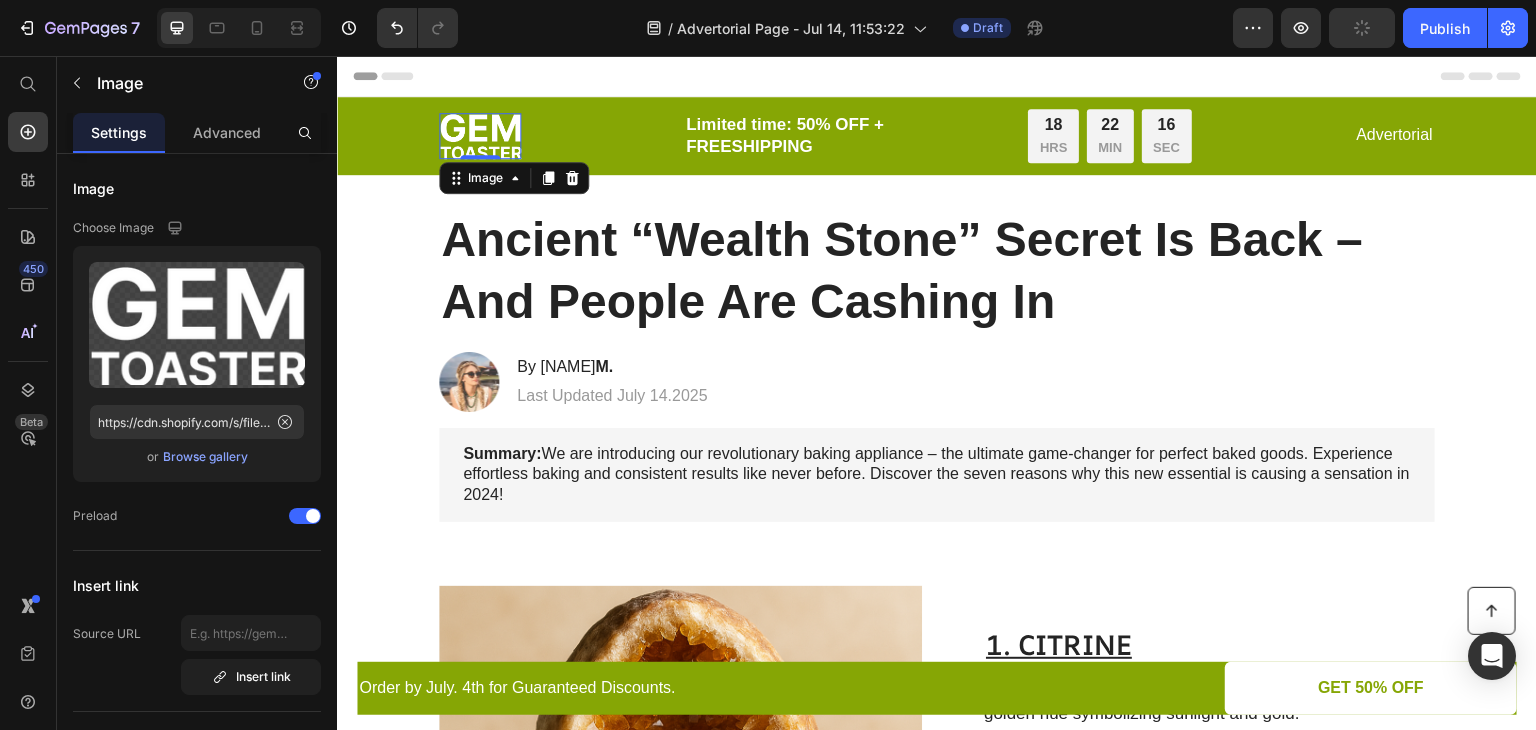 click at bounding box center [480, 136] 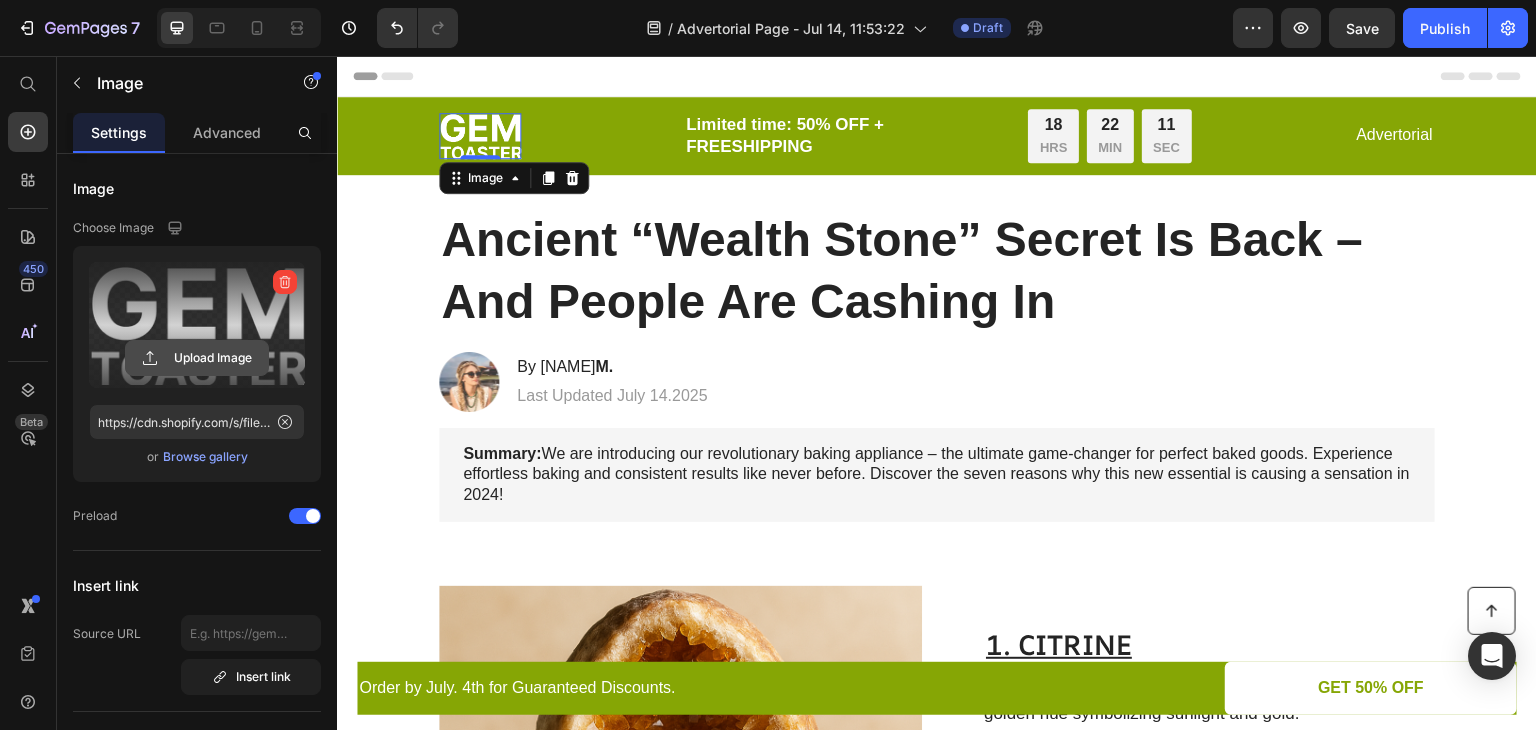 click 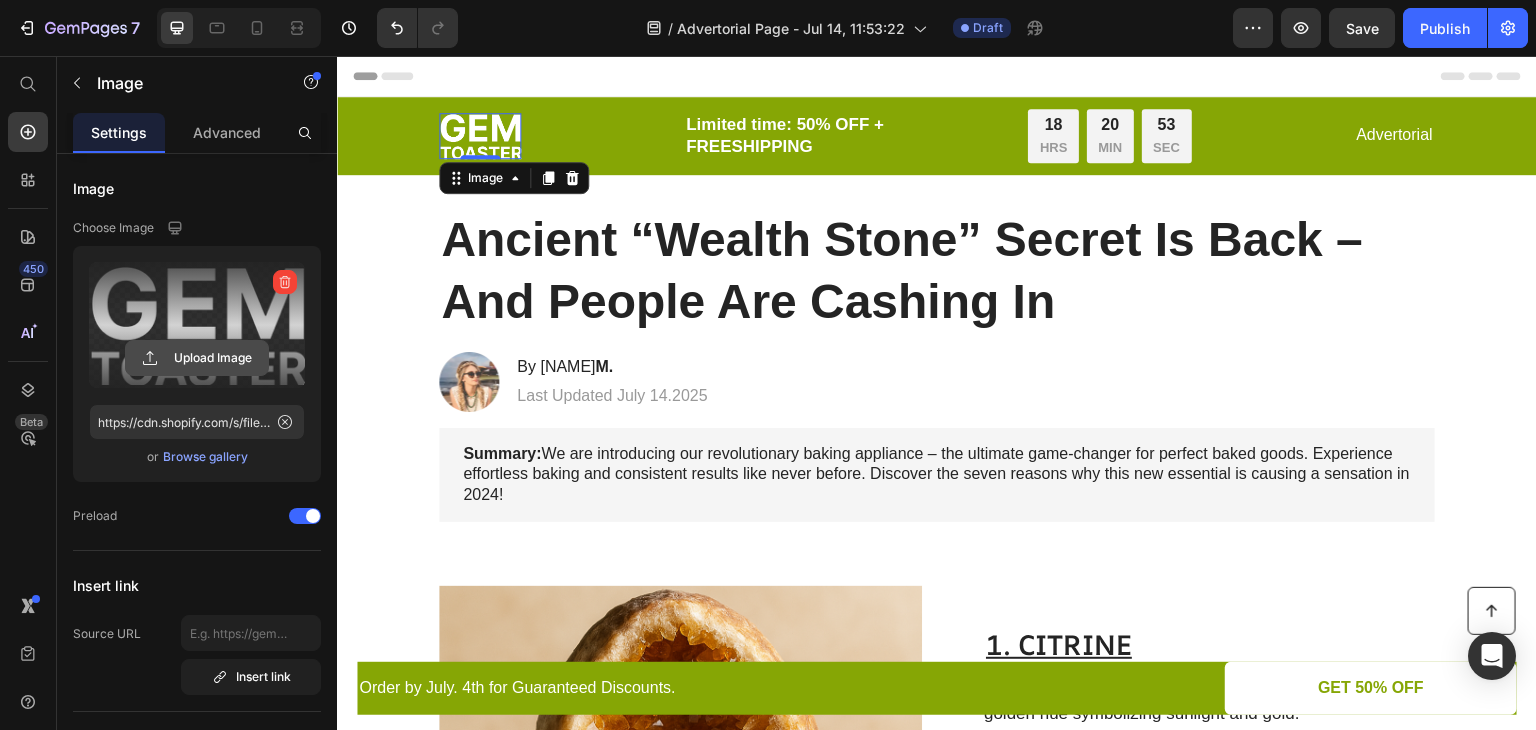 click 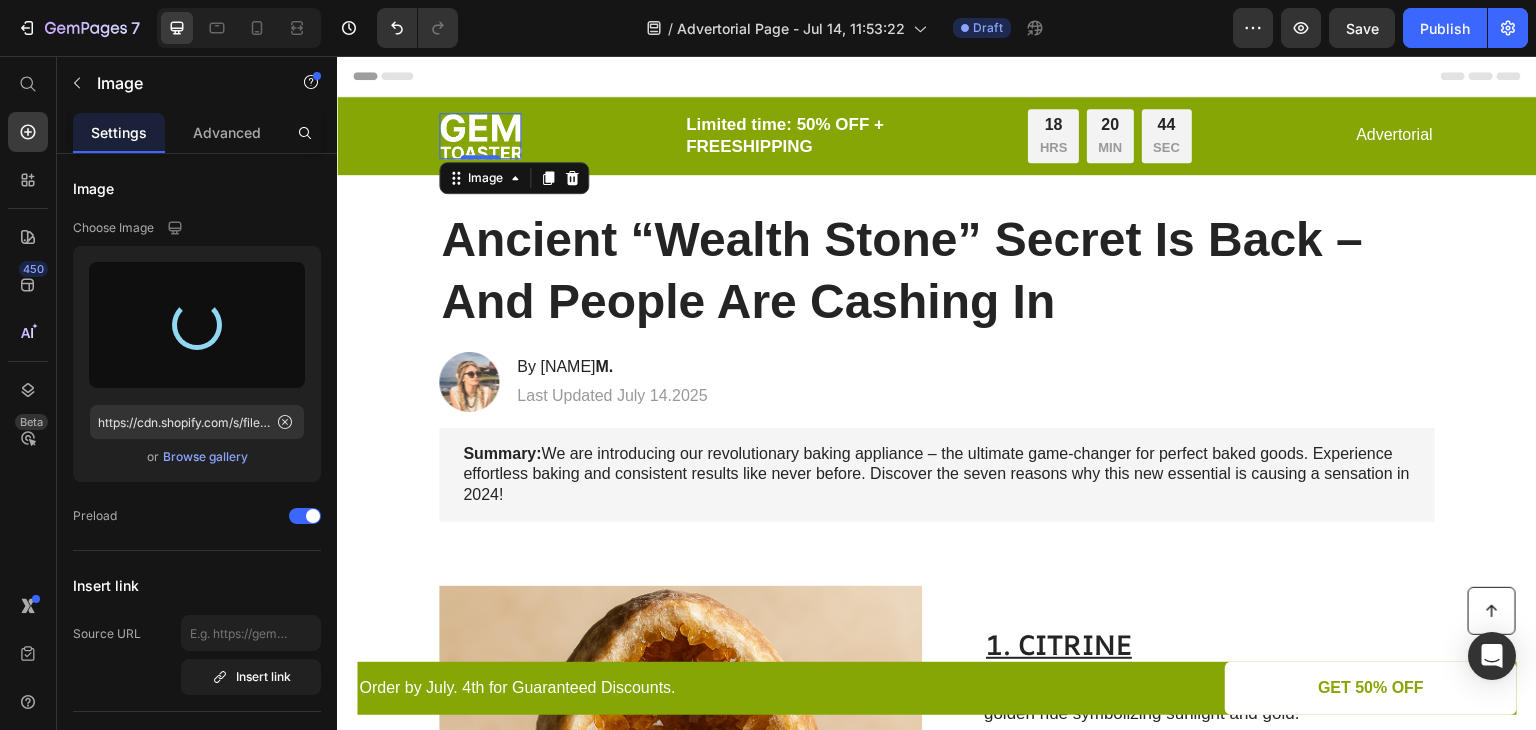 type on "https://cdn.shopify.com/s/files/1/0577/3764/2178/files/gempages_573931817913025584-41bdbda3-111b-4173-88c4-385376cd2e2b.png" 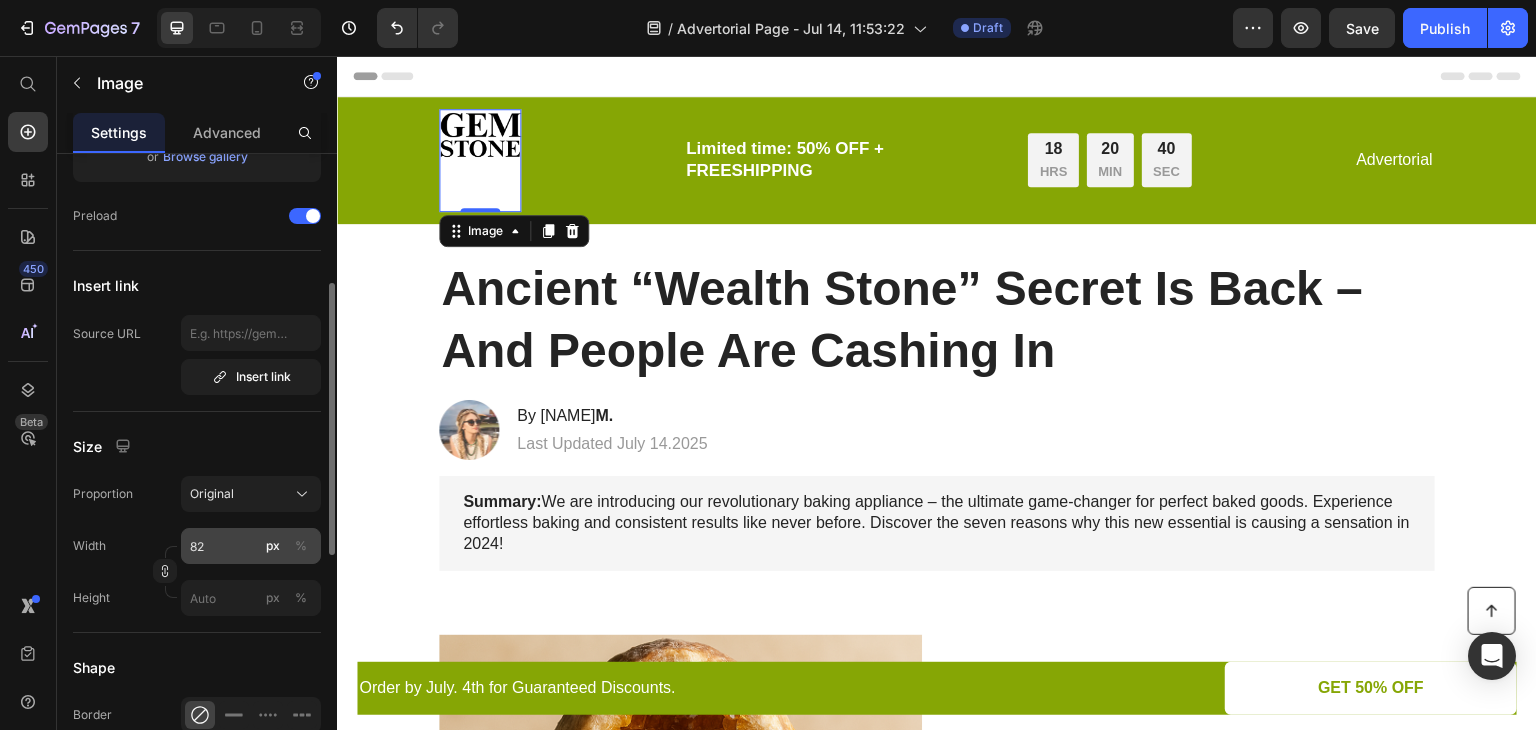 scroll, scrollTop: 400, scrollLeft: 0, axis: vertical 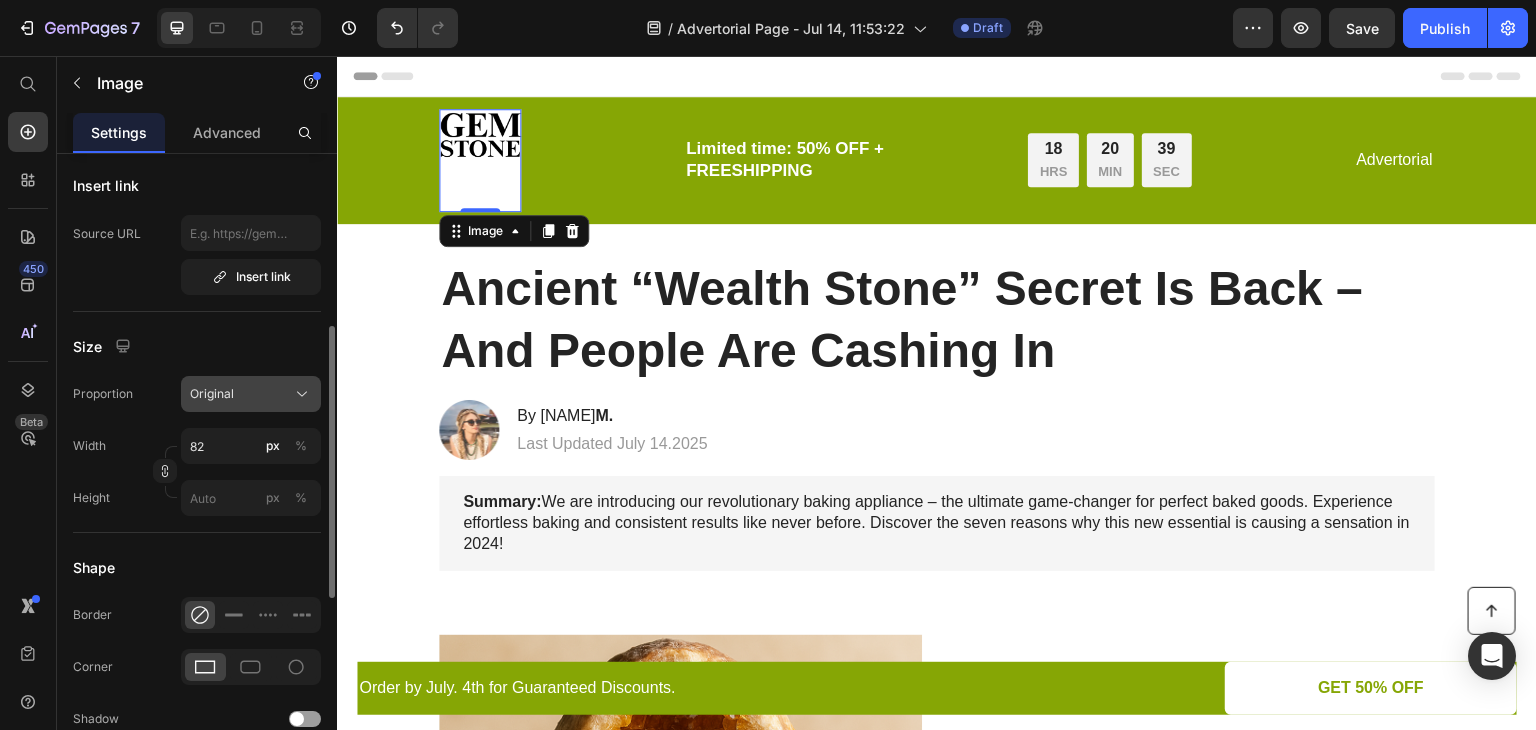 click on "Original" at bounding box center [251, 394] 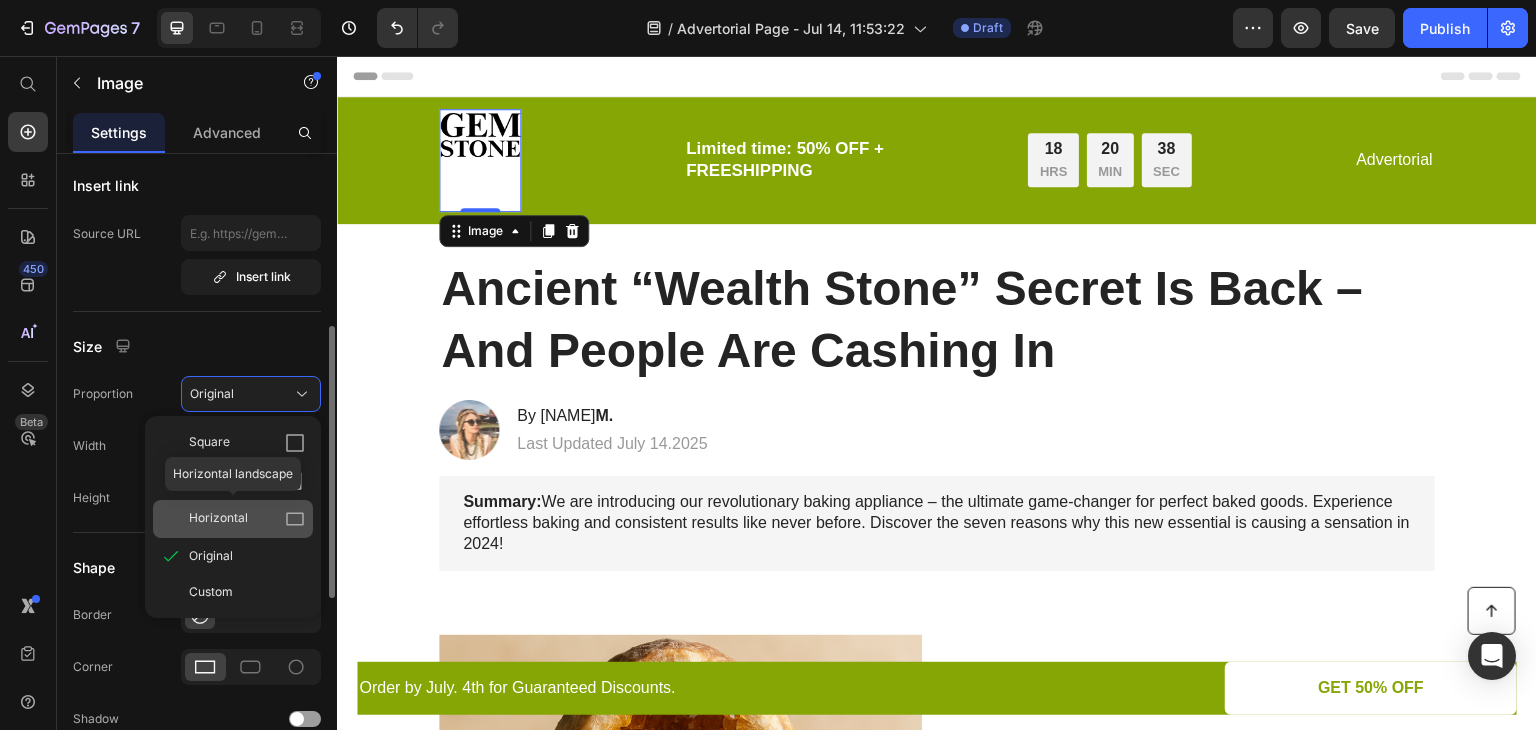 click on "Horizontal" at bounding box center [247, 519] 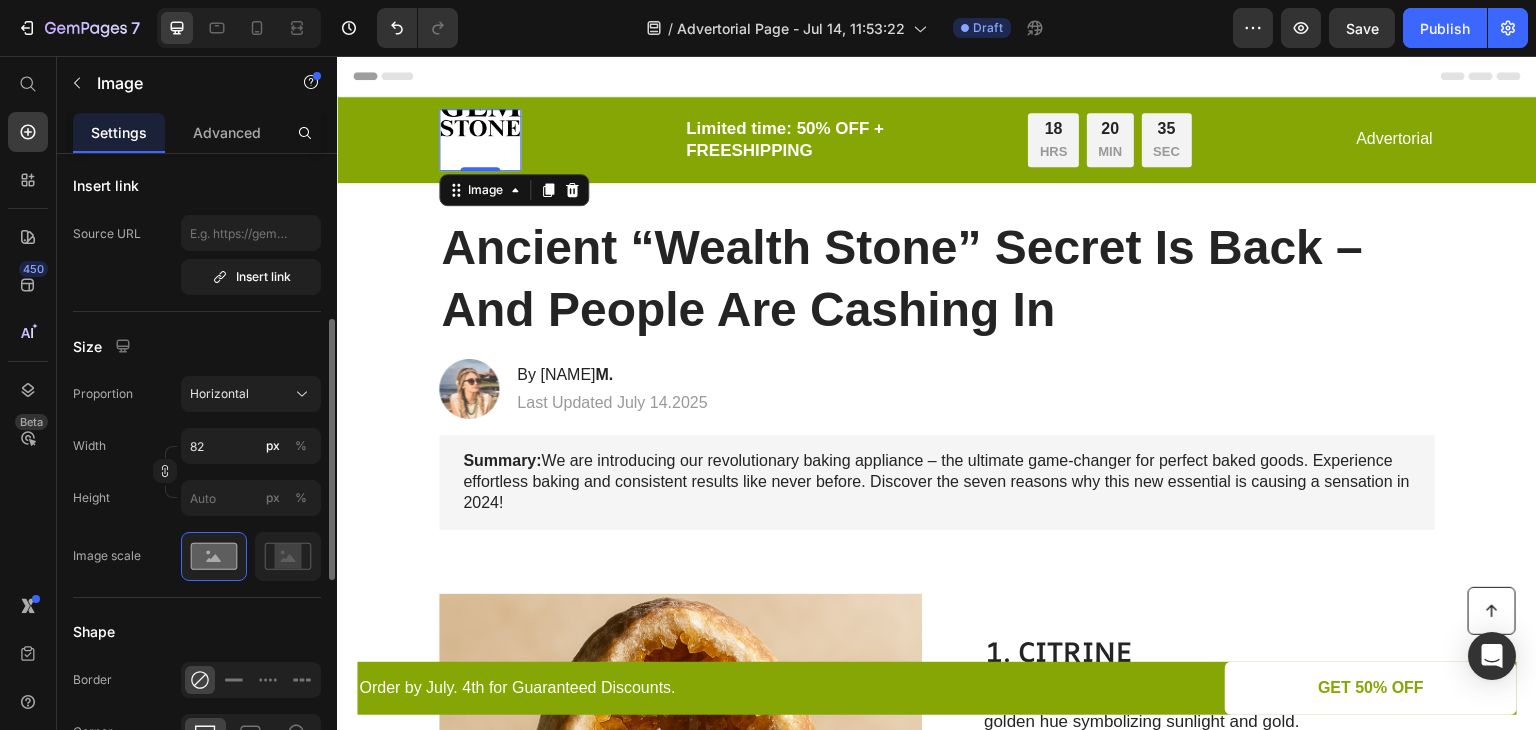 click at bounding box center (480, 140) 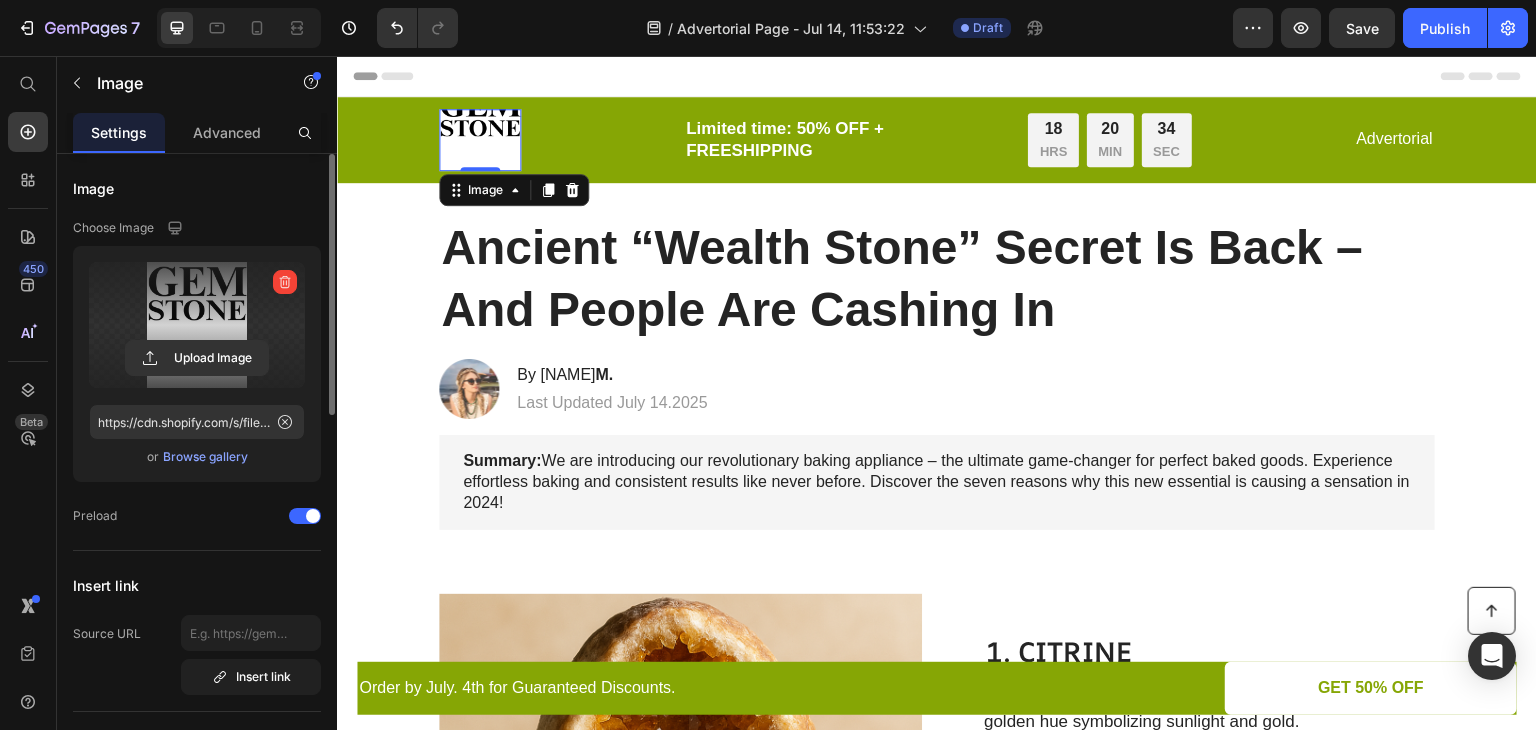 click at bounding box center [197, 325] 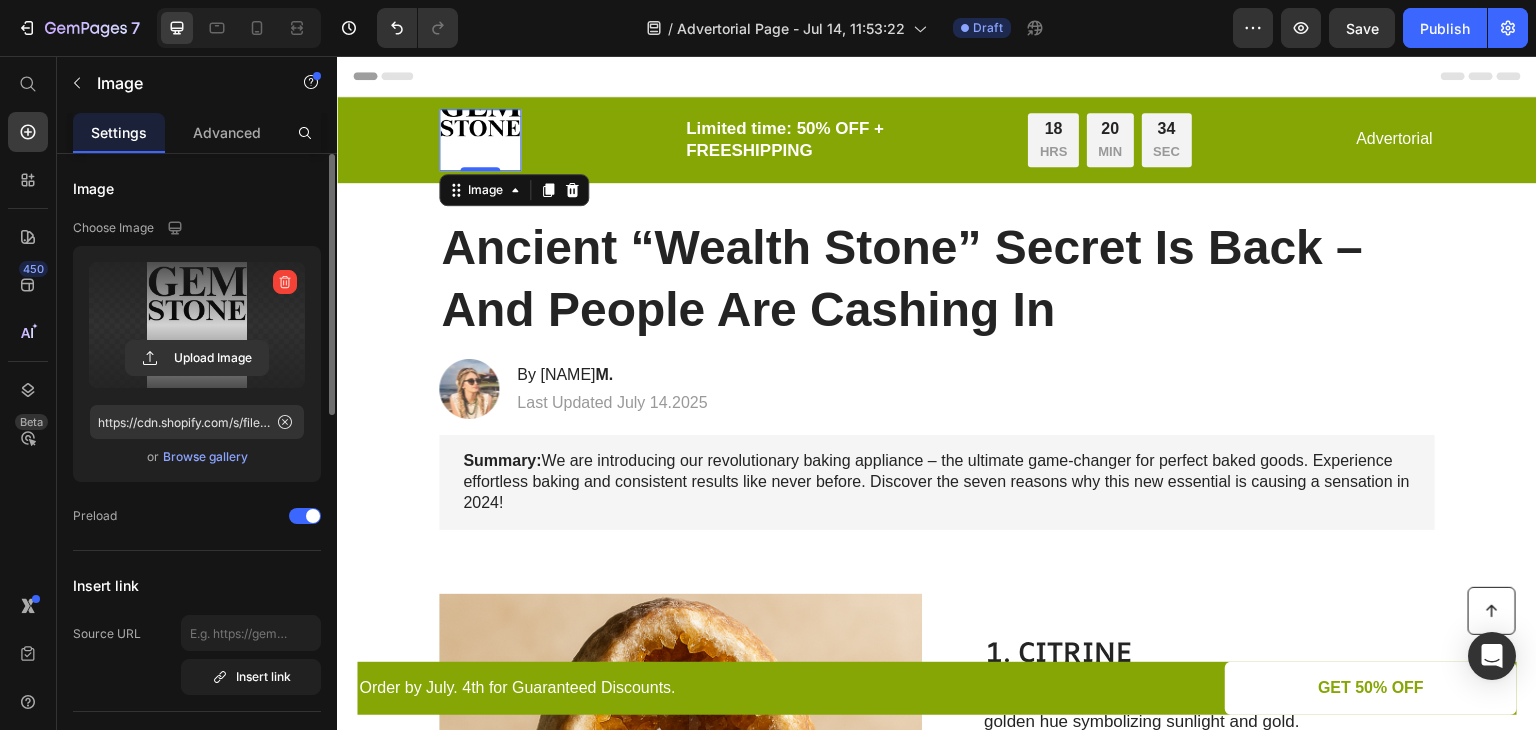 click 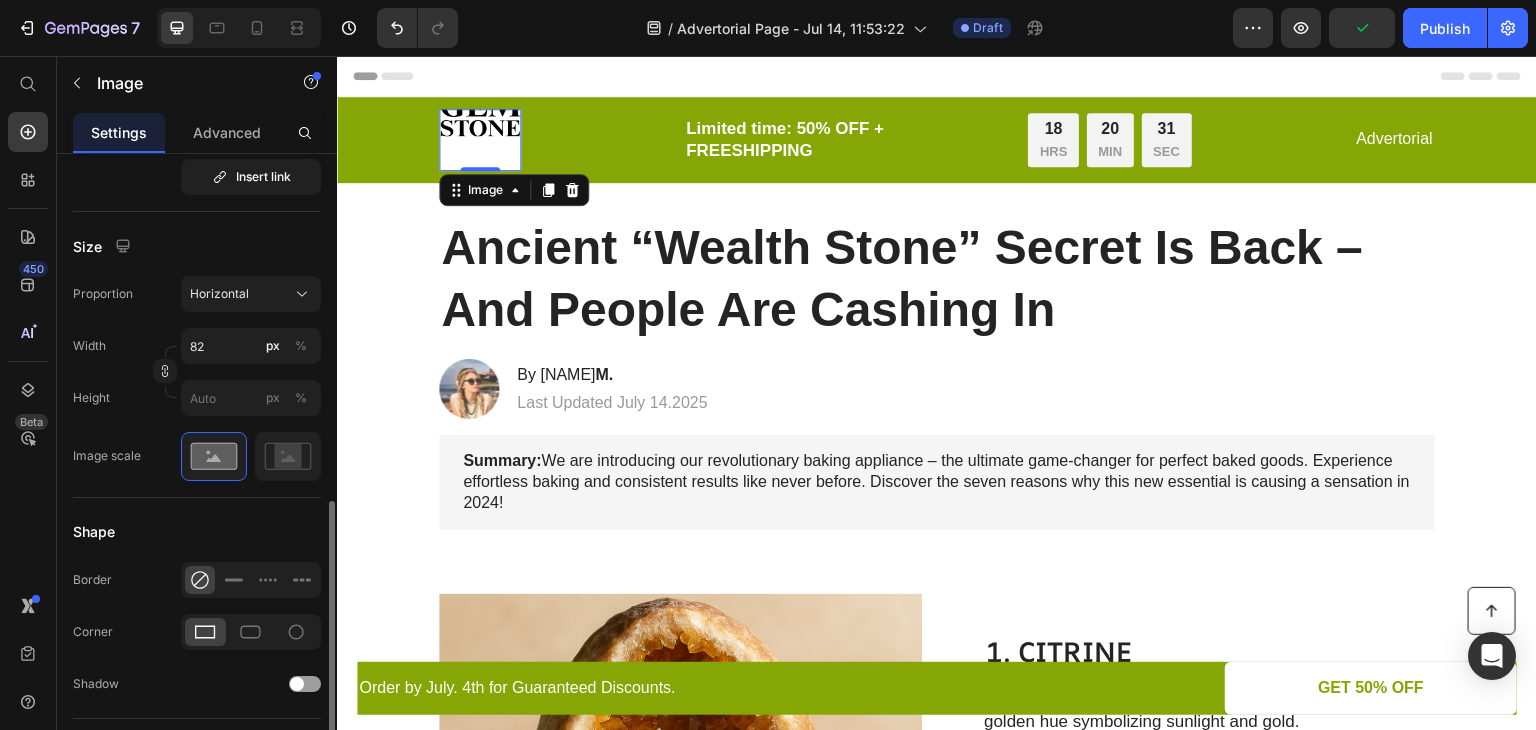 scroll, scrollTop: 600, scrollLeft: 0, axis: vertical 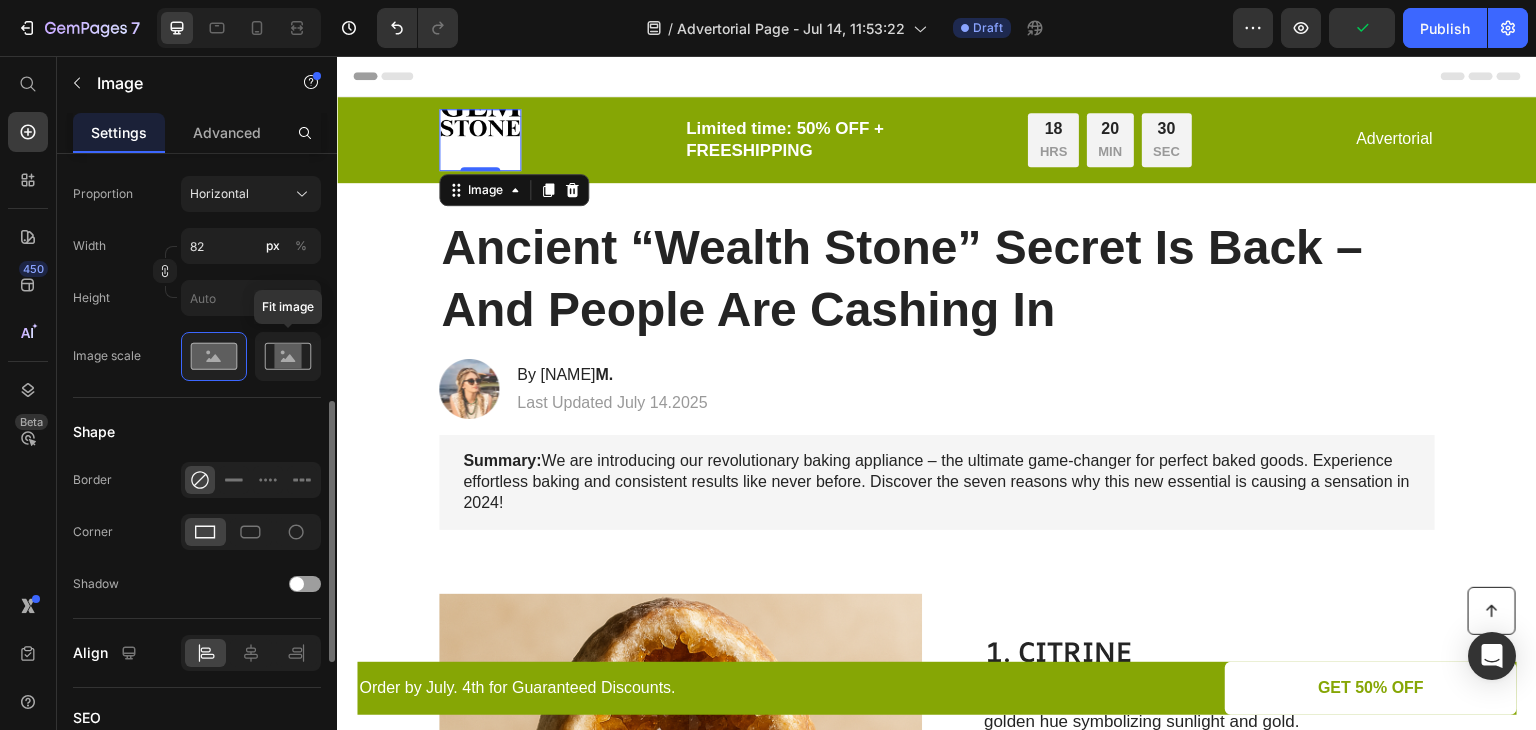 click 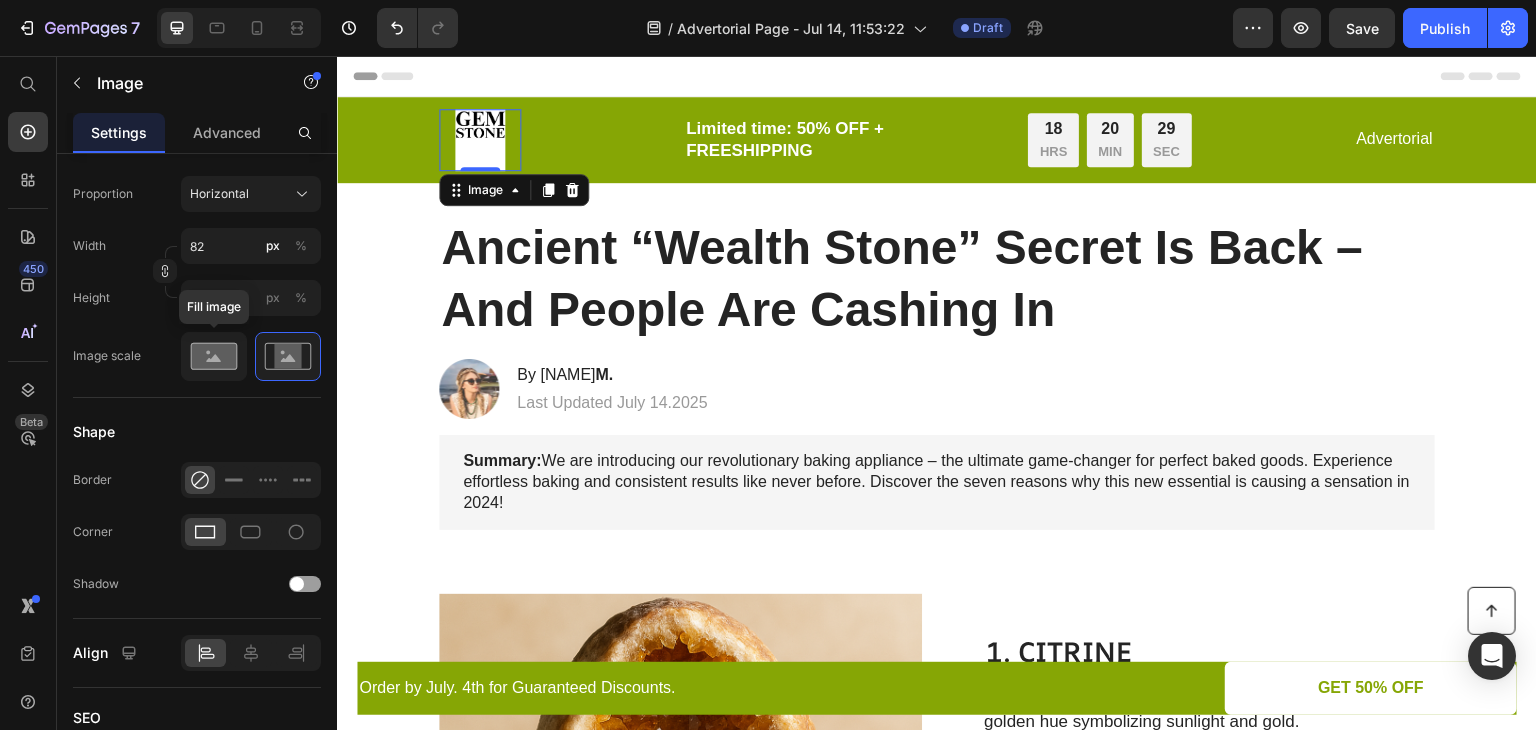 click 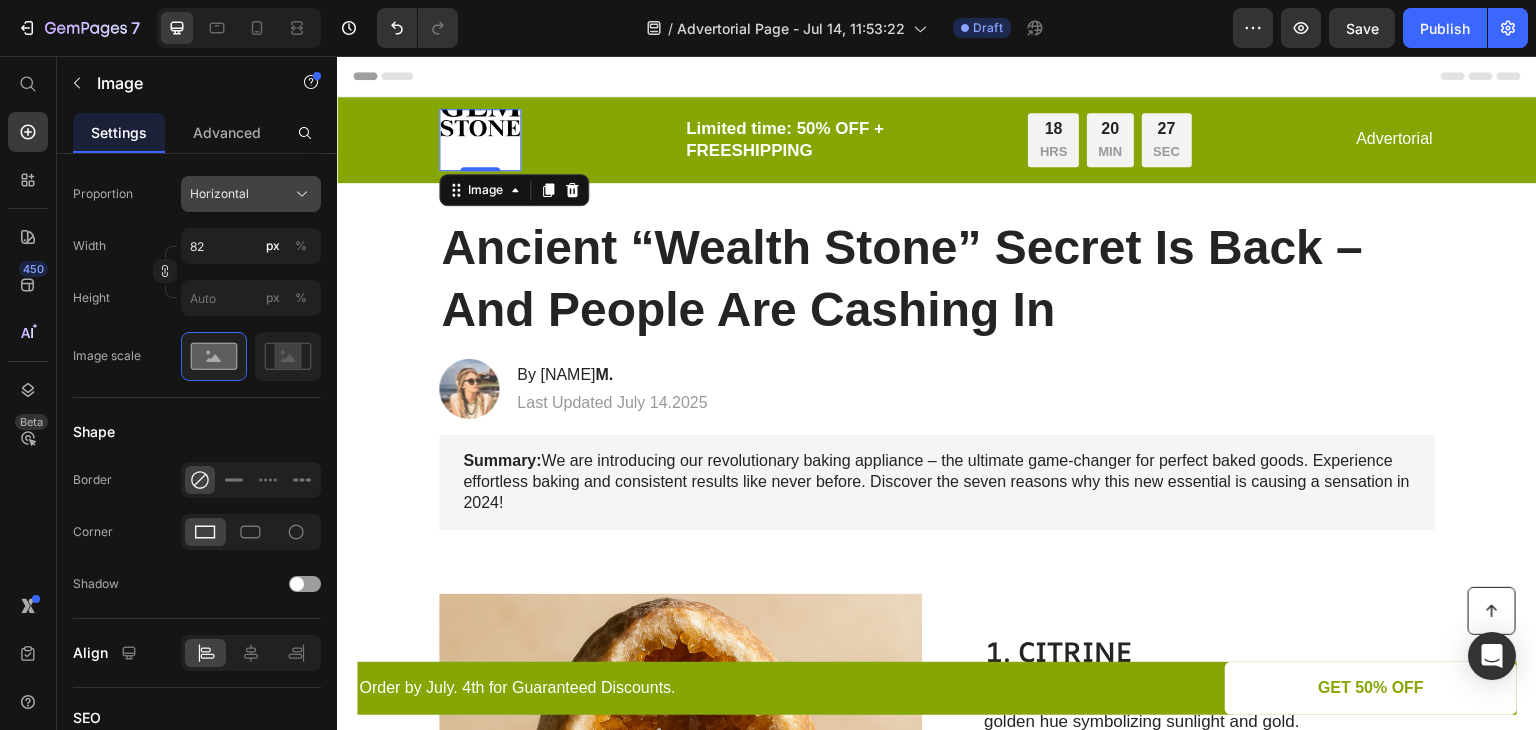 click on "Horizontal" 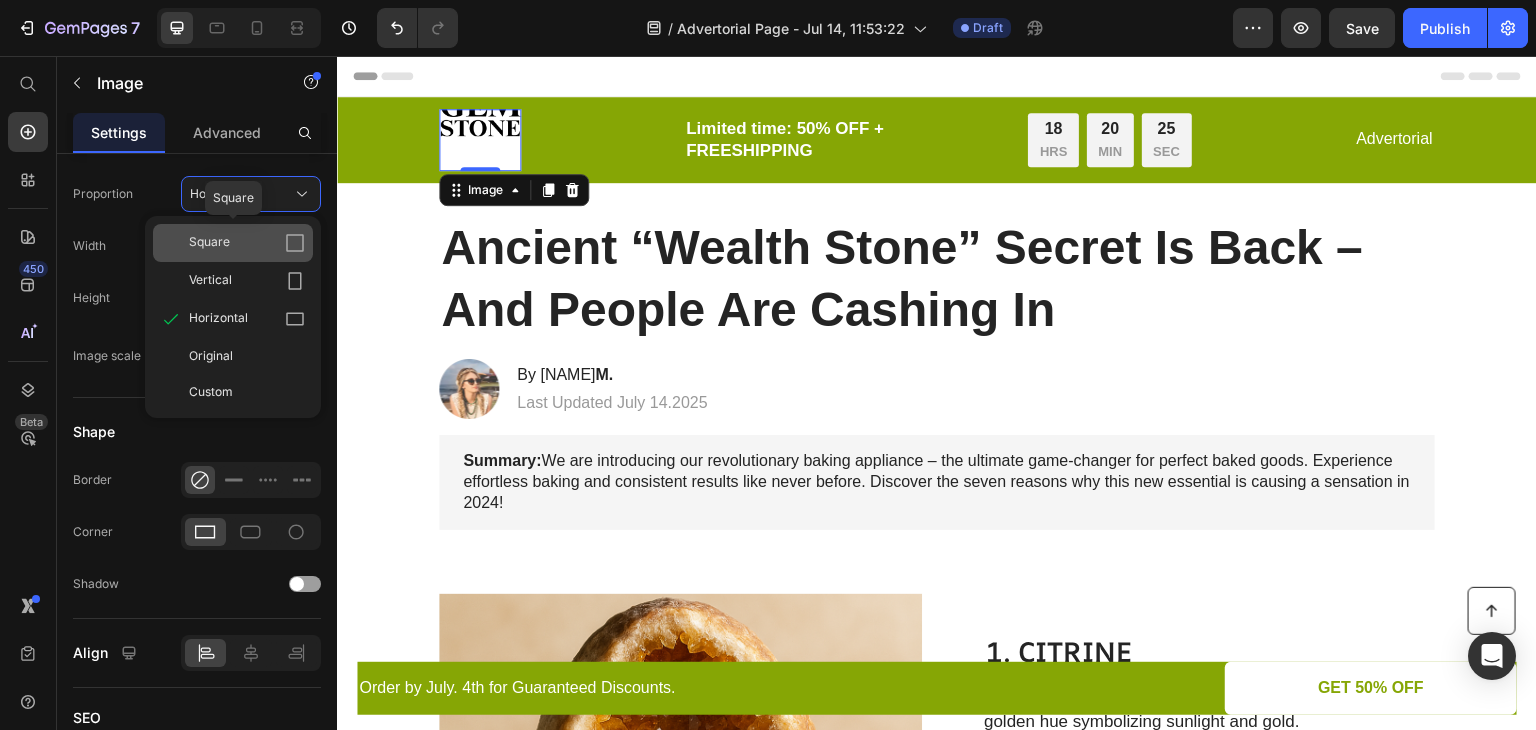 click 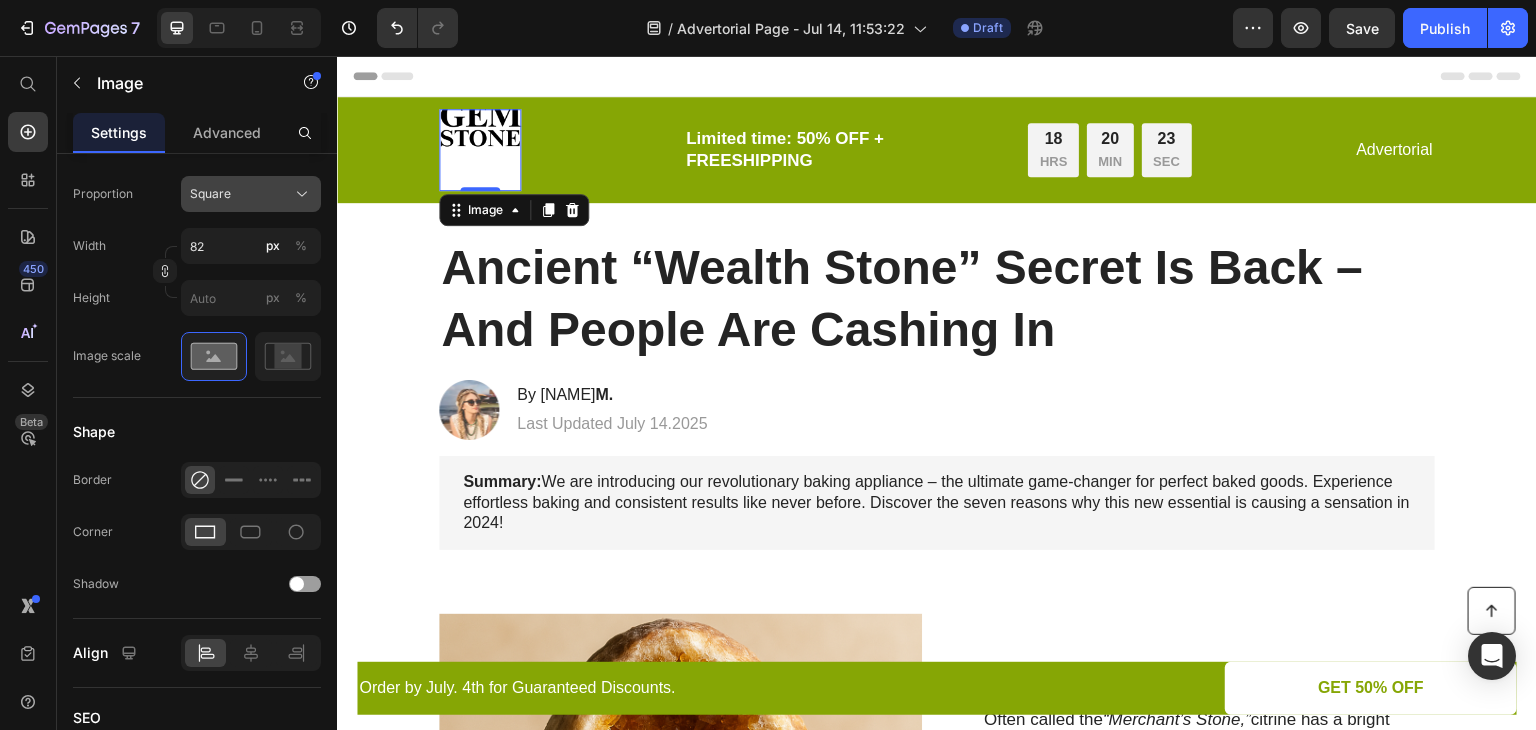 click 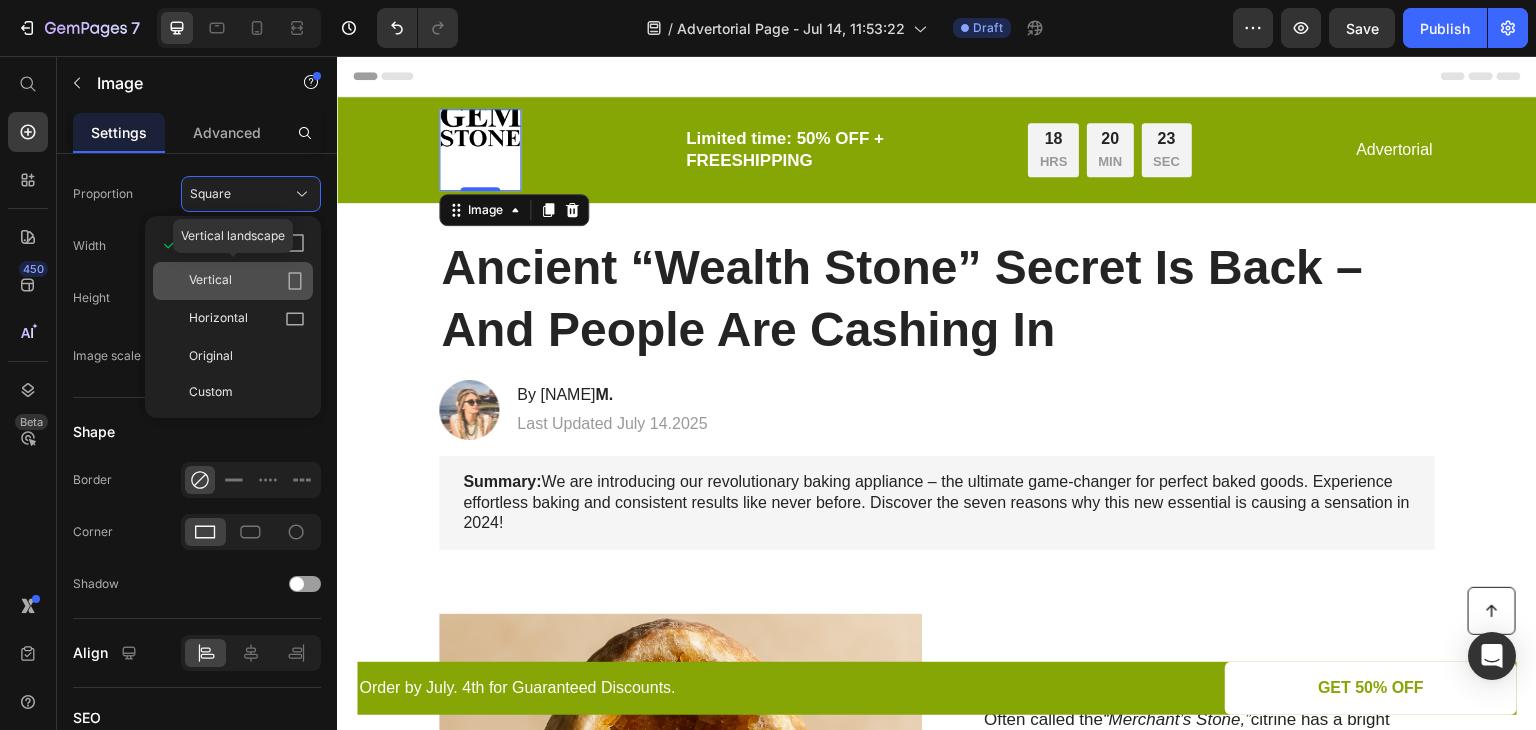 click on "Vertical" at bounding box center (247, 281) 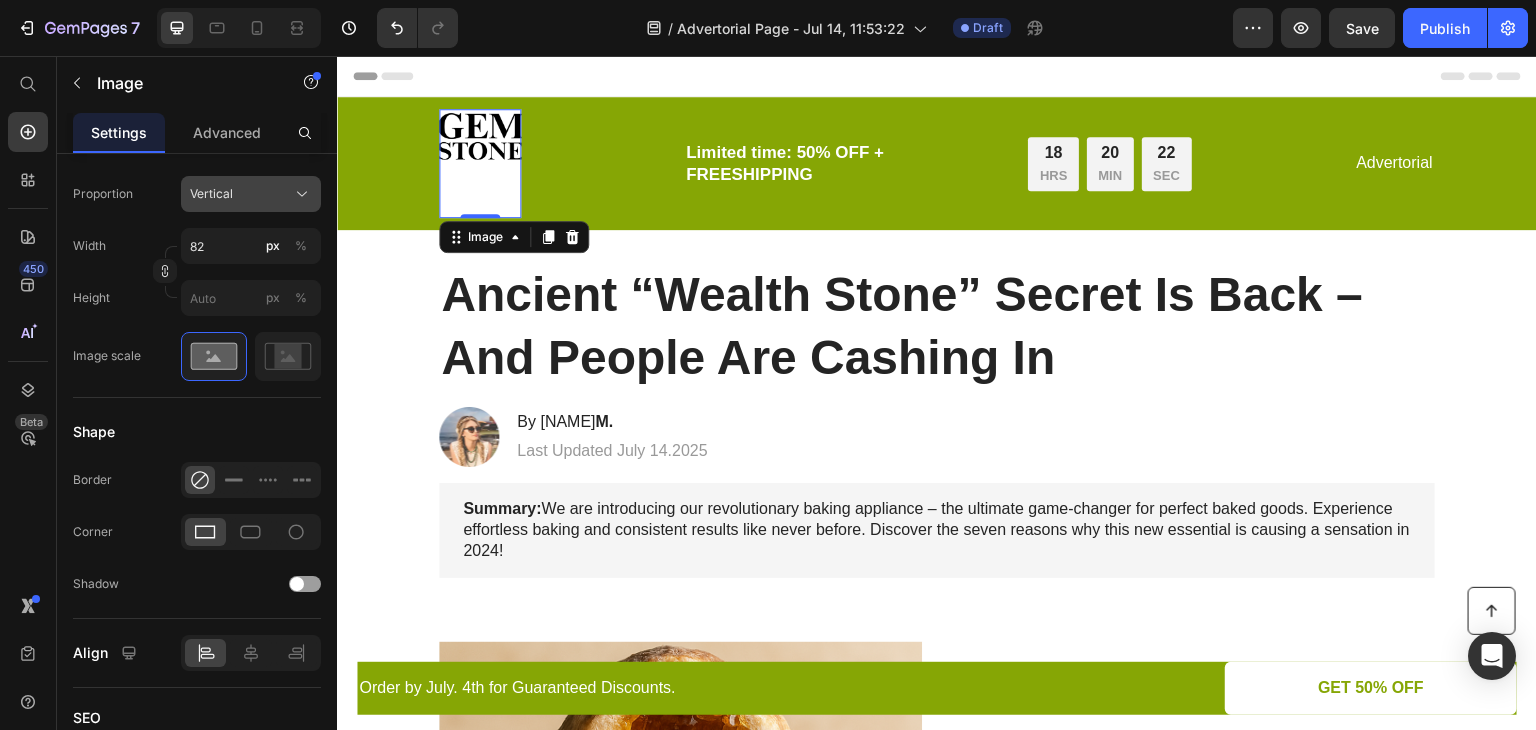 click on "Vertical" at bounding box center (251, 194) 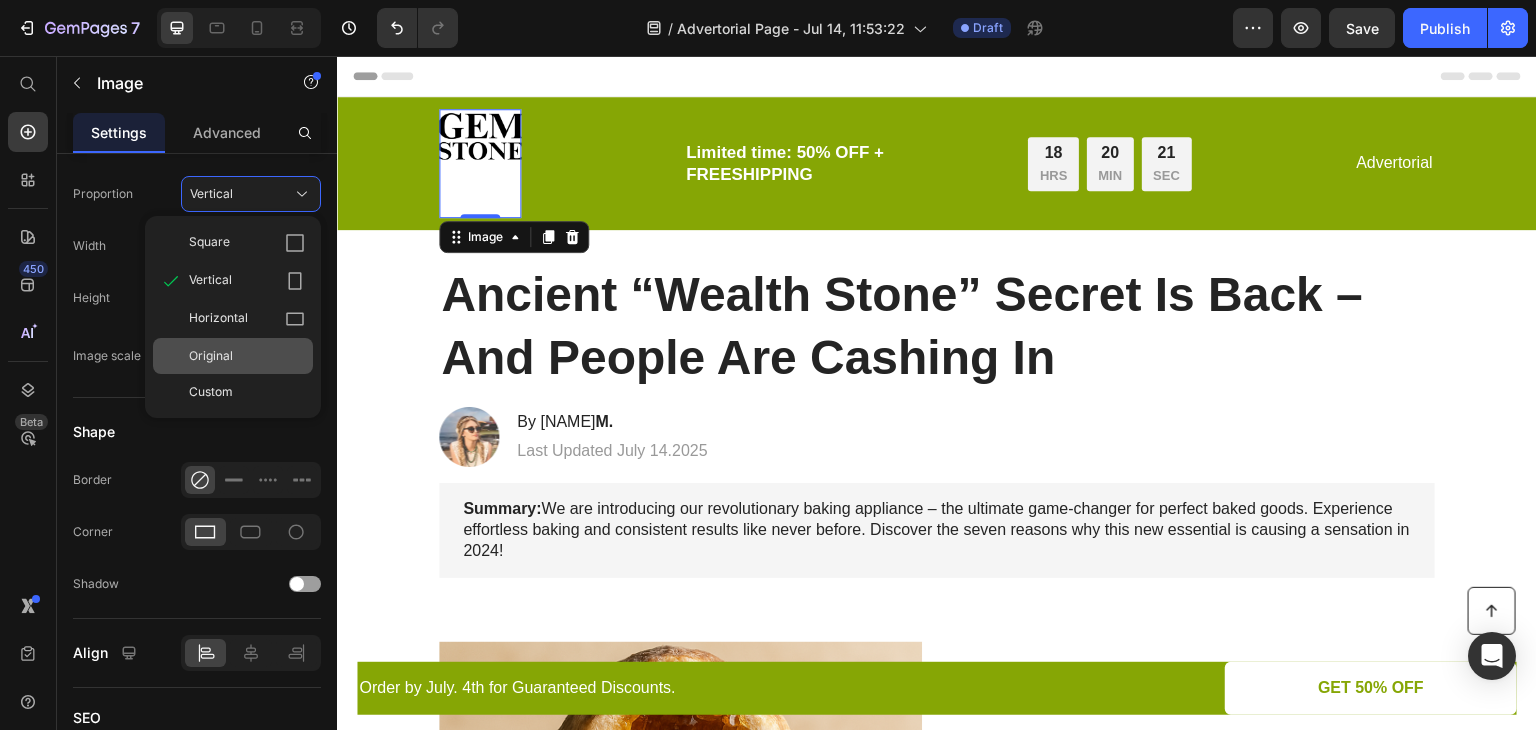 click on "Original" 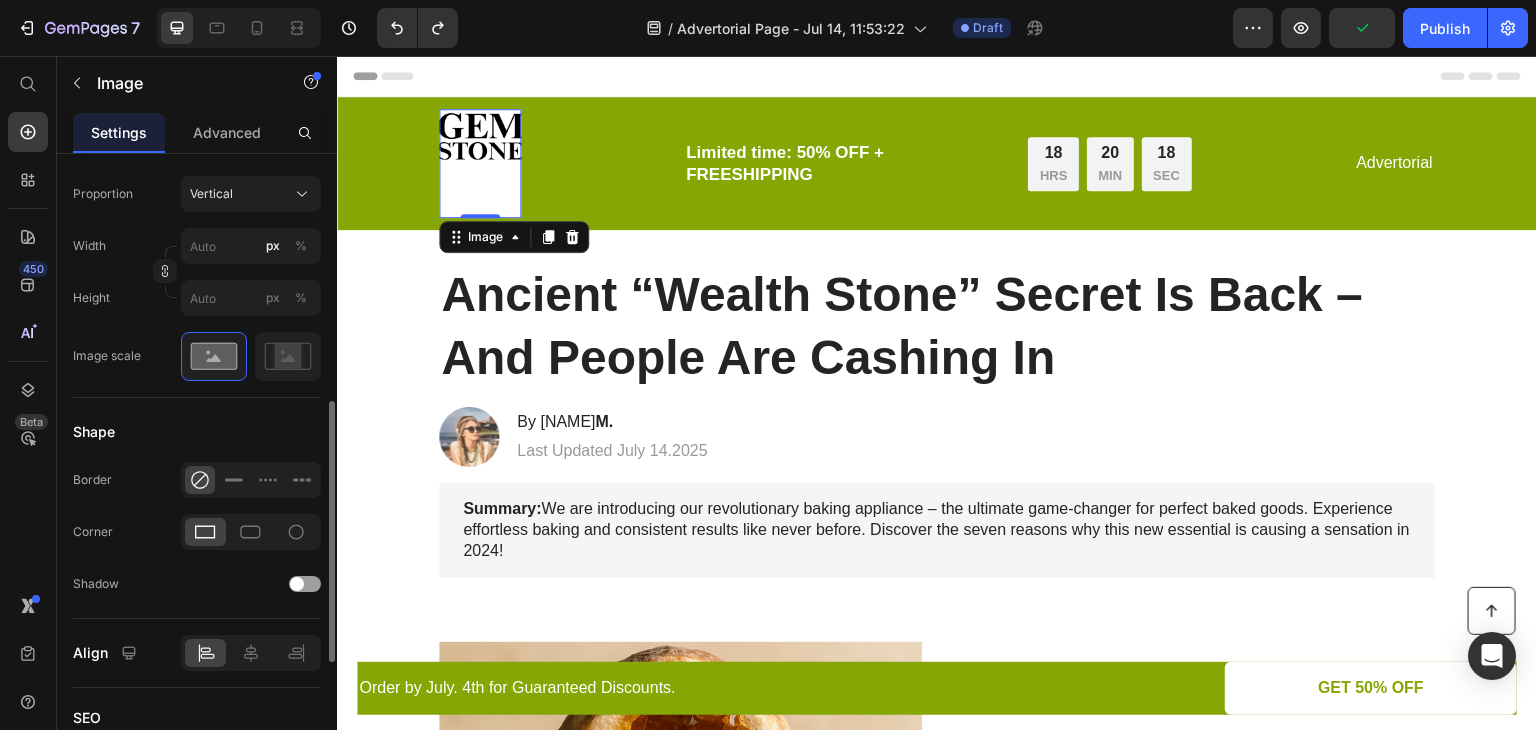 type on "82" 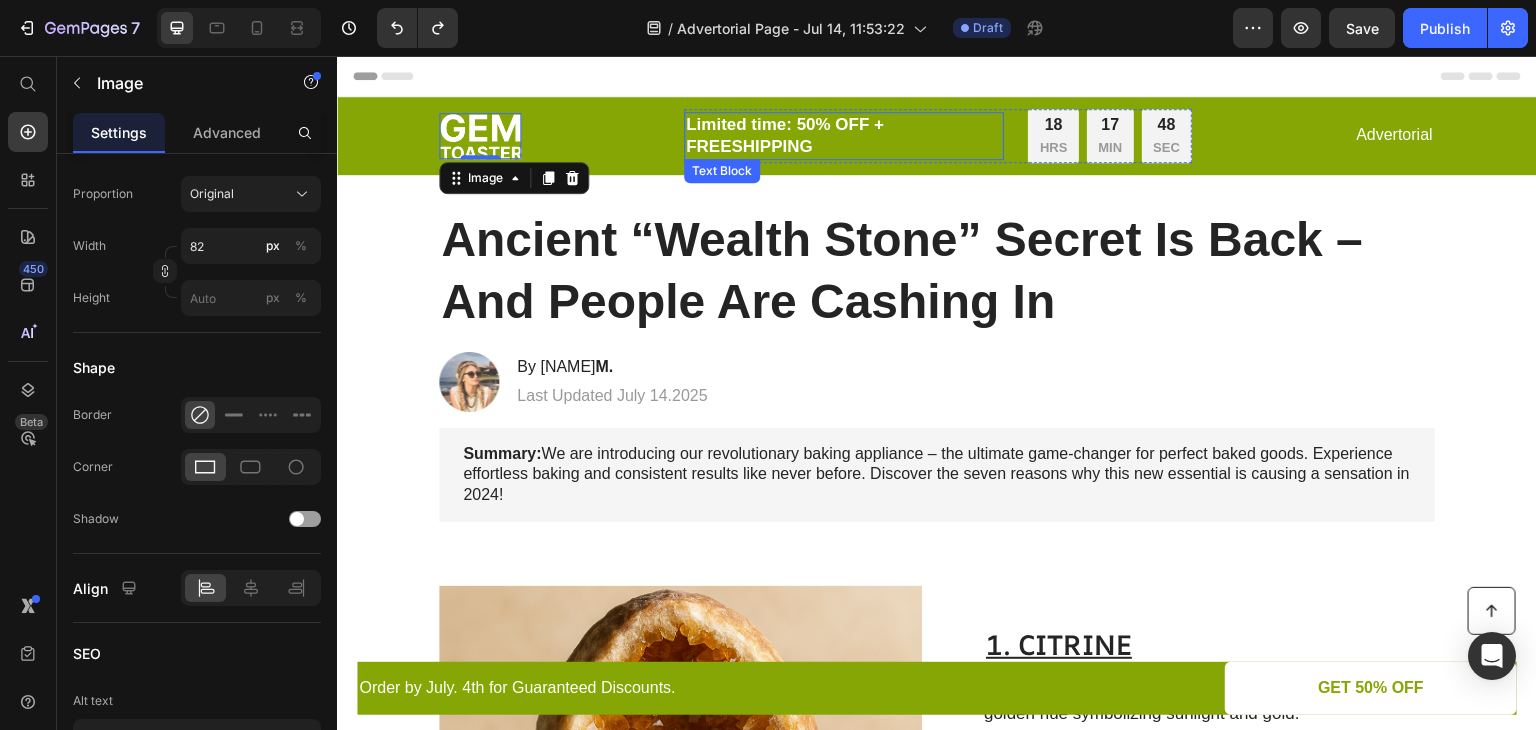 click on "Limited time: 50% OFF + FREESHIPPING" at bounding box center [844, 136] 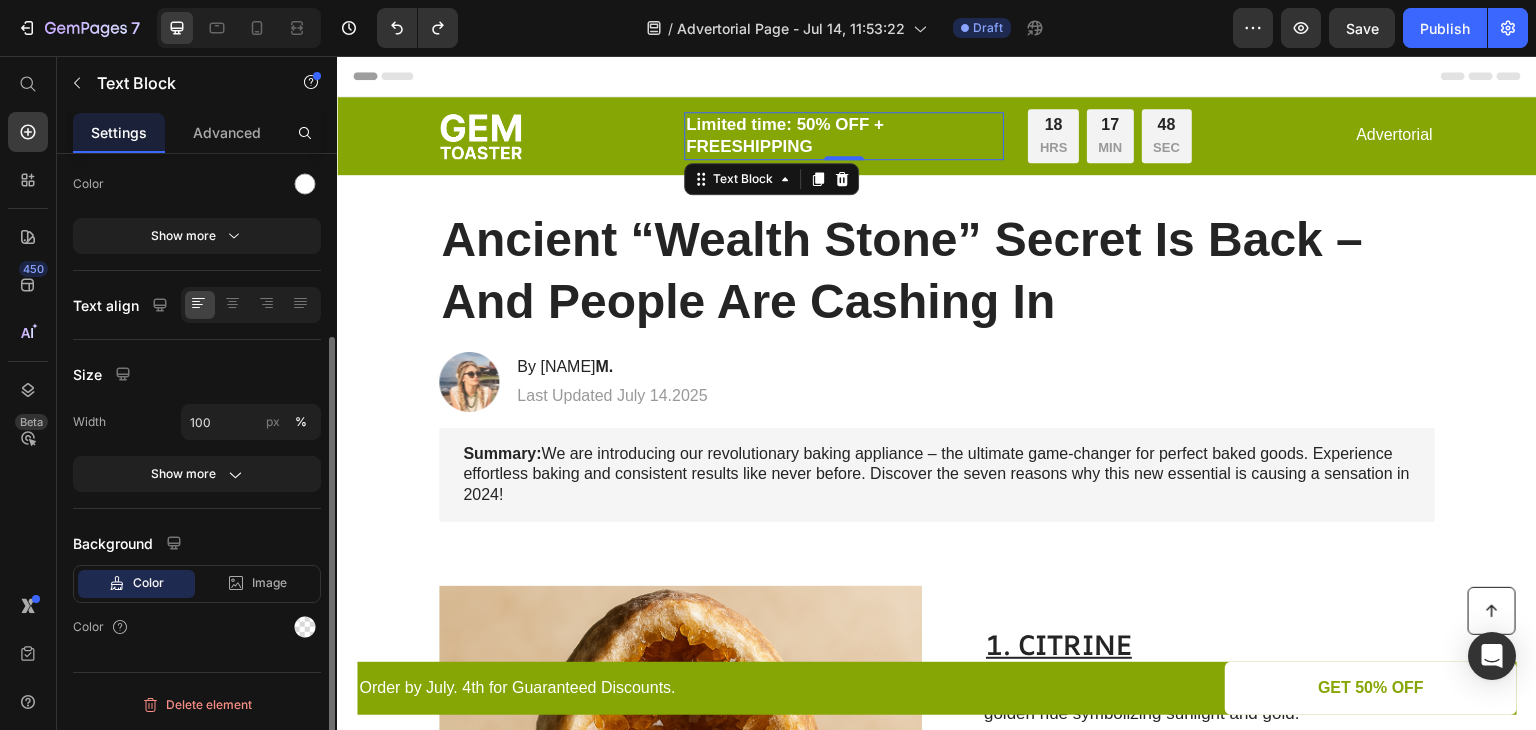 scroll, scrollTop: 0, scrollLeft: 0, axis: both 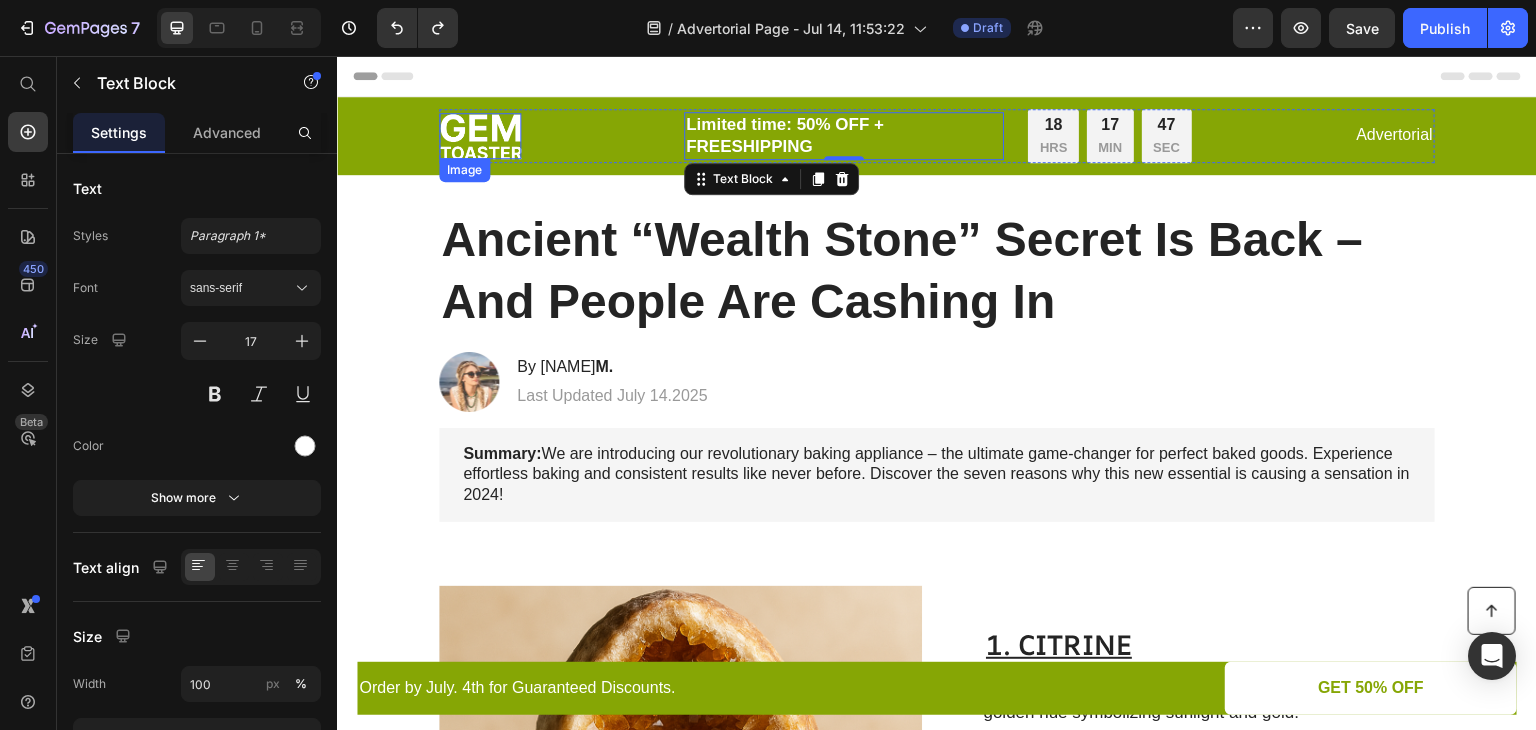 click at bounding box center (480, 136) 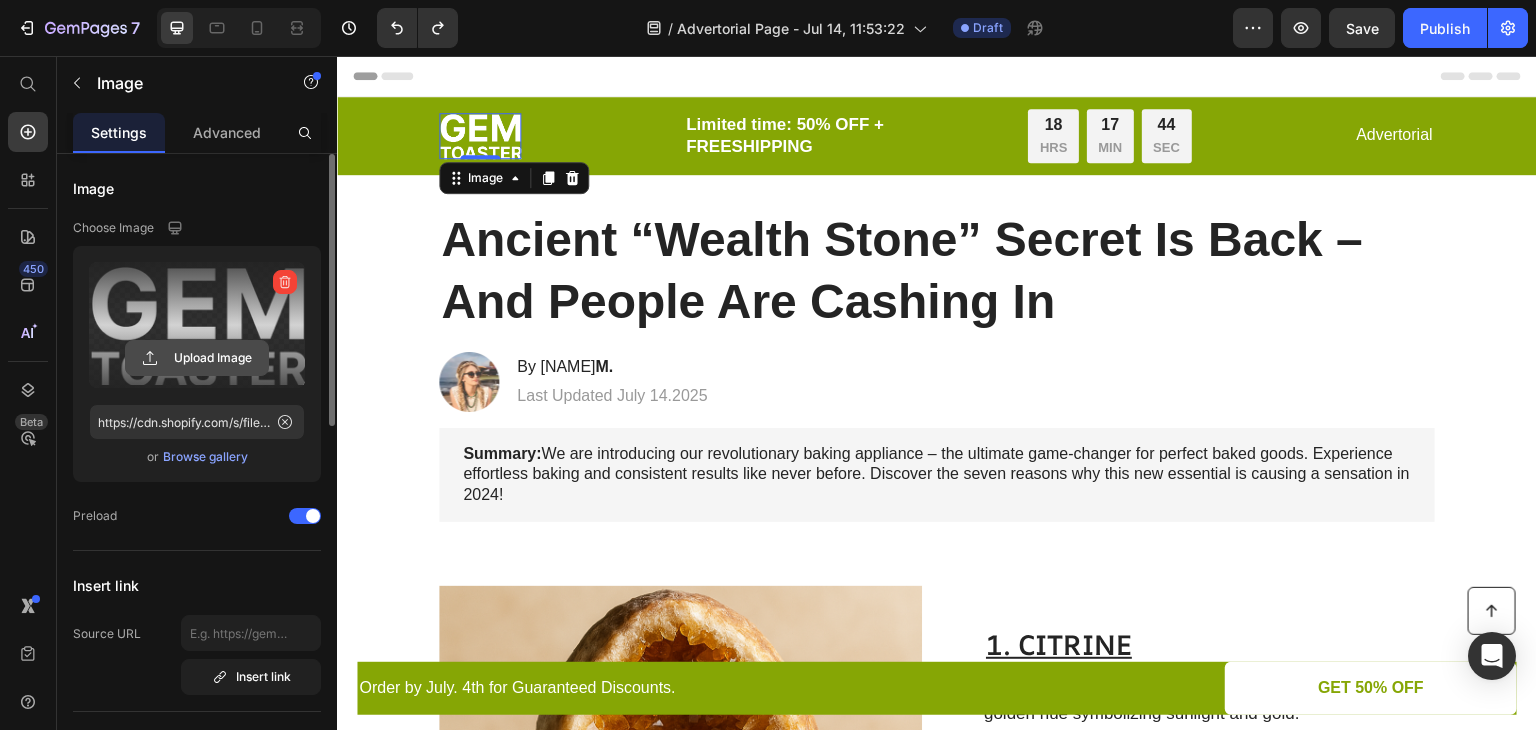click 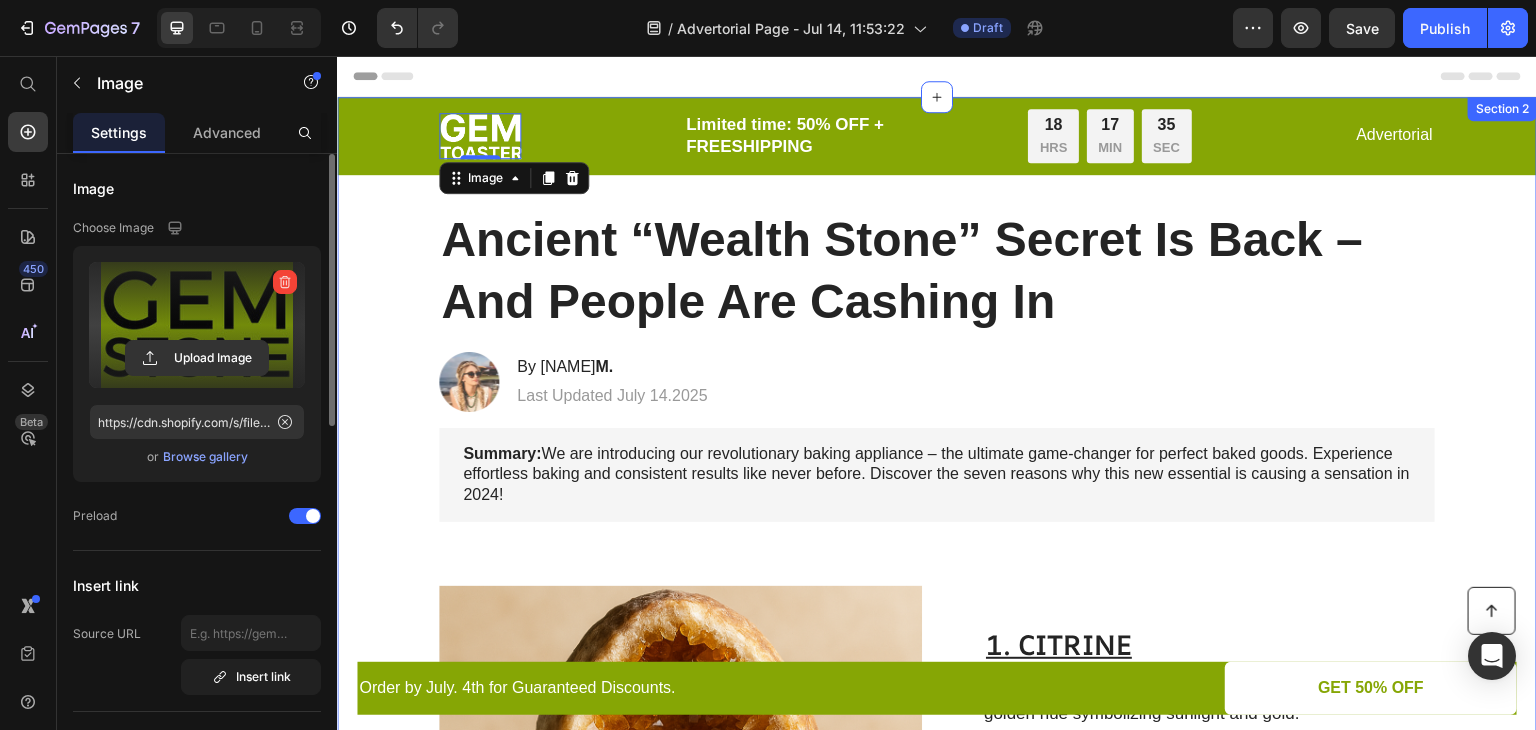 type on "https://cdn.shopify.com/s/files/1/0577/3764/2178/files/gempages_573931817913025584-88d50999-79b0-417c-8cf3-ae3666da7273.jpg" 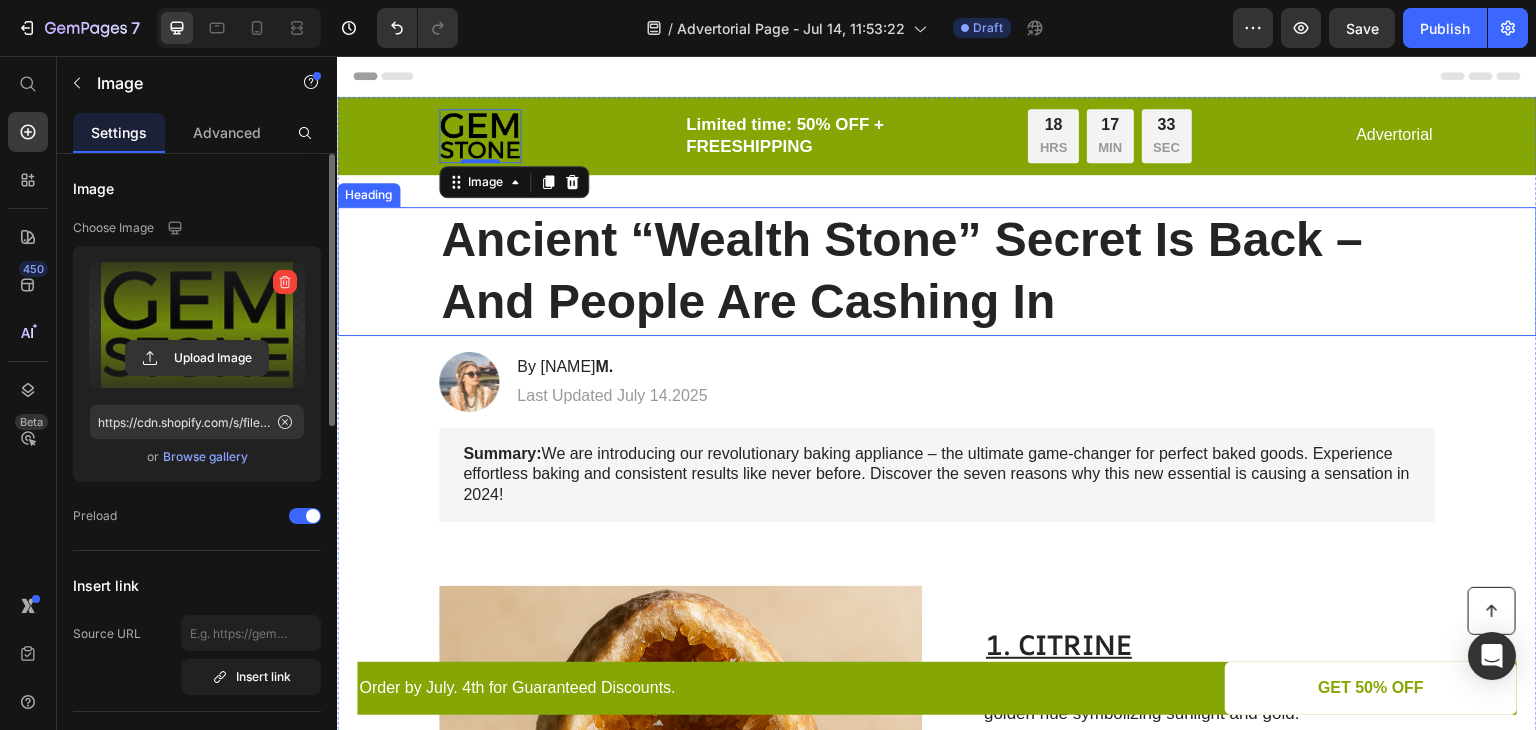 click on "Ancient “Wealth Stone” Secret Is Back – And People Are Cashing In" at bounding box center (937, 271) 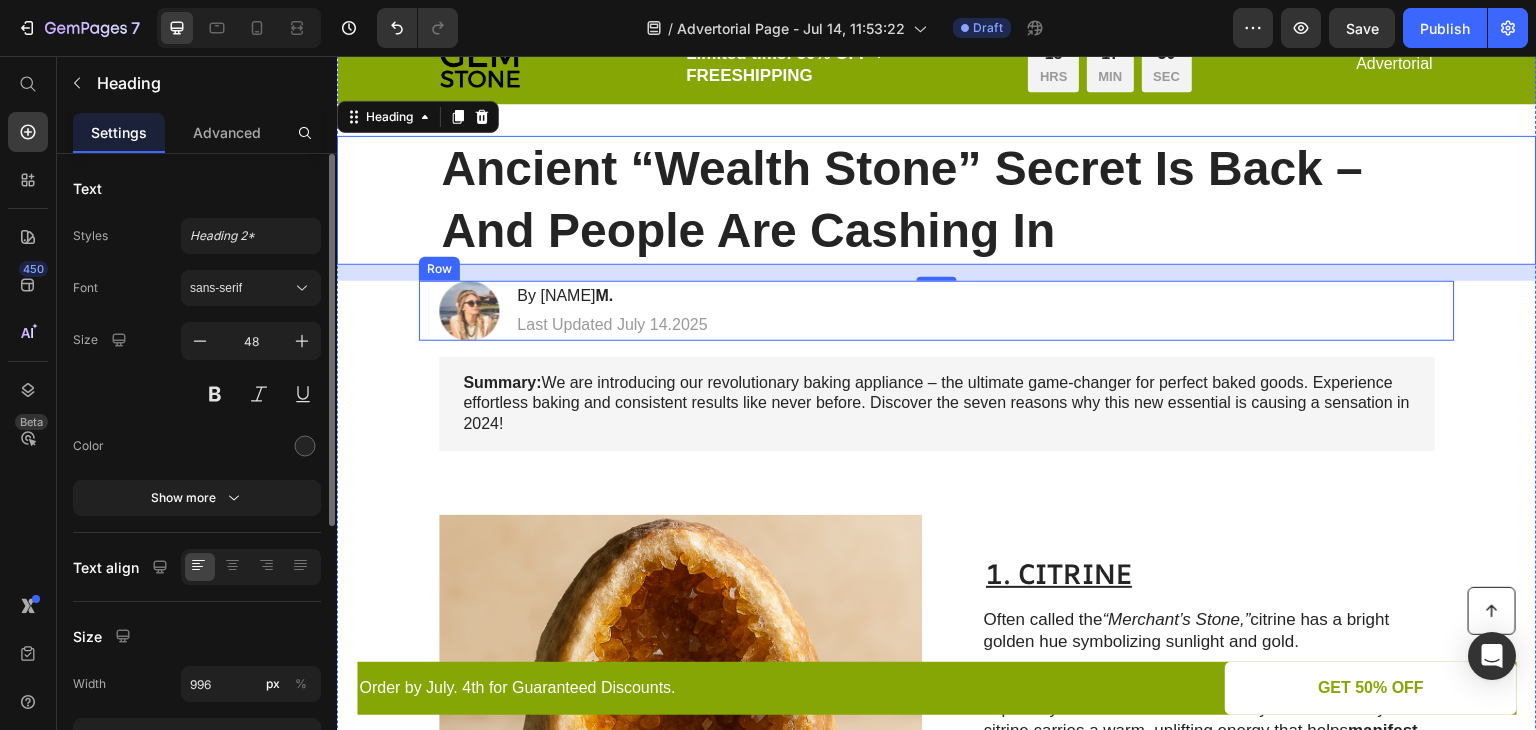 scroll, scrollTop: 100, scrollLeft: 0, axis: vertical 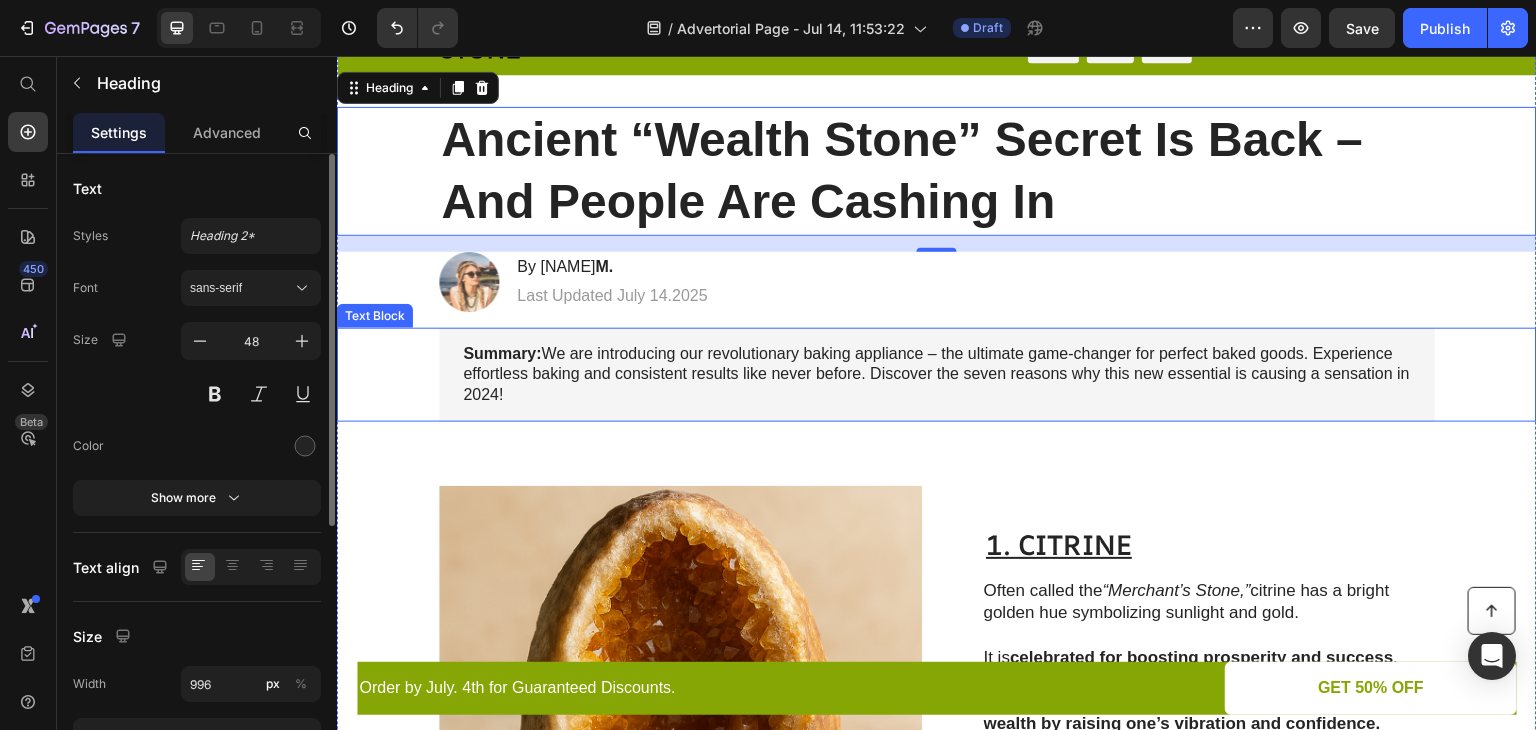 click on "Summary:  We are introducing our revolutionary baking appliance – the ultimate game-changer for perfect baked goods. Experience effortless baking and consistent results like never before. Discover the seven reasons why this new essential is causing a sensation in 2024!" at bounding box center [937, 375] 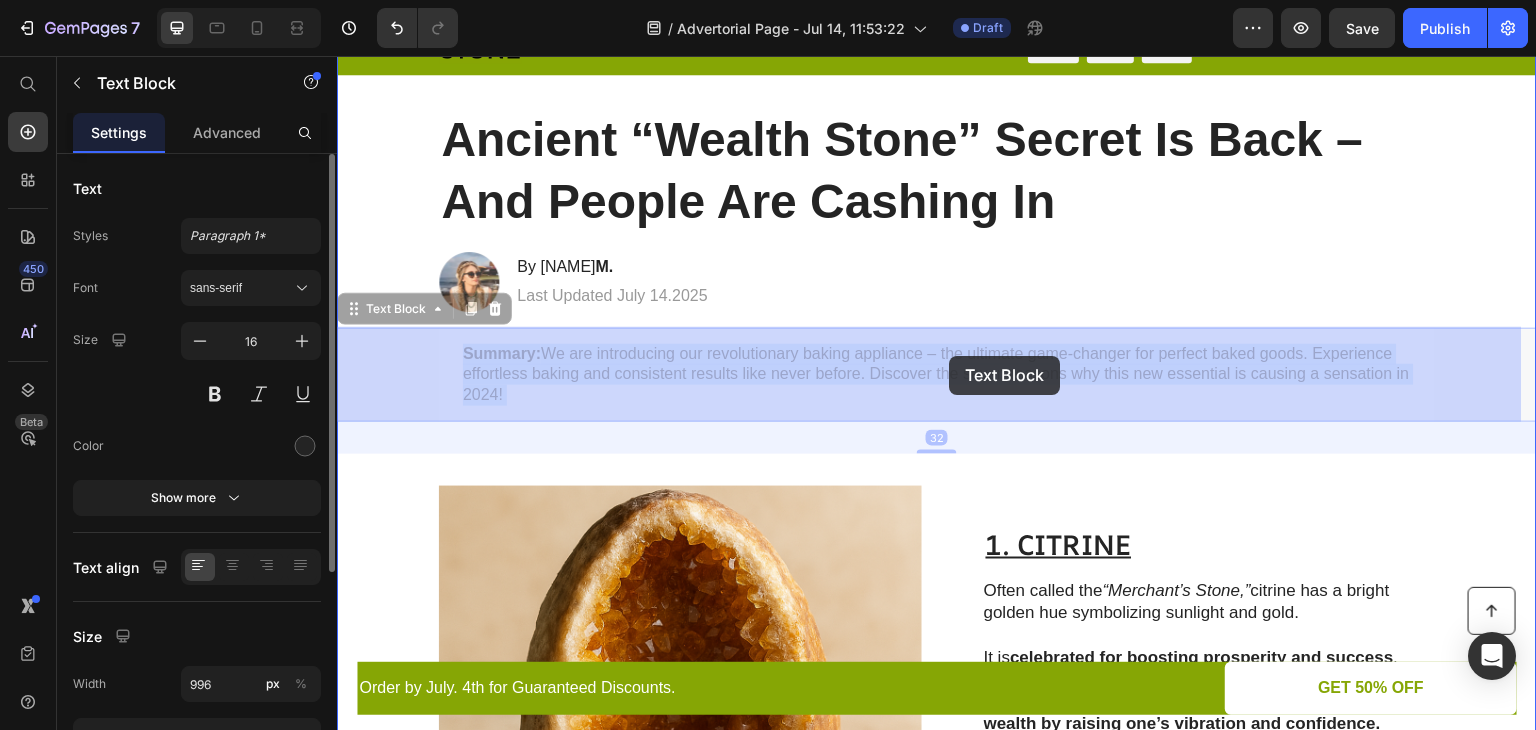 drag, startPoint x: 538, startPoint y: 351, endPoint x: 950, endPoint y: 356, distance: 412.03033 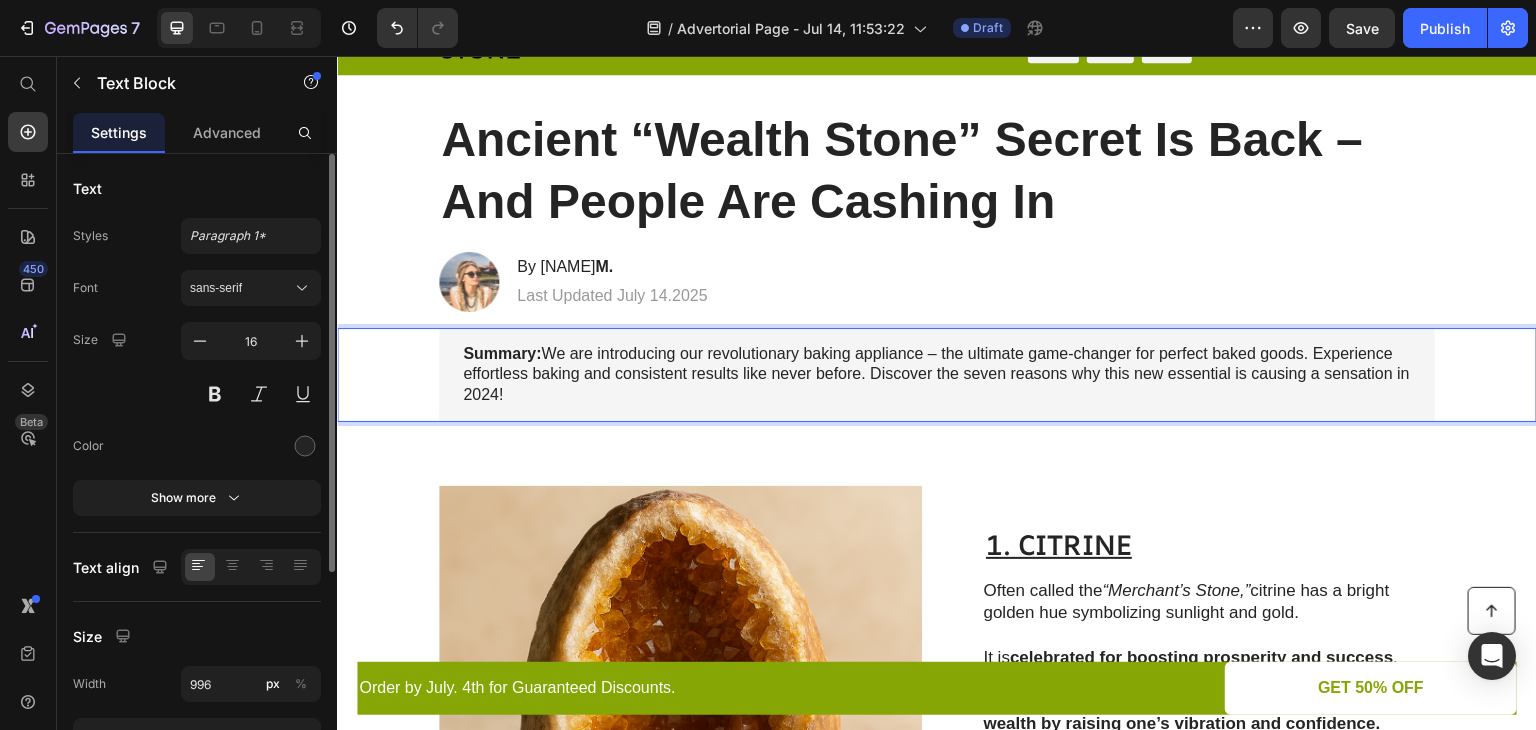 click on "Summary:  We are introducing our revolutionary baking appliance – the ultimate game-changer for perfect baked goods. Experience effortless baking and consistent results like never before. Discover the seven reasons why this new essential is causing a sensation in 2024!" at bounding box center [937, 375] 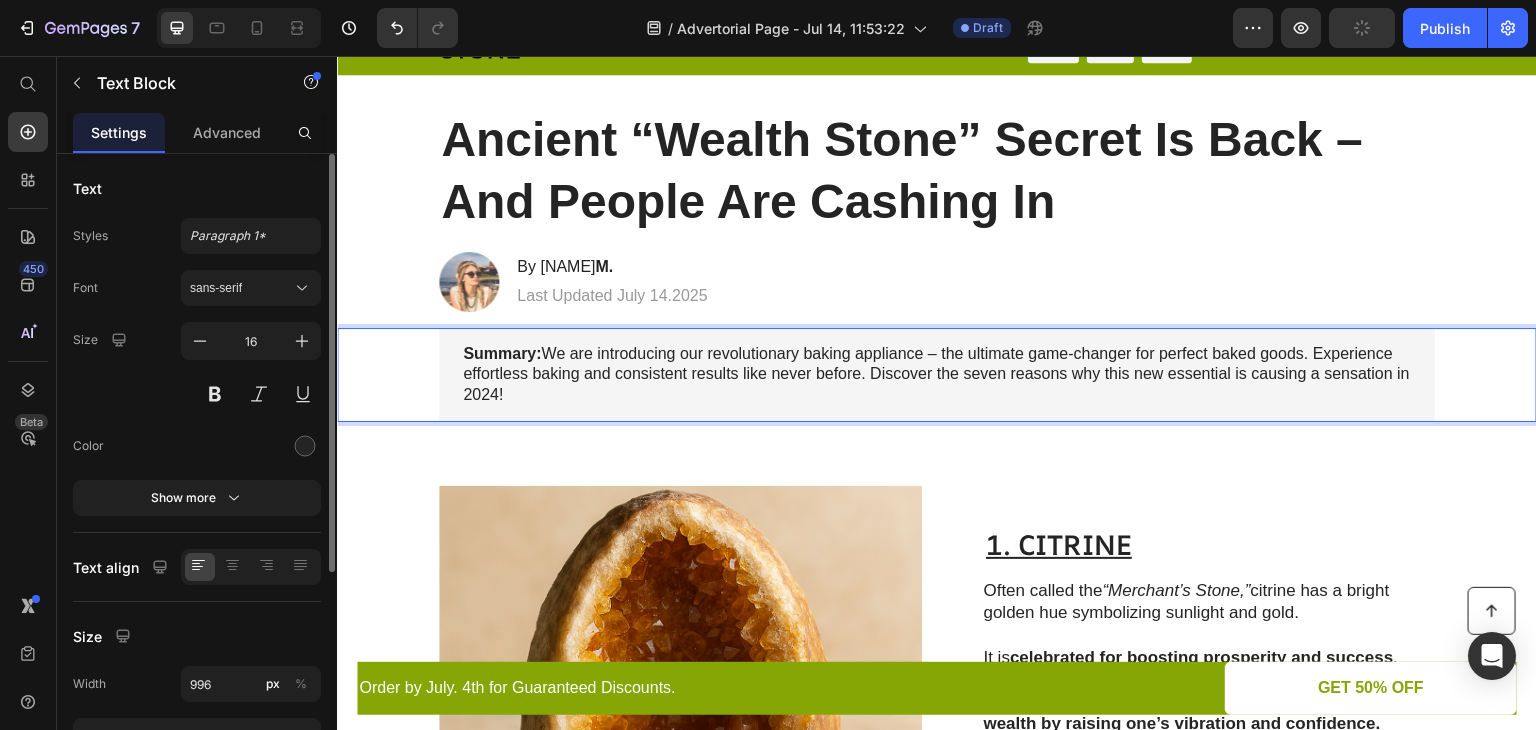 drag, startPoint x: 542, startPoint y: 350, endPoint x: 524, endPoint y: 399, distance: 52.201534 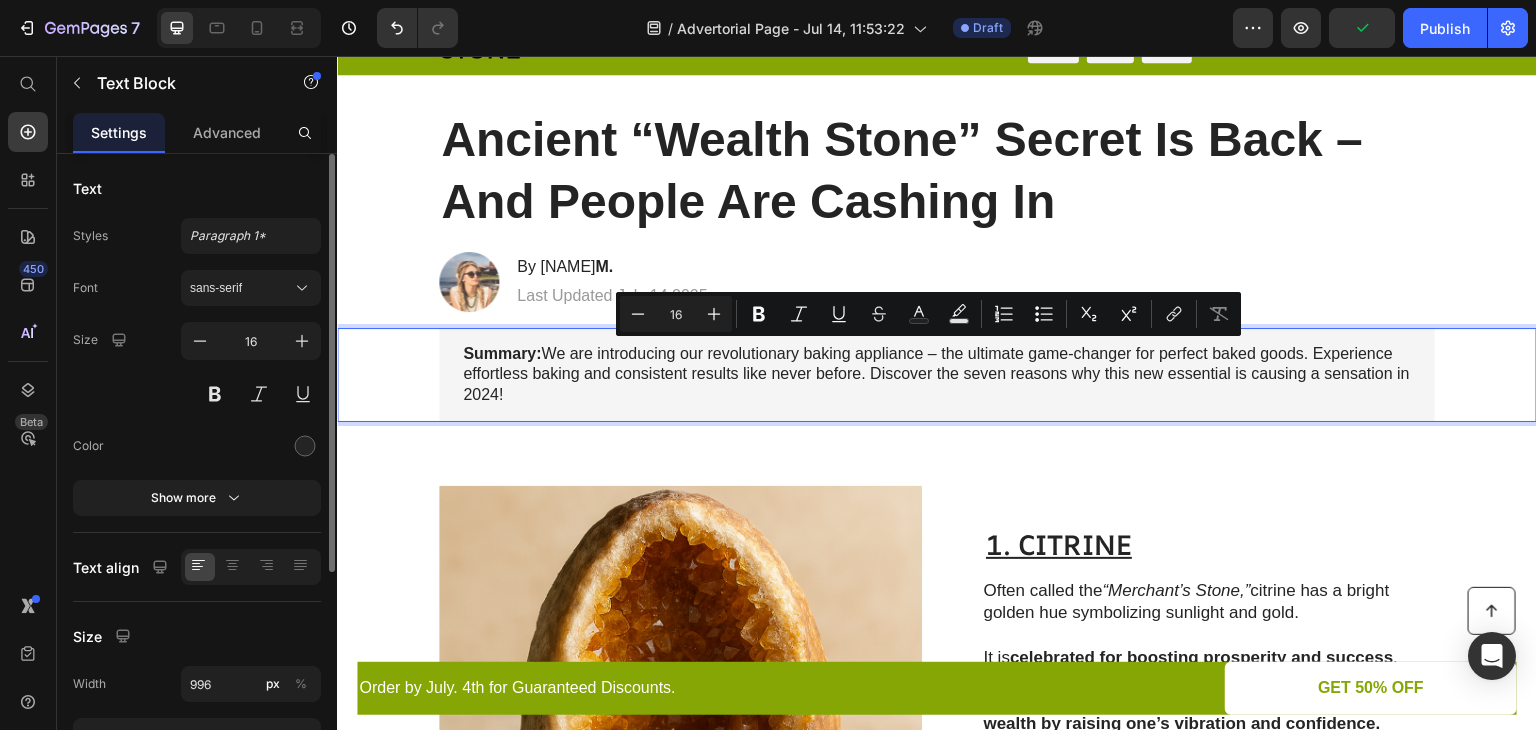 copy on "We are introducing our revolutionary baking appliance – the ultimate game-changer for perfect baked goods. Experience effortless baking and consistent results like never before. Discover the seven reasons why this new essential is causing a sensation in 2024!" 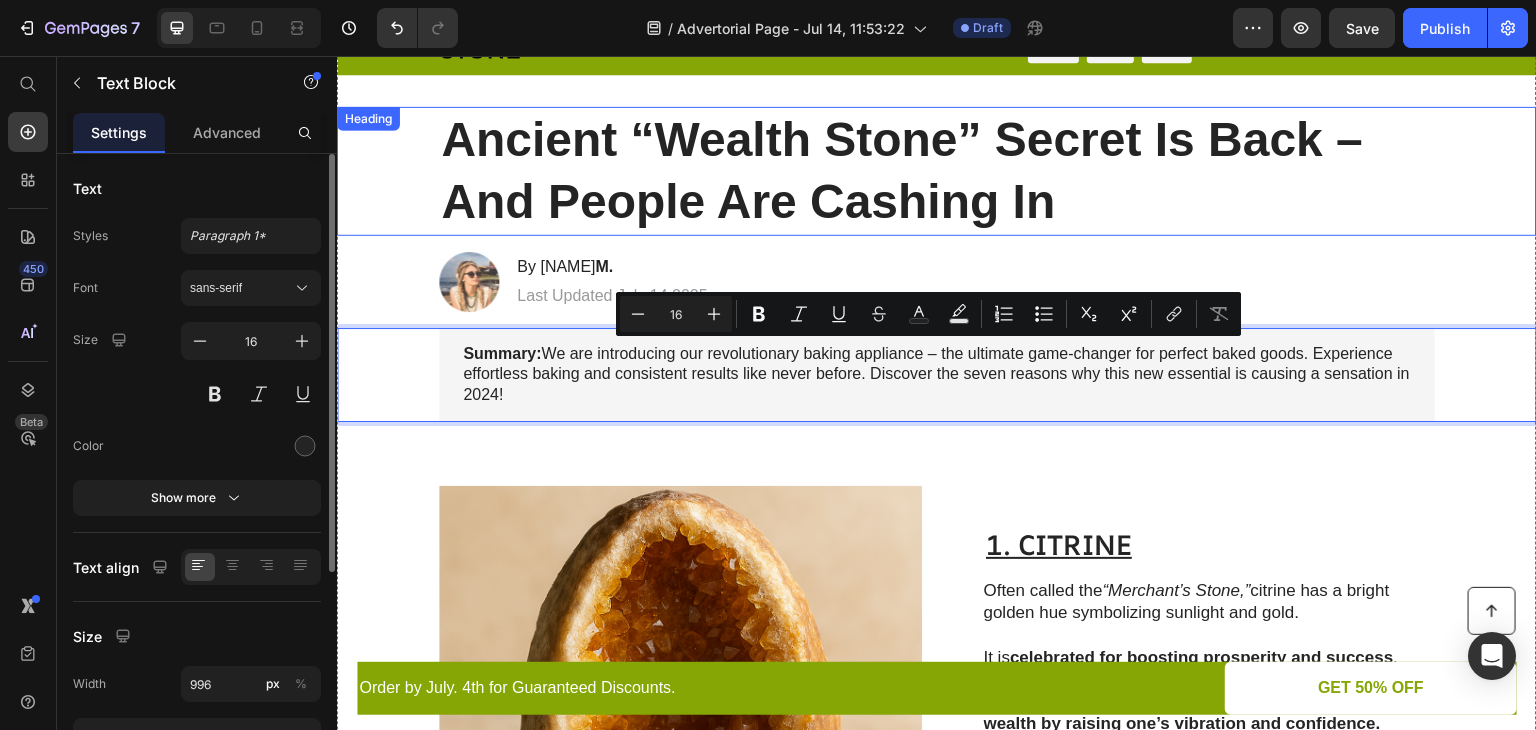 click on "Ancient “Wealth Stone” Secret Is Back – And People Are Cashing In" at bounding box center [937, 171] 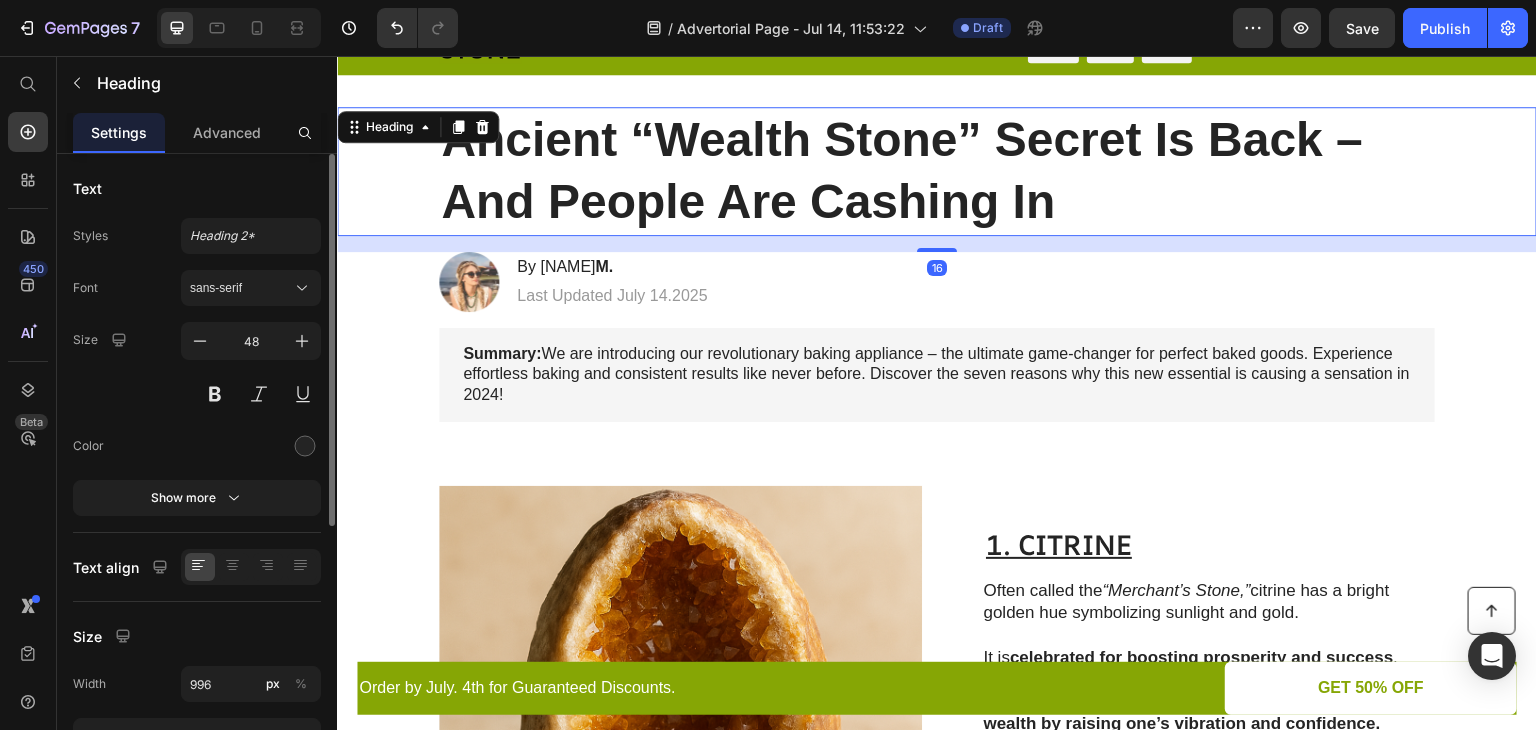click 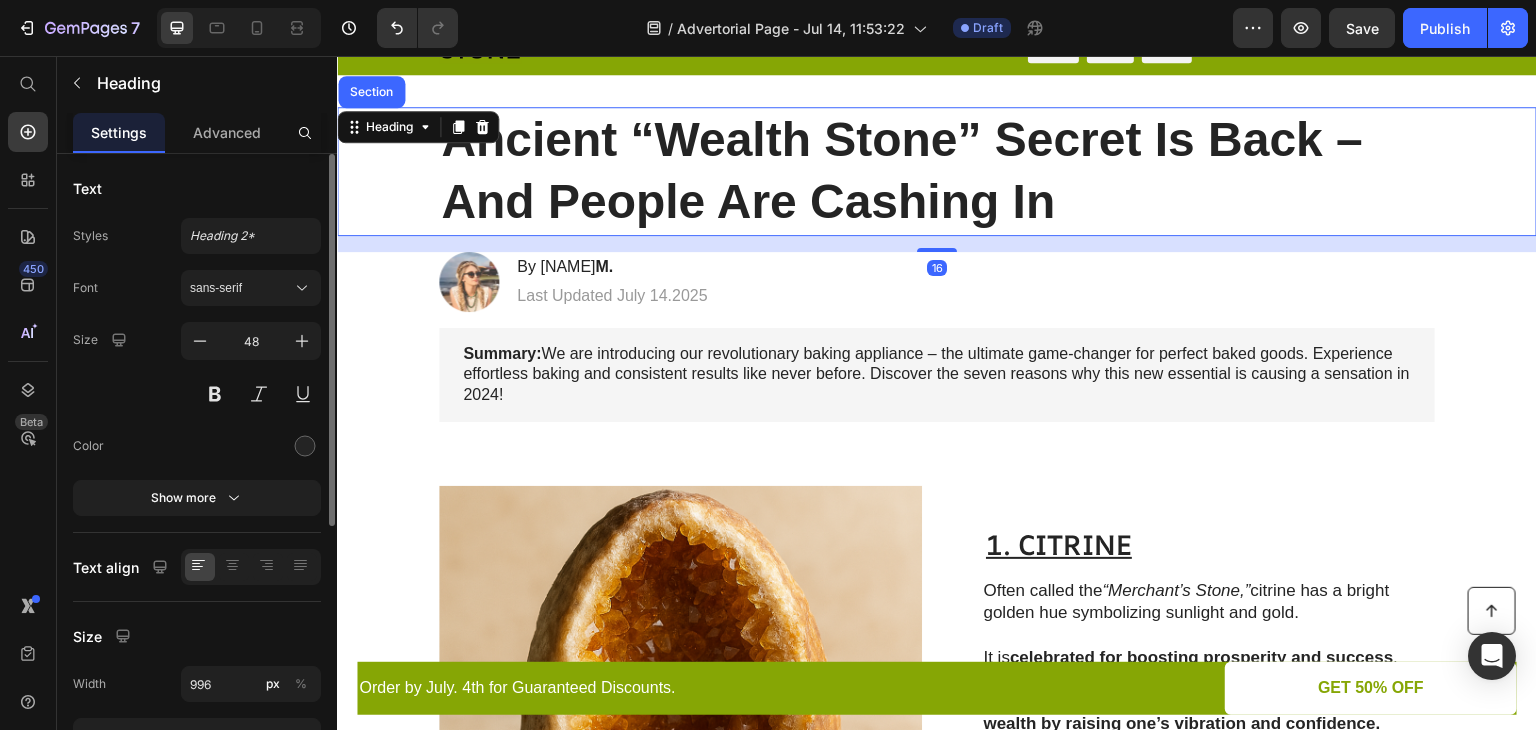 click on "Ancient “Wealth Stone” Secret Is Back – And People Are Cashing In" at bounding box center [937, 171] 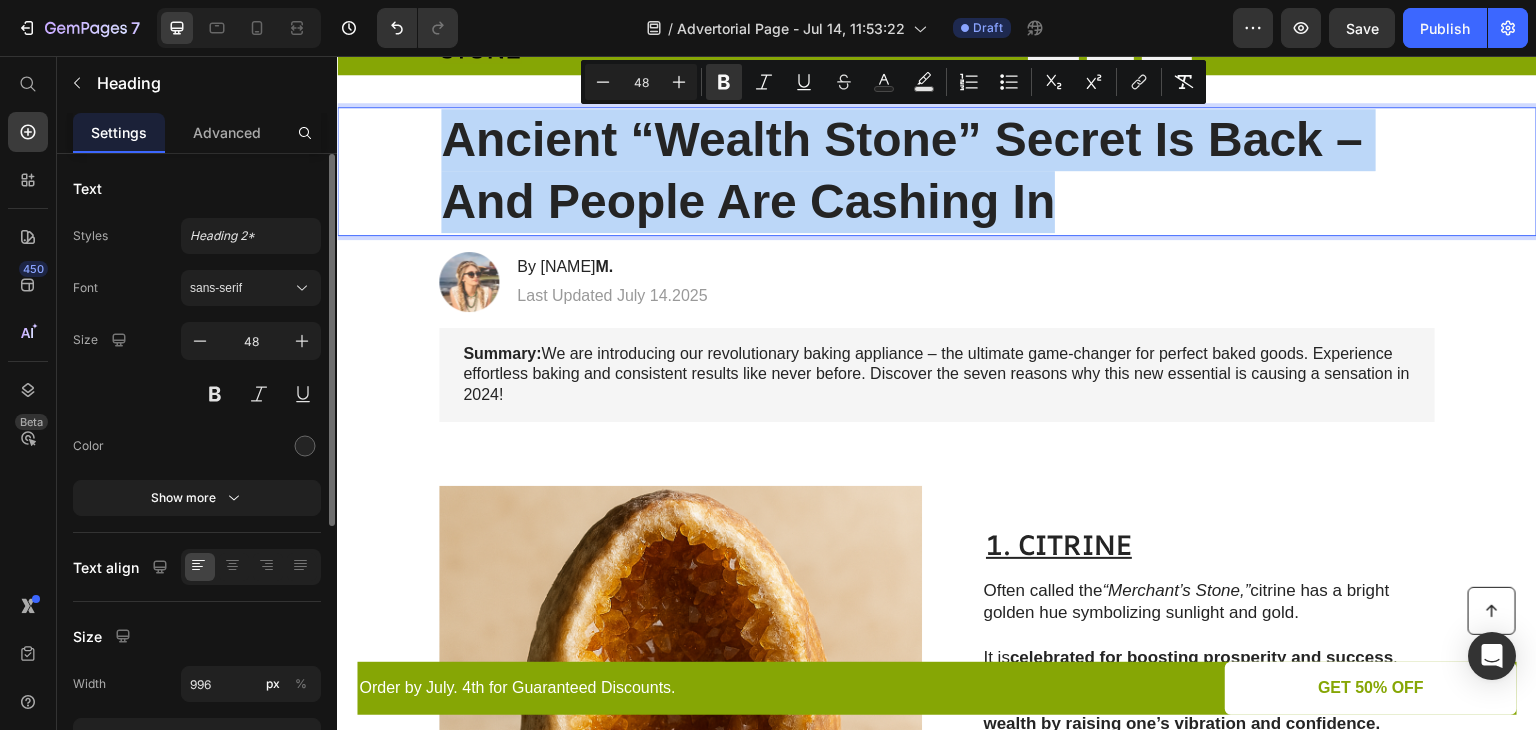 drag, startPoint x: 437, startPoint y: 138, endPoint x: 1091, endPoint y: 226, distance: 659.8939 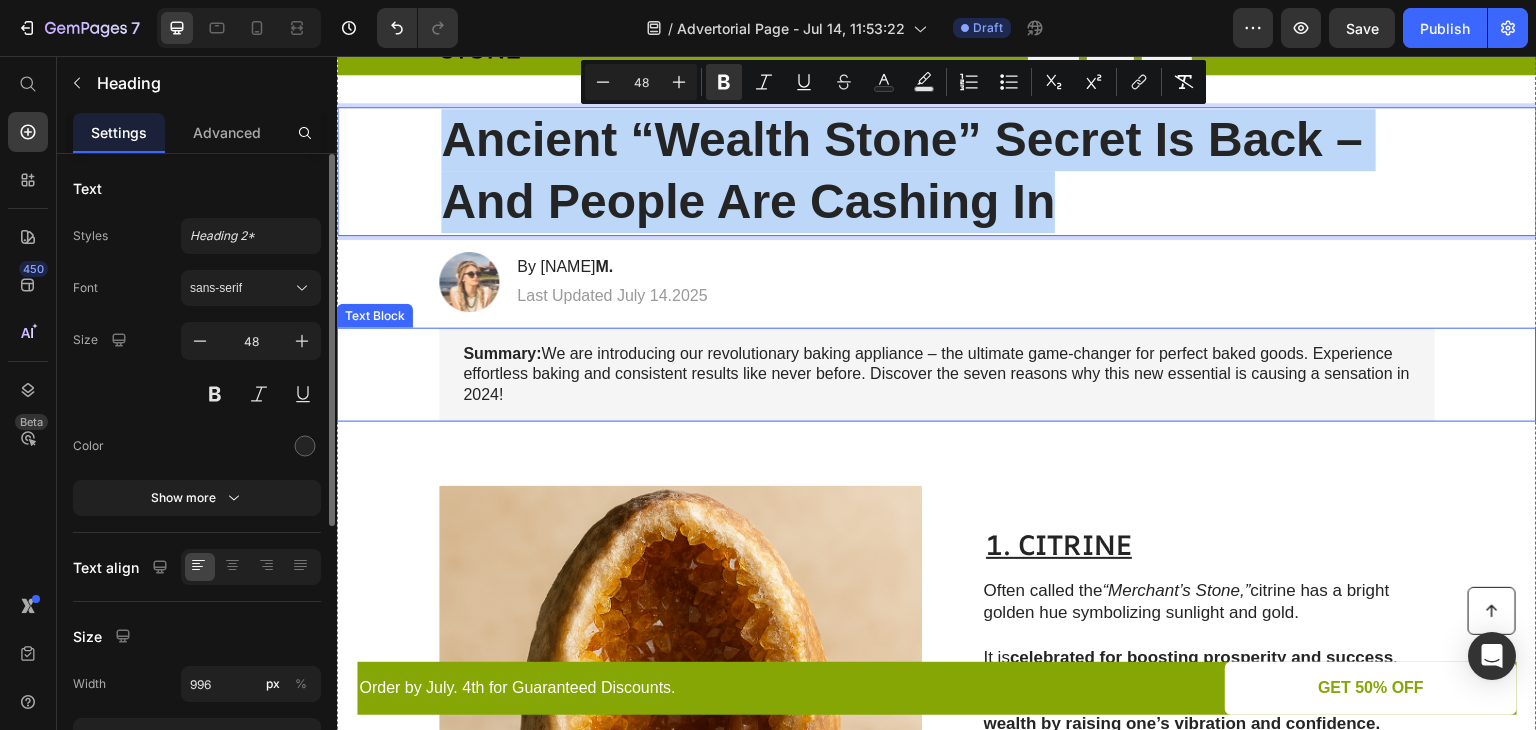 click on "Summary:  We are introducing our revolutionary baking appliance – the ultimate game-changer for perfect baked goods. Experience effortless baking and consistent results like never before. Discover the seven reasons why this new essential is causing a sensation in 2024!" at bounding box center [937, 375] 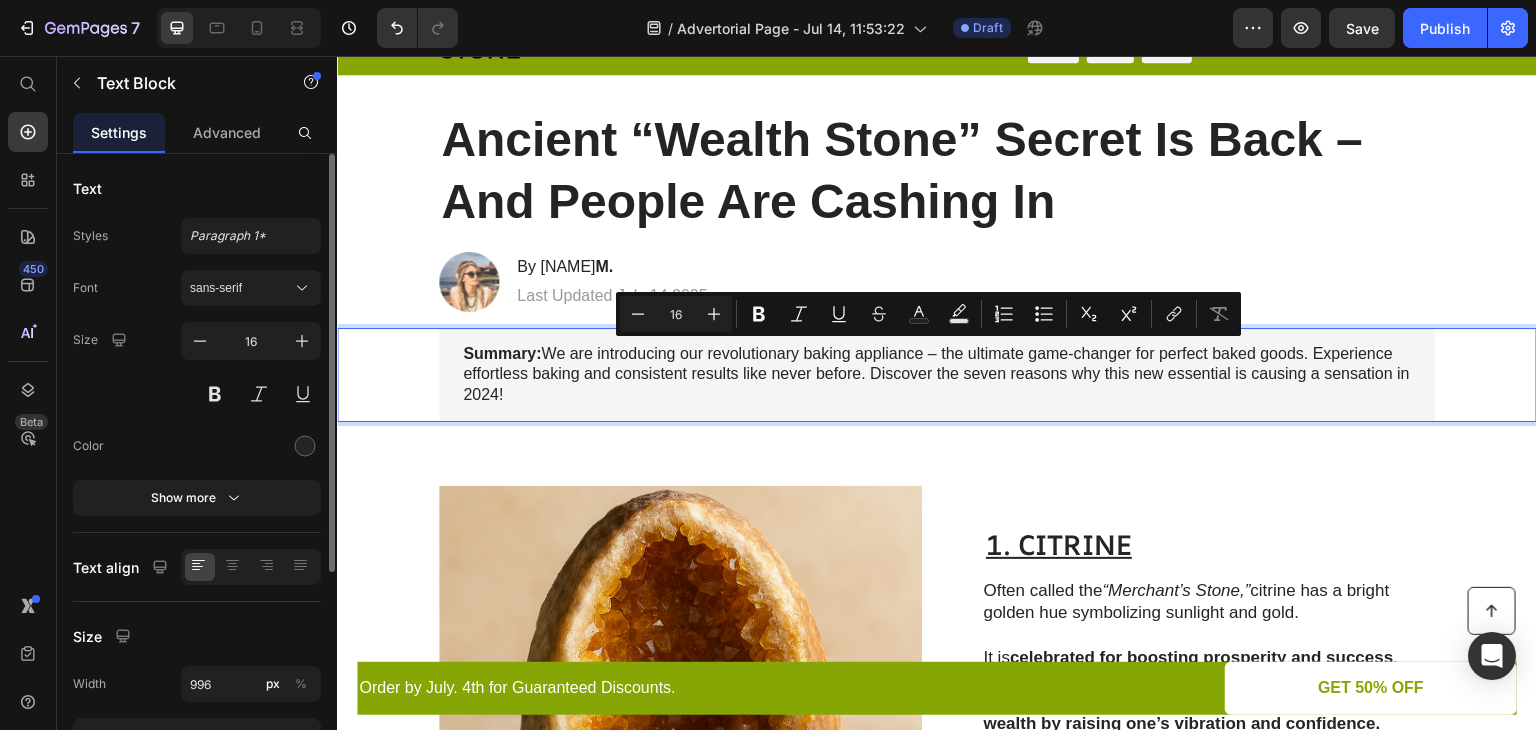drag, startPoint x: 542, startPoint y: 354, endPoint x: 564, endPoint y: 394, distance: 45.65085 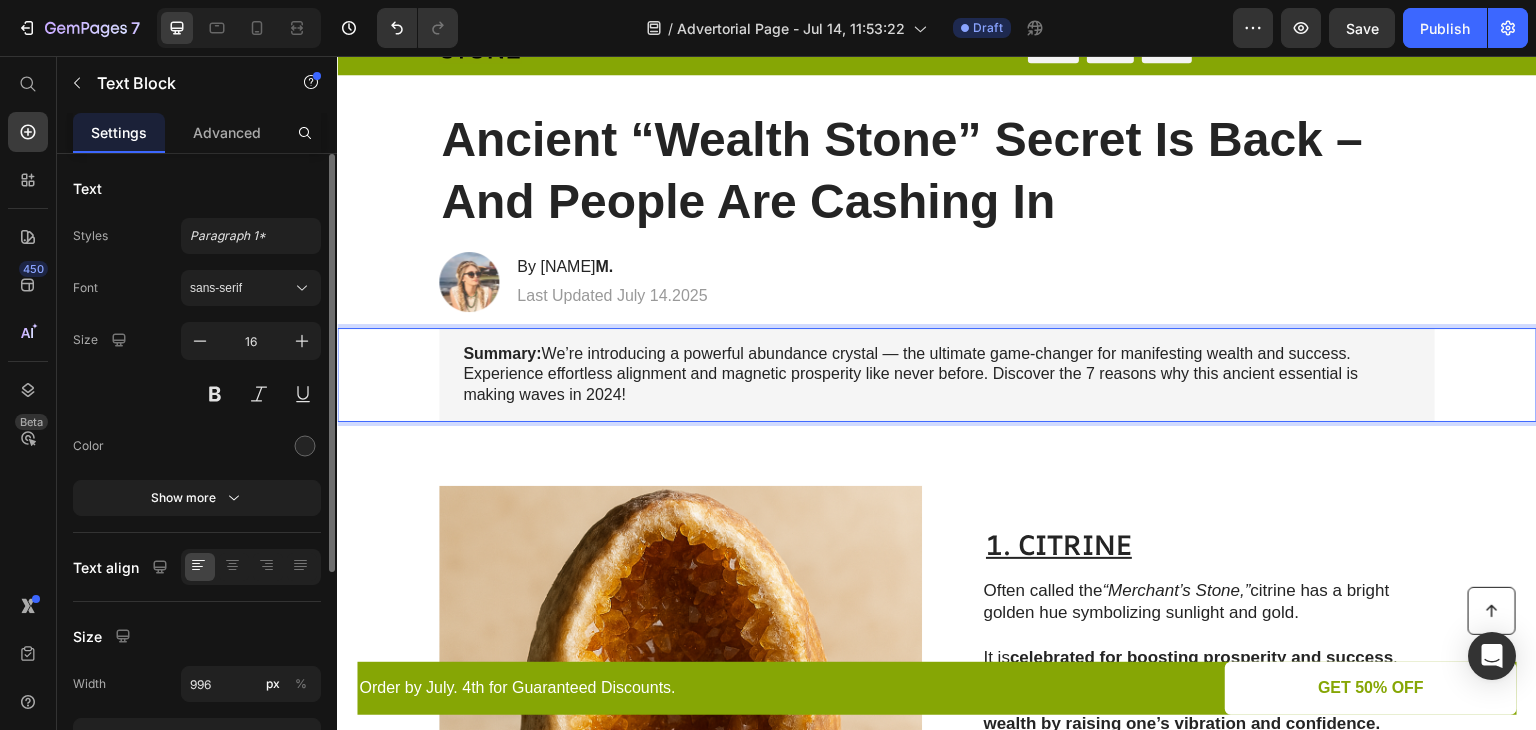click on "Summary:  We’re introducing a powerful abundance crystal — the ultimate game-changer for manifesting wealth and success. Experience effortless alignment and magnetic prosperity like never before. Discover the 7 reasons why this ancient essential is making waves in 2024!" at bounding box center [937, 375] 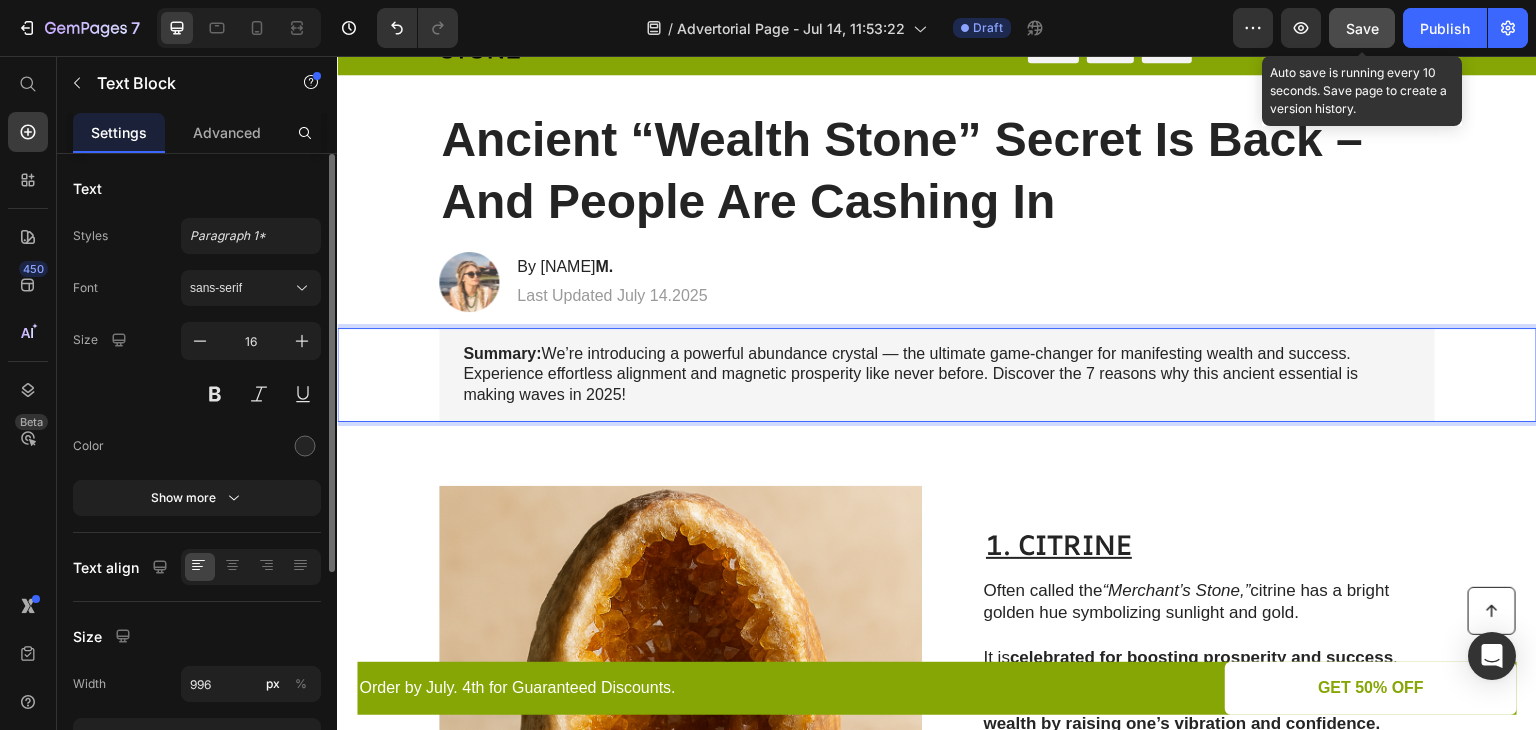 click on "Save" 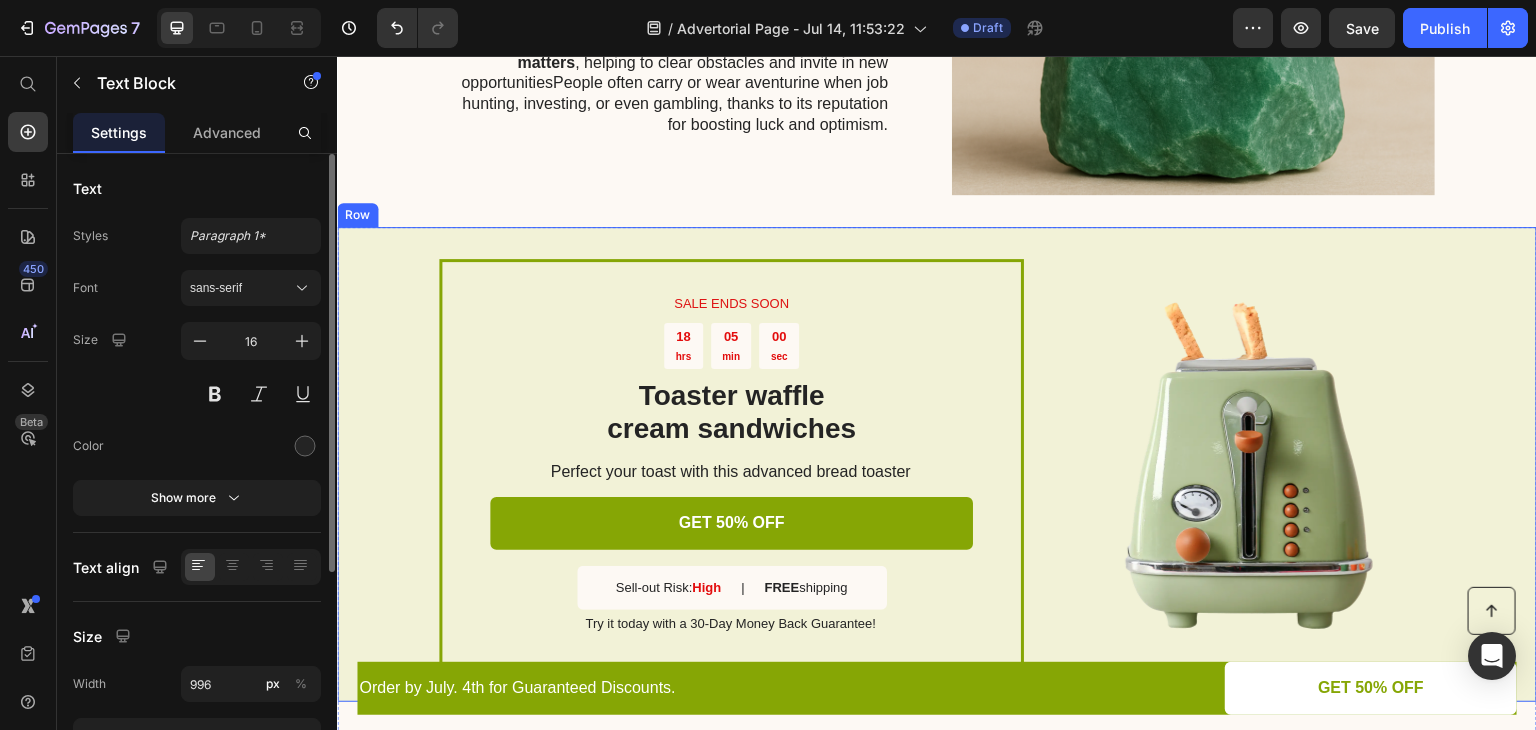 scroll, scrollTop: 2300, scrollLeft: 0, axis: vertical 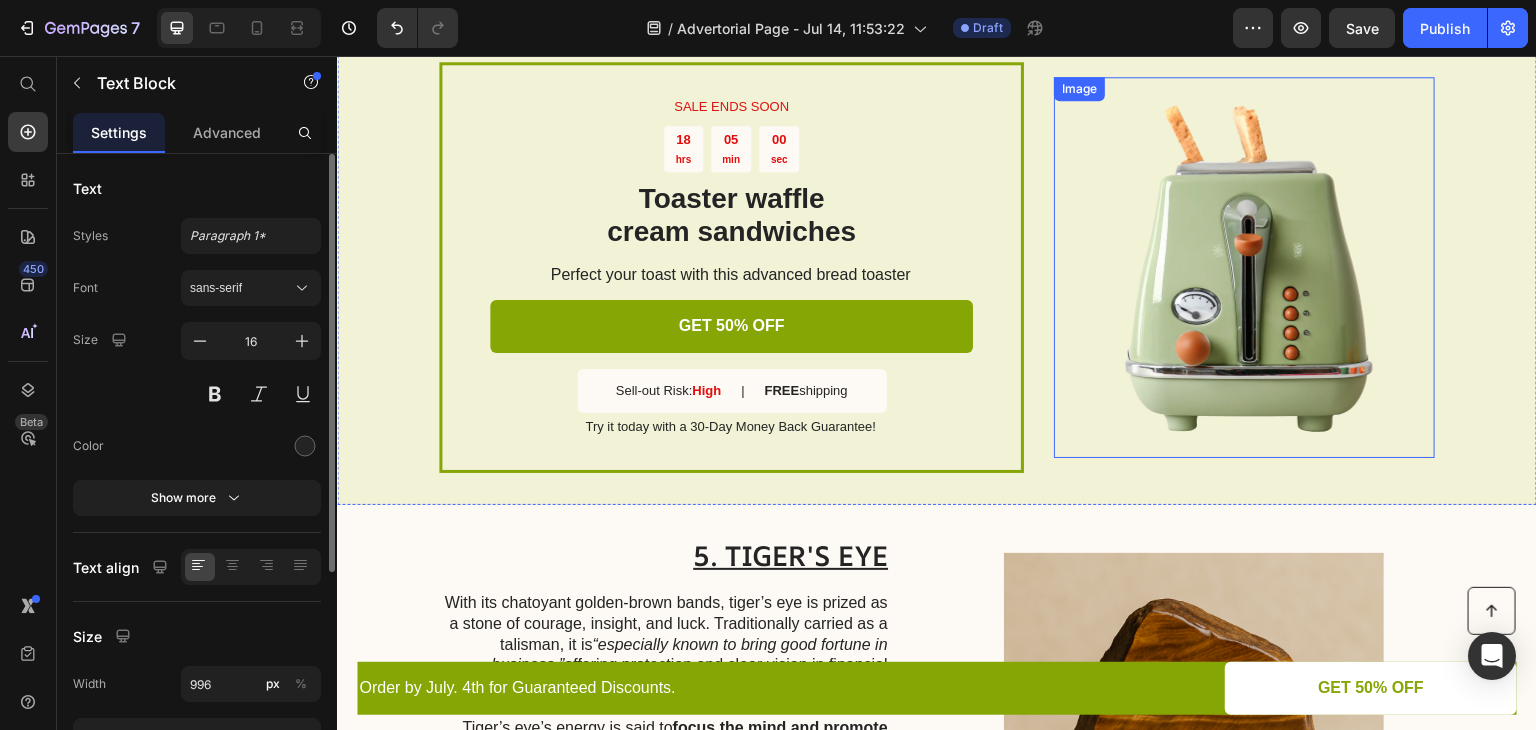 click at bounding box center (1244, 267) 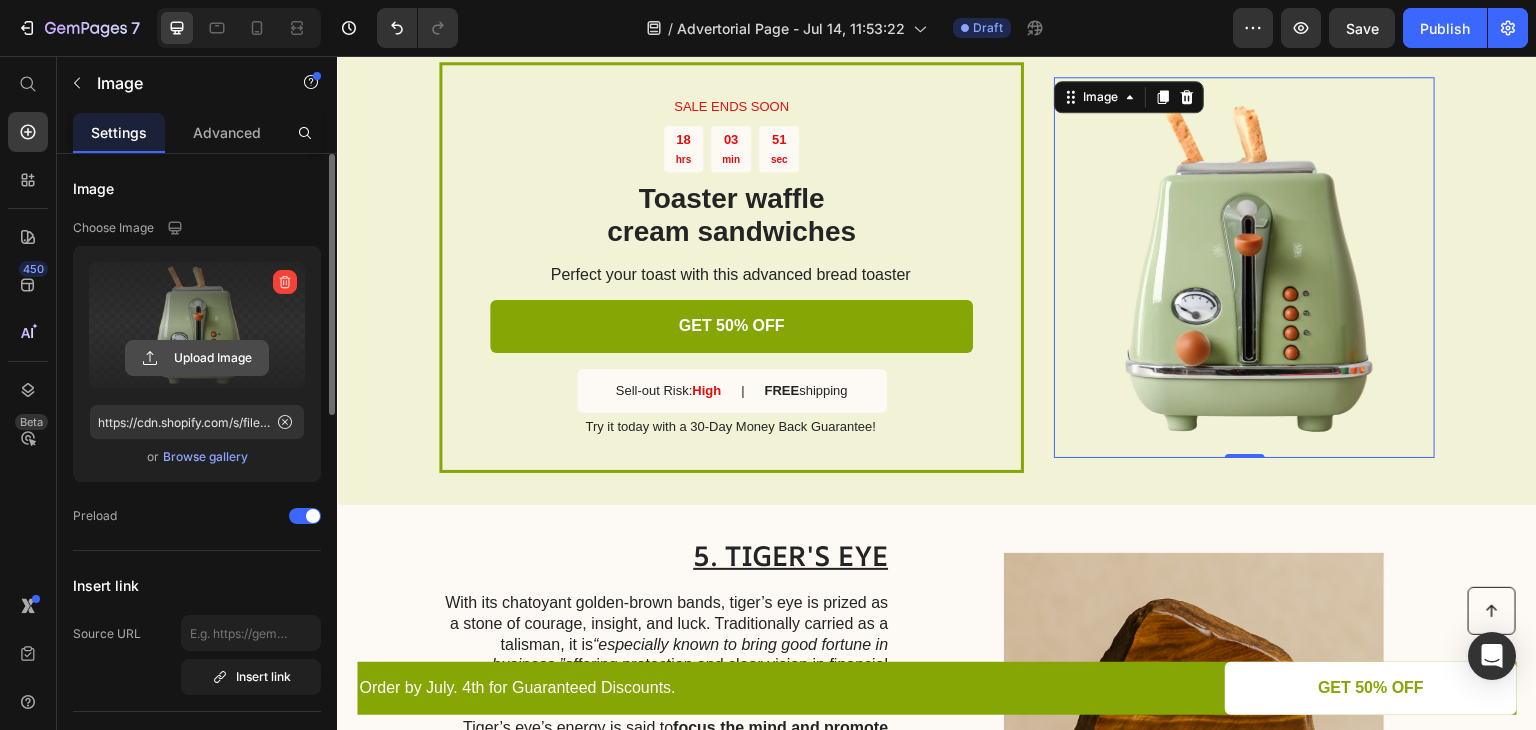 click 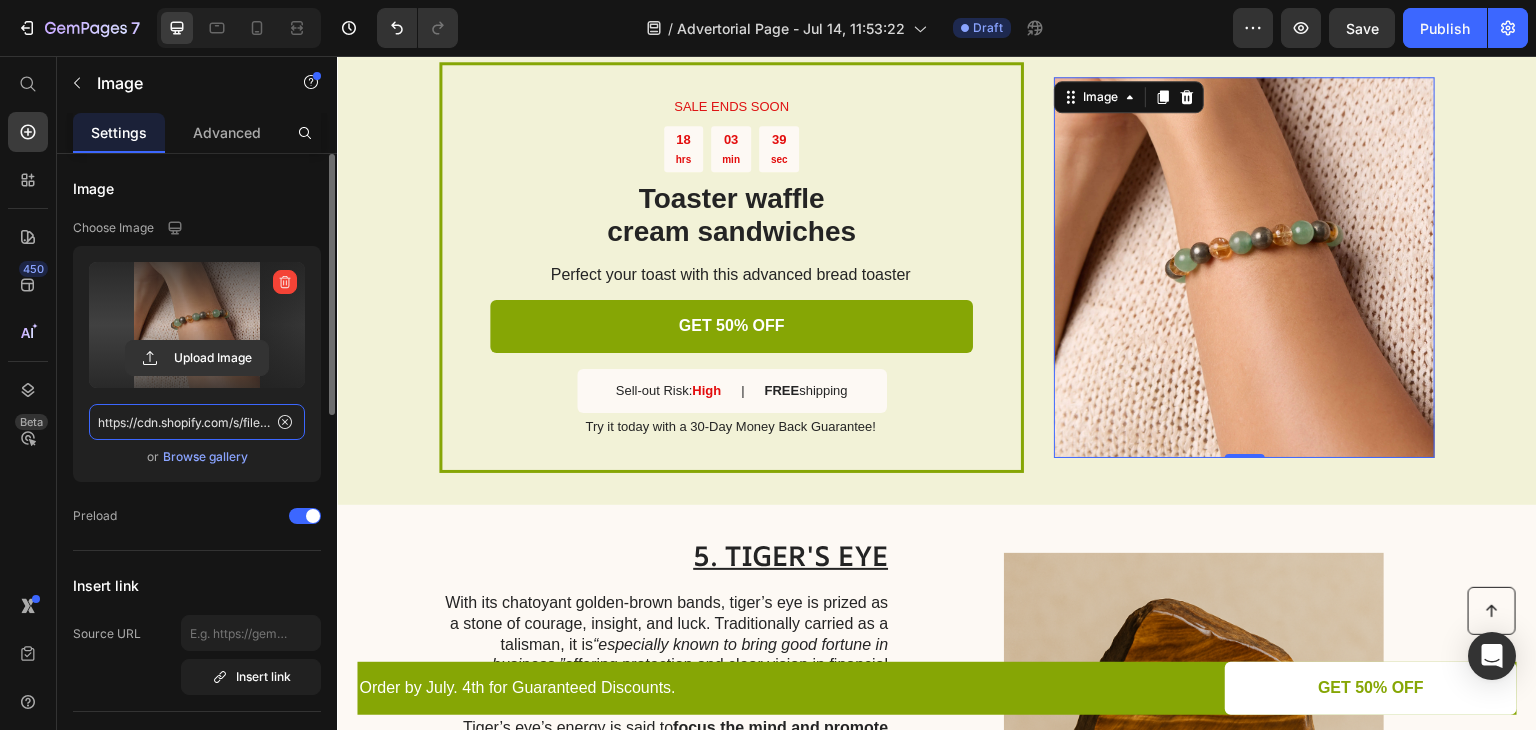 click on "https://cdn.shopify.com/s/files/1/0577/3764/2178/files/gempages_573931817913025584-f1b73e48-9a3a-47aa-8b96-eb8f8b7b7d33.jpg" 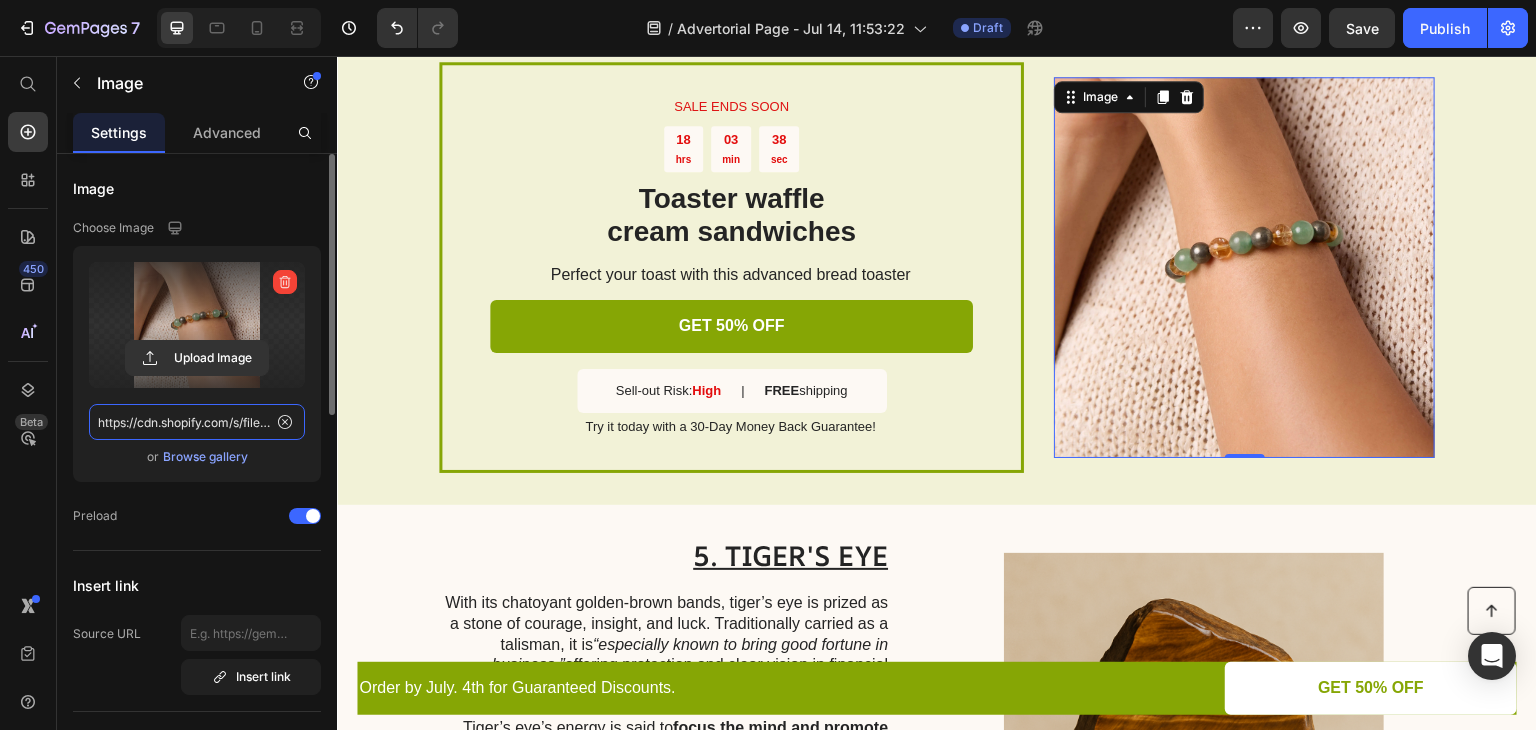 paste on "www.rawspiritual.com/collections/abundance-and-prosperity/products/aventurine-pyrite-citrine-bracelet-for-abundance-money-magnet" 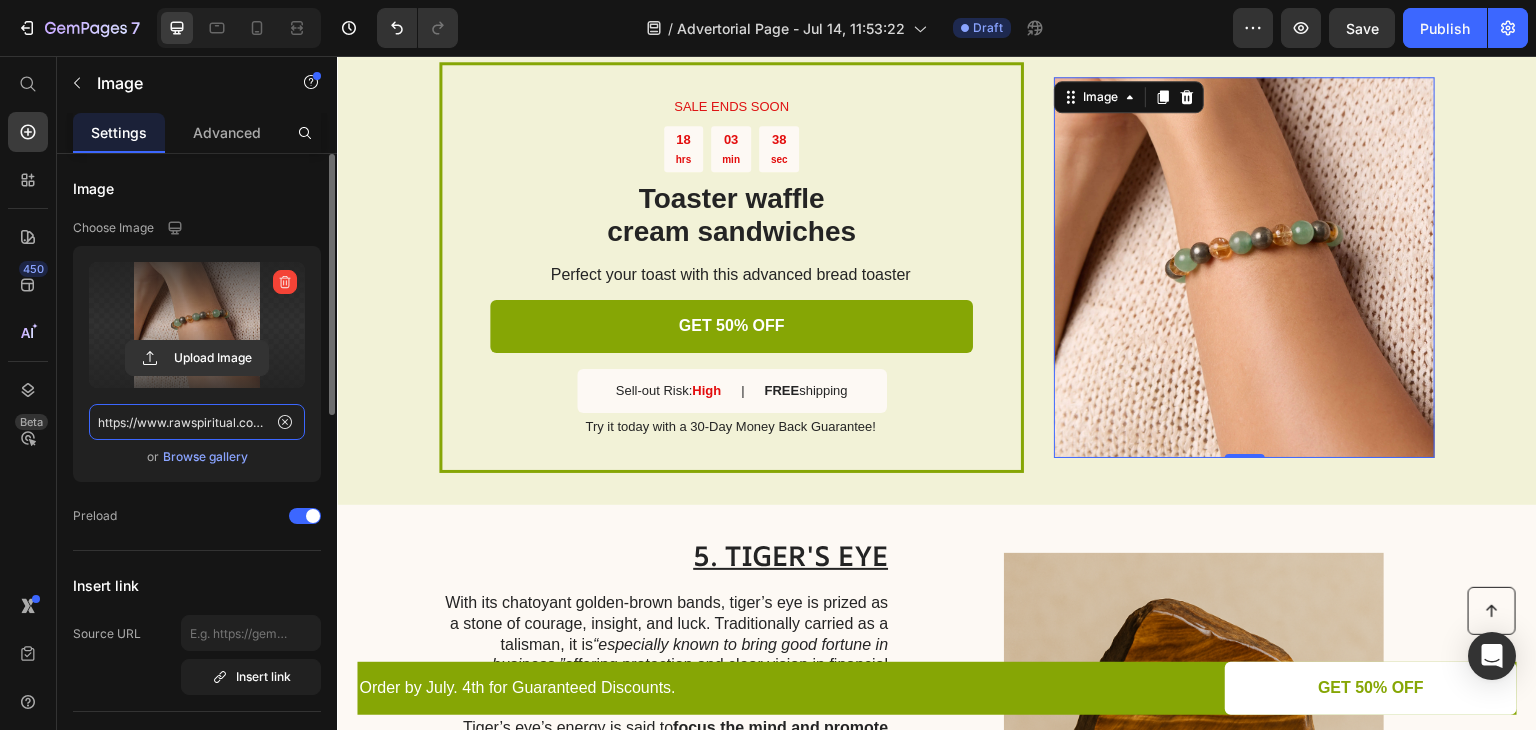 scroll, scrollTop: 0, scrollLeft: 644, axis: horizontal 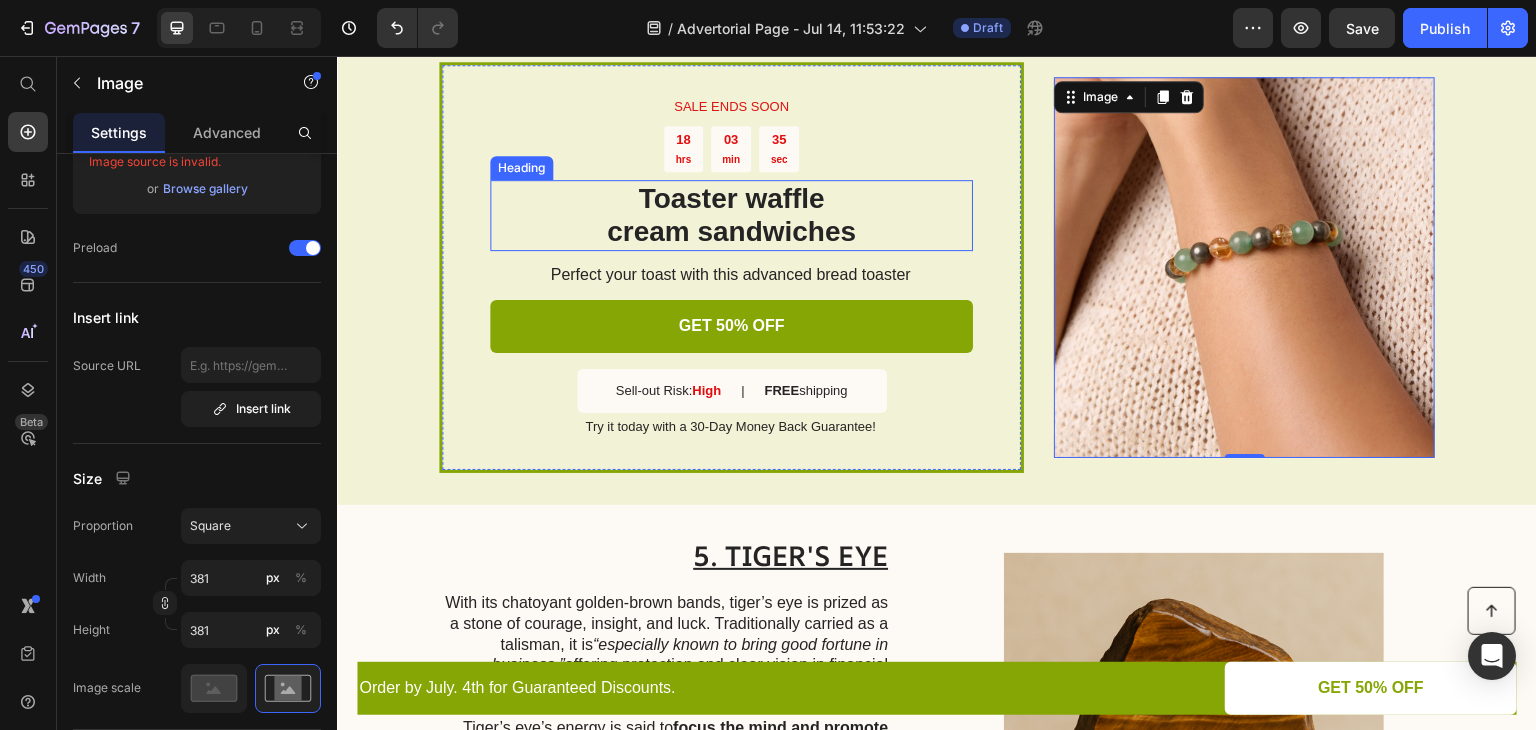 click on "Toaster waffle cream sandwiches" at bounding box center (731, 215) 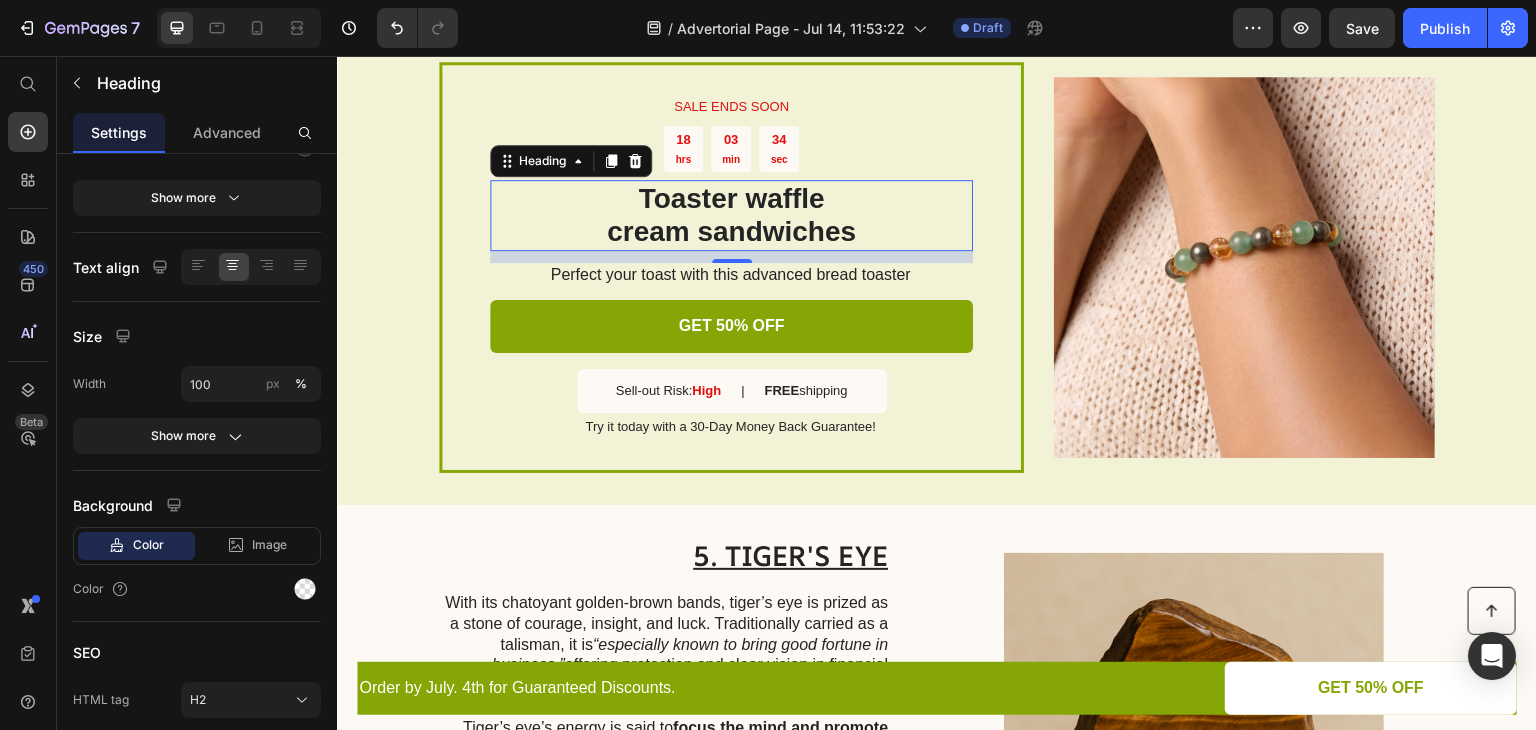 scroll, scrollTop: 0, scrollLeft: 0, axis: both 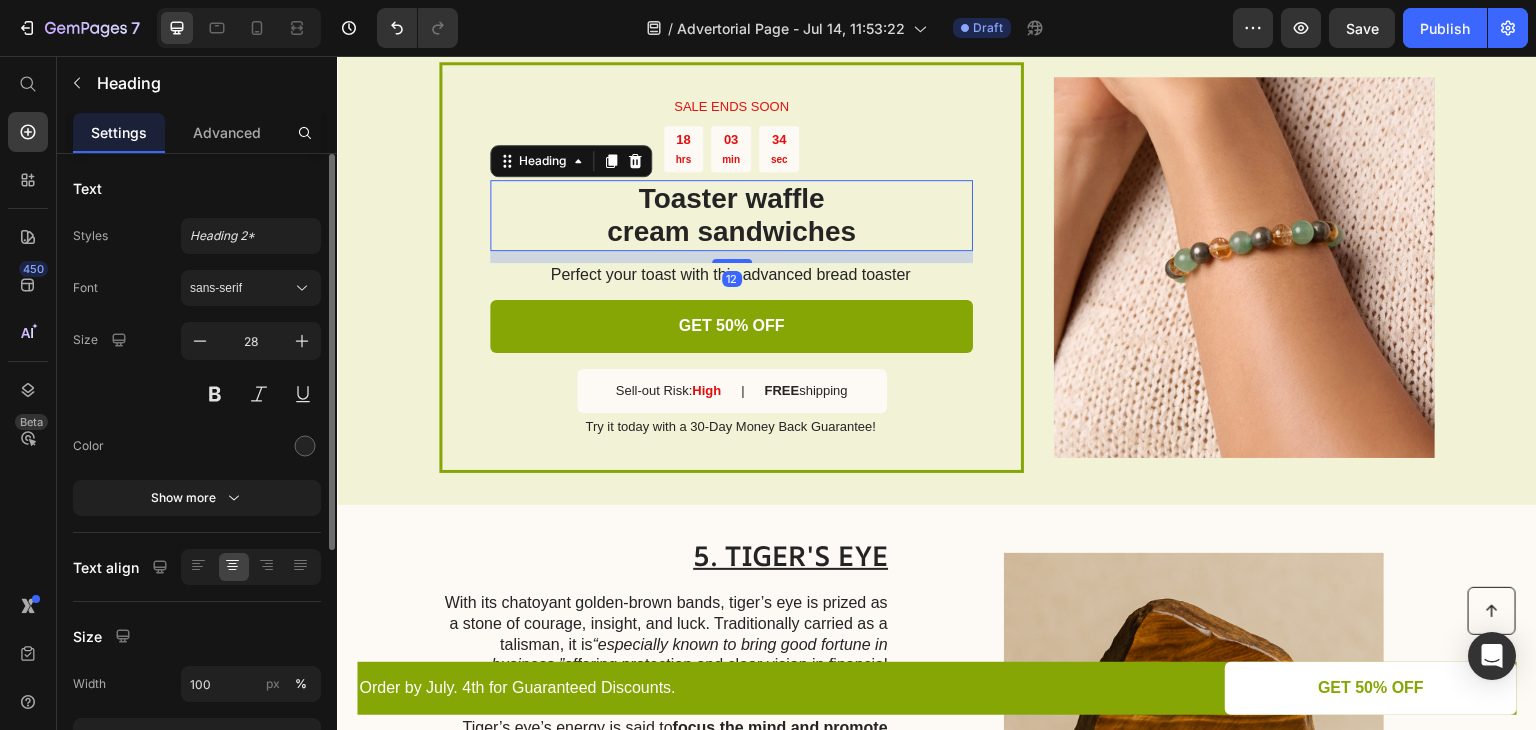 click on "Toaster waffle cream sandwiches" at bounding box center (731, 215) 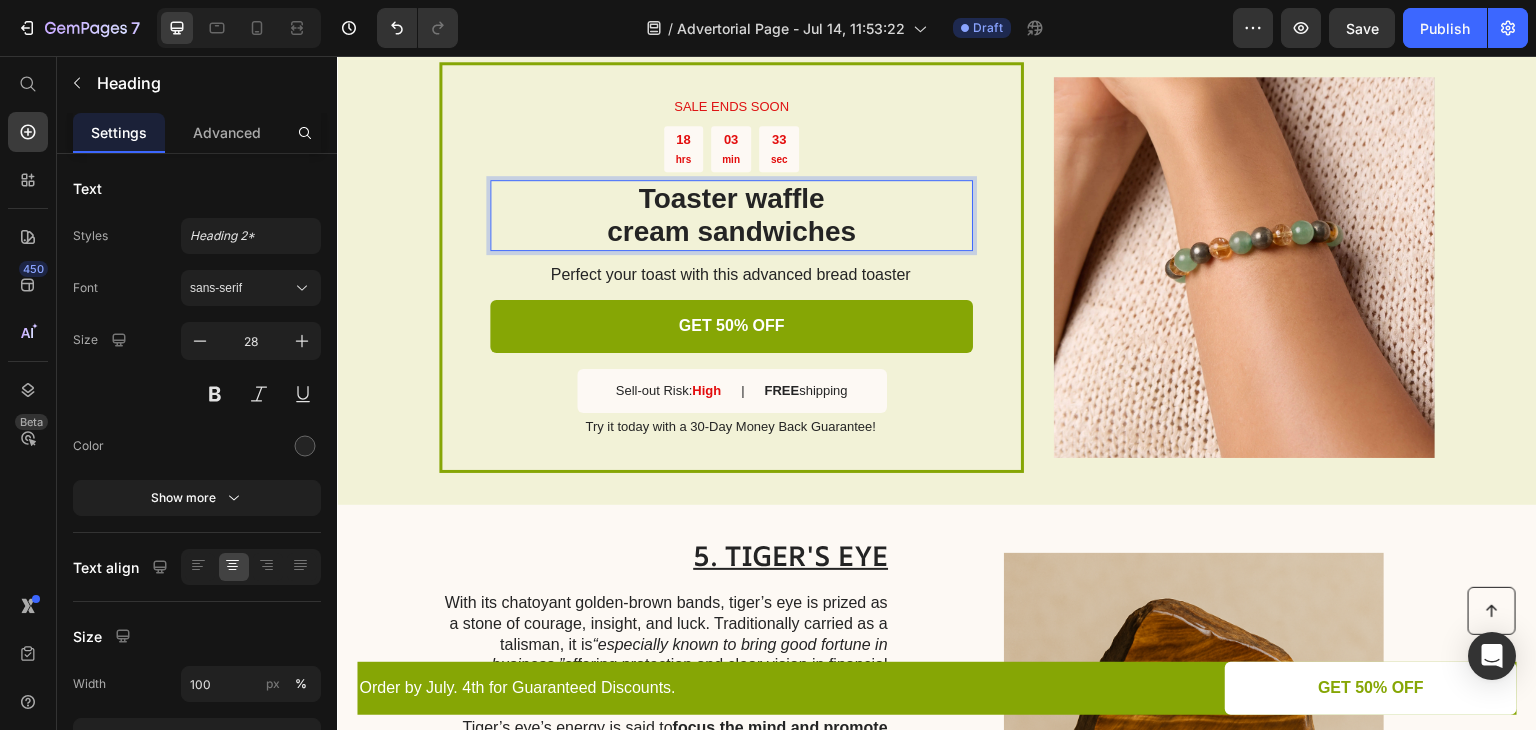 click on "Toaster waffle cream sandwiches" at bounding box center [731, 215] 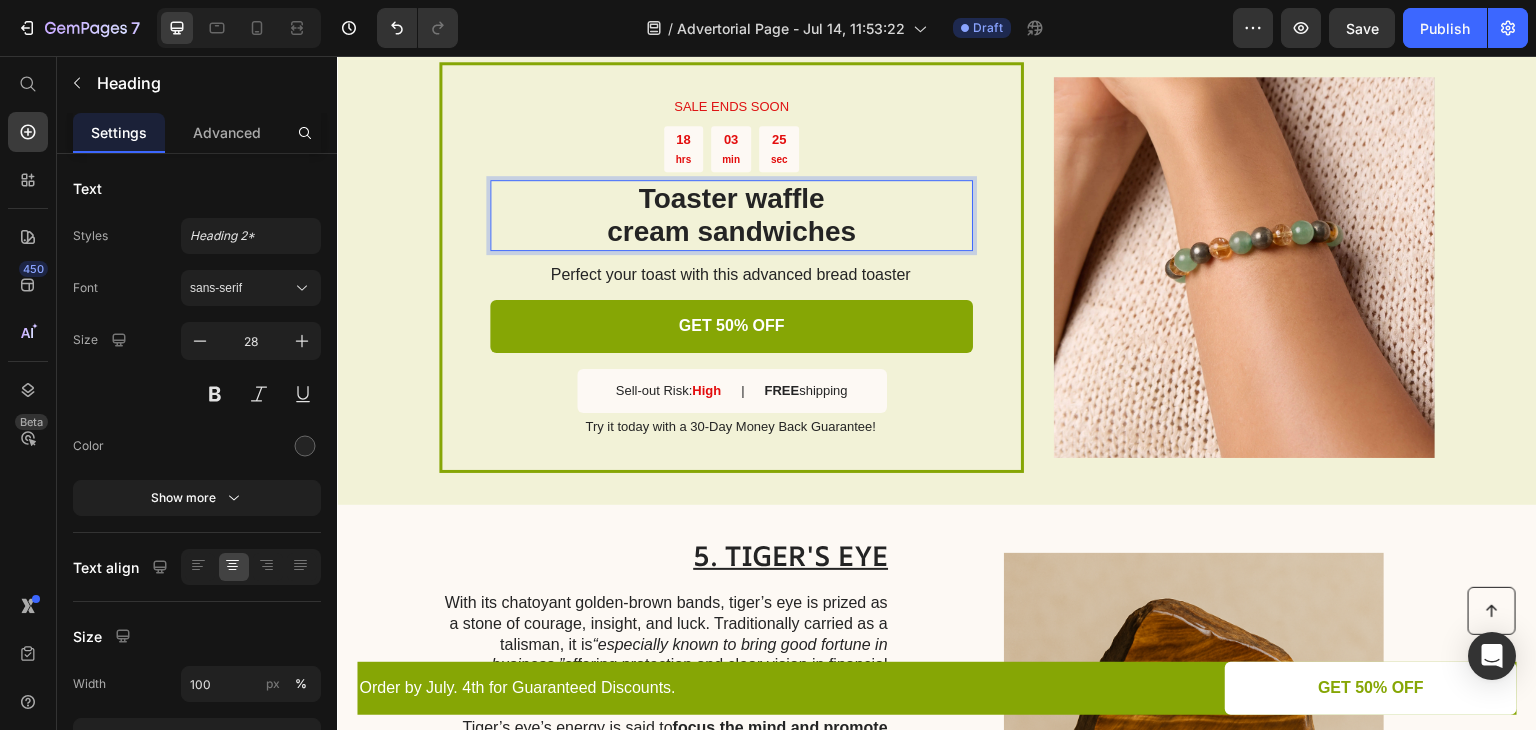 click on "Toaster waffle cream sandwiches" at bounding box center [731, 215] 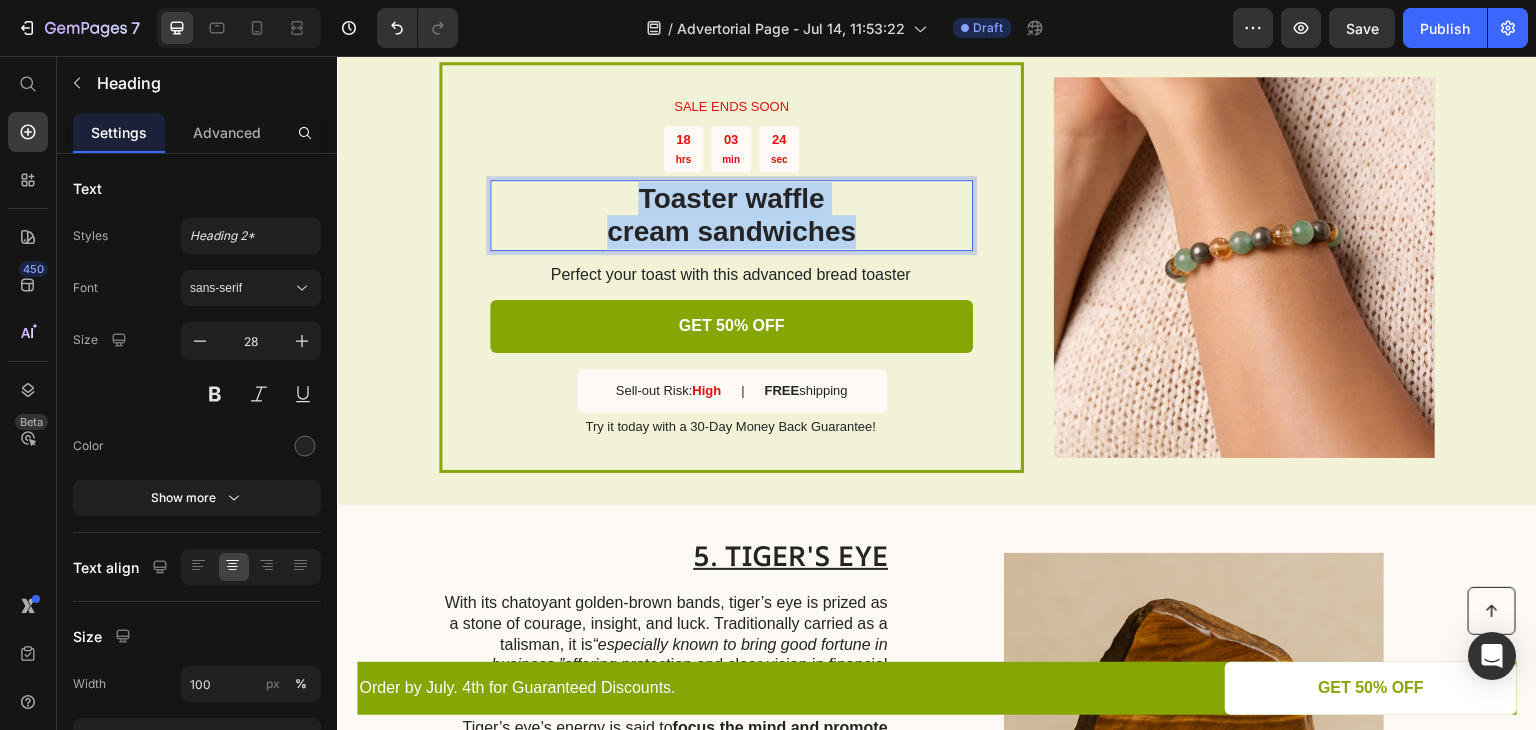 drag, startPoint x: 637, startPoint y: 195, endPoint x: 886, endPoint y: 229, distance: 251.31056 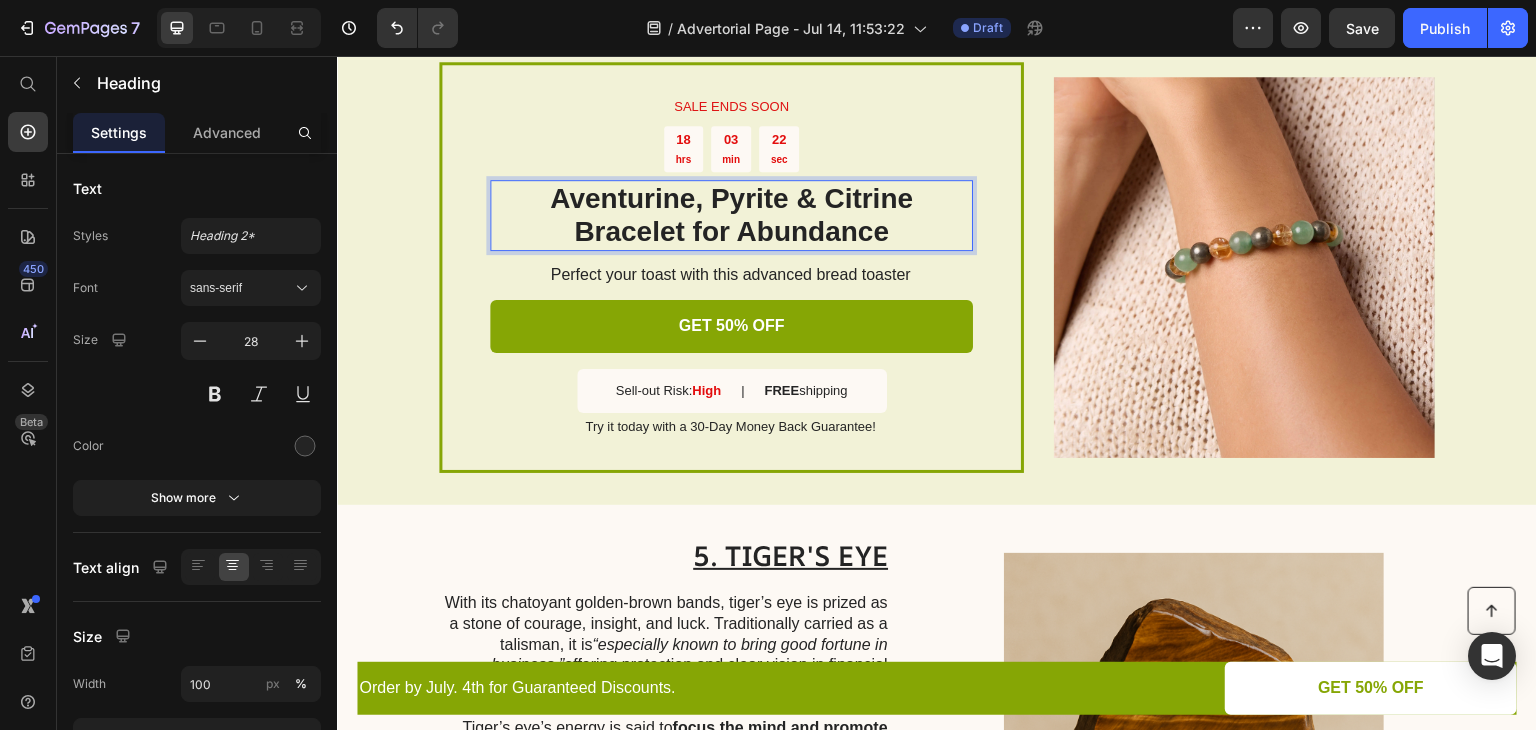 click on "Aventurine, Pyrite & Citrine Bracelet for Abundance" at bounding box center [731, 215] 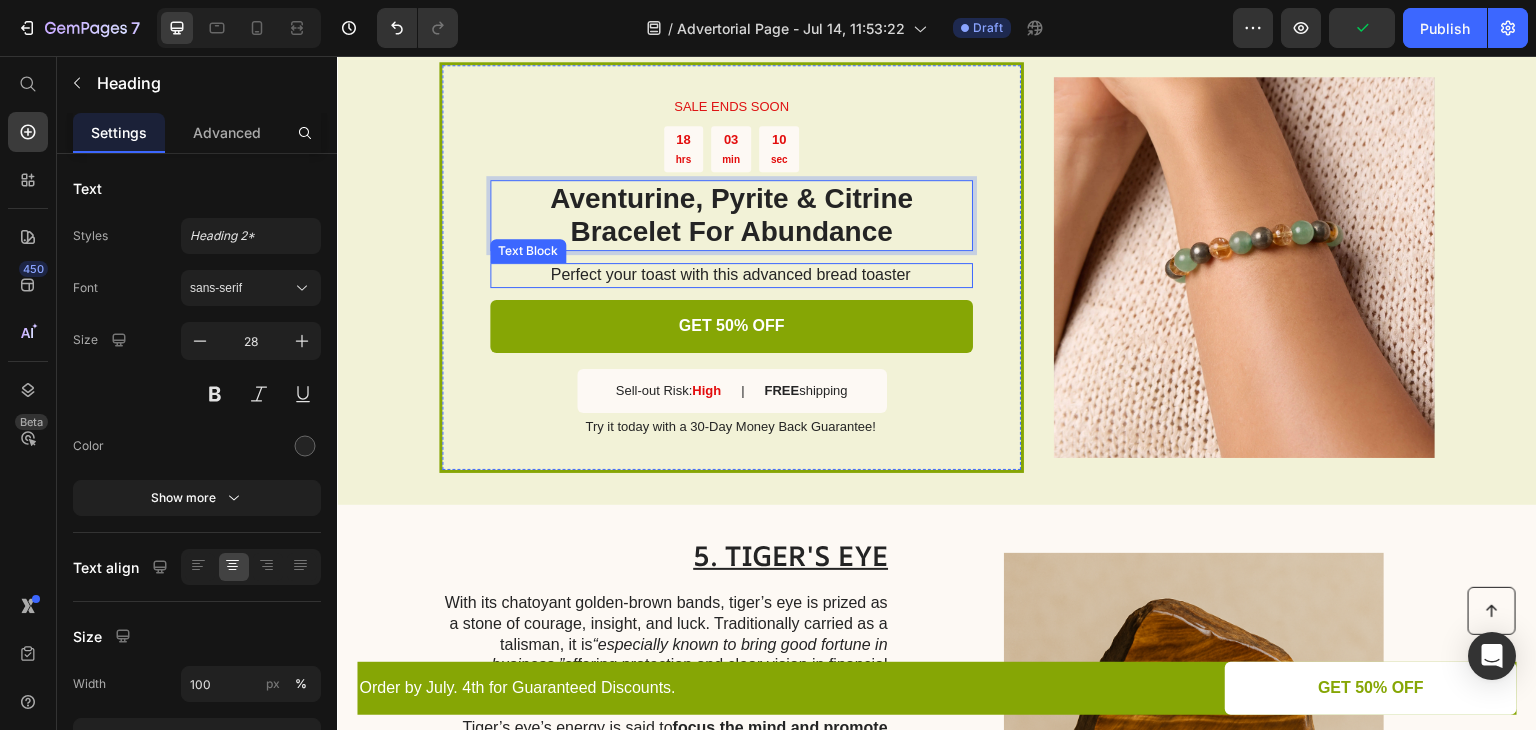 click on "Perfect your toast with this advanced bread toaster" at bounding box center (730, 275) 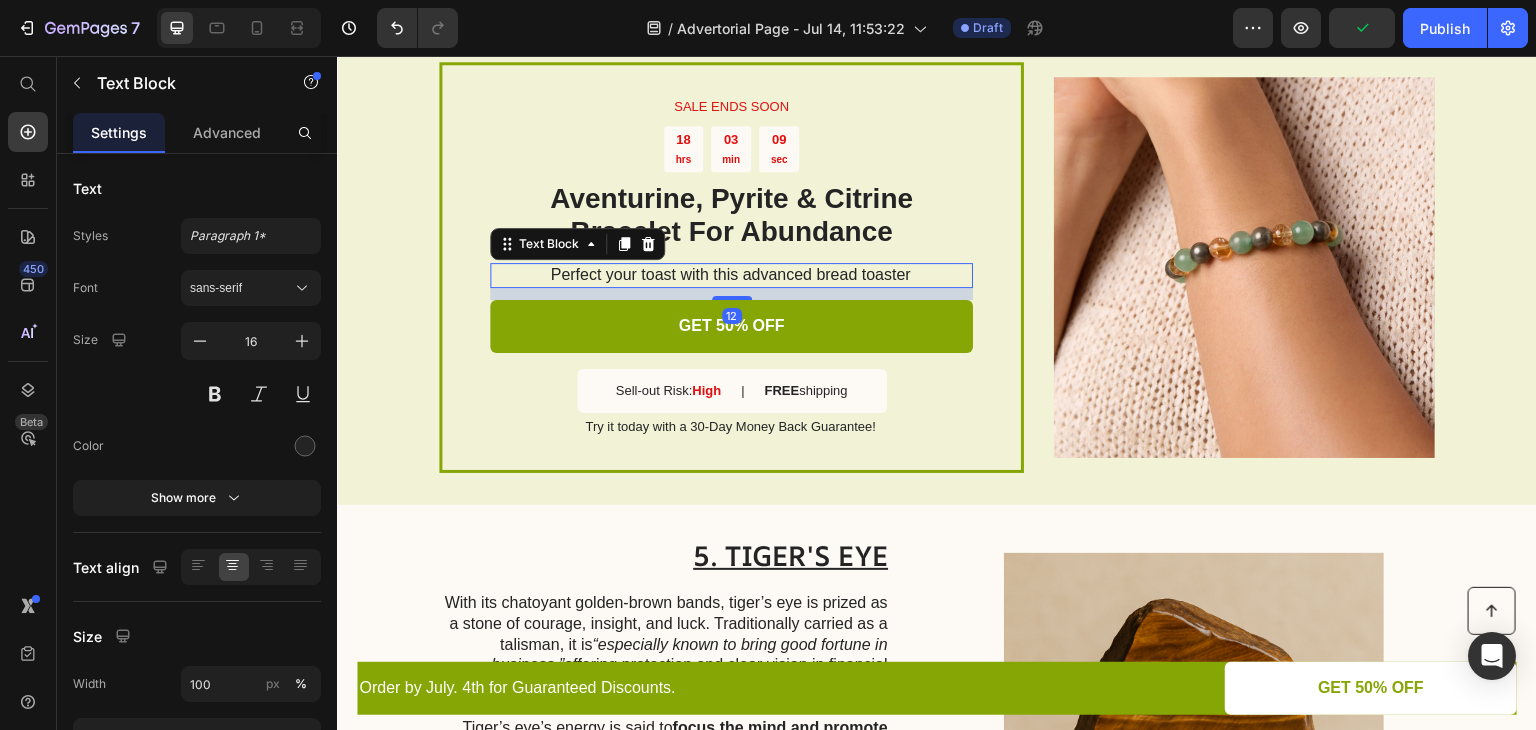 click on "Perfect your toast with this advanced bread toaster" at bounding box center (730, 275) 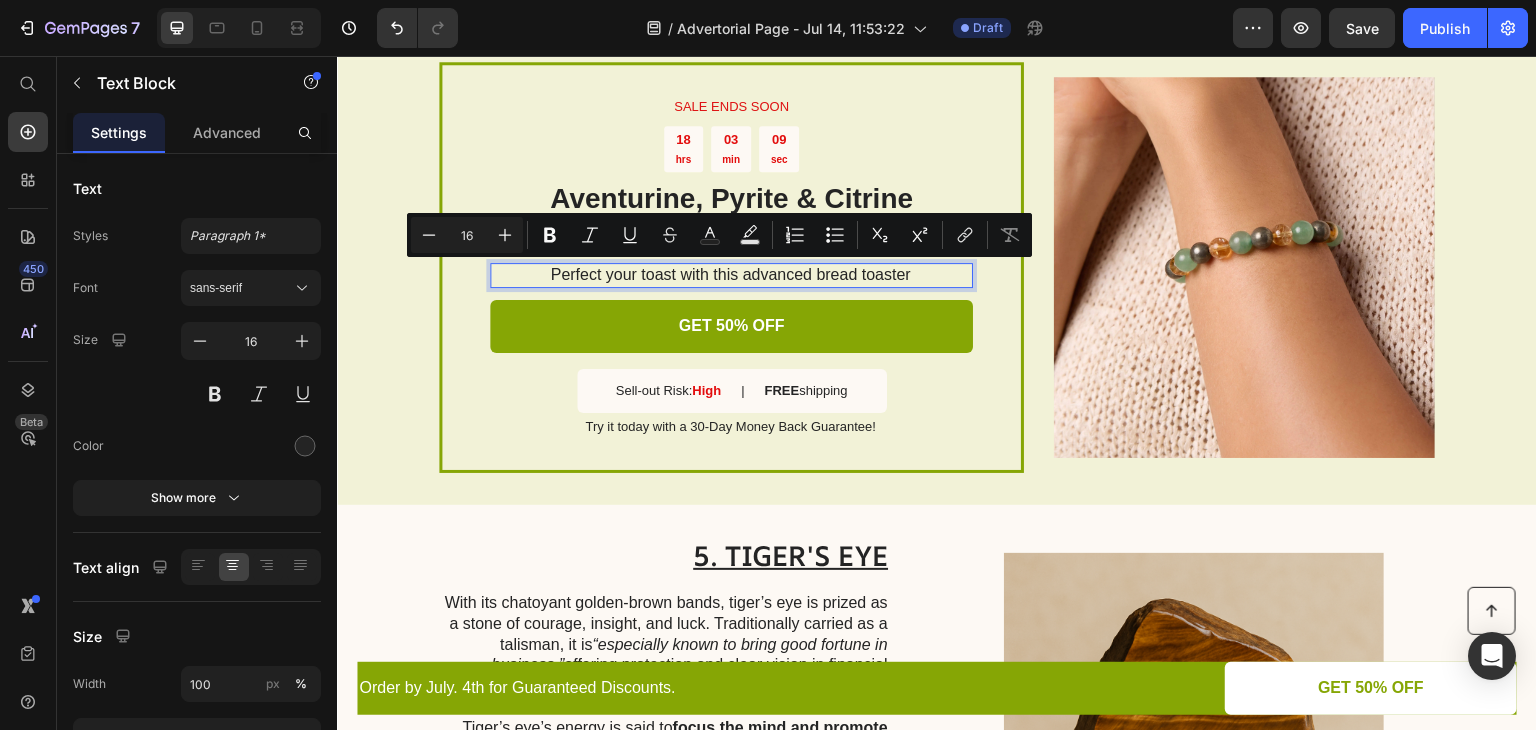 click on "Perfect your toast with this advanced bread toaster" at bounding box center [730, 275] 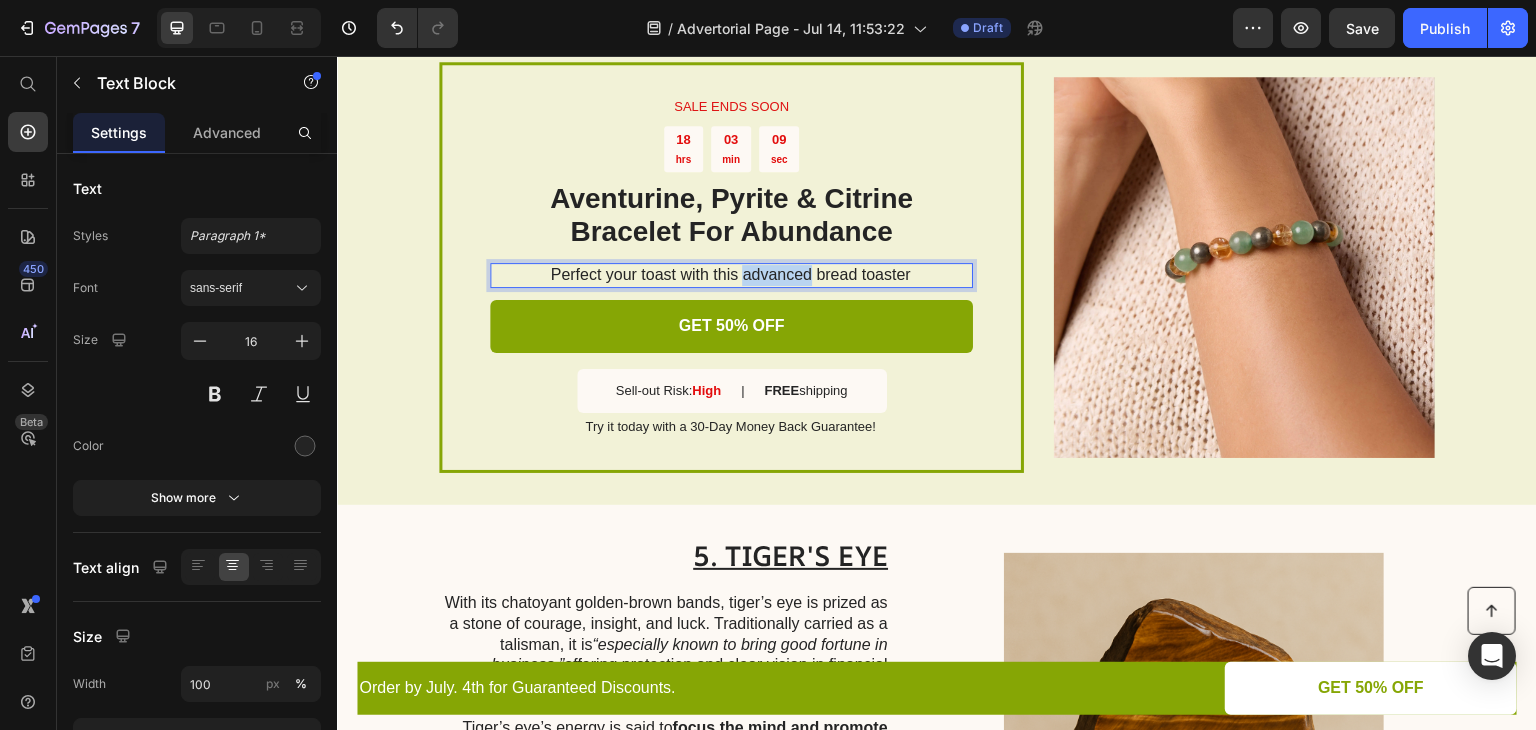 click on "Perfect your toast with this advanced bread toaster" at bounding box center [730, 275] 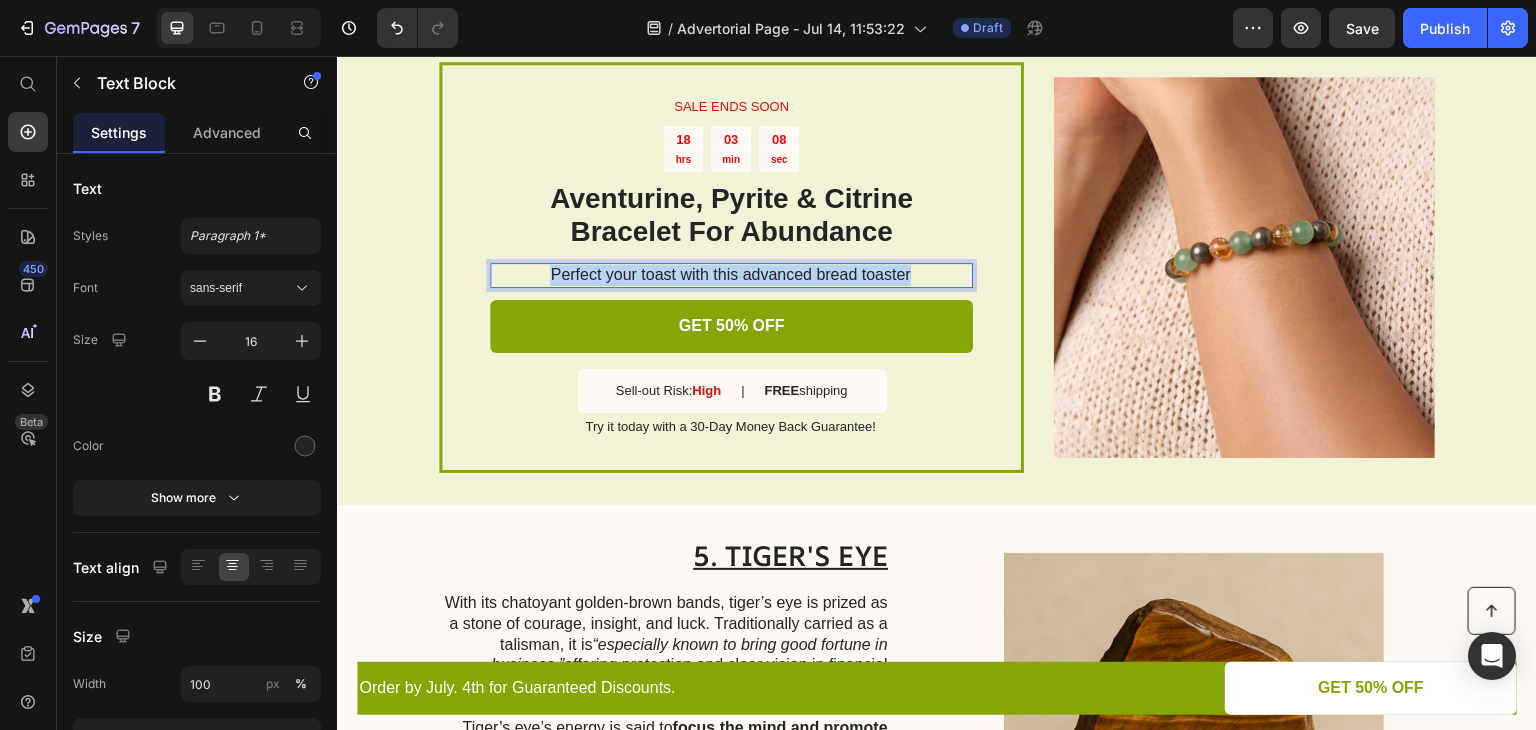 click on "Perfect your toast with this advanced bread toaster" at bounding box center (730, 275) 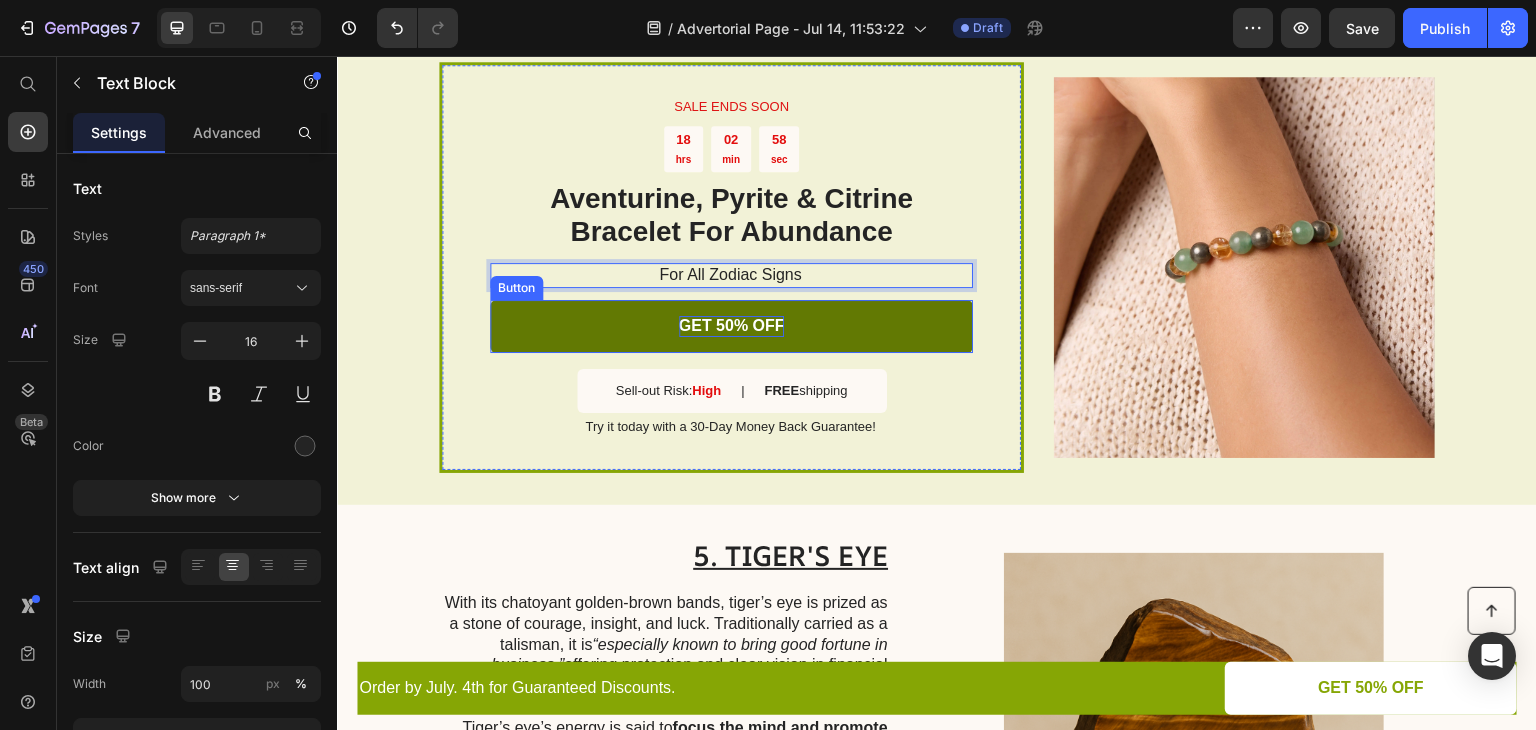 click on "GET 50% OFF" at bounding box center [732, 326] 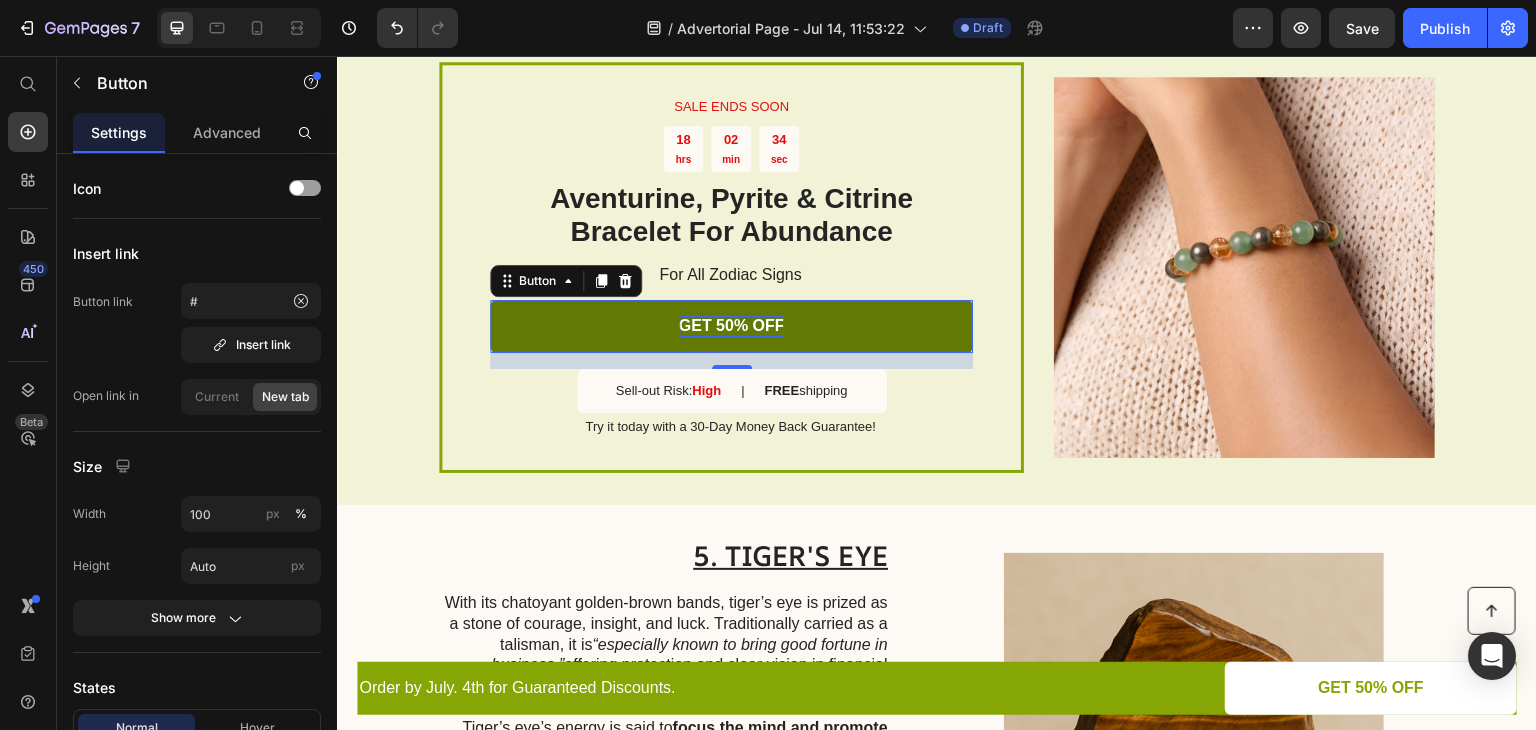 click on "GET 50% OFF" at bounding box center [732, 326] 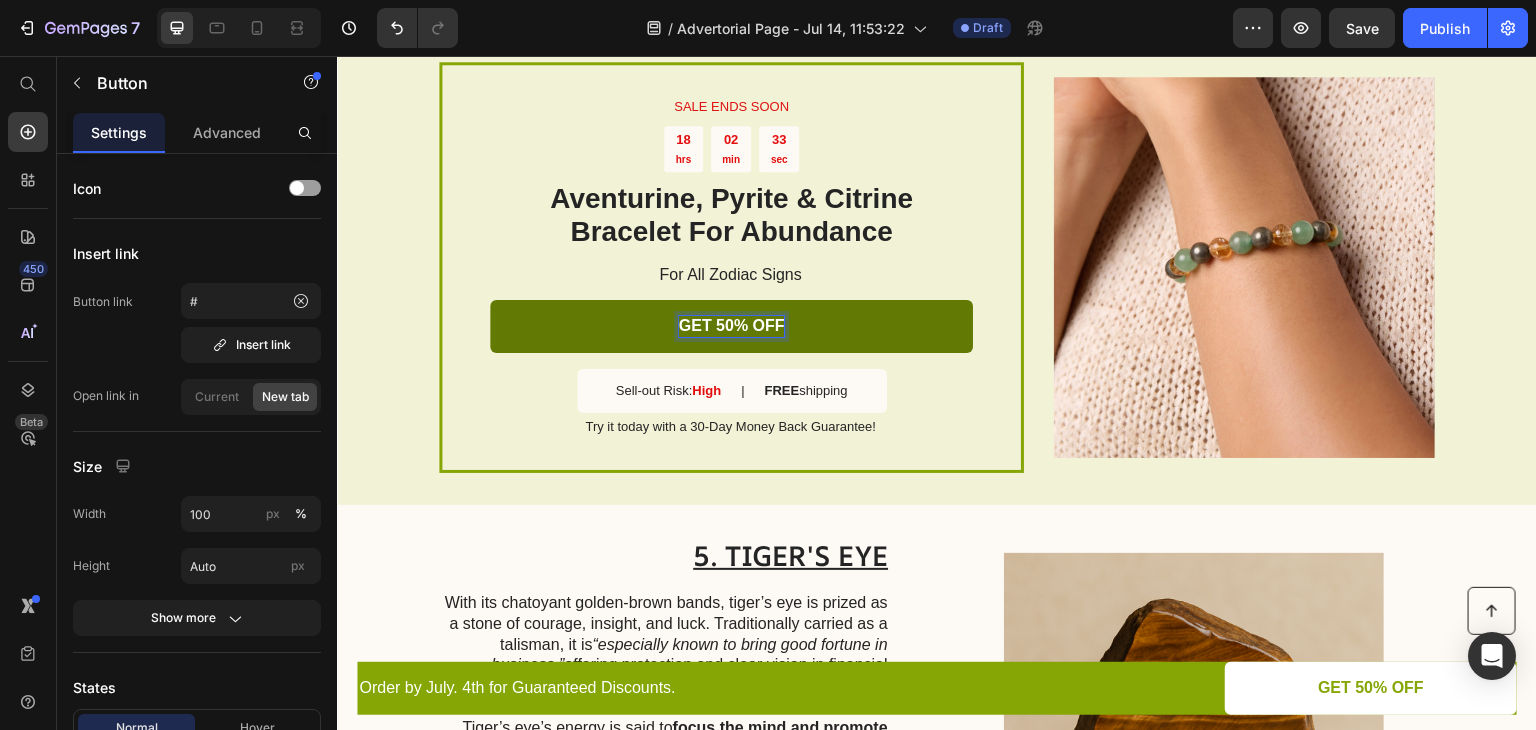 click on "GET 50% OFF" at bounding box center [732, 326] 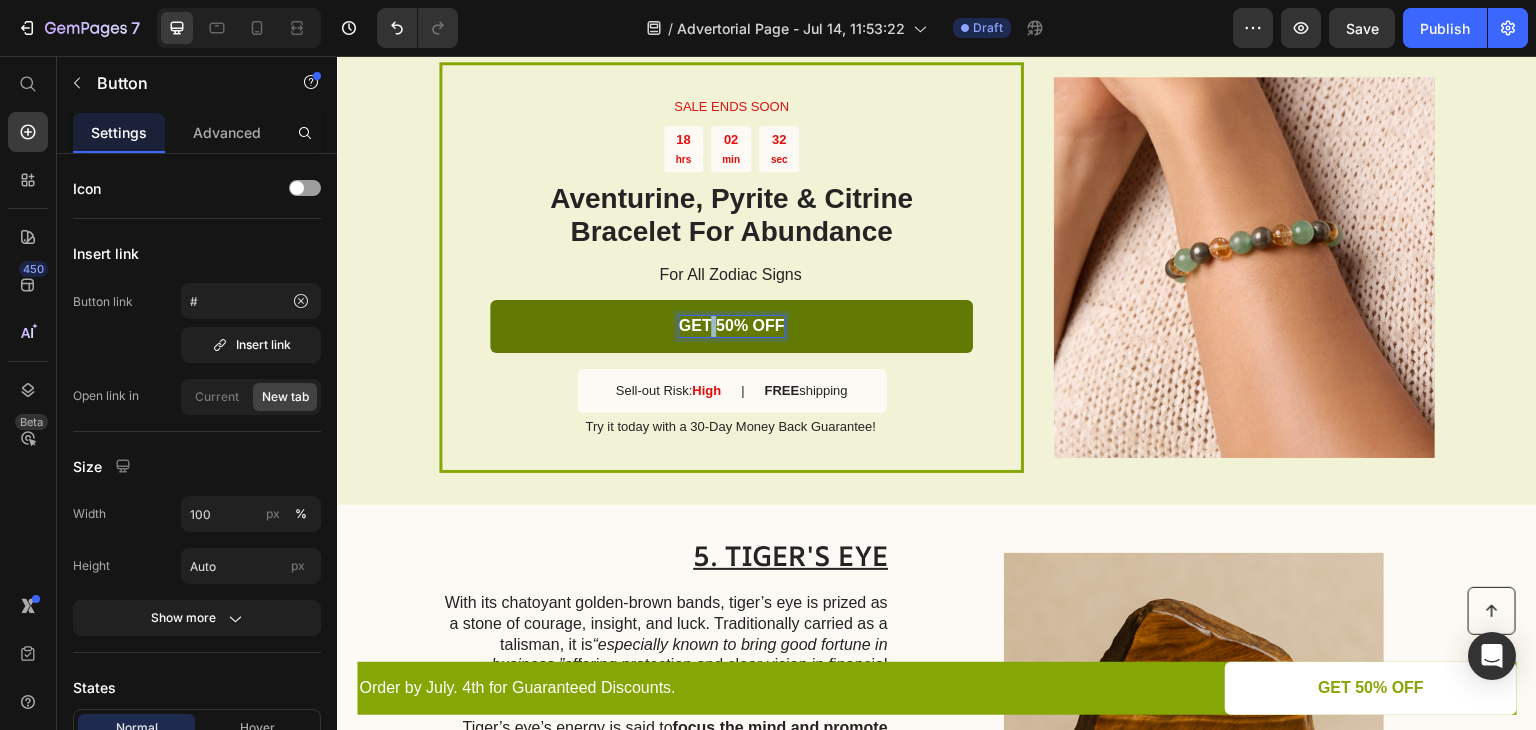click on "GET 50% OFF" at bounding box center [732, 326] 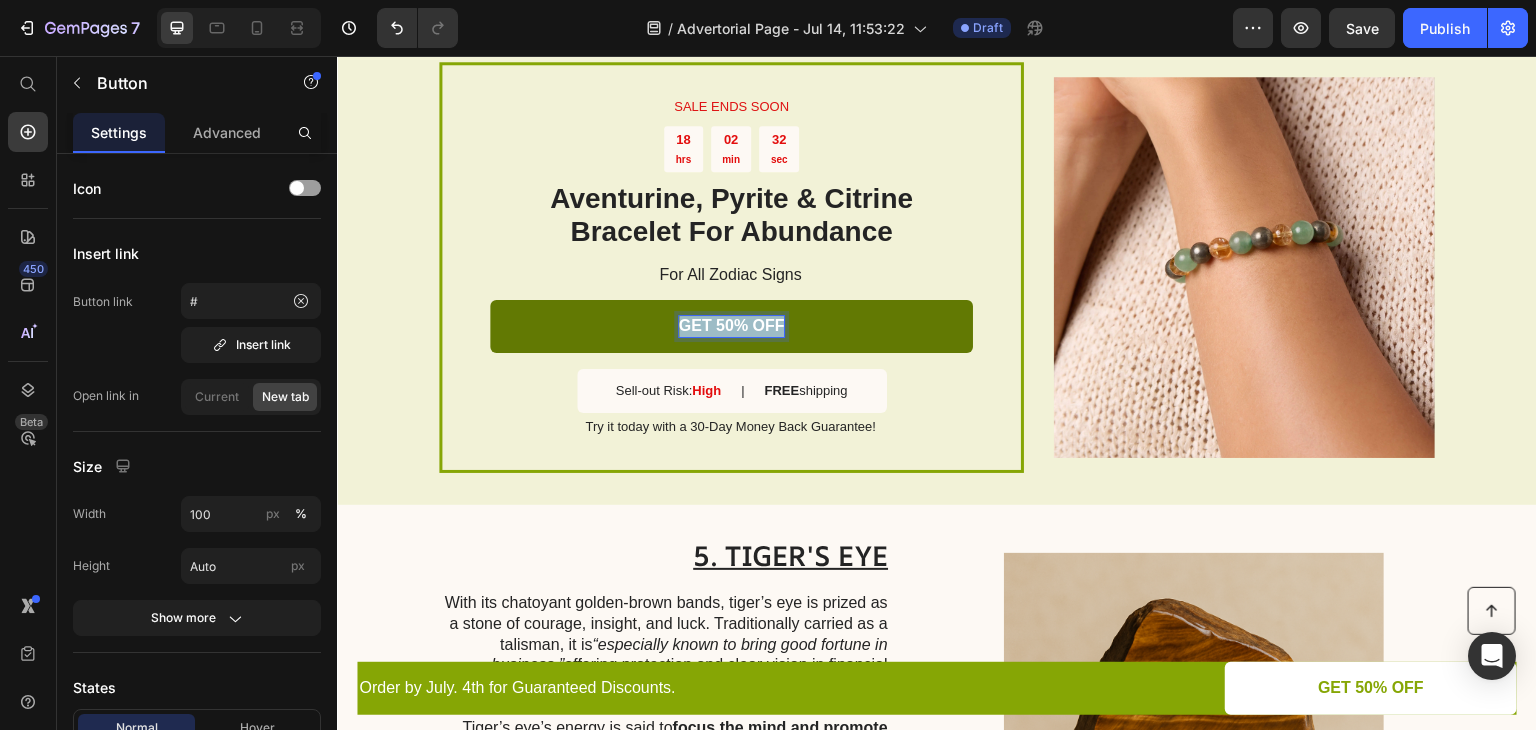 click on "GET 50% OFF" at bounding box center [732, 326] 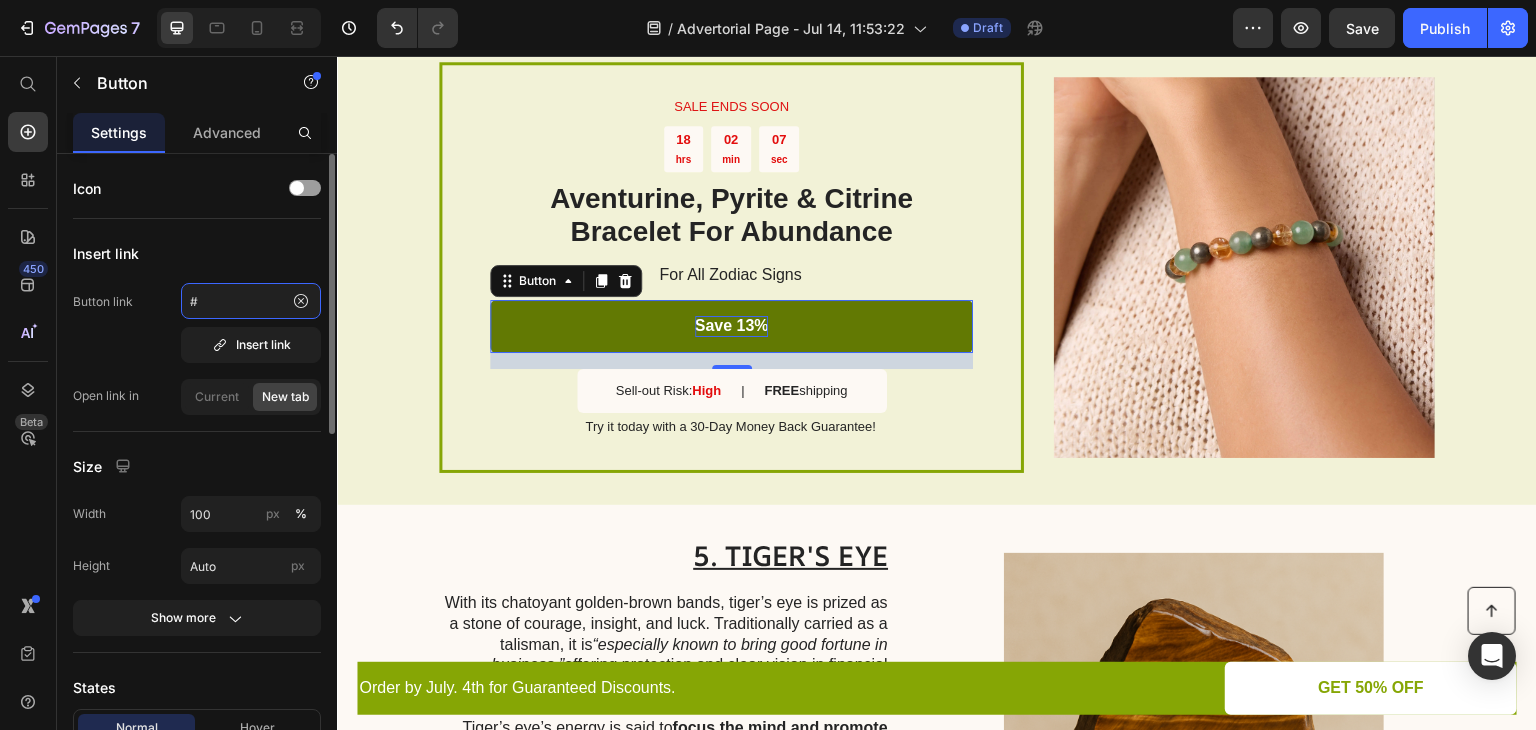 click on "#" 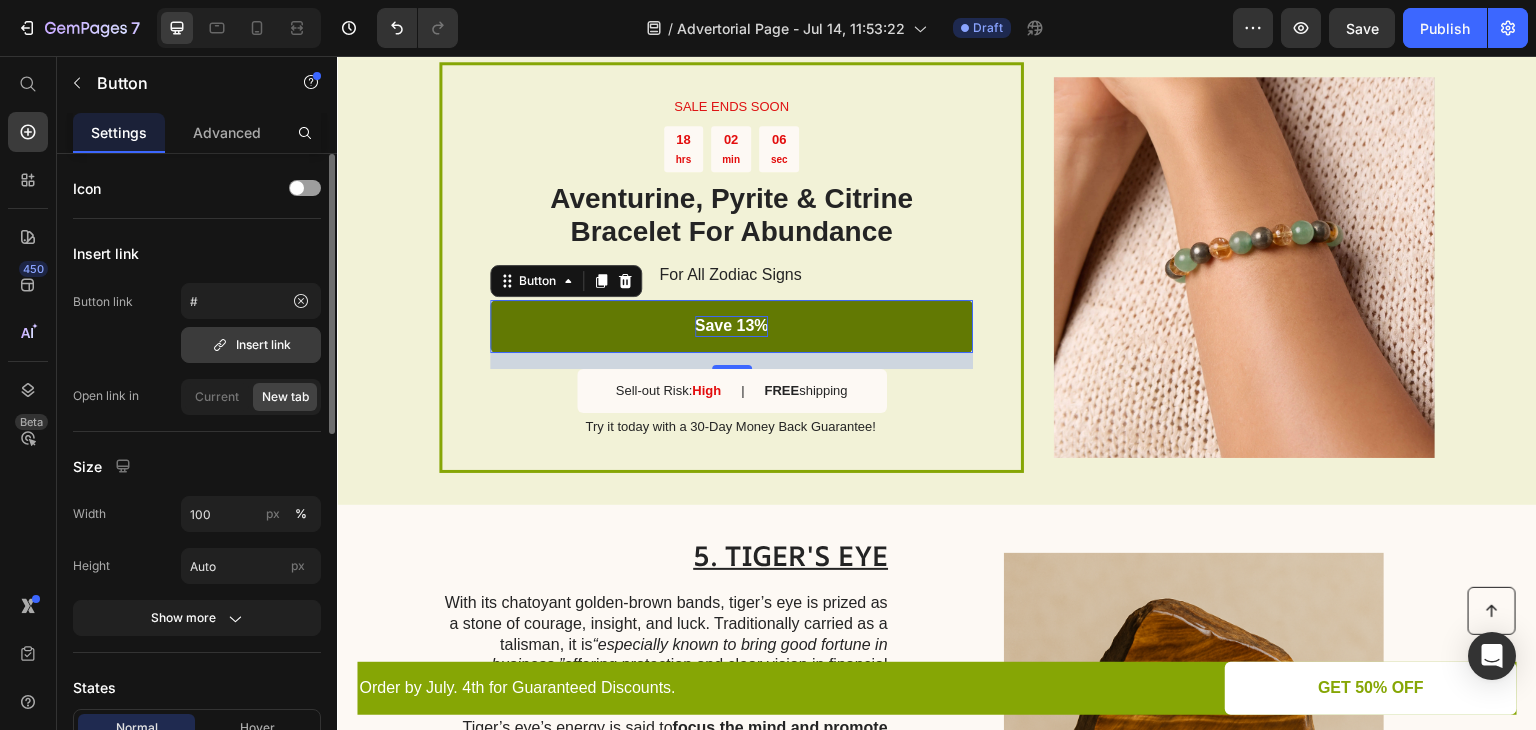click on "Insert link" at bounding box center (251, 345) 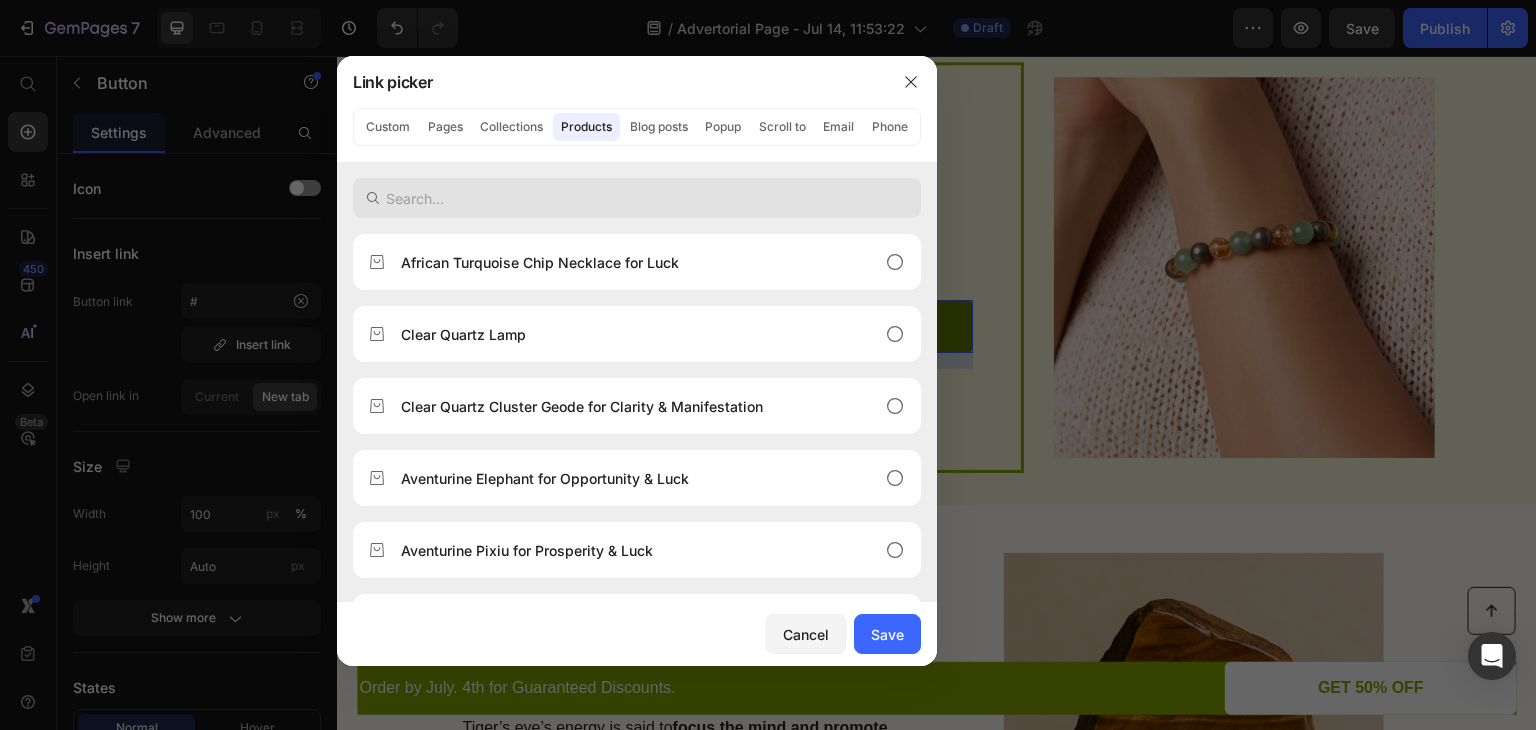 type on "https://www.rawspiritual.com/collections/abundance-and-prosperity/products/aventurine-pyrite-citrine-bracelet-for-abundance-money-magnet" 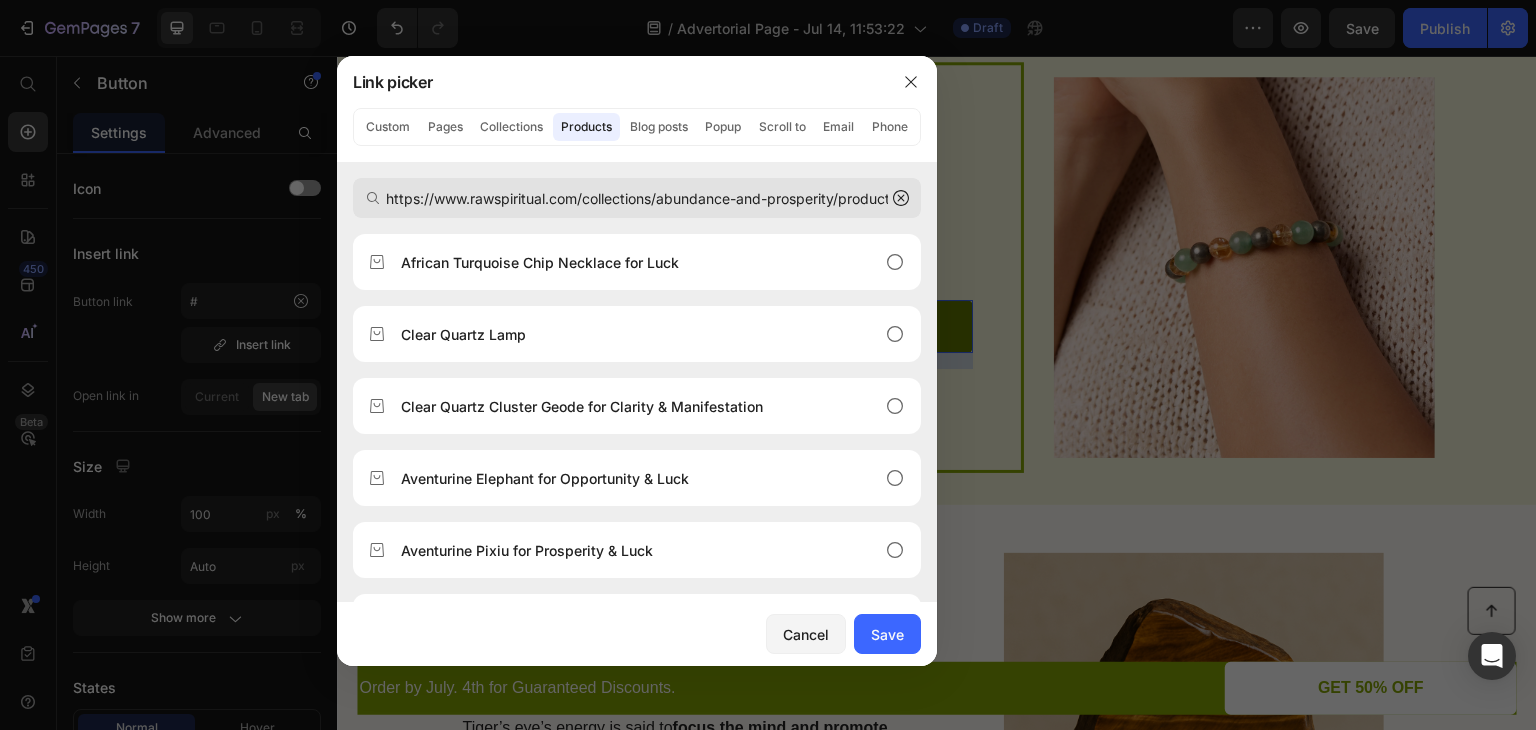 scroll, scrollTop: 0, scrollLeft: 453, axis: horizontal 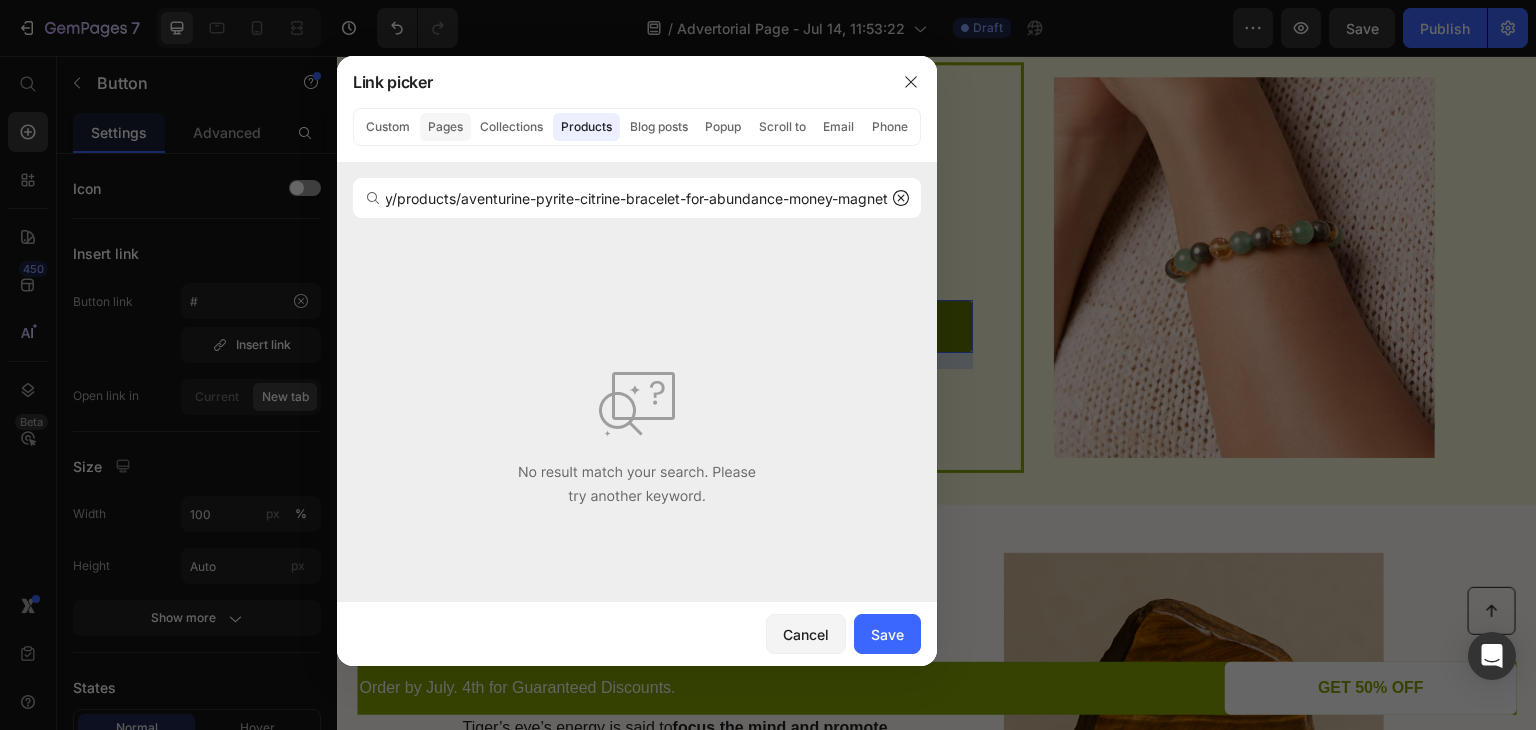 click on "Pages" 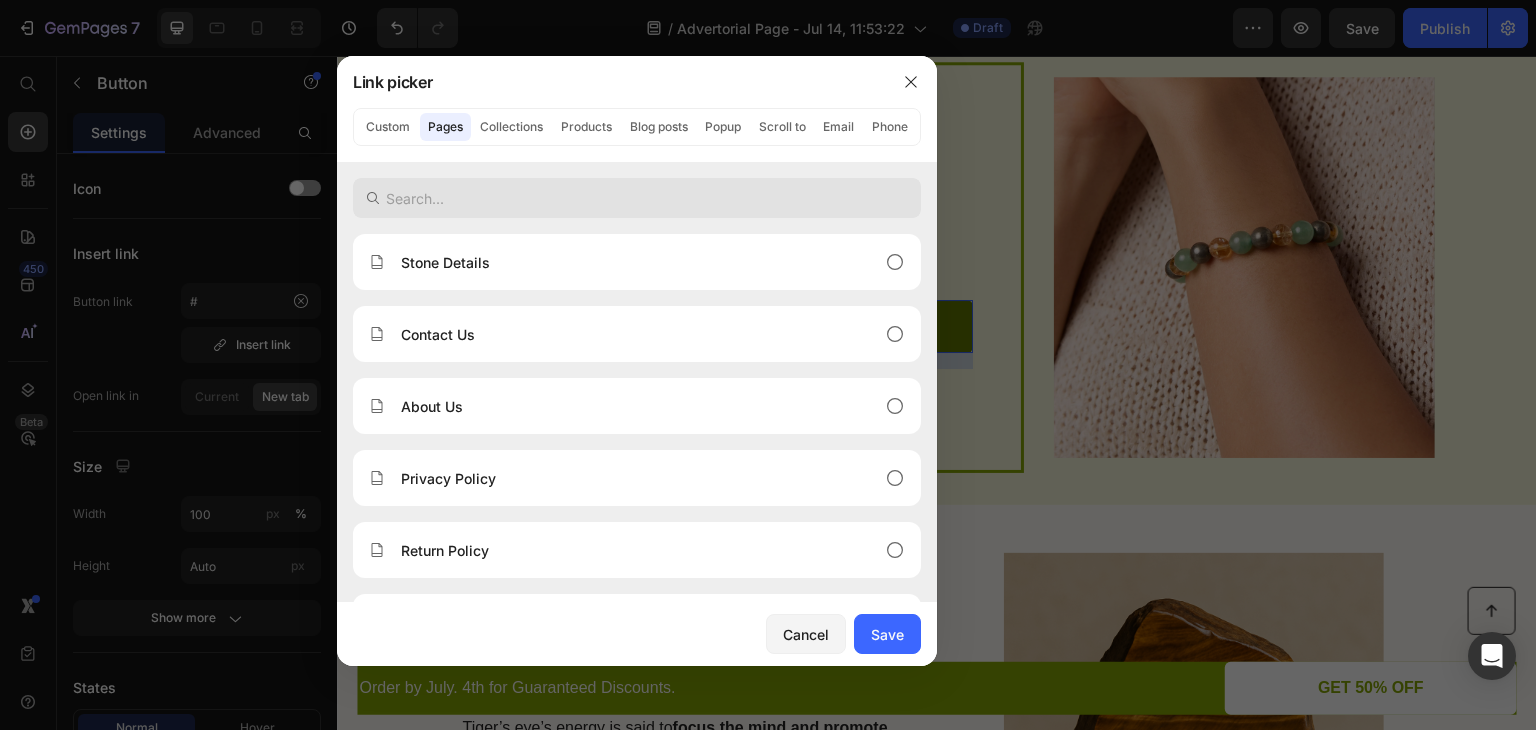 click at bounding box center (637, 198) 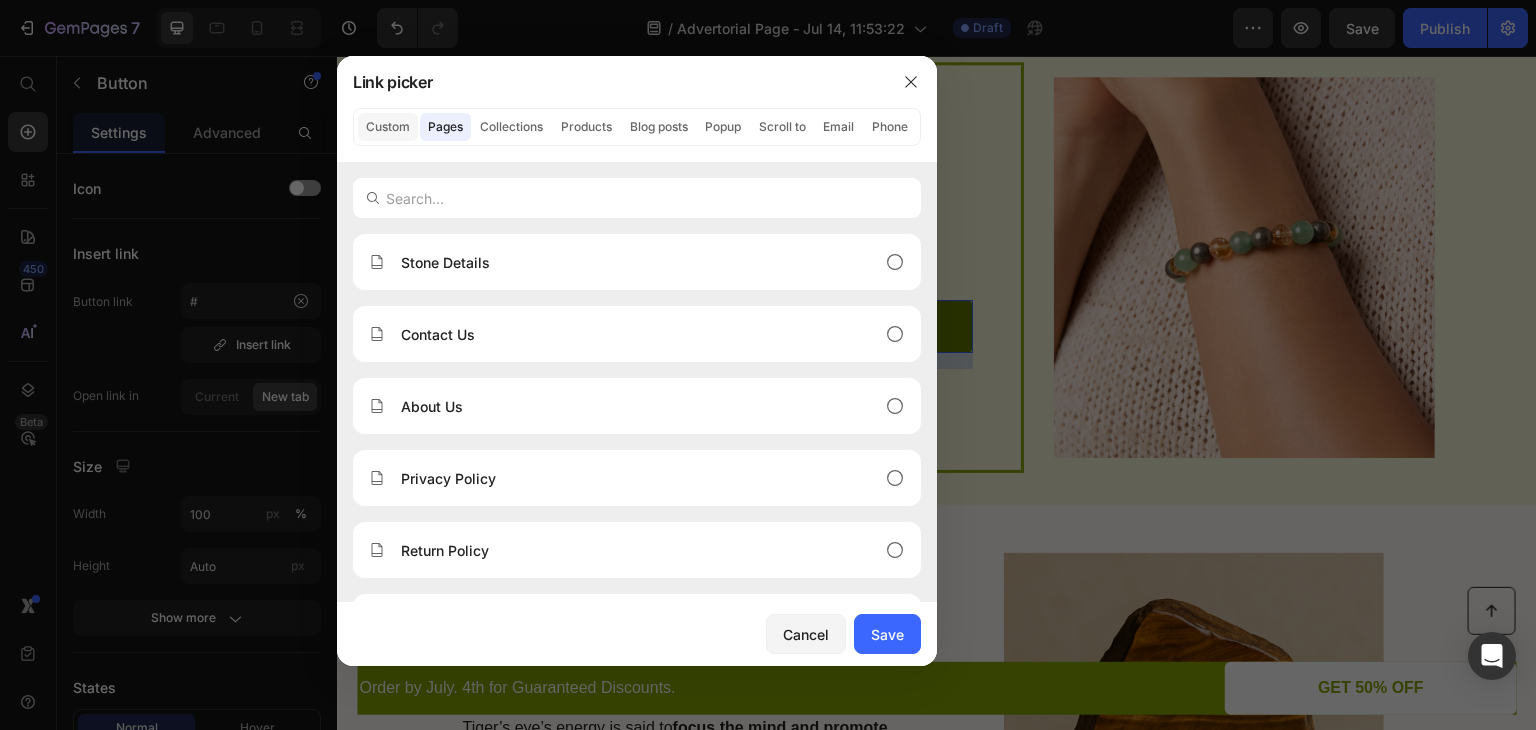 click on "Custom" 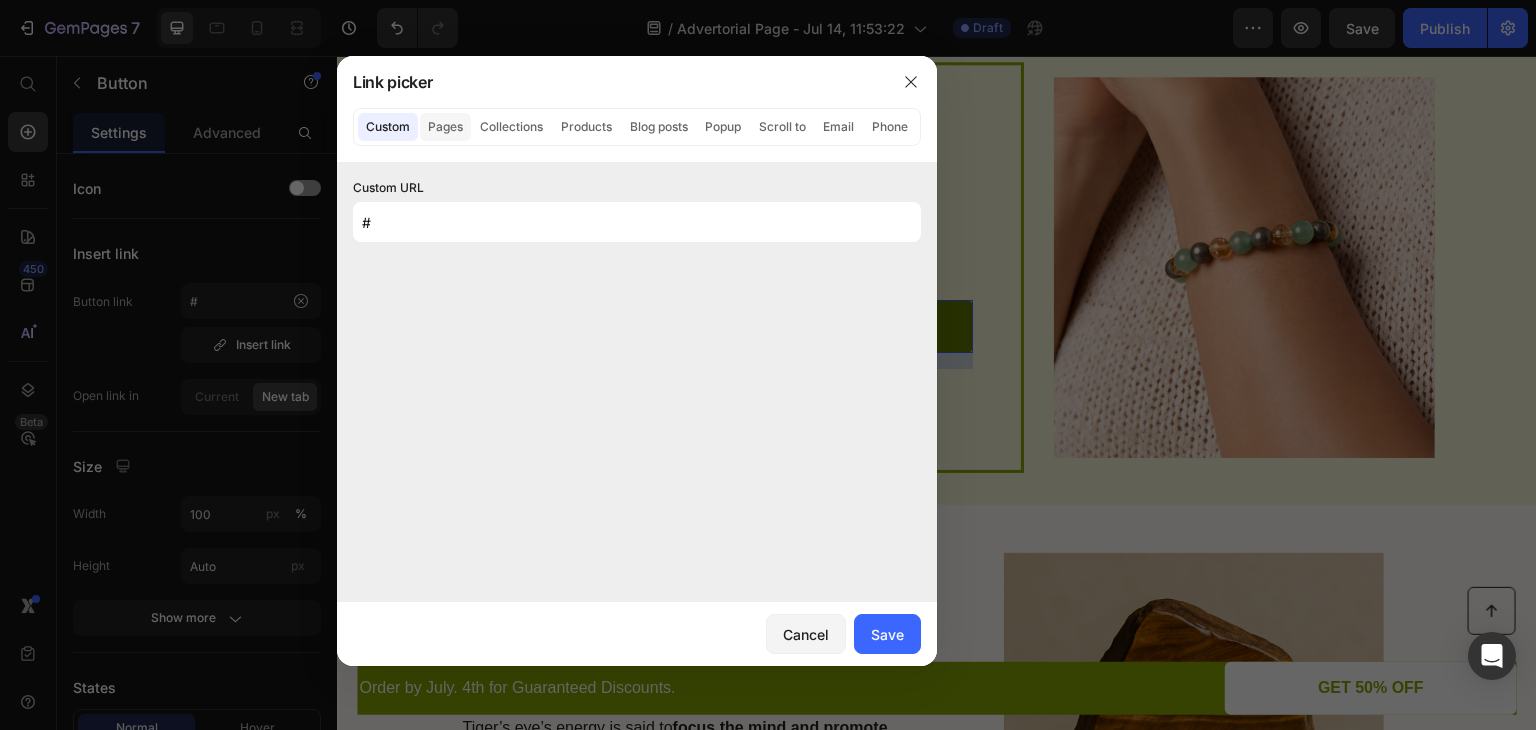 click on "Pages" 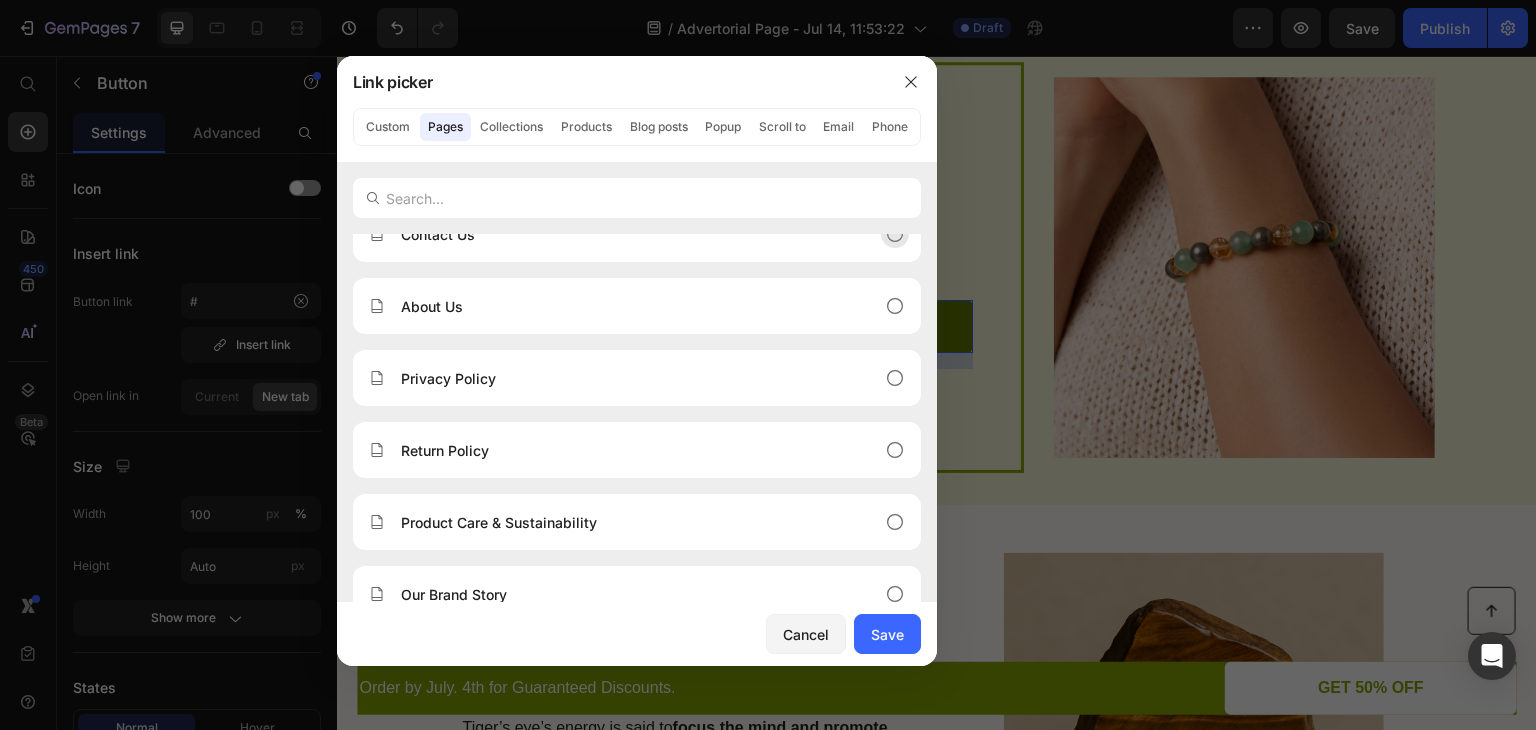 scroll, scrollTop: 0, scrollLeft: 0, axis: both 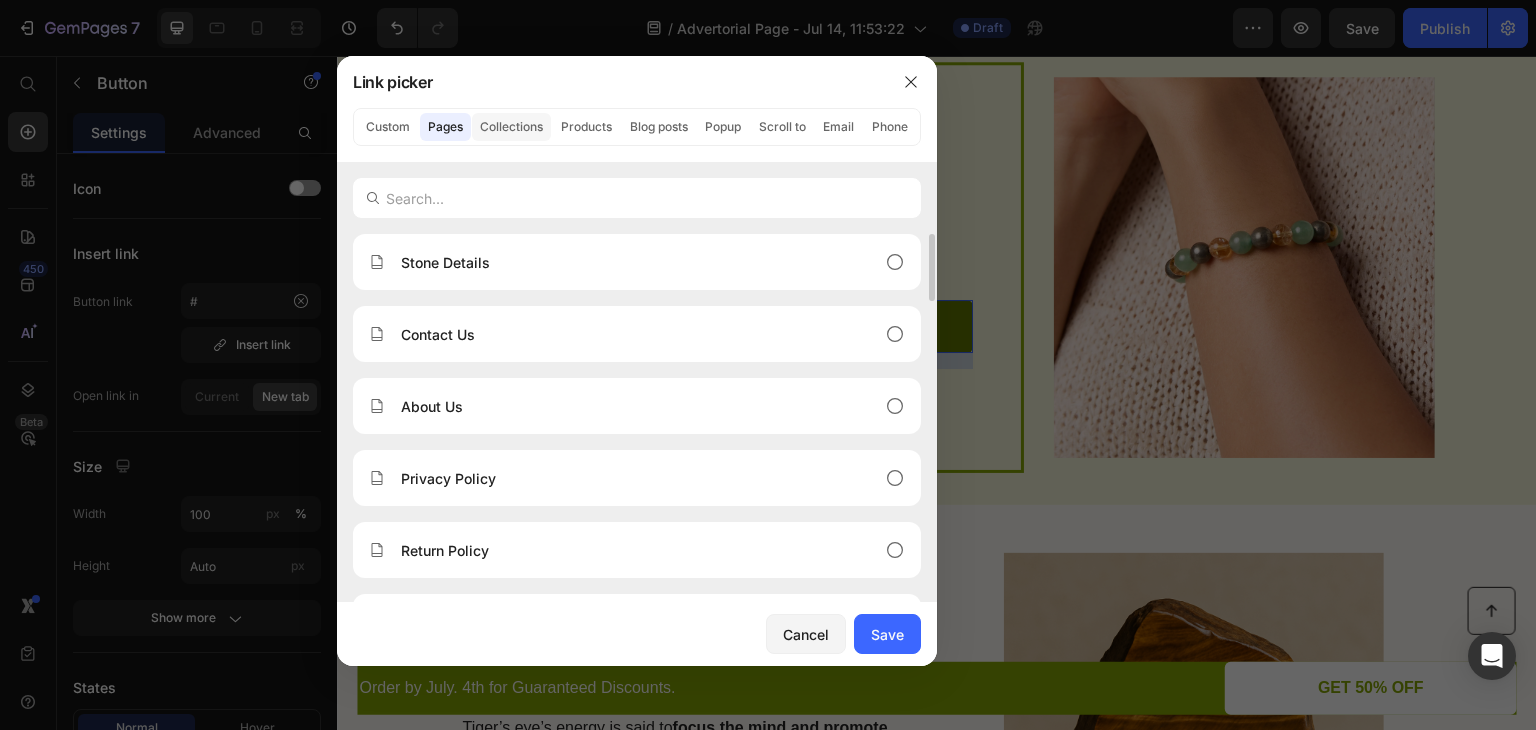 click on "Collections" 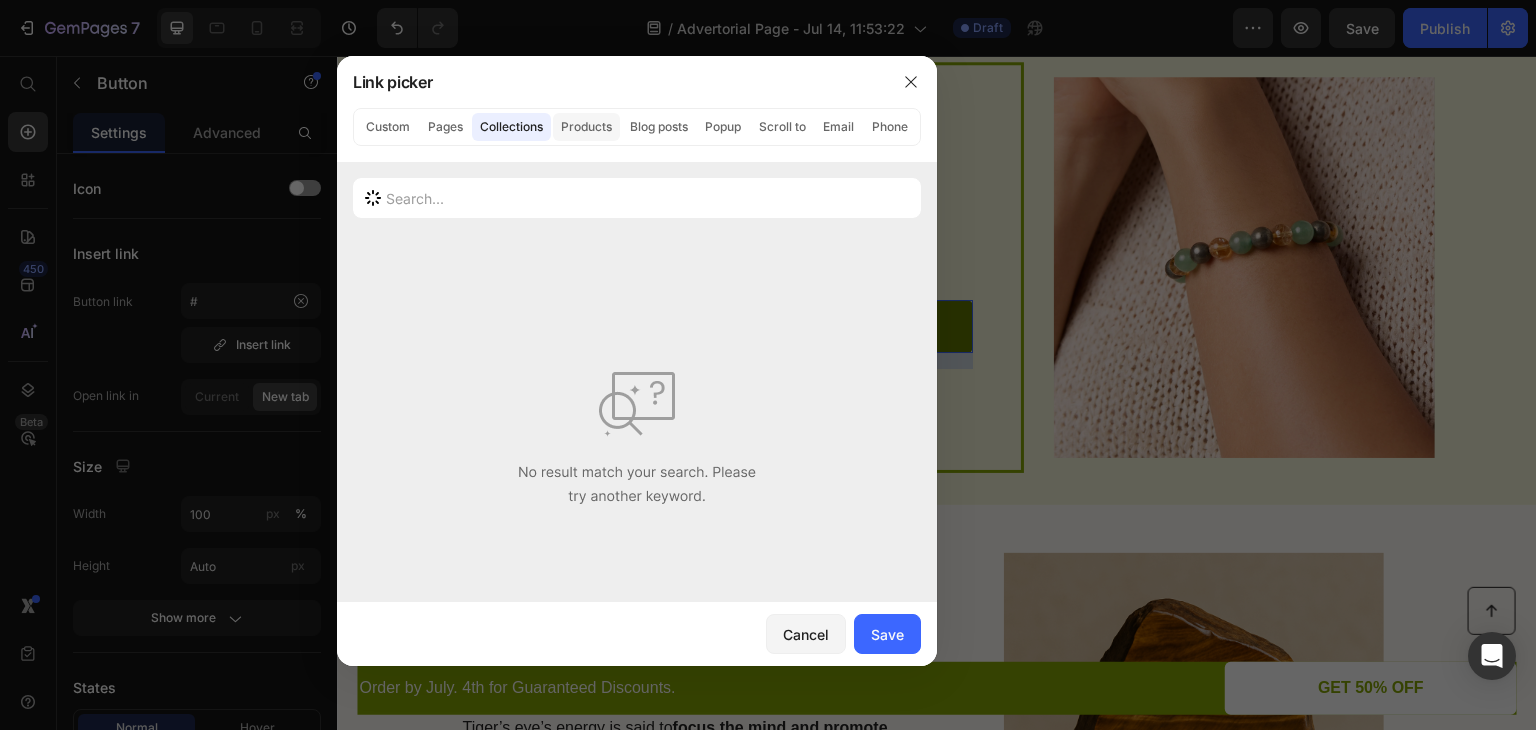 click on "Products" 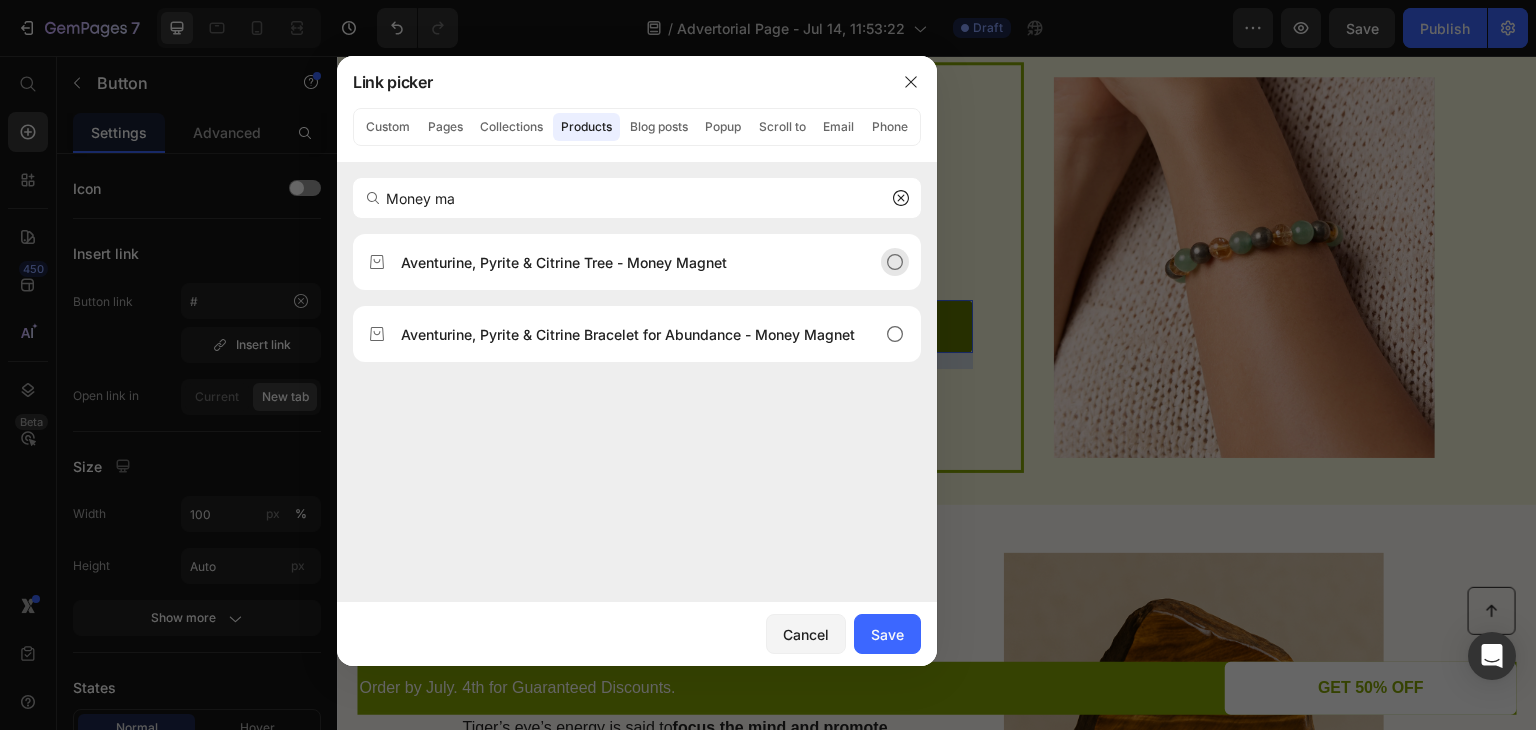 type on "Money ma" 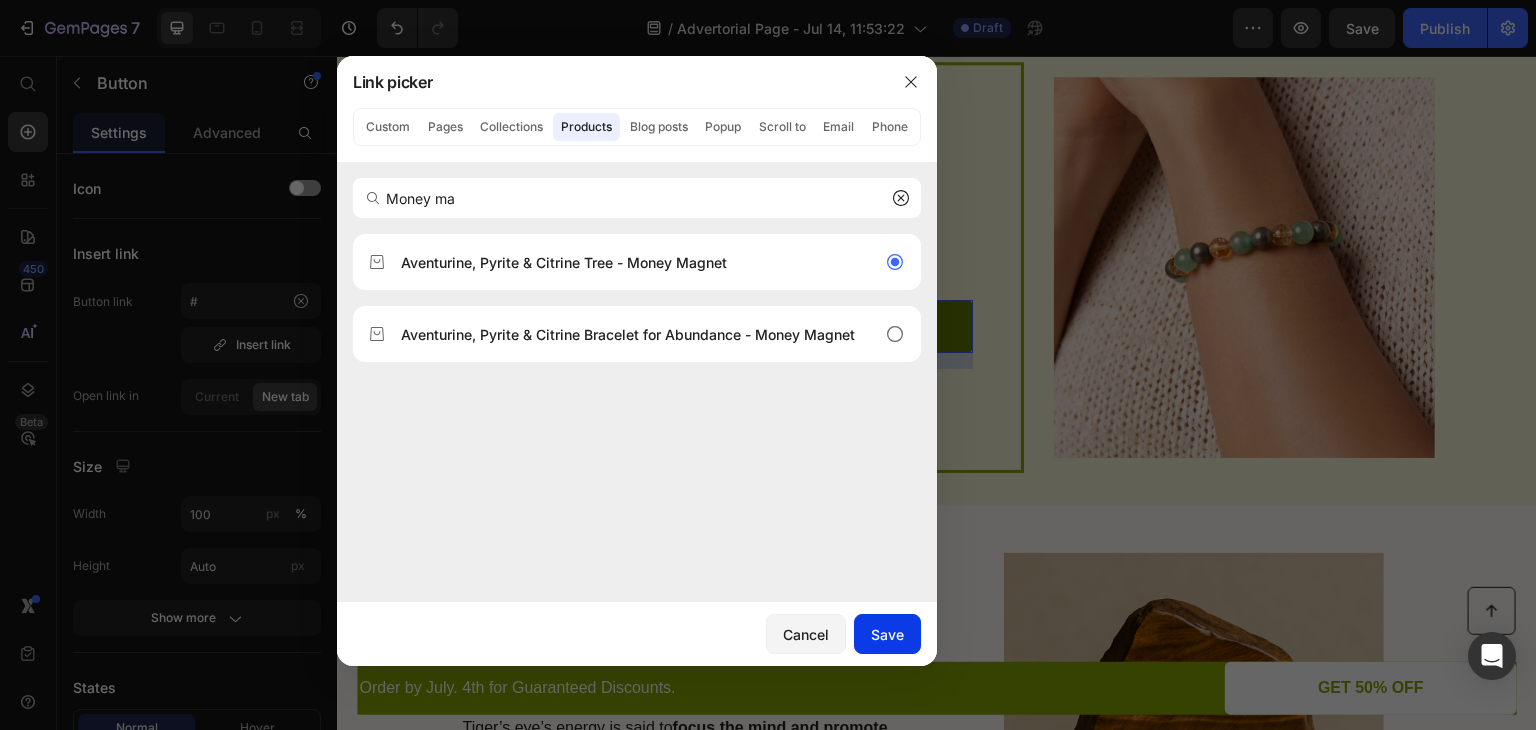 drag, startPoint x: 904, startPoint y: 638, endPoint x: 567, endPoint y: 585, distance: 341.1422 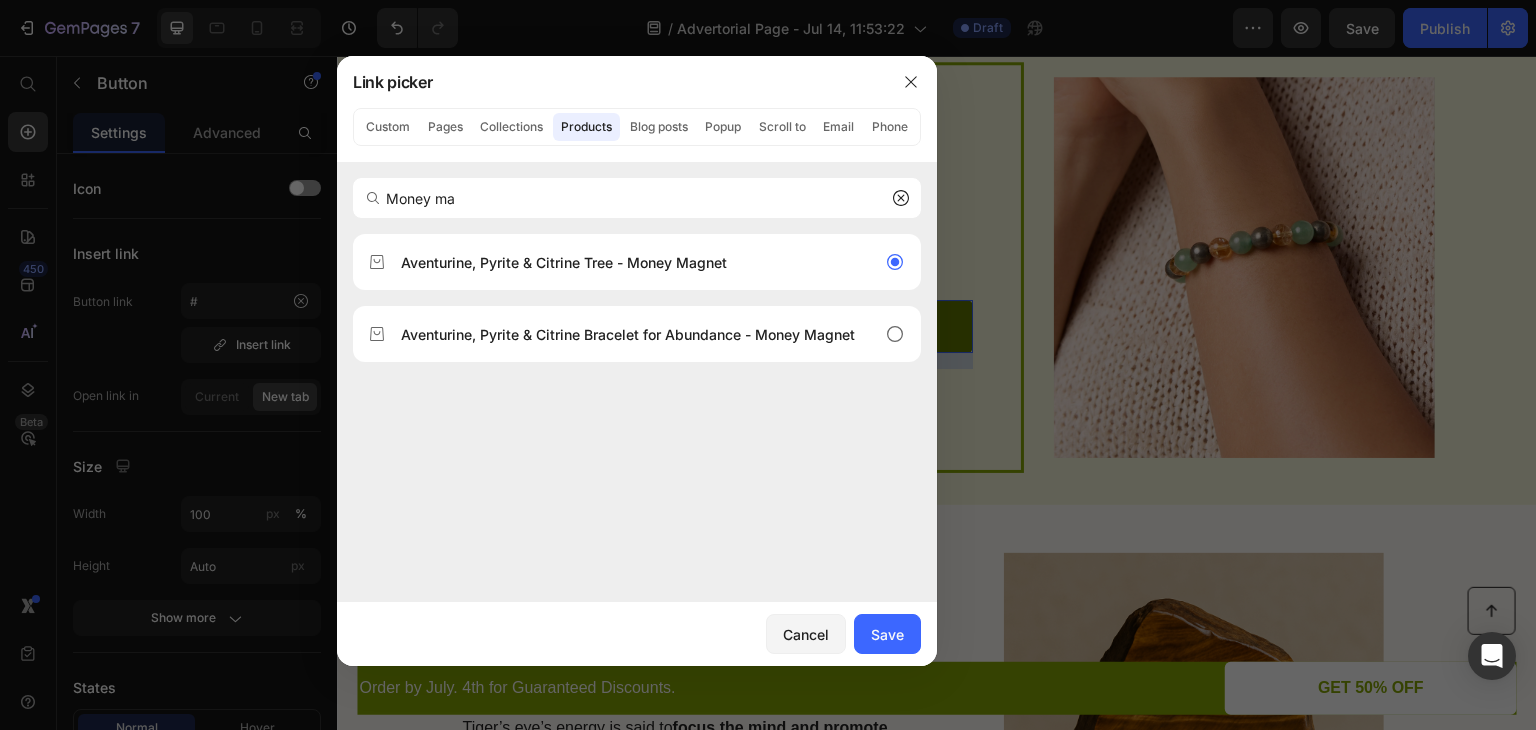 type on "/products/aventurine-pyrite-citrine-tree-money-magnet" 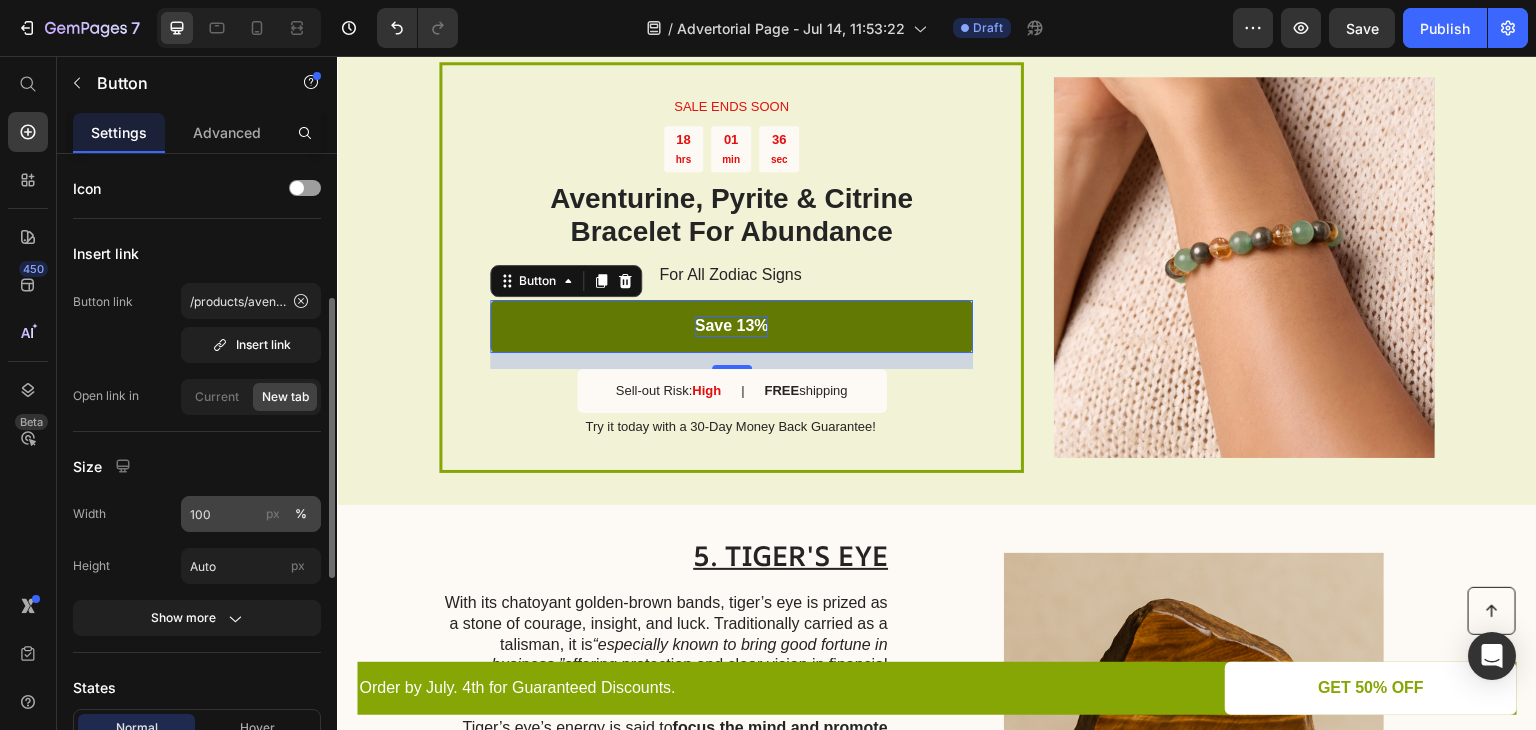 scroll, scrollTop: 100, scrollLeft: 0, axis: vertical 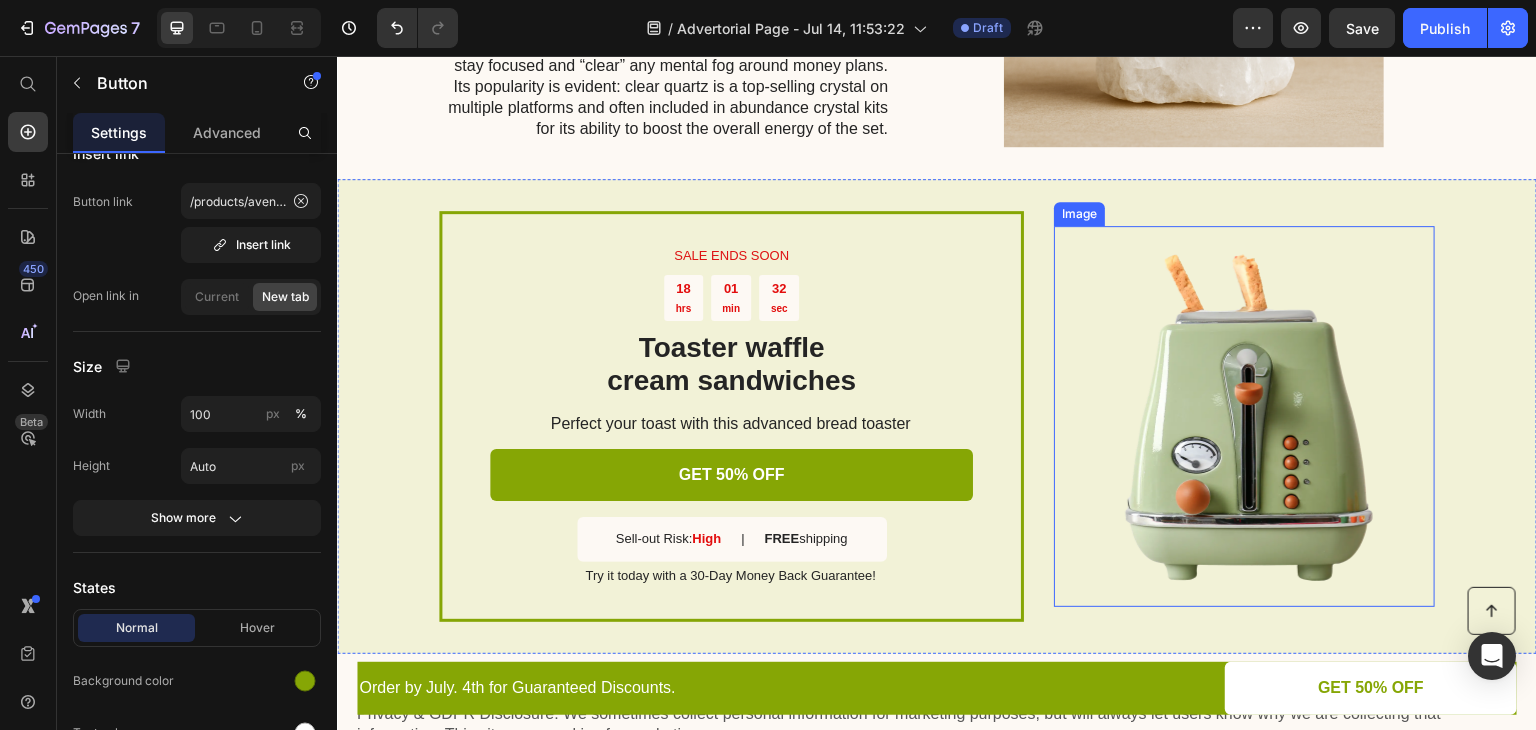 click at bounding box center (1244, 416) 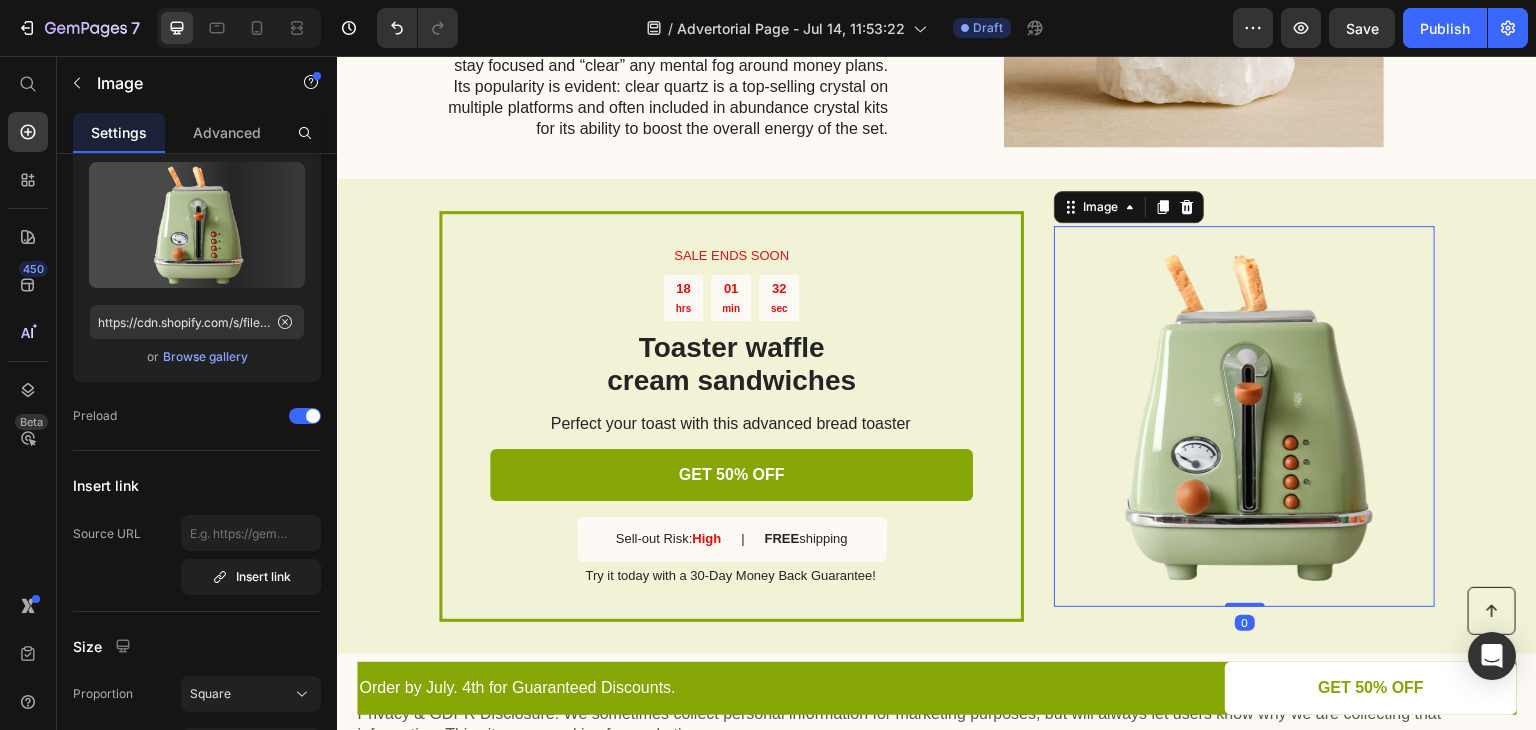 scroll, scrollTop: 0, scrollLeft: 0, axis: both 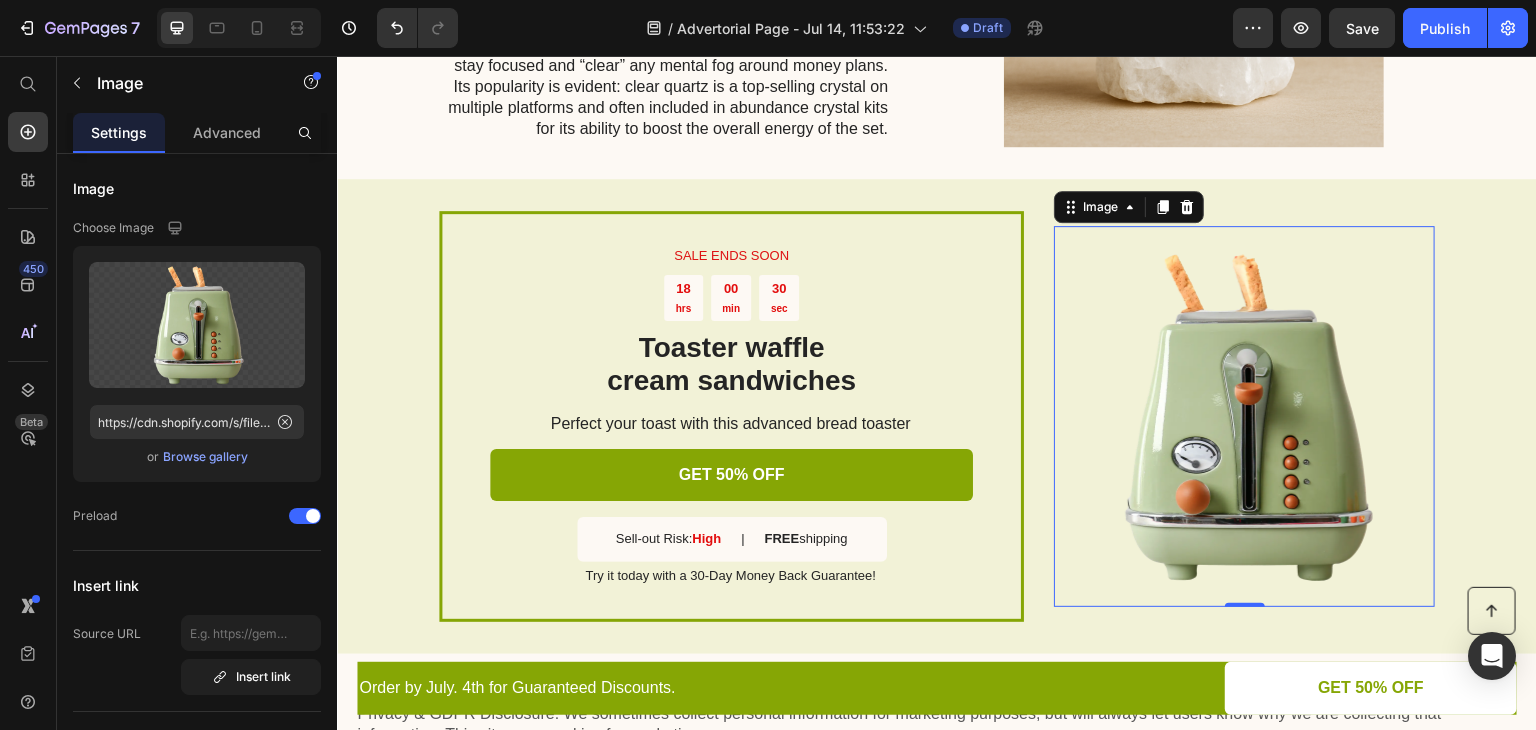 click at bounding box center [1244, 416] 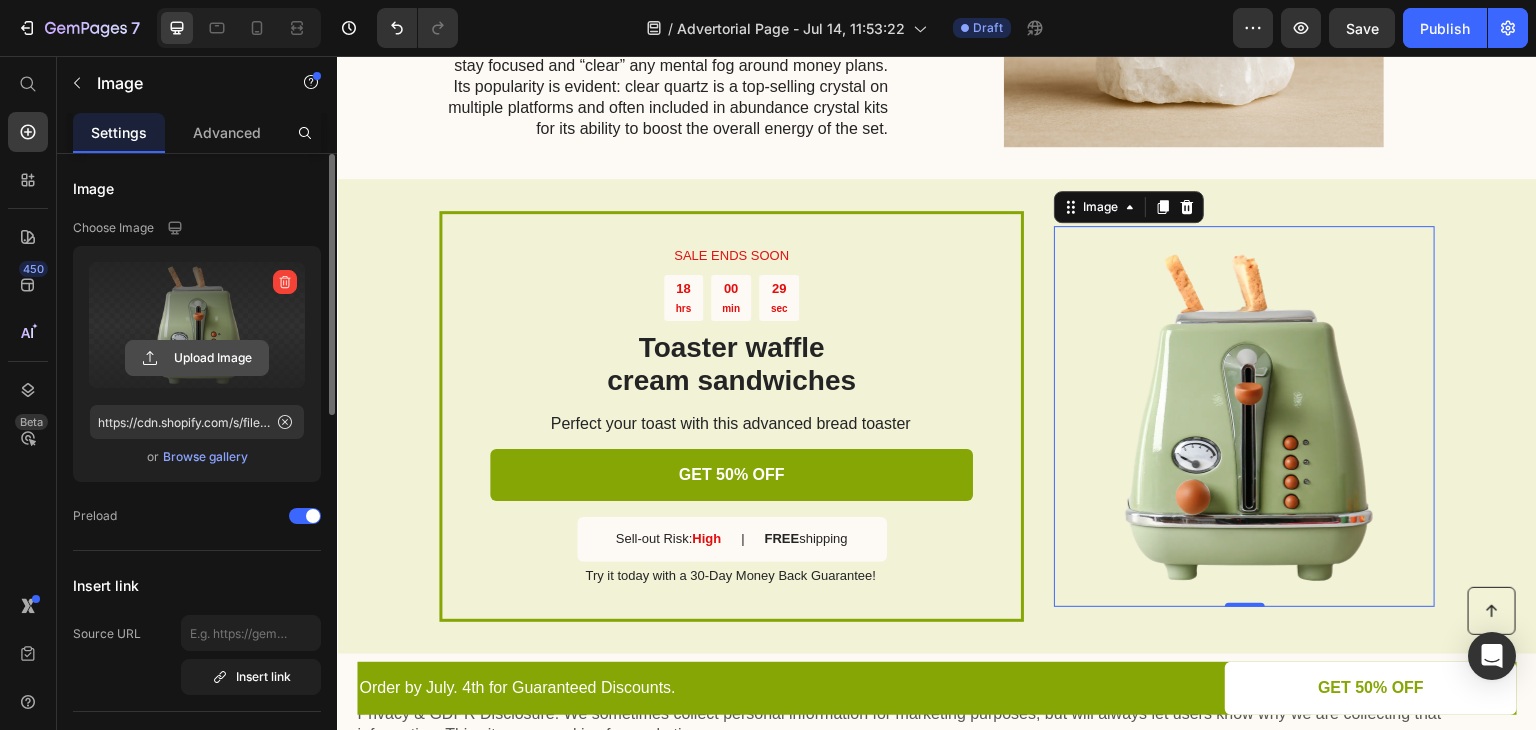 click 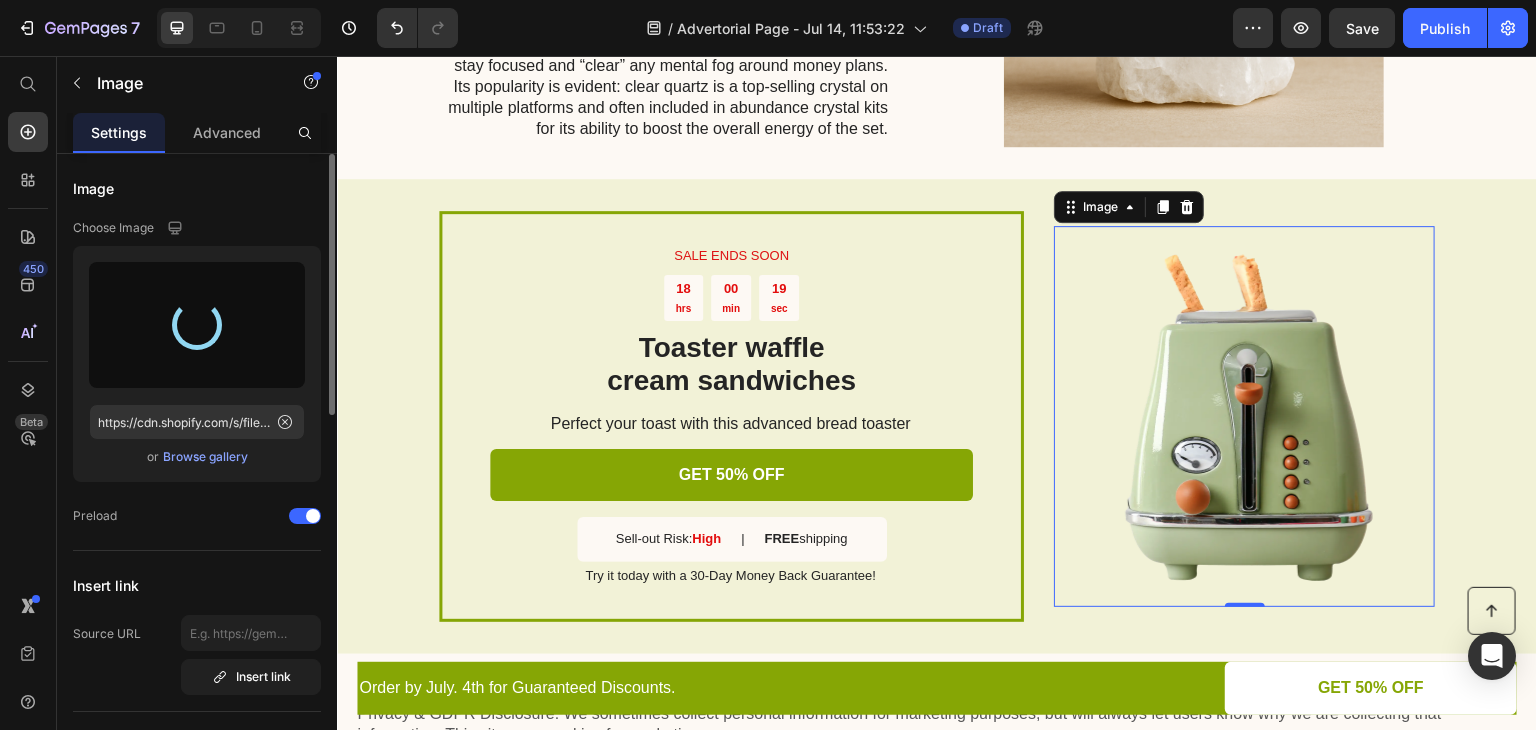 type on "https://cdn.shopify.com/s/files/1/0577/3764/2178/files/gempages_573931817913025584-fa73f855-96db-4256-9072-4449df1d622c.jpg" 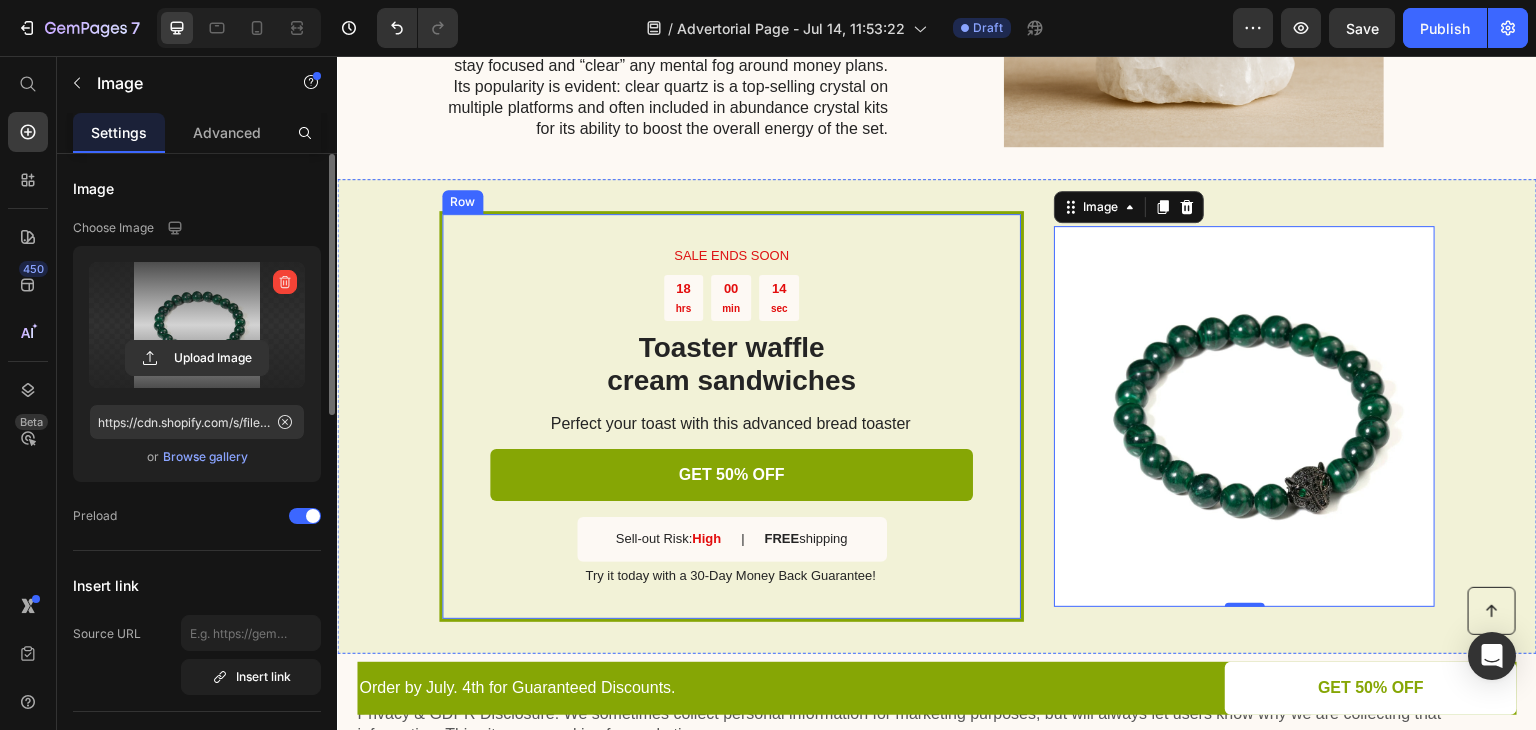 click on "SALE ENDS SOON Text Block 18 hrs 00 min 14 sec Countdown Timer Toaster waffle cream sandwiches Heading Perfect your toast with this advanced bread toaster Text Block GET 50% OFF Button Sell-out Risk:  High Text Block | Text Block FREE  shipping Text Block Row Try it today with a 30-Day Money Back Guarantee! Text Block" at bounding box center [731, 416] 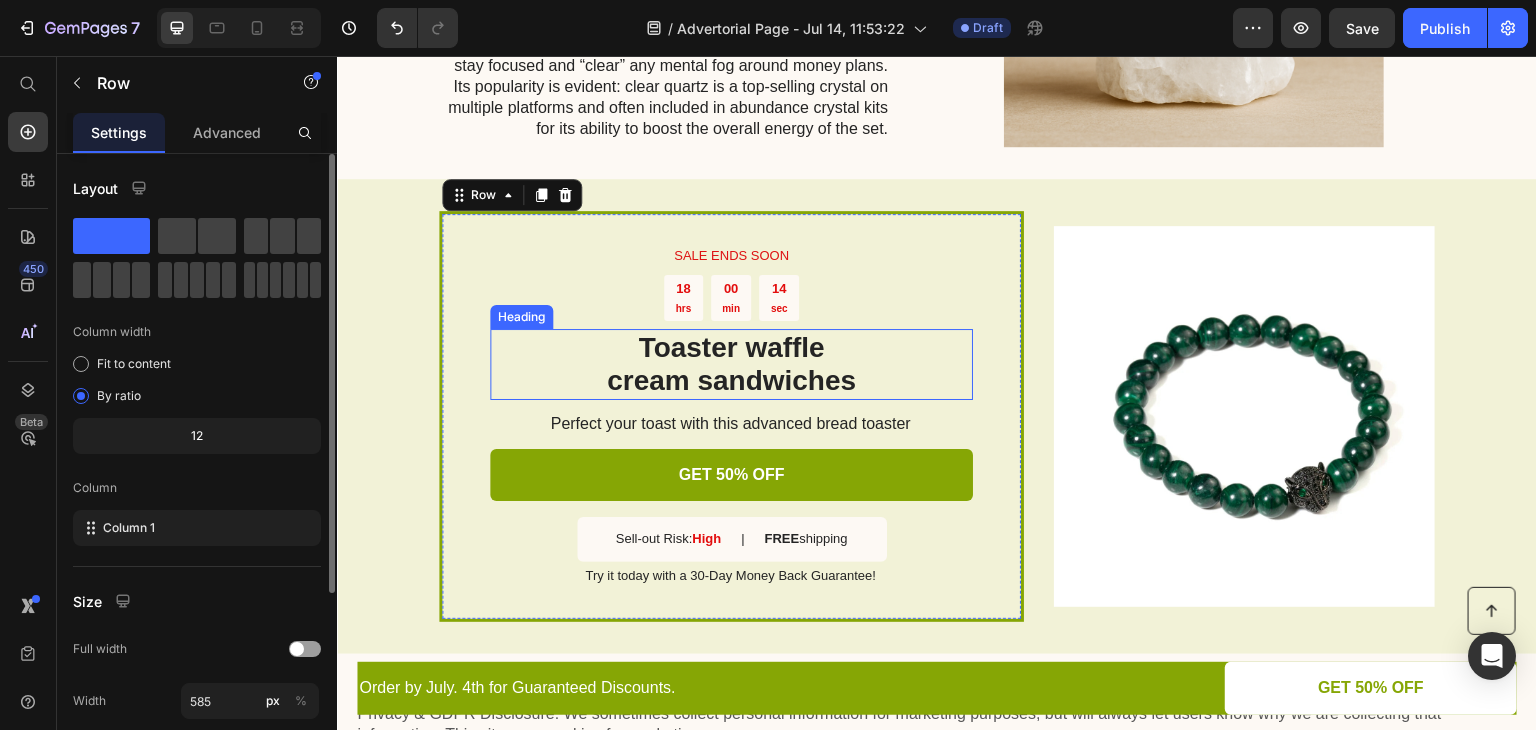 click on "Toaster waffle cream sandwiches" at bounding box center (731, 364) 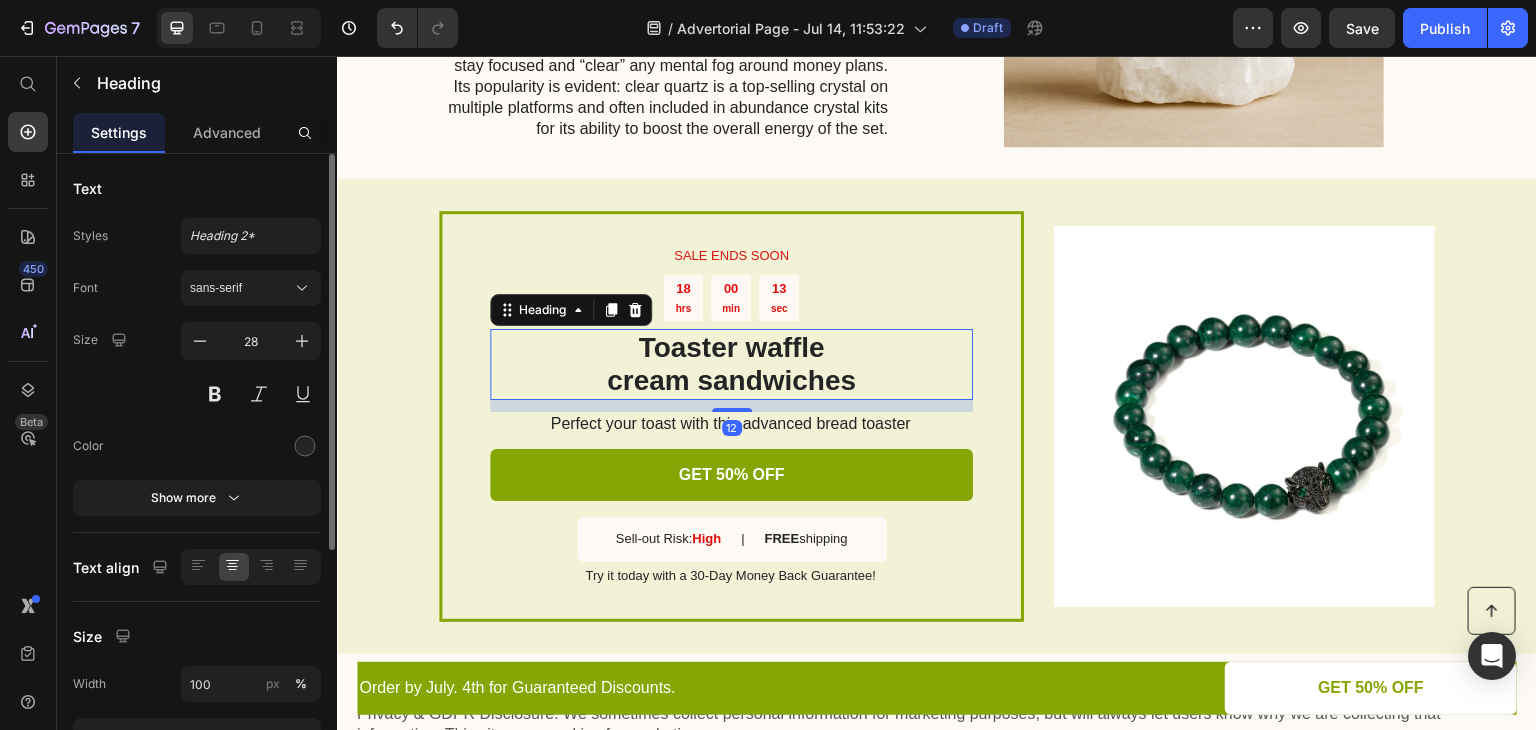 click on "Toaster waffle cream sandwiches" at bounding box center [731, 364] 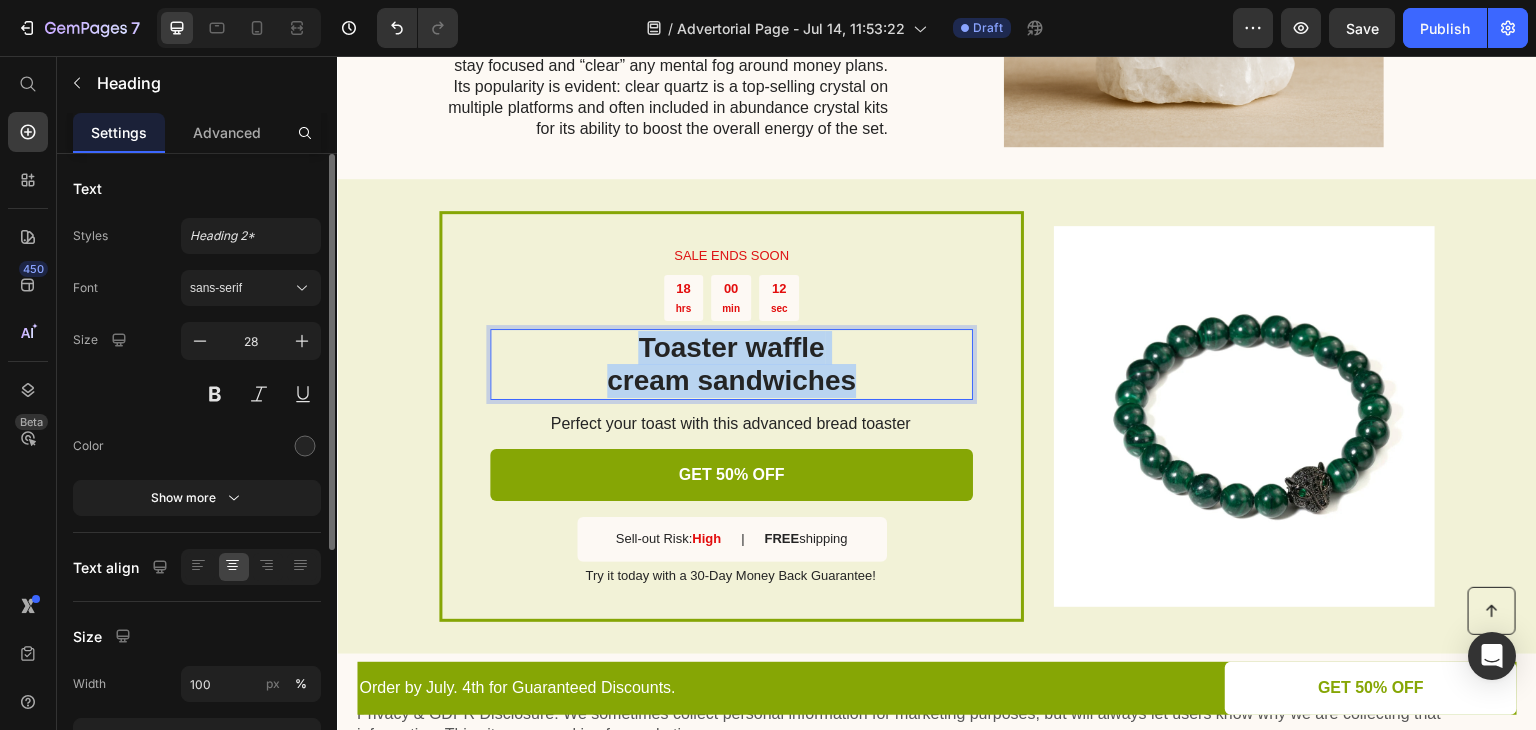drag, startPoint x: 632, startPoint y: 345, endPoint x: 878, endPoint y: 374, distance: 247.70345 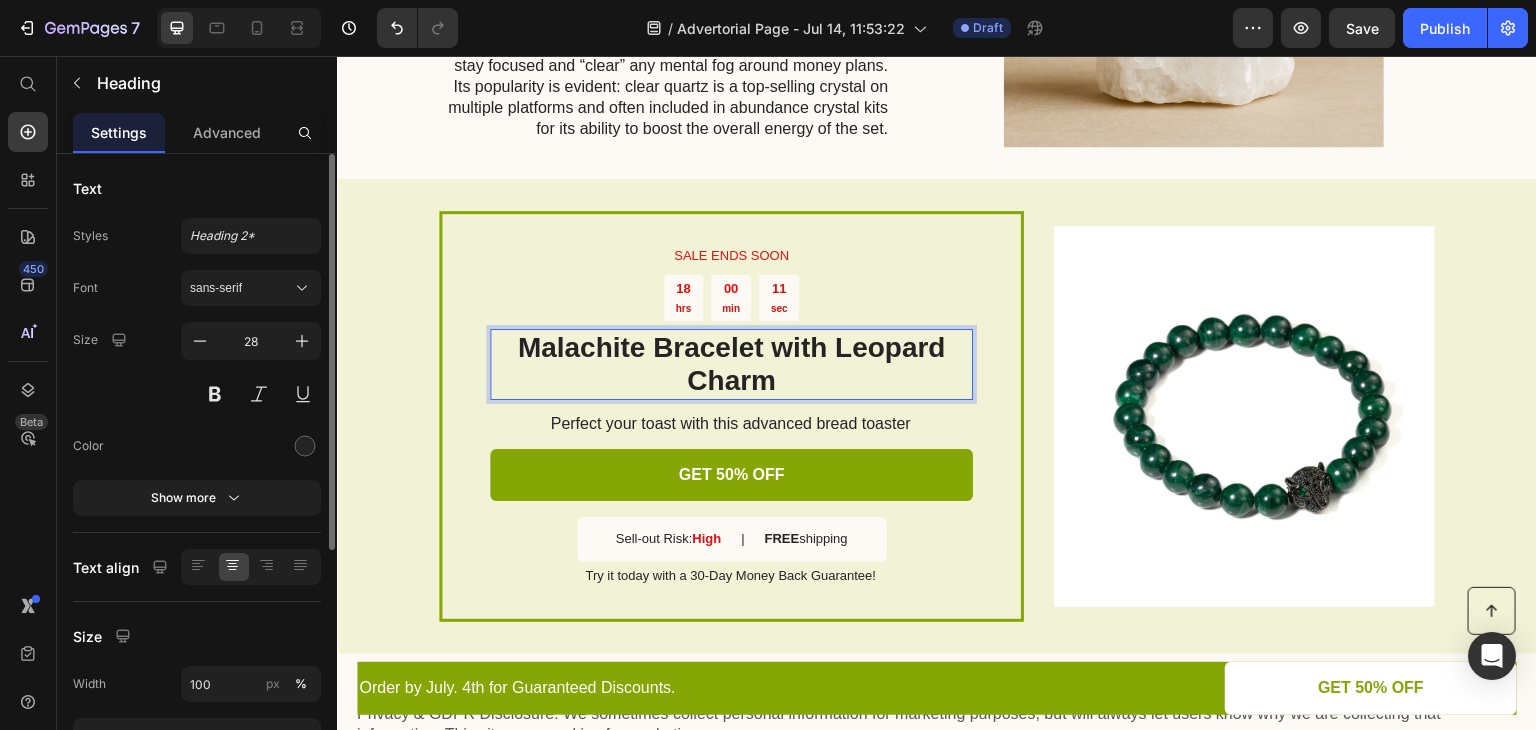 click on "Malachite Bracelet with Leopard Charm" at bounding box center (731, 364) 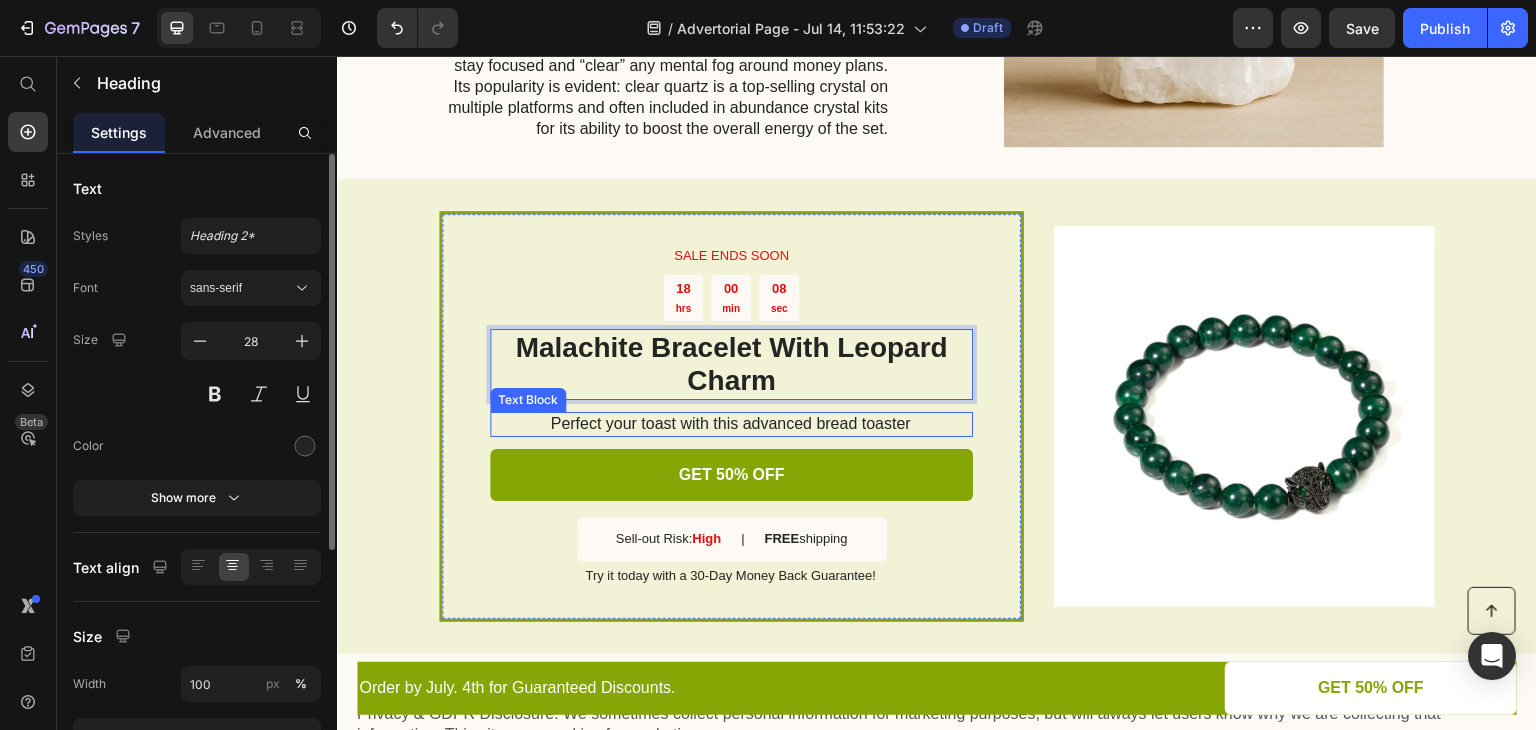 click on "Perfect your toast with this advanced bread toaster" at bounding box center (730, 424) 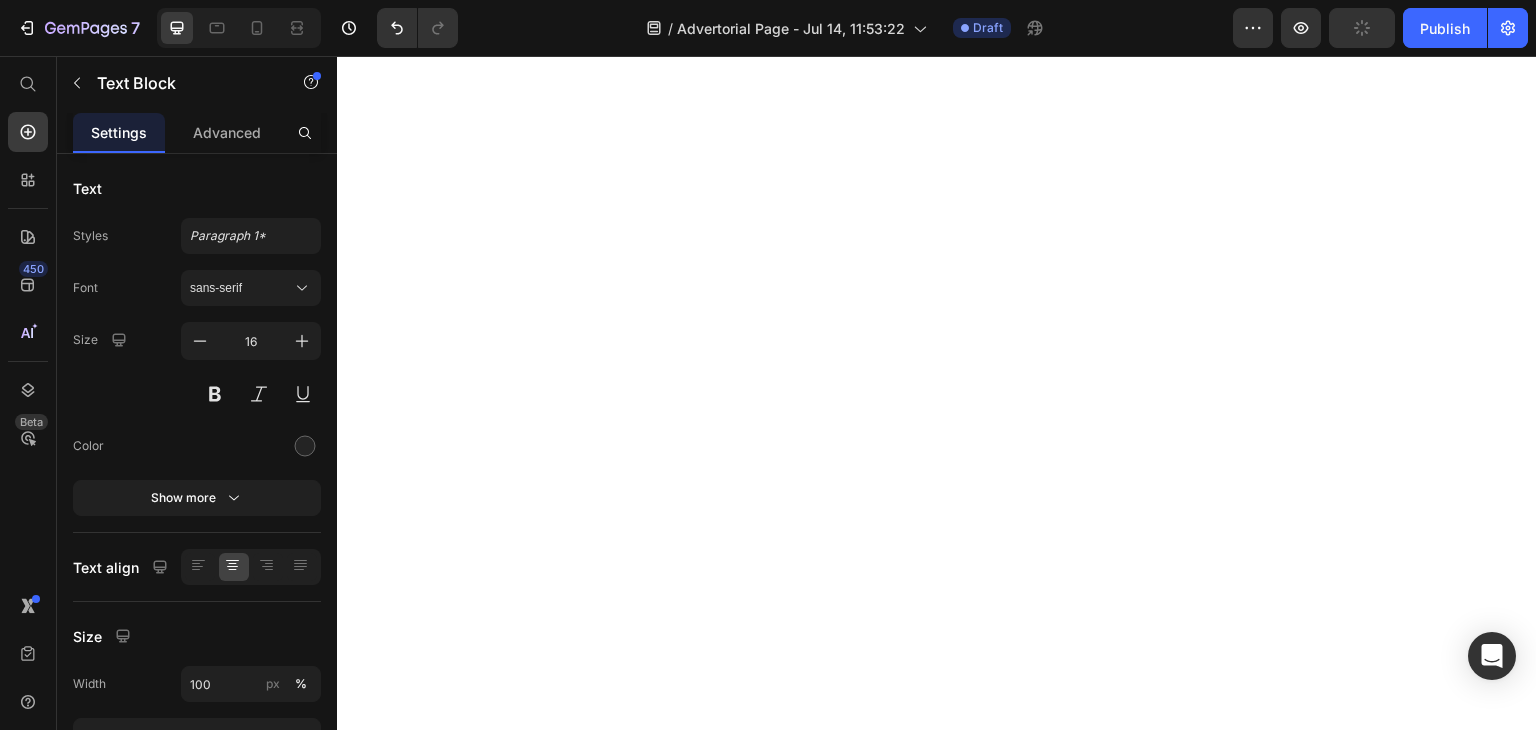 scroll, scrollTop: 0, scrollLeft: 0, axis: both 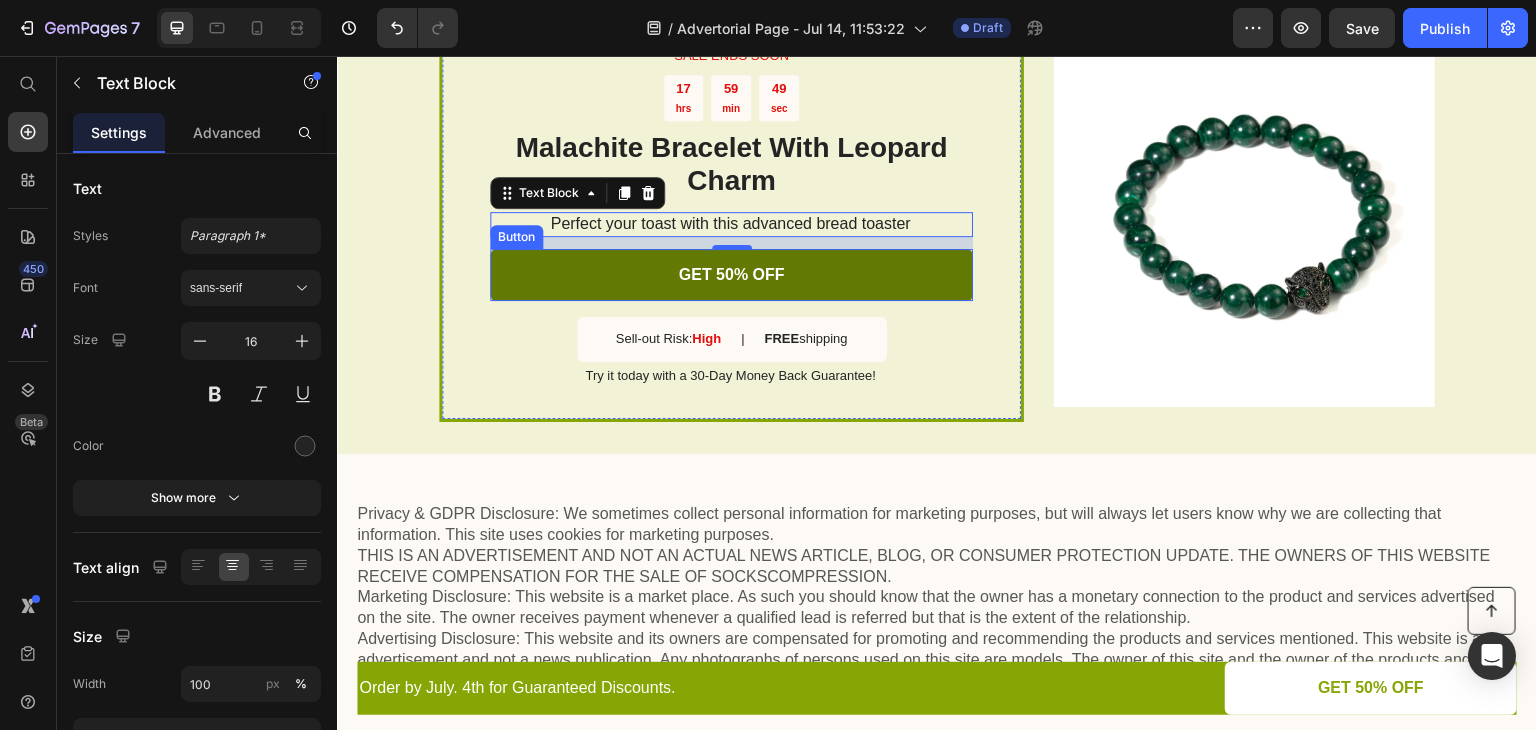 click on "GET 50% OFF" at bounding box center (731, 275) 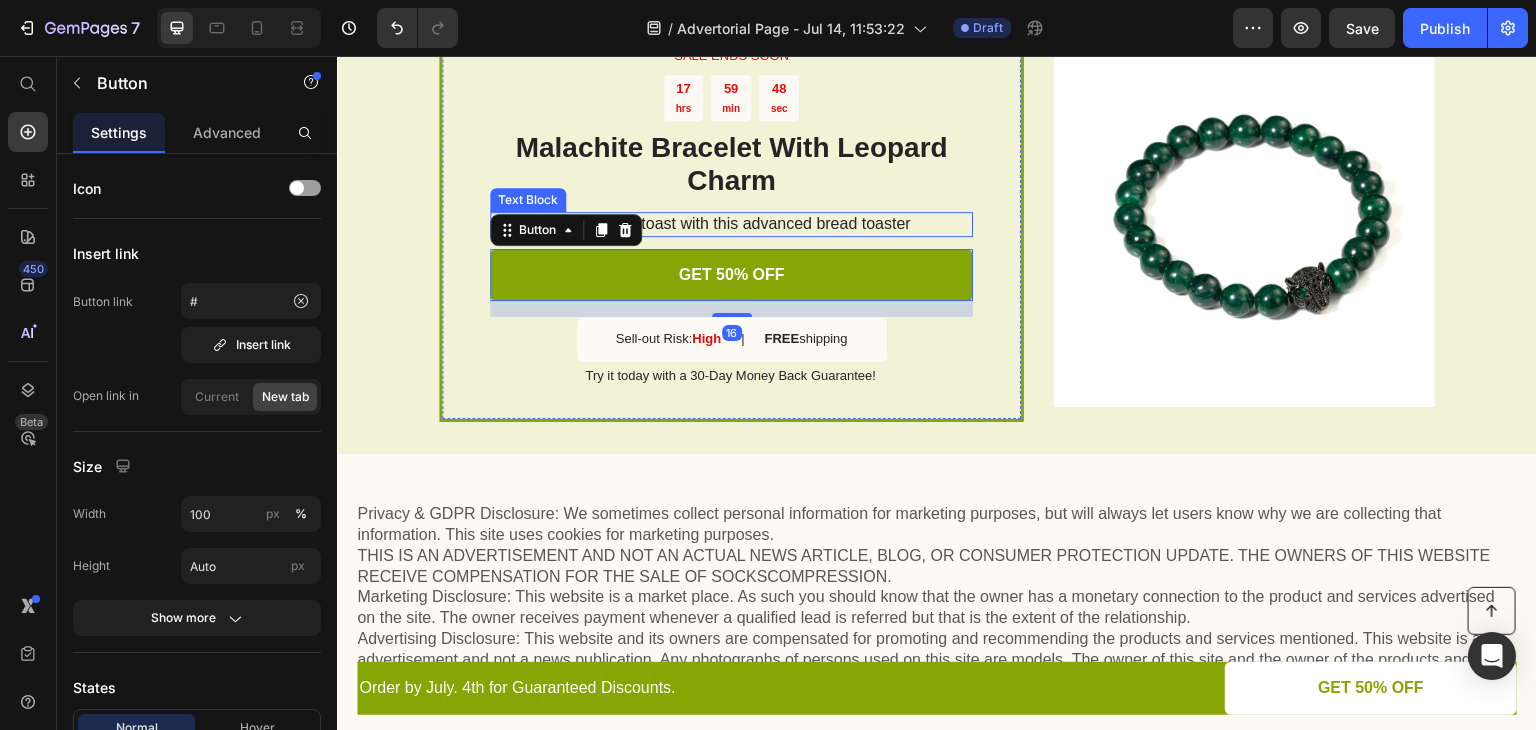 click on "Perfect your toast with this advanced bread toaster" at bounding box center (730, 224) 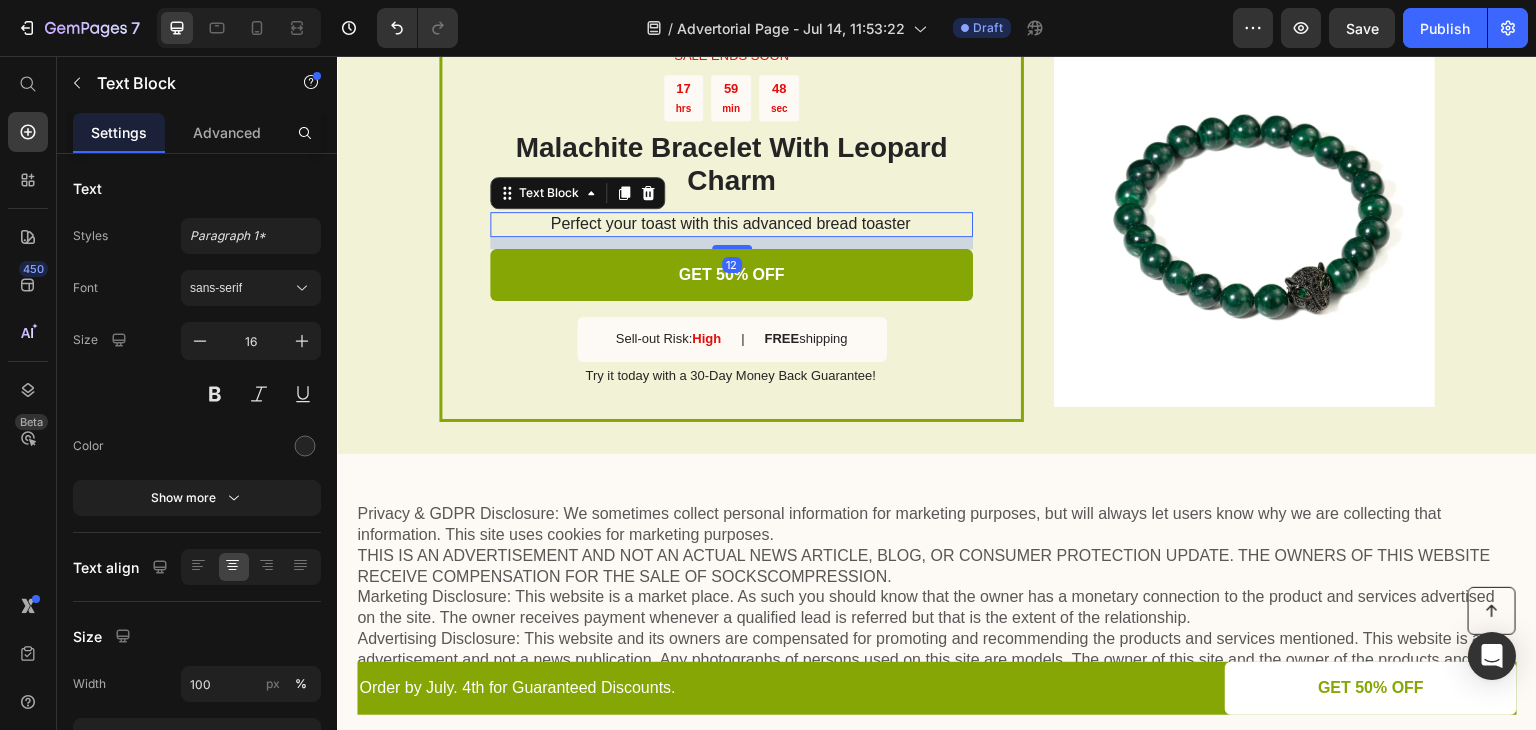 click on "Perfect your toast with this advanced bread toaster" at bounding box center [730, 224] 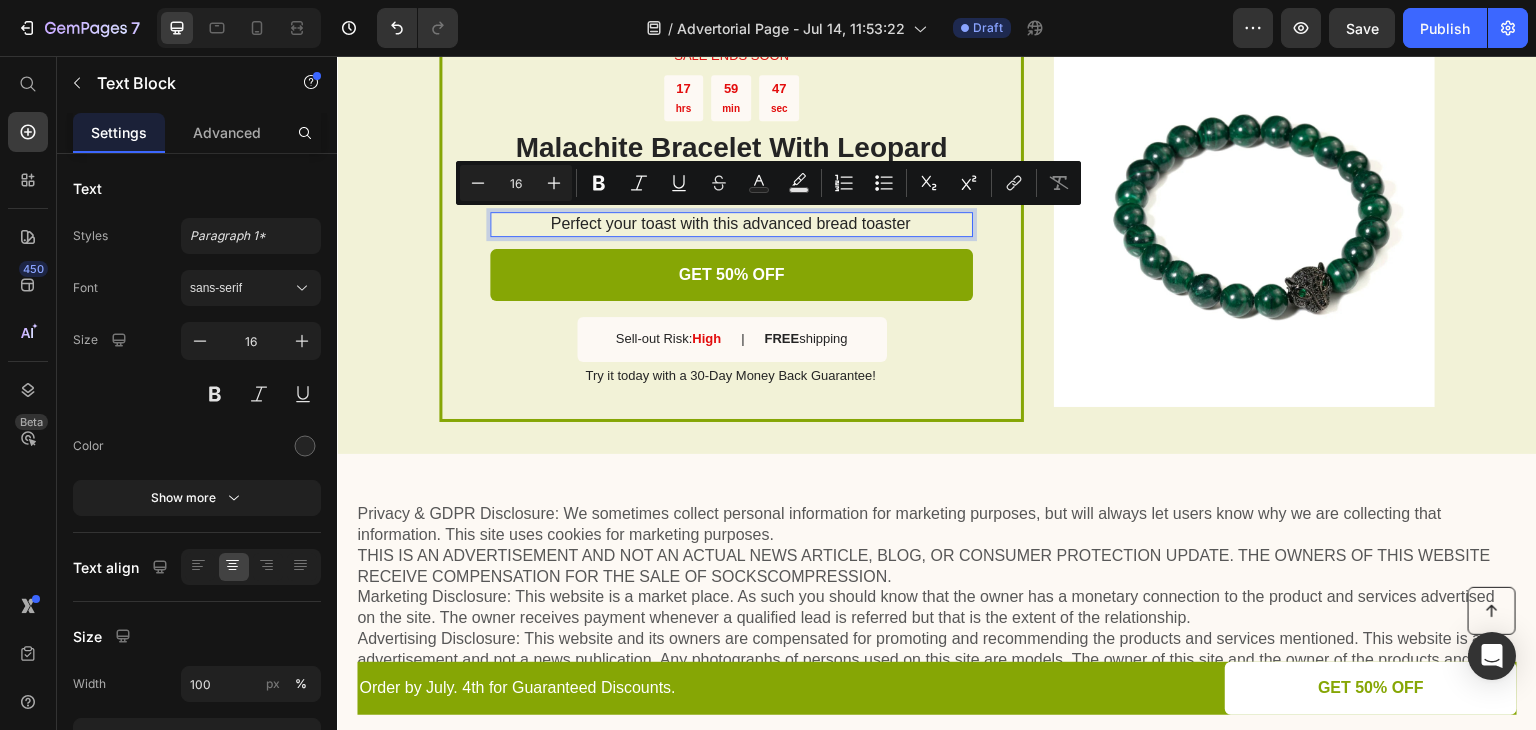 click on "Perfect your toast with this advanced bread toaster" at bounding box center (730, 224) 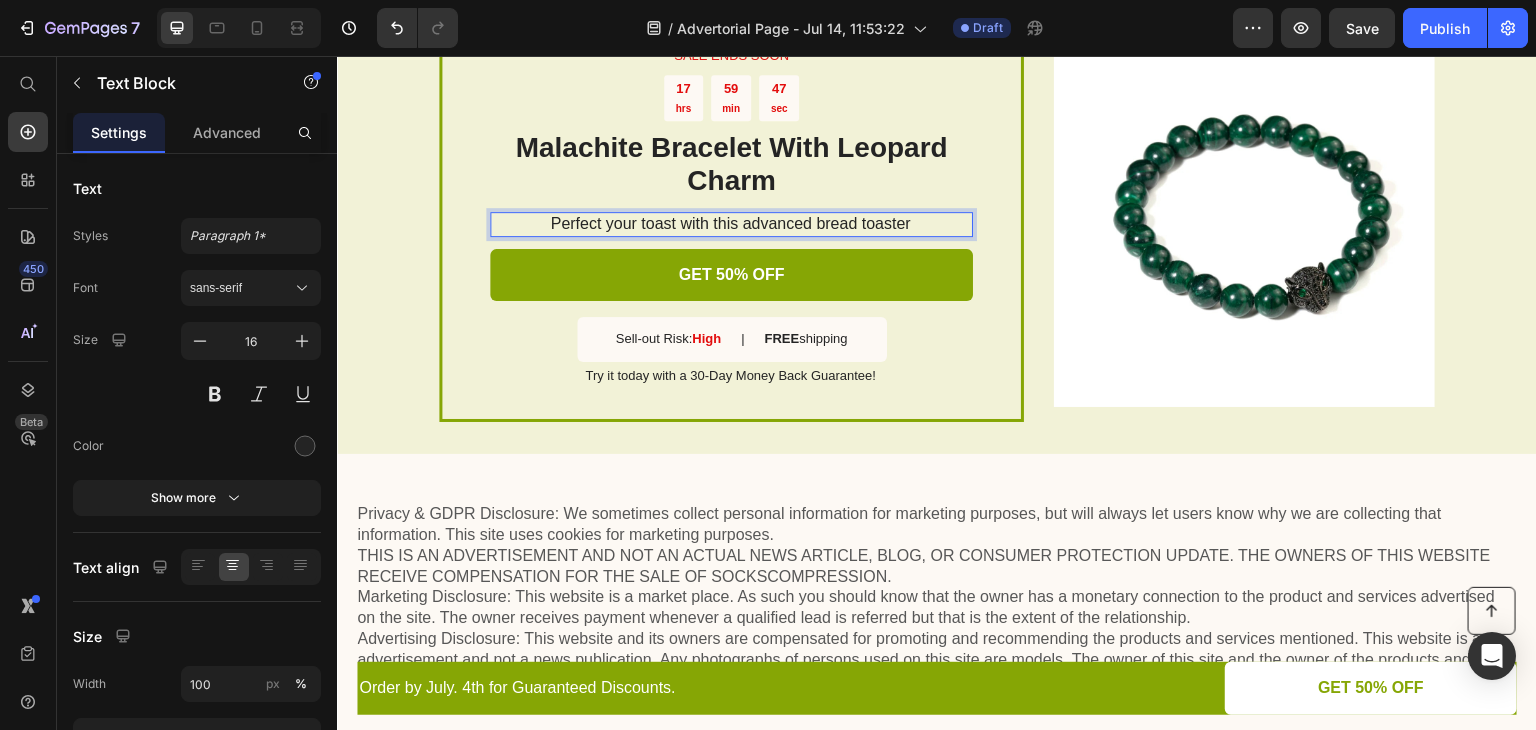 click on "Perfect your toast with this advanced bread toaster" at bounding box center (730, 224) 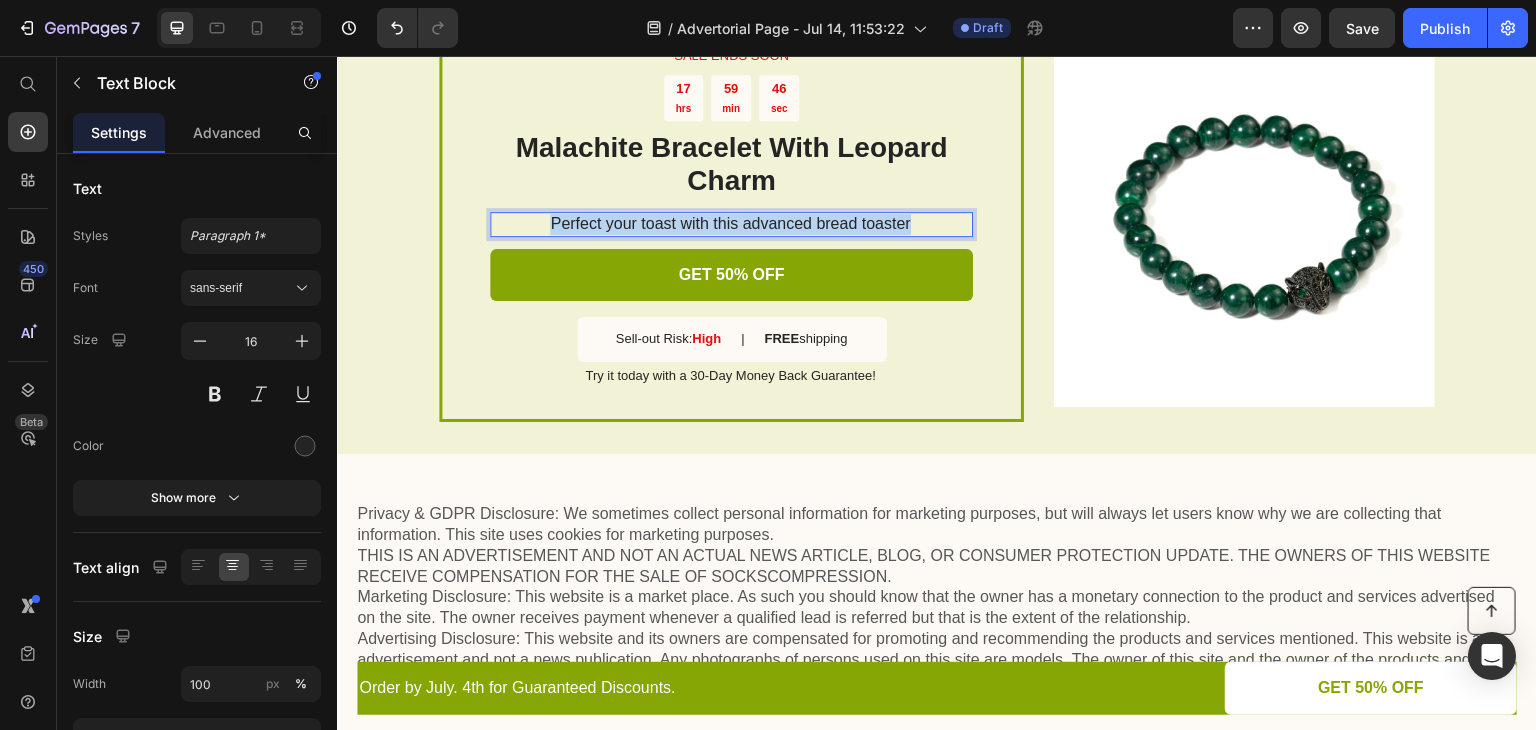 click on "Perfect your toast with this advanced bread toaster" at bounding box center [730, 224] 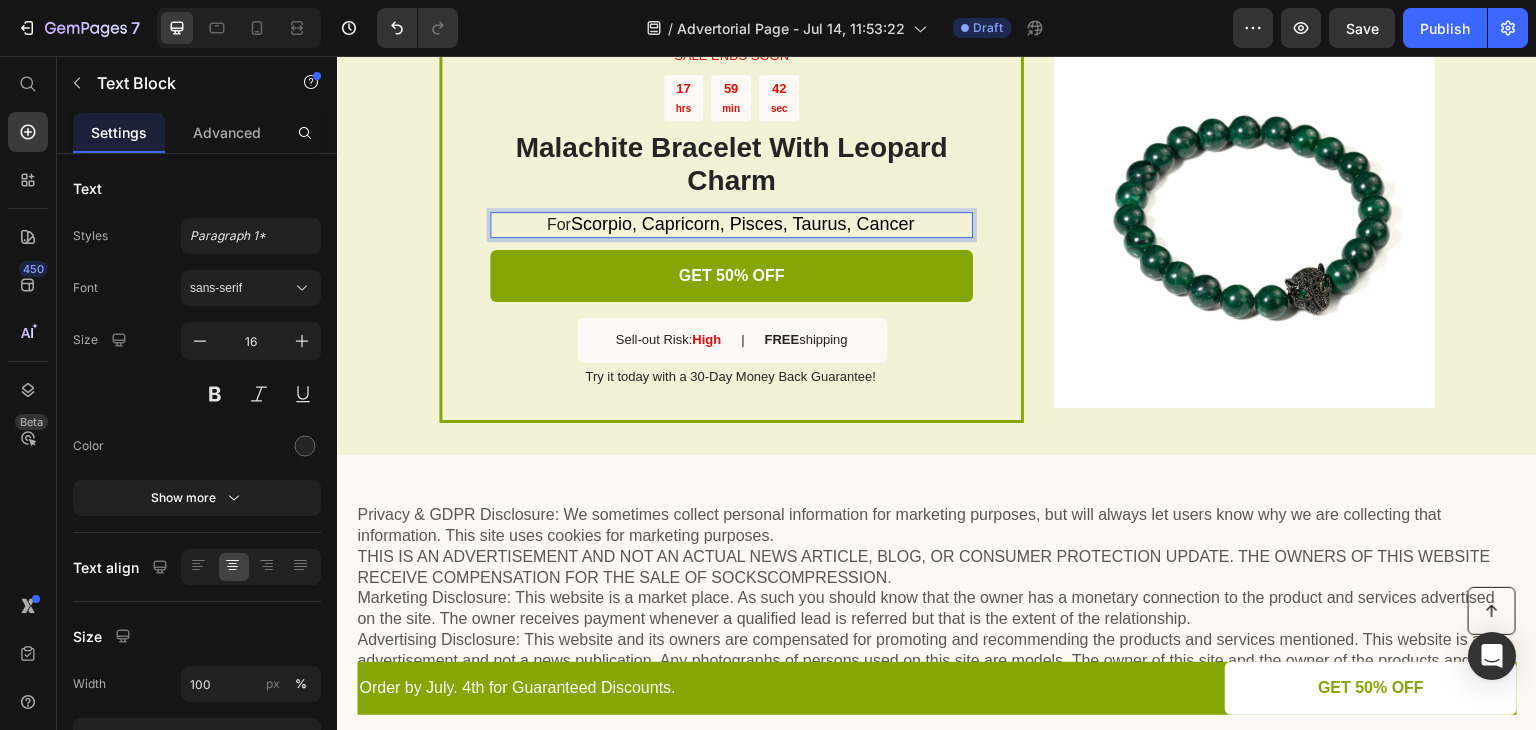 click on "For  Scorpio, Capricorn, Pisces, Taurus, Cancer" at bounding box center (730, 225) 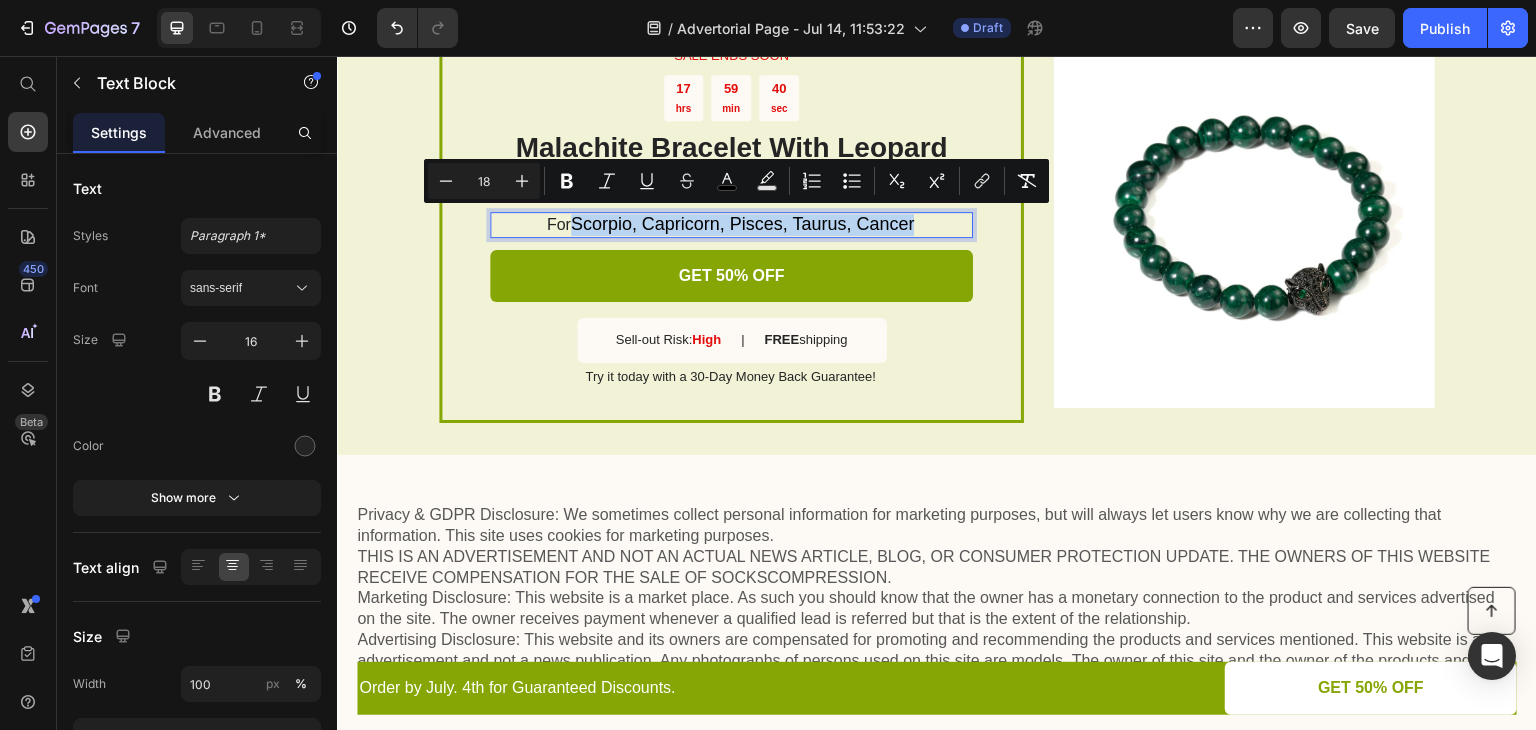 drag, startPoint x: 568, startPoint y: 225, endPoint x: 896, endPoint y: 225, distance: 328 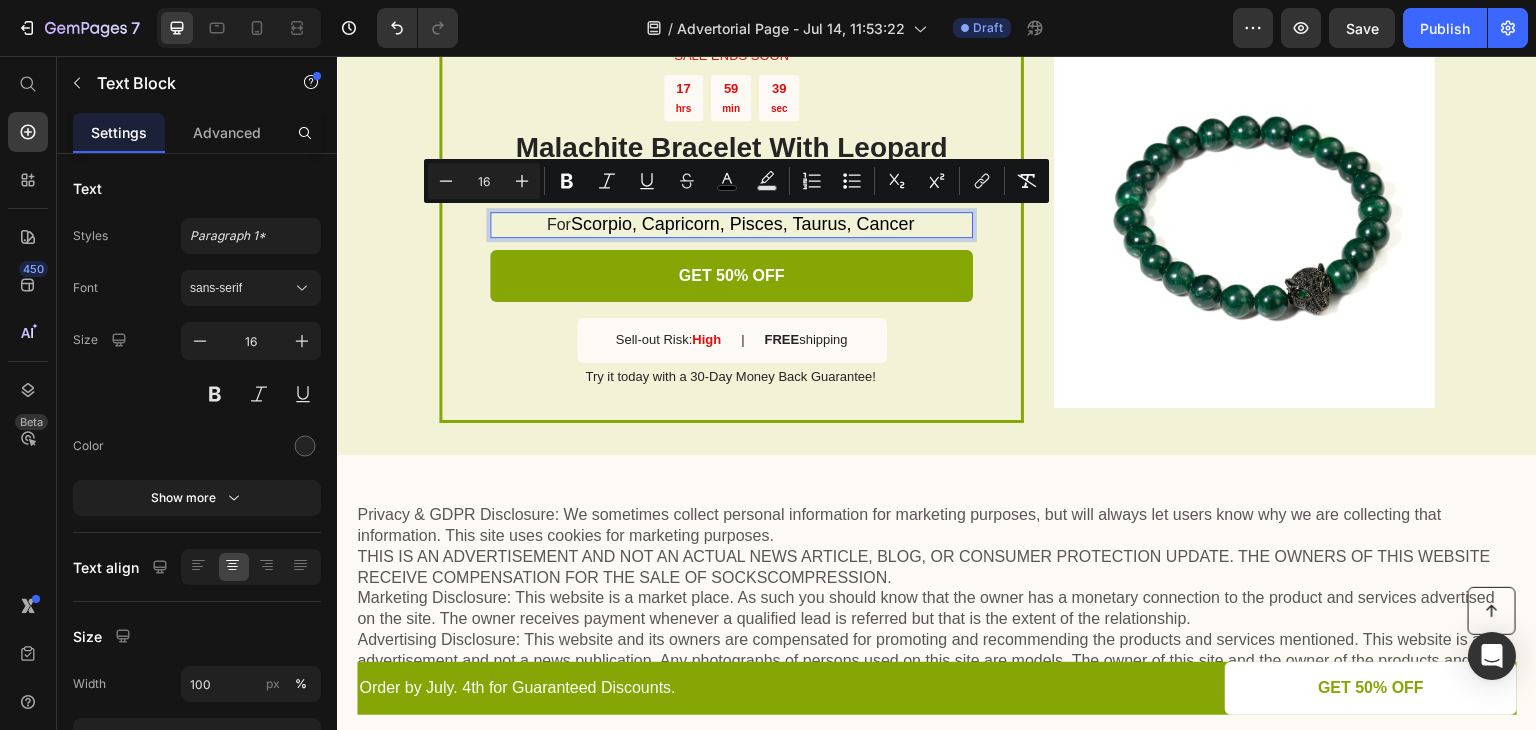click on "For  Scorpio, Capricorn, Pisces, Taurus, Cancer" at bounding box center (730, 225) 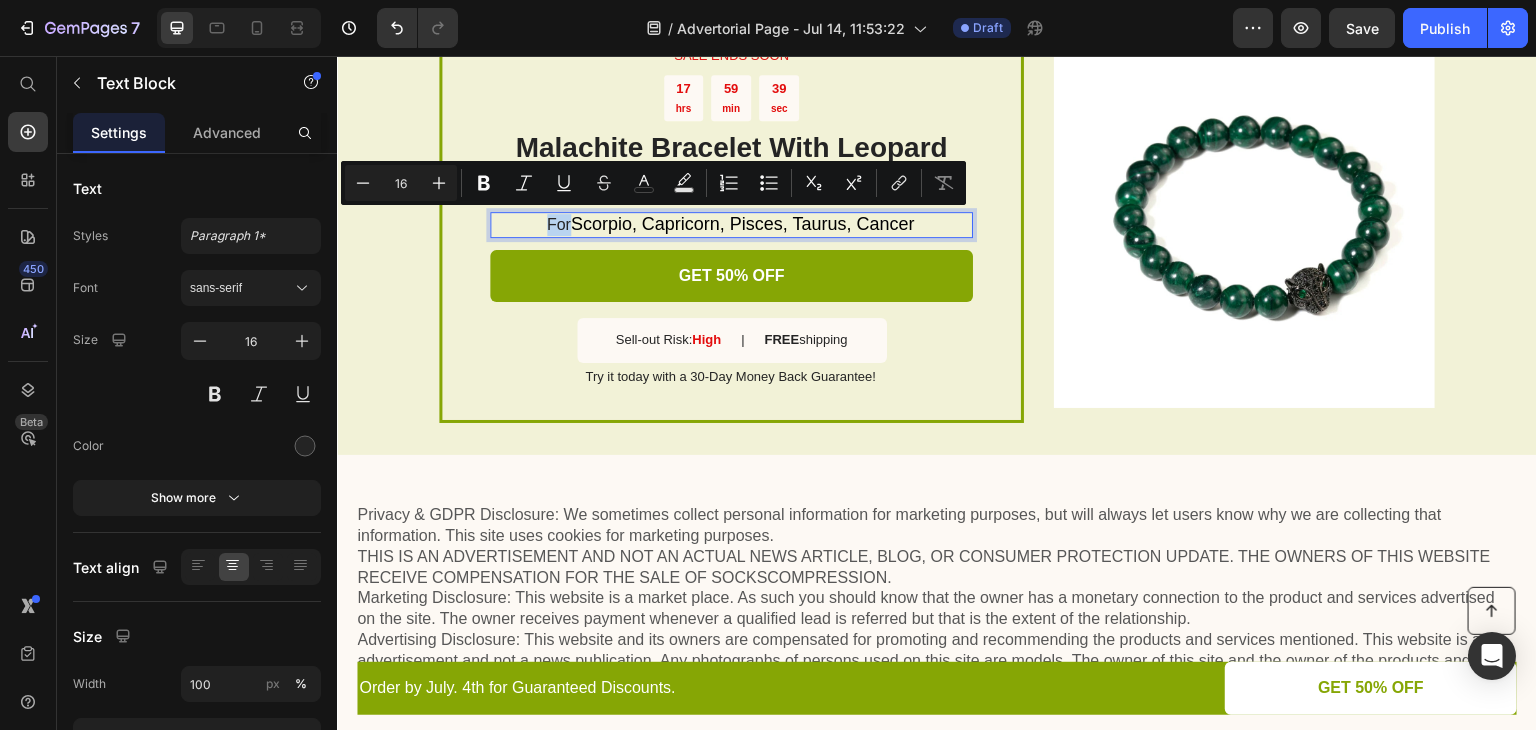 drag, startPoint x: 539, startPoint y: 223, endPoint x: 555, endPoint y: 225, distance: 16.124516 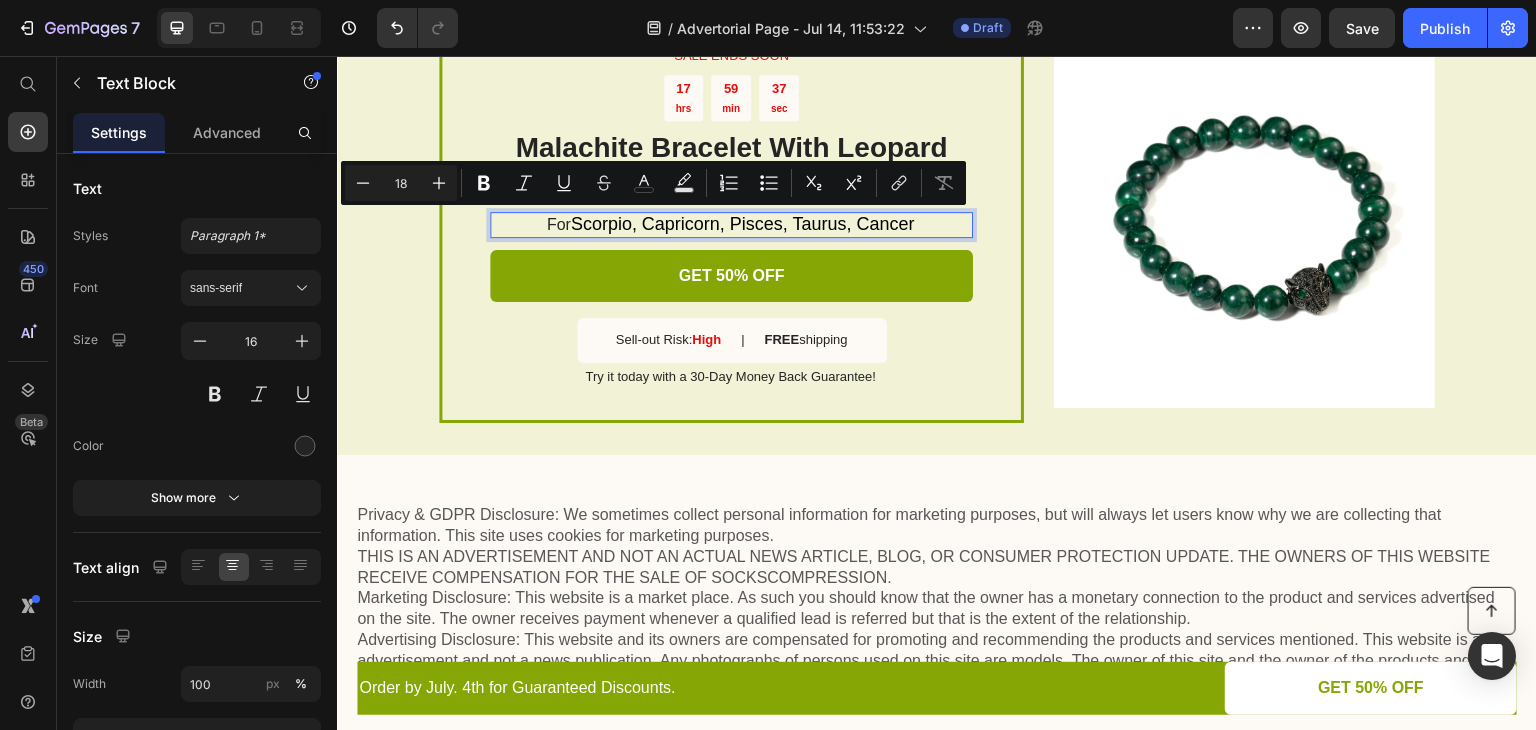 click on "Scorpio, Capricorn, Pisces, Taurus, Cancer" at bounding box center [743, 224] 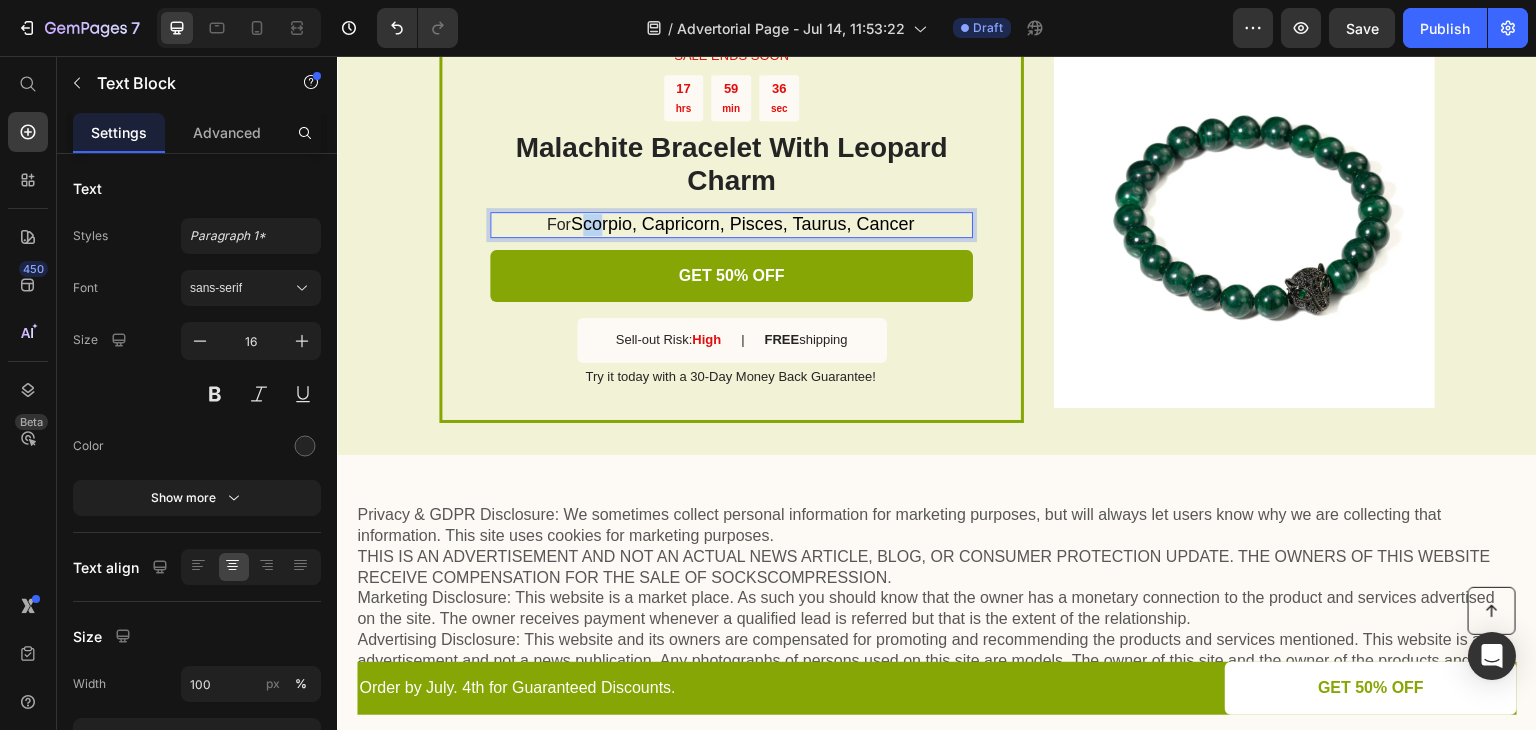 drag, startPoint x: 572, startPoint y: 220, endPoint x: 592, endPoint y: 221, distance: 20.024984 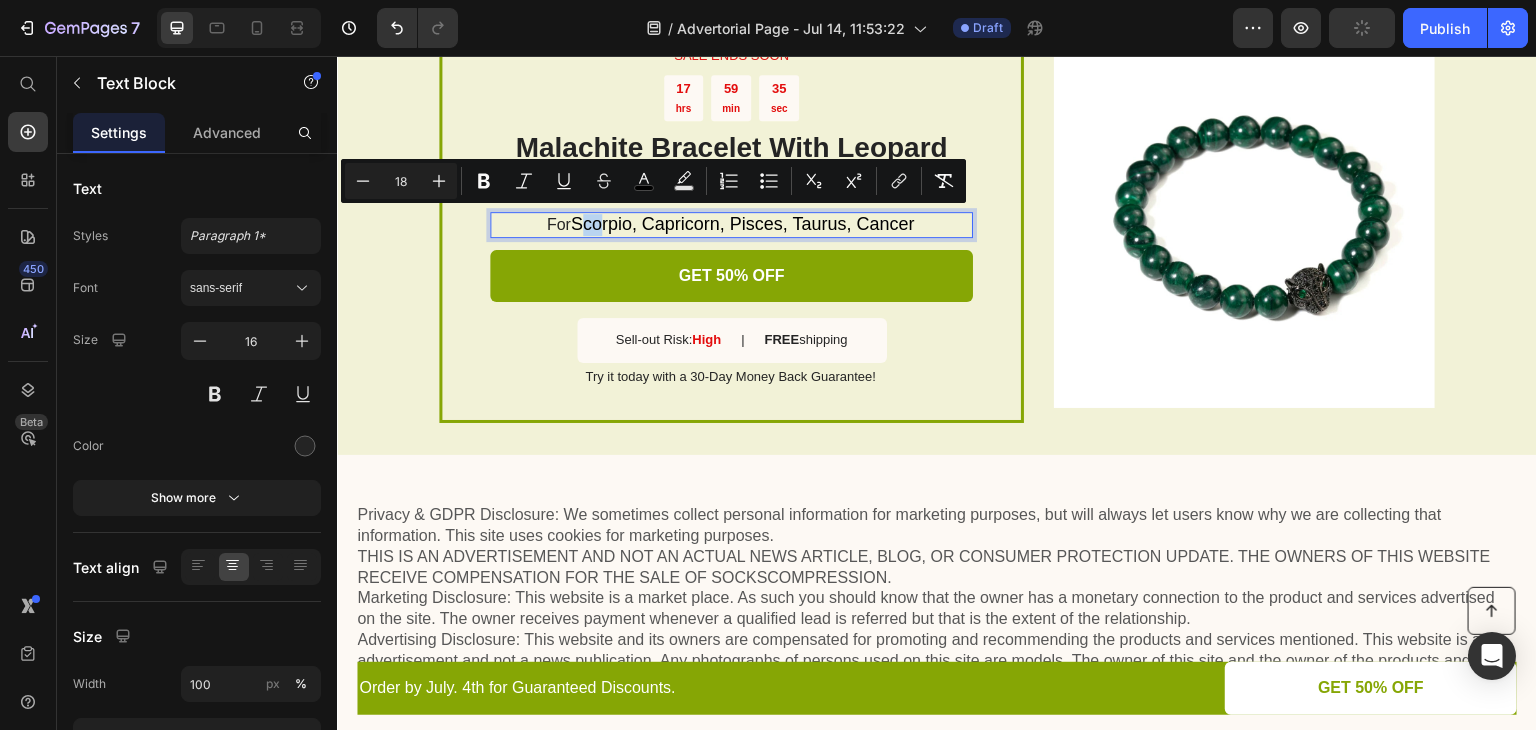 click on "Scorpio, Capricorn, Pisces, Taurus, Cancer" at bounding box center [743, 224] 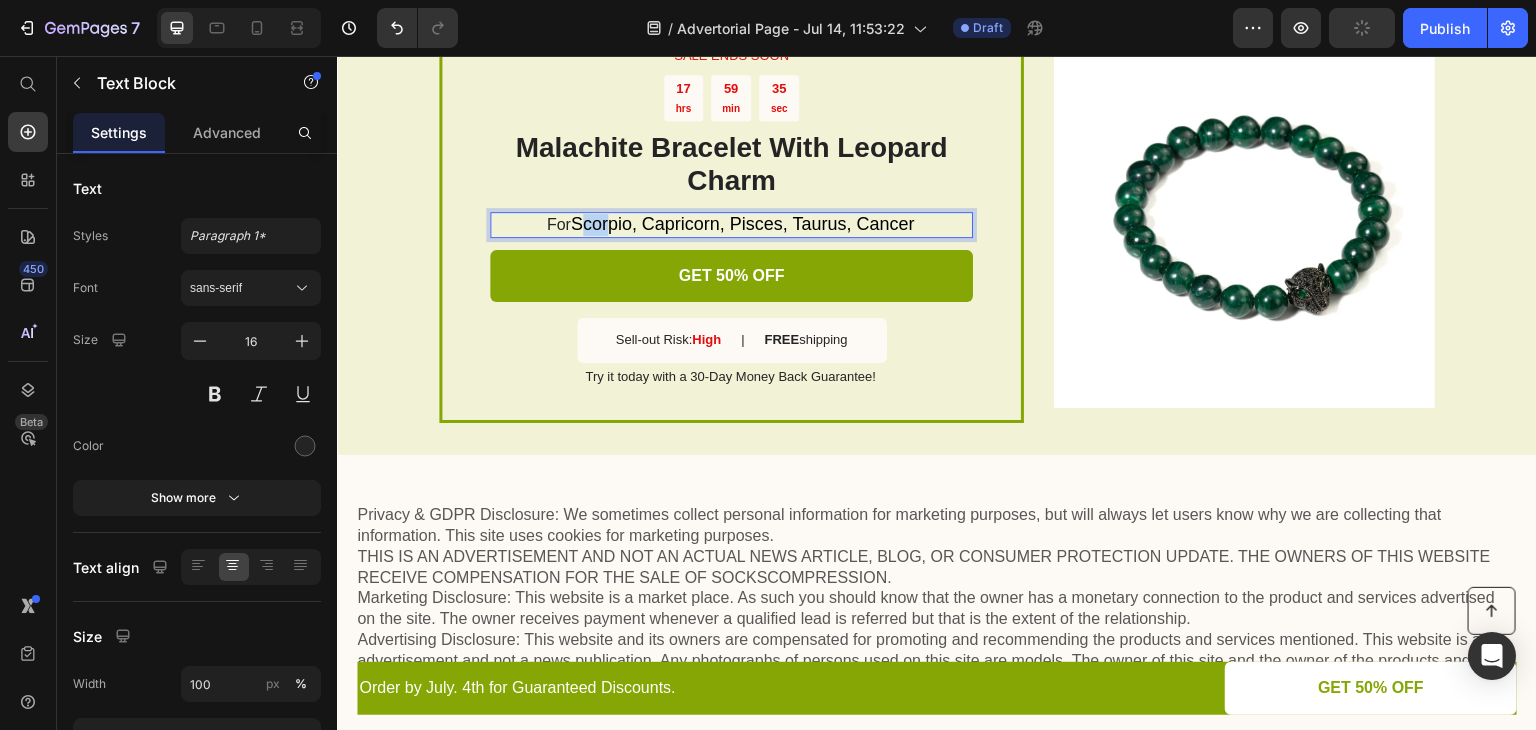 drag, startPoint x: 573, startPoint y: 221, endPoint x: 599, endPoint y: 222, distance: 26.019224 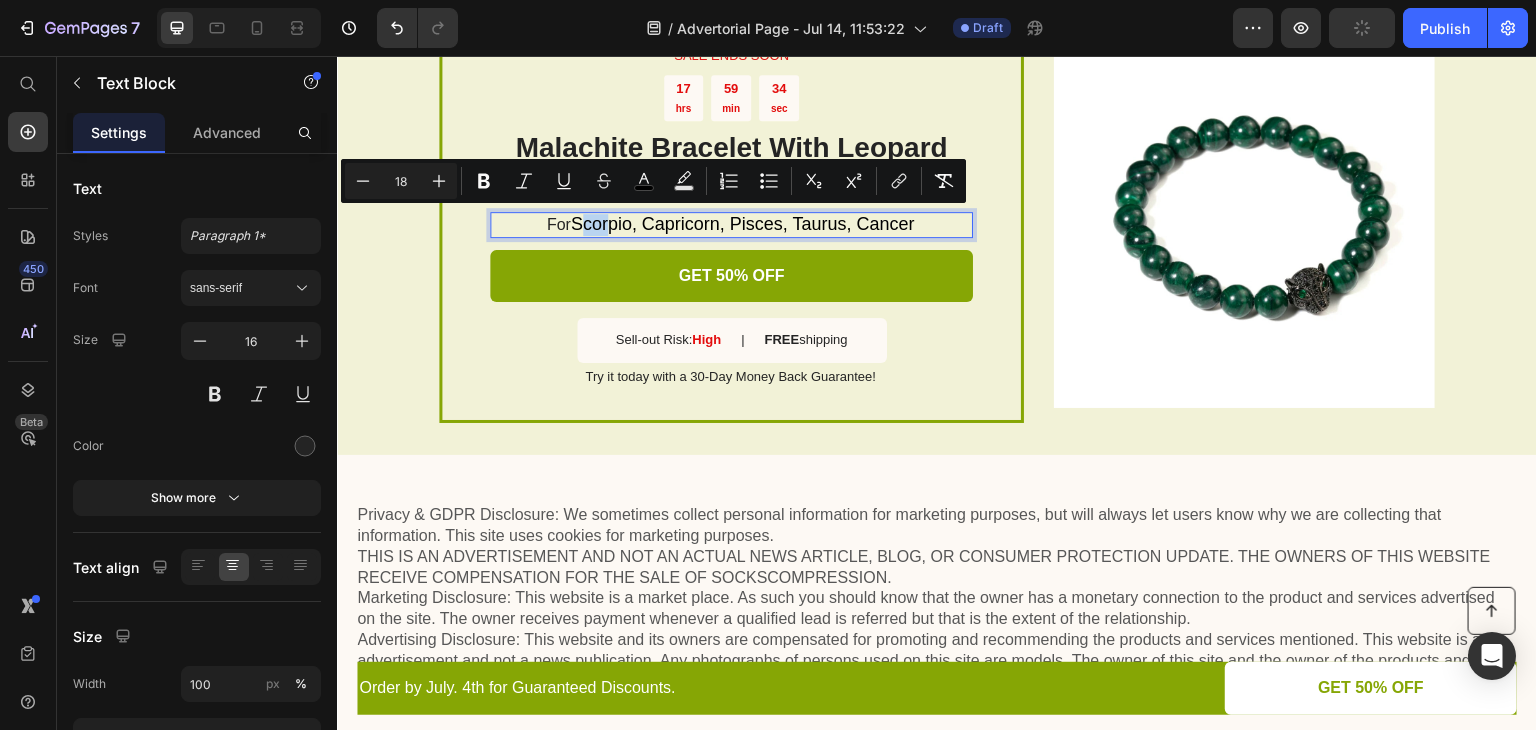type on "16" 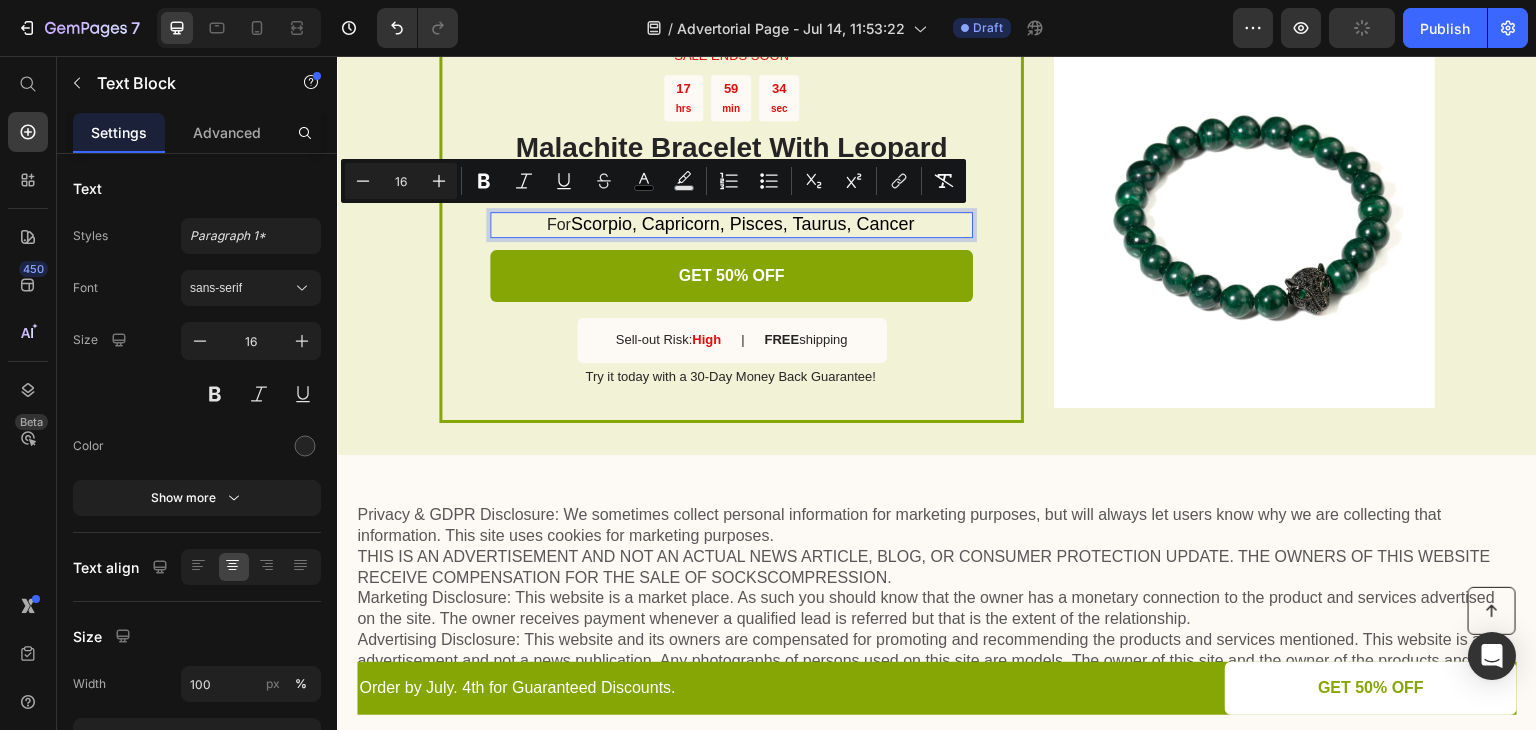 click on "Scorpio, Capricorn, Pisces, Taurus, Cancer" at bounding box center (743, 224) 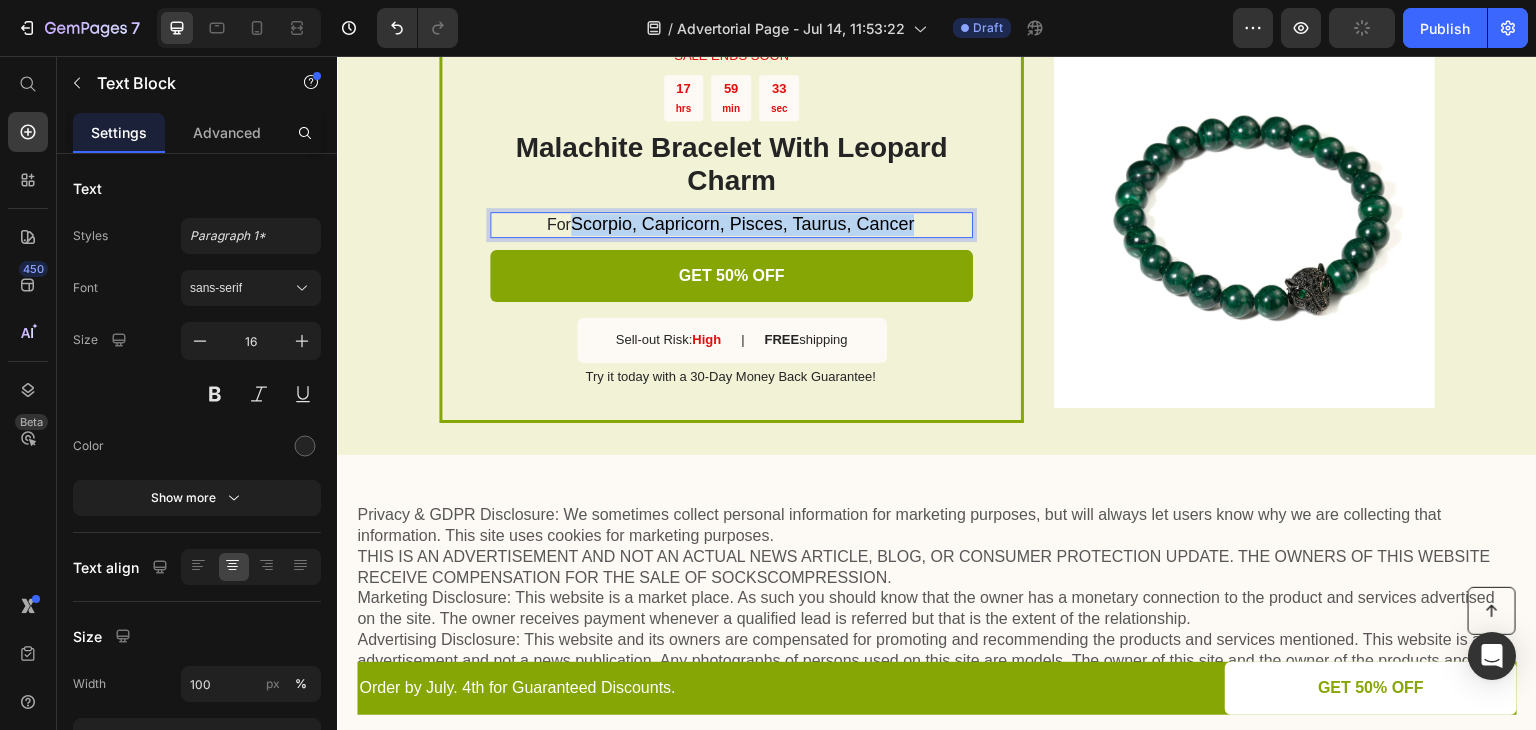 drag, startPoint x: 565, startPoint y: 222, endPoint x: 892, endPoint y: 219, distance: 327.01376 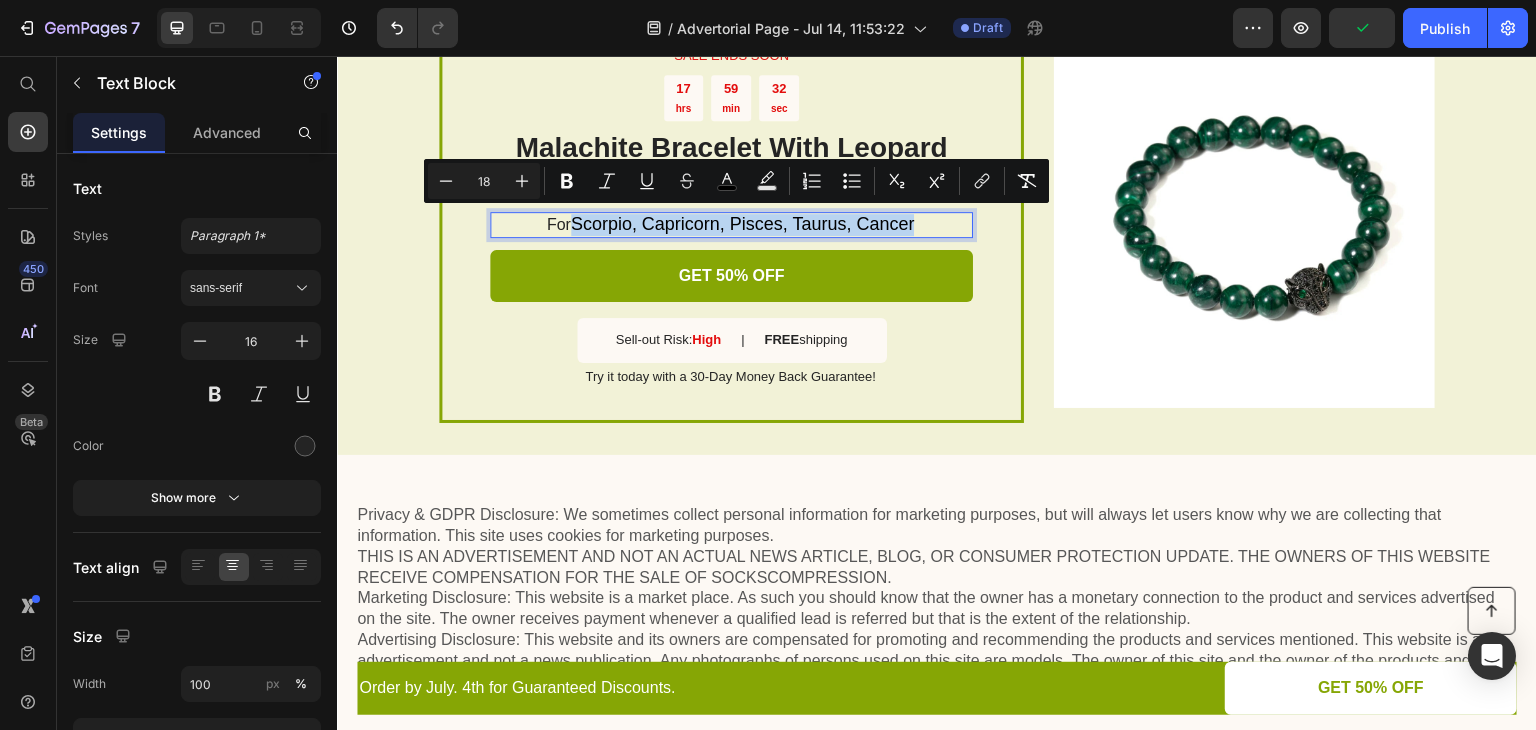 click on "For  Scorpio, Capricorn, Pisces, Taurus, Cancer" at bounding box center [730, 225] 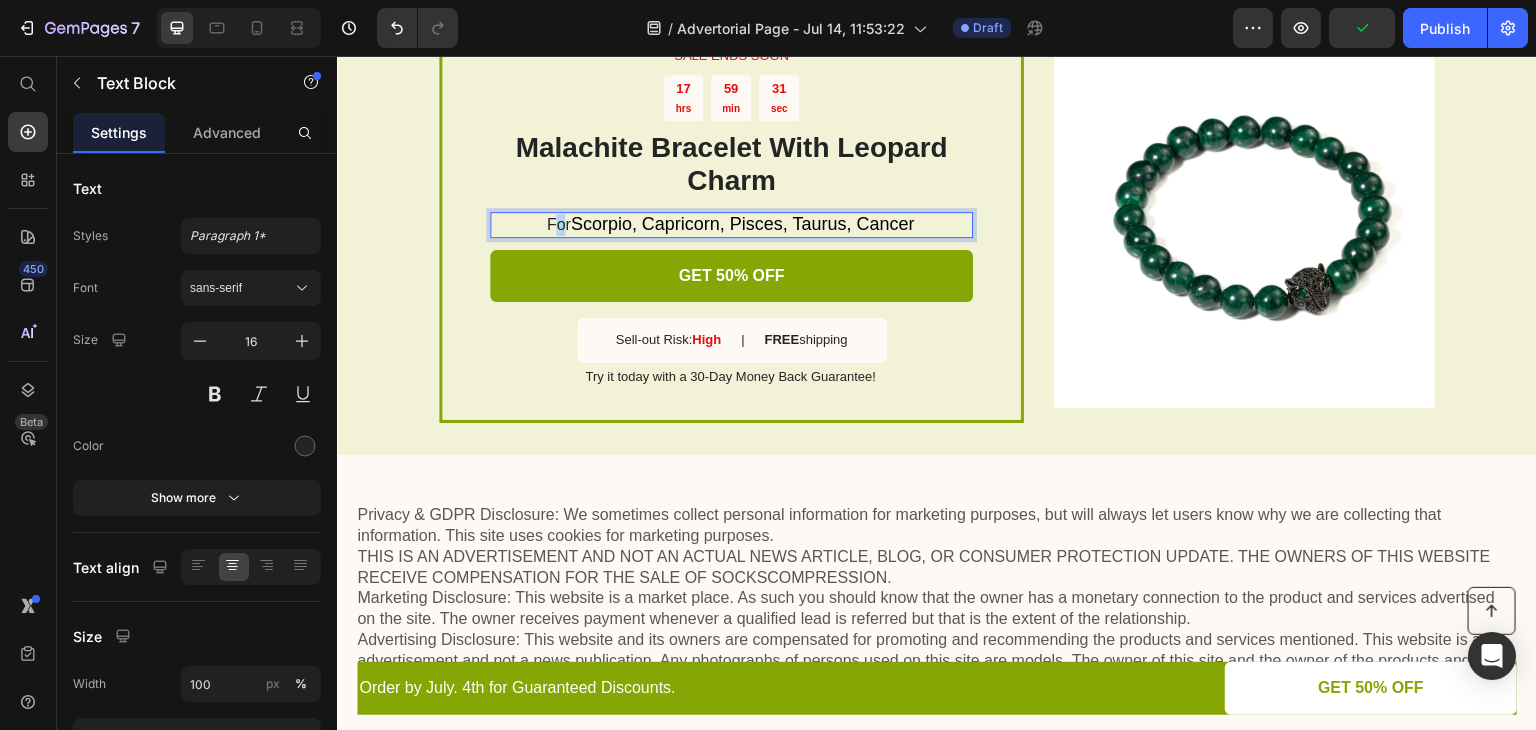 click on "For  Scorpio, Capricorn, Pisces, Taurus, Cancer" at bounding box center (730, 225) 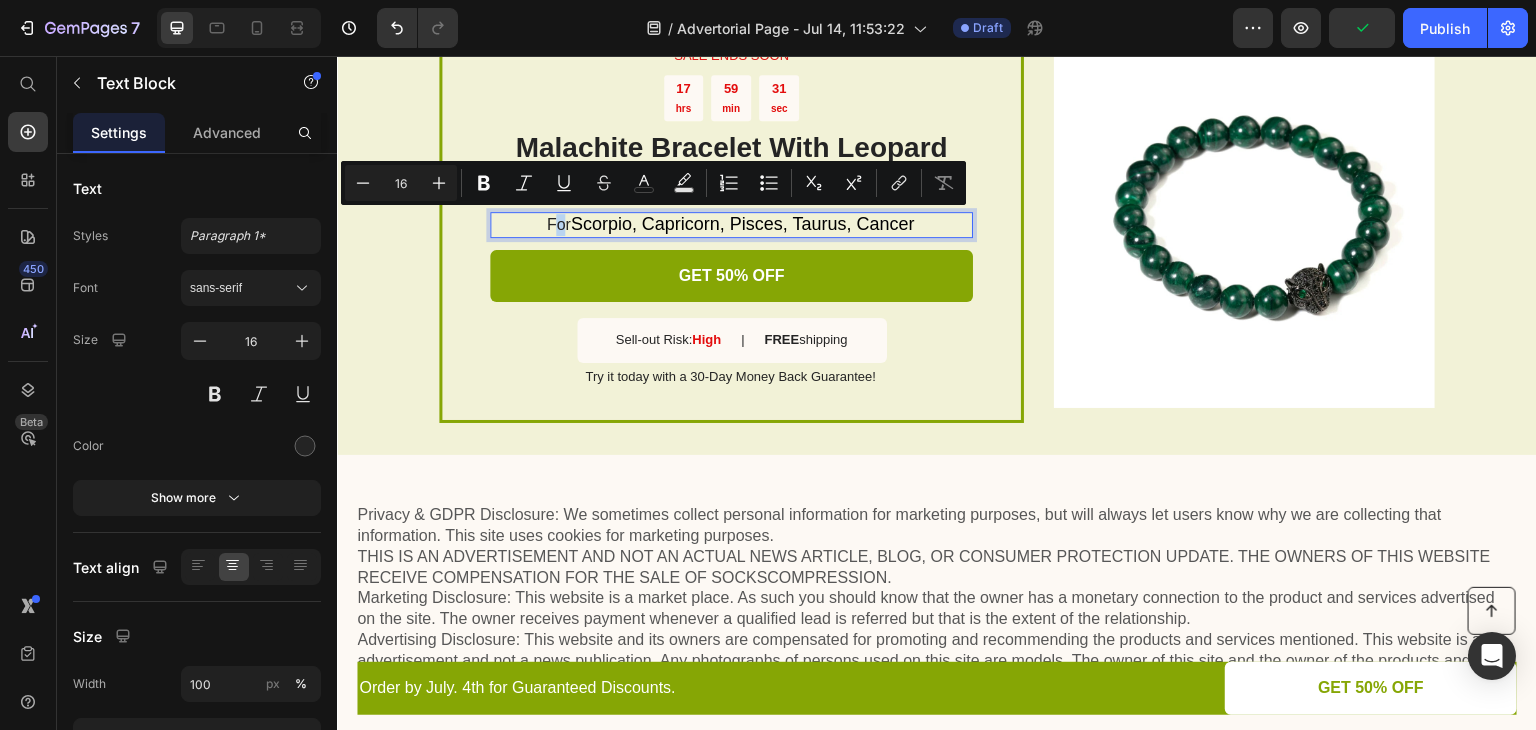 click on "For  Scorpio, Capricorn, Pisces, Taurus, Cancer" at bounding box center [730, 225] 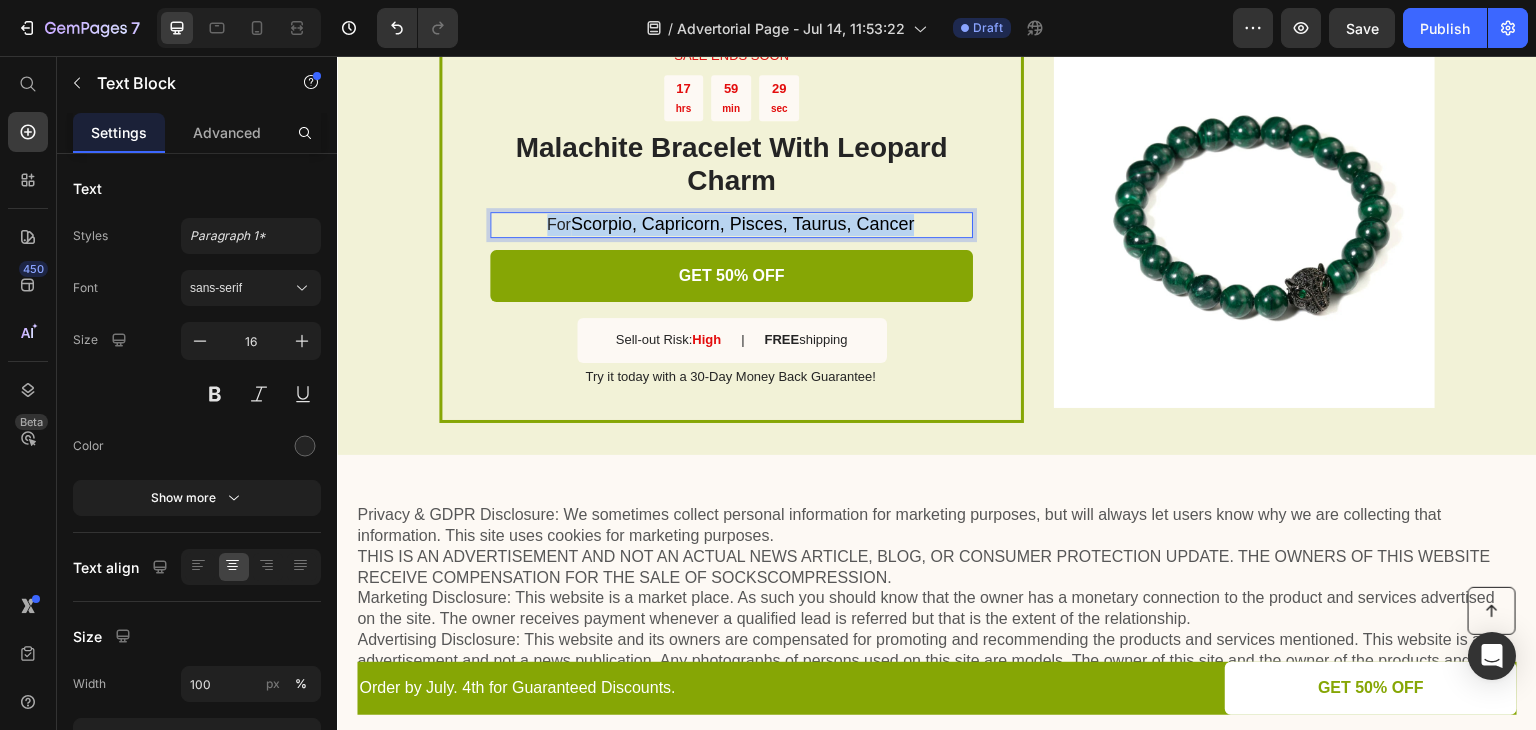 drag, startPoint x: 533, startPoint y: 225, endPoint x: 920, endPoint y: 221, distance: 387.02066 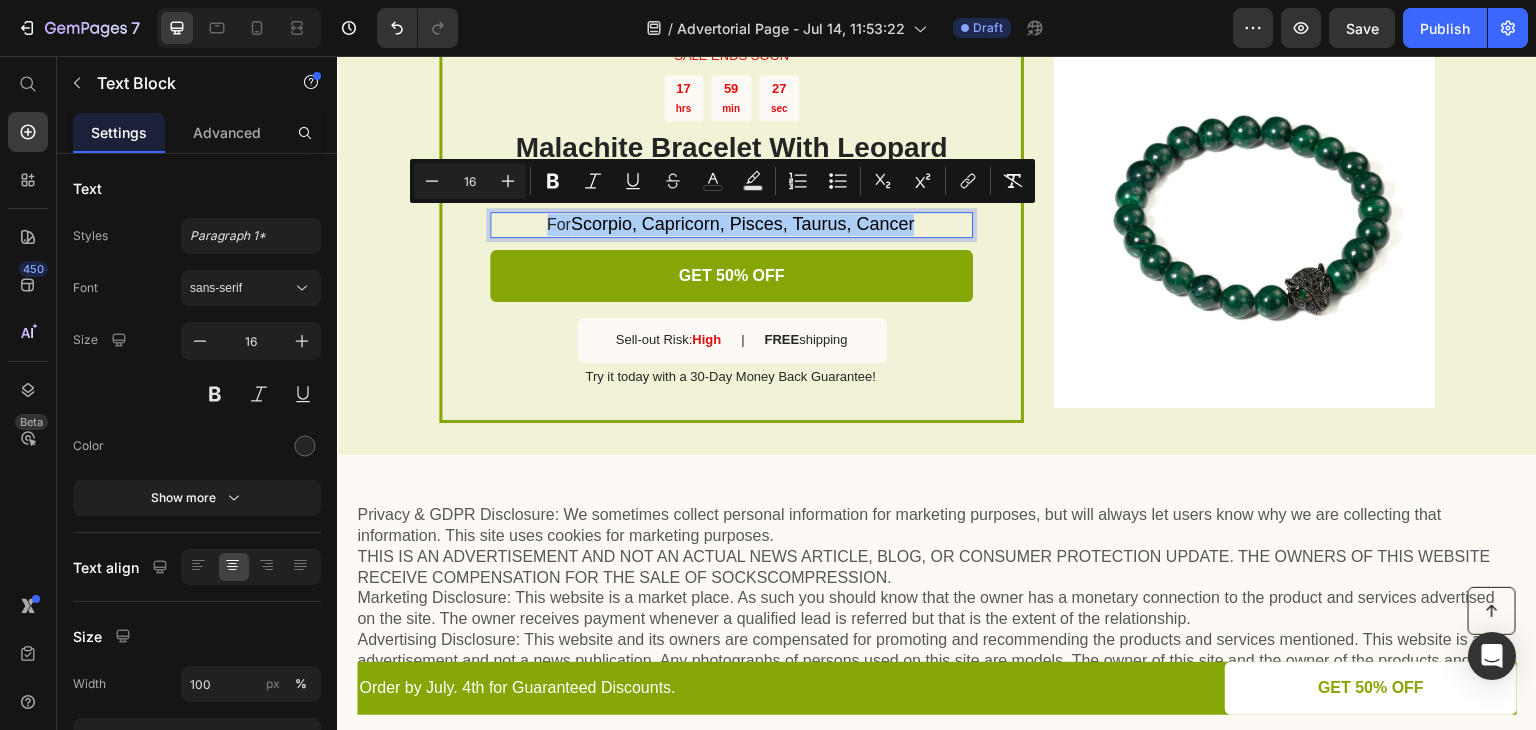 click on "16" at bounding box center [470, 181] 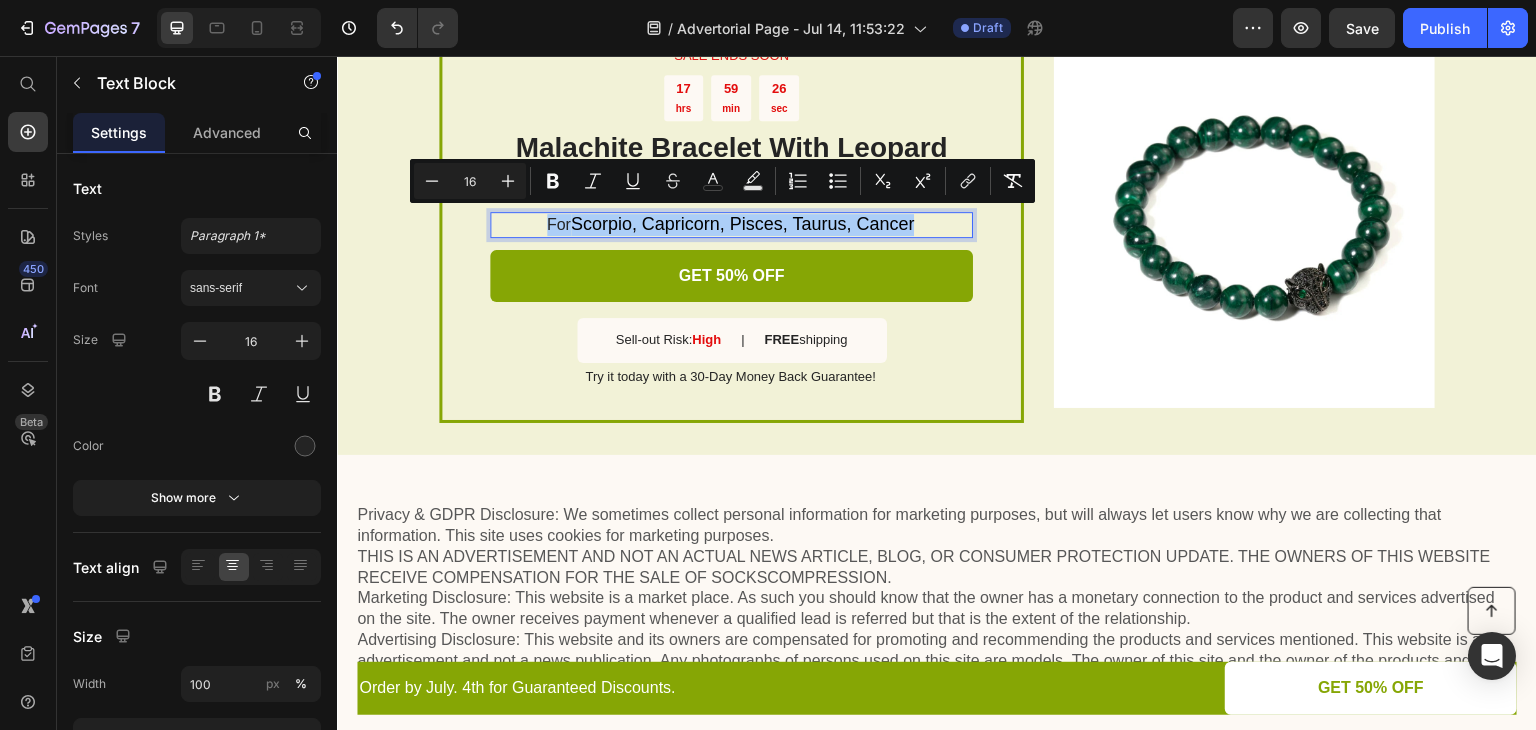 click on "16" at bounding box center (470, 181) 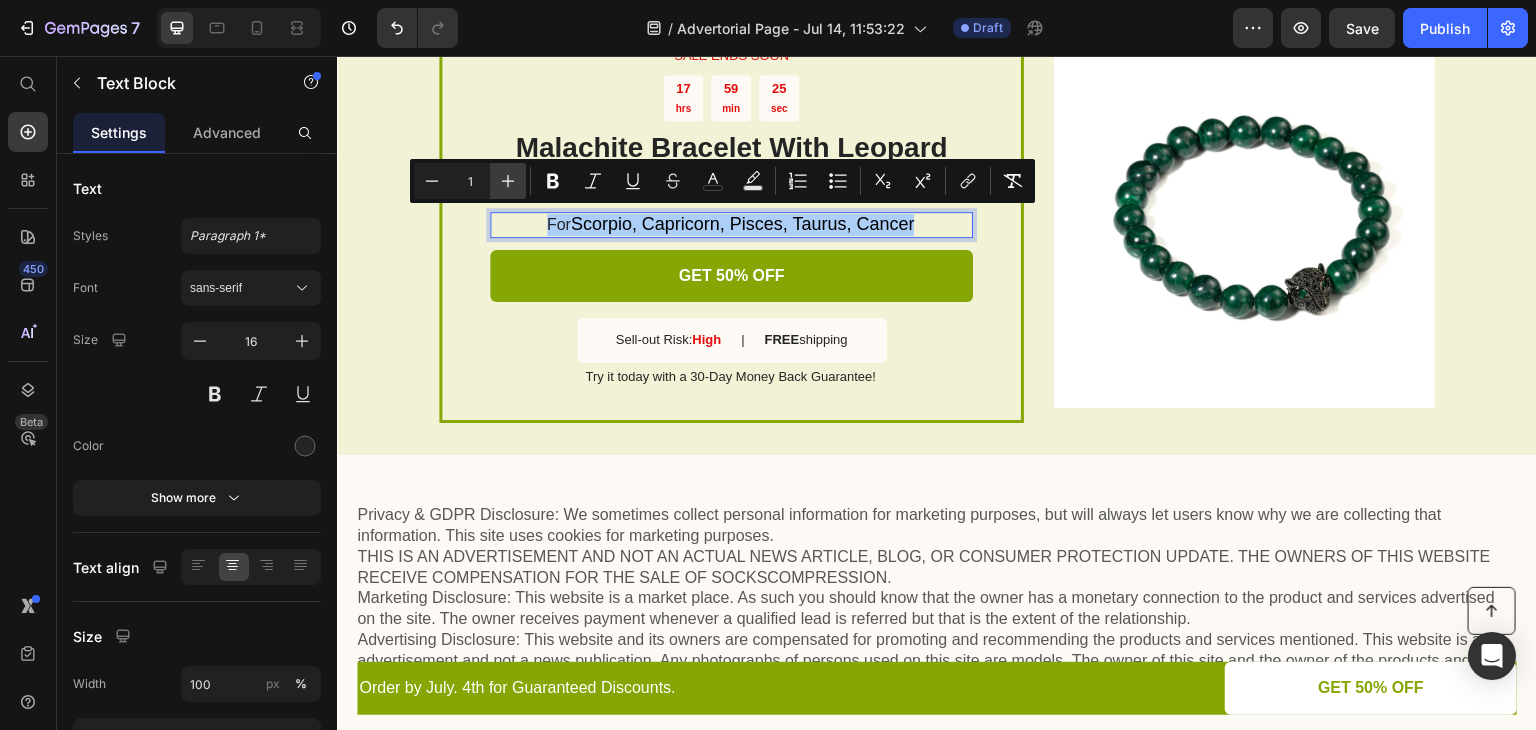 type on "16" 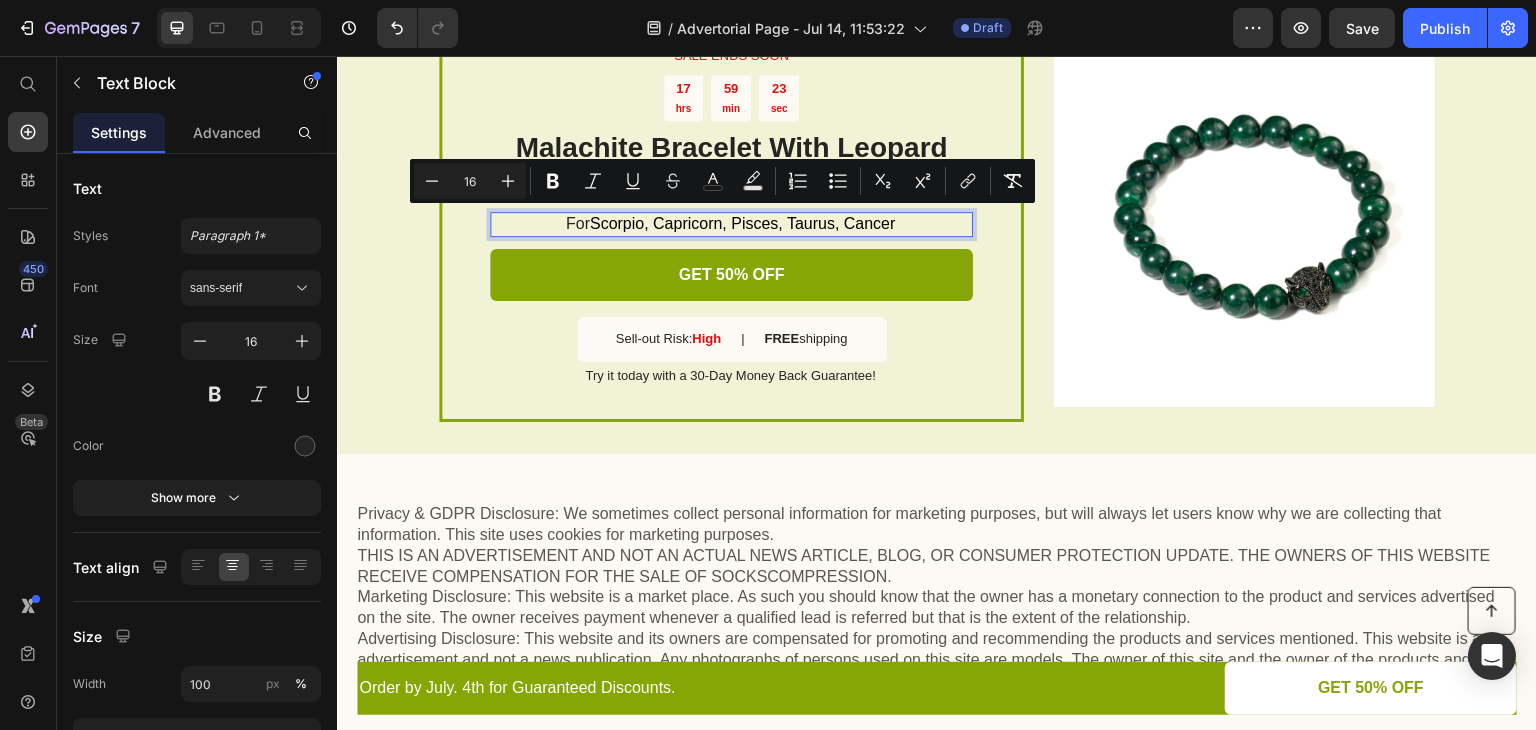 click on "For  Scorpio, Capricorn, Pisces, Taurus, Cancer" at bounding box center [730, 224] 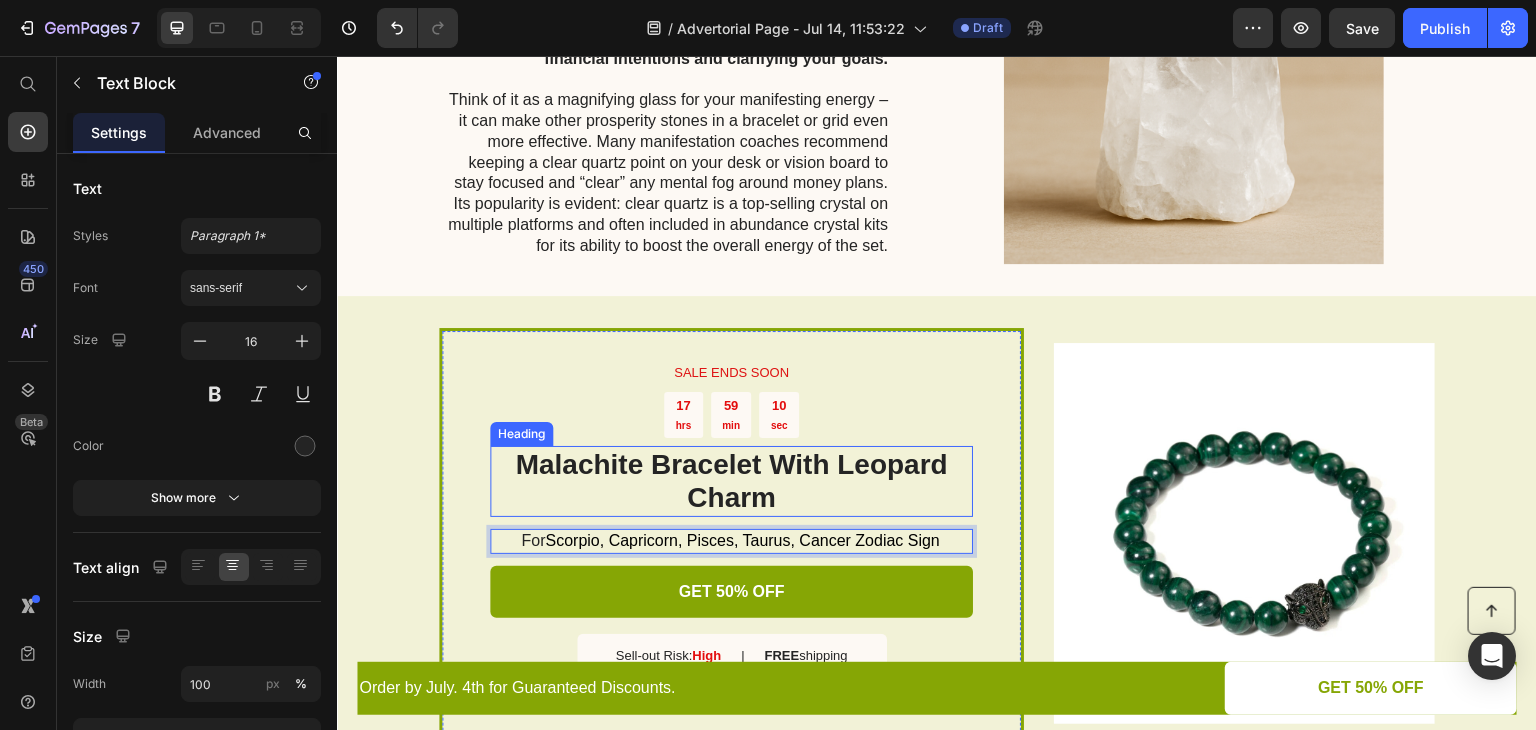 scroll, scrollTop: 4100, scrollLeft: 0, axis: vertical 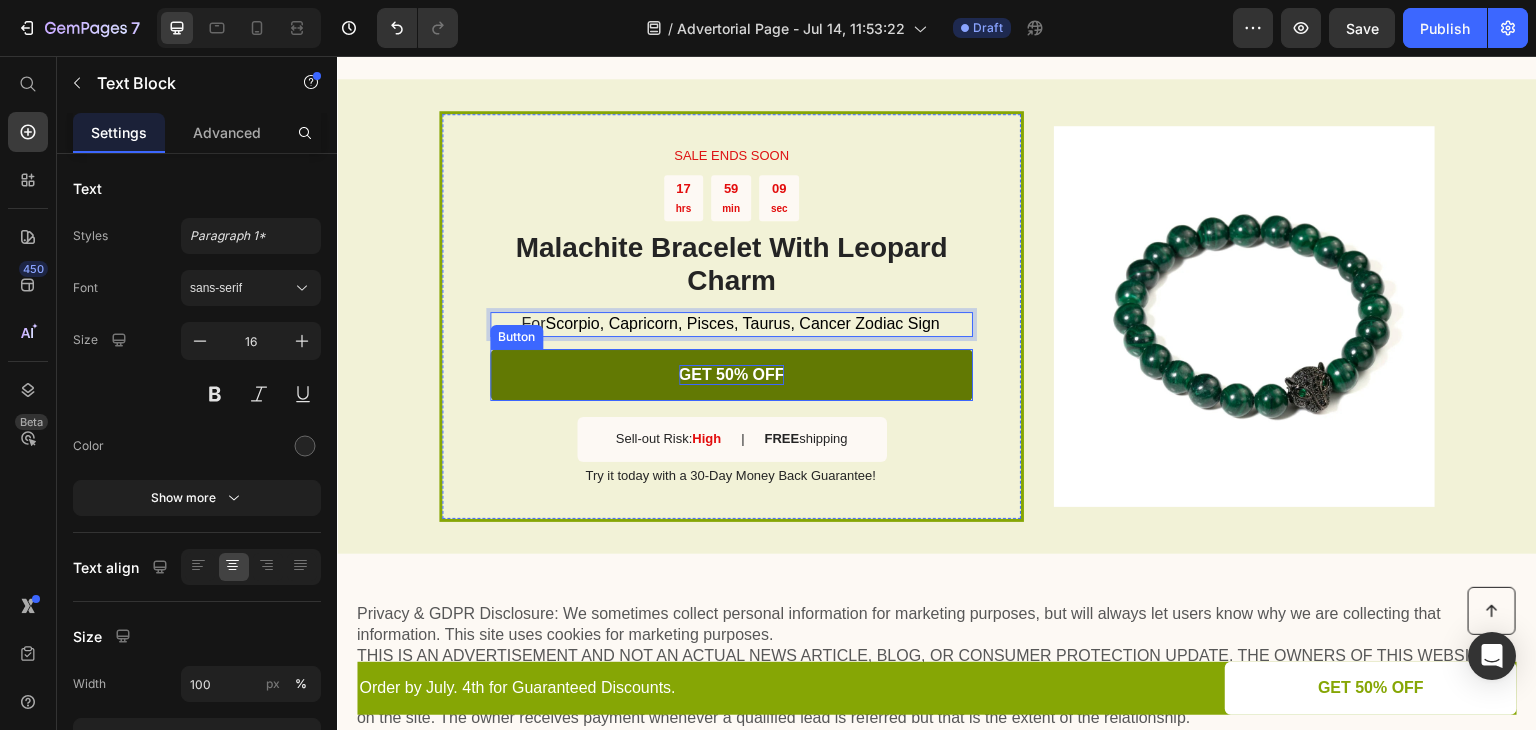 click on "GET 50% OFF" at bounding box center (732, 375) 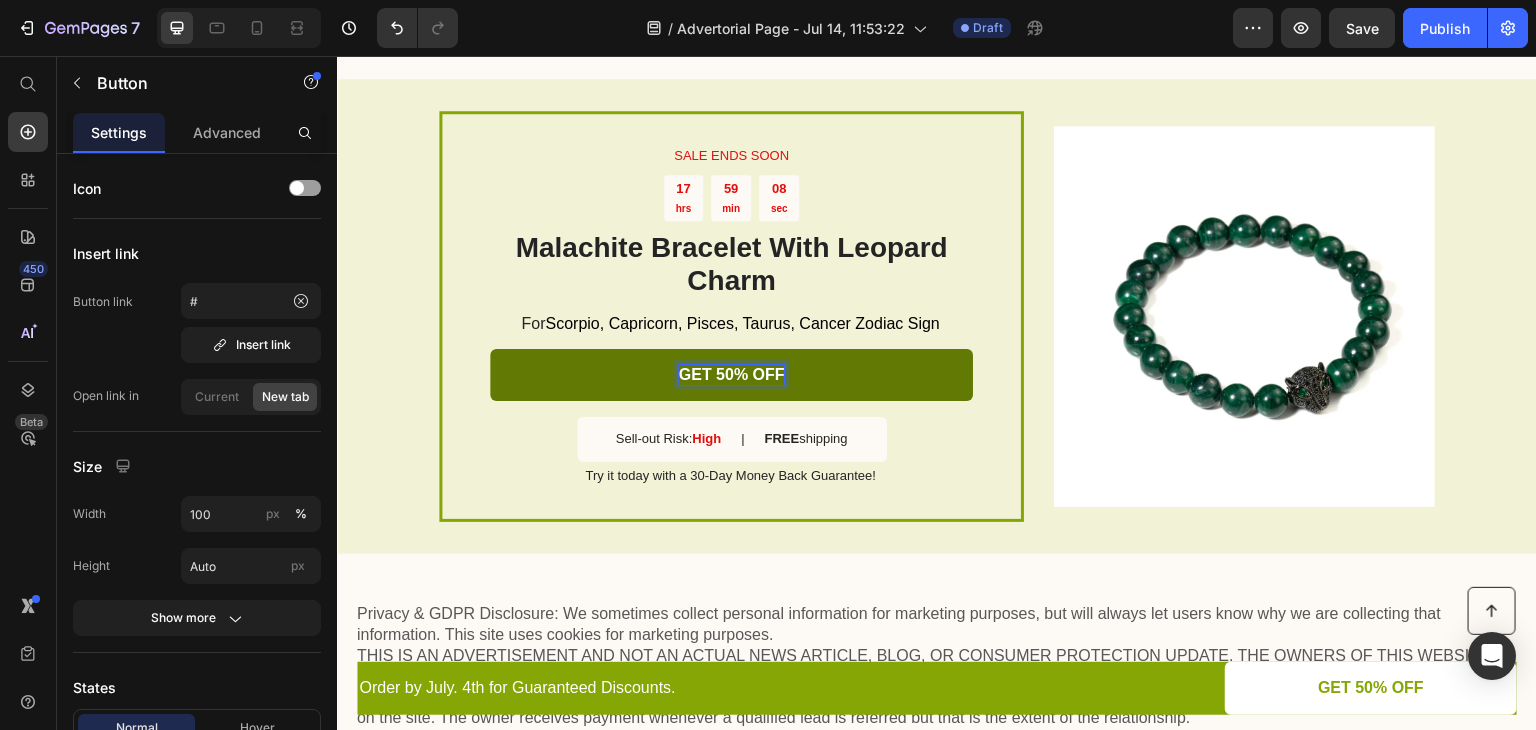 click on "GET 50% OFF" at bounding box center (732, 375) 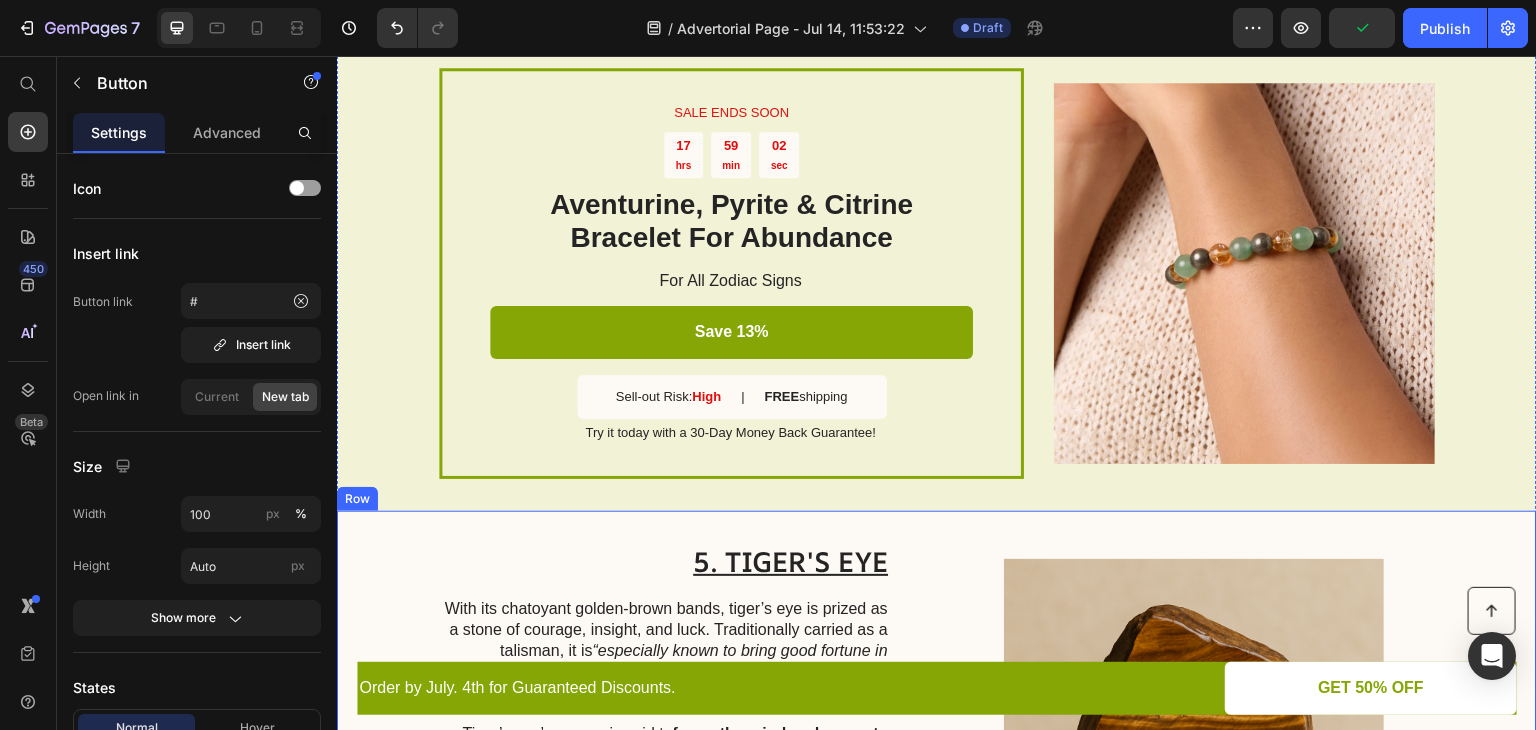 scroll, scrollTop: 2200, scrollLeft: 0, axis: vertical 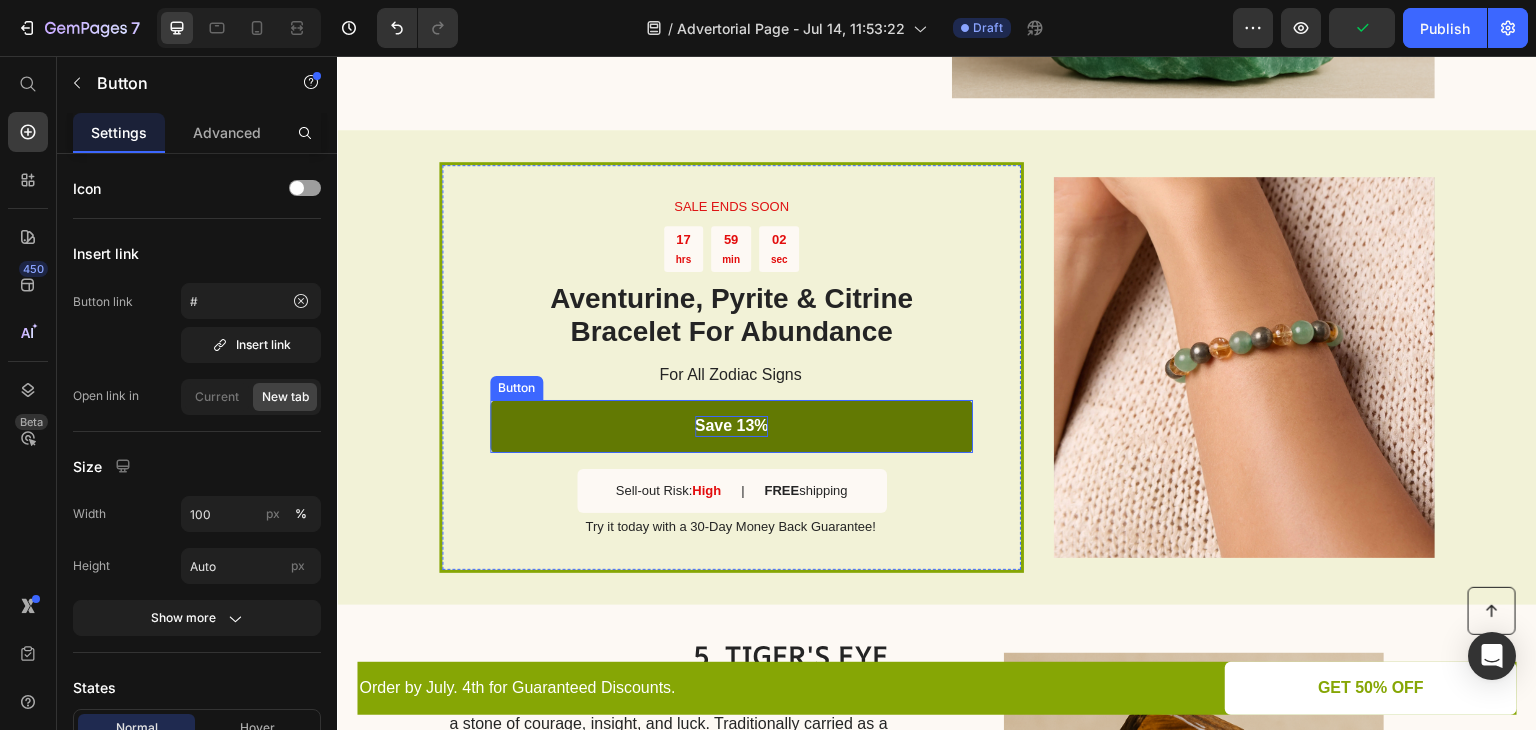 click on "Save 13%" at bounding box center (732, 426) 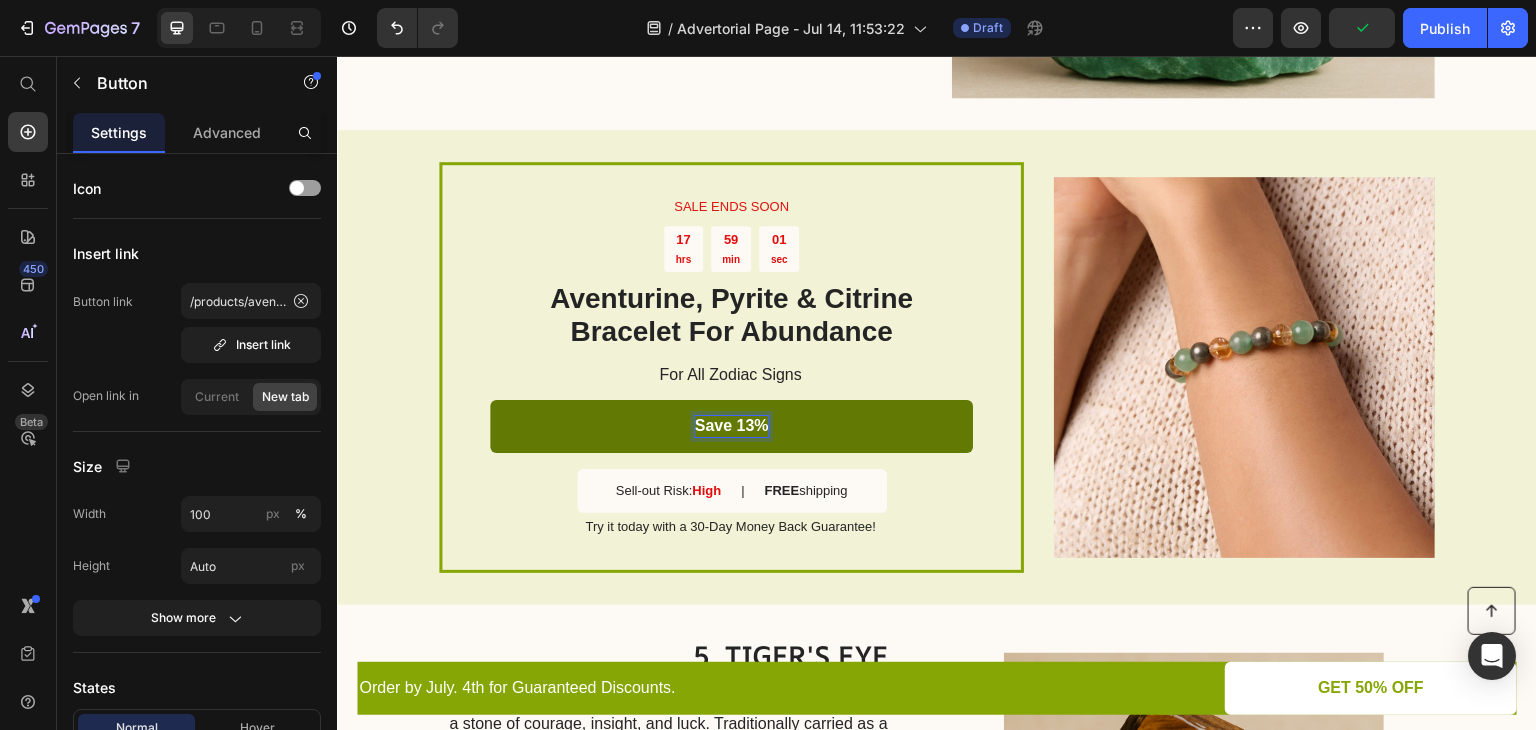 click on "Save 13%" at bounding box center [732, 426] 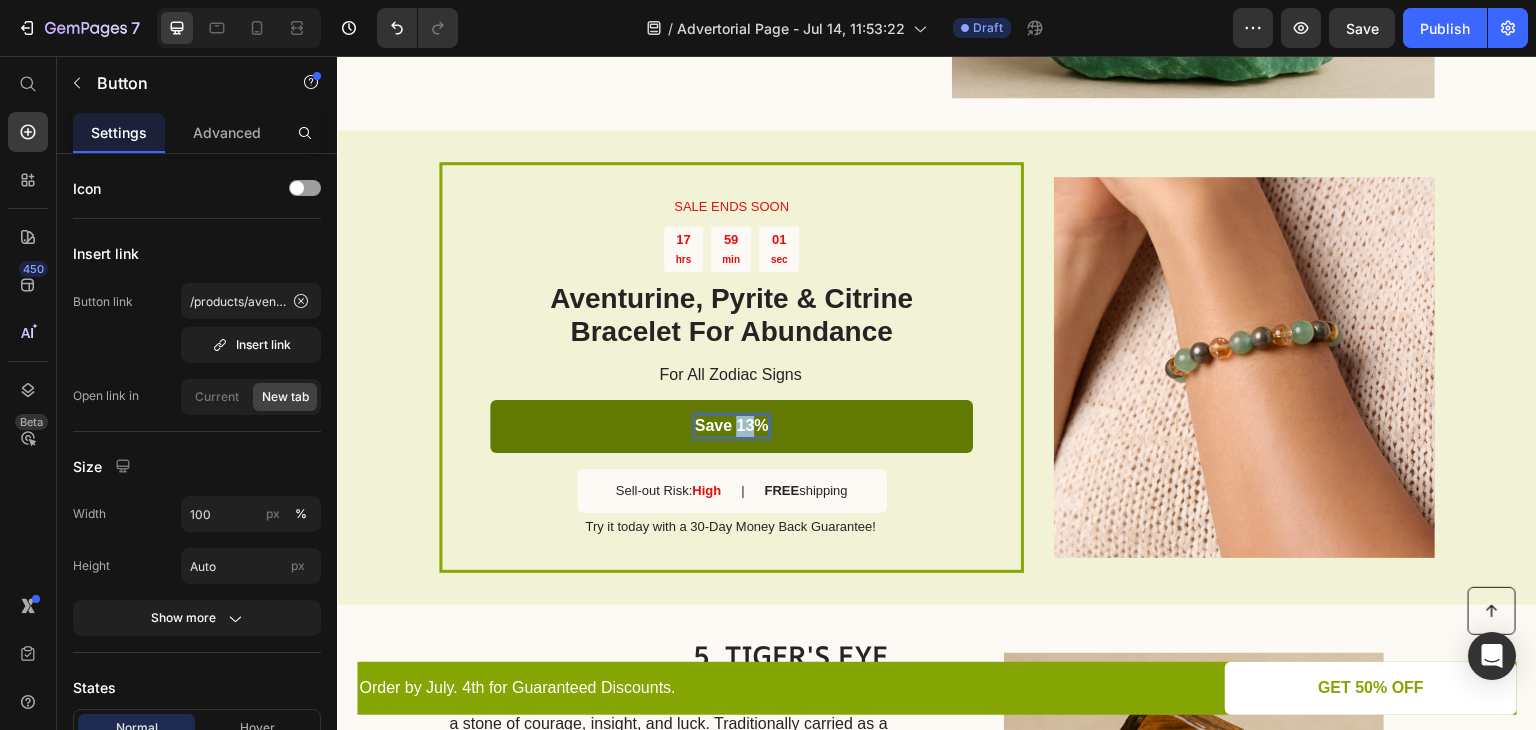 click on "Save 13%" at bounding box center (732, 426) 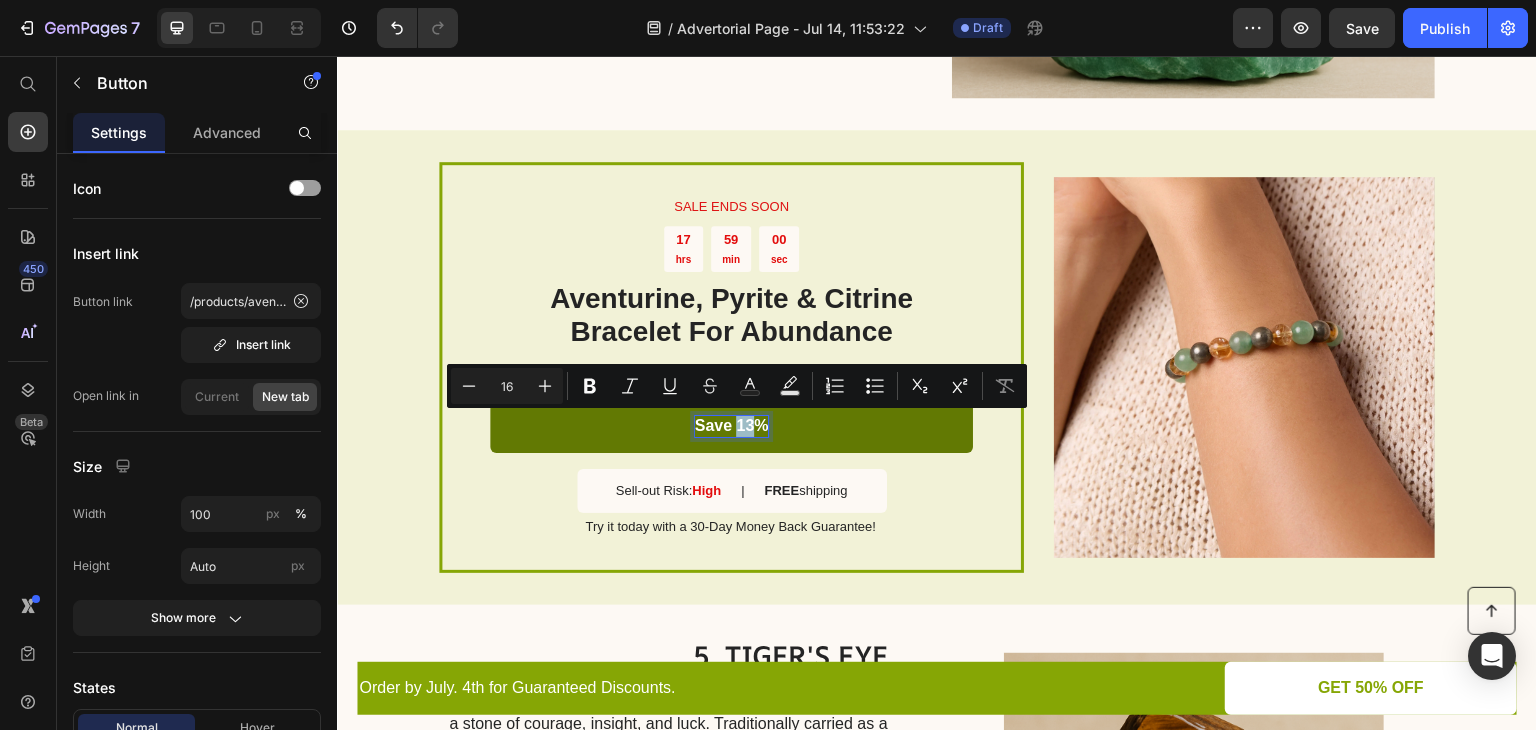 click on "Save 13%" at bounding box center (732, 426) 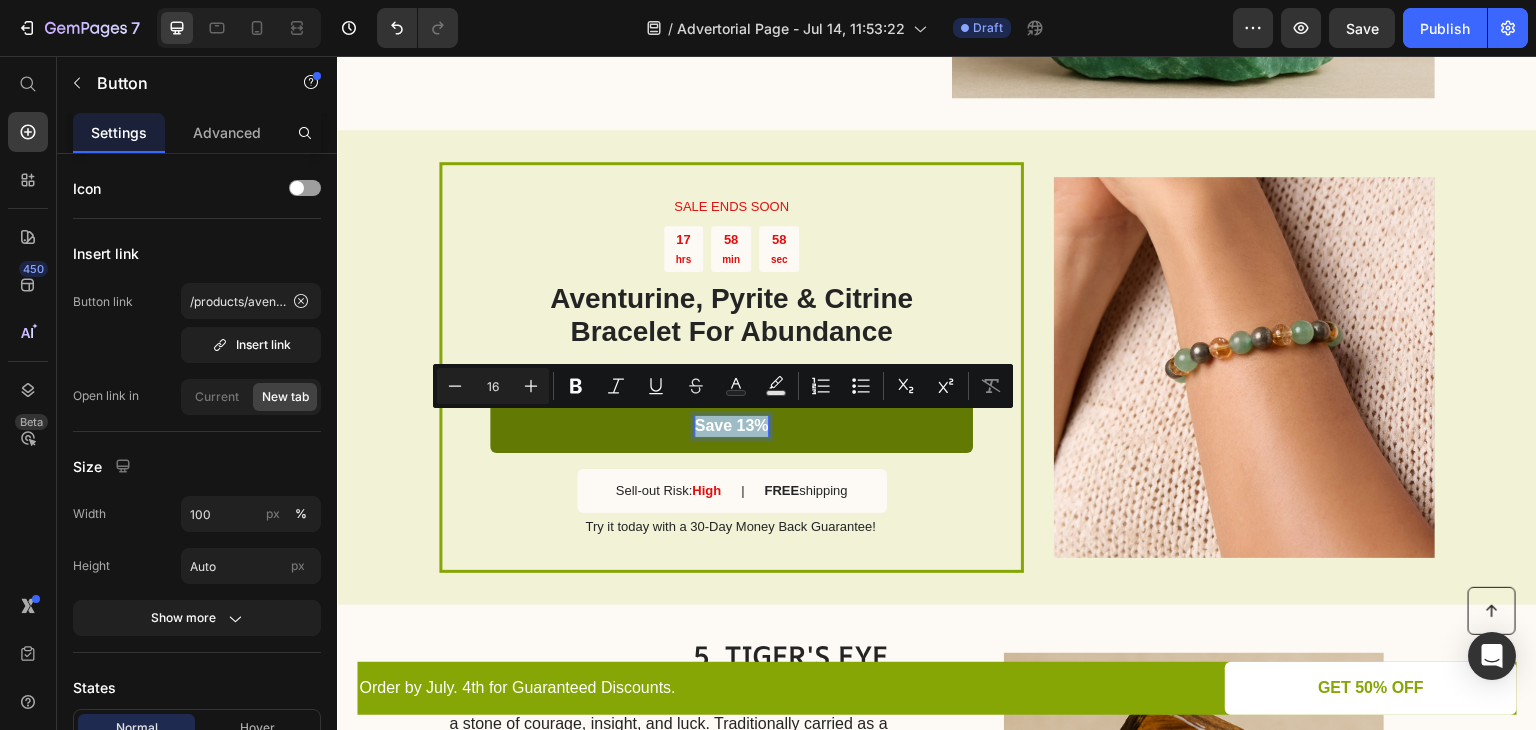 drag, startPoint x: 690, startPoint y: 427, endPoint x: 770, endPoint y: 432, distance: 80.1561 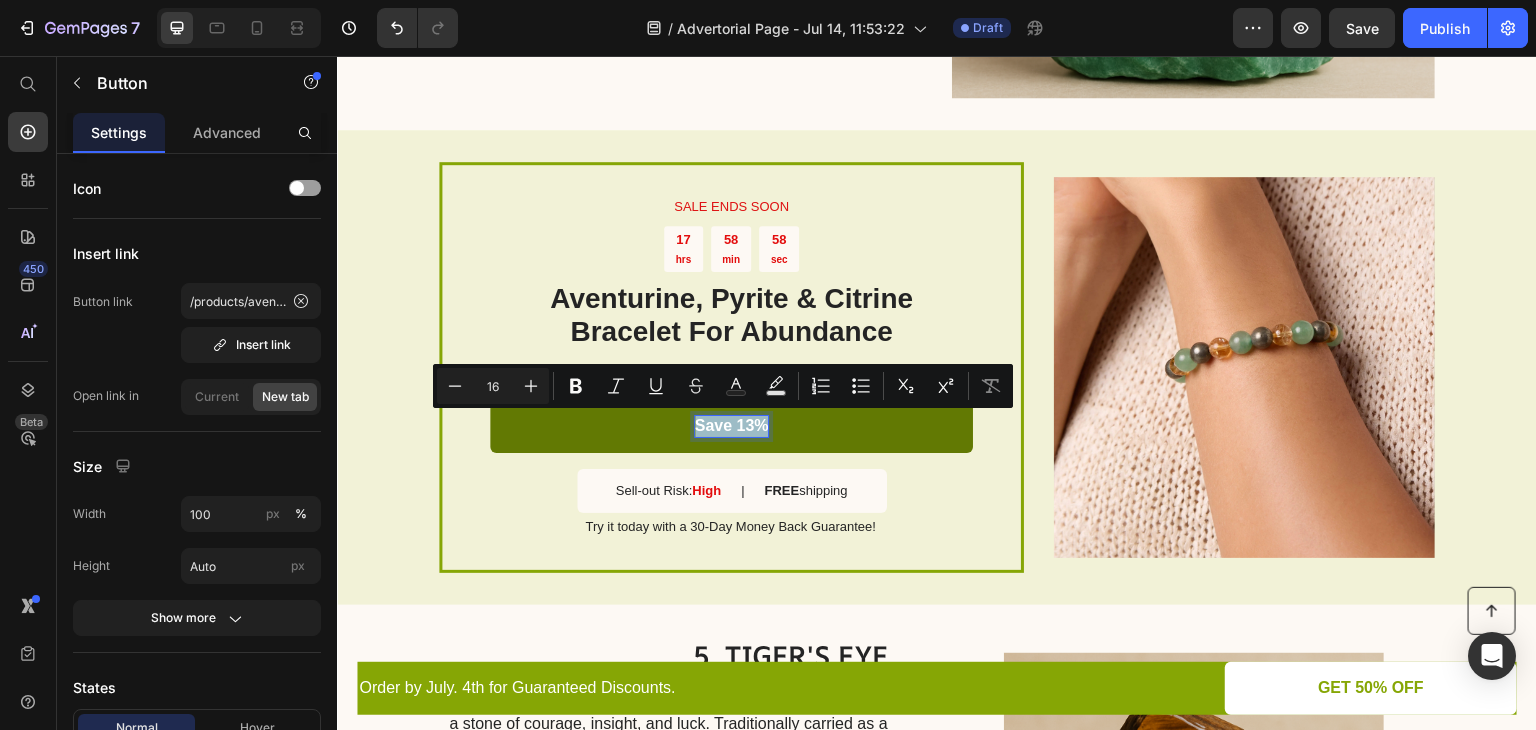 click on "Save 13%" at bounding box center (731, 426) 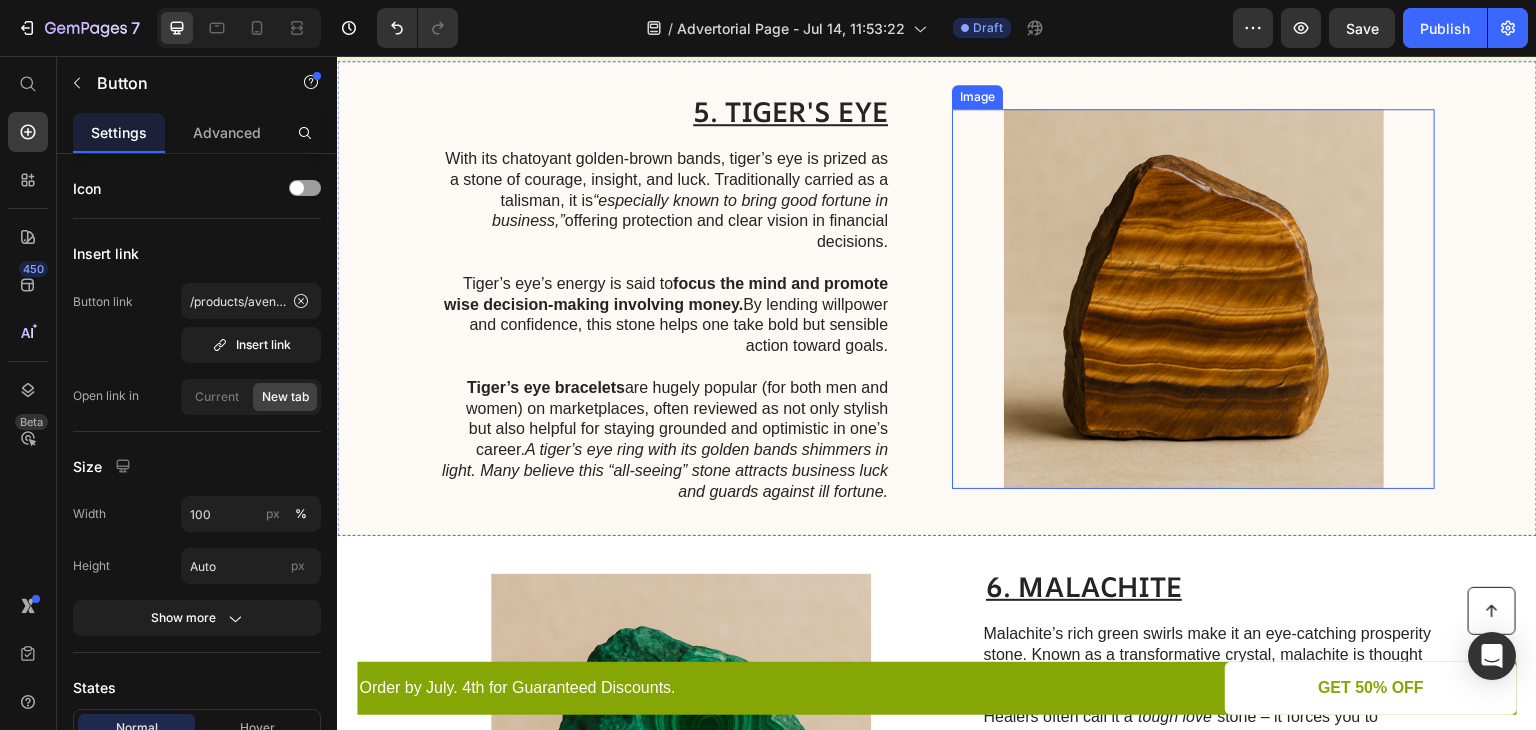 scroll, scrollTop: 2800, scrollLeft: 0, axis: vertical 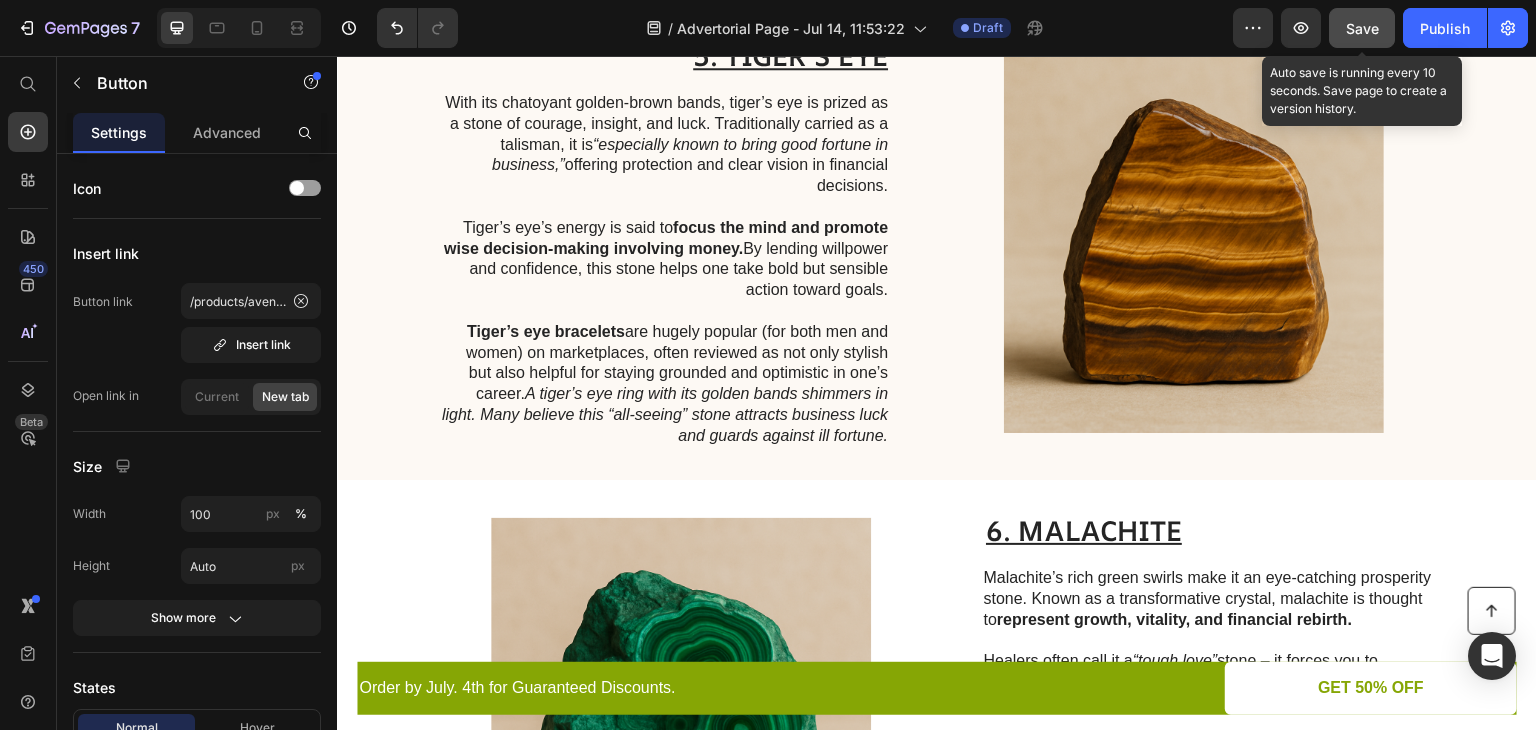 click on "Save" at bounding box center (1362, 28) 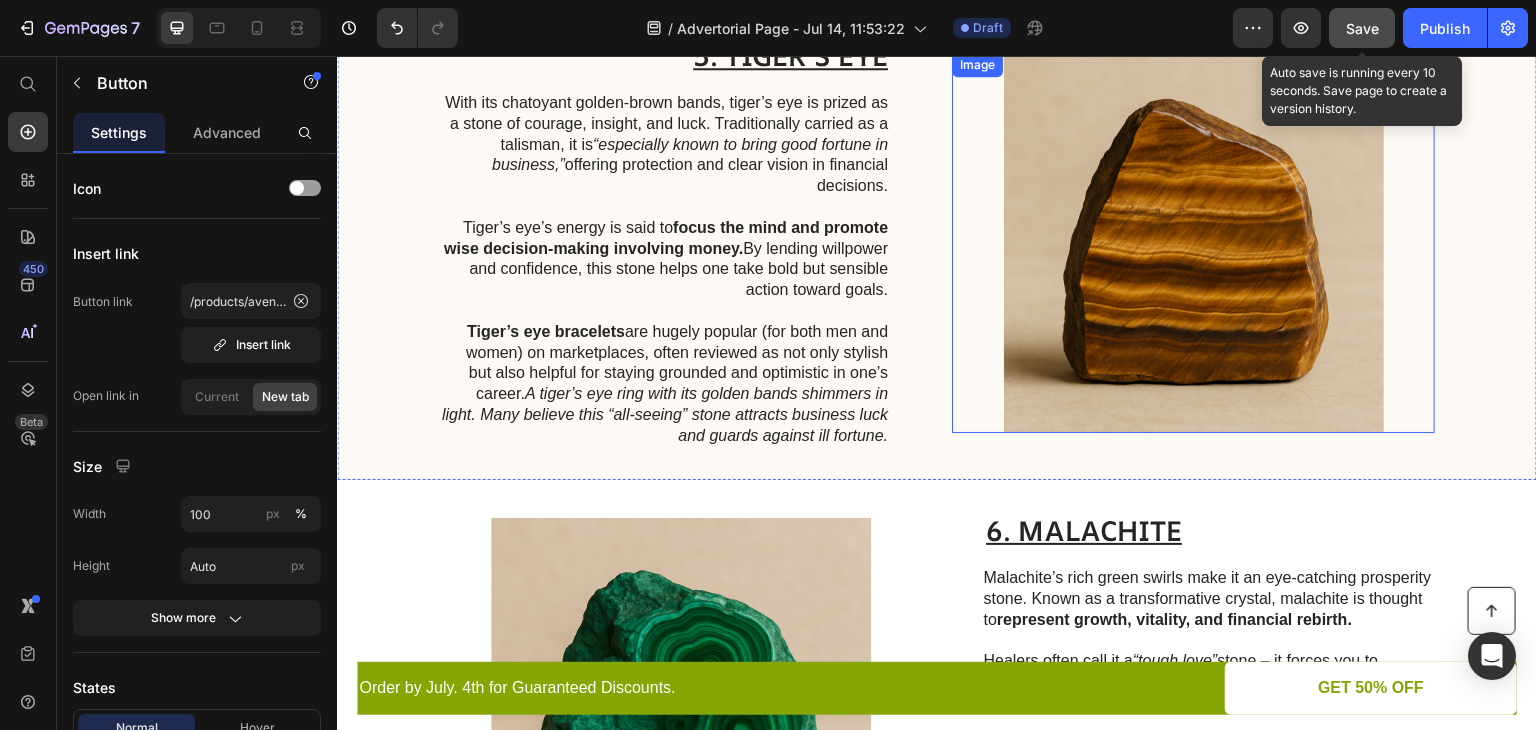 type 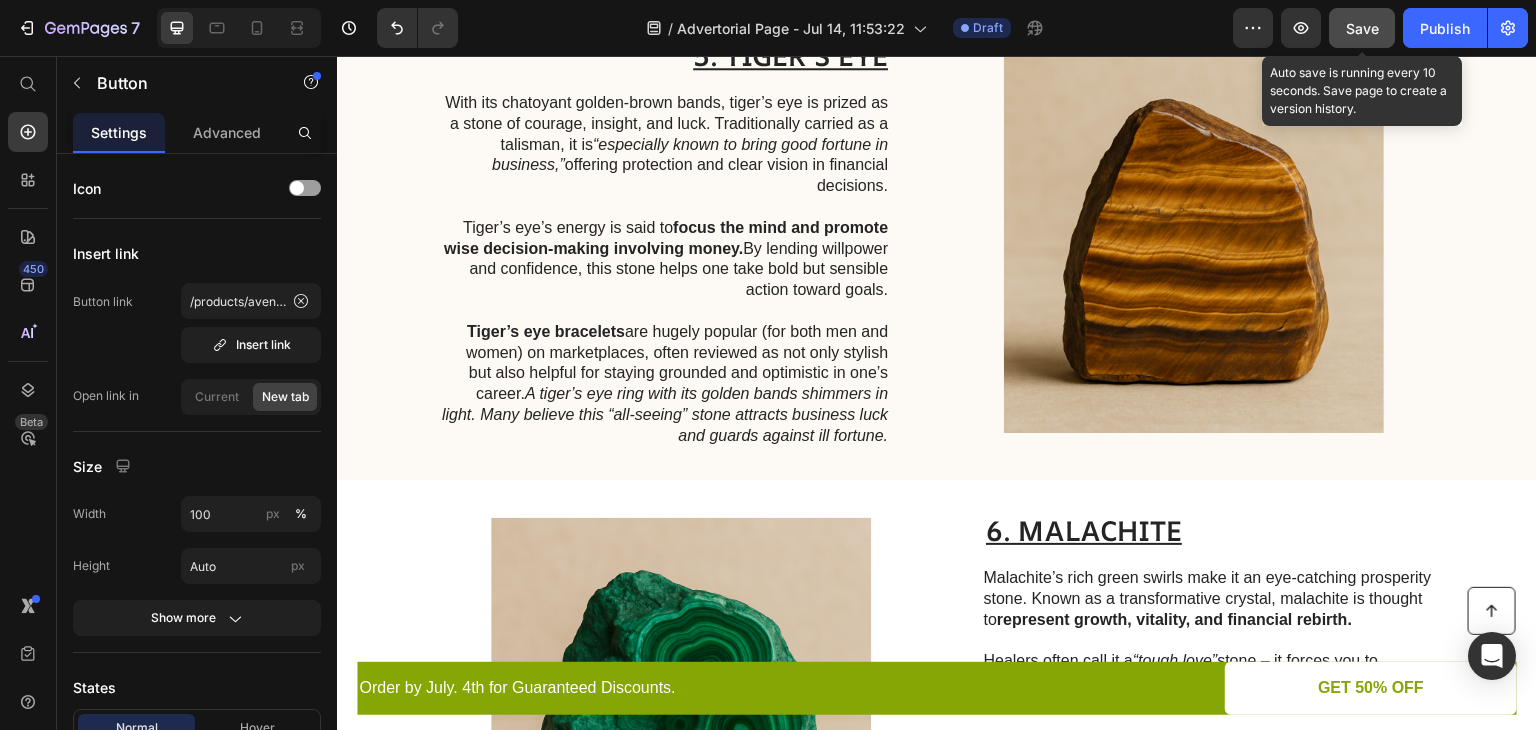 click on "Save" 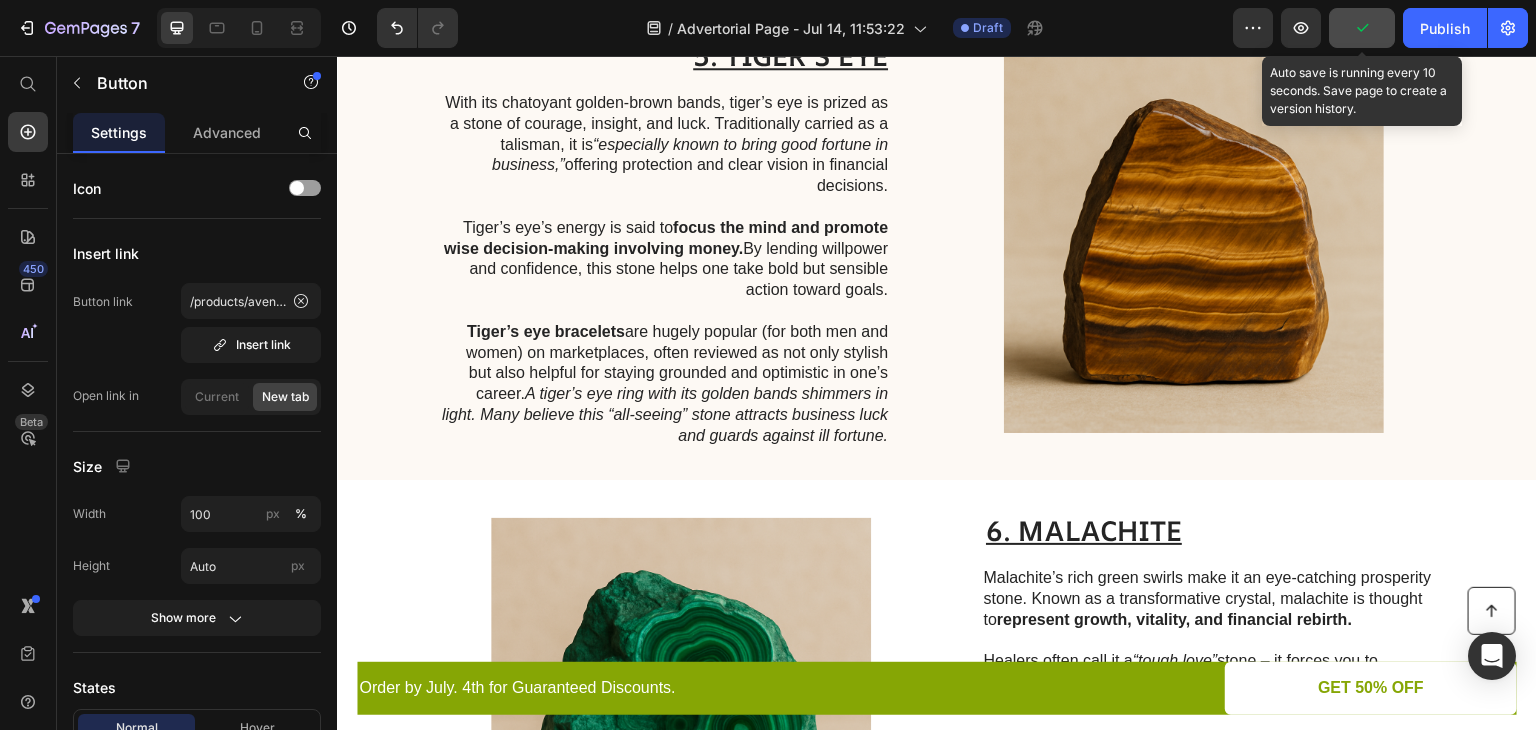 click 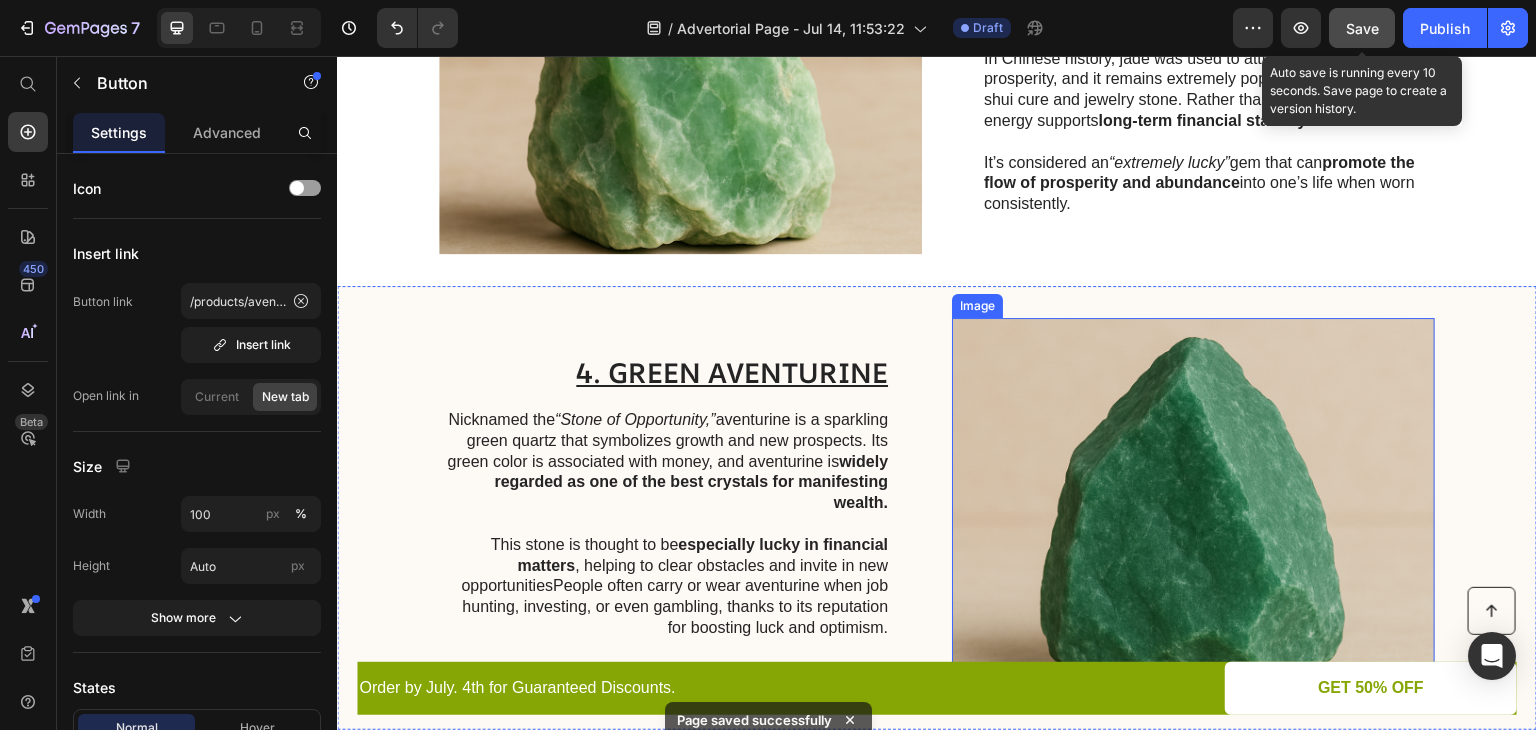 scroll, scrollTop: 1700, scrollLeft: 0, axis: vertical 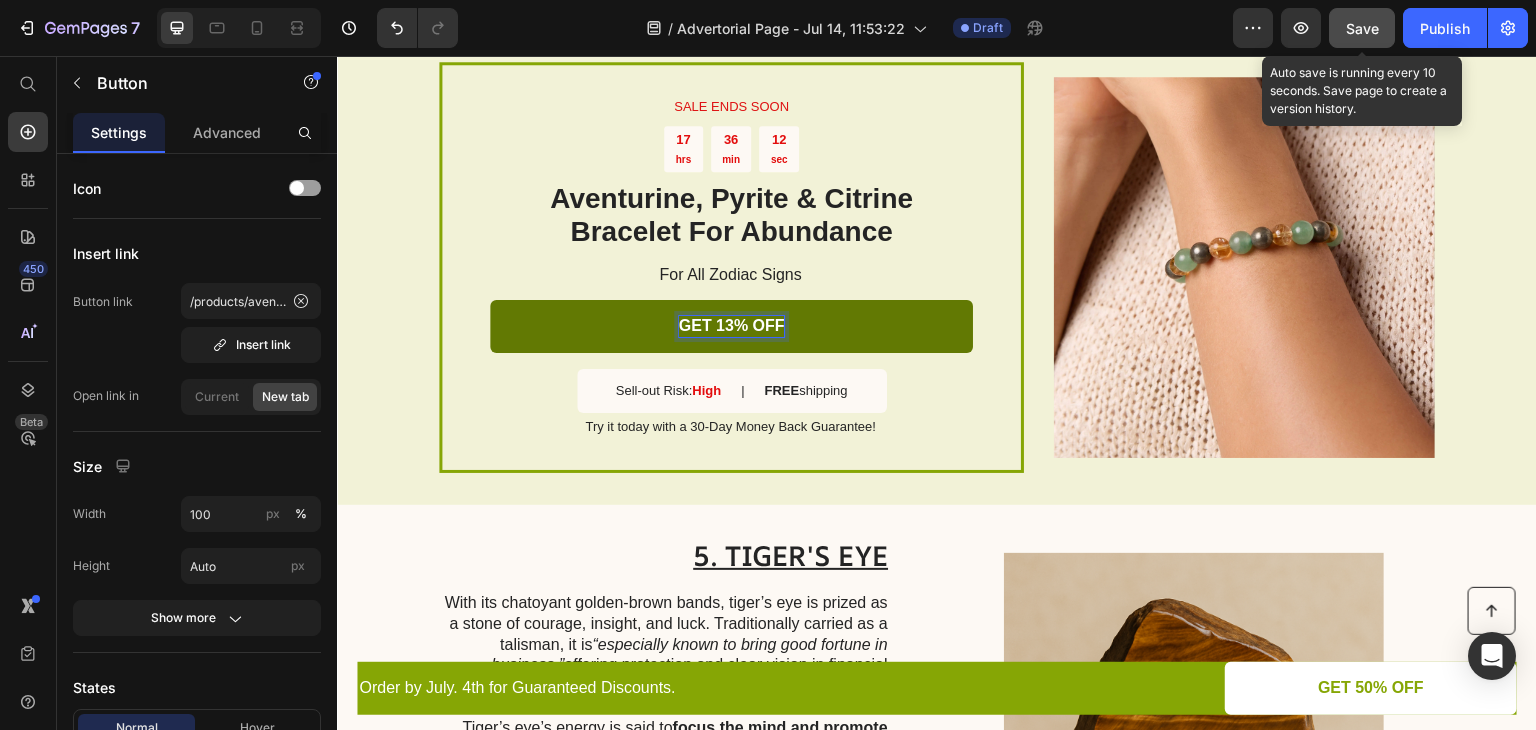 click on "GET 13% OFF" at bounding box center [732, 326] 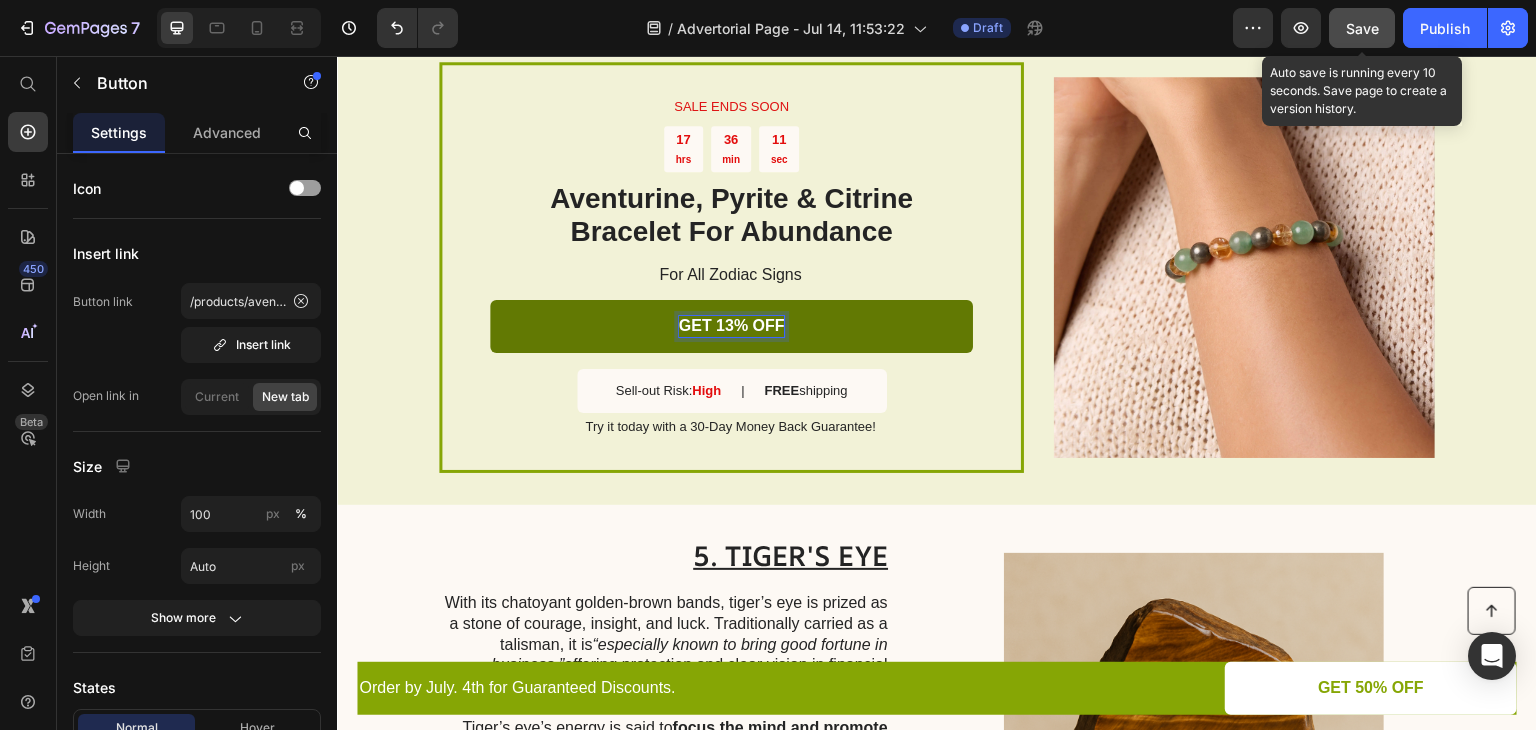 click on "GET 13% OFF" at bounding box center [732, 326] 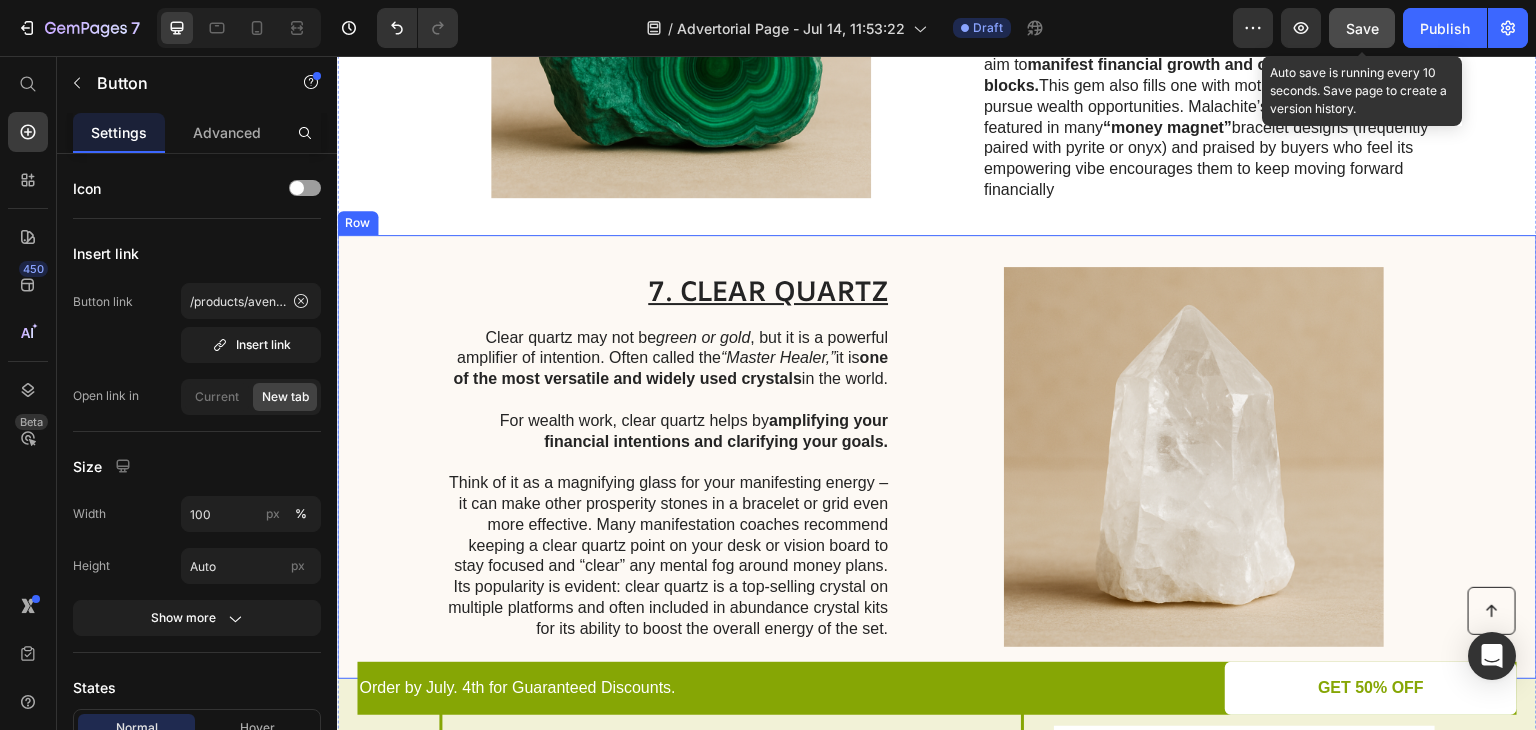 scroll, scrollTop: 4000, scrollLeft: 0, axis: vertical 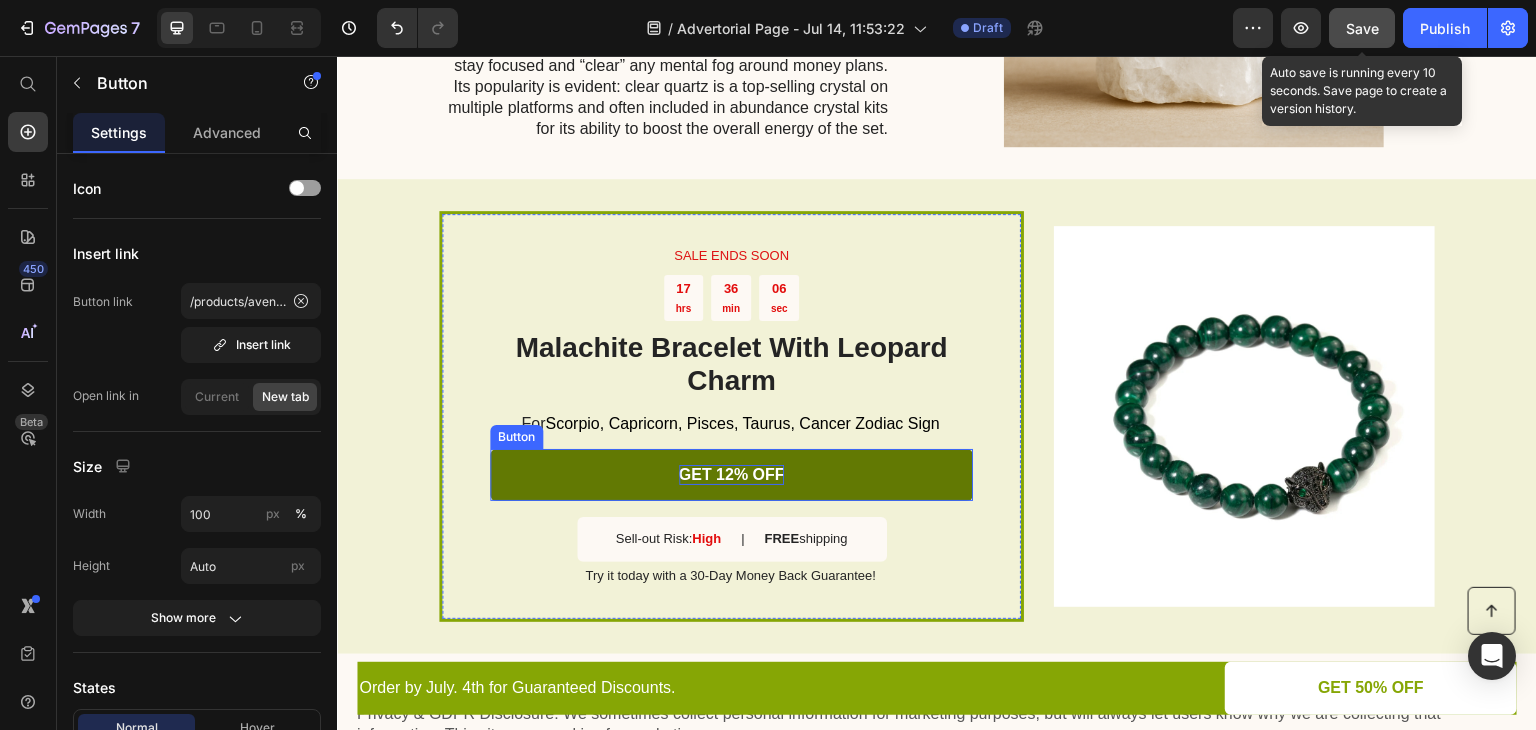 click on "GET 12% OFF" at bounding box center [732, 475] 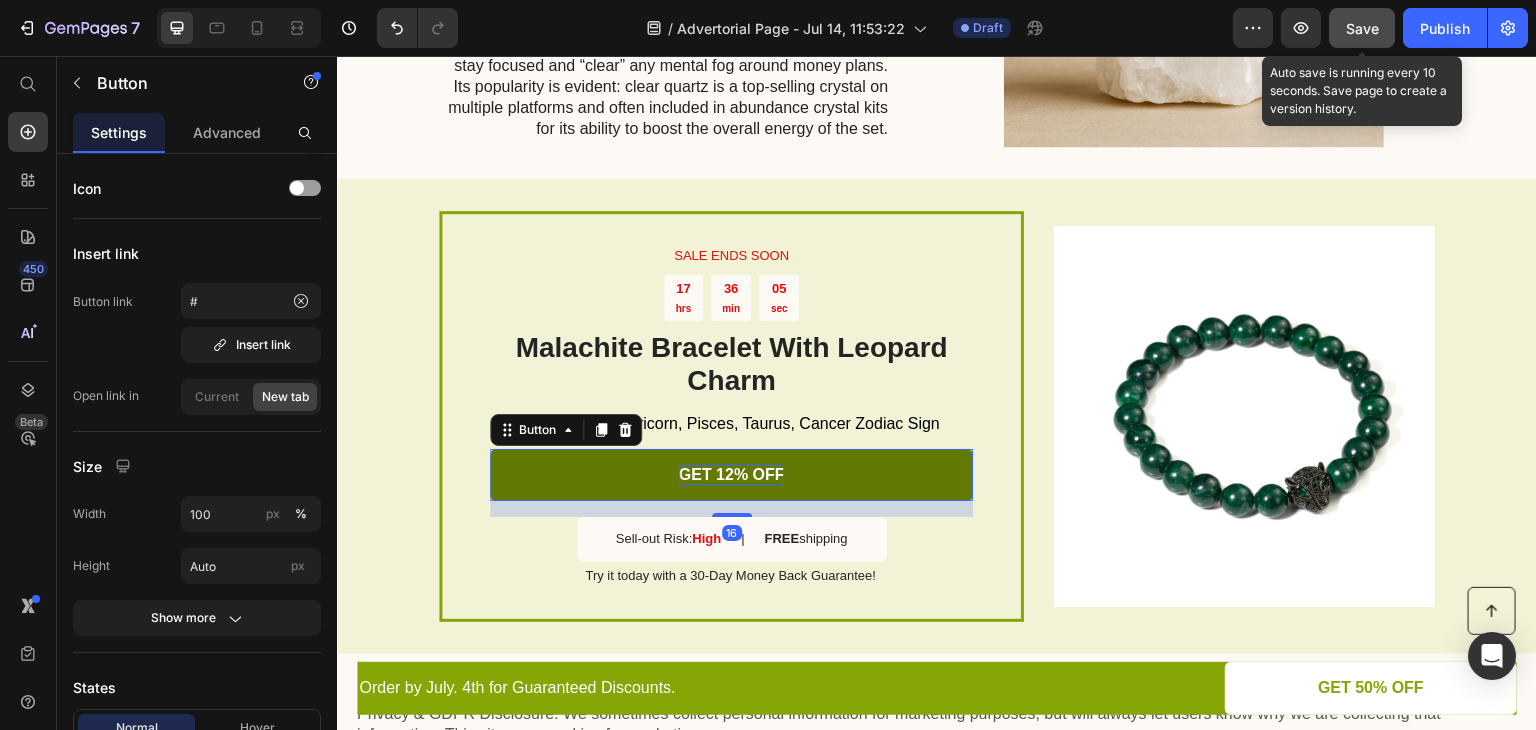 click on "GET 12% OFF" at bounding box center (732, 475) 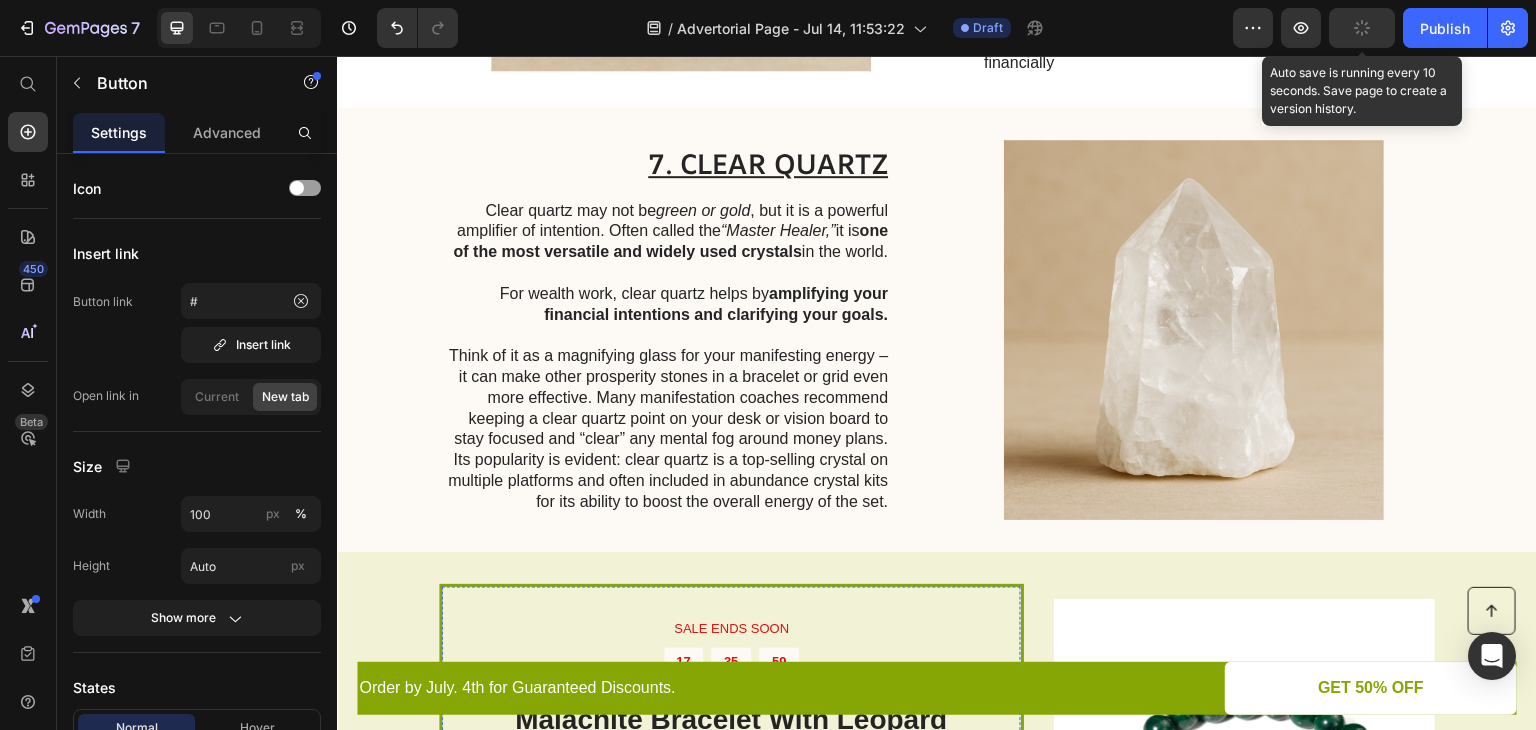 scroll, scrollTop: 4100, scrollLeft: 0, axis: vertical 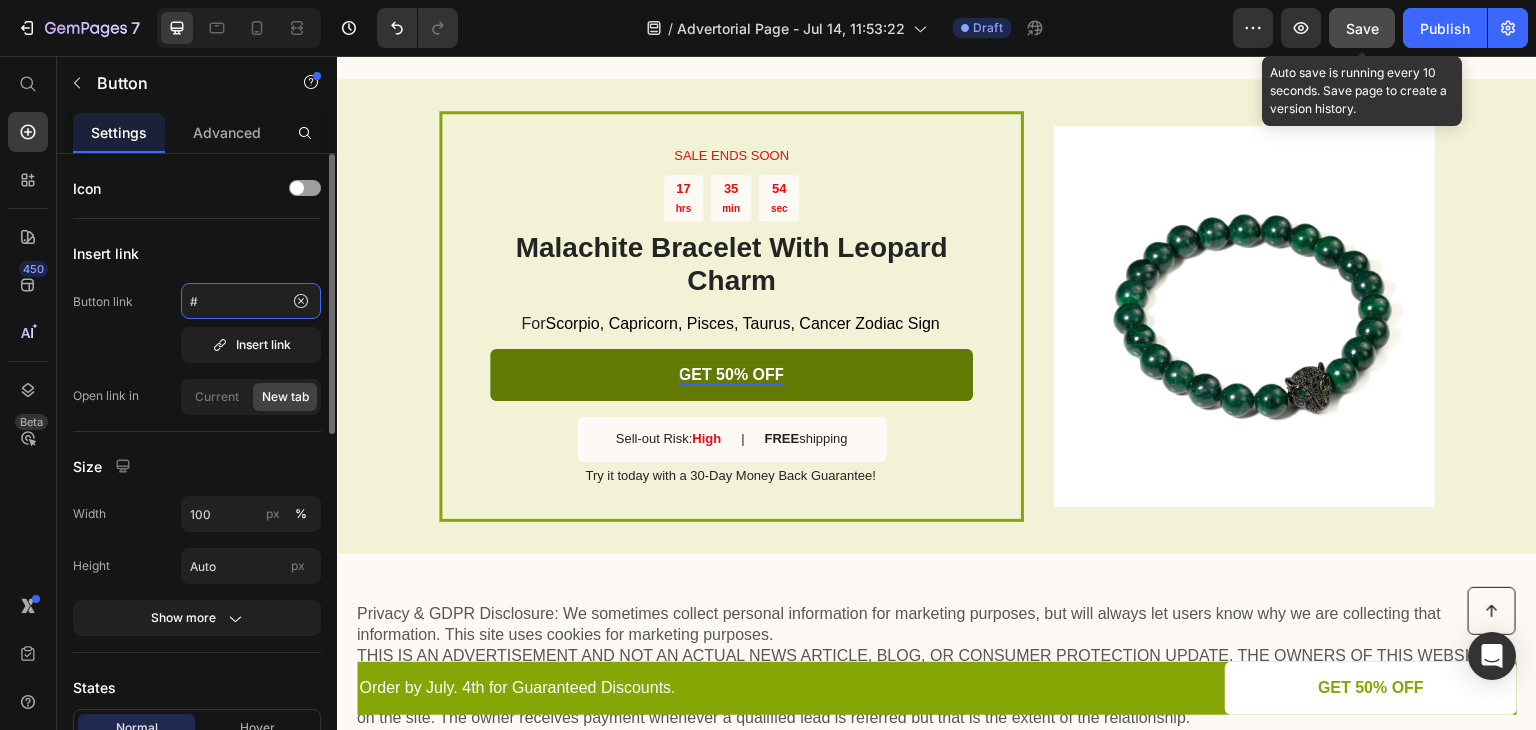 click on "#" 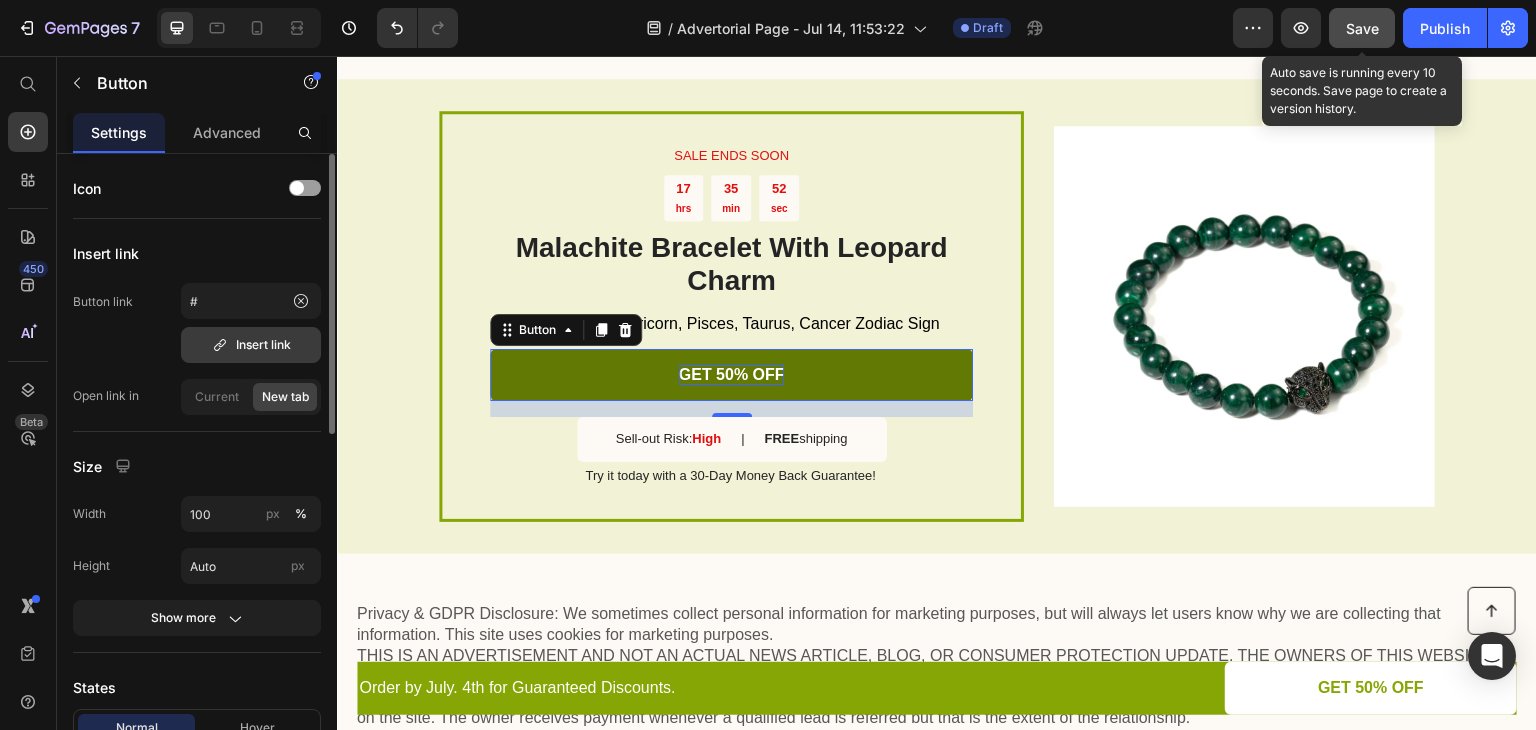 click on "Insert link" at bounding box center (251, 345) 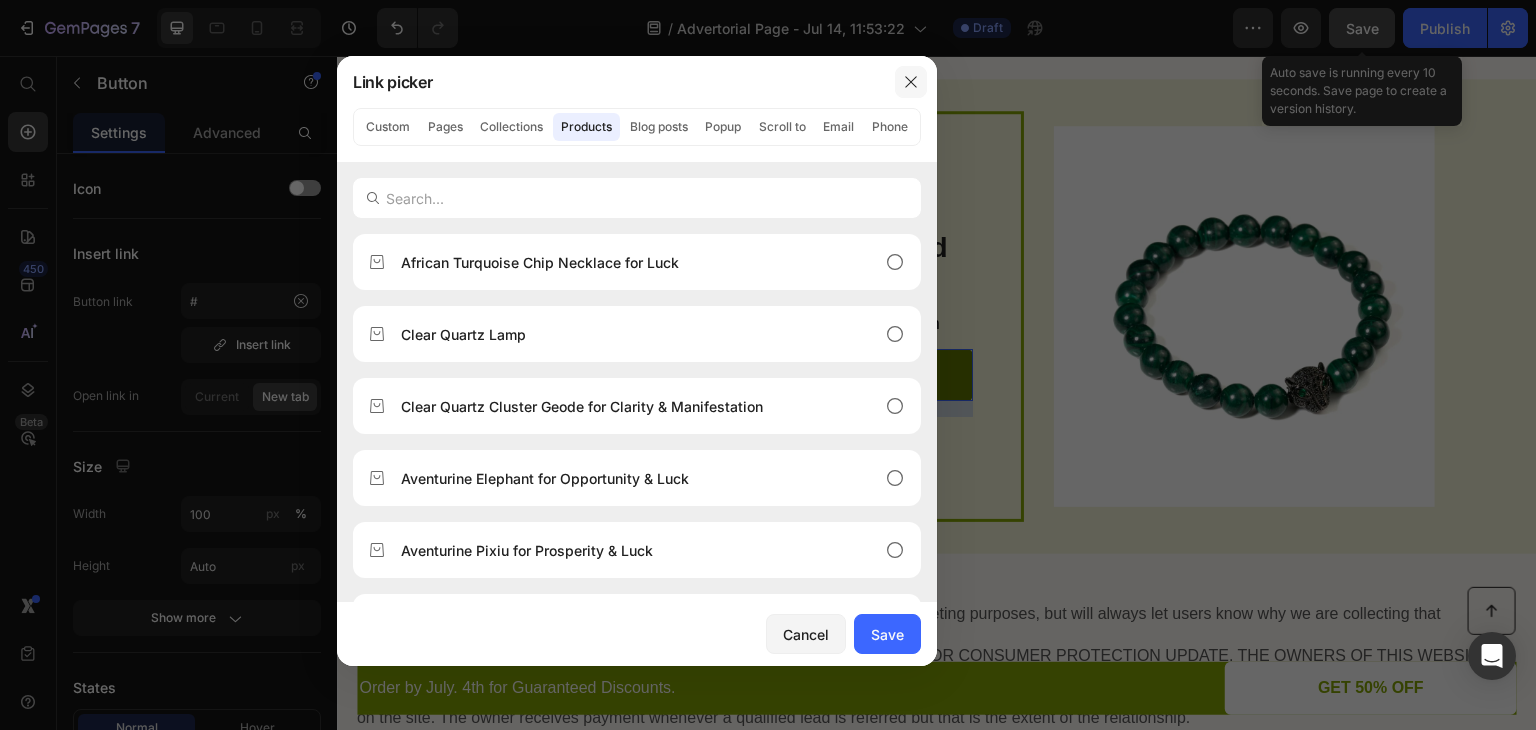drag, startPoint x: 918, startPoint y: 89, endPoint x: 384, endPoint y: 101, distance: 534.1348 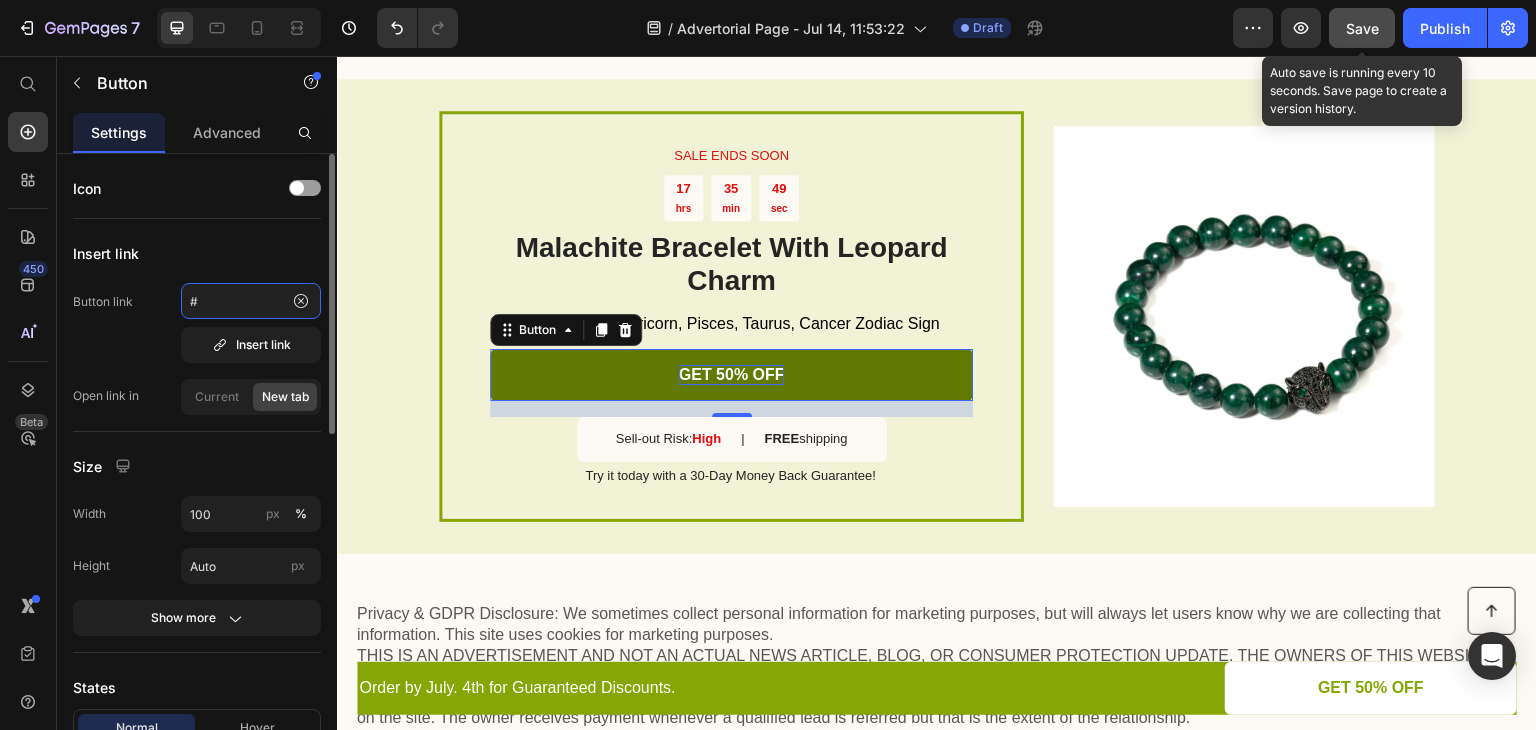 click on "#" 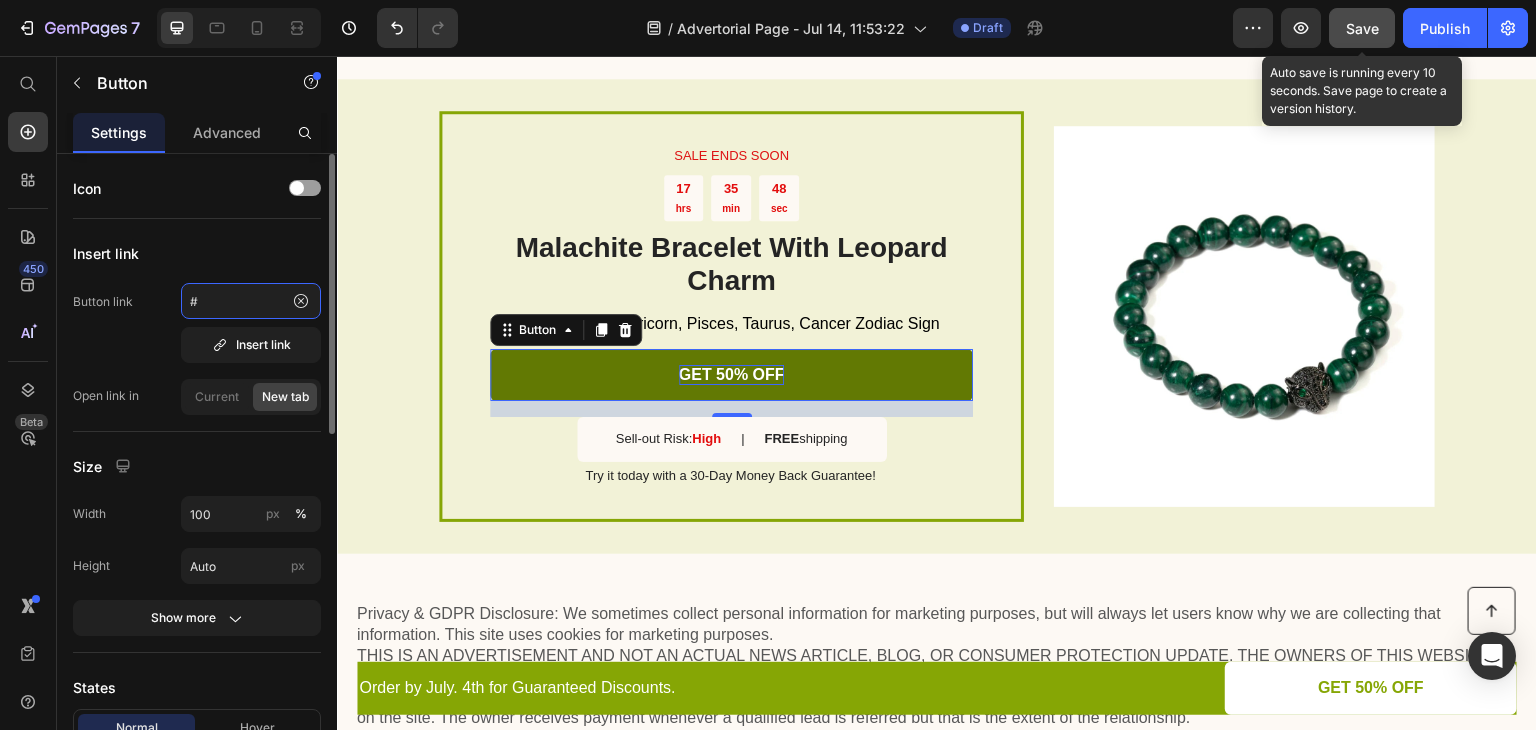 paste on "https://www.rawspiritual.com/collections/abundance-and-prosperity/products/malachite-bracelet-for-change-and-transformation" 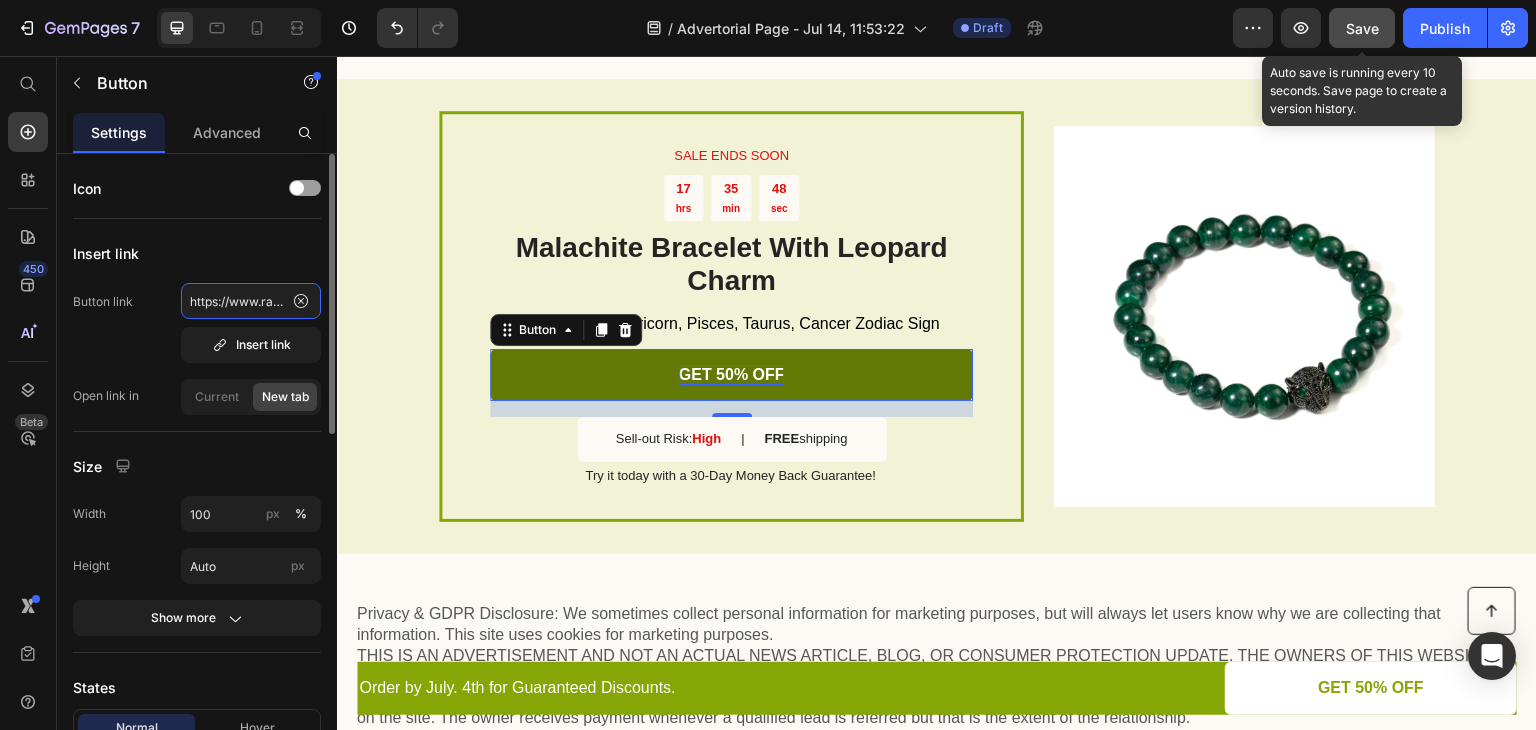scroll, scrollTop: 0, scrollLeft: 640, axis: horizontal 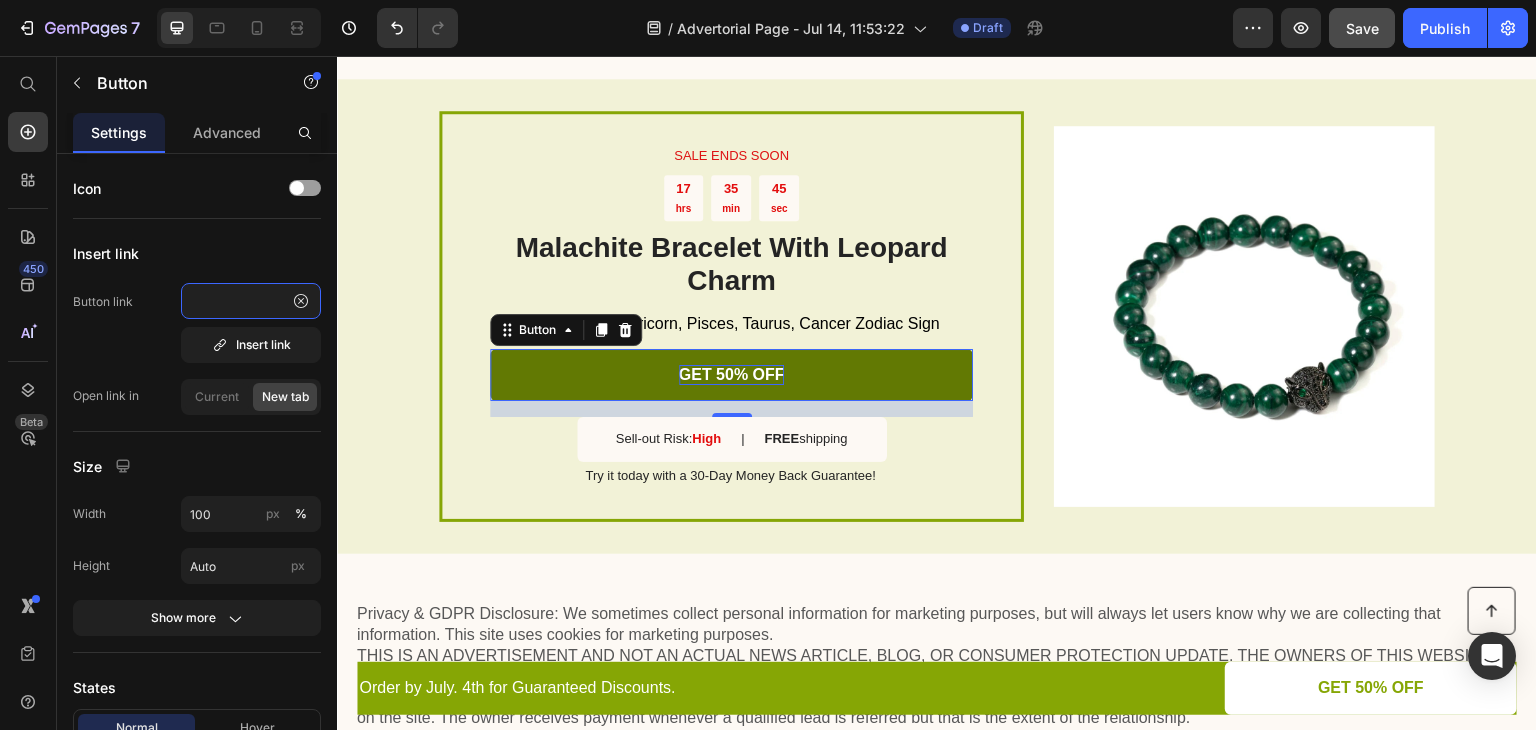 type on "https://www.rawspiritual.com/collections/abundance-and-prosperity/products/malachite-bracelet-for-change-and-transformation" 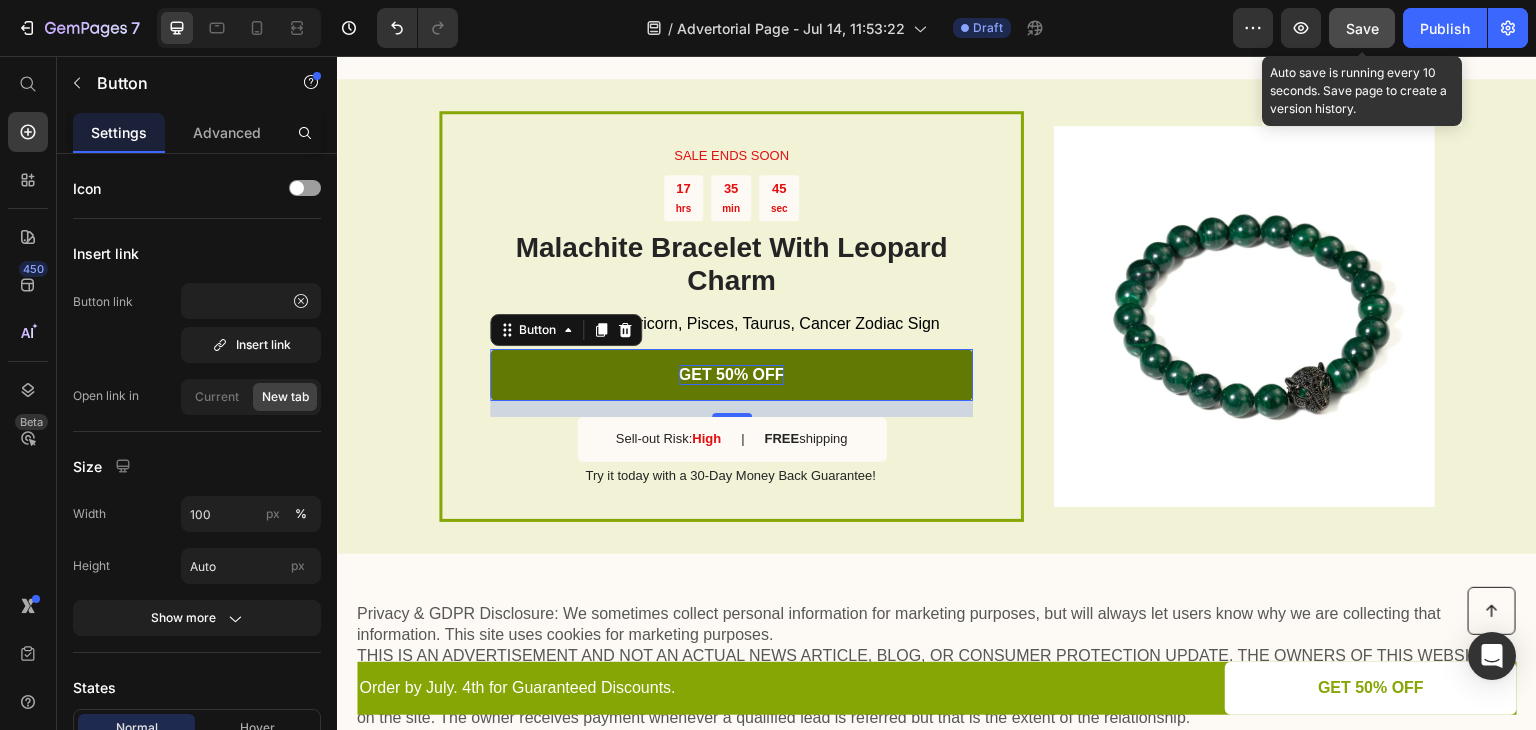 click on "Save" at bounding box center (1362, 28) 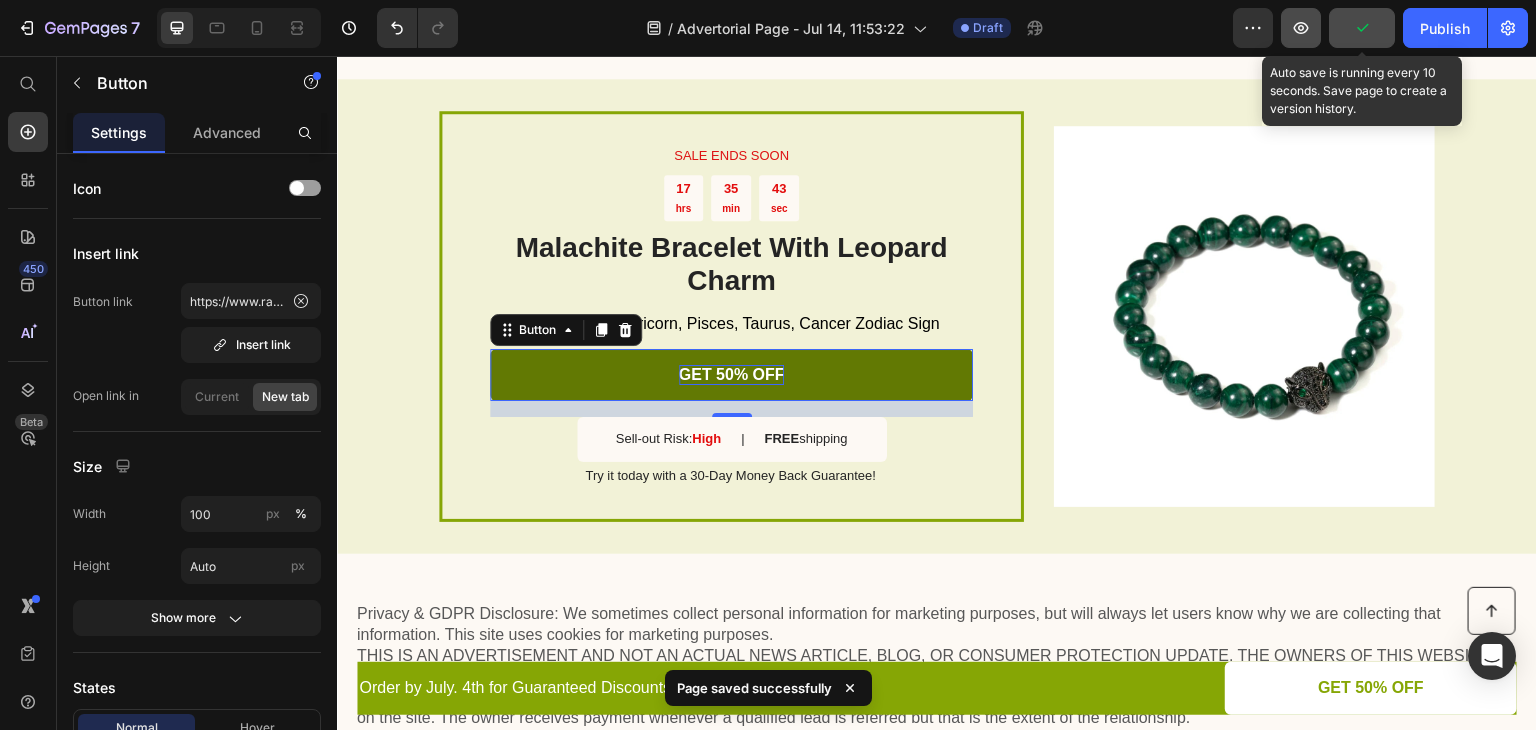 click 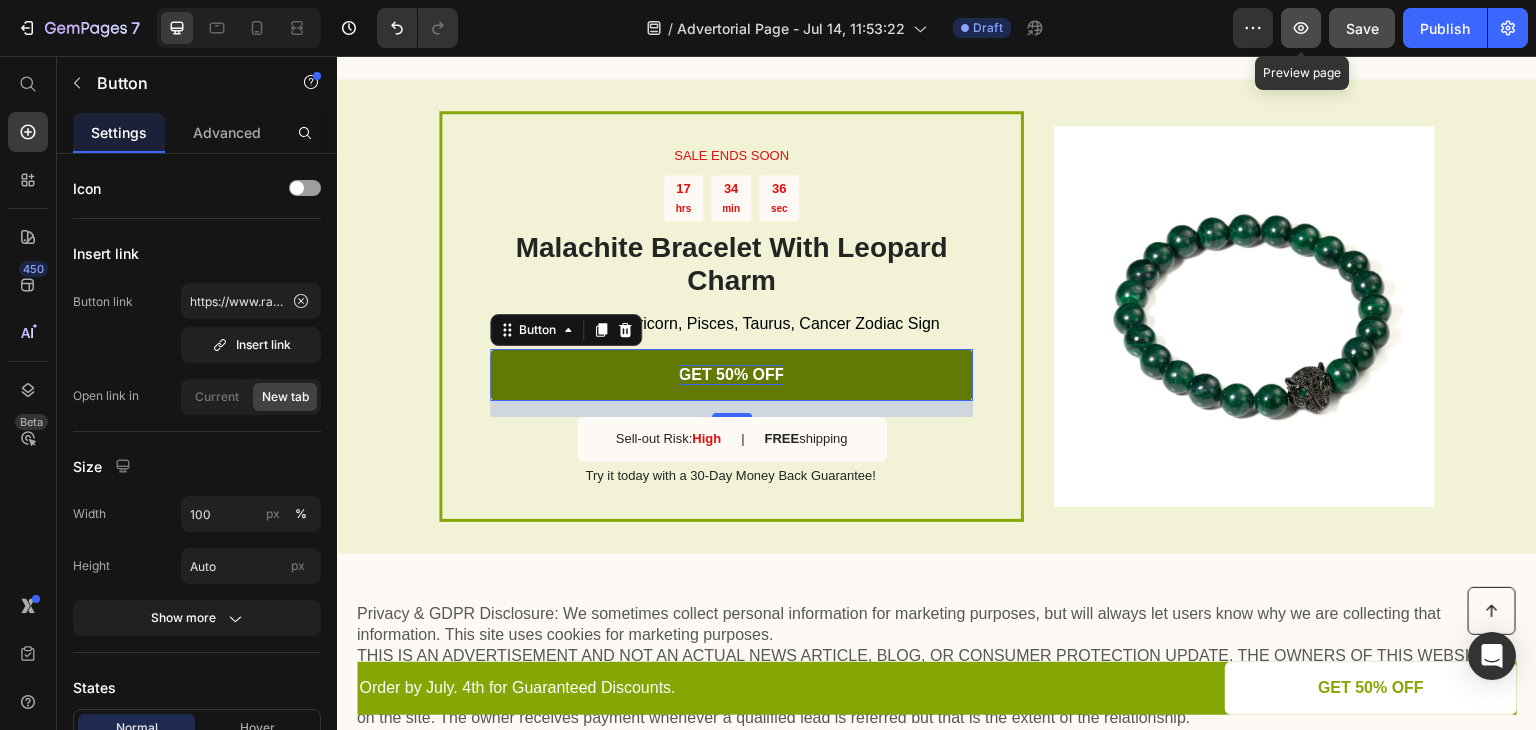 click 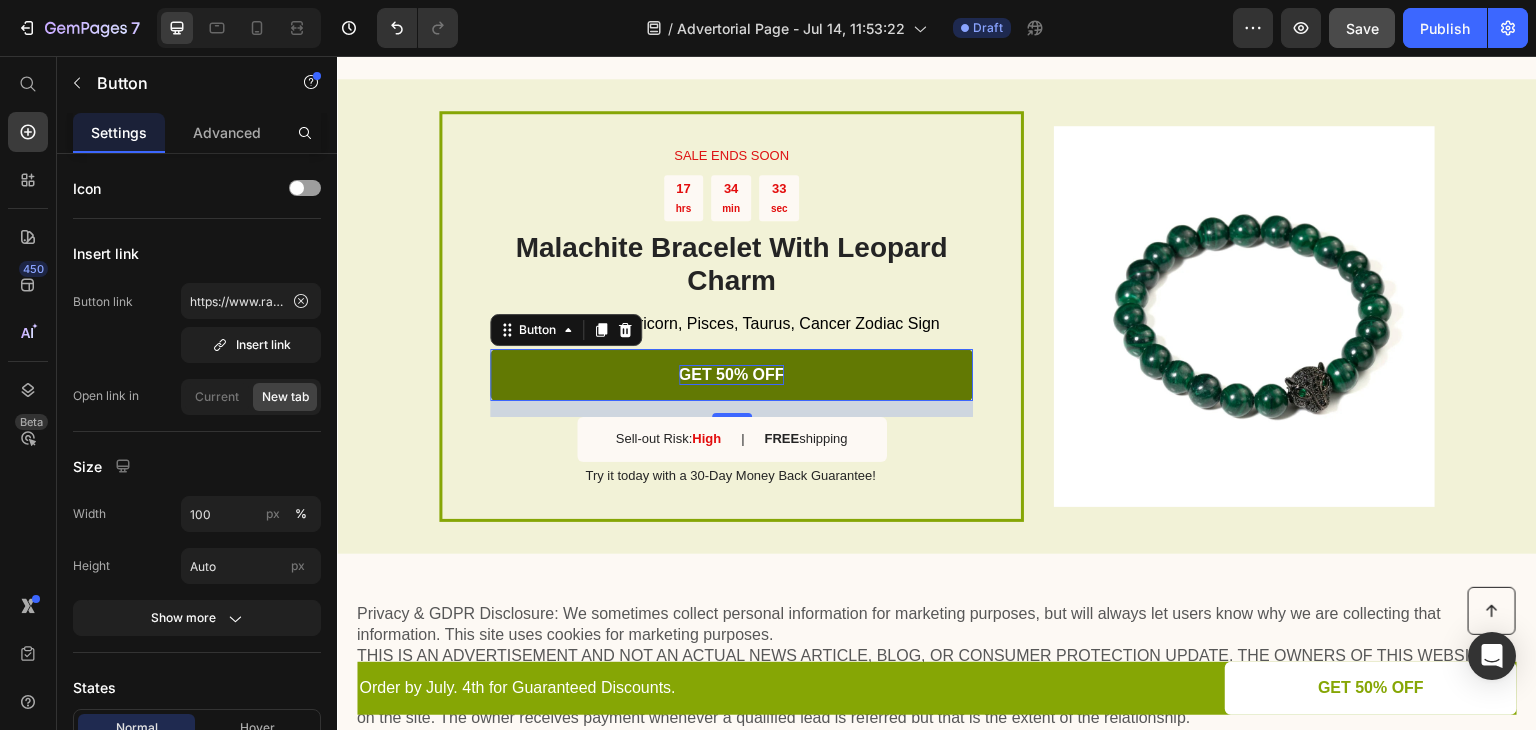drag, startPoint x: 1797, startPoint y: 88, endPoint x: 1364, endPoint y: 59, distance: 433.97003 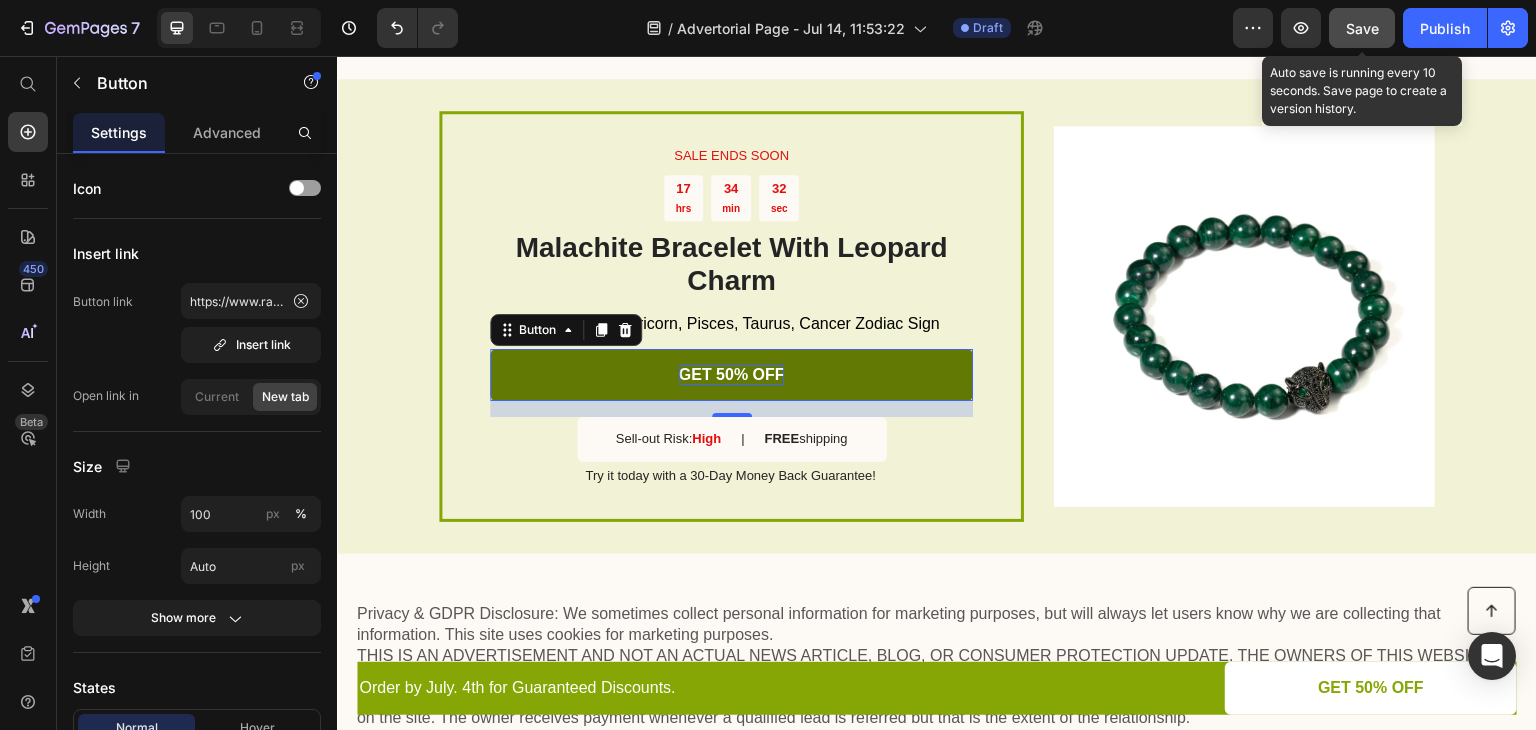 click on "Save" 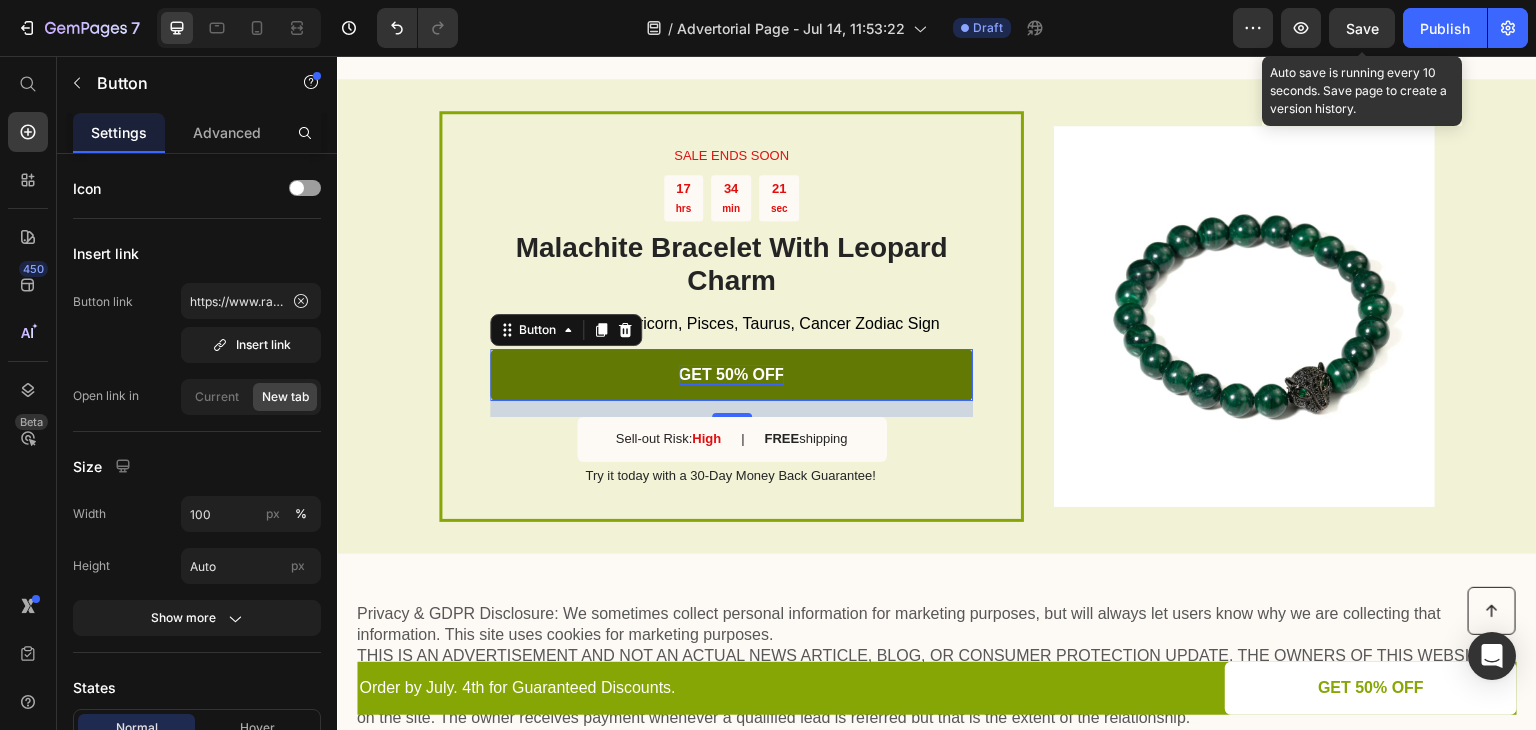 click on "Save" at bounding box center (1362, 28) 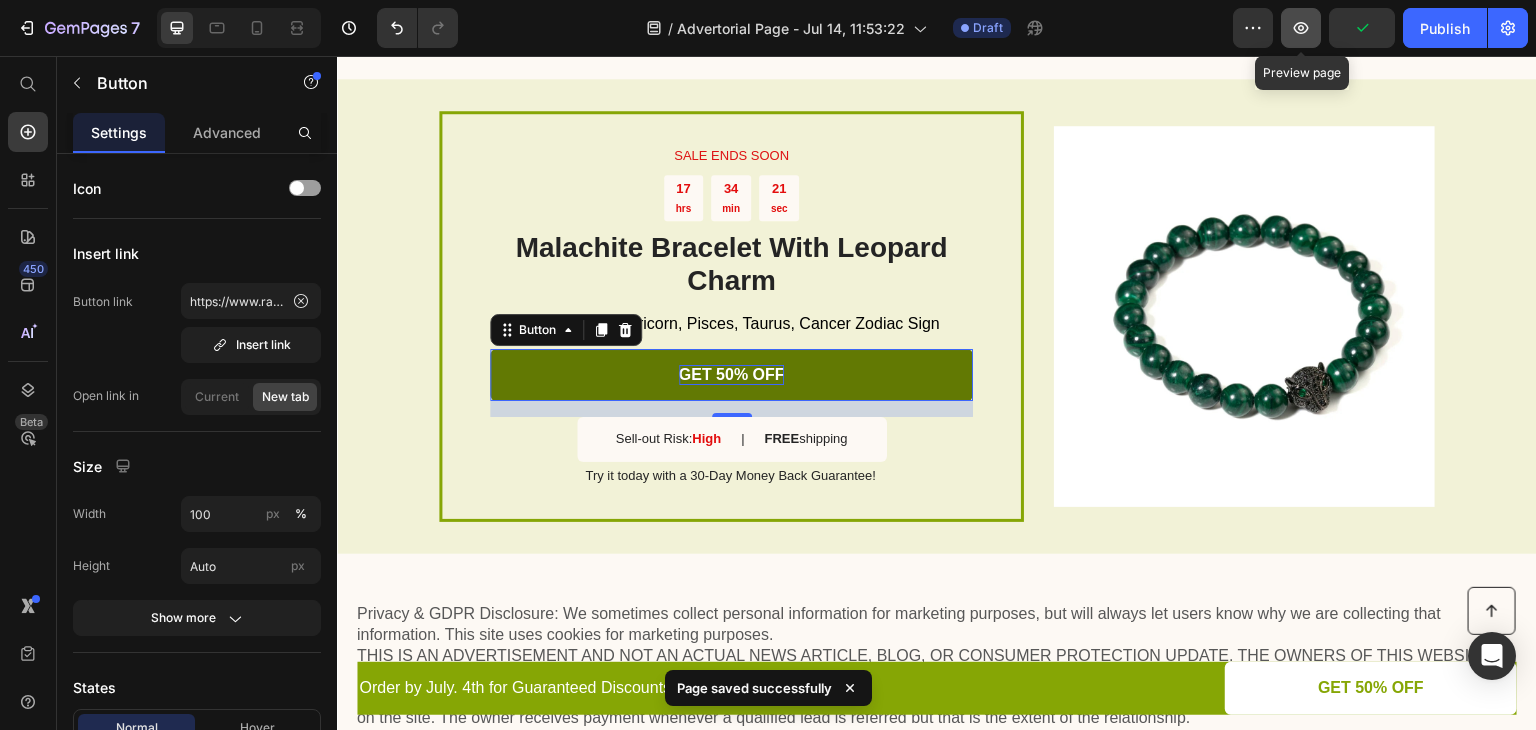 click 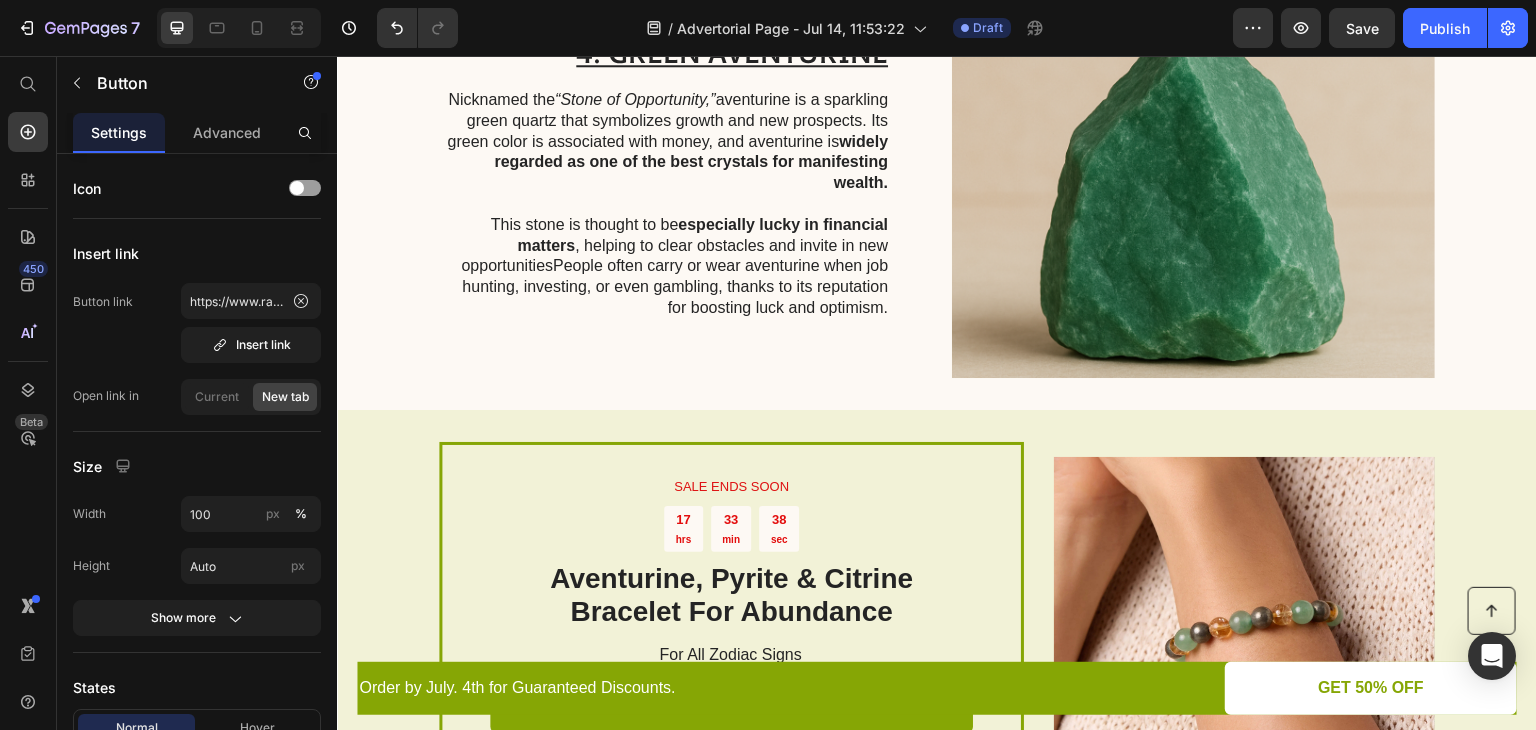 scroll, scrollTop: 1956, scrollLeft: 0, axis: vertical 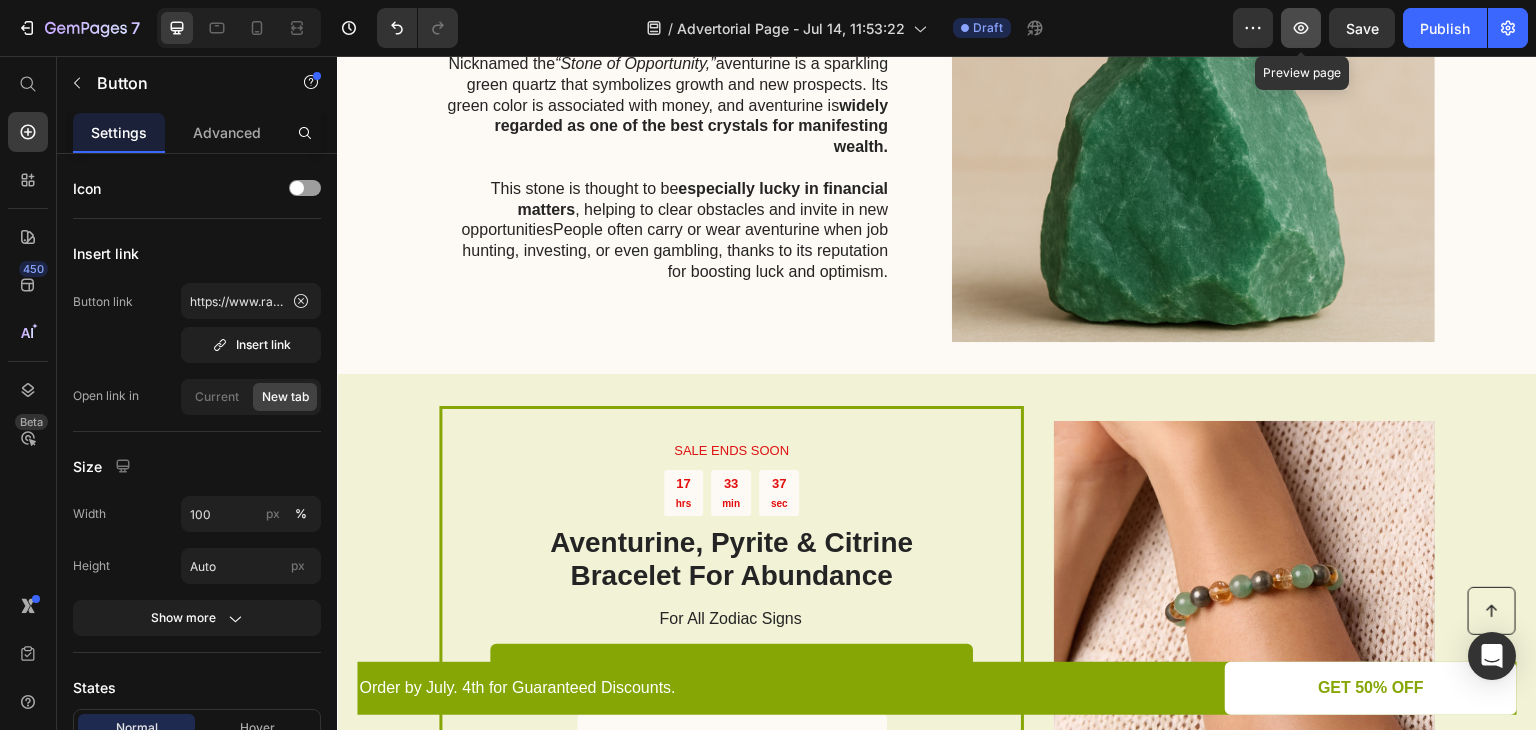 click 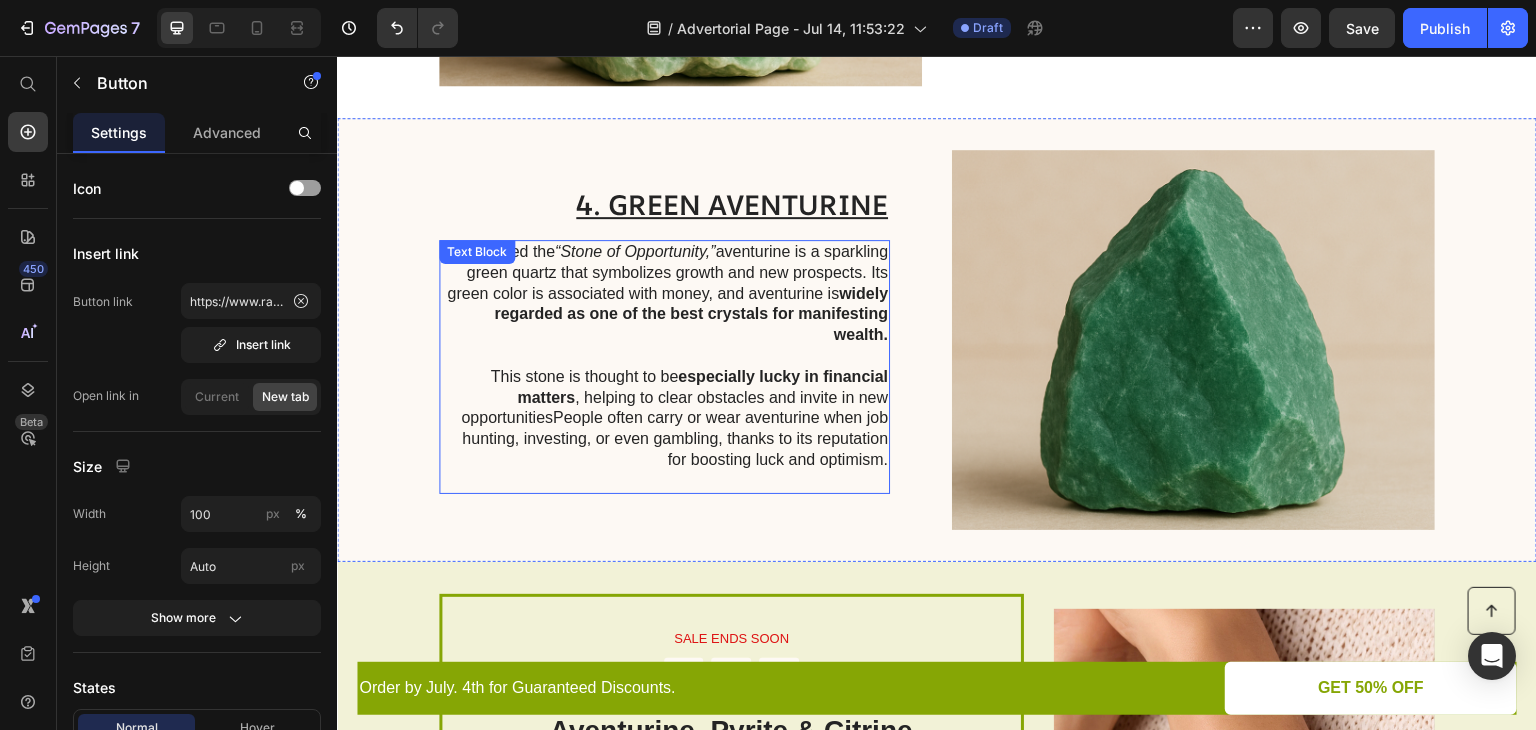 scroll, scrollTop: 1756, scrollLeft: 0, axis: vertical 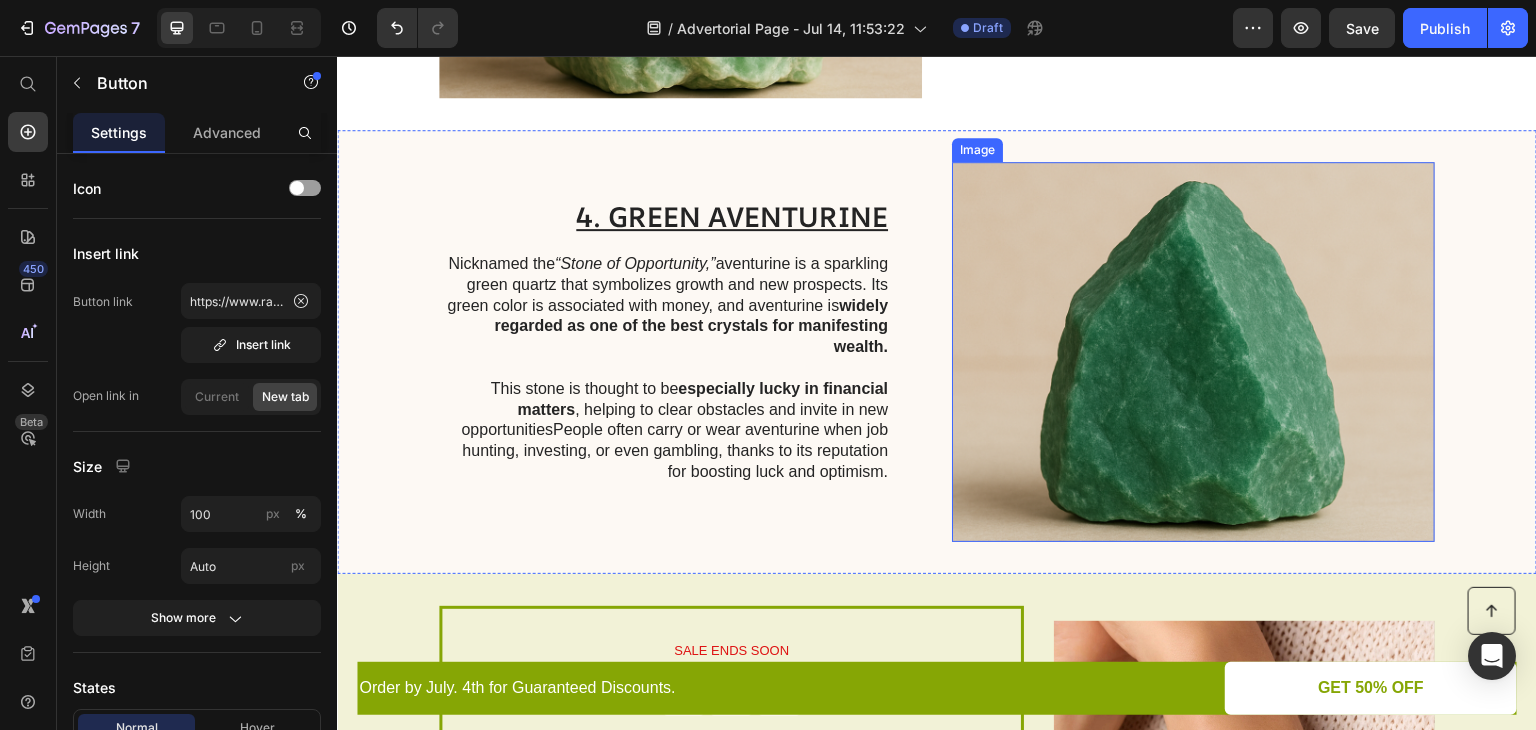 click at bounding box center [1193, 352] 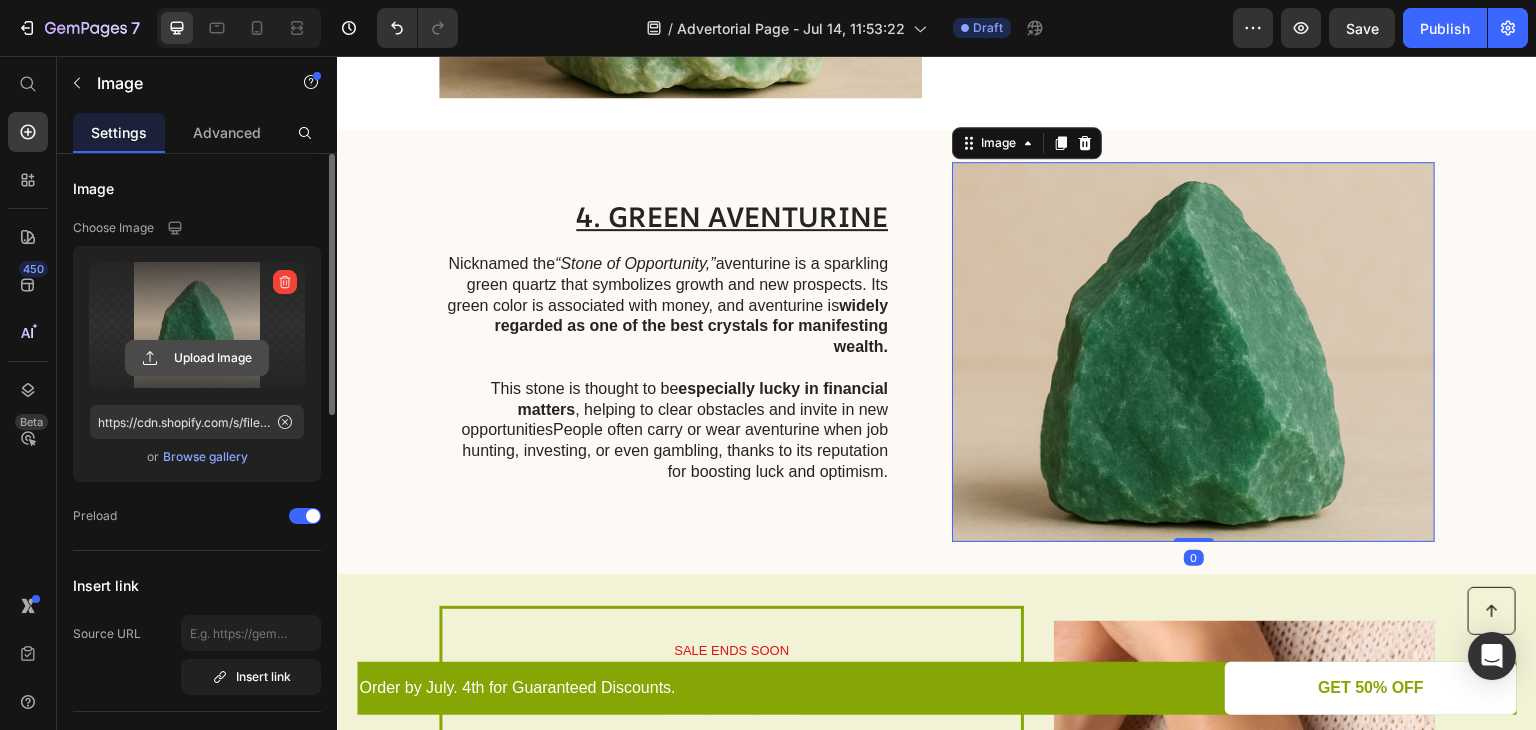 click 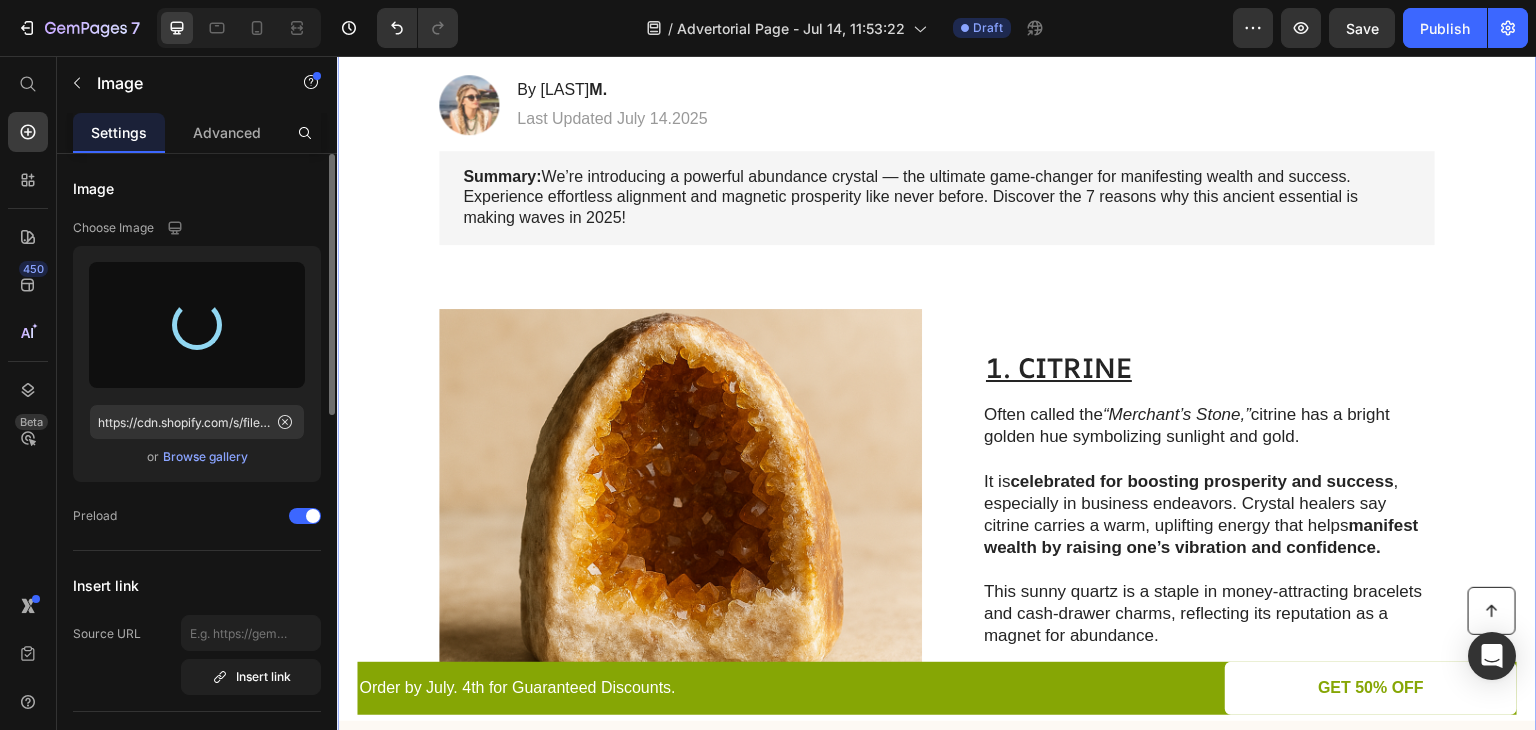 scroll, scrollTop: 500, scrollLeft: 0, axis: vertical 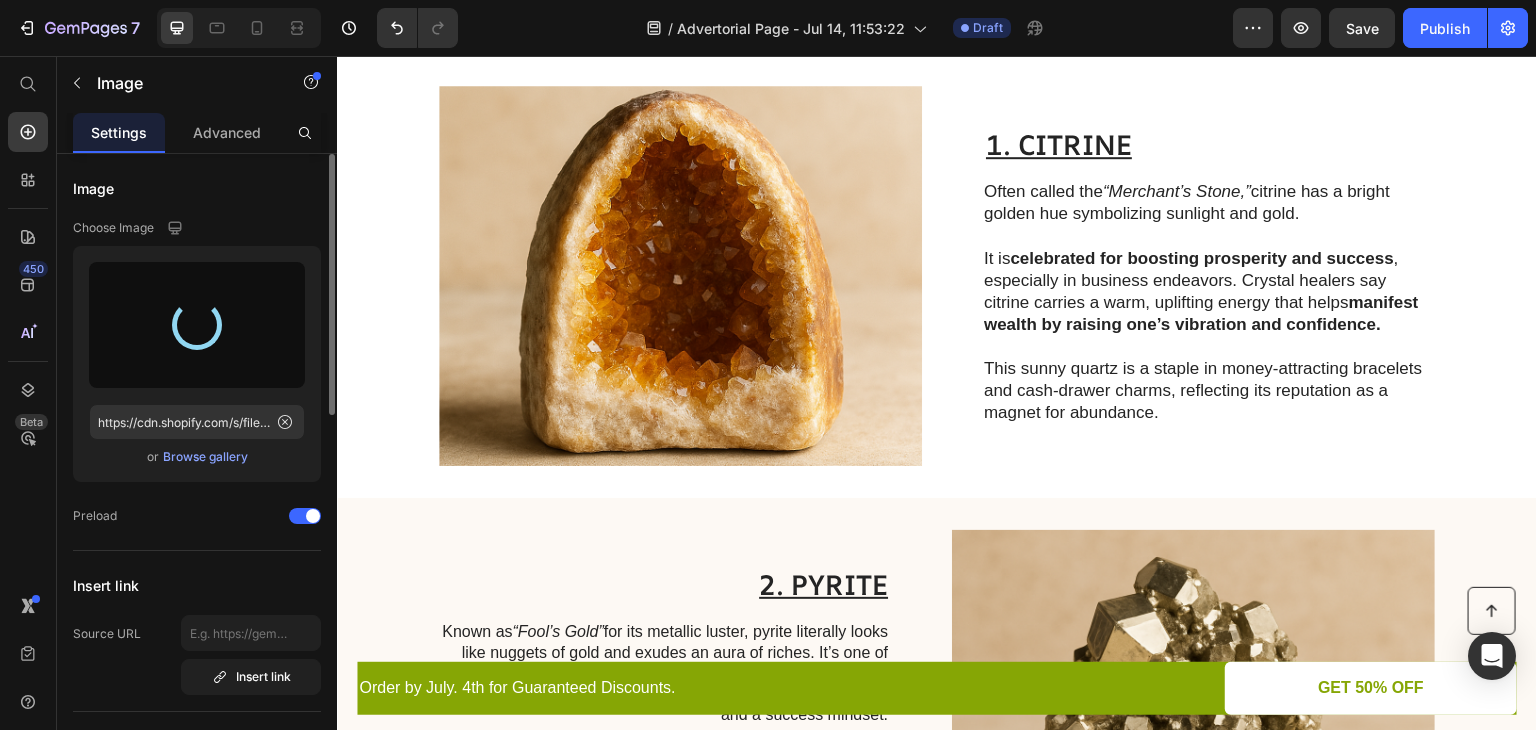 type on "https://cdn.shopify.com/s/files/1/0577/3764/2178/files/gempages_573931817913025584-f9d431dd-0a71-4bb2-989a-49561fac7a33.png" 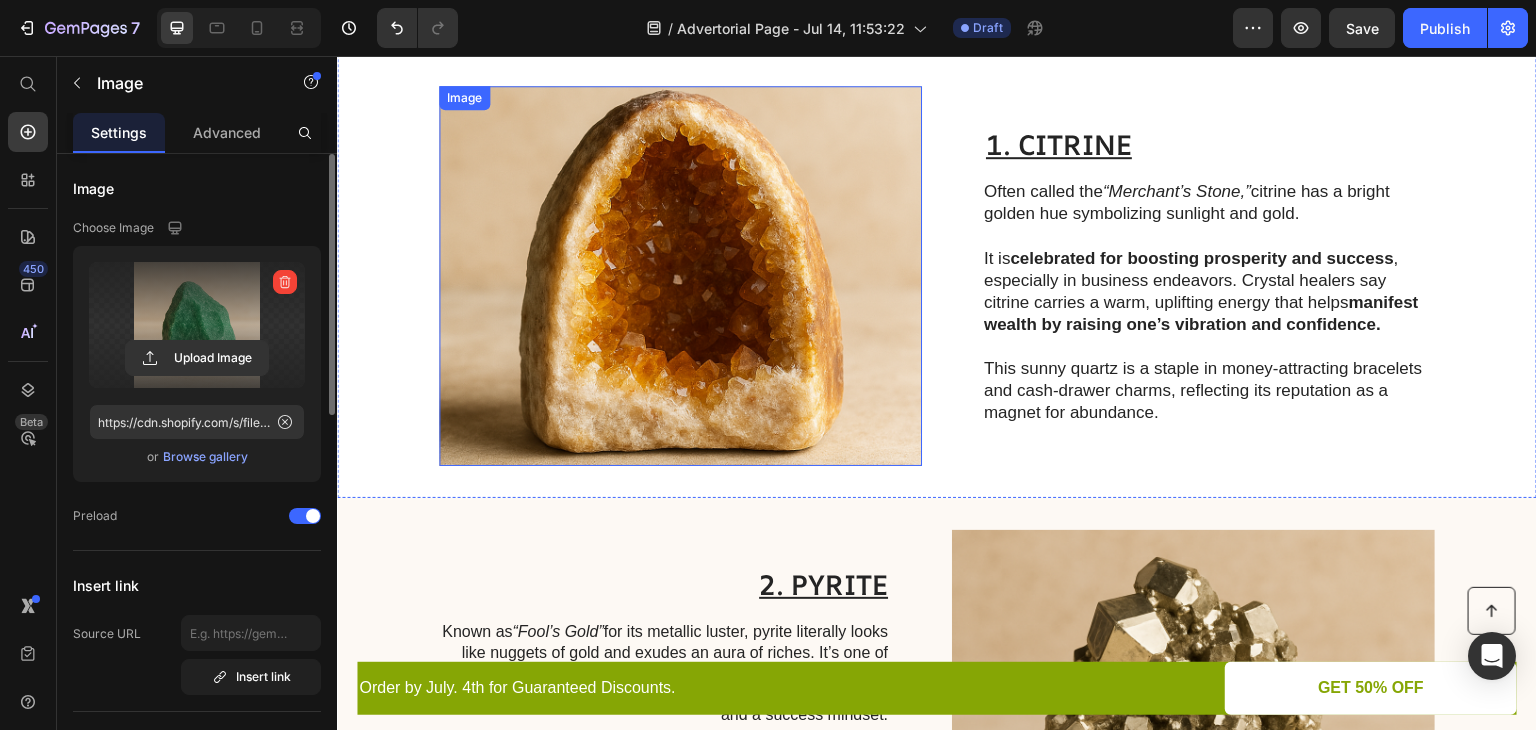 click at bounding box center [680, 276] 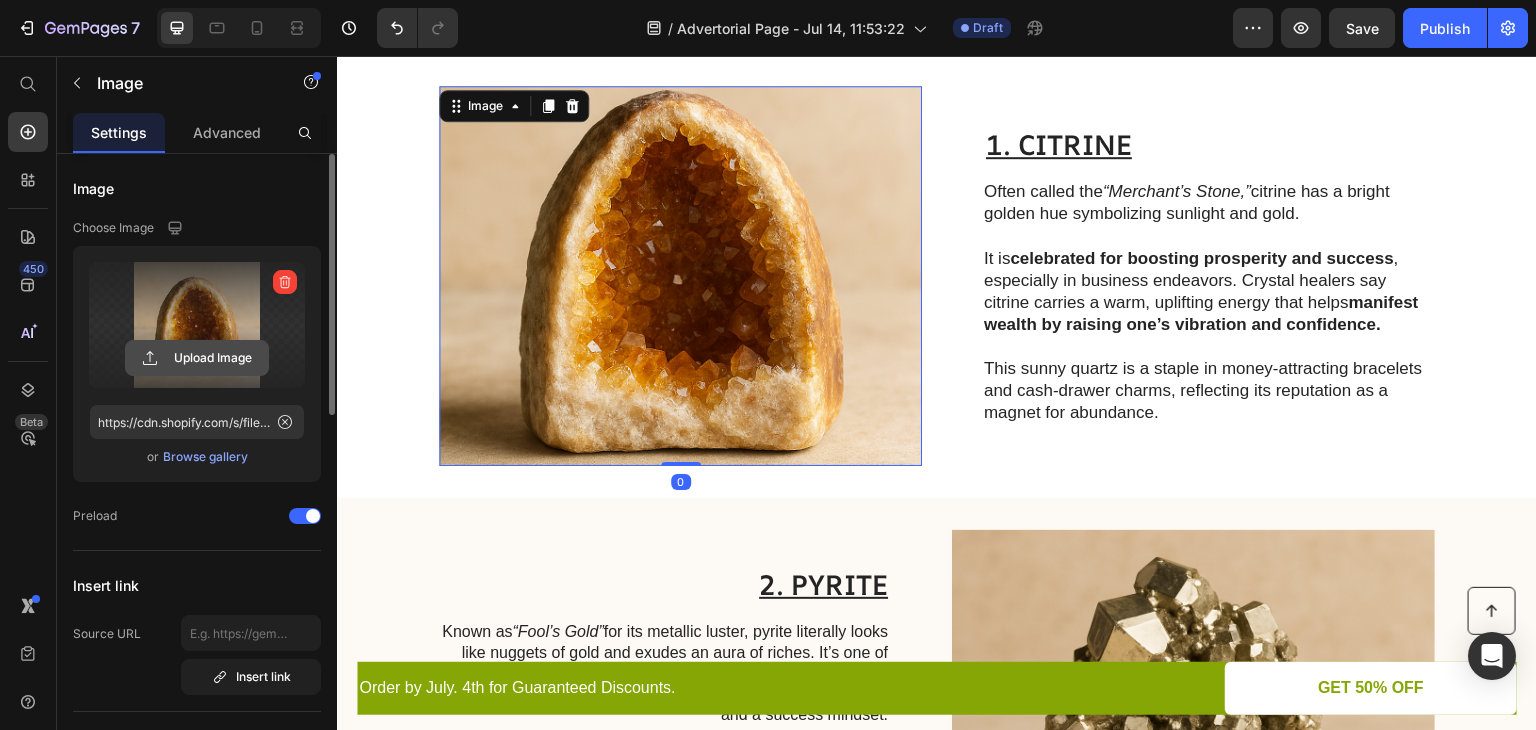 click 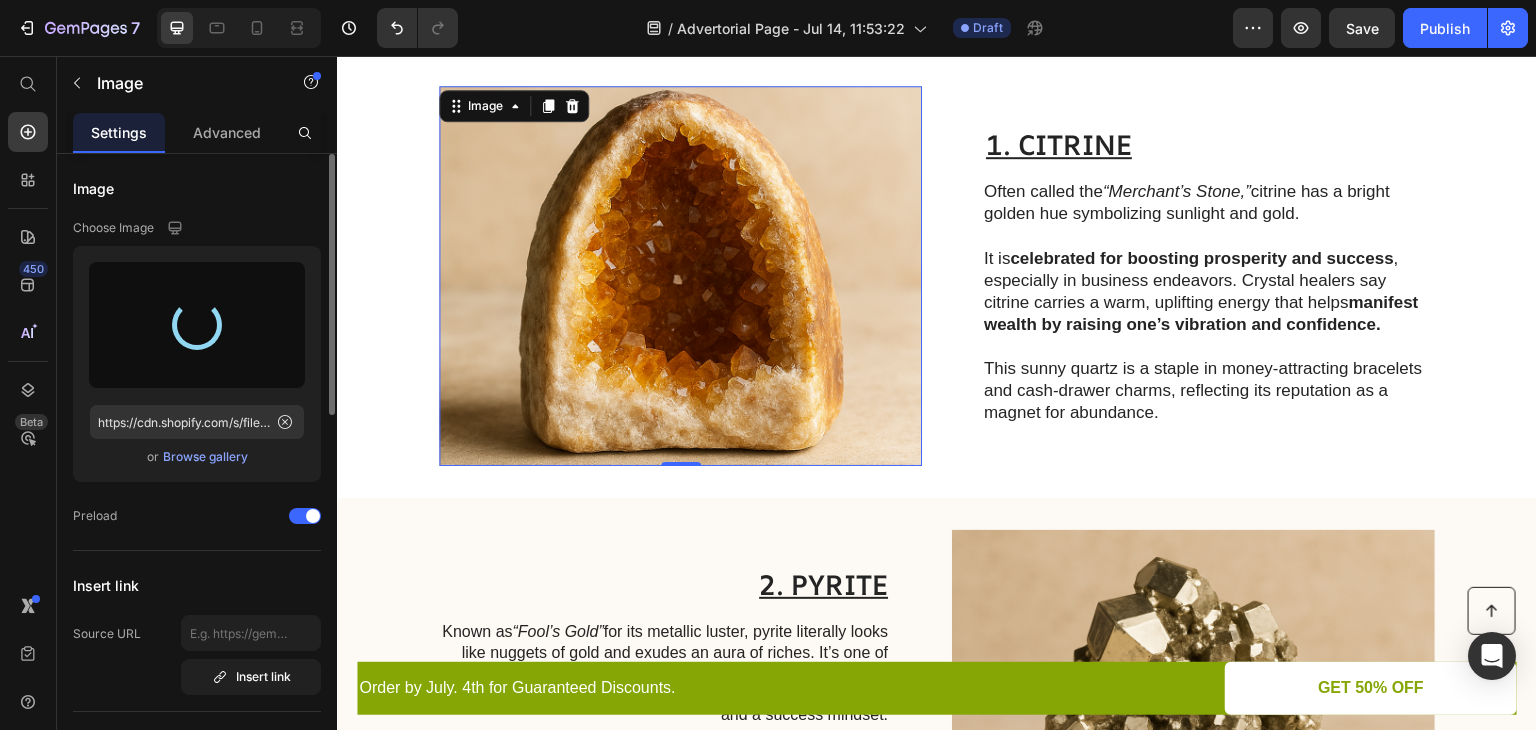 type on "https://cdn.shopify.com/s/files/1/0577/3764/2178/files/gempages_573931817913025584-dcb8b4c7-ea8d-41af-9687-4c9b2599da1f.webp" 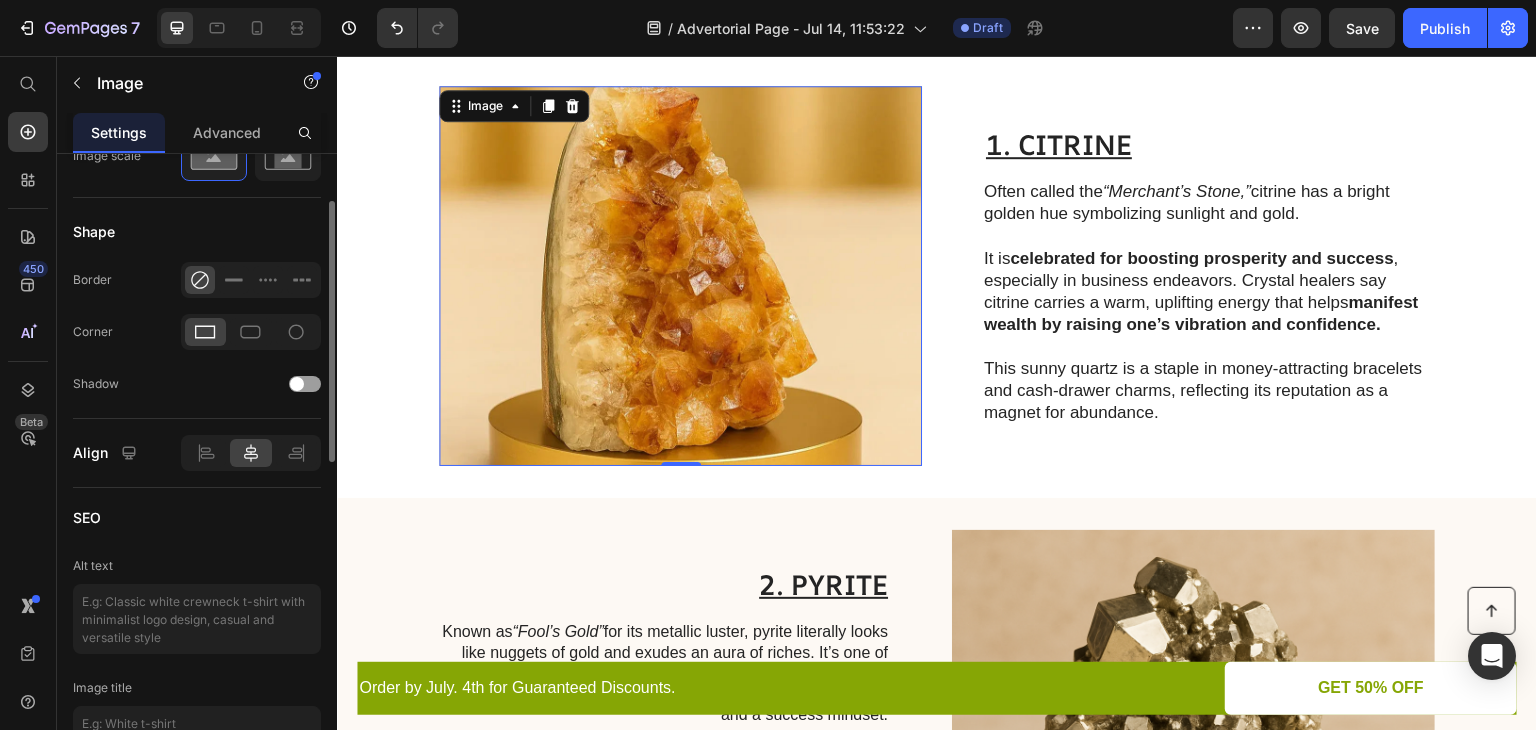 scroll, scrollTop: 600, scrollLeft: 0, axis: vertical 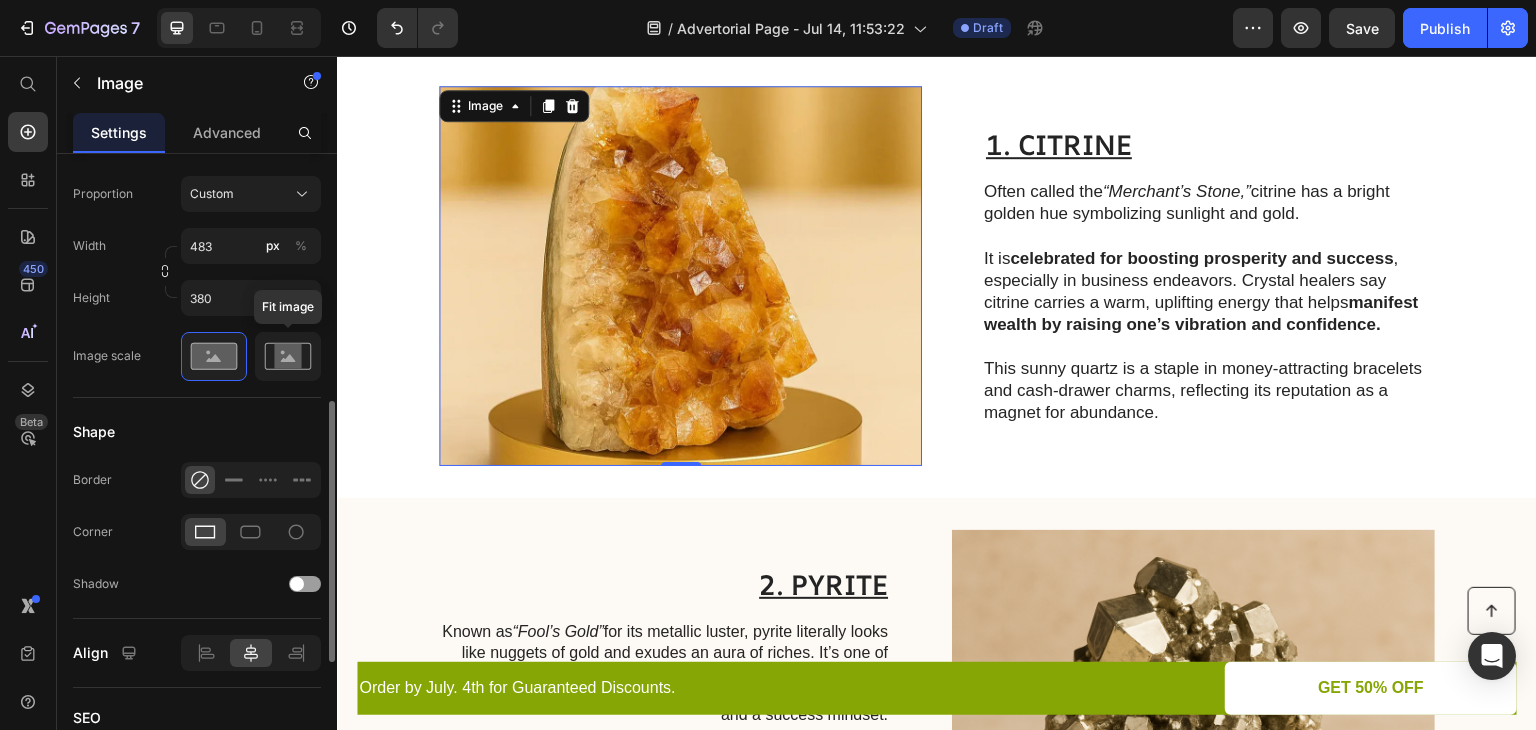 click 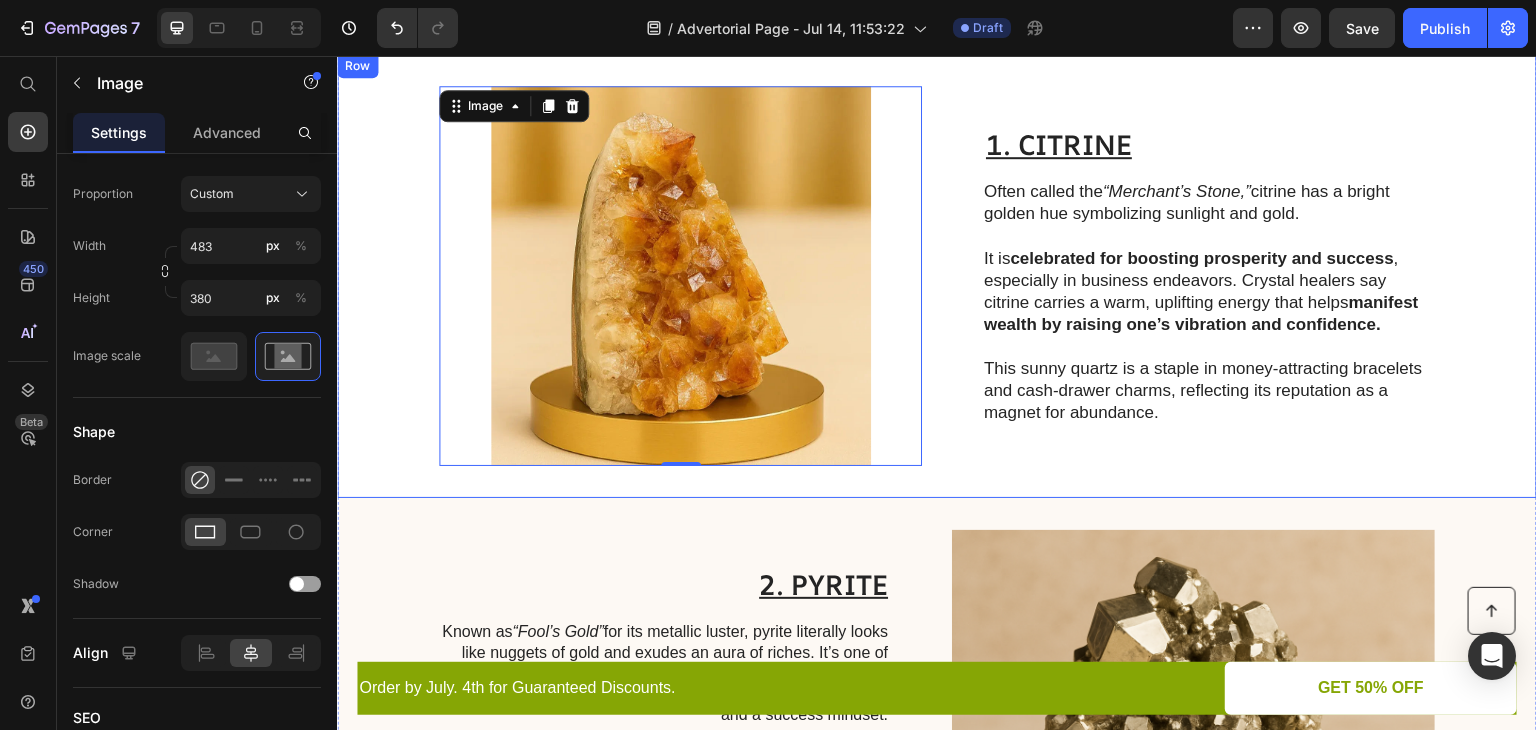 scroll, scrollTop: 400, scrollLeft: 0, axis: vertical 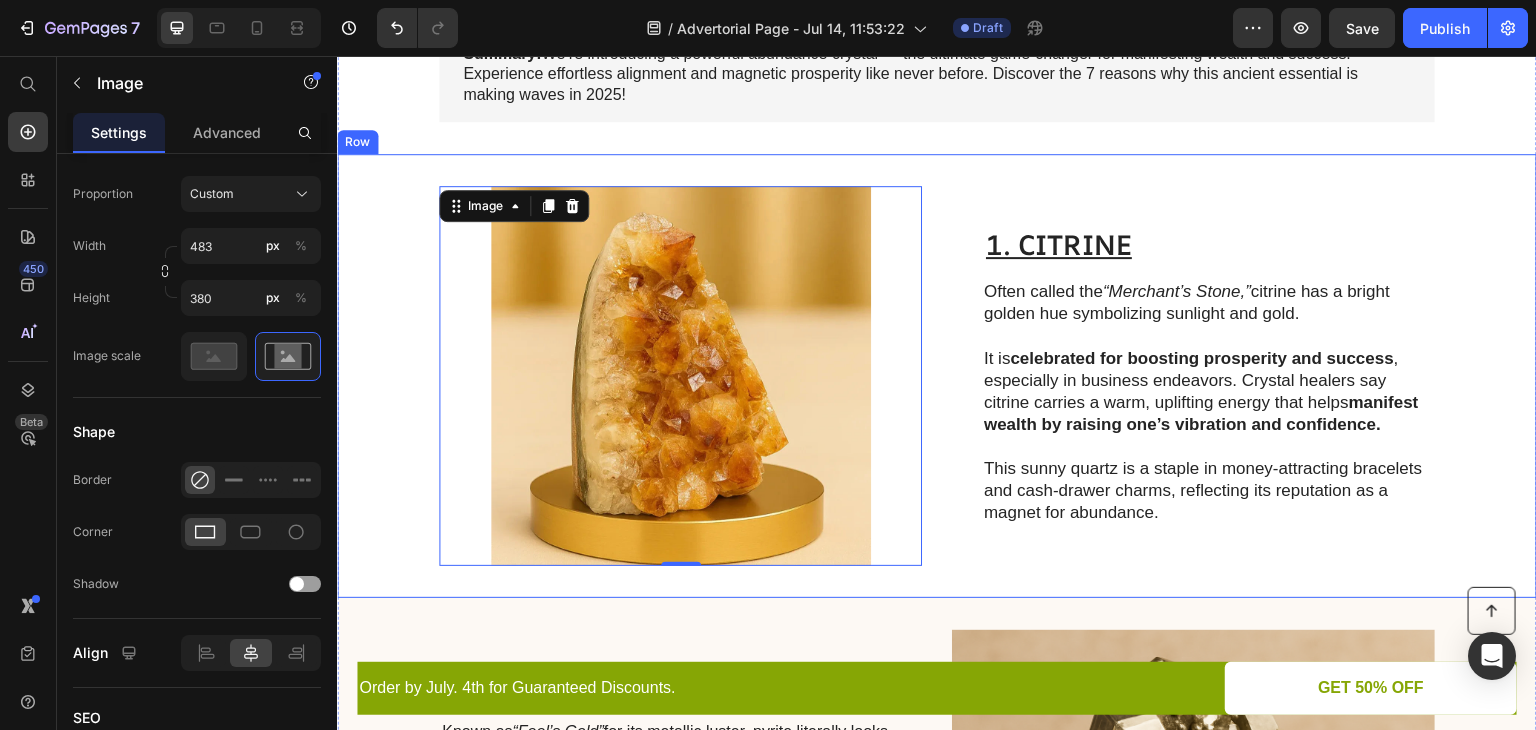 click on "Image   0 1. CITRINE Heading Often called the  “Merchant’s Stone,”  citrine has a bright golden hue symbolizing sunlight and gold.    It is  celebrated for boosting prosperity and success , especially in business endeavors. Crystal healers say citrine carries a warm, uplifting energy that helps  manifest wealth by raising one’s vibration and confidence.    This sunny quartz is a staple in money-attracting bracelets and cash-drawer charms, reflecting its reputation as a magnet for abundance. Text Block Row" at bounding box center [937, 376] 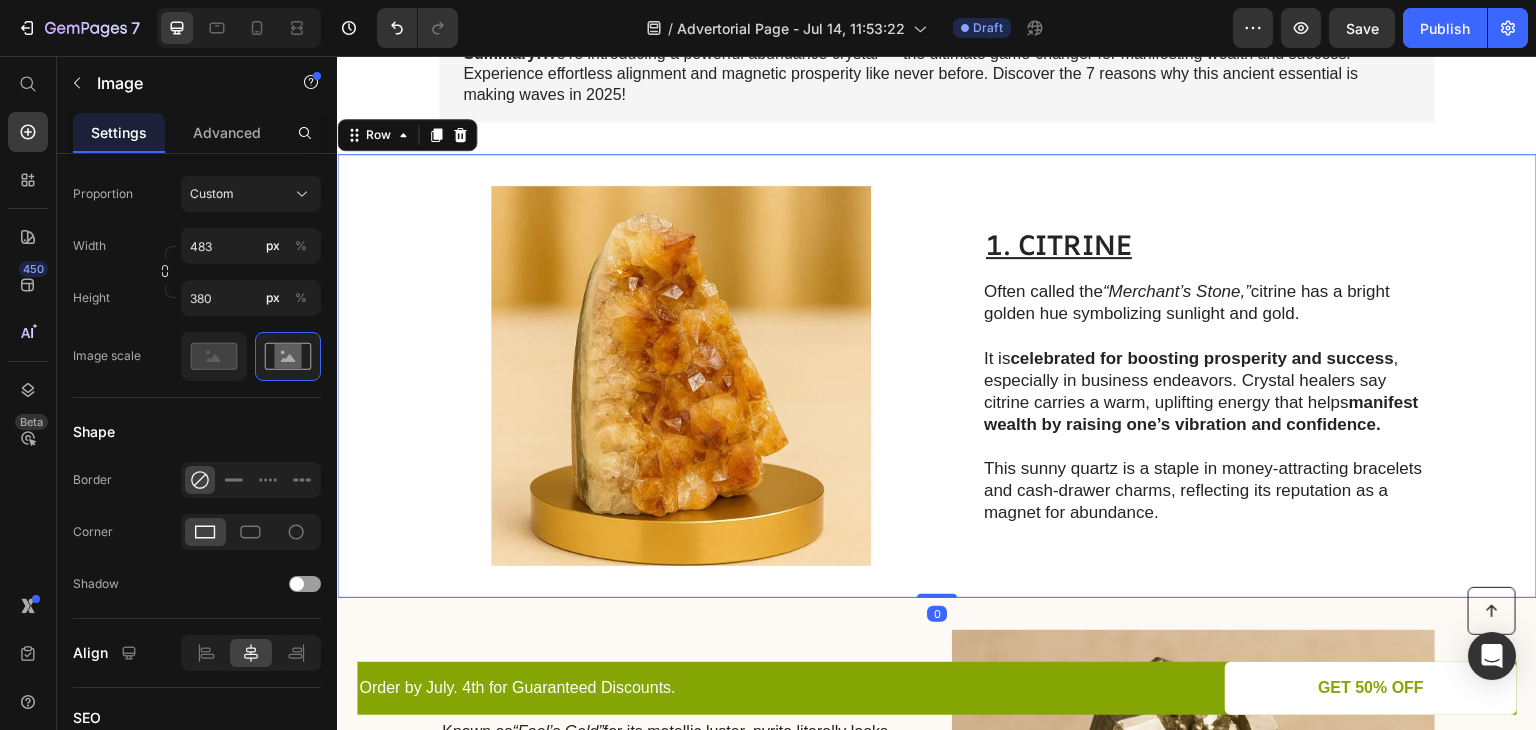 scroll, scrollTop: 0, scrollLeft: 0, axis: both 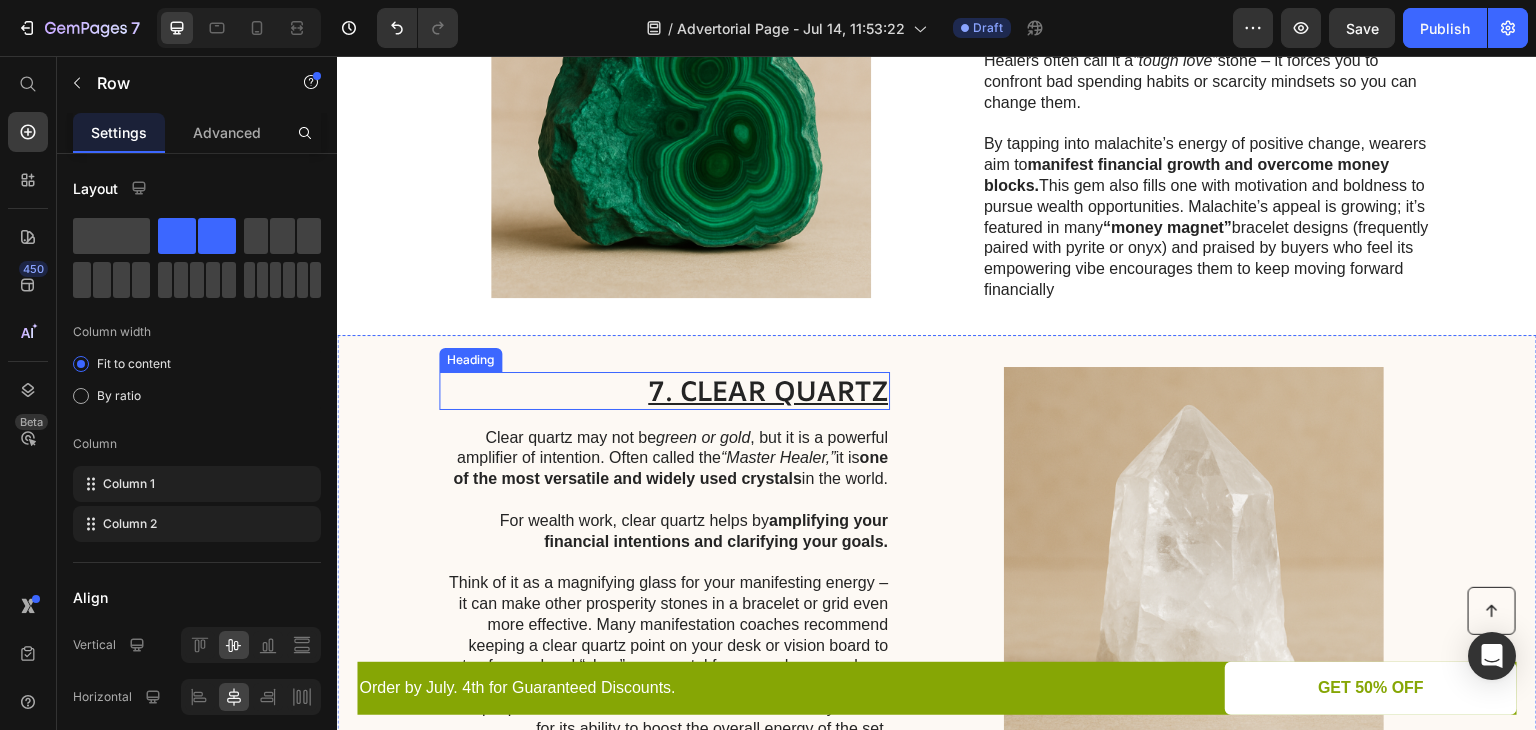 click on "7. CLEAR QUARTZ" at bounding box center [664, 391] 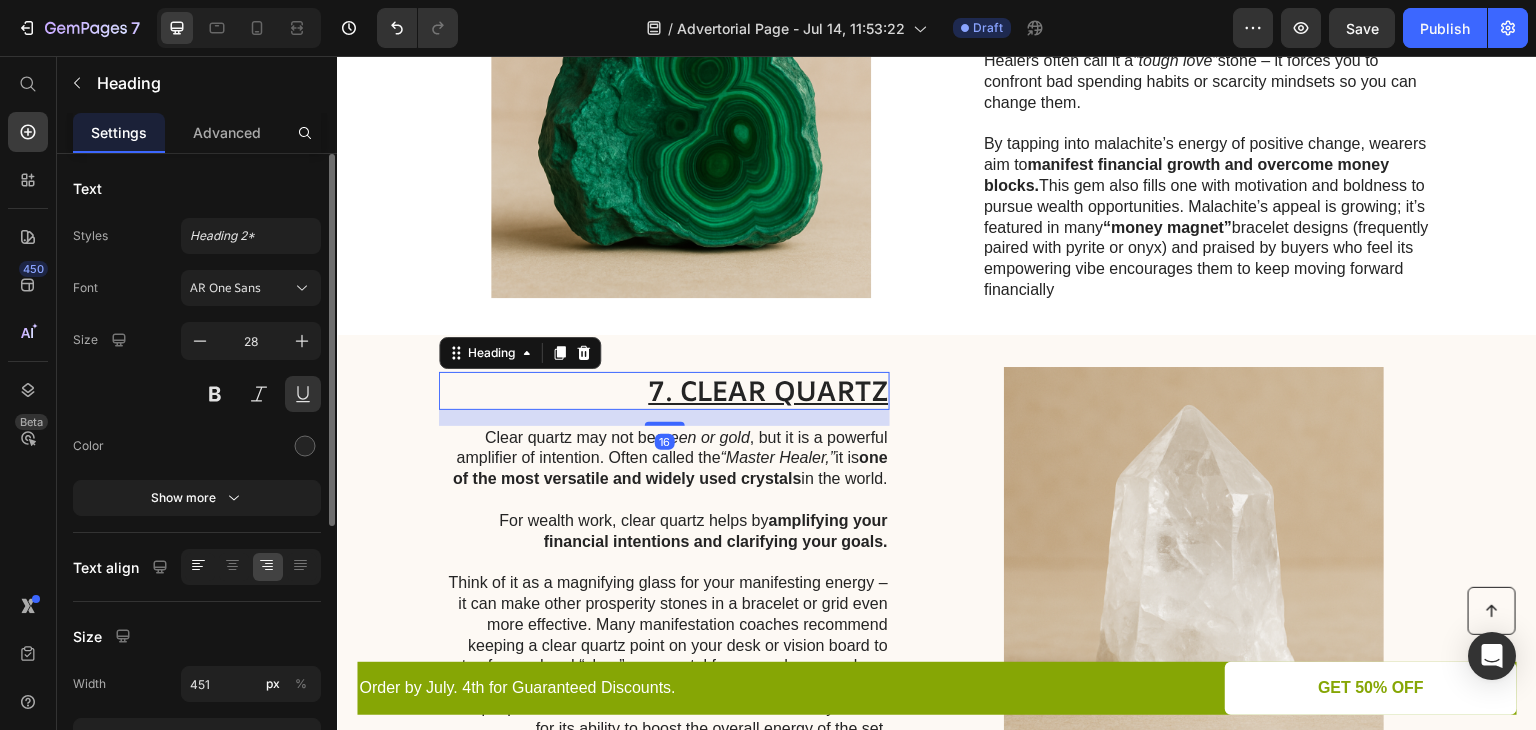 click 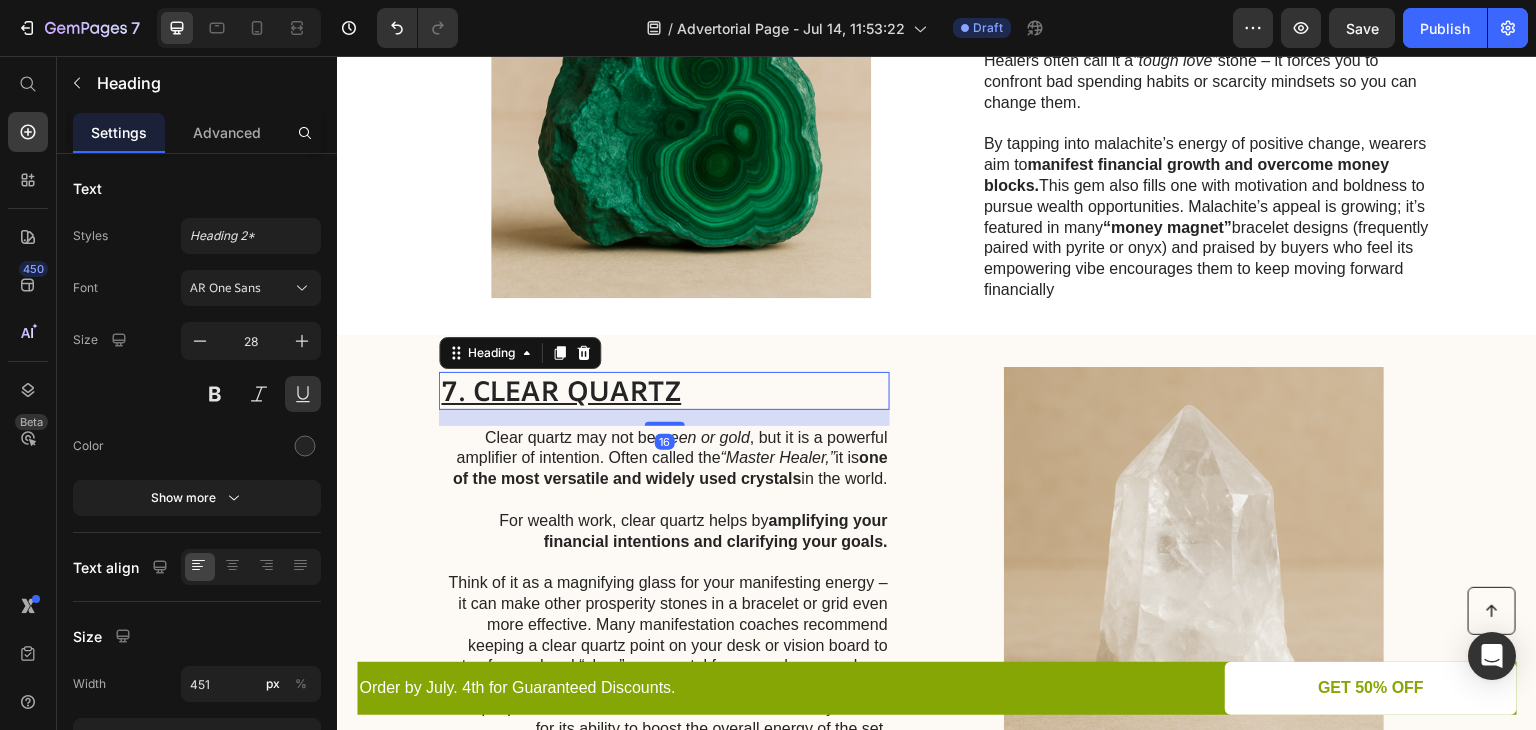 click at bounding box center (663, 562) 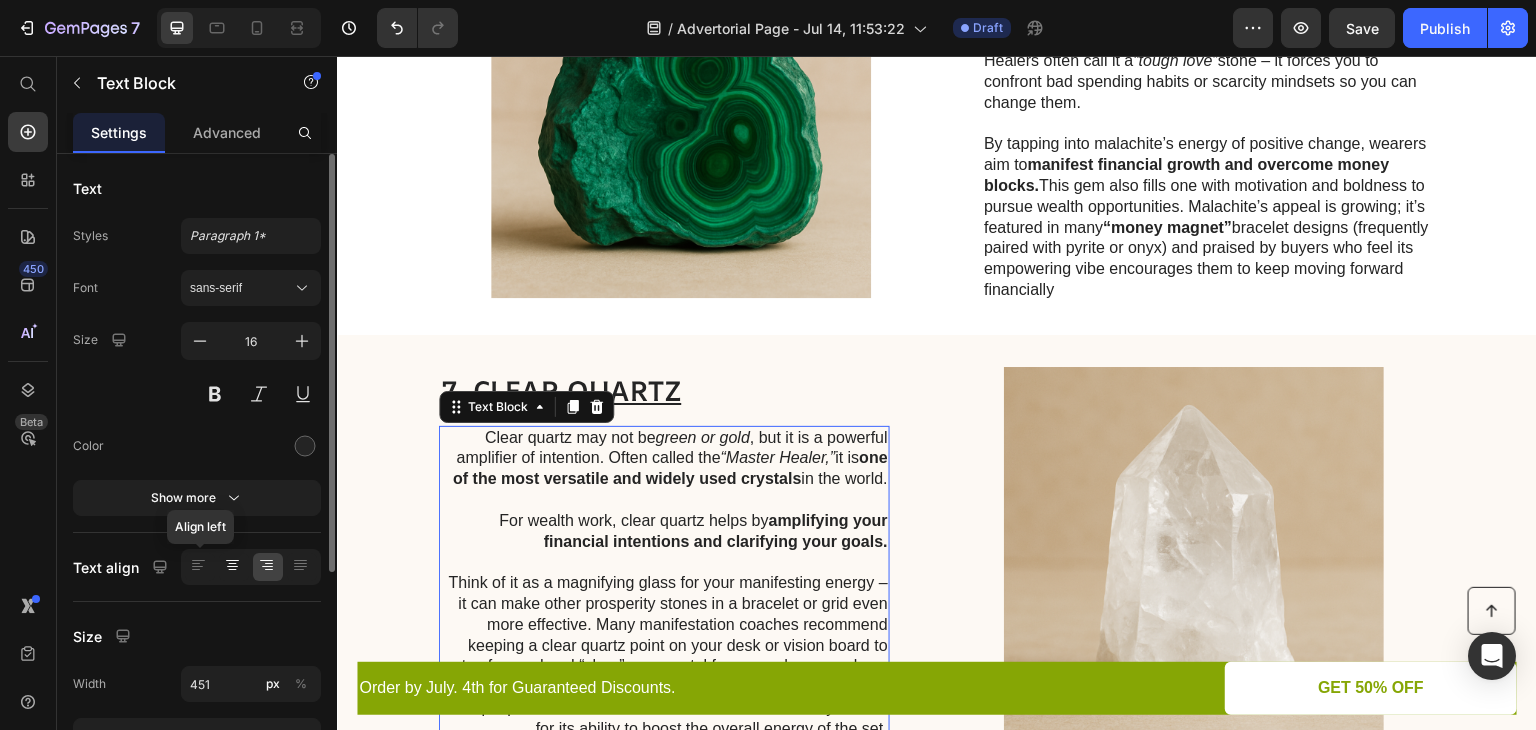 drag, startPoint x: 207, startPoint y: 563, endPoint x: 225, endPoint y: 561, distance: 18.110771 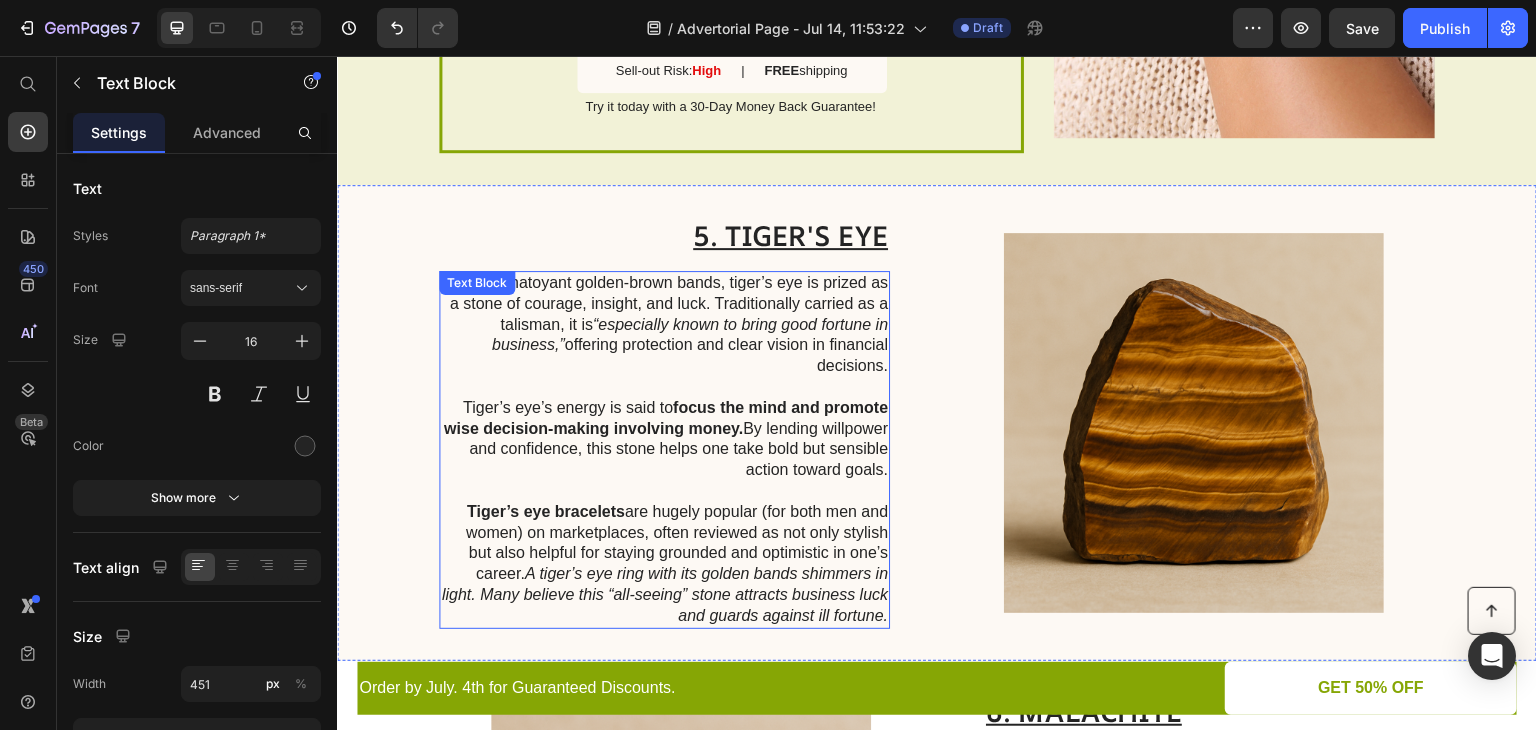 scroll, scrollTop: 2600, scrollLeft: 0, axis: vertical 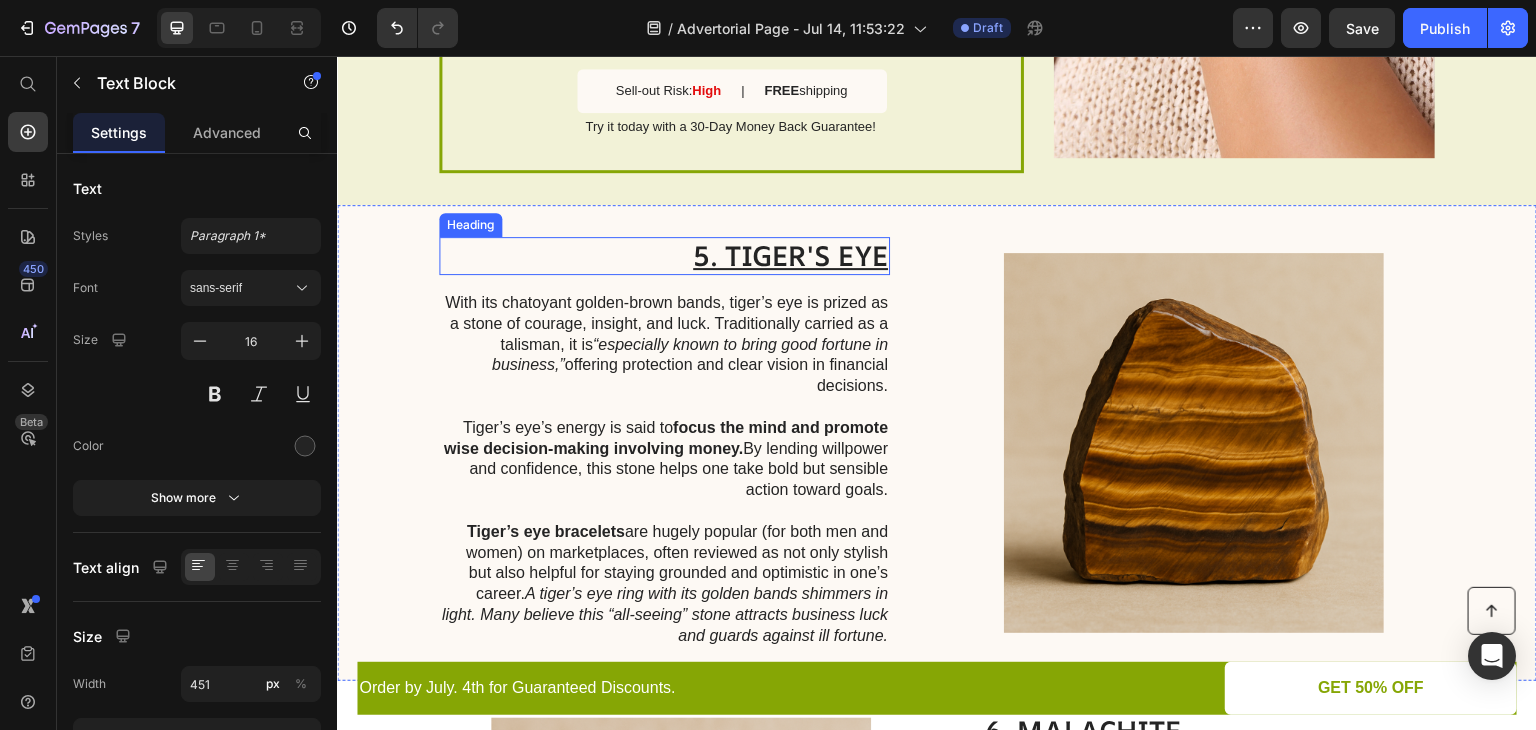 click on "5. TIGER'S EYE" at bounding box center [664, 256] 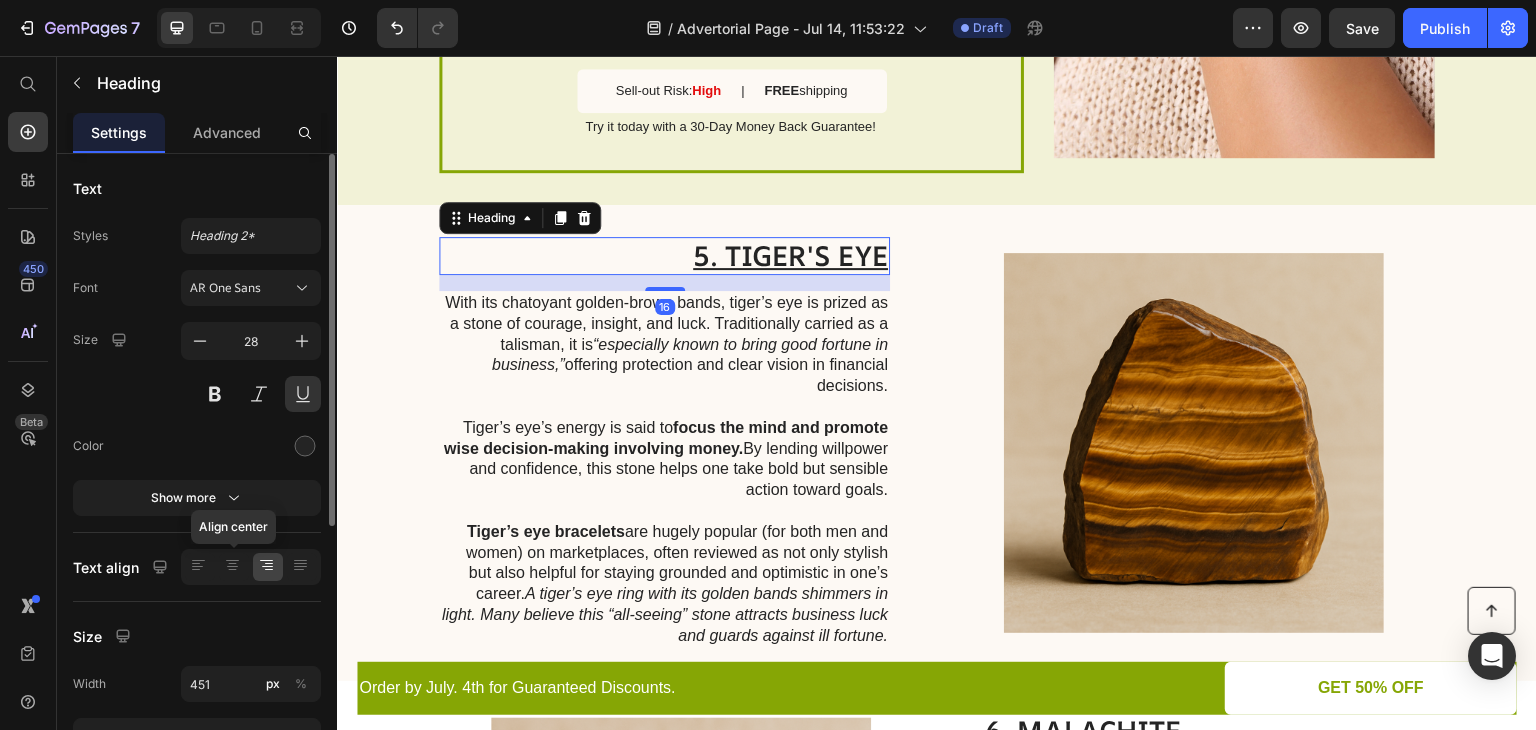 drag, startPoint x: 240, startPoint y: 557, endPoint x: 290, endPoint y: 541, distance: 52.49762 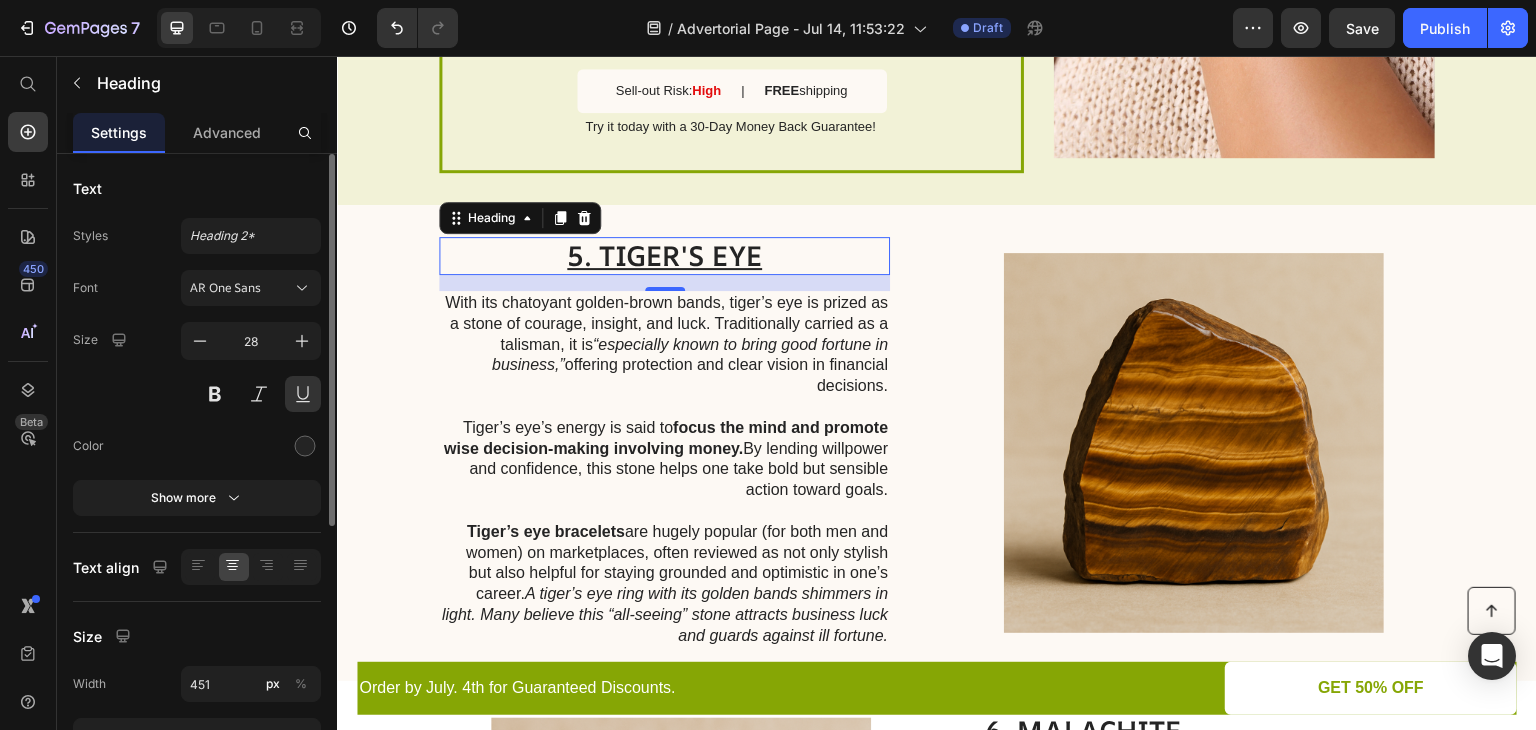 click 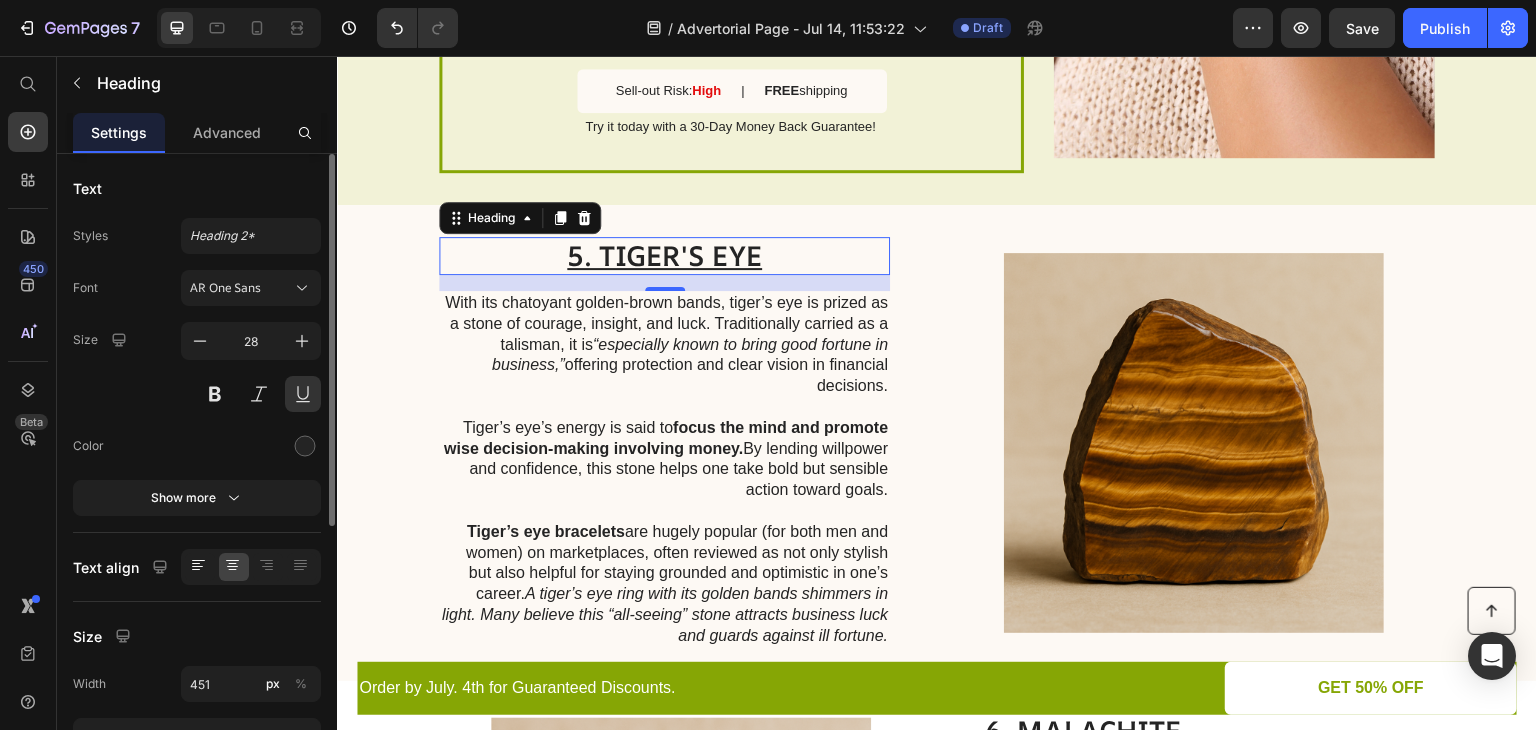 click 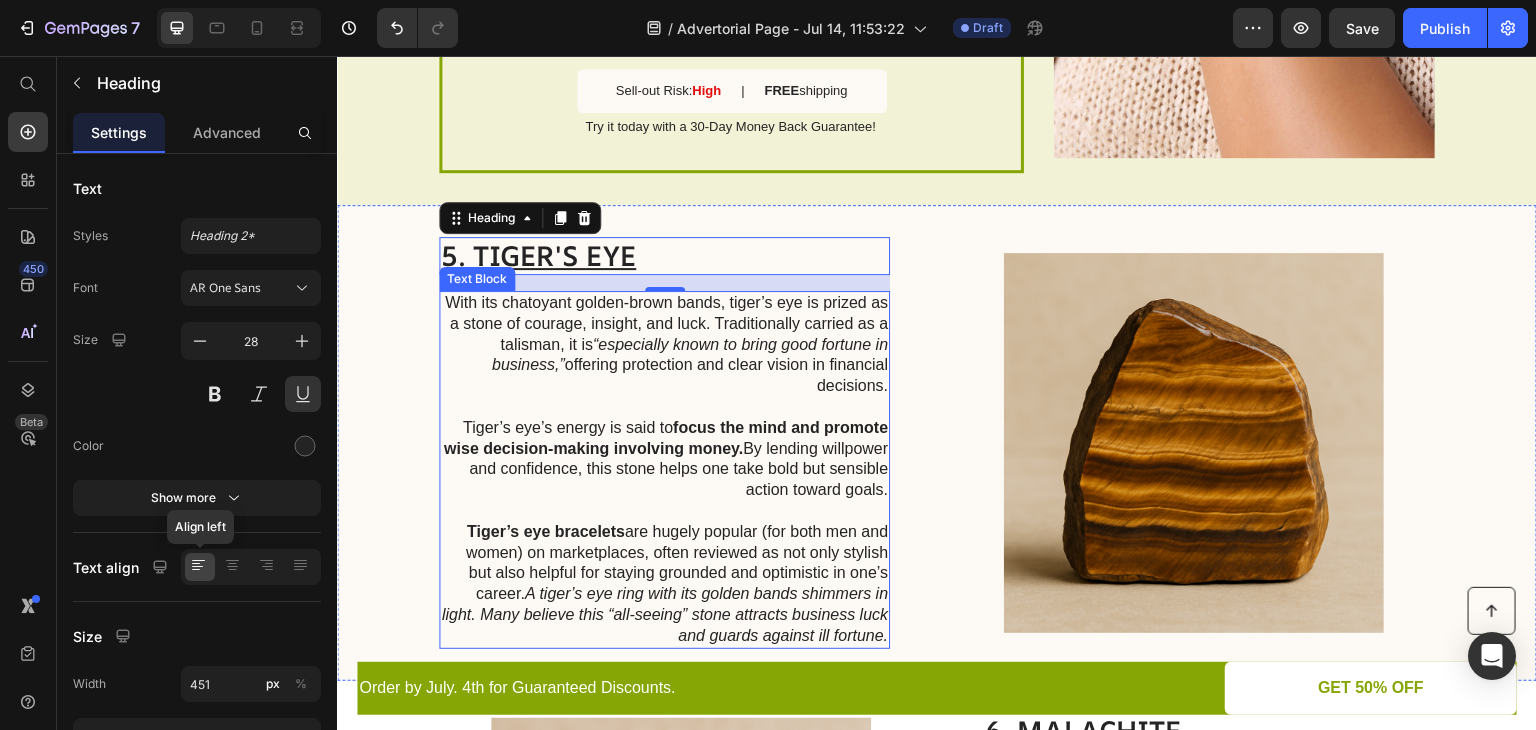 click on "Tiger’s eye’s energy is said to  focus the mind and promote wise decision-making involving money.  By lending willpower and confidence, this stone helps one take bold but sensible action toward goals." at bounding box center [663, 459] 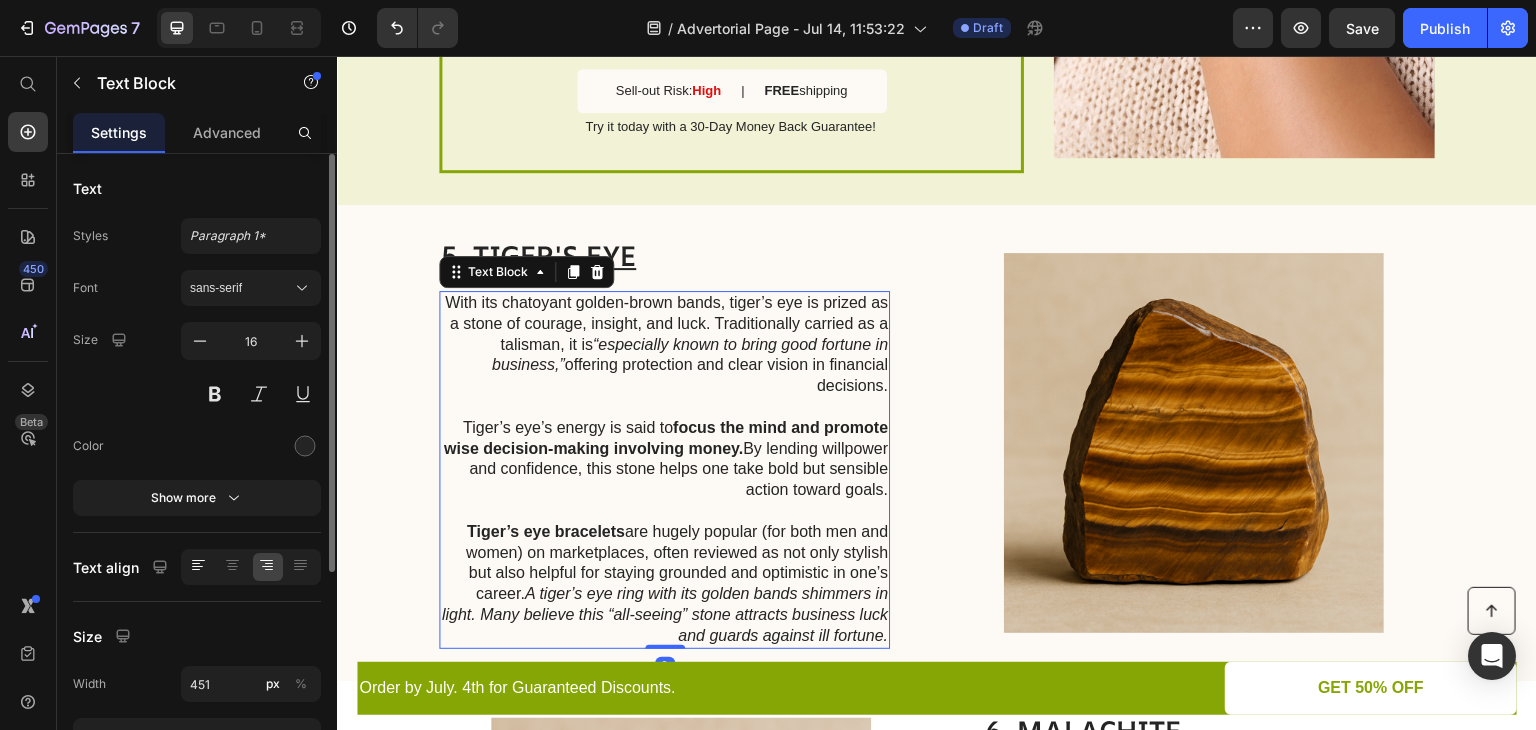 click 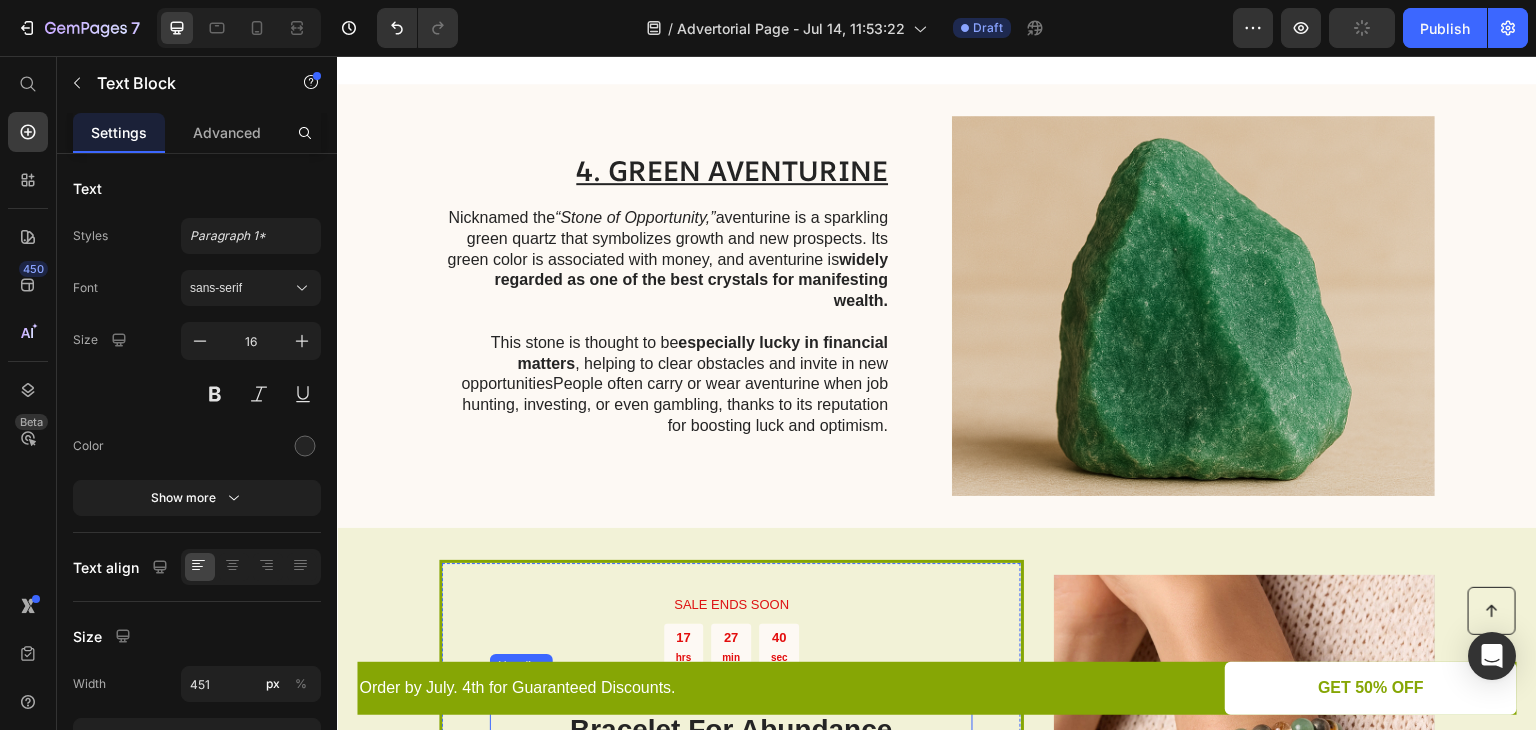 scroll, scrollTop: 1700, scrollLeft: 0, axis: vertical 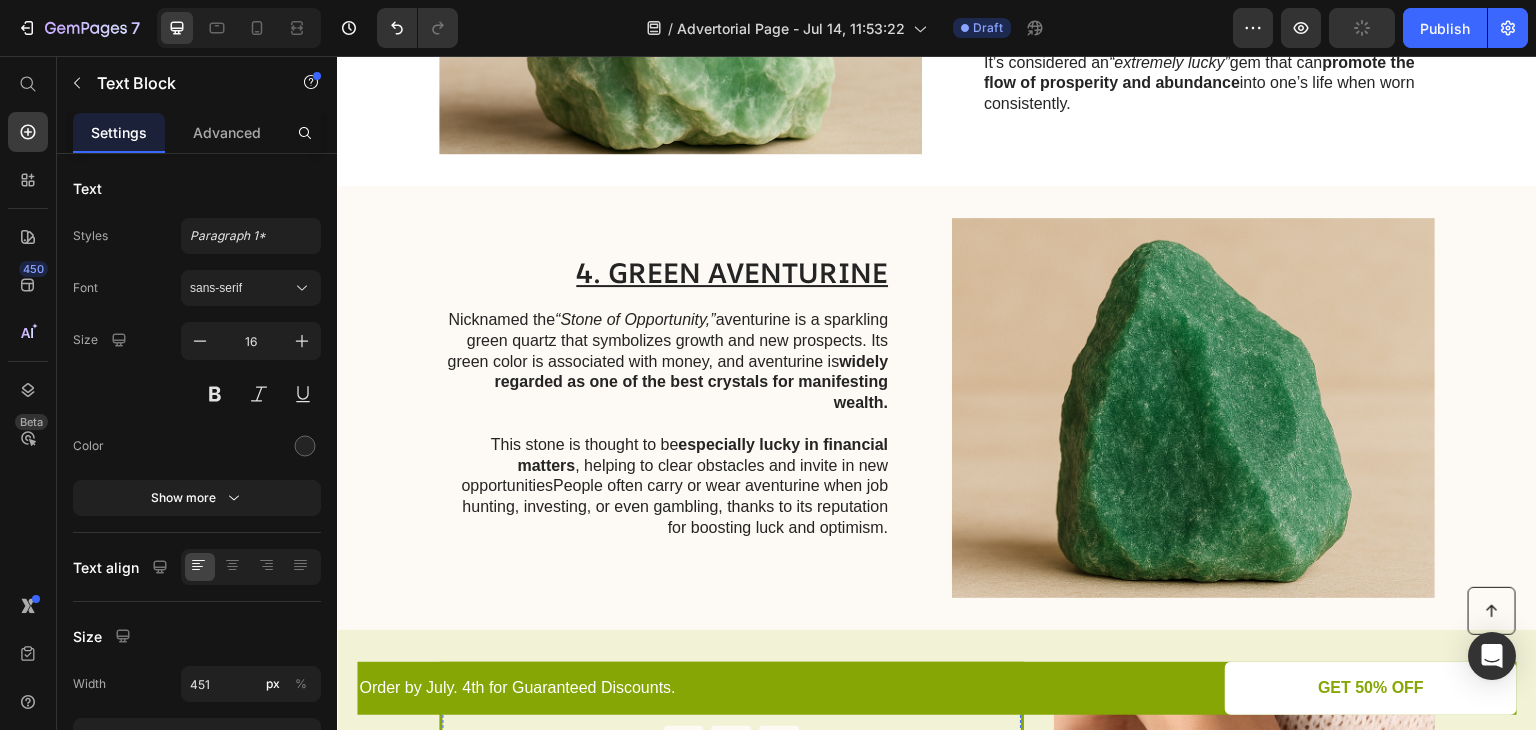 click on "This stone is thought to be  especially lucky in financial matters , helping to clear obstacles and invite in new opportunitiesPeople often carry or wear aventurine when job hunting, investing, or even gambling, thanks to its reputation for boosting luck and optimism." at bounding box center [663, 487] 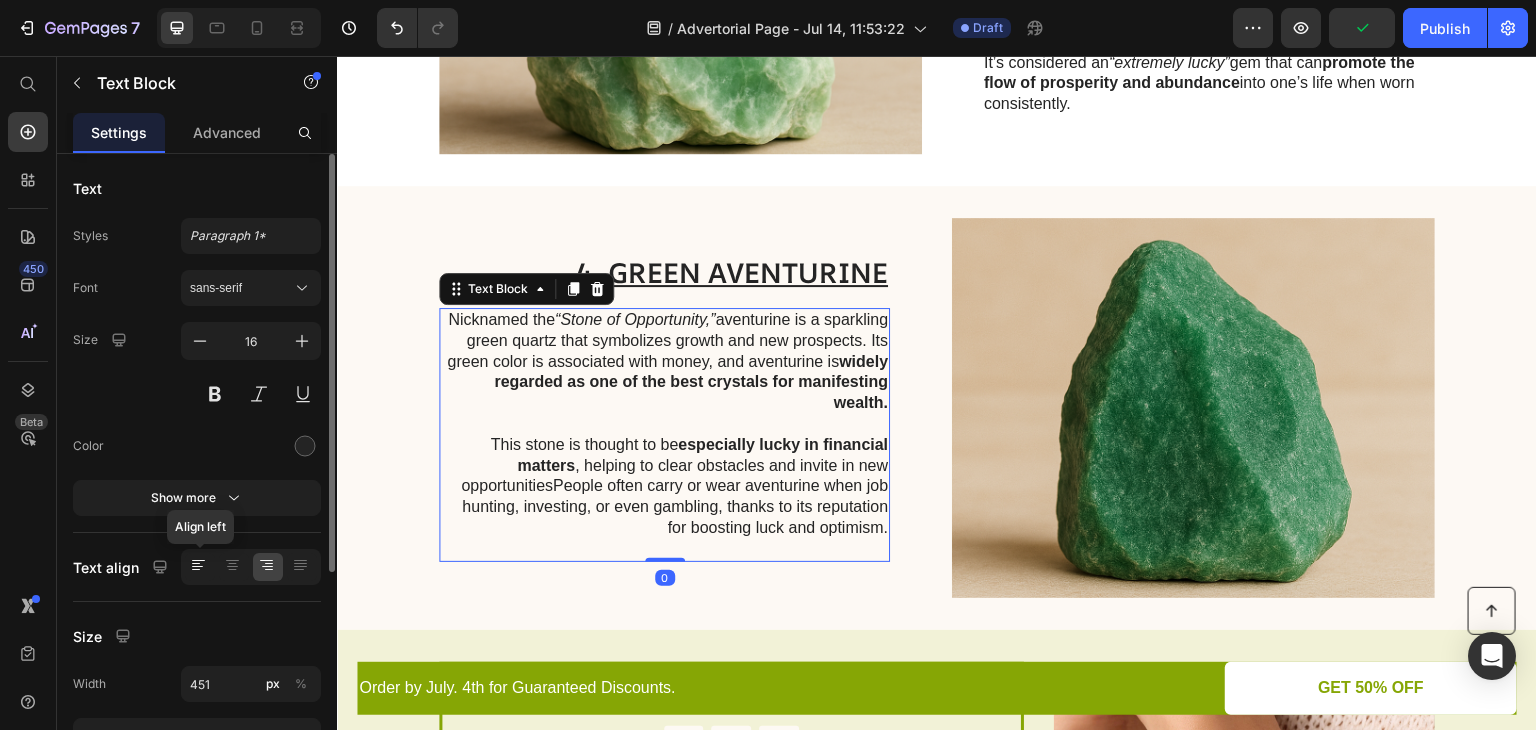 click 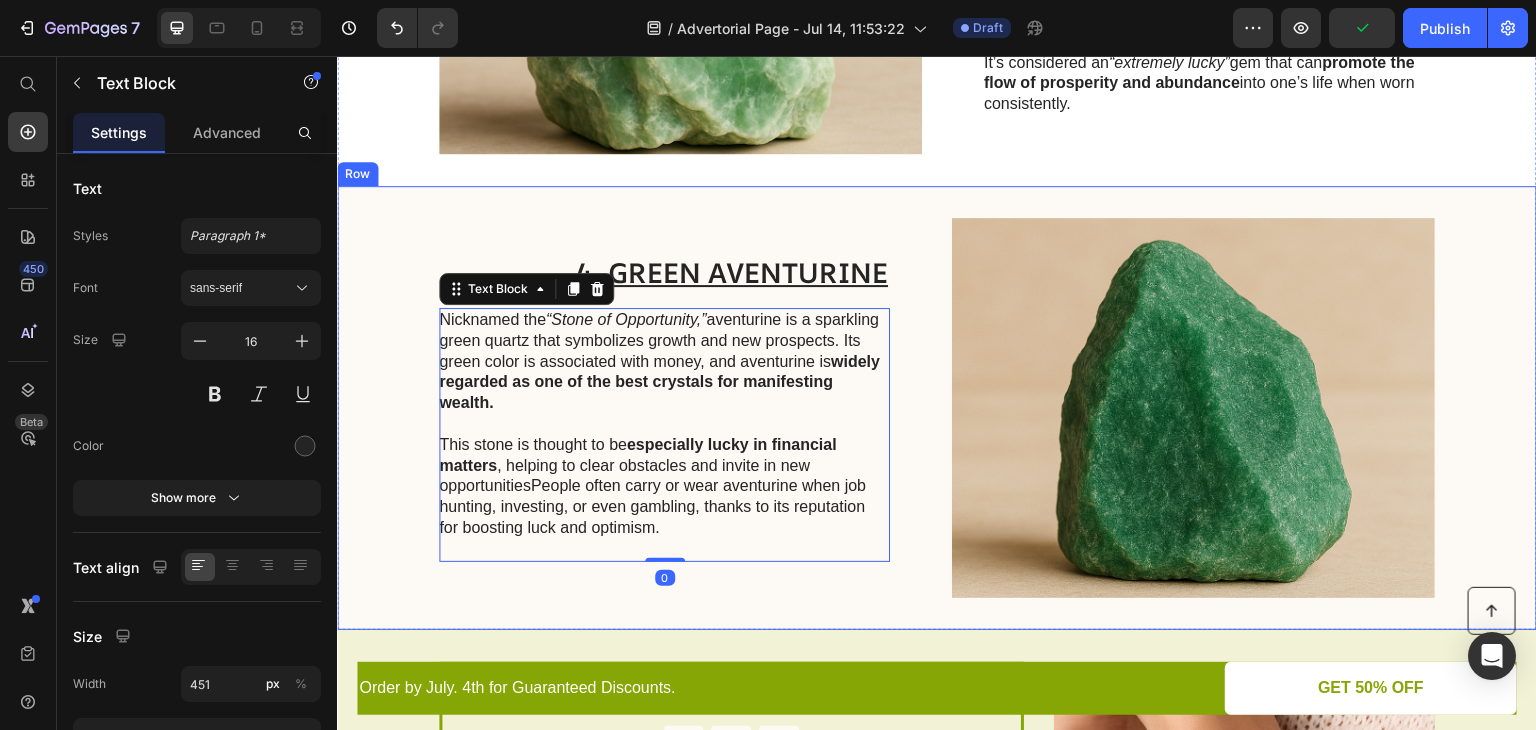 click on "4. GREEN AVENTURINE" at bounding box center (664, 273) 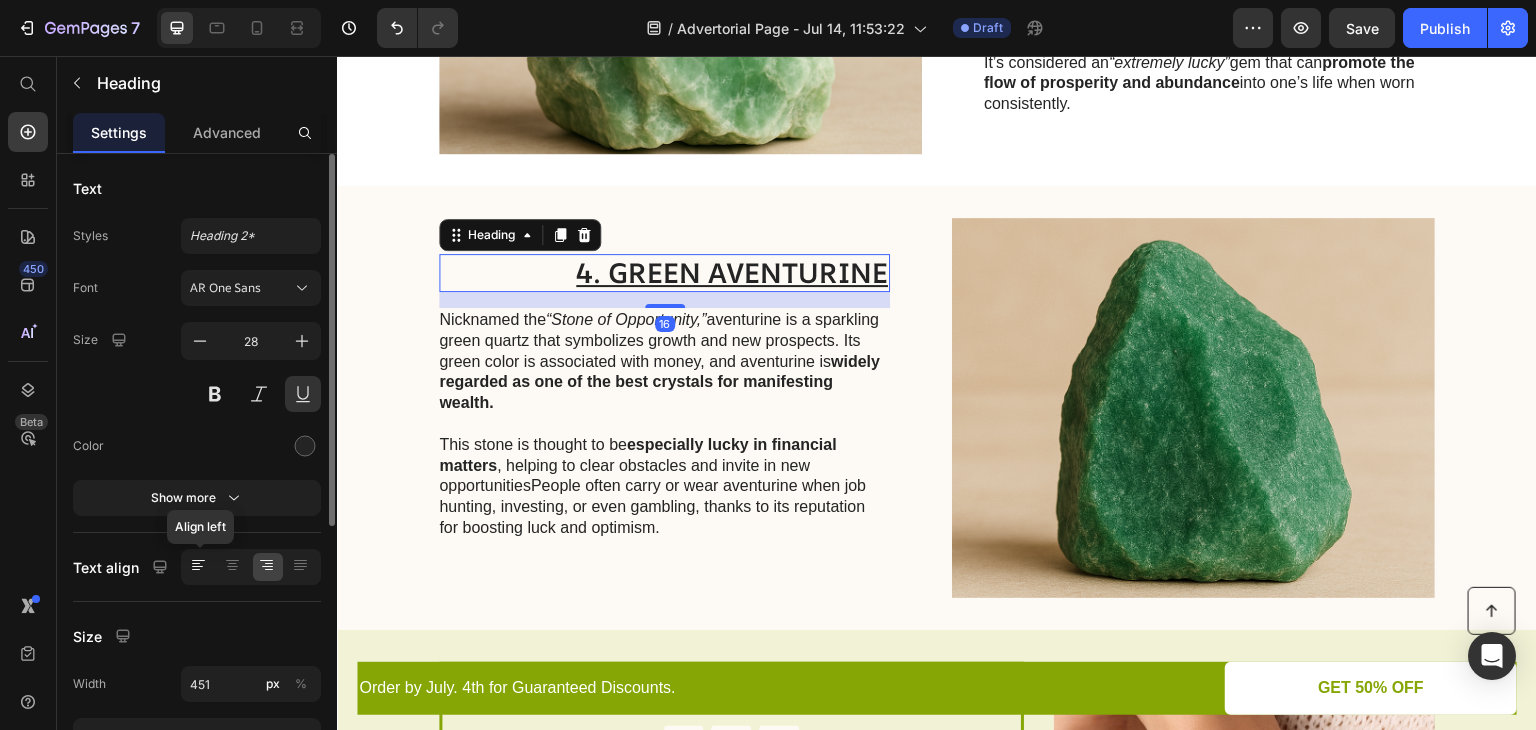click 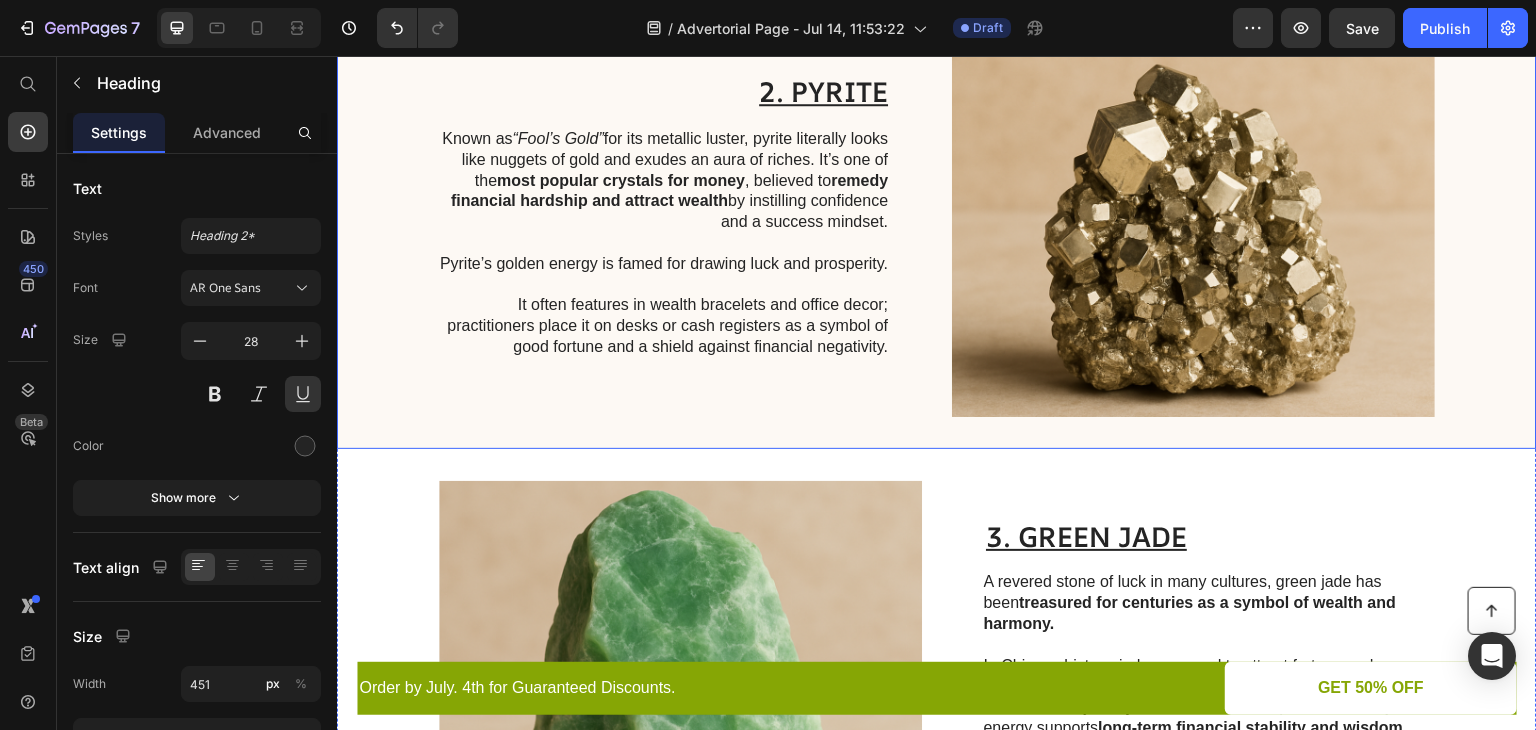 scroll, scrollTop: 800, scrollLeft: 0, axis: vertical 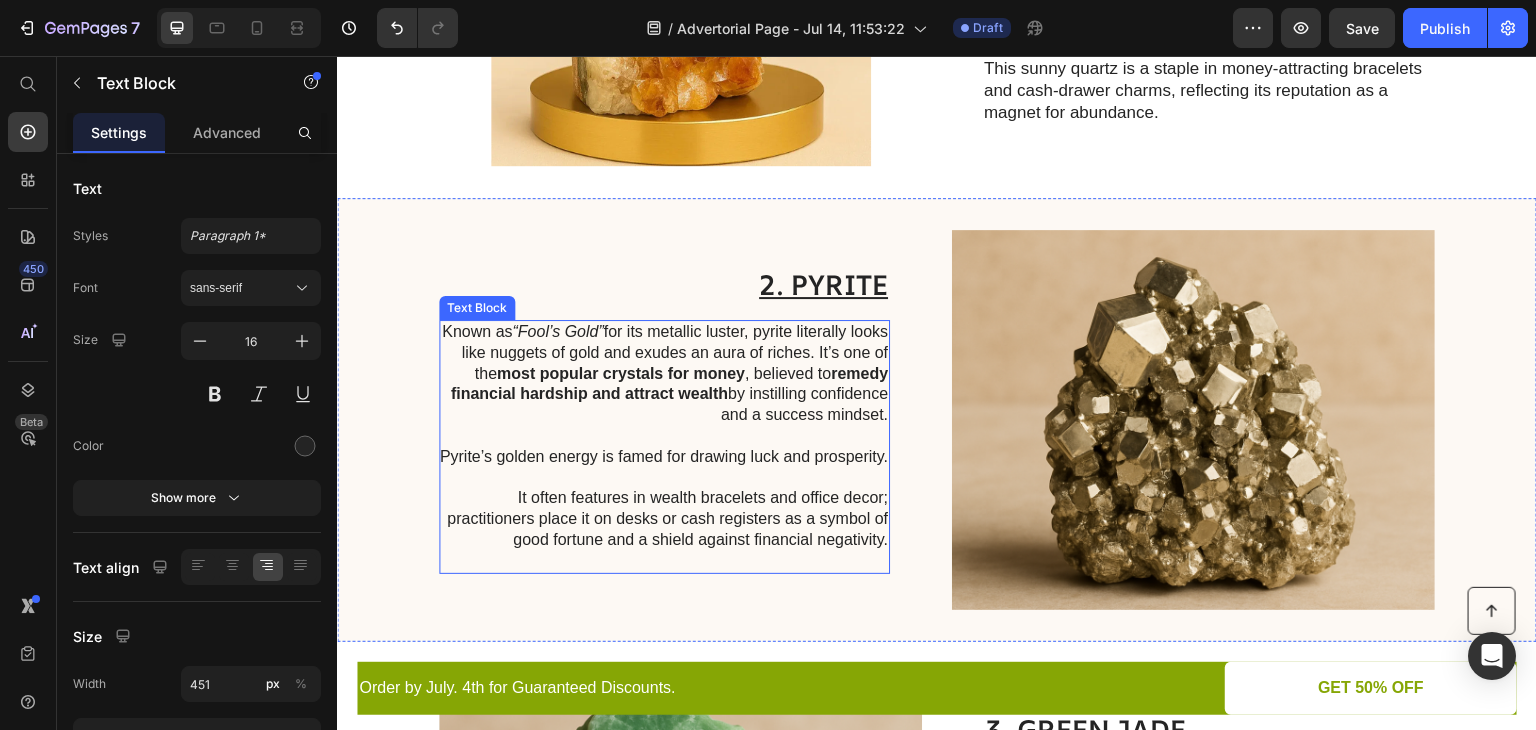 click at bounding box center (663, 436) 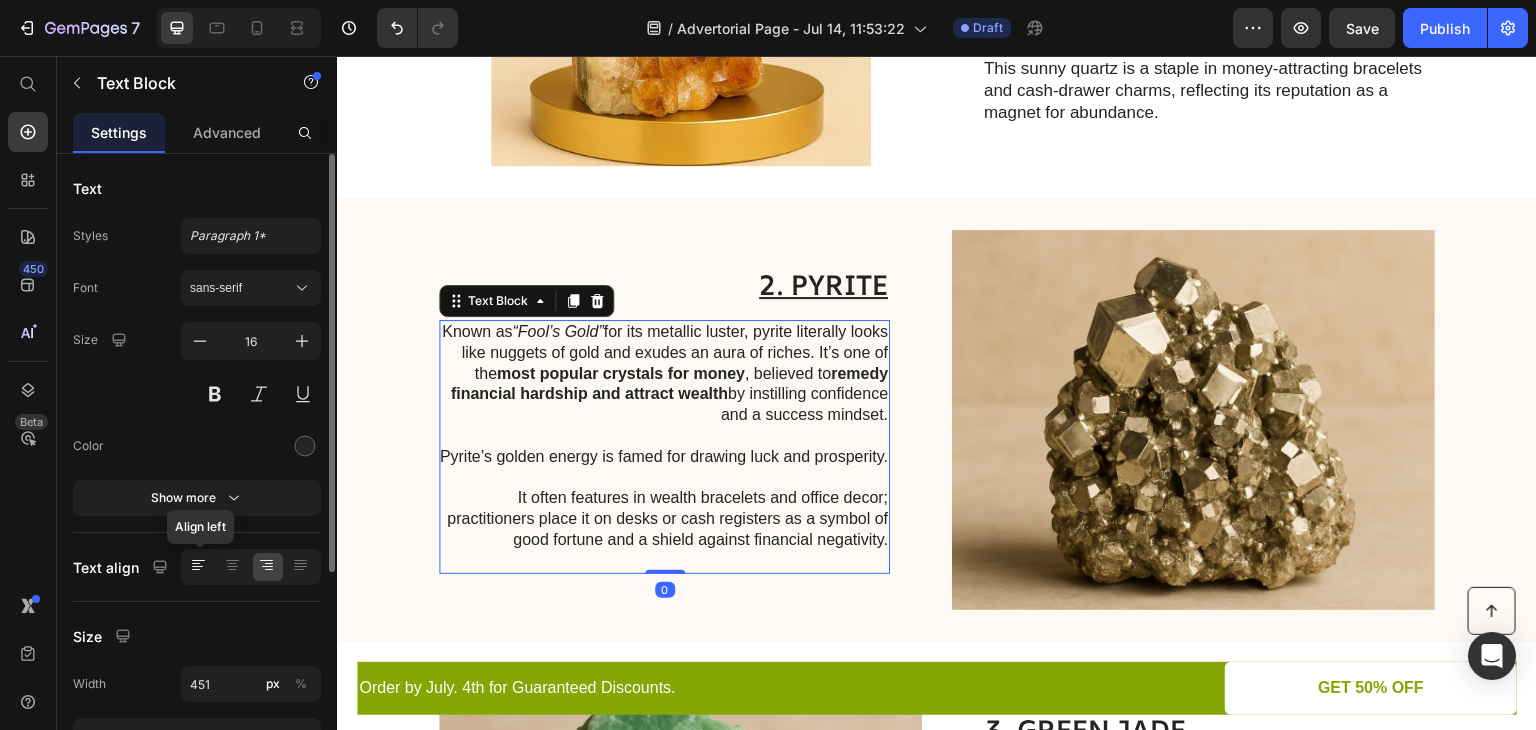 click 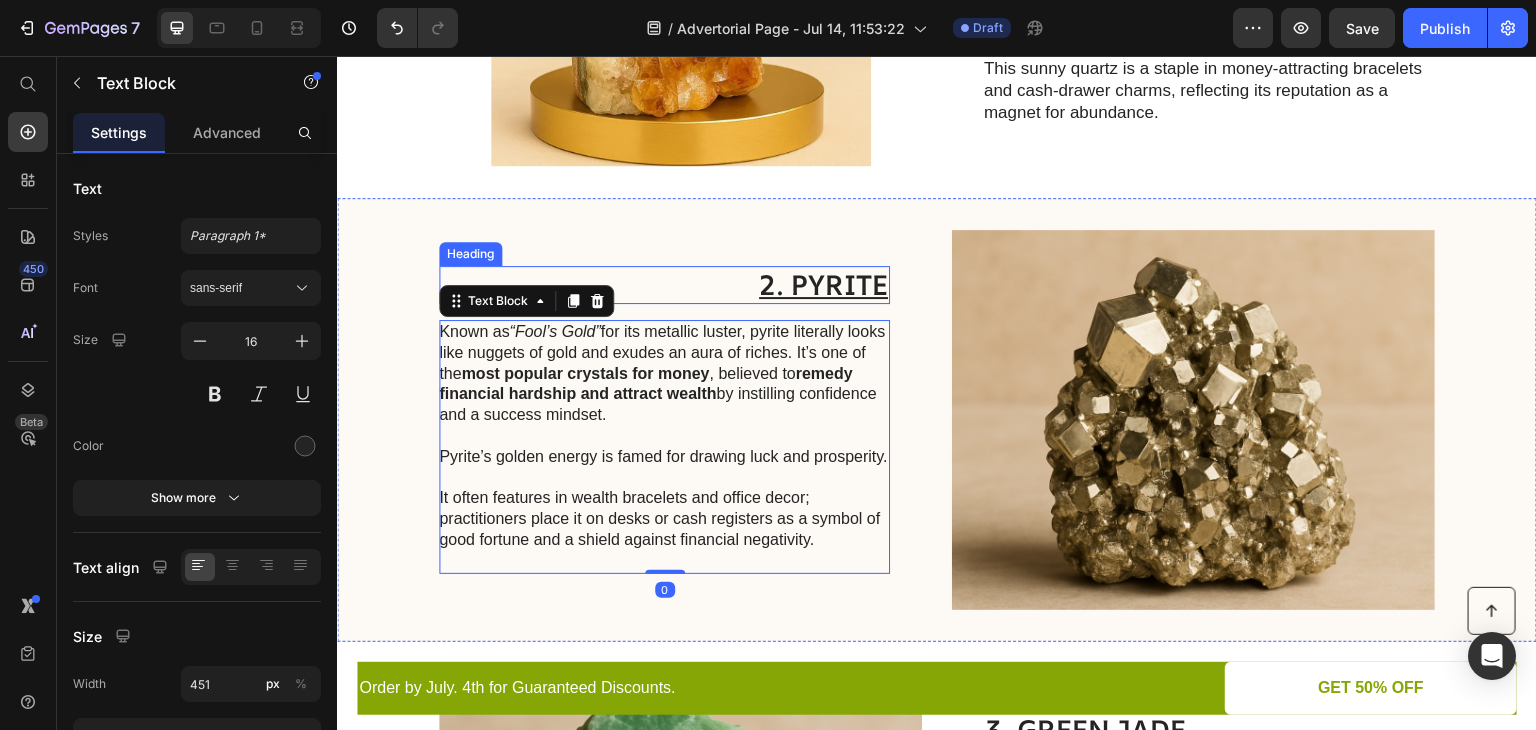 click on "2. PYRITE" at bounding box center (664, 285) 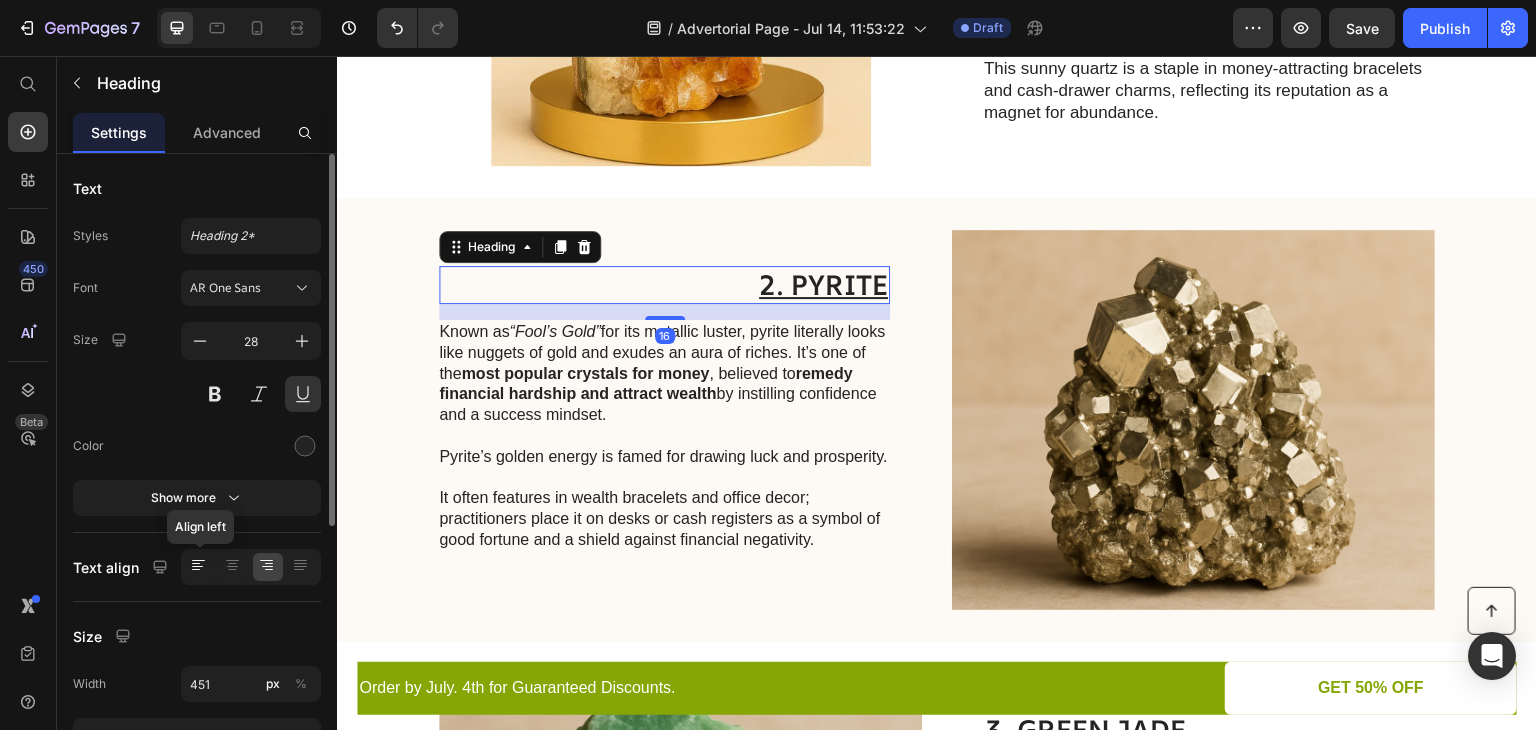 click 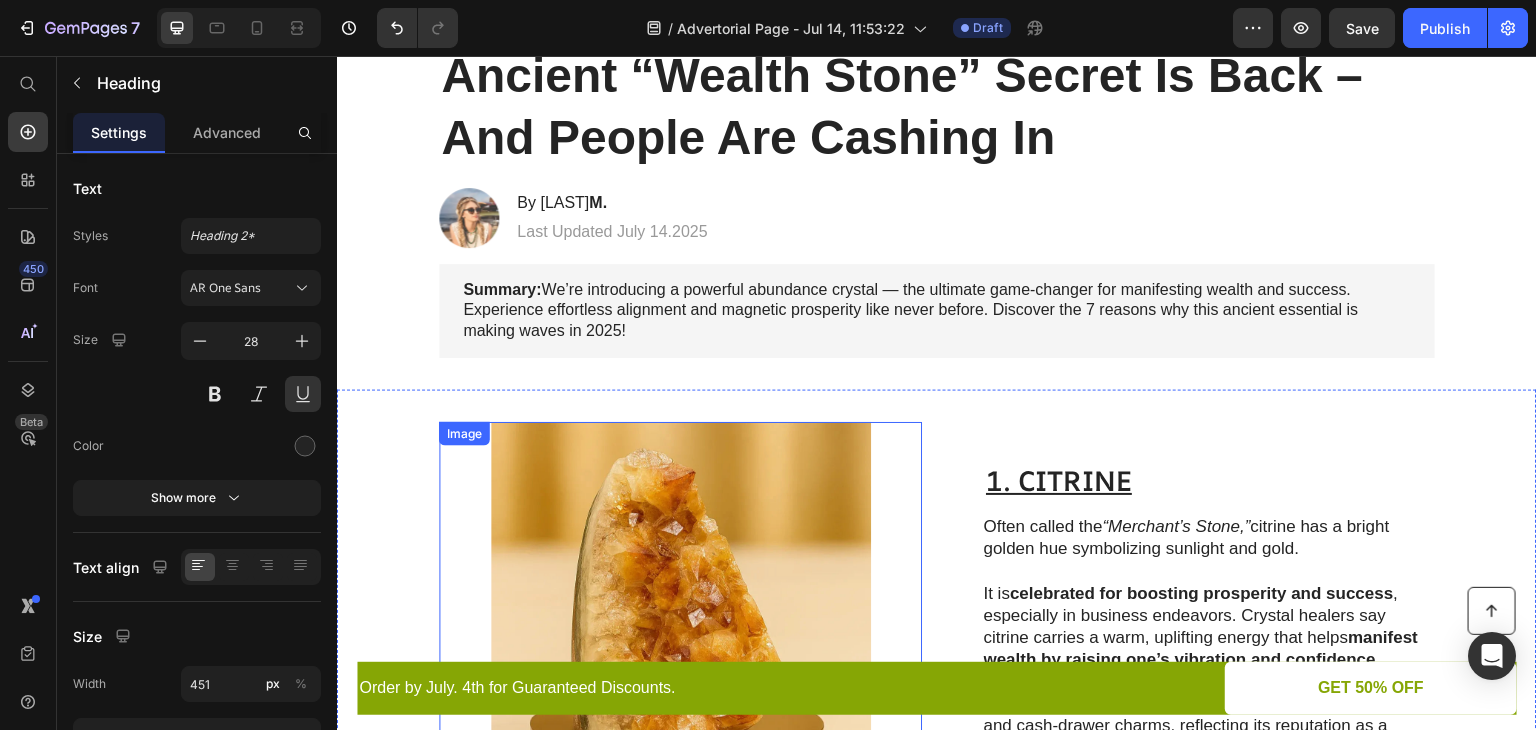 scroll, scrollTop: 0, scrollLeft: 0, axis: both 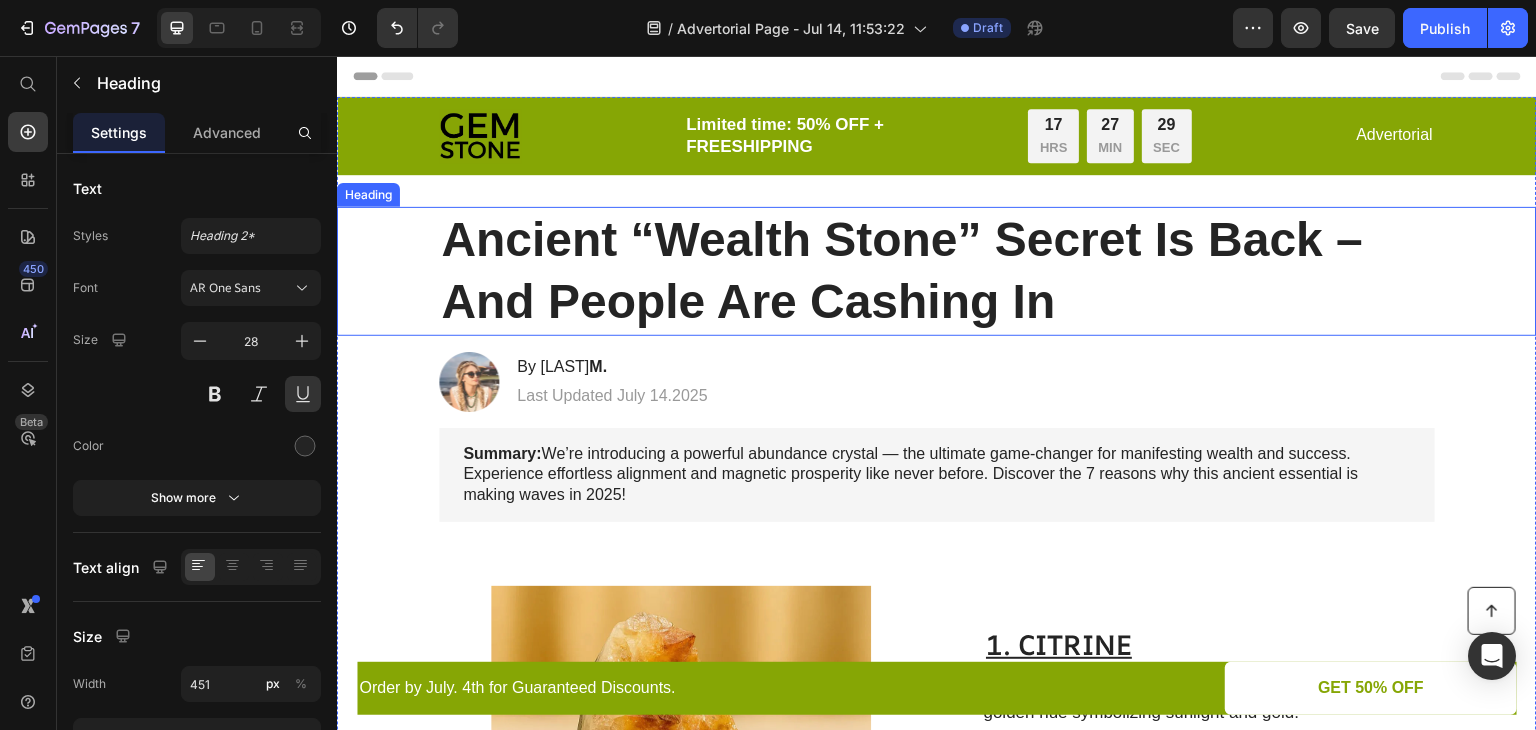 click on "Ancient “Wealth Stone” Secret Is Back – And People Are Cashing In Heading" at bounding box center [937, 271] 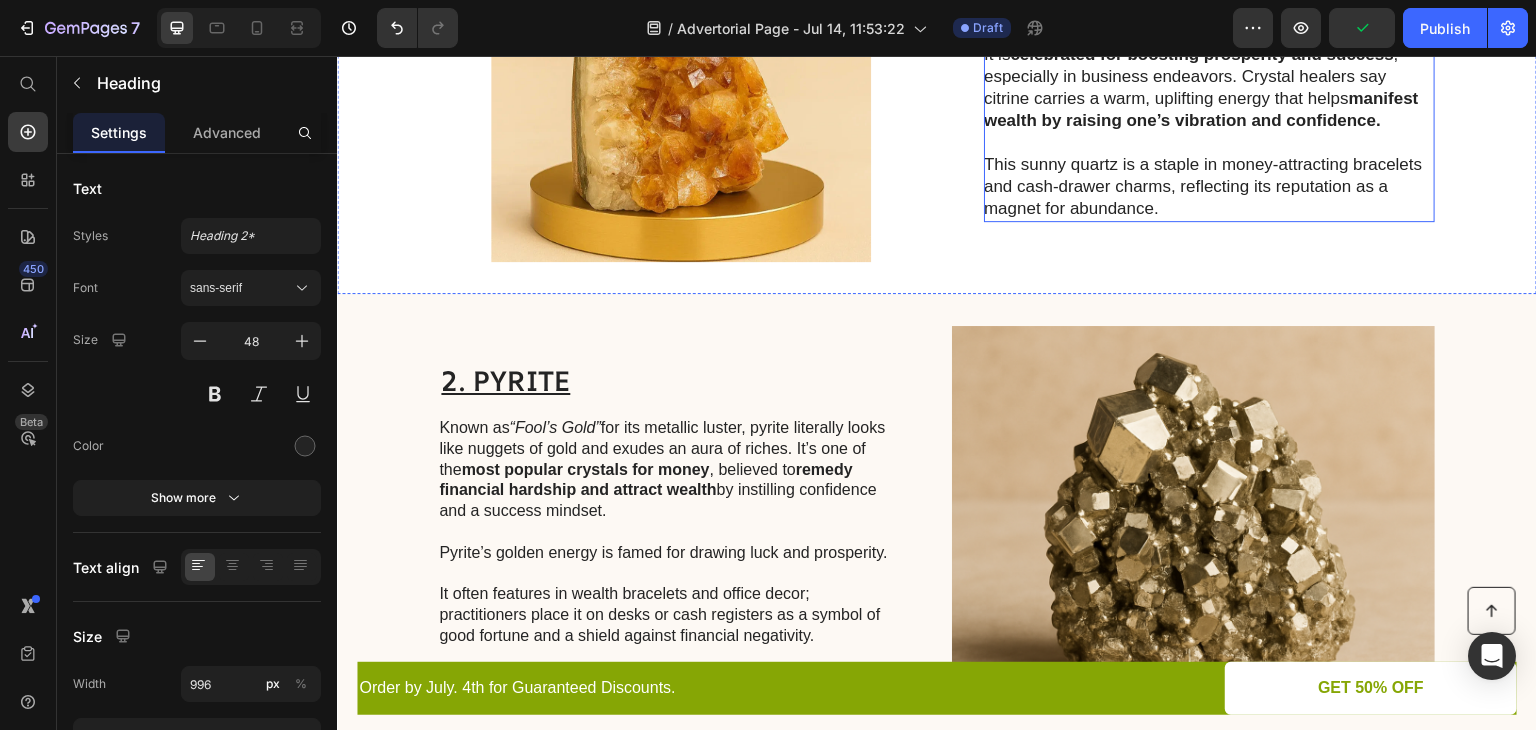 scroll, scrollTop: 900, scrollLeft: 0, axis: vertical 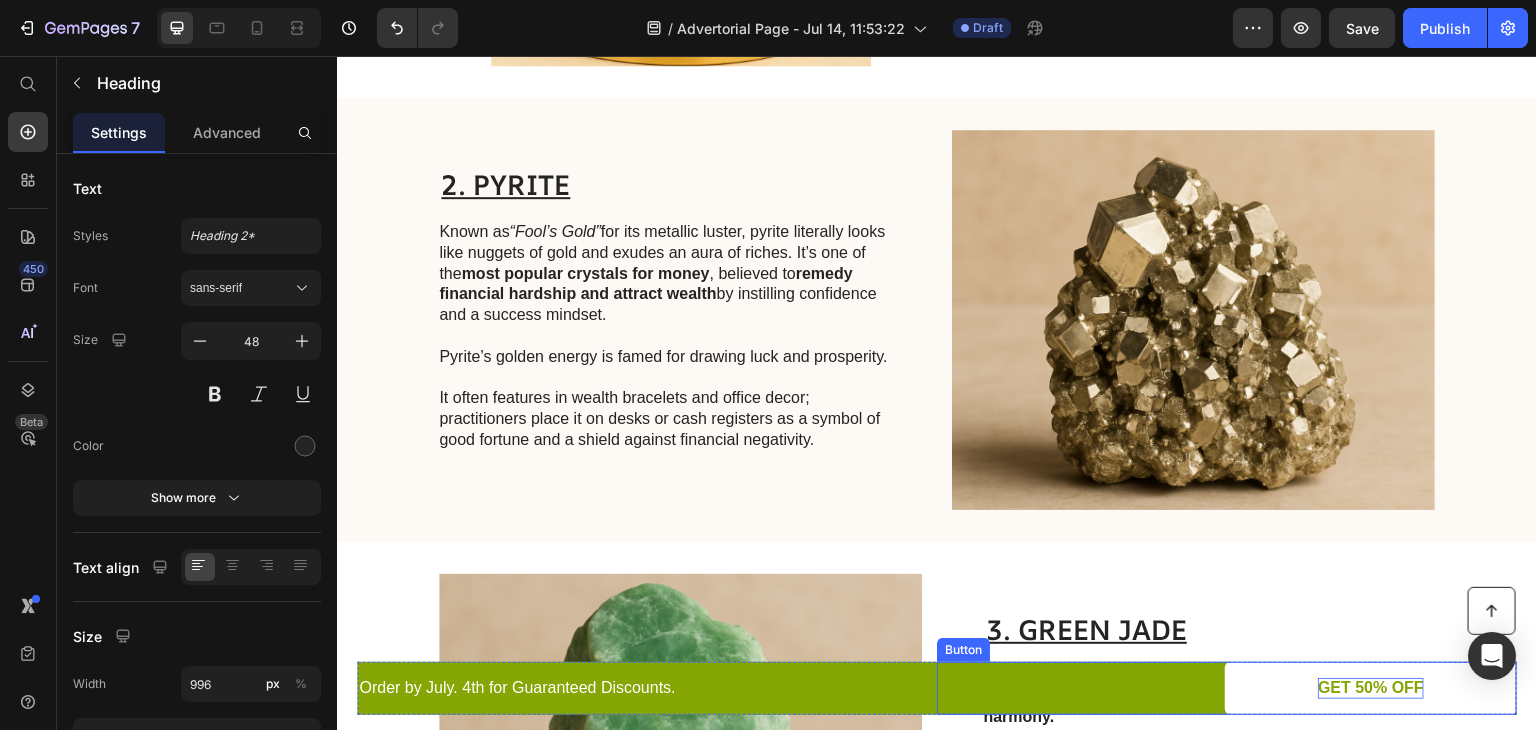 click on "GET 50% OFF" at bounding box center [1371, 688] 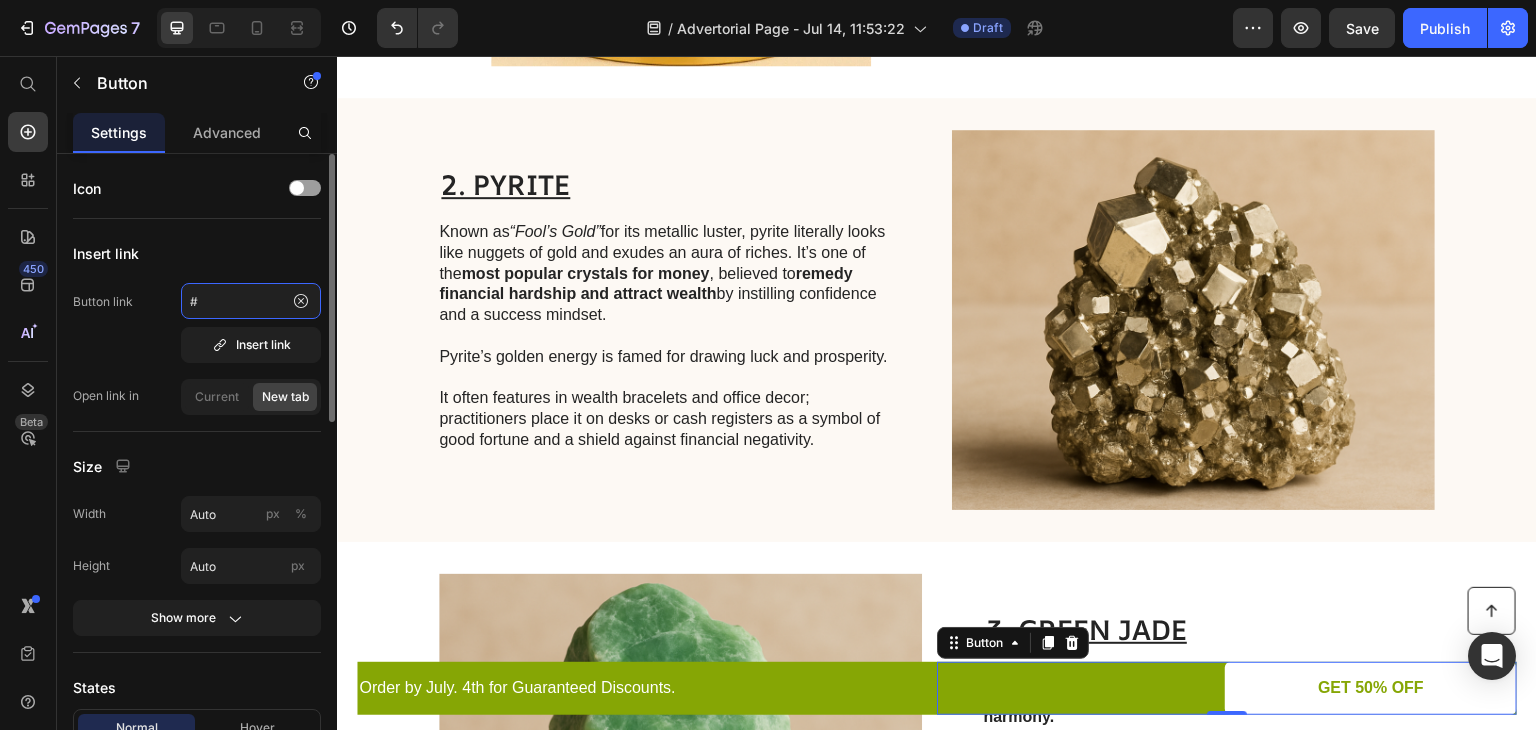 click on "#" 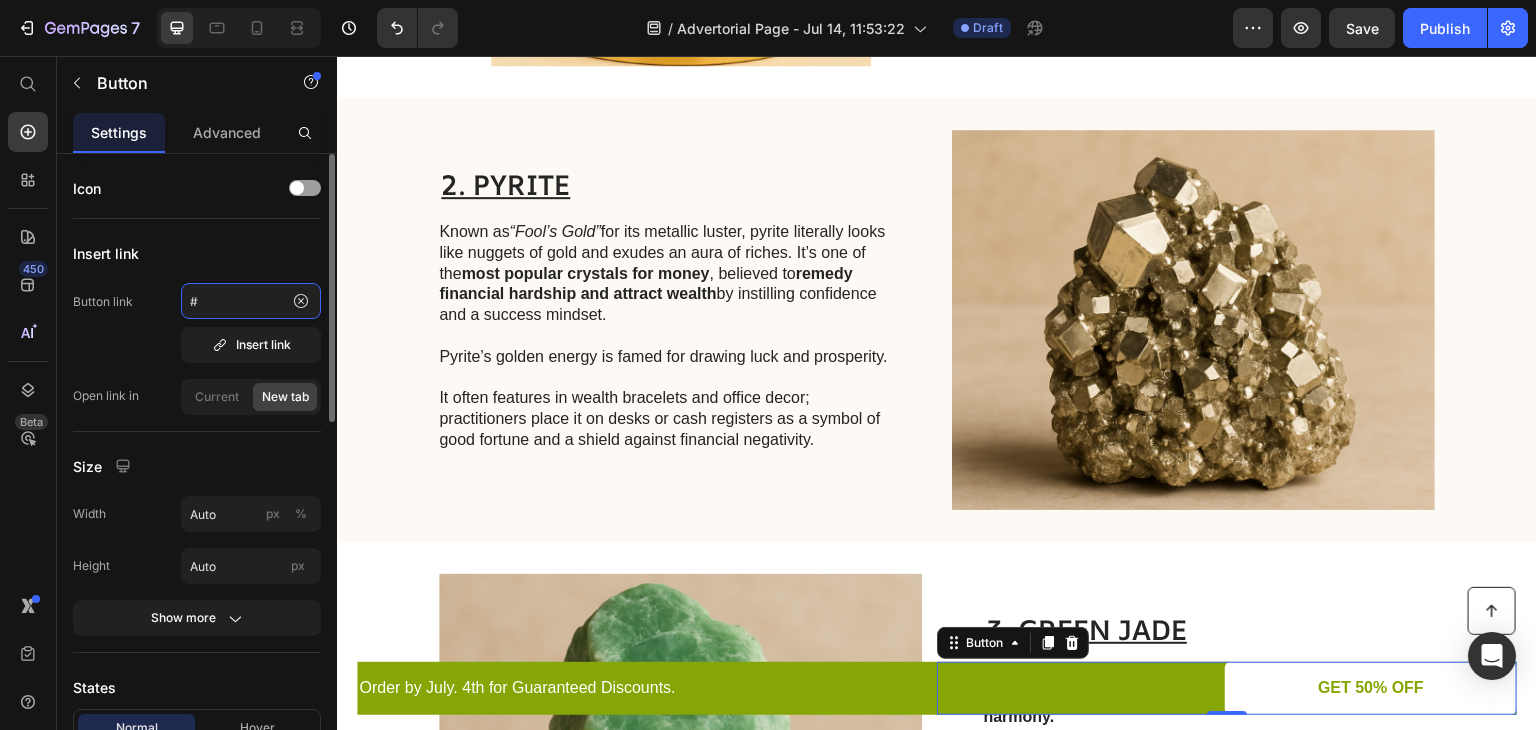 paste on "https://www.rawspiritual.com/" 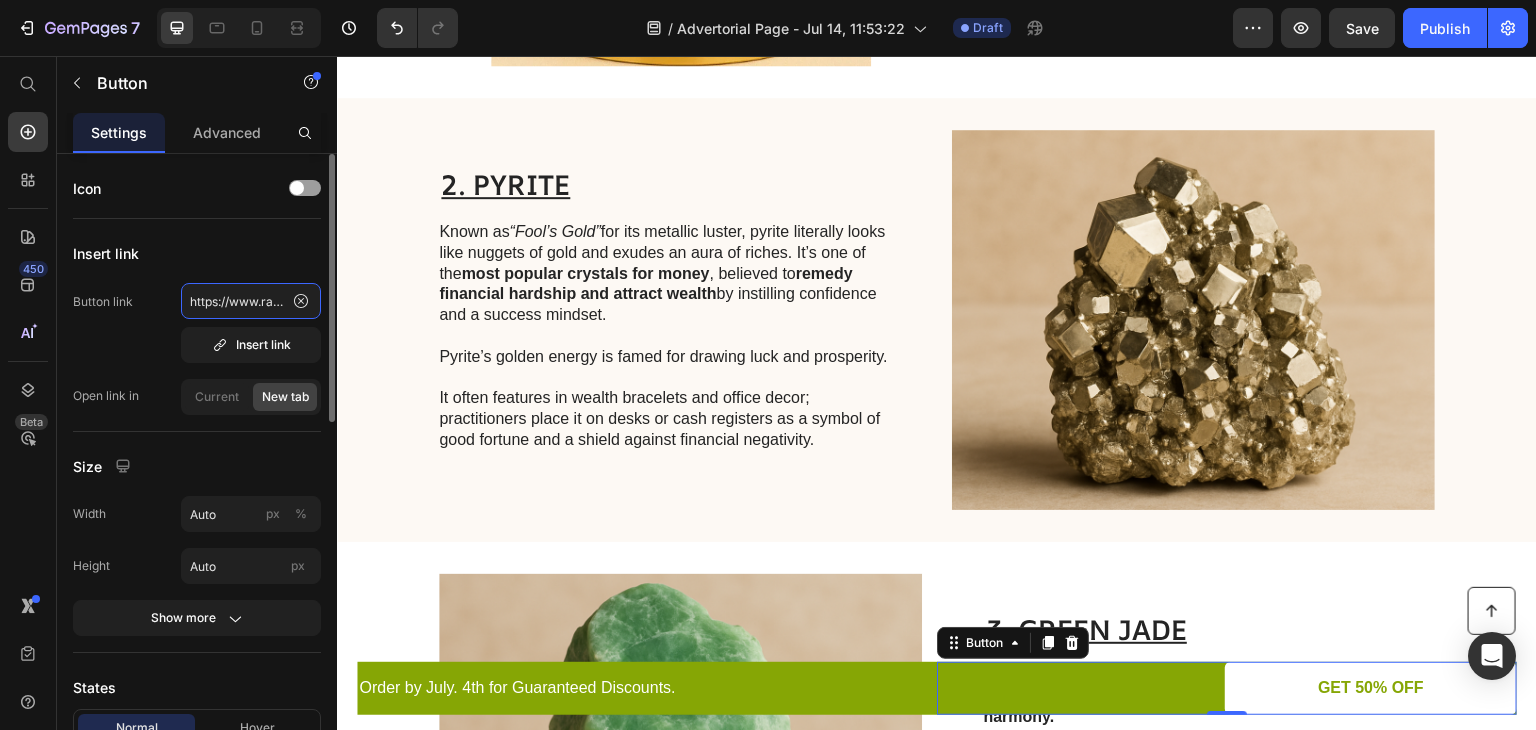 scroll, scrollTop: 0, scrollLeft: 72, axis: horizontal 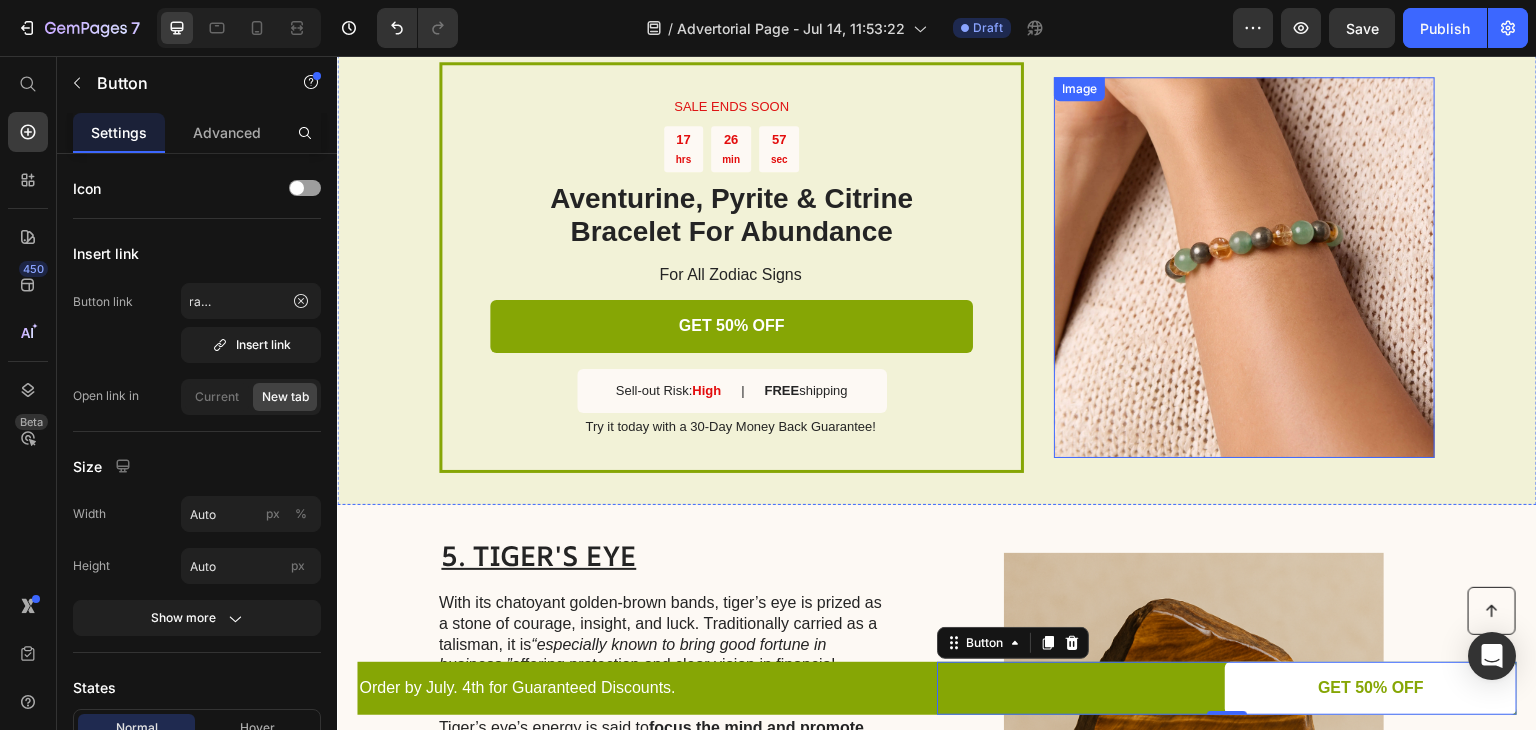 click at bounding box center [1244, 267] 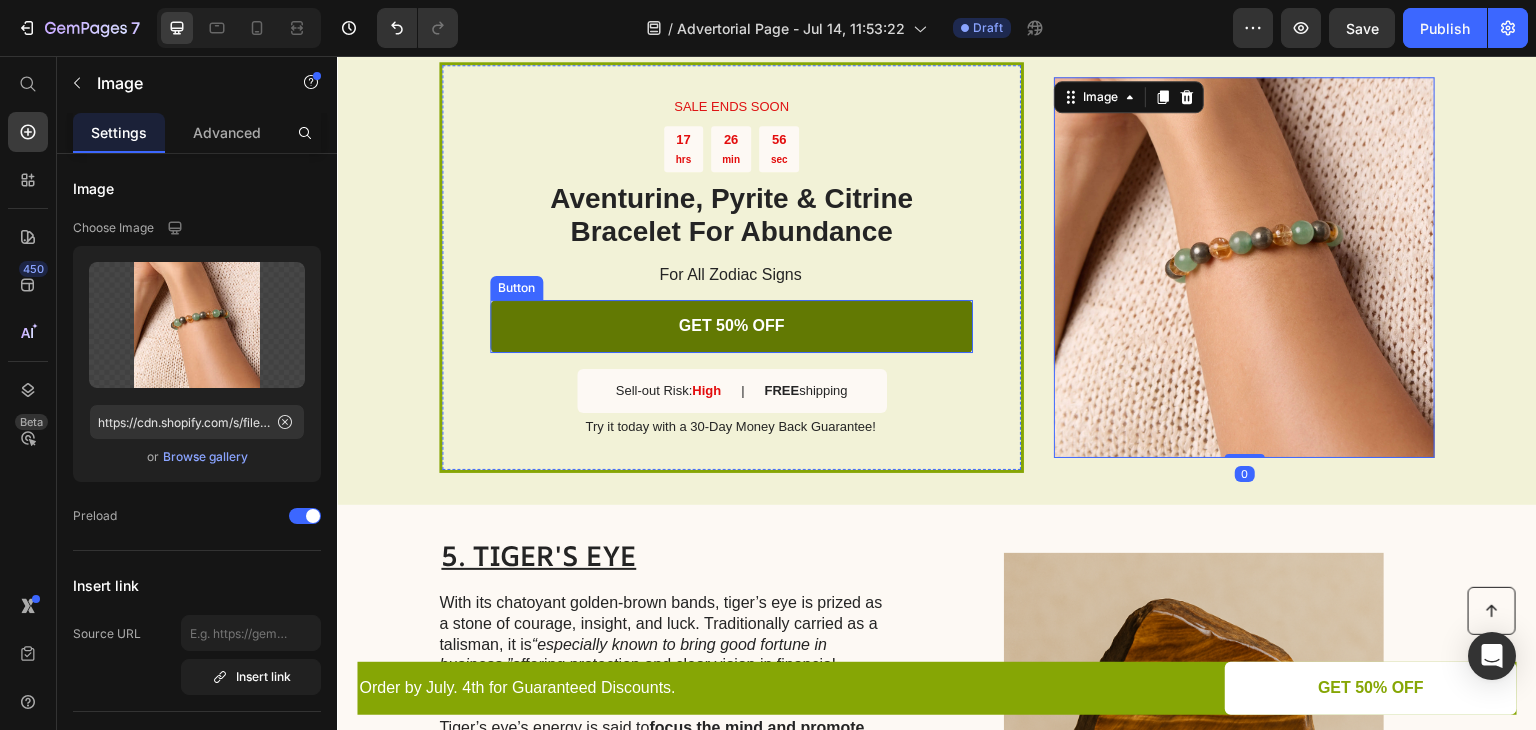 click on "GET 50% OFF" at bounding box center (731, 326) 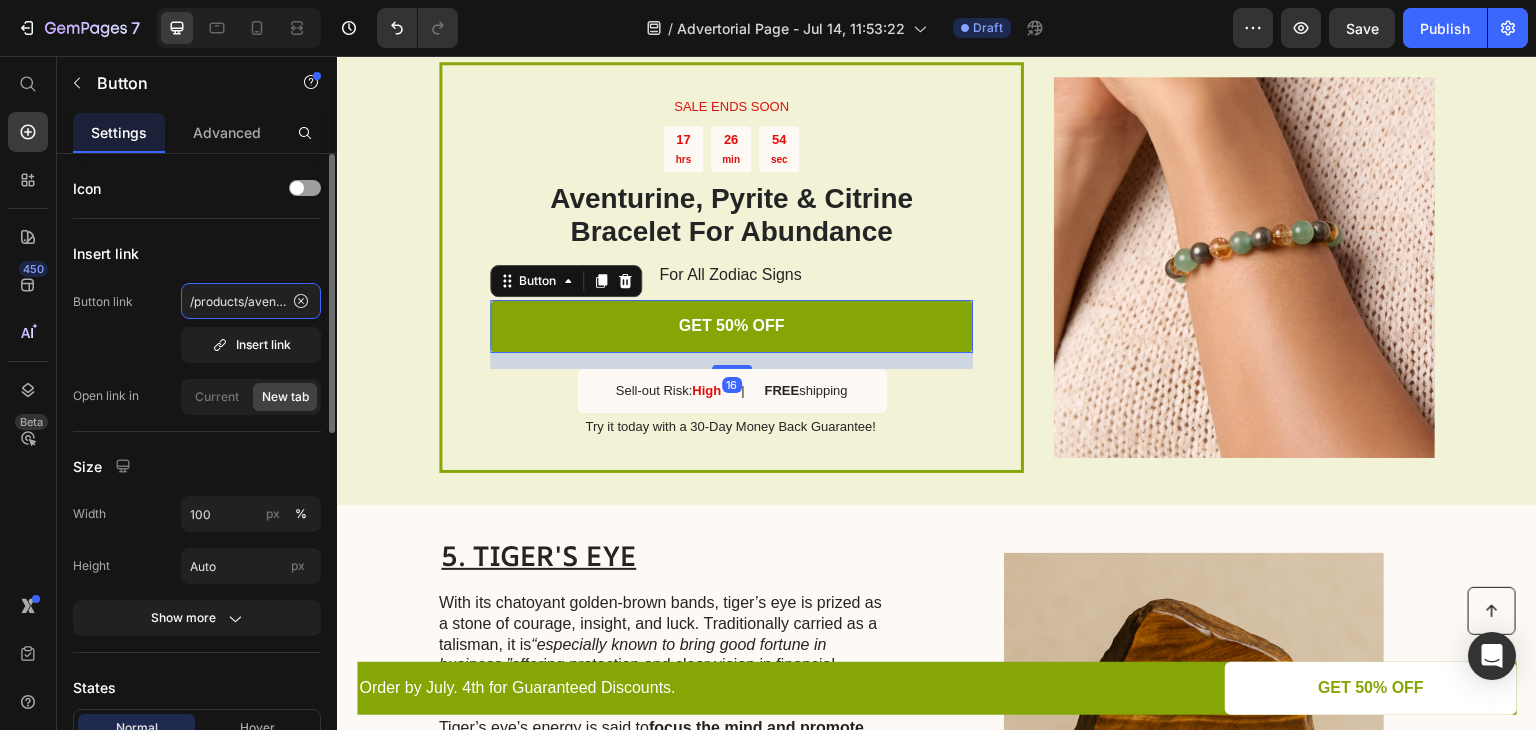 click on "/products/aventurine-pyrite-citrine-tree-money-magnet" 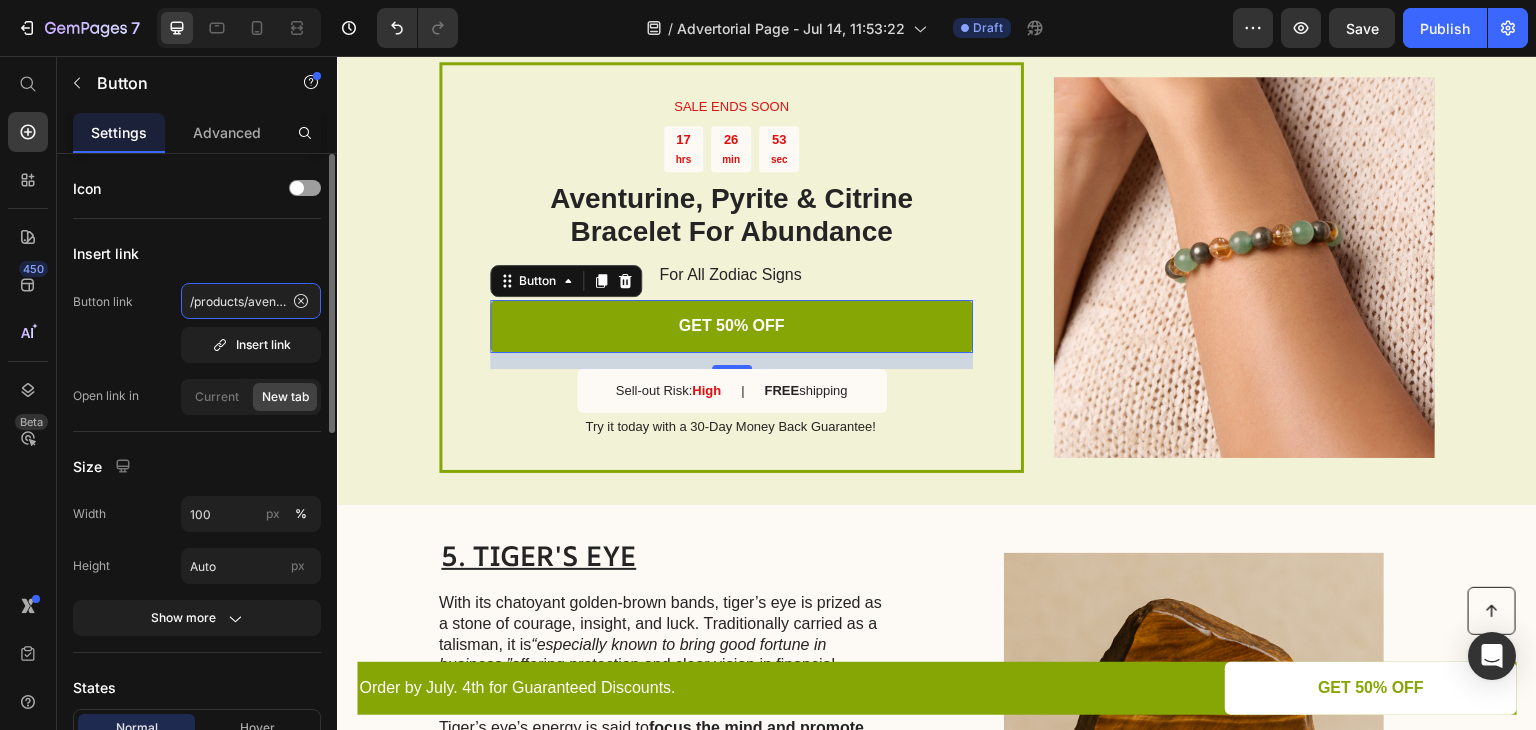 click on "/products/aventurine-pyrite-citrine-tree-money-magnet" 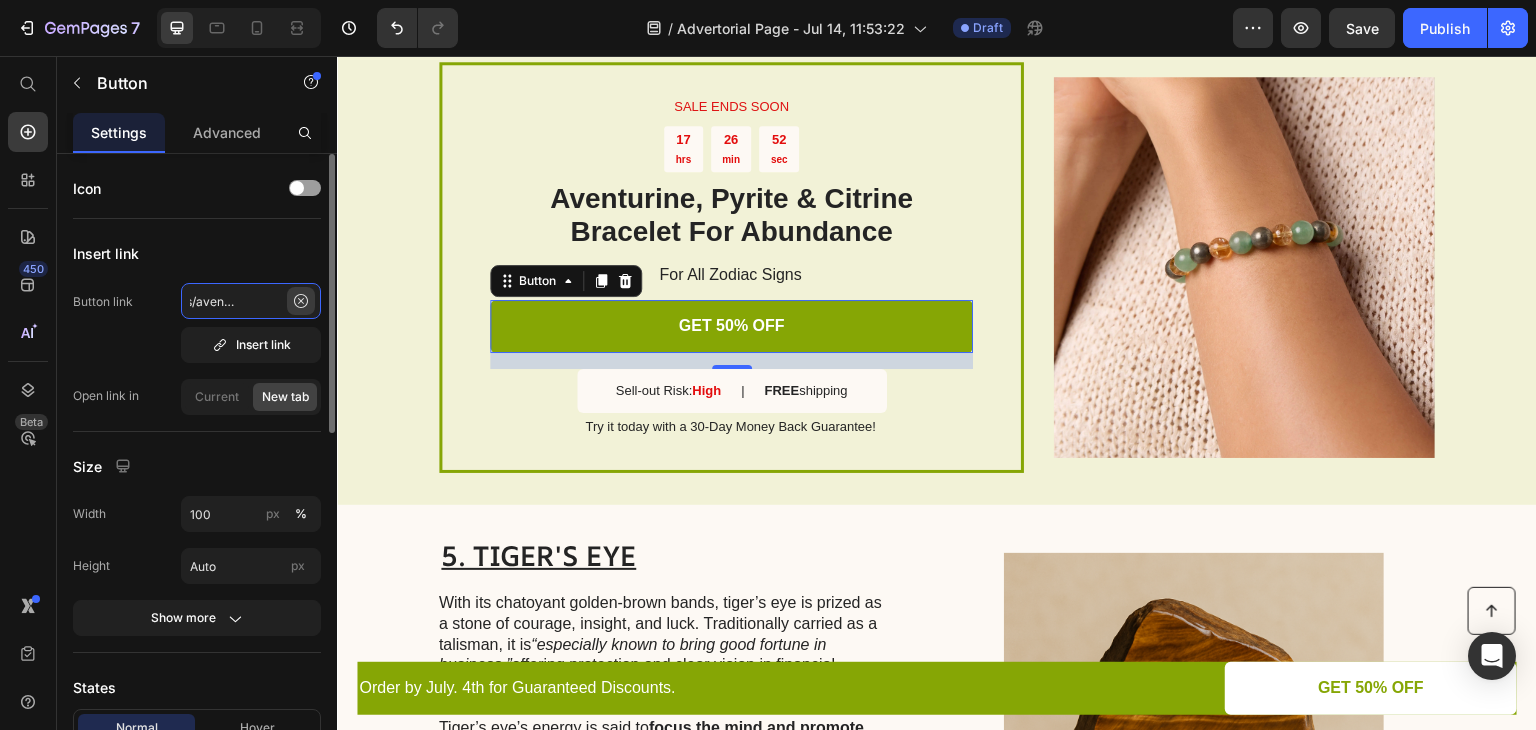 scroll, scrollTop: 0, scrollLeft: 218, axis: horizontal 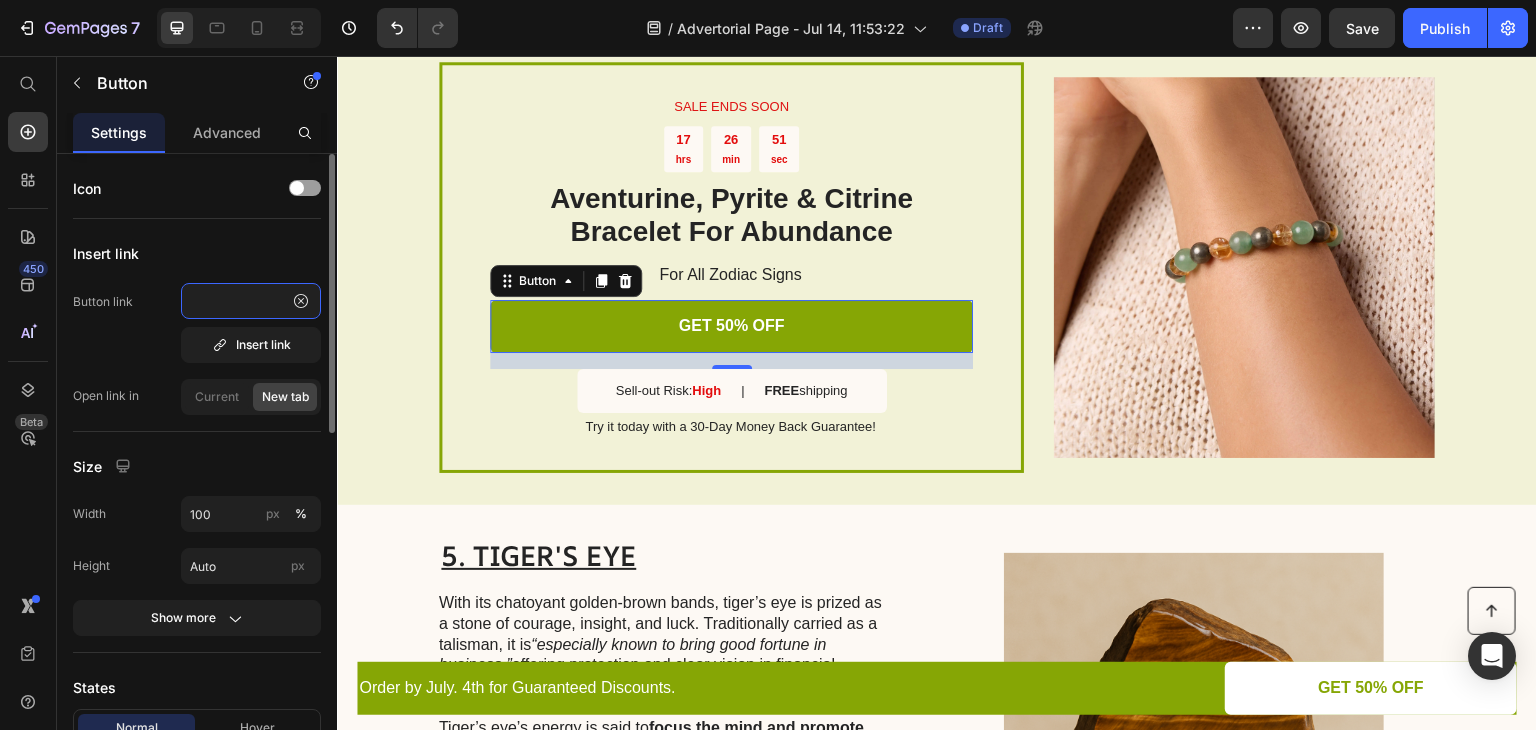 drag, startPoint x: 200, startPoint y: 302, endPoint x: 300, endPoint y: 317, distance: 101.118744 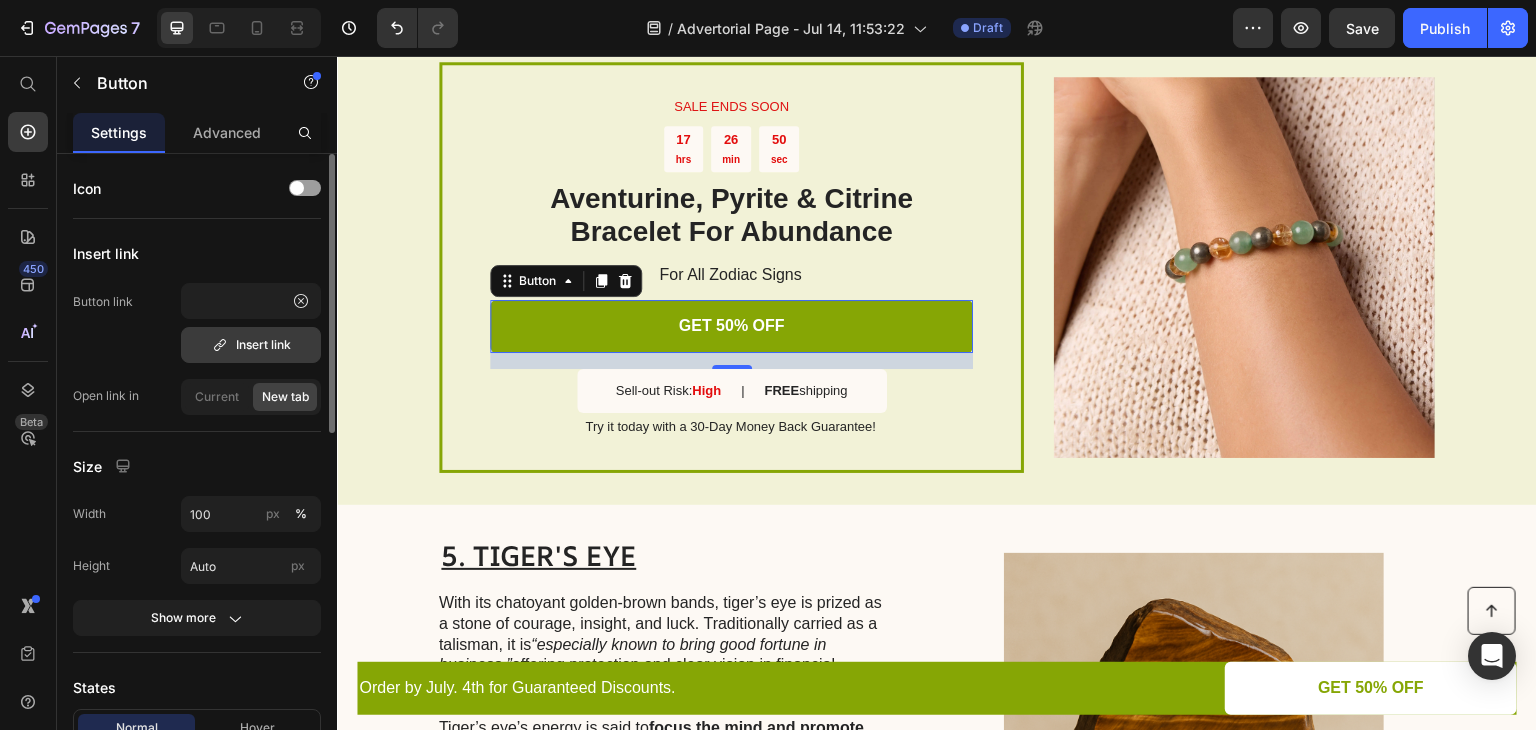 click on "Insert link" at bounding box center [251, 345] 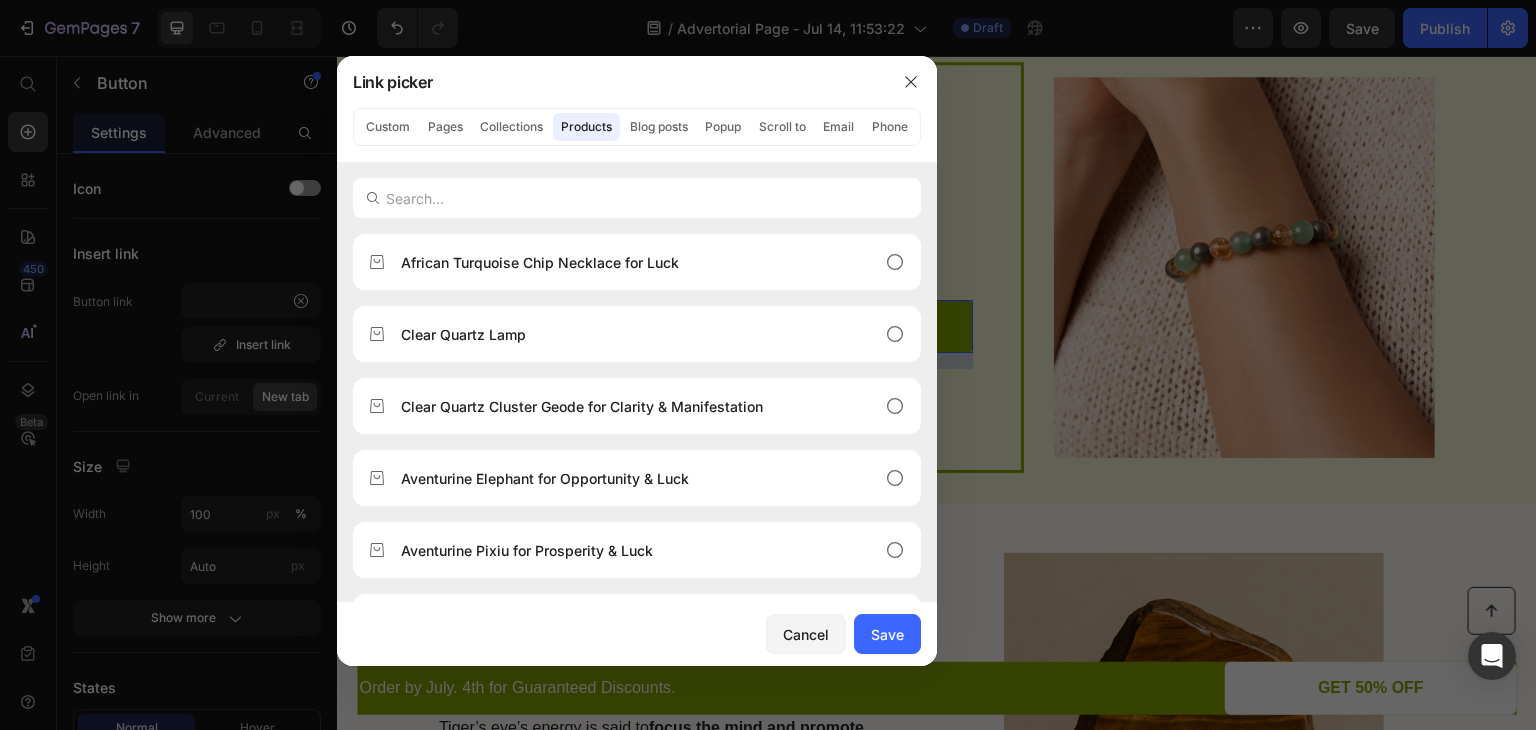 scroll, scrollTop: 0, scrollLeft: 0, axis: both 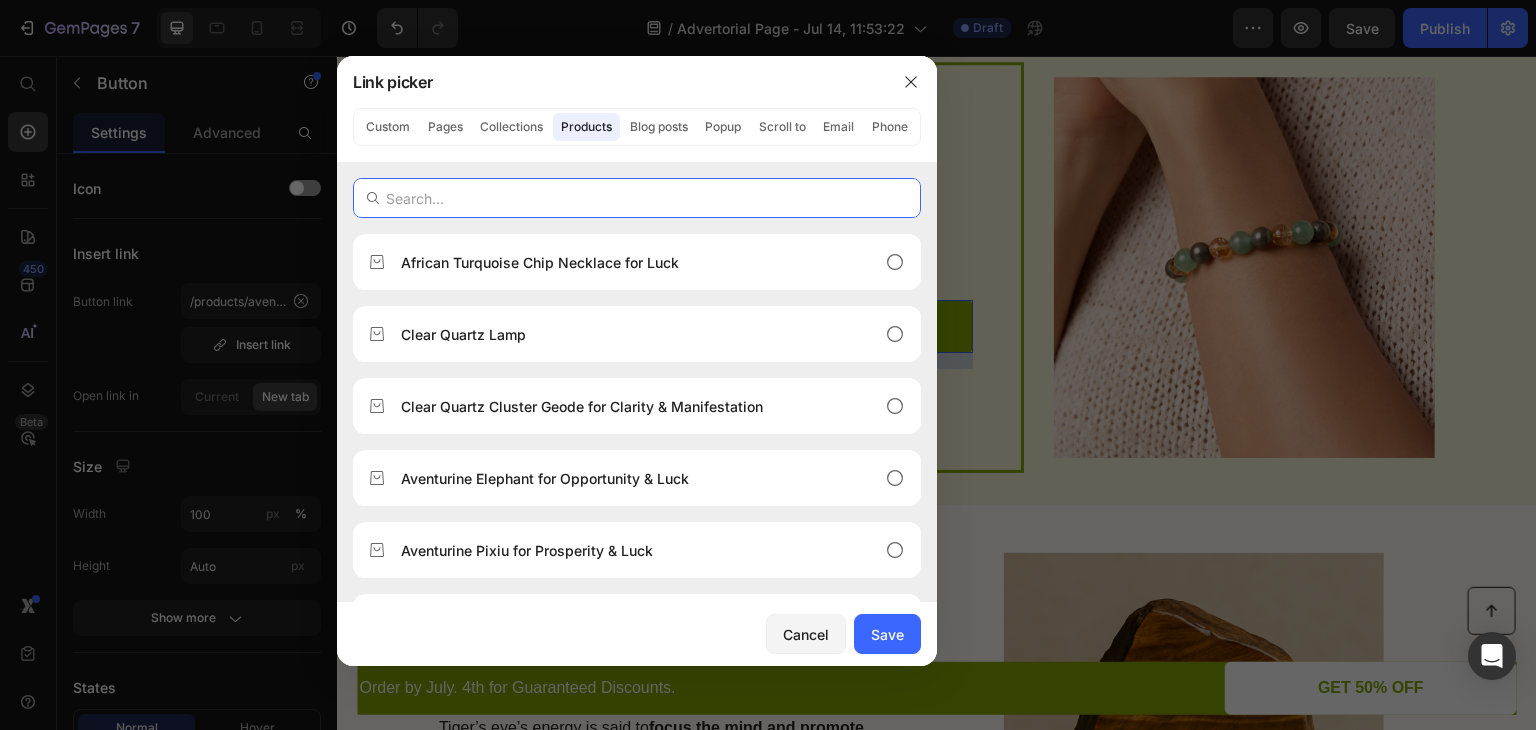 paste on "Aventurine, Pyrite & Citrine Bracelet for Abundance - Money Magnet" 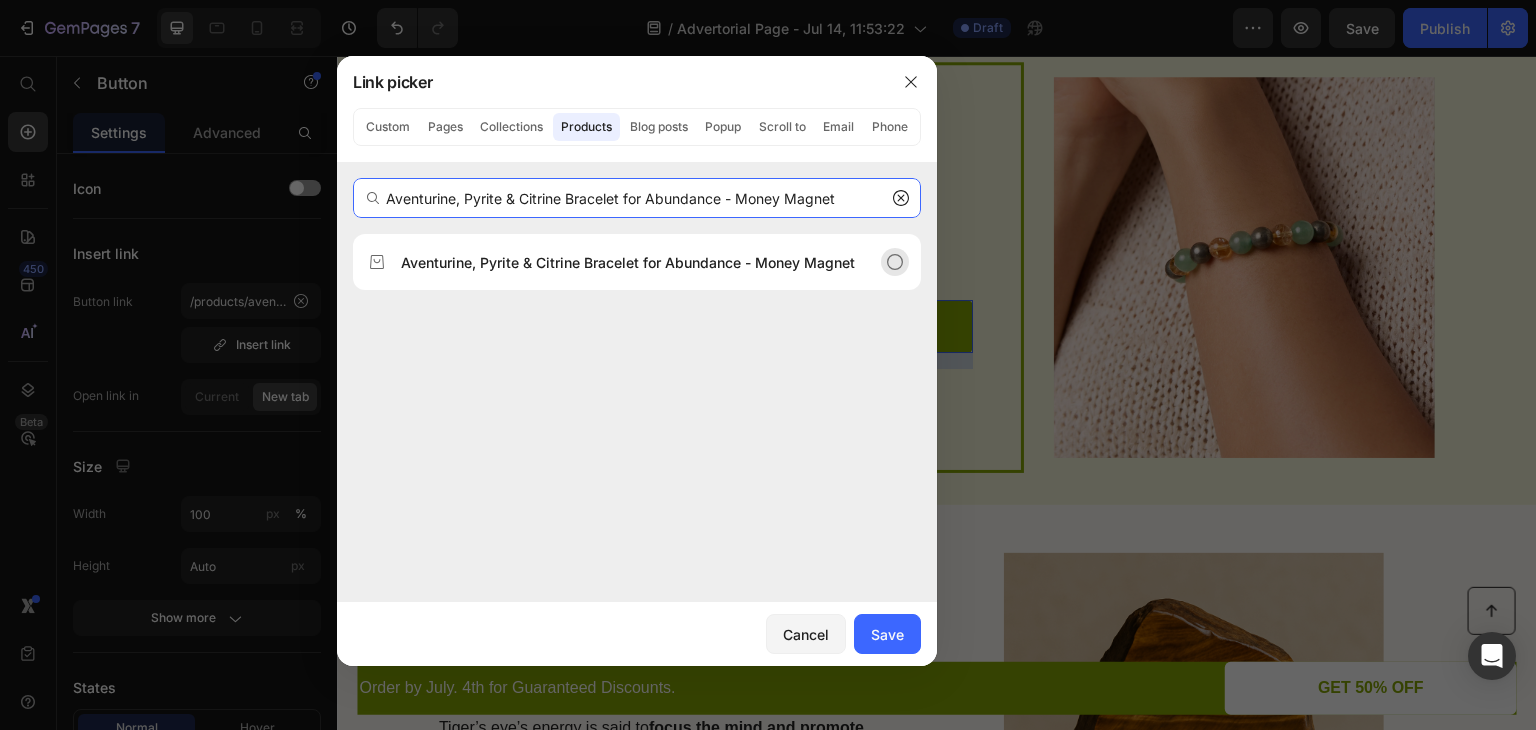 type on "Aventurine, Pyrite & Citrine Bracelet for Abundance - Money Magnet" 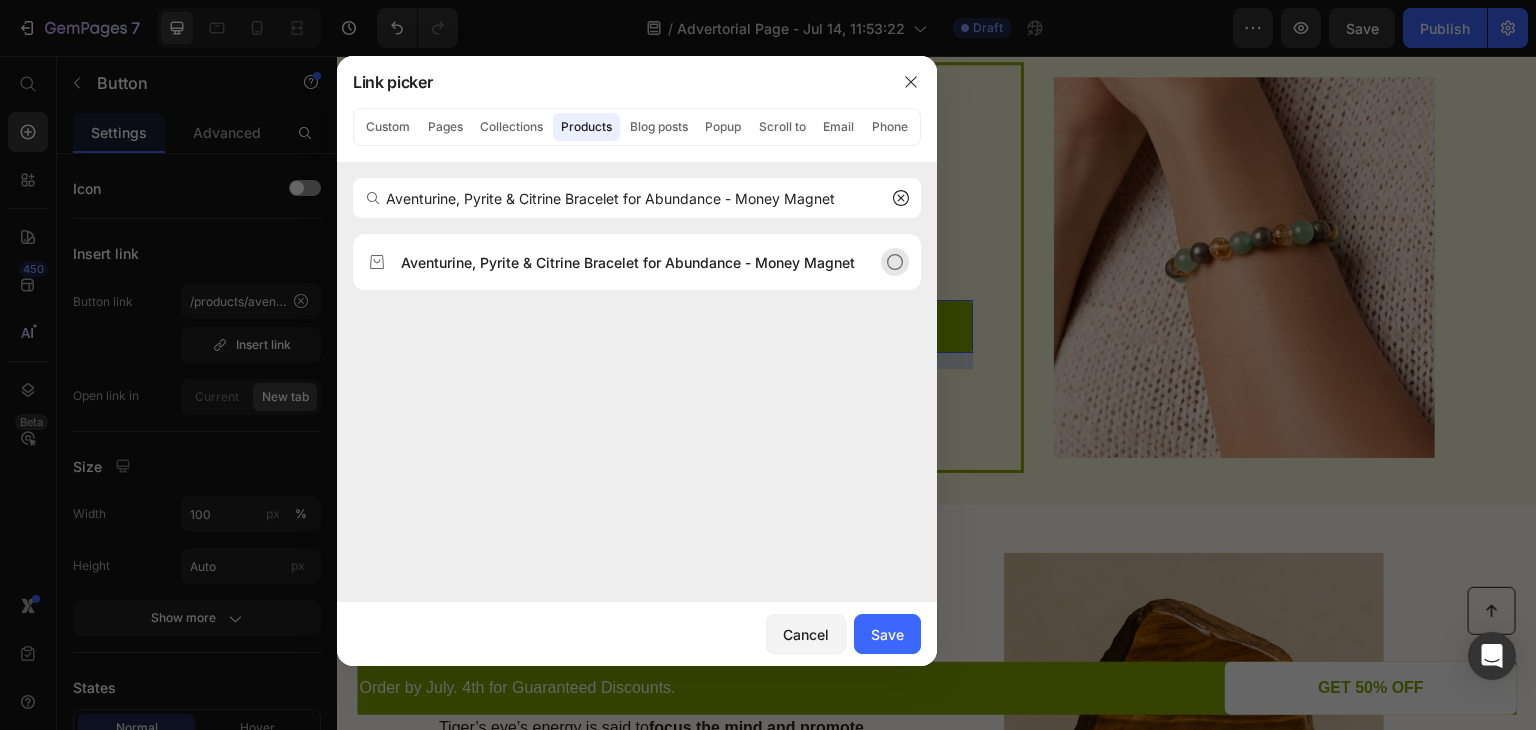 click 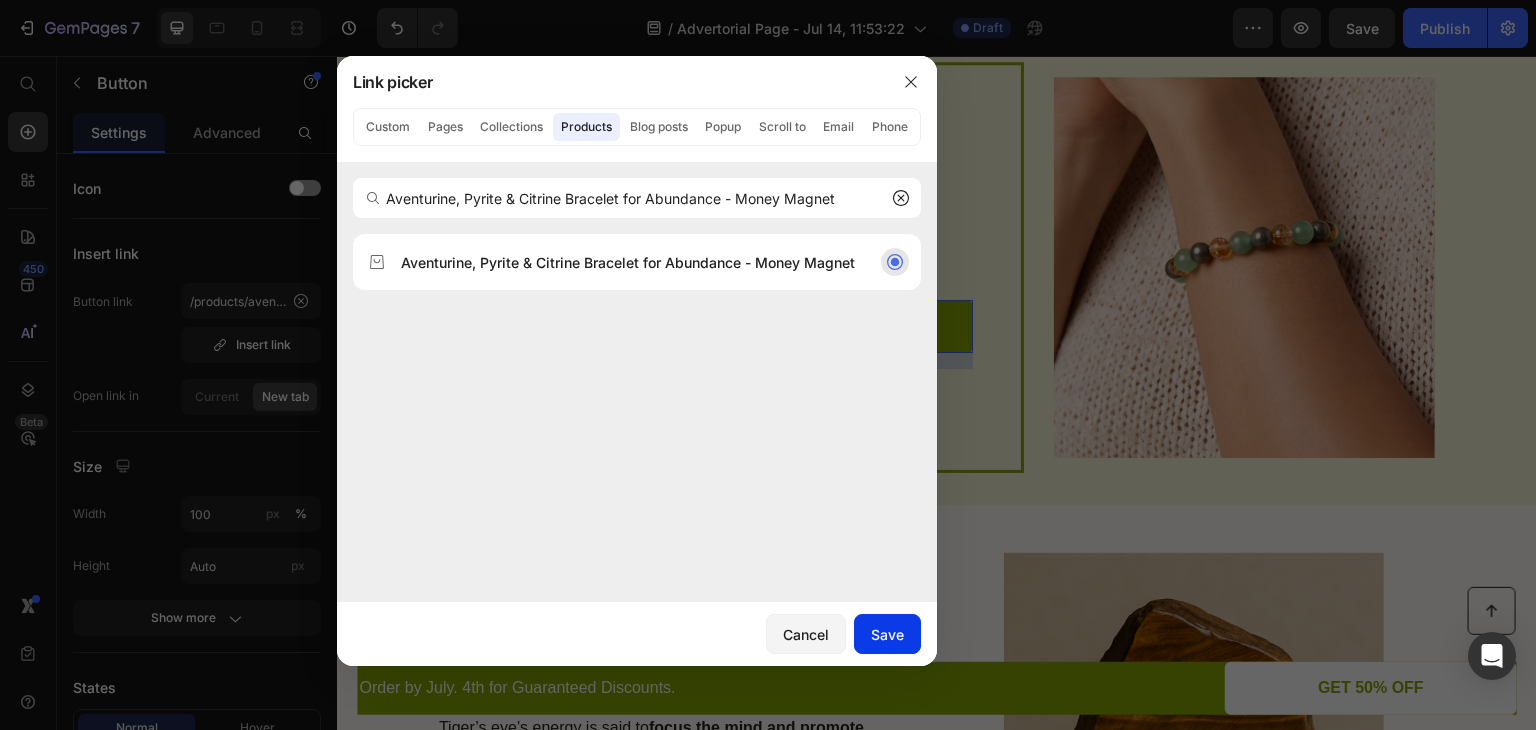 drag, startPoint x: 888, startPoint y: 633, endPoint x: 548, endPoint y: 583, distance: 343.6568 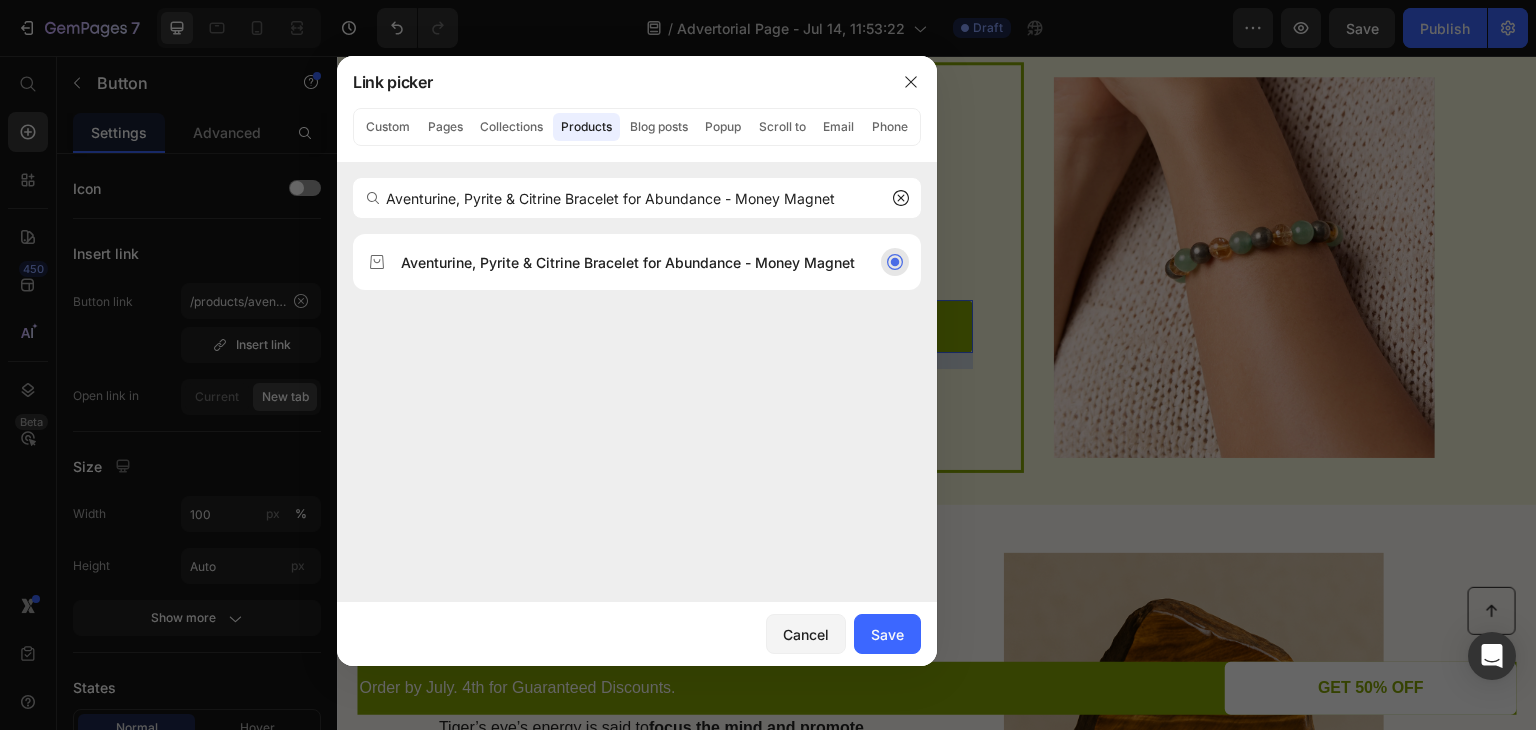 type on "/products/aventurine-pyrite-citrine-bracelet-for-abundance-money-magnet" 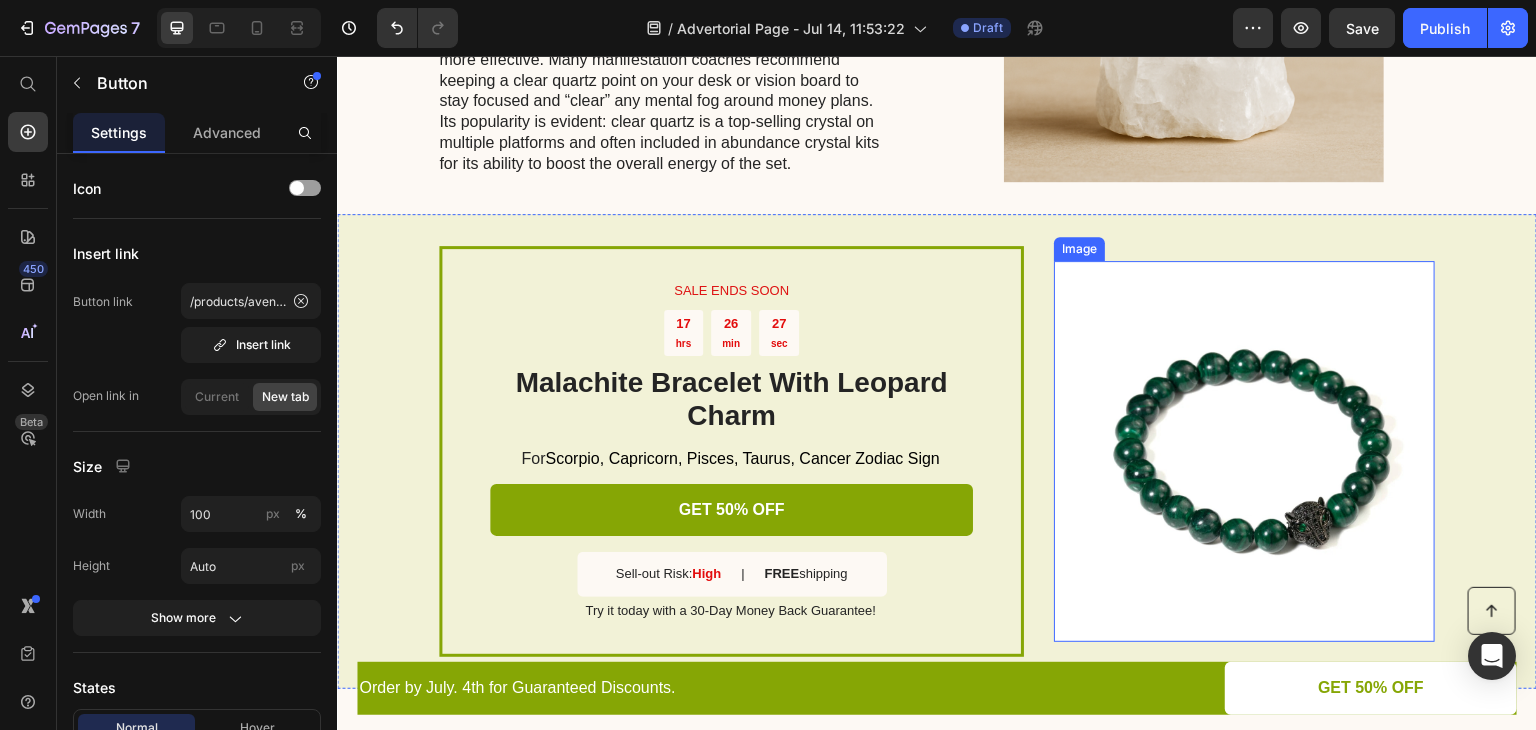 scroll, scrollTop: 4000, scrollLeft: 0, axis: vertical 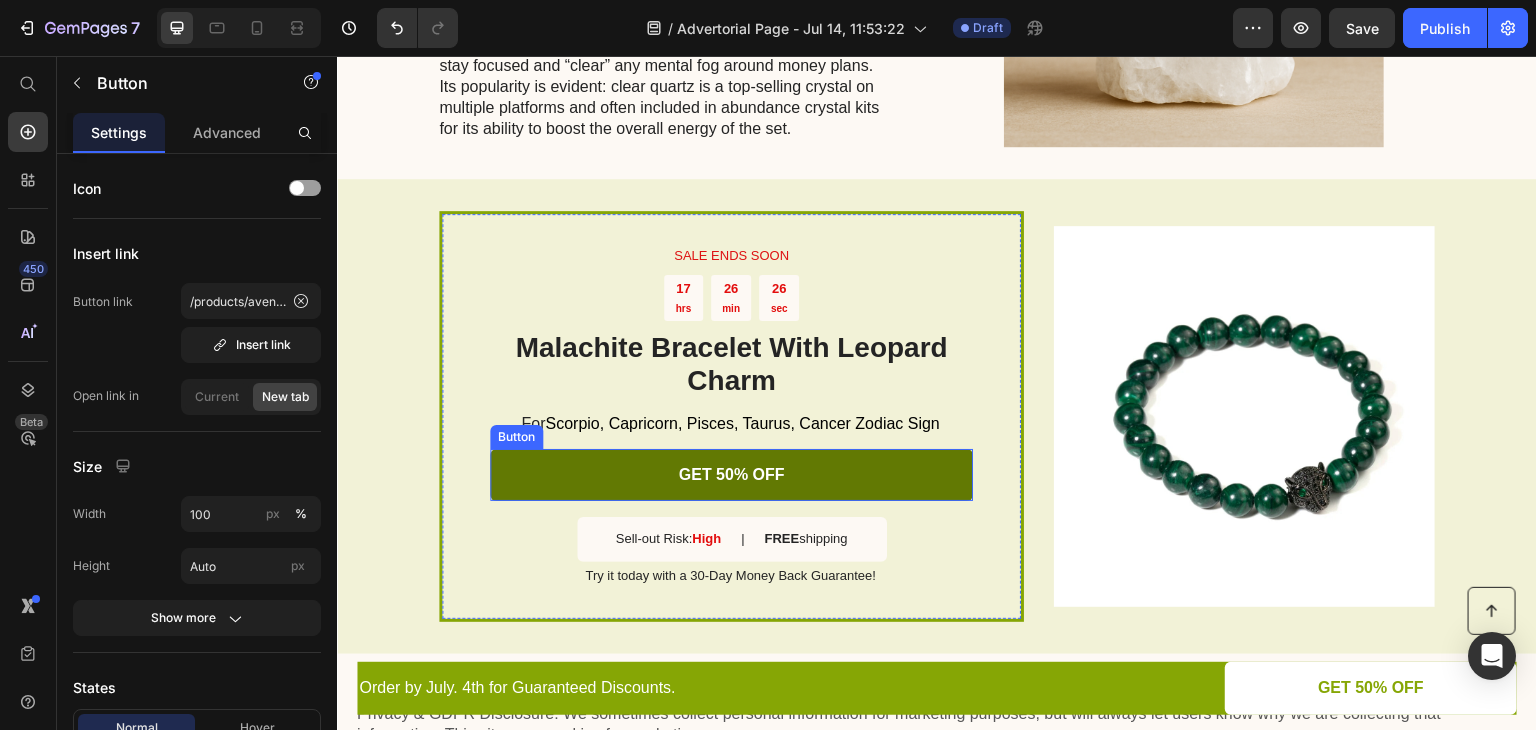 click on "GET 50% OFF" at bounding box center [731, 475] 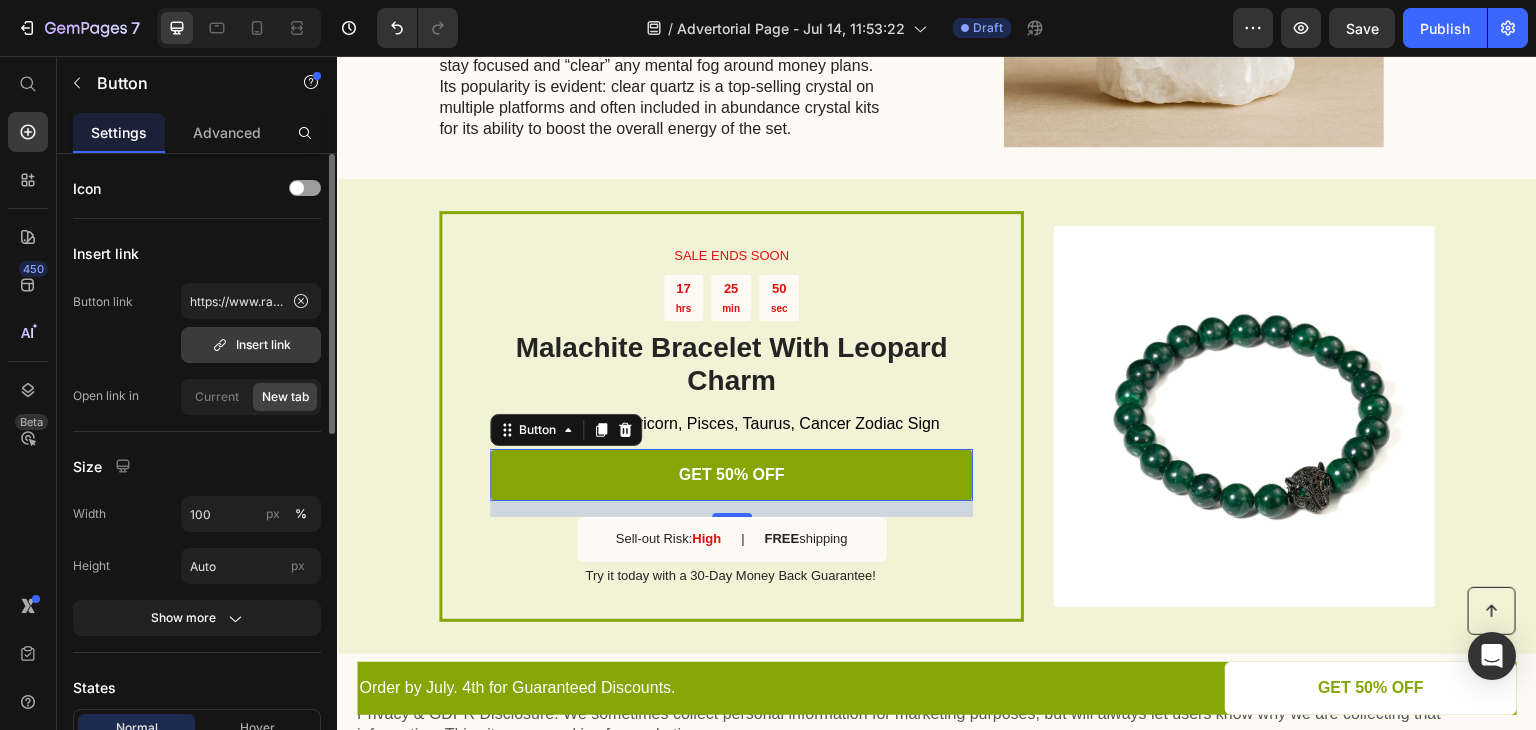 click on "Insert link" at bounding box center (251, 345) 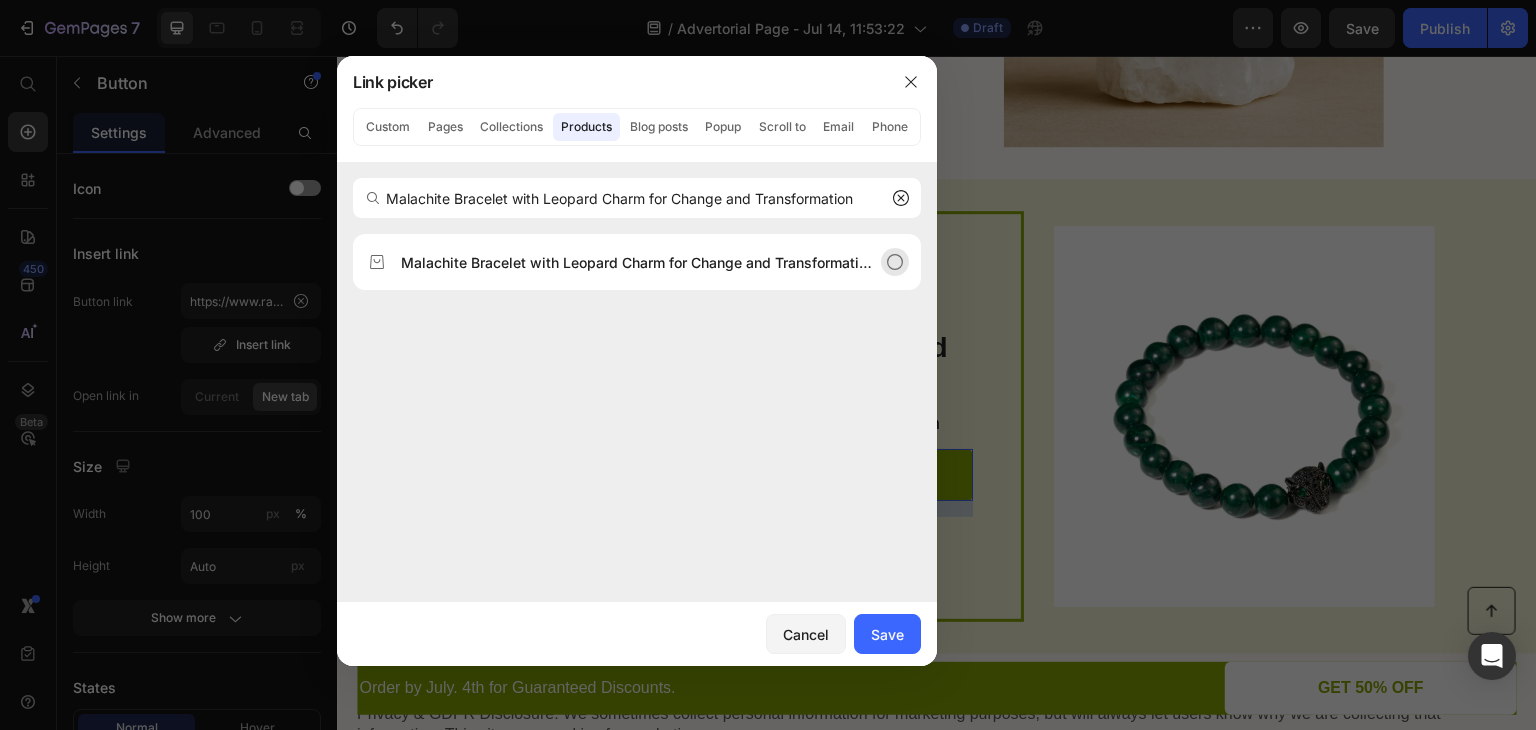 type on "Malachite Bracelet with Leopard Charm for Change and Transformation" 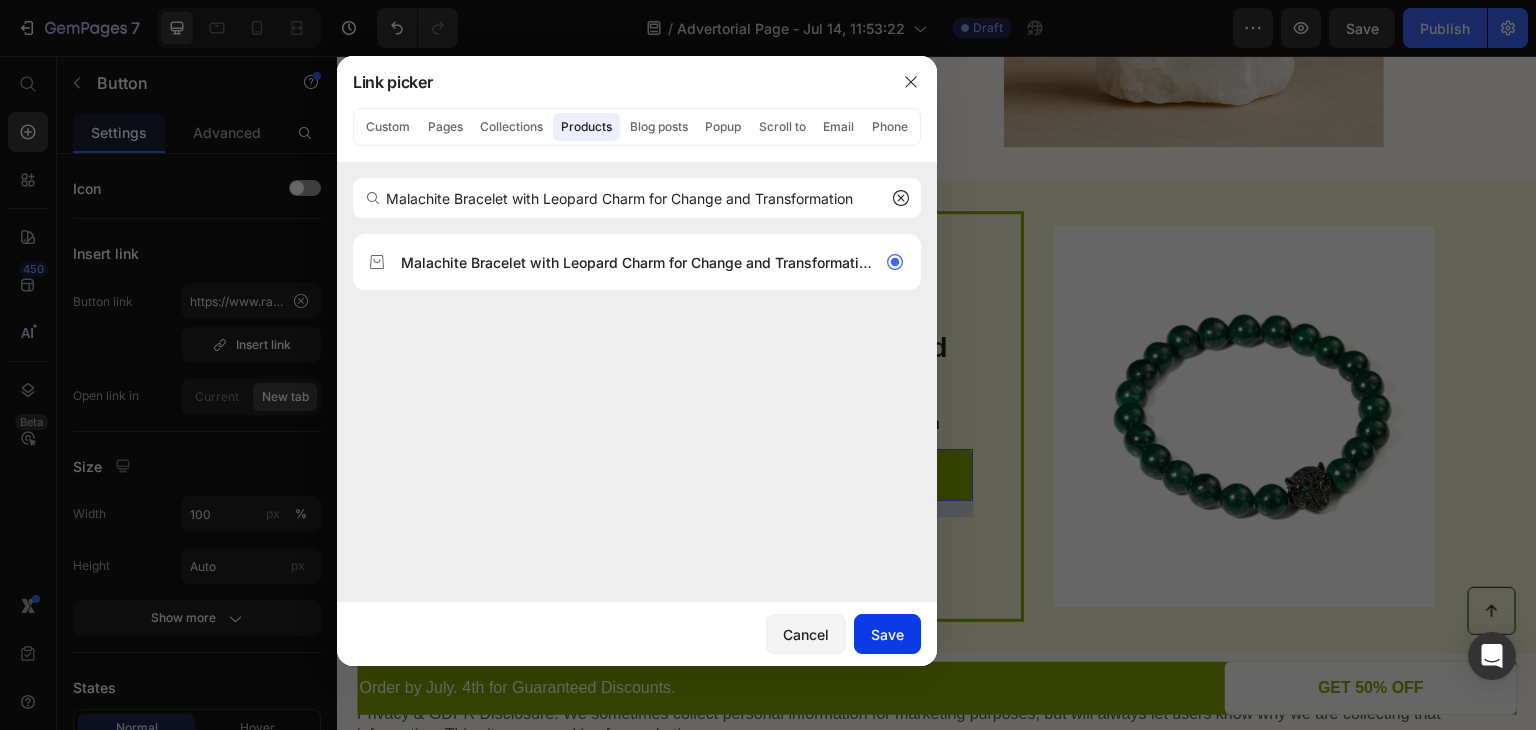click on "Save" at bounding box center [887, 634] 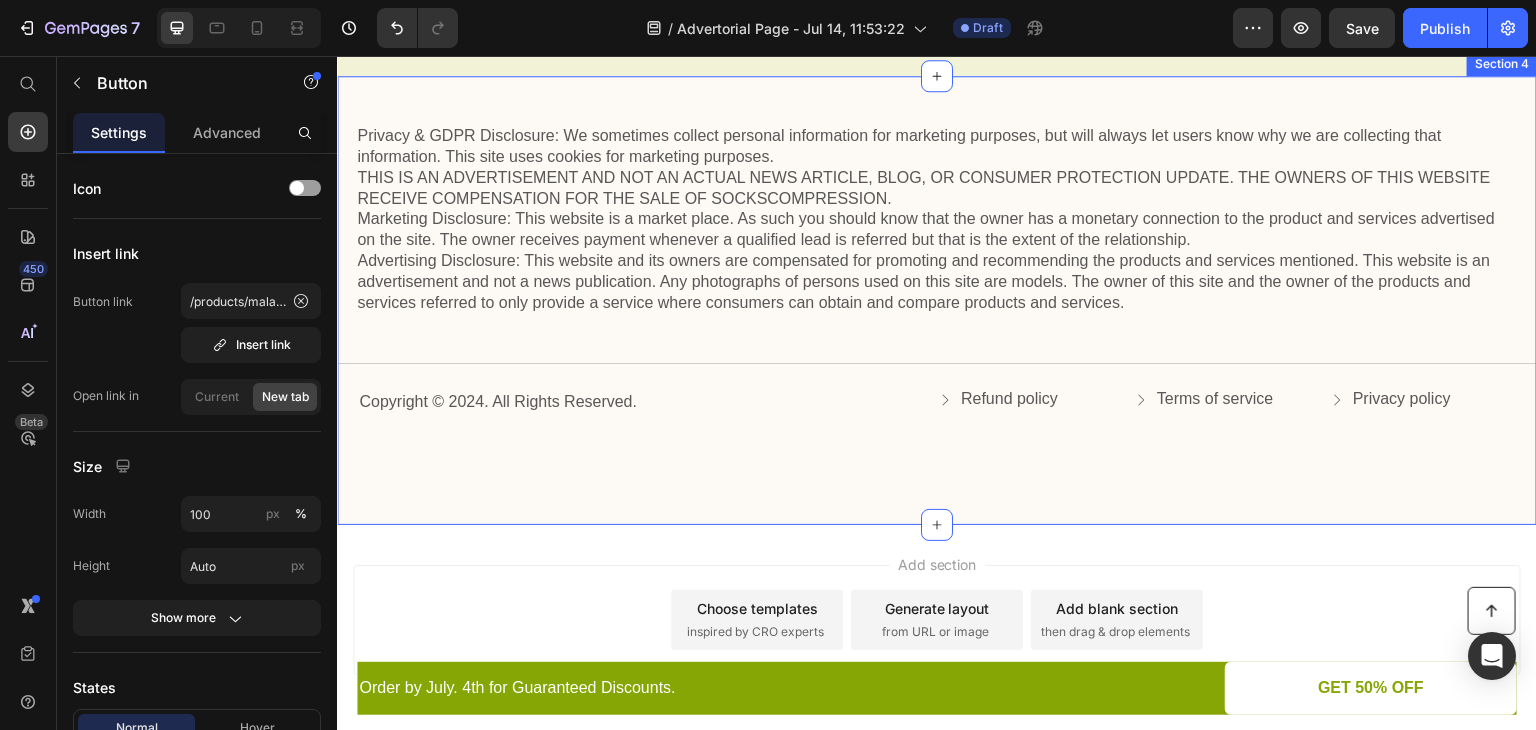 scroll, scrollTop: 4656, scrollLeft: 0, axis: vertical 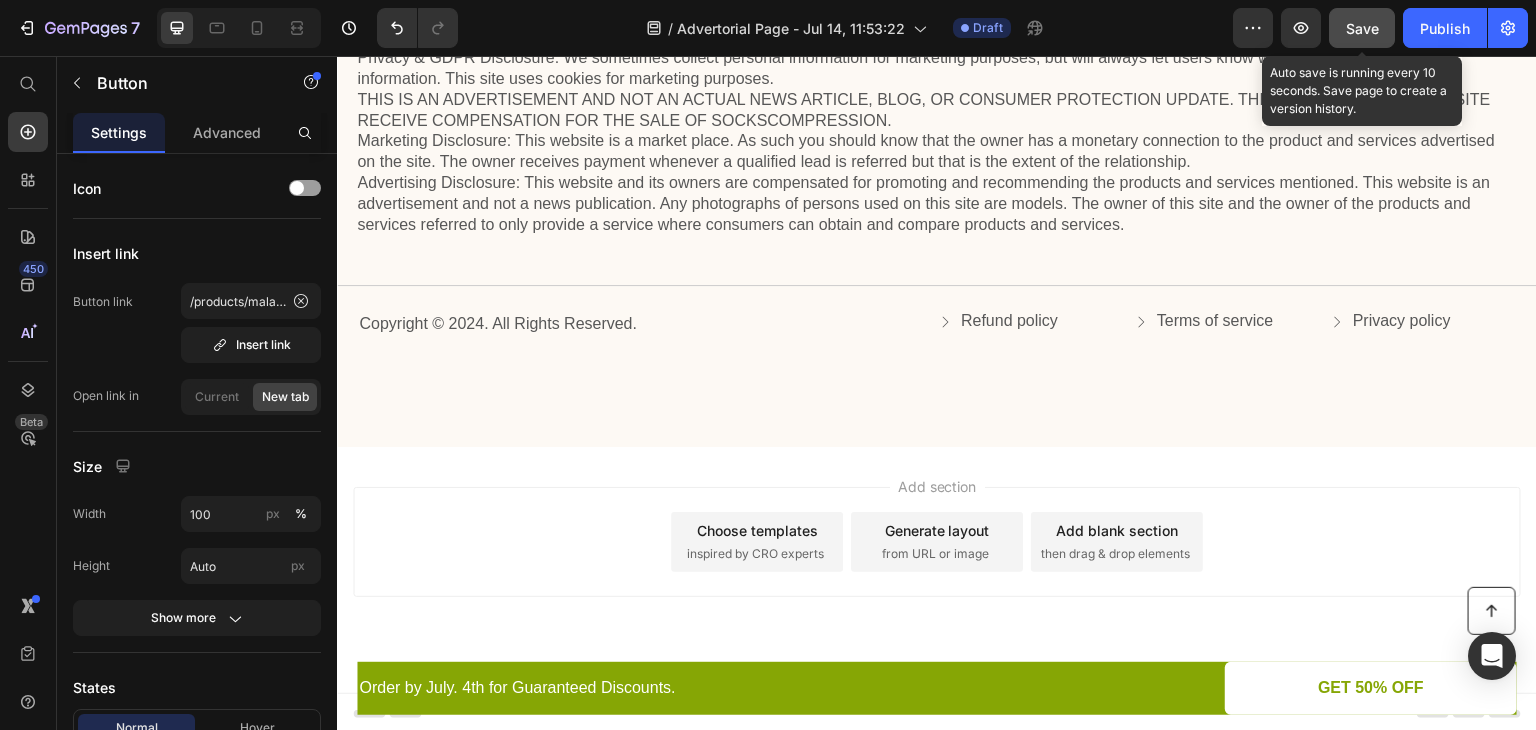 click on "Save" at bounding box center [1362, 28] 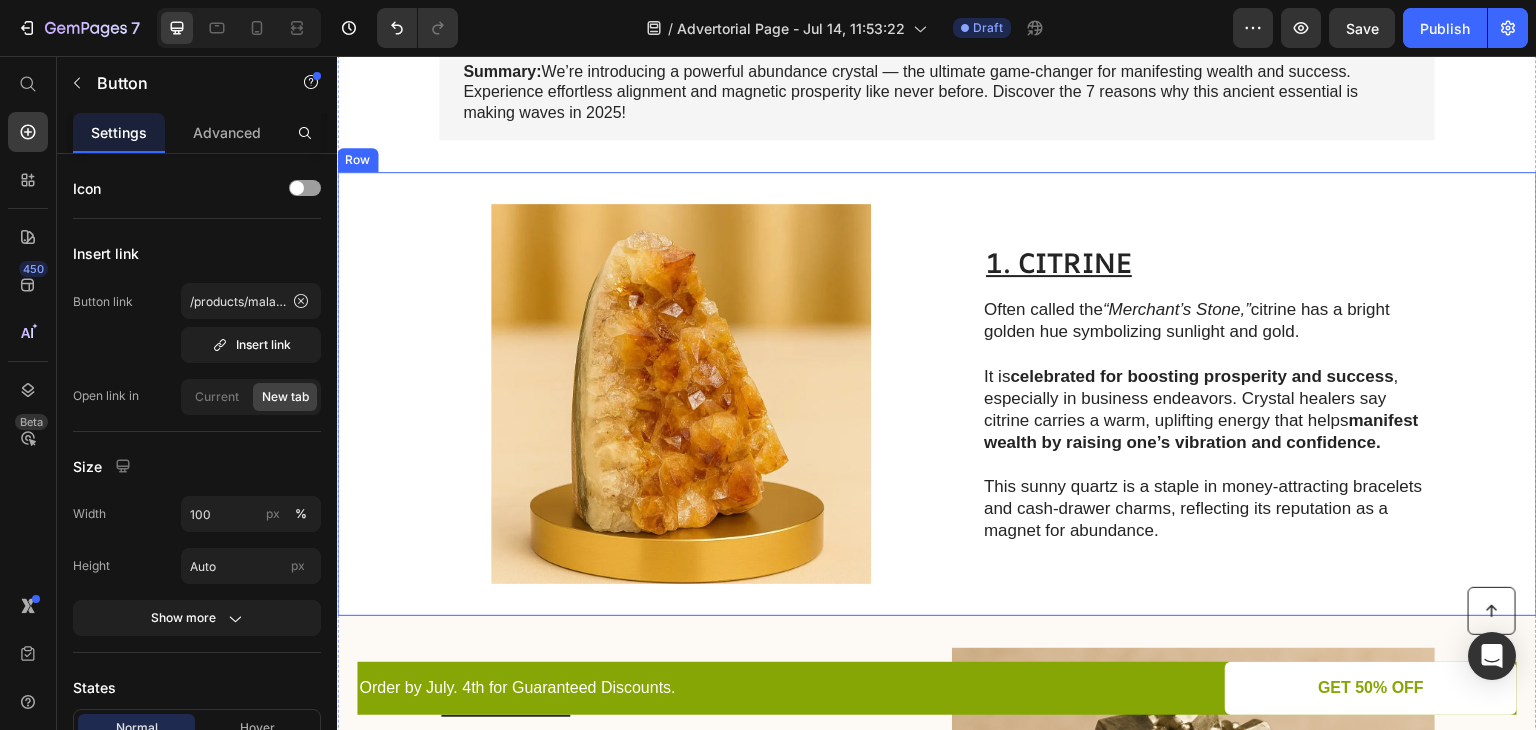 scroll, scrollTop: 262, scrollLeft: 0, axis: vertical 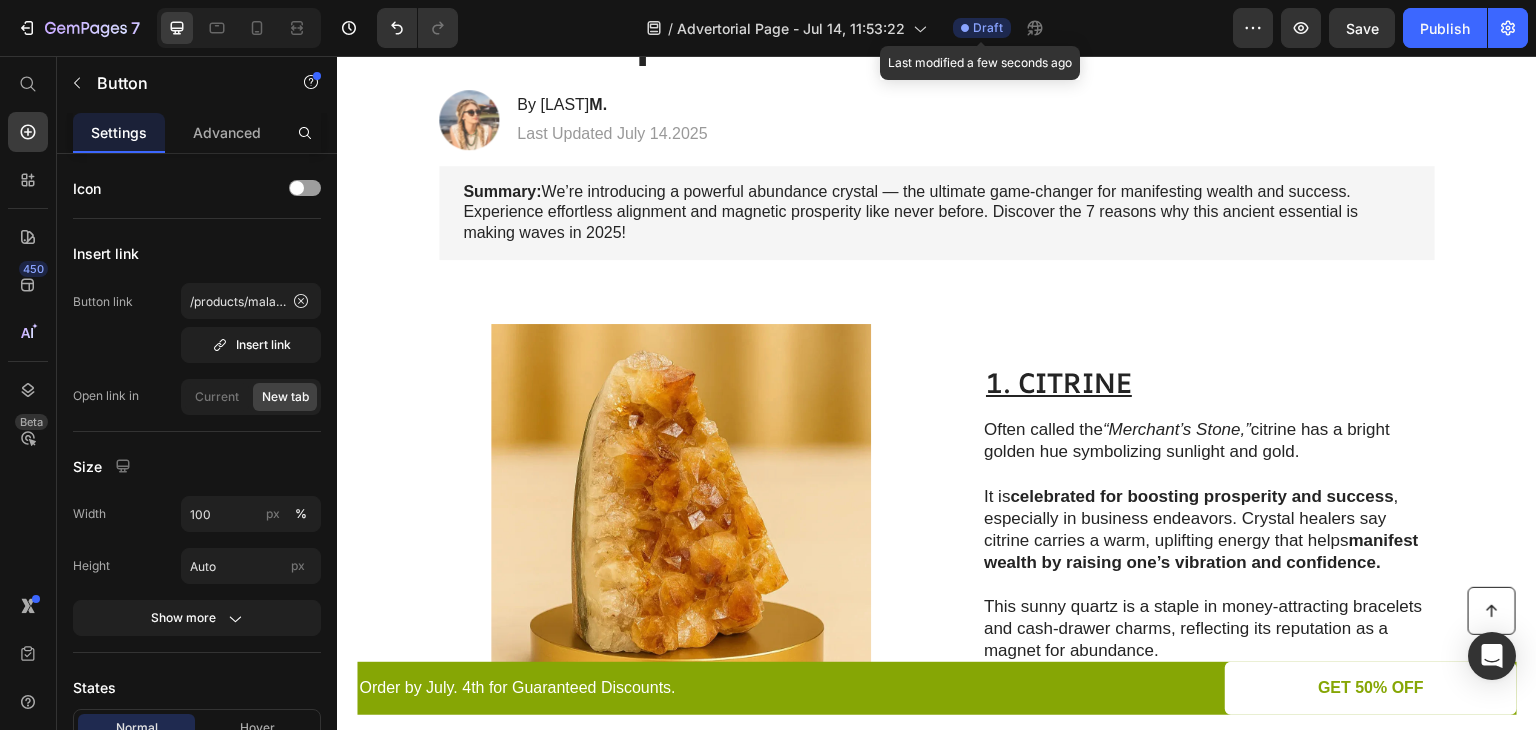 click on "Draft" at bounding box center [988, 28] 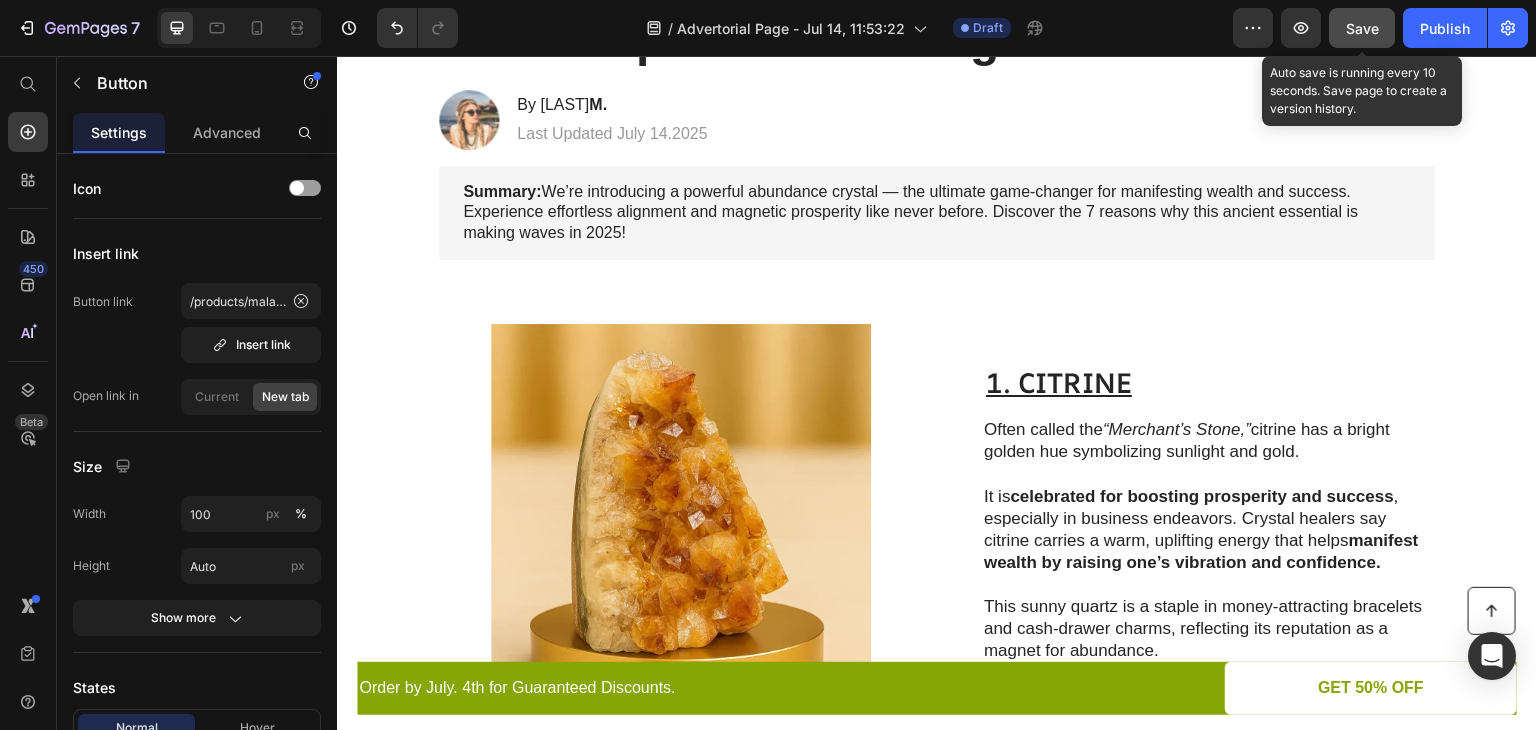 click on "Save" 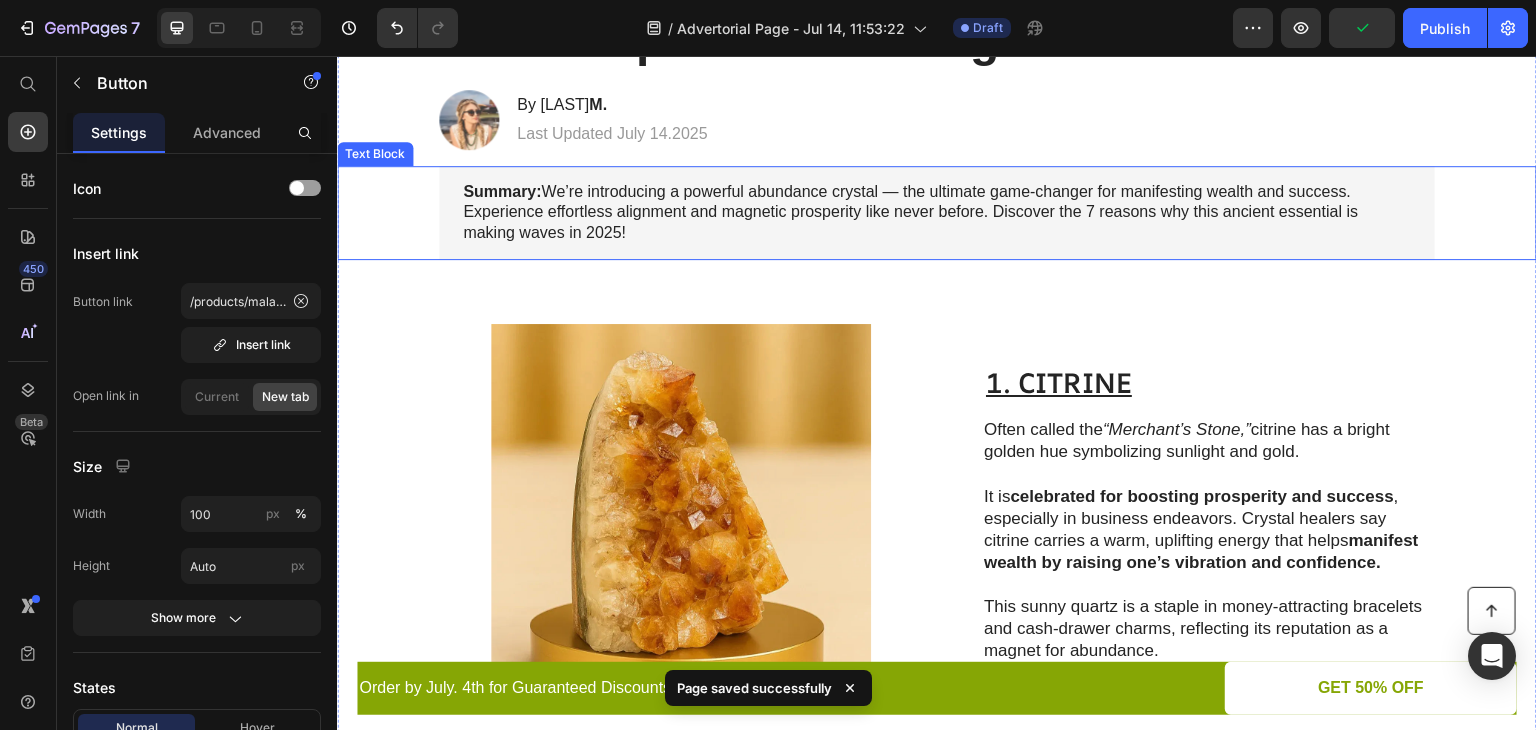 scroll, scrollTop: 0, scrollLeft: 0, axis: both 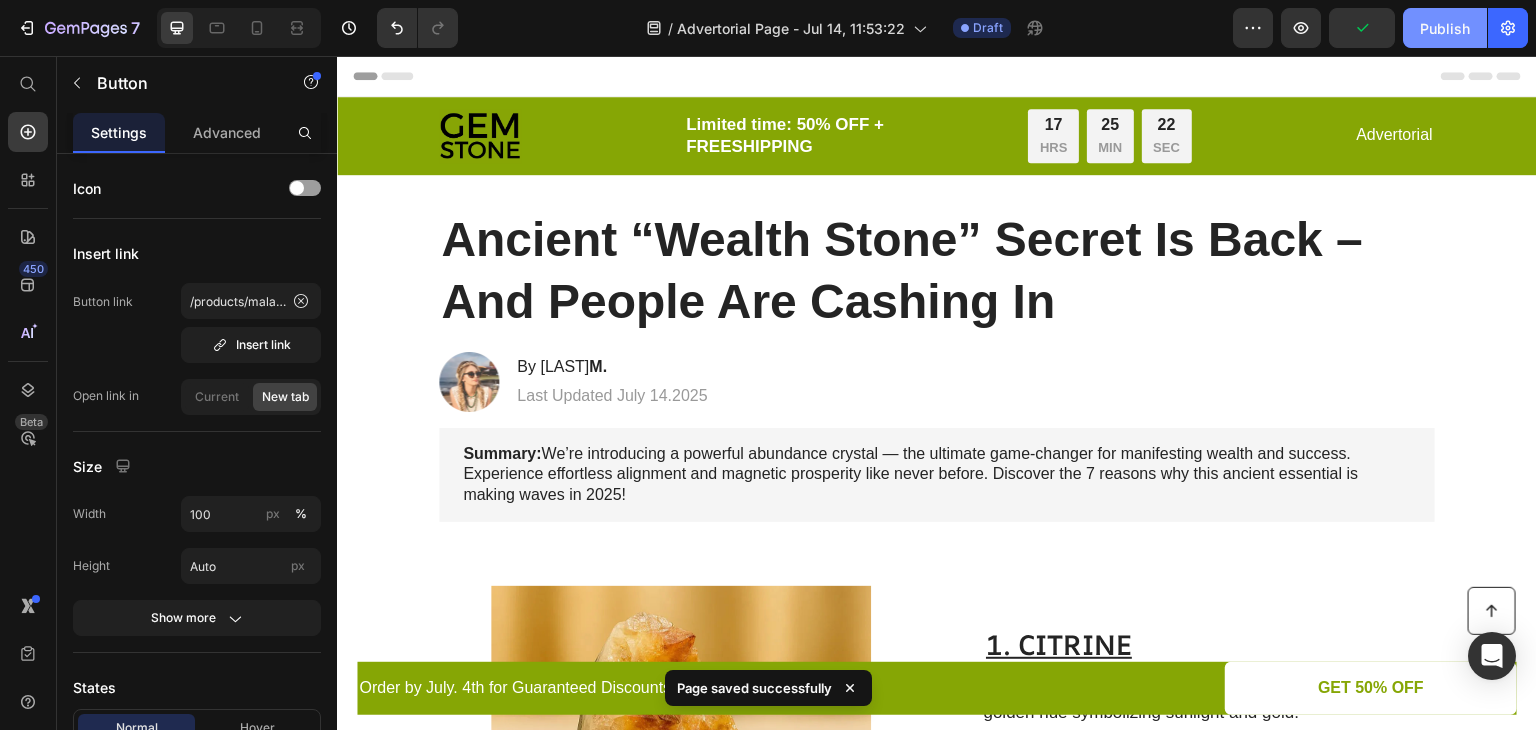click on "Publish" 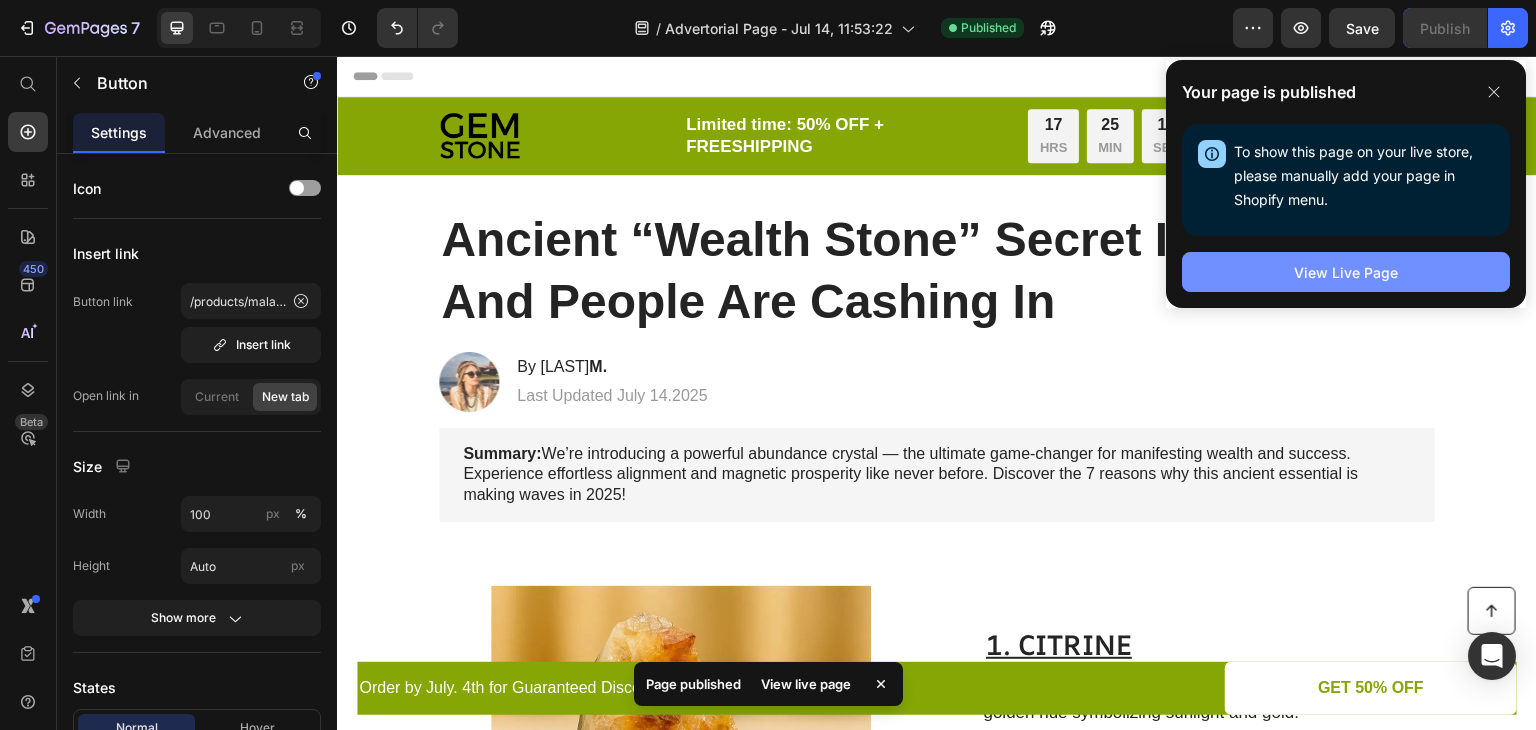 click on "View Live Page" at bounding box center (1346, 272) 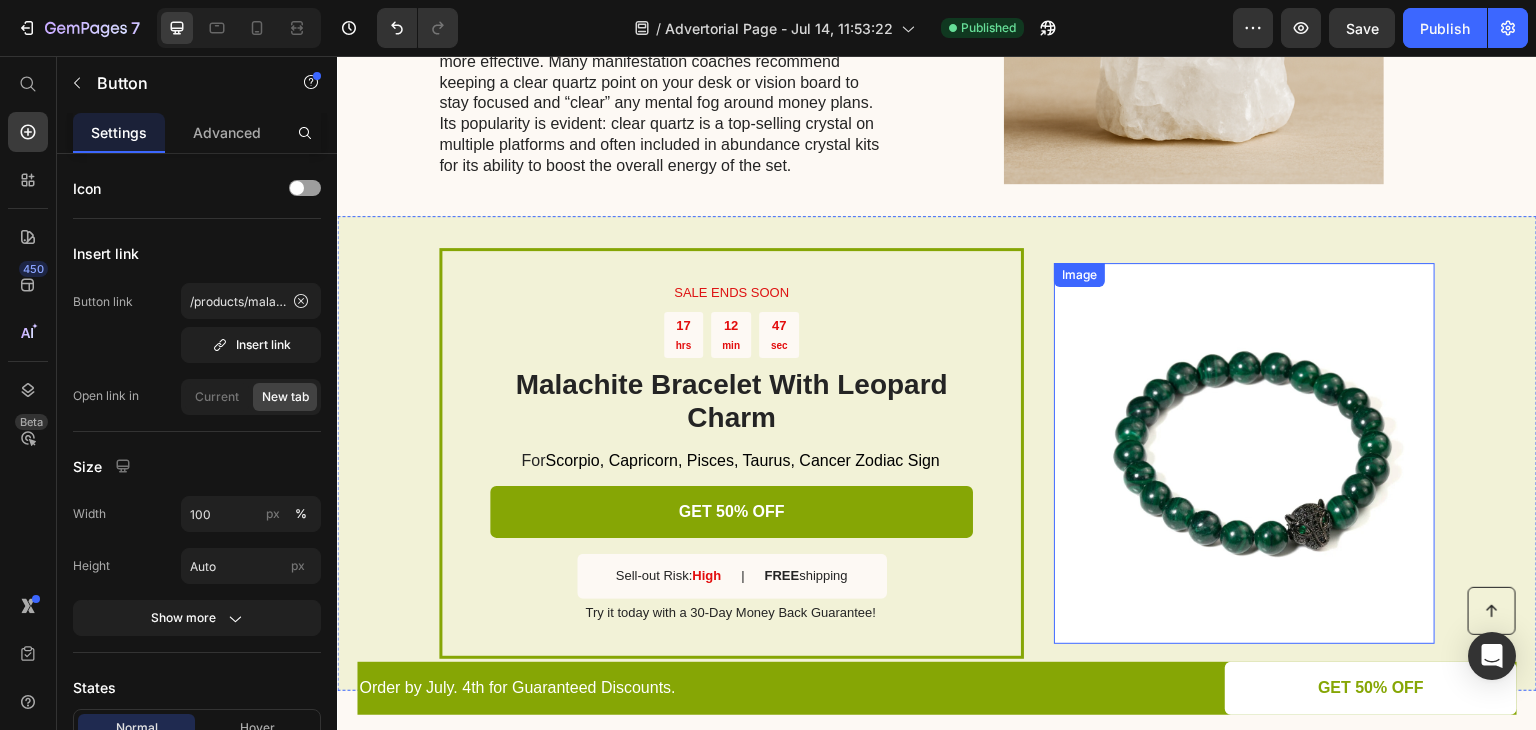 scroll, scrollTop: 3700, scrollLeft: 0, axis: vertical 